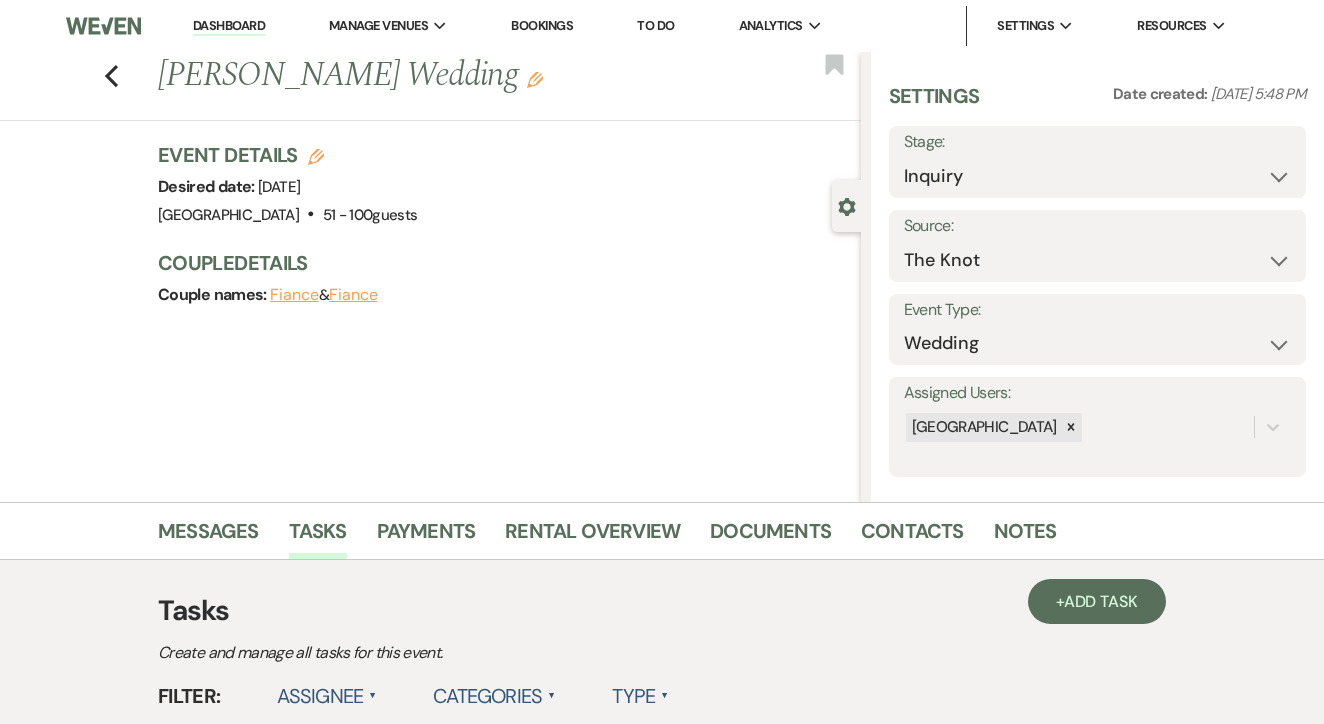 scroll, scrollTop: 0, scrollLeft: 0, axis: both 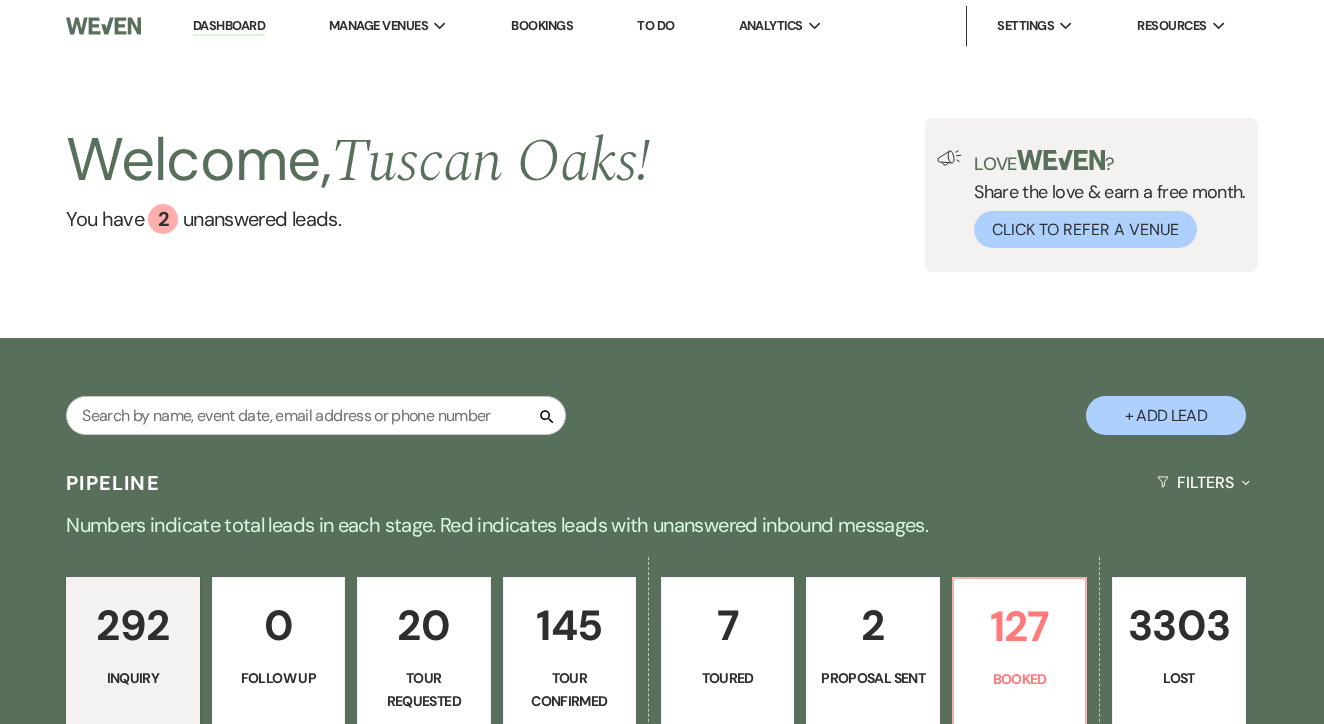 click on "To Do" at bounding box center [655, 25] 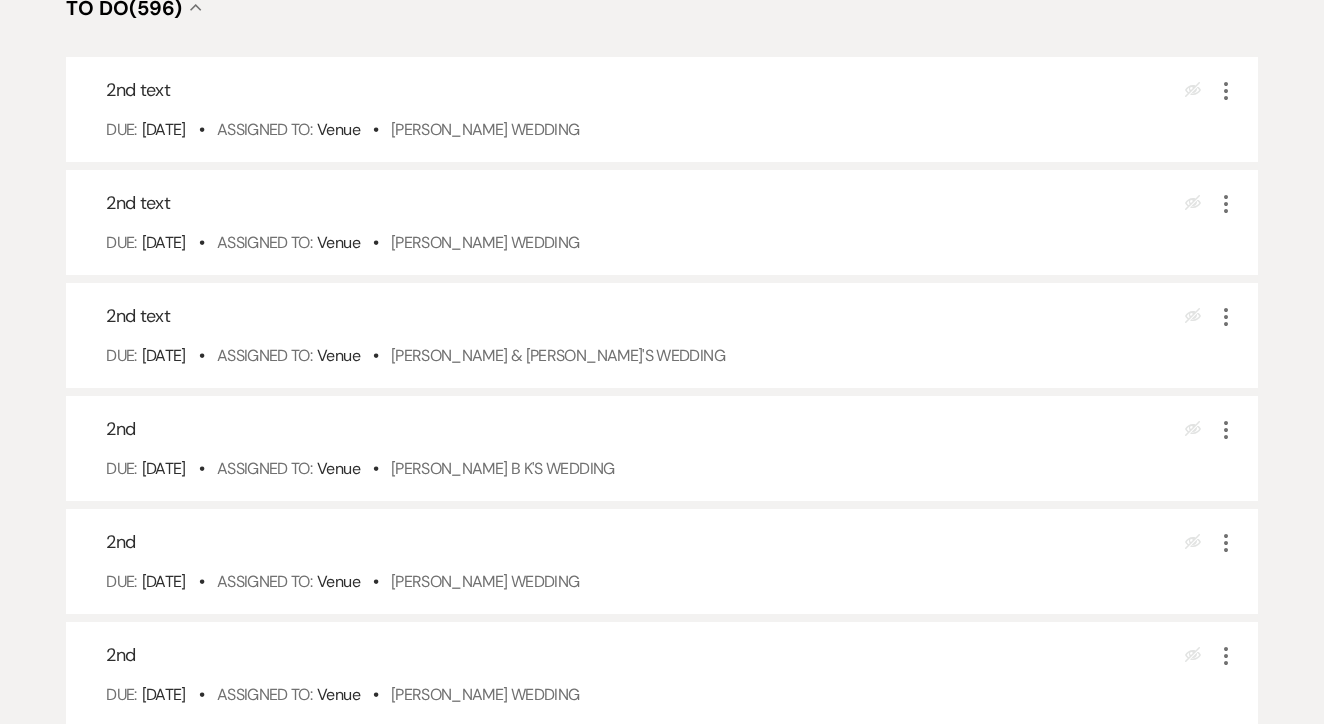 scroll, scrollTop: 472, scrollLeft: 0, axis: vertical 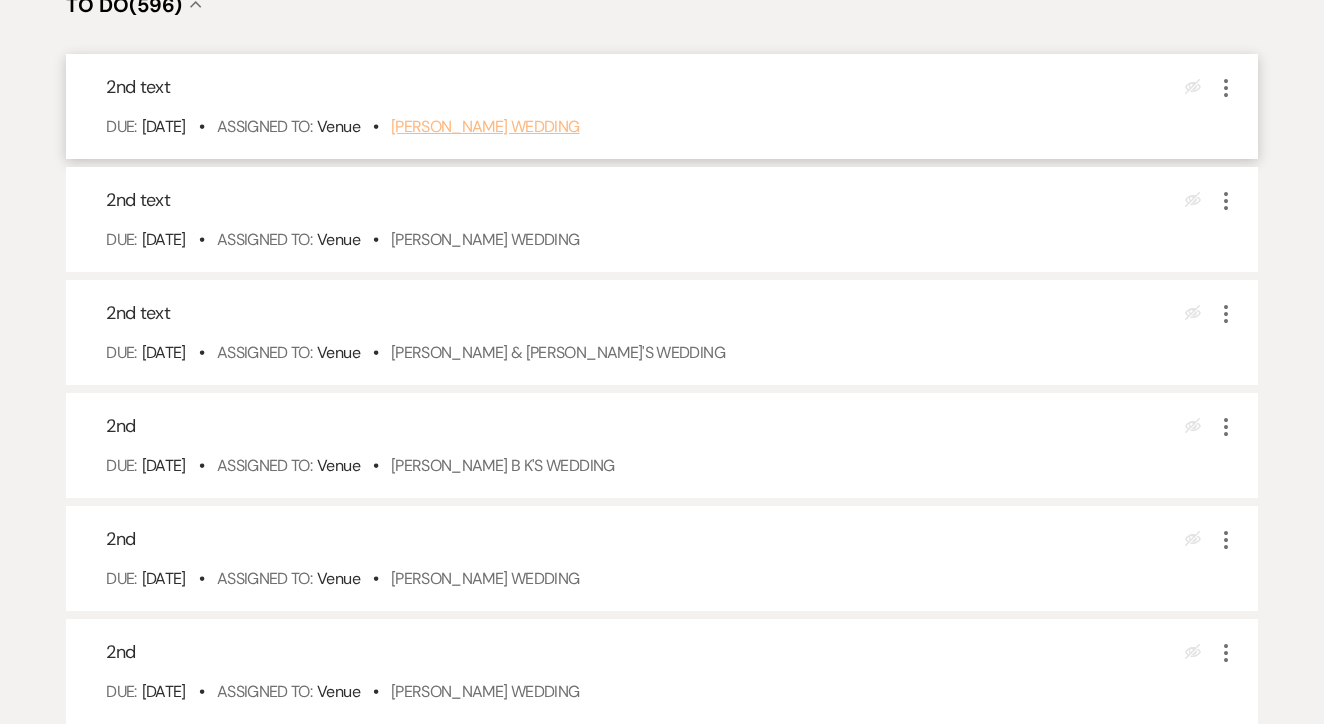click on "Torey Hahn's Wedding" at bounding box center (485, 126) 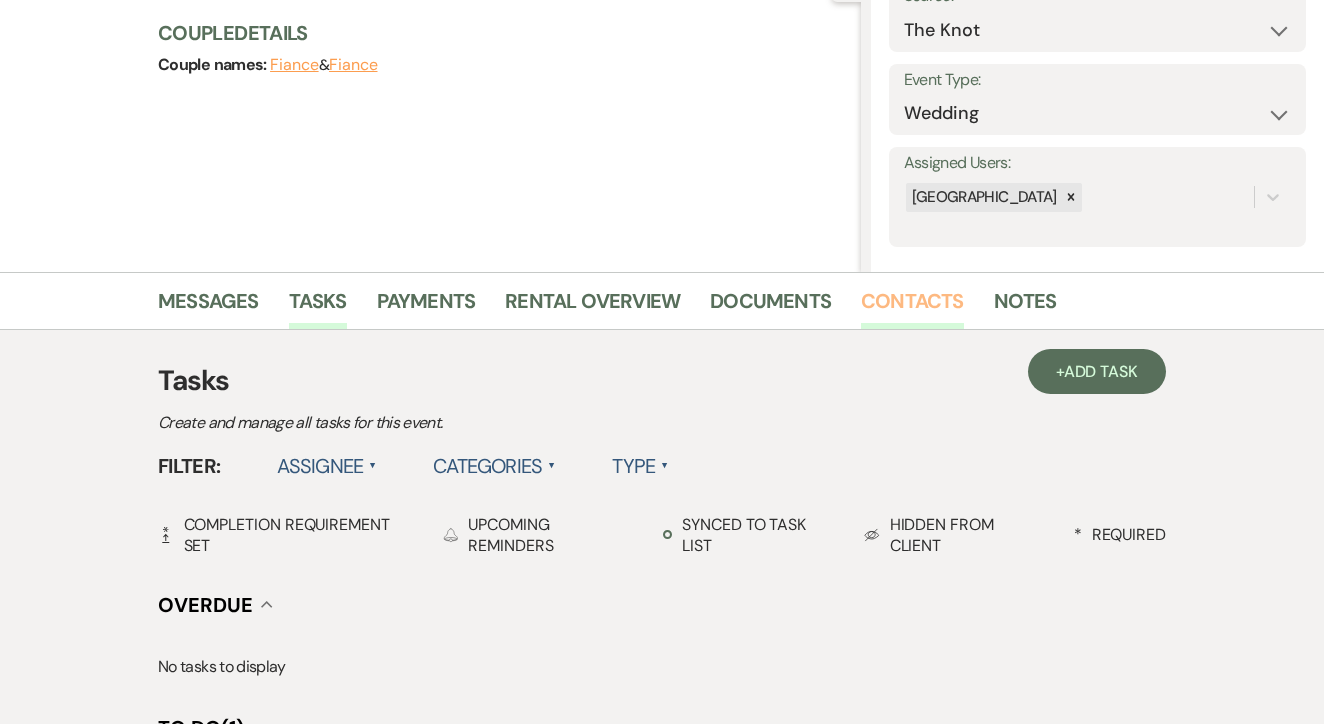 scroll, scrollTop: 230, scrollLeft: 0, axis: vertical 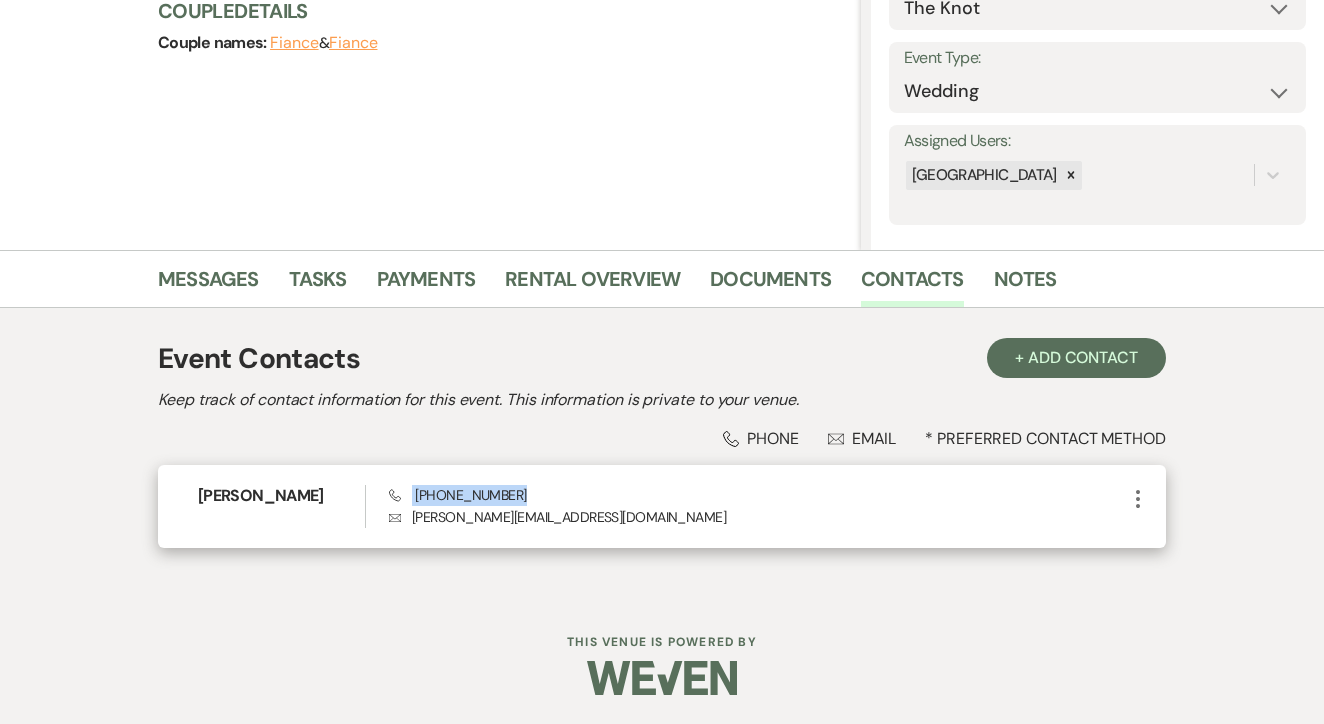 drag, startPoint x: 411, startPoint y: 496, endPoint x: 545, endPoint y: 498, distance: 134.01492 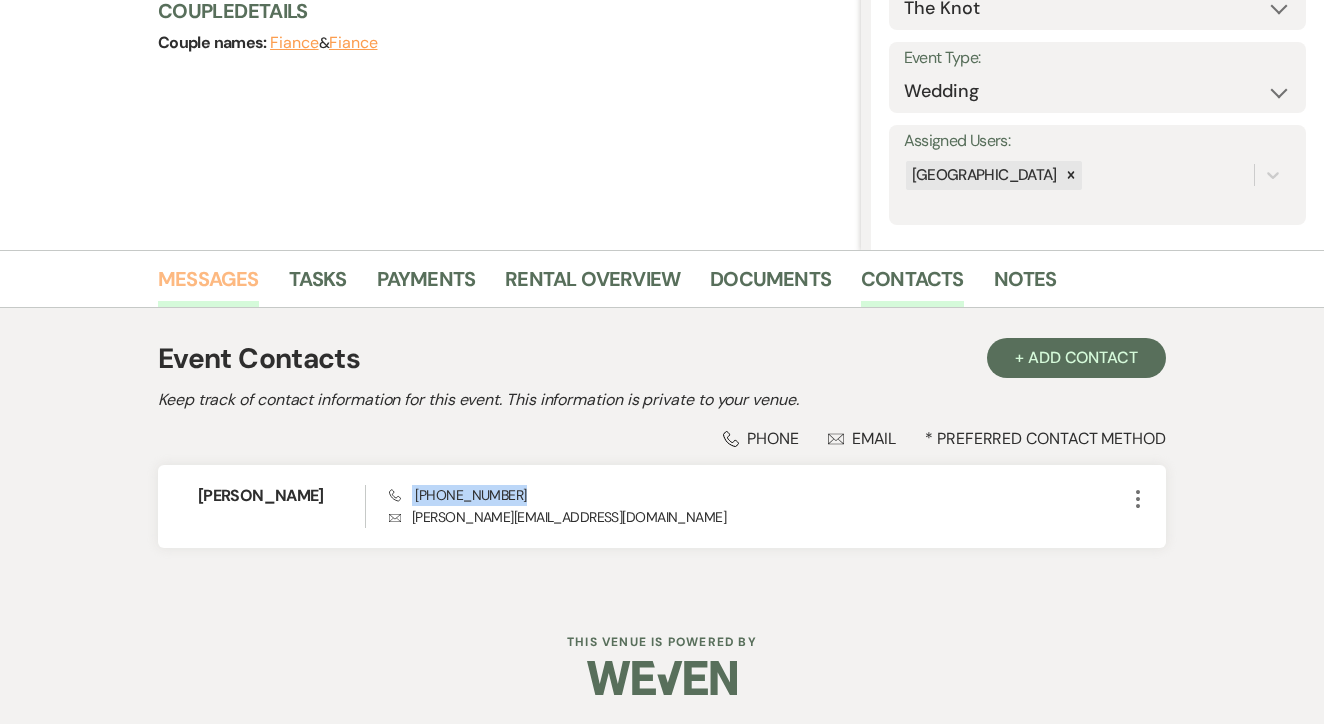 click on "Messages" at bounding box center (208, 285) 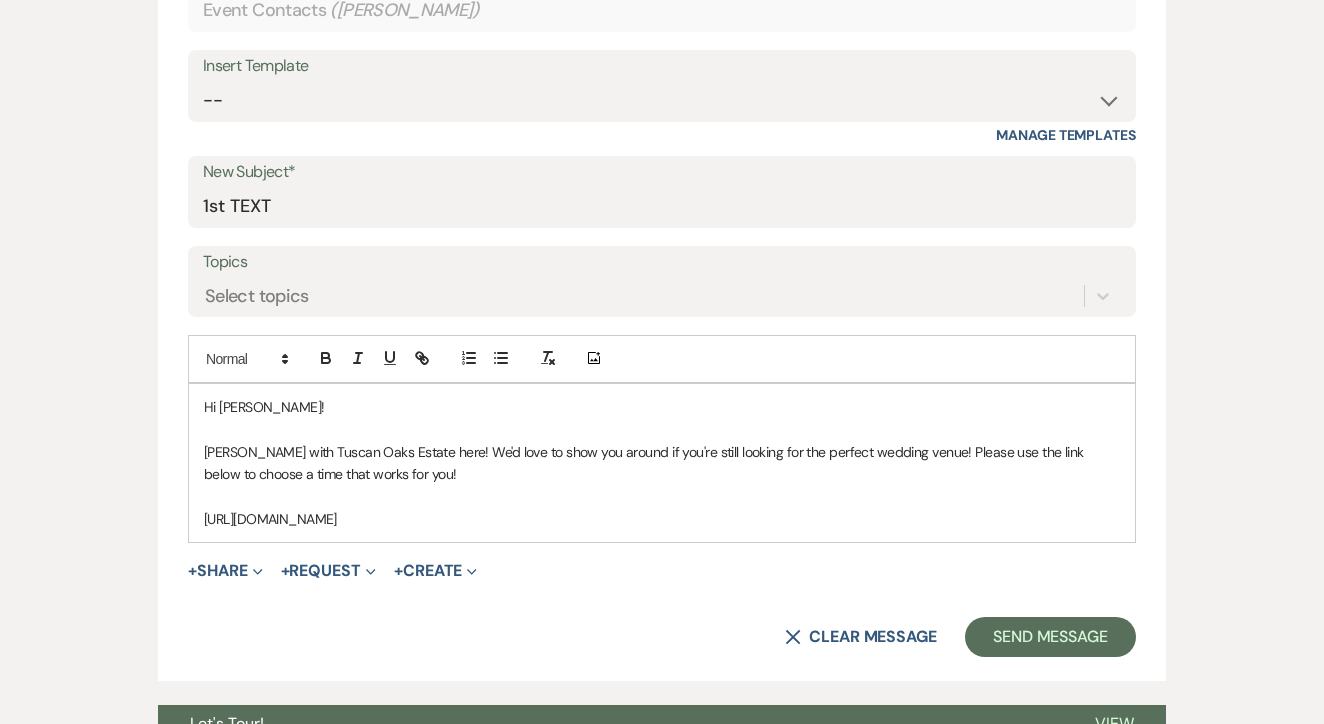 scroll, scrollTop: 899, scrollLeft: 0, axis: vertical 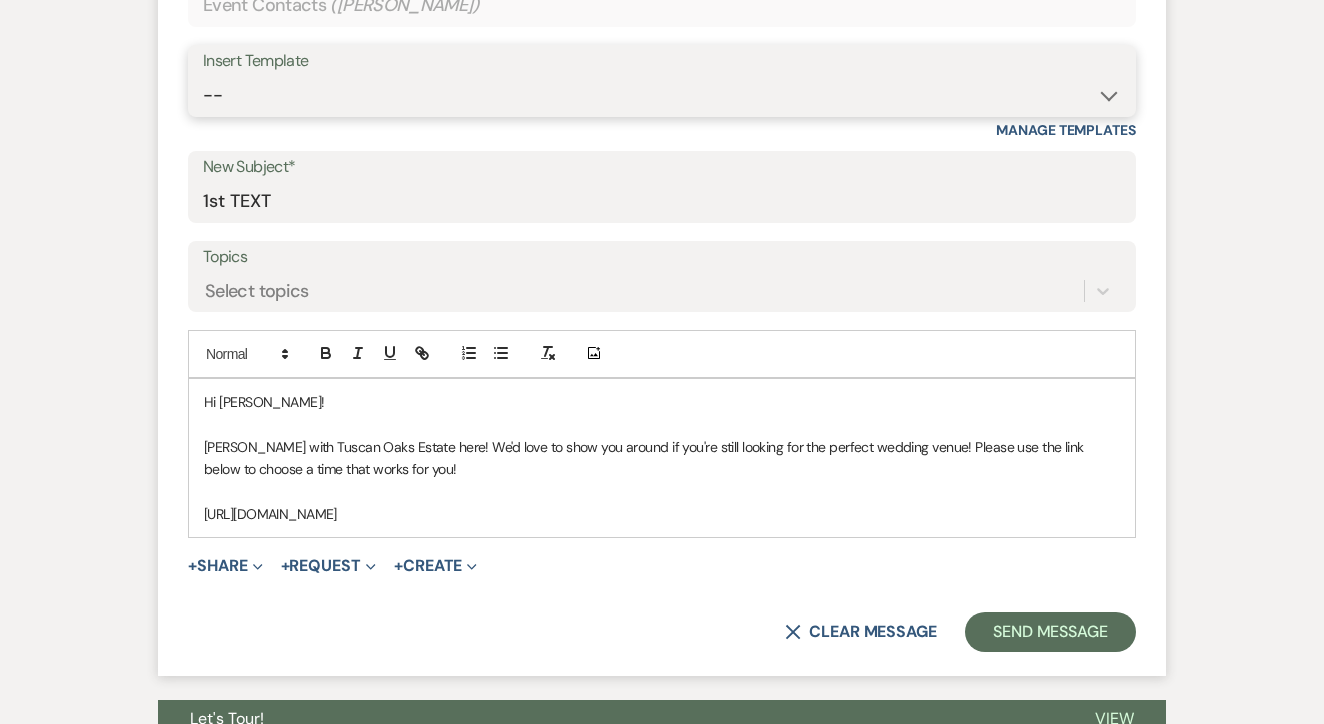 click on "-- Lead: Automated Intro Email (Wedding) Lead: 1st Follow Up Email Images Lead: TEXT (1st) Lead: 2nd Follow Up Email Lead: Booking Proposal (Post-Tour) Booked: Weven Planning Portal Introduction (AI) Lead: TEXT (Intro) Lead: Phone Consult Follow-up Lead: Hired Someone Else Lead: Confirm Tour Lead: Confirm Tour (TEXT) Booked: Insta Post Info Lead: 3rd Follow Up Email Booked: Damage Deposit Deduction Lead: Post Tour F/u (no proposal) Lead: Tour No-Show Booked: Day After Wedding Booked: Mailing Address Lead: Cancelled Tour Lead: TEXT (2nd) Lead: 4th Follow Up Email Lead: Booking Deposit Type (ACH or Card) Booked: Vendor Information Needed Booked: Review Request Lead: ACH Instructions Vendor: Photo Request Vendor: Video Request Booked: 6 Month Planning Meeting Booked: 6 Week Final Consult Open House Invite Booked: Late Payment Booked: Weven Planning Portal Introduction" at bounding box center (662, 95) 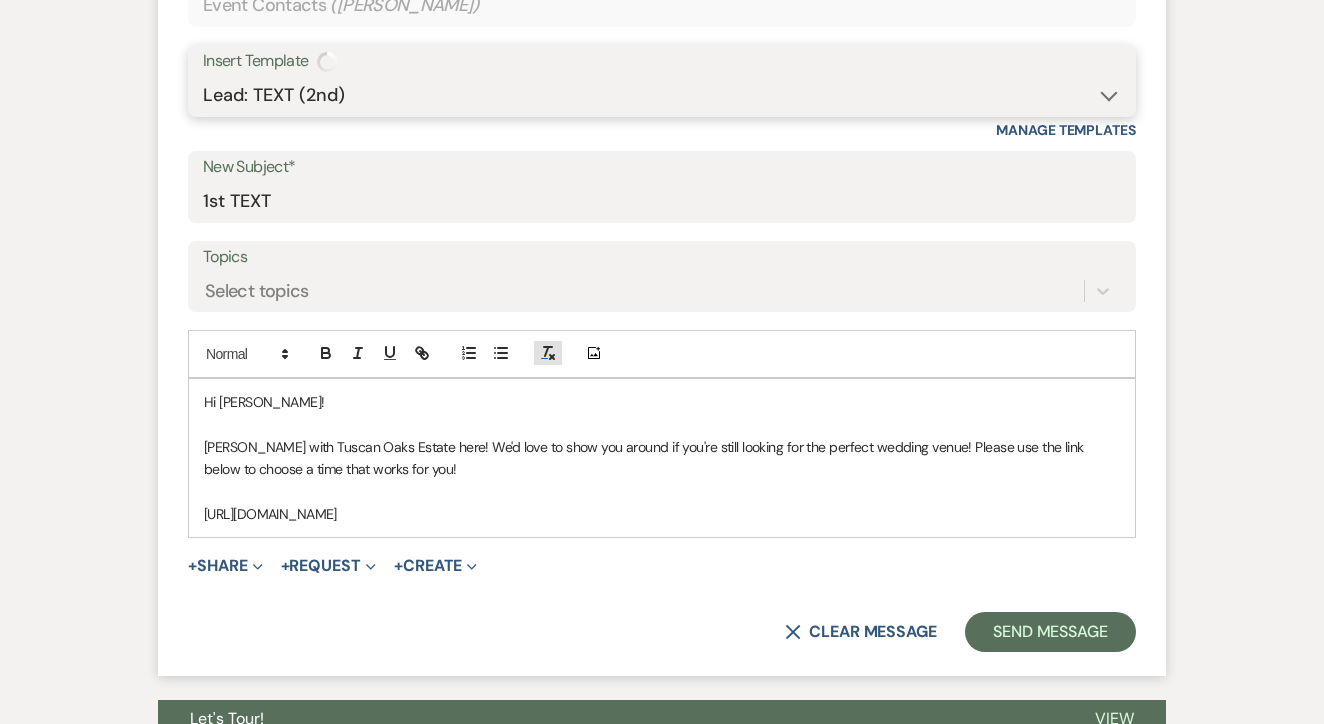type on "TEXT 2" 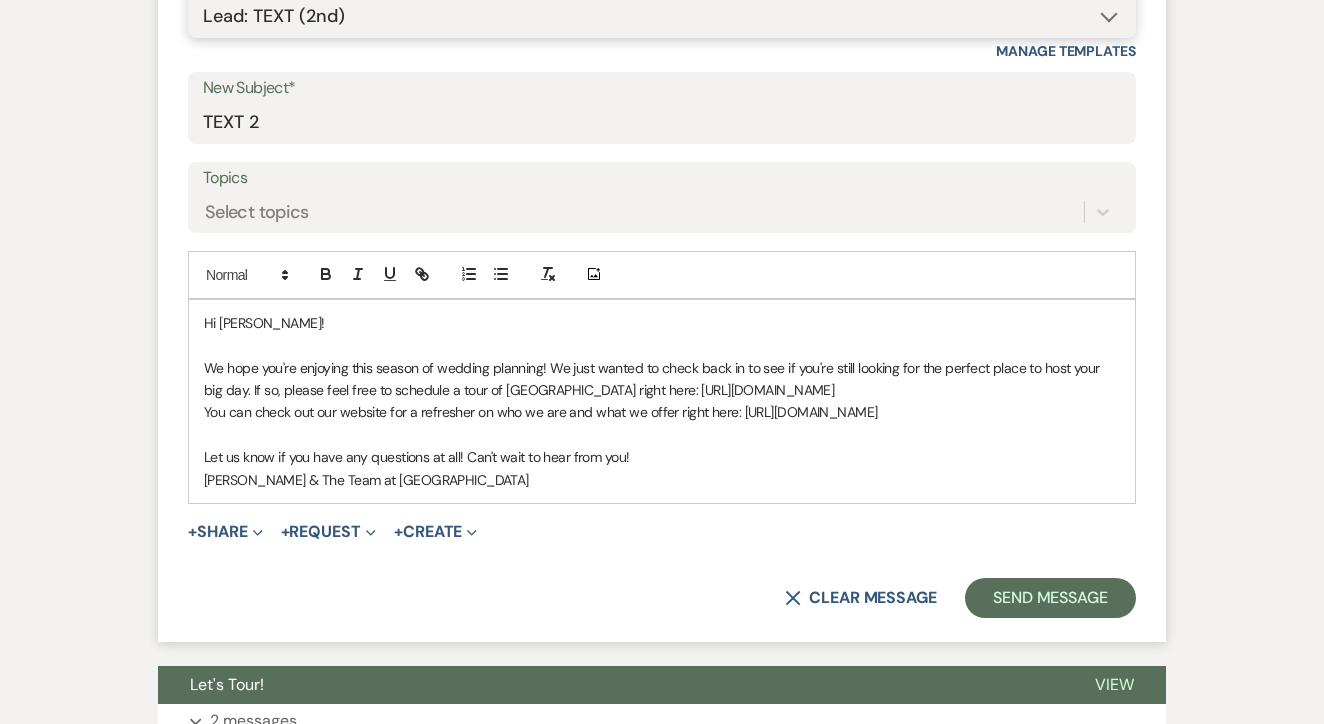 scroll, scrollTop: 984, scrollLeft: 0, axis: vertical 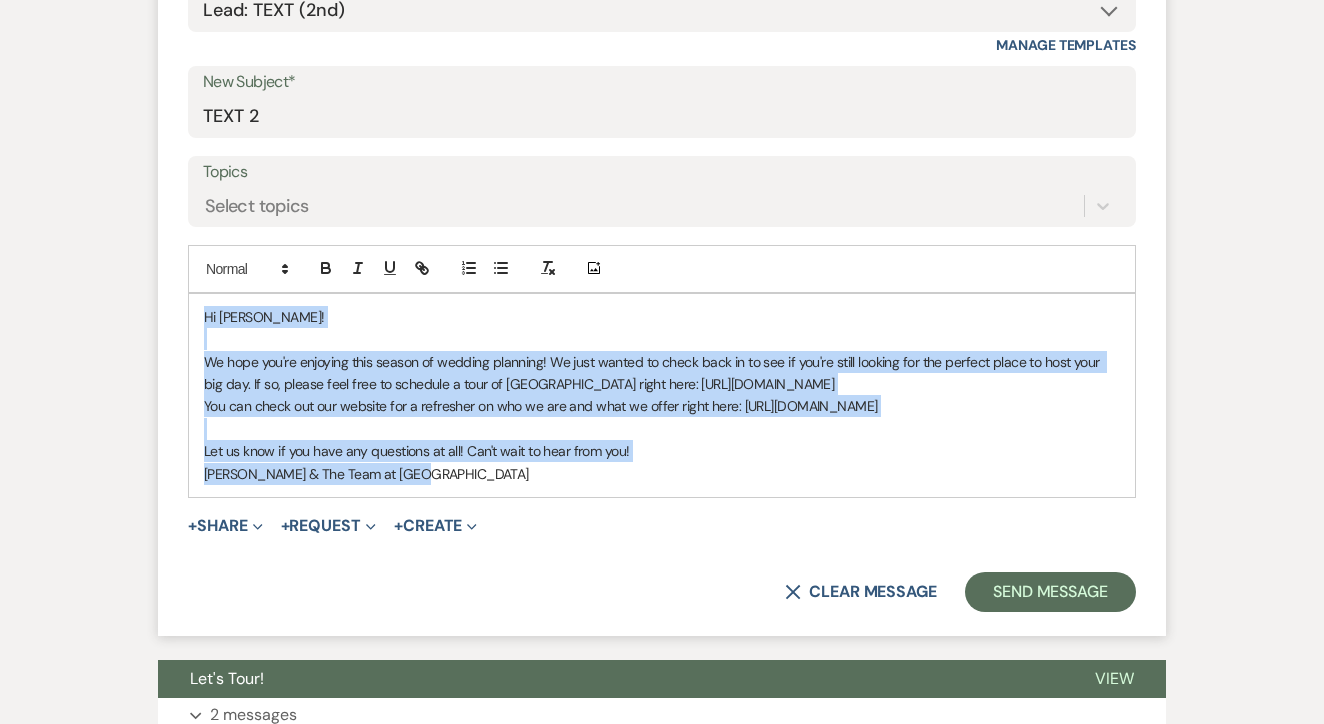 drag, startPoint x: 206, startPoint y: 320, endPoint x: 510, endPoint y: 479, distance: 343.06998 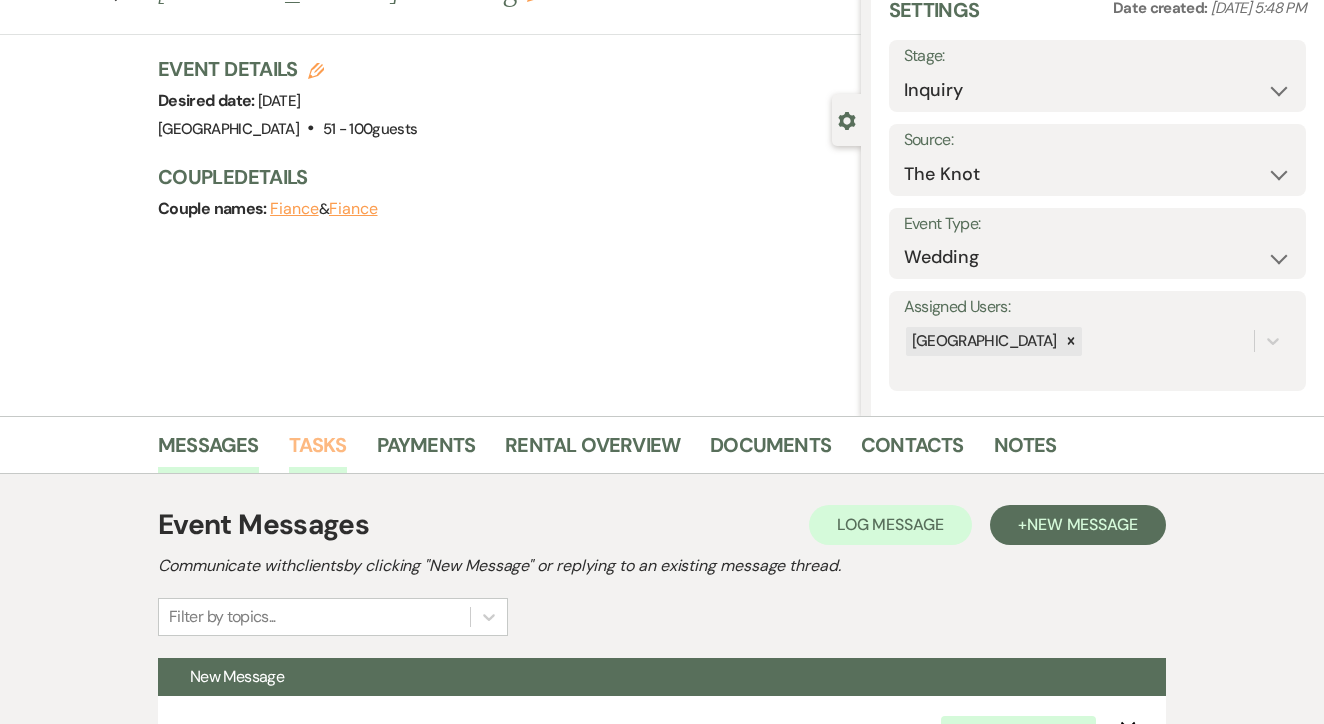 click on "Tasks" at bounding box center [318, 451] 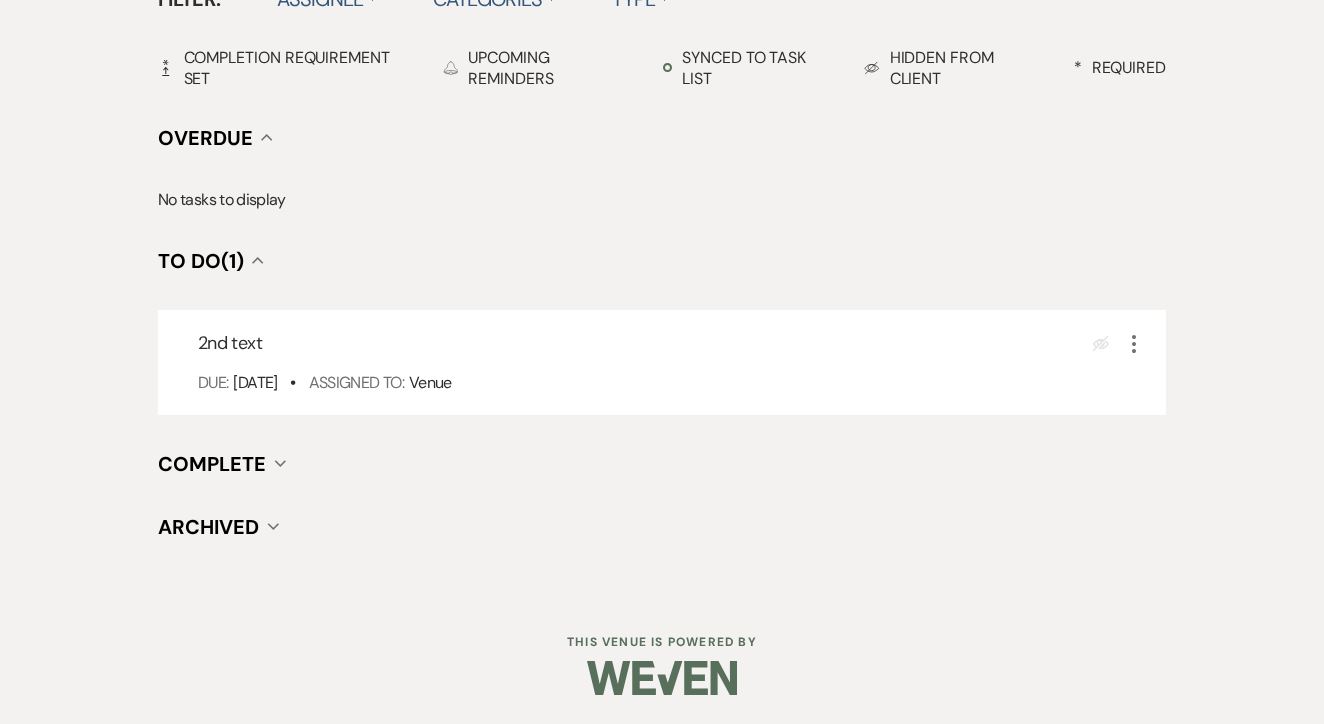 scroll, scrollTop: 696, scrollLeft: 0, axis: vertical 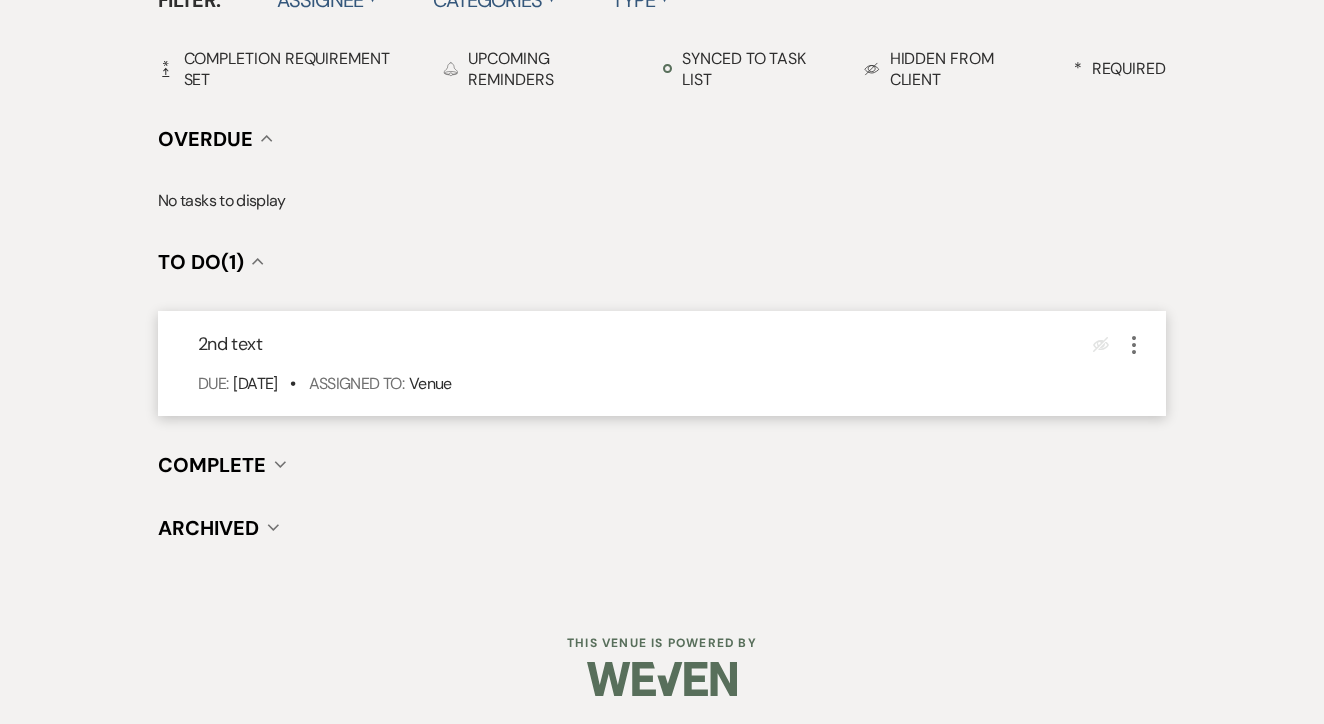 click on "More" at bounding box center (1134, 344) 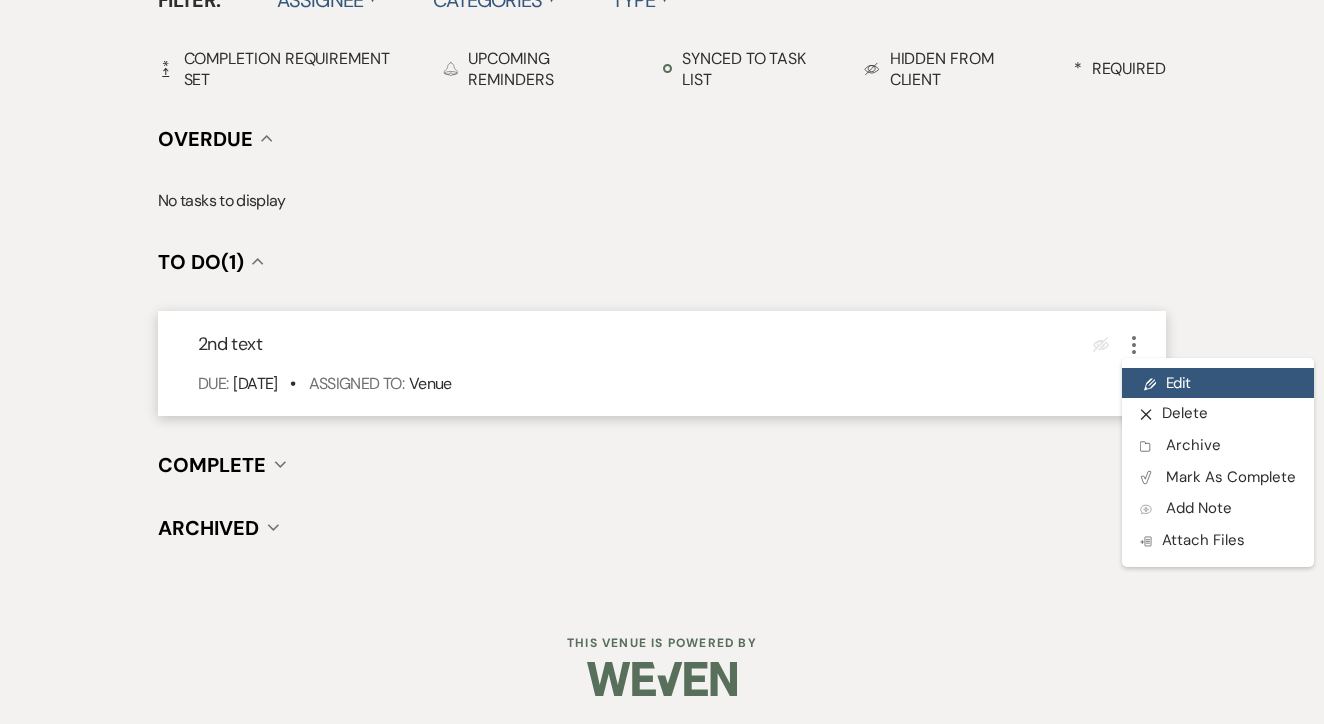 click on "Pencil  Edit" at bounding box center [1218, 383] 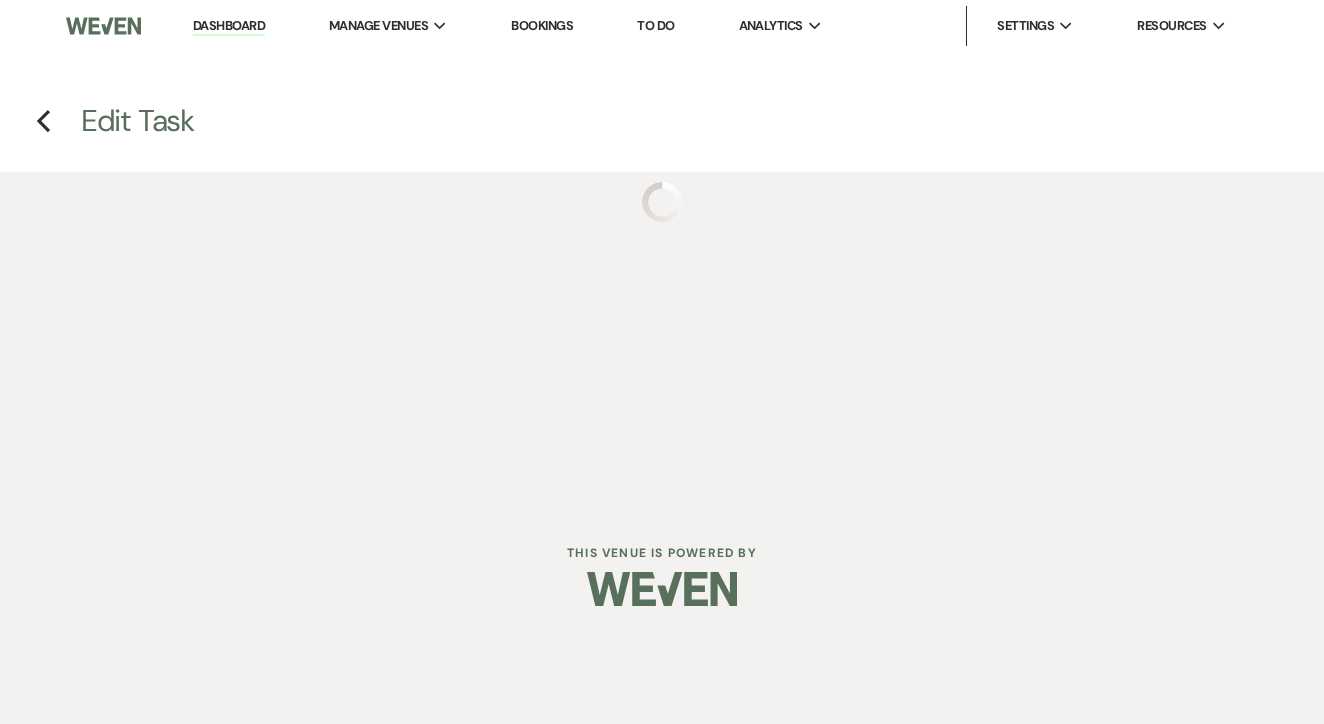 scroll, scrollTop: 0, scrollLeft: 0, axis: both 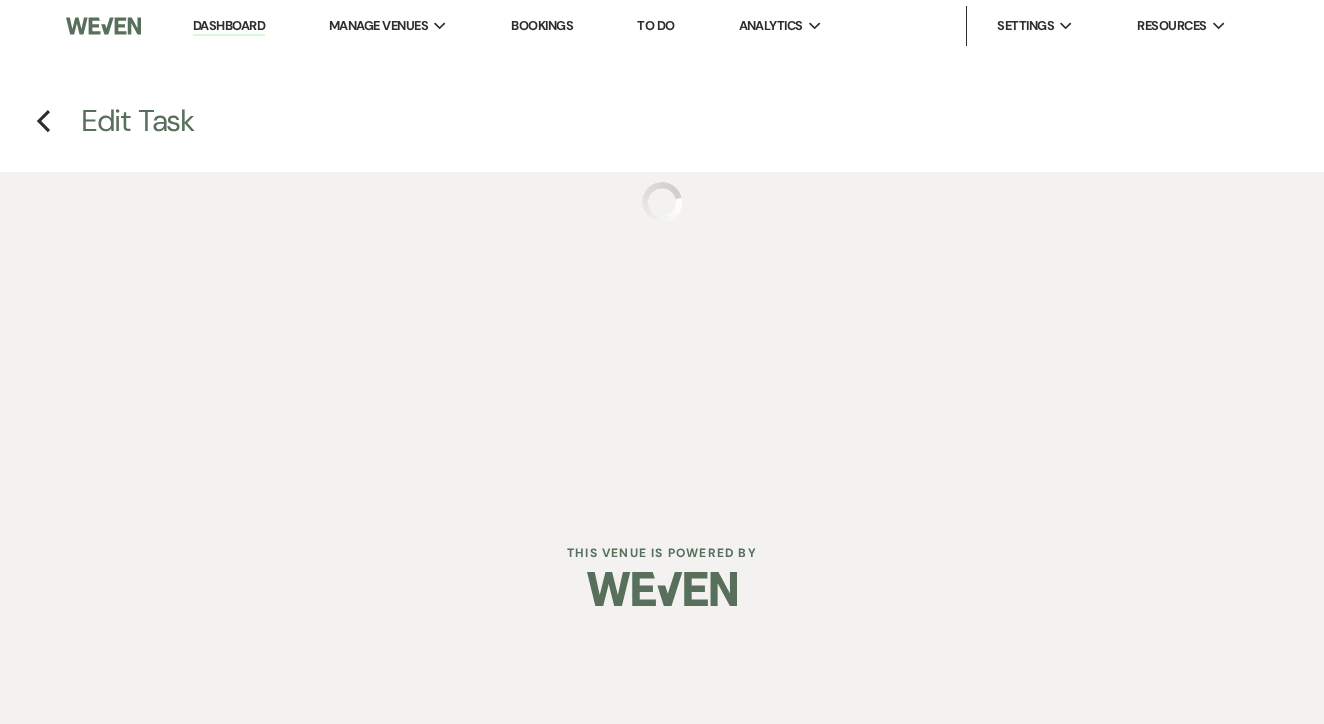 select on "false" 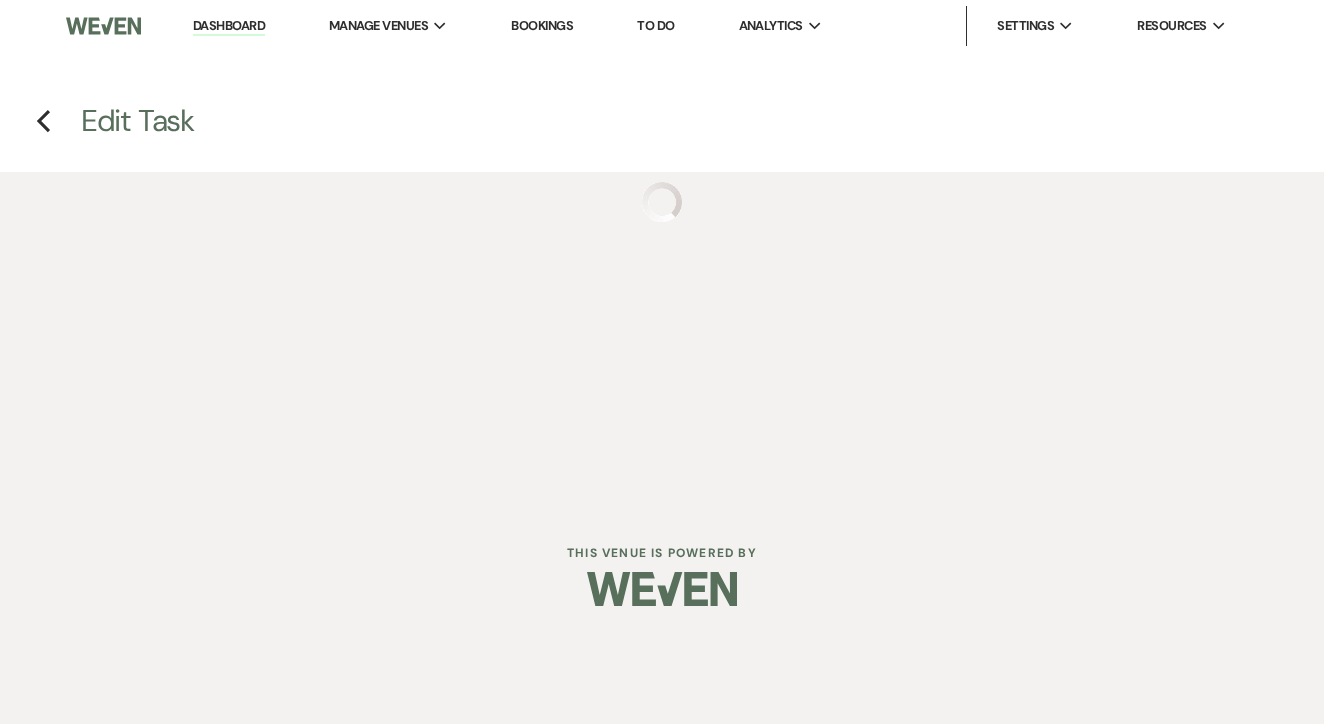 select on "venueHost" 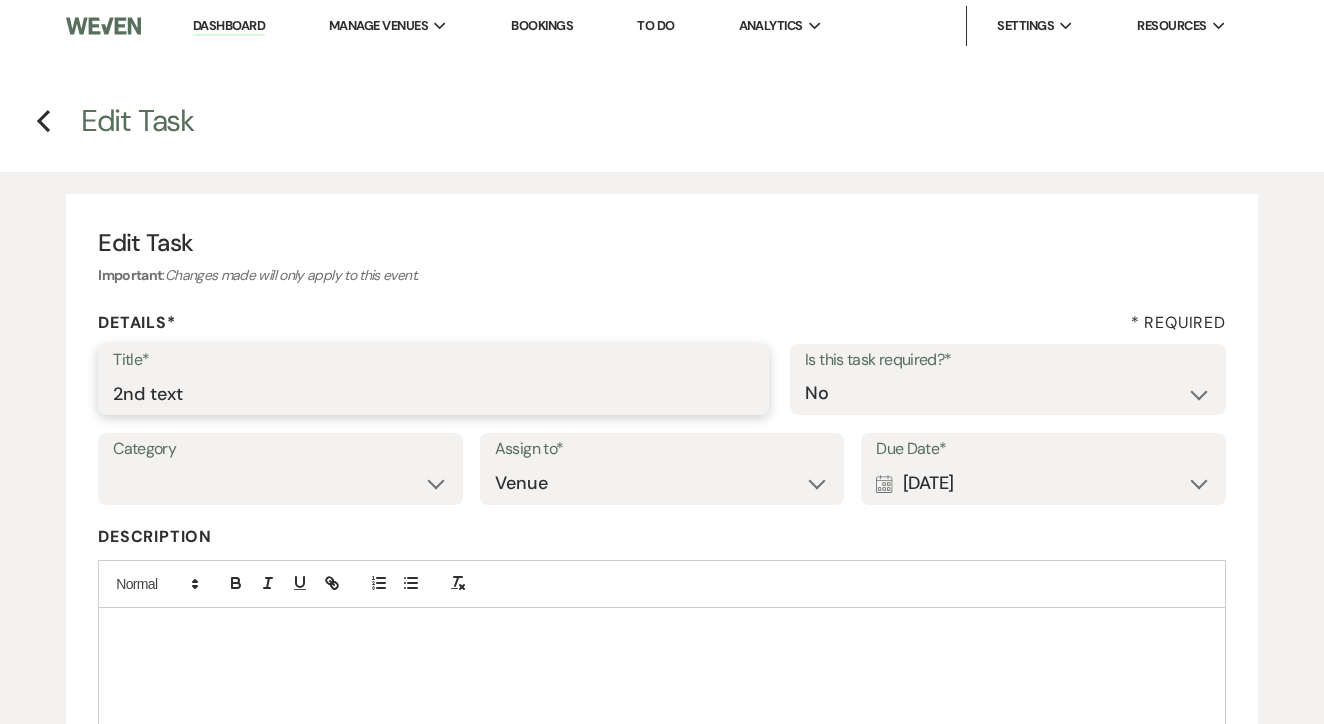 click on "2nd text" at bounding box center [433, 393] 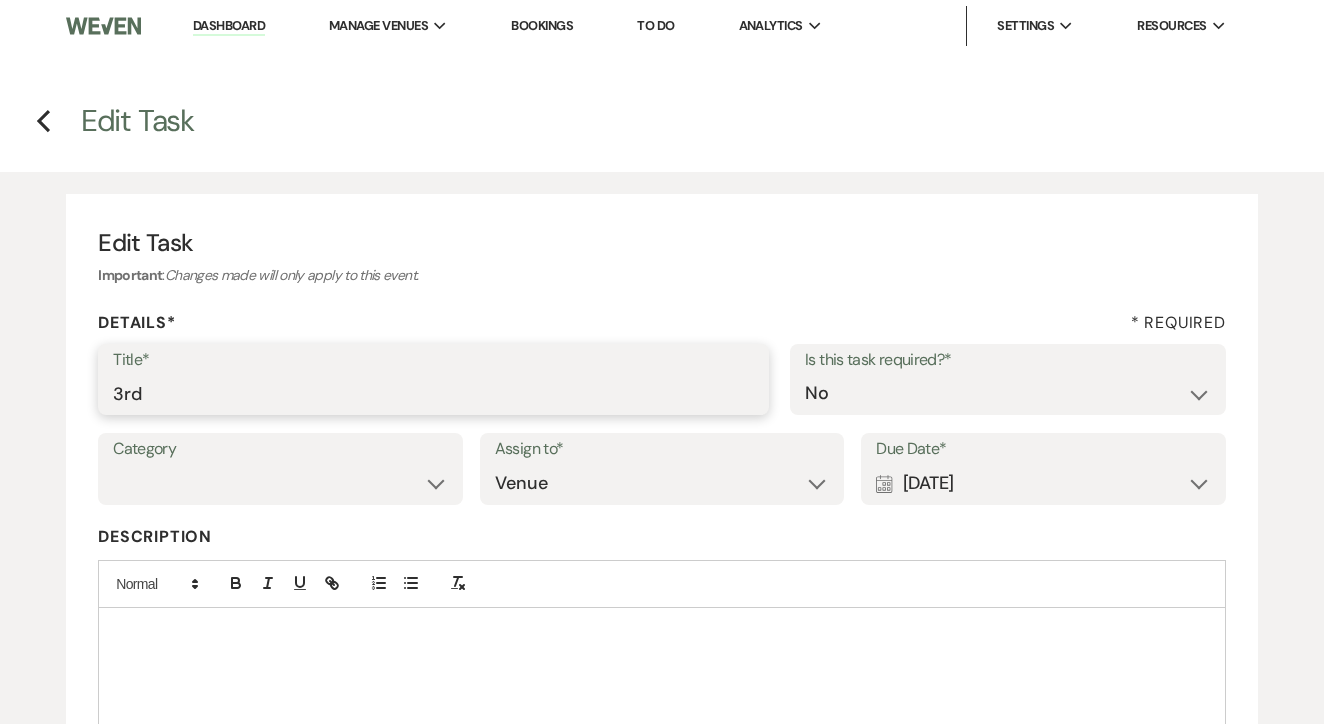 type on "3rd" 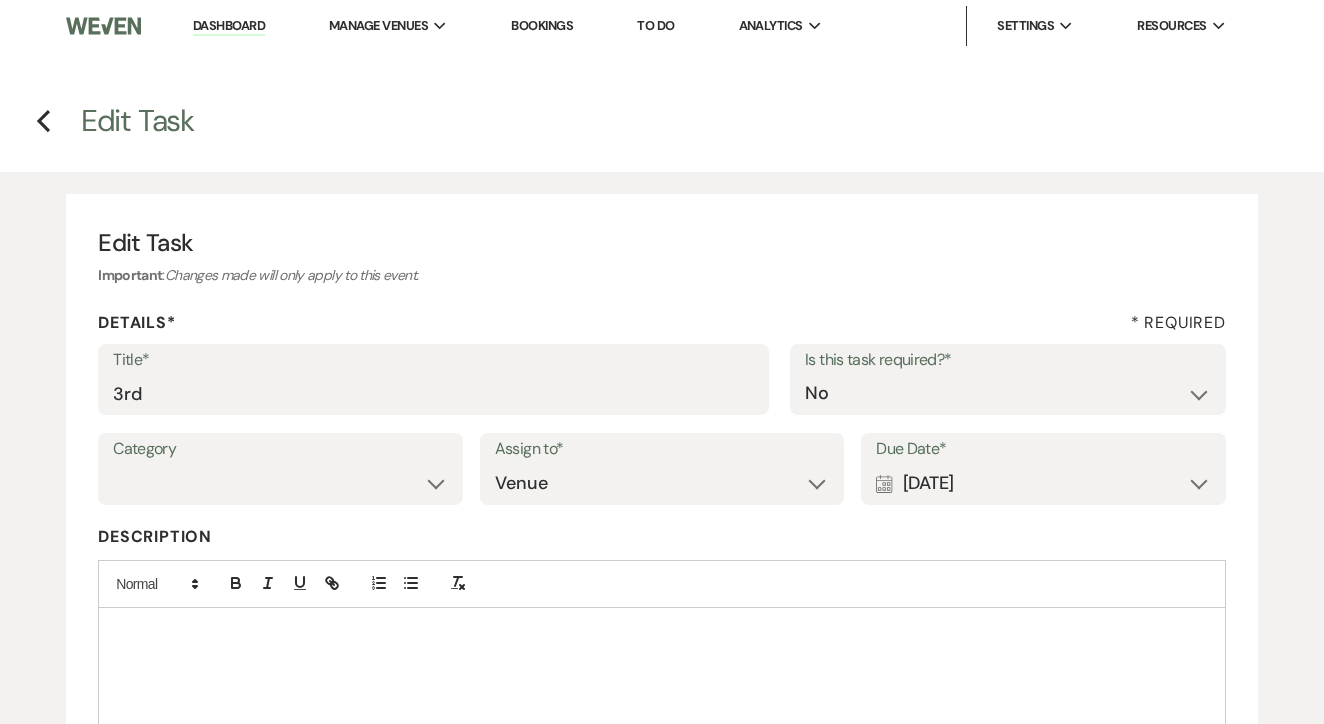 click on "Calendar [DATE] Expand" at bounding box center [1043, 483] 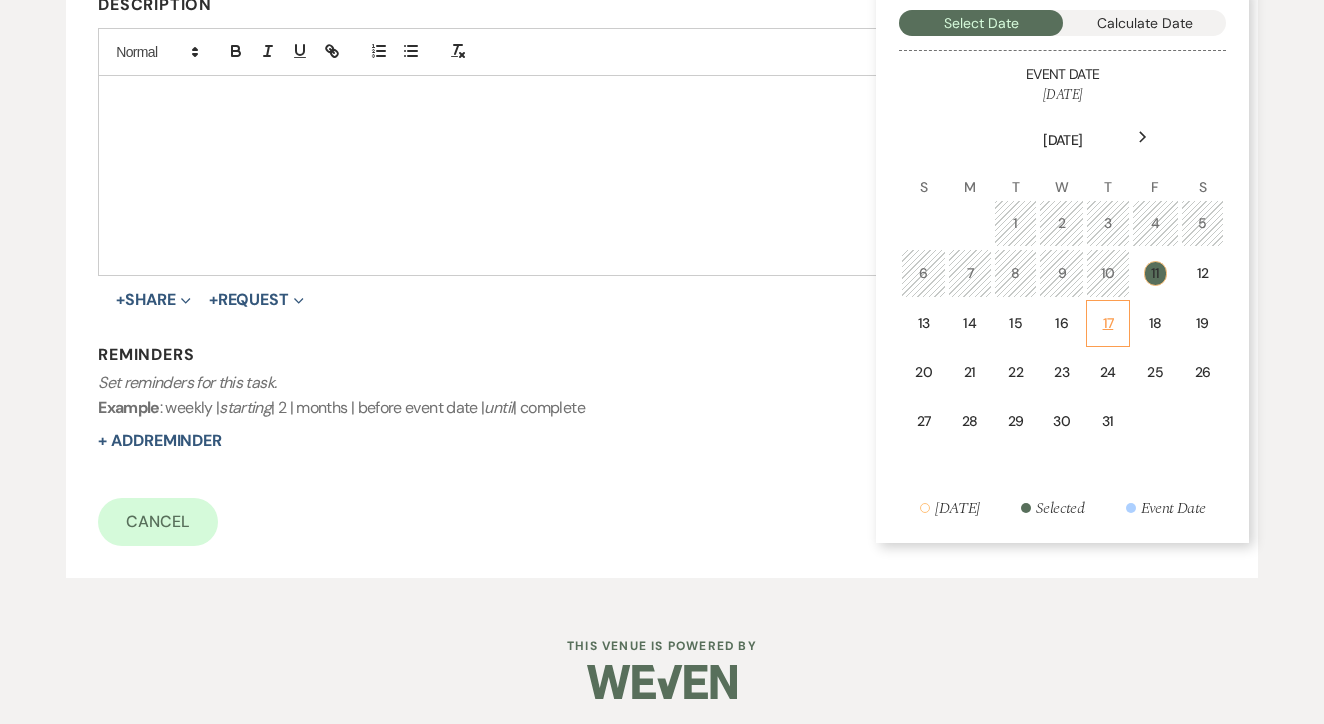 scroll, scrollTop: 530, scrollLeft: 0, axis: vertical 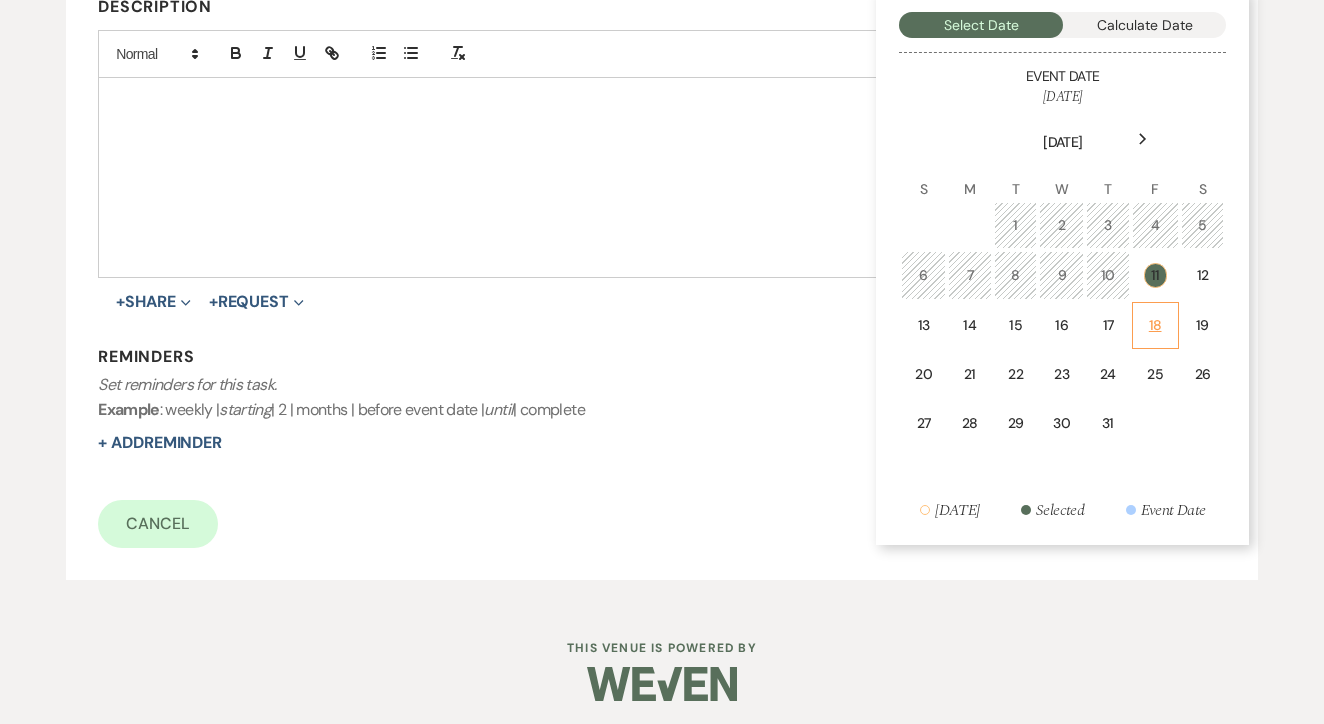 click on "18" at bounding box center (1155, 325) 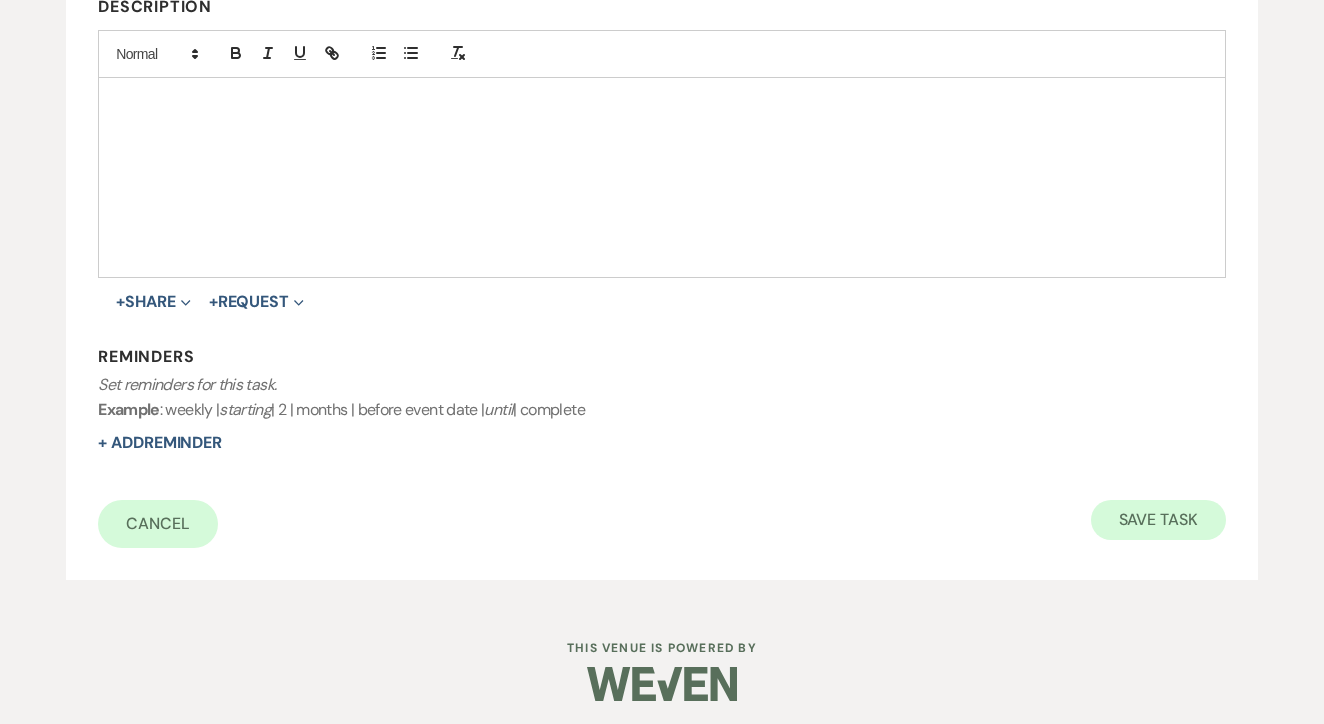 click on "Save Task" at bounding box center [1158, 520] 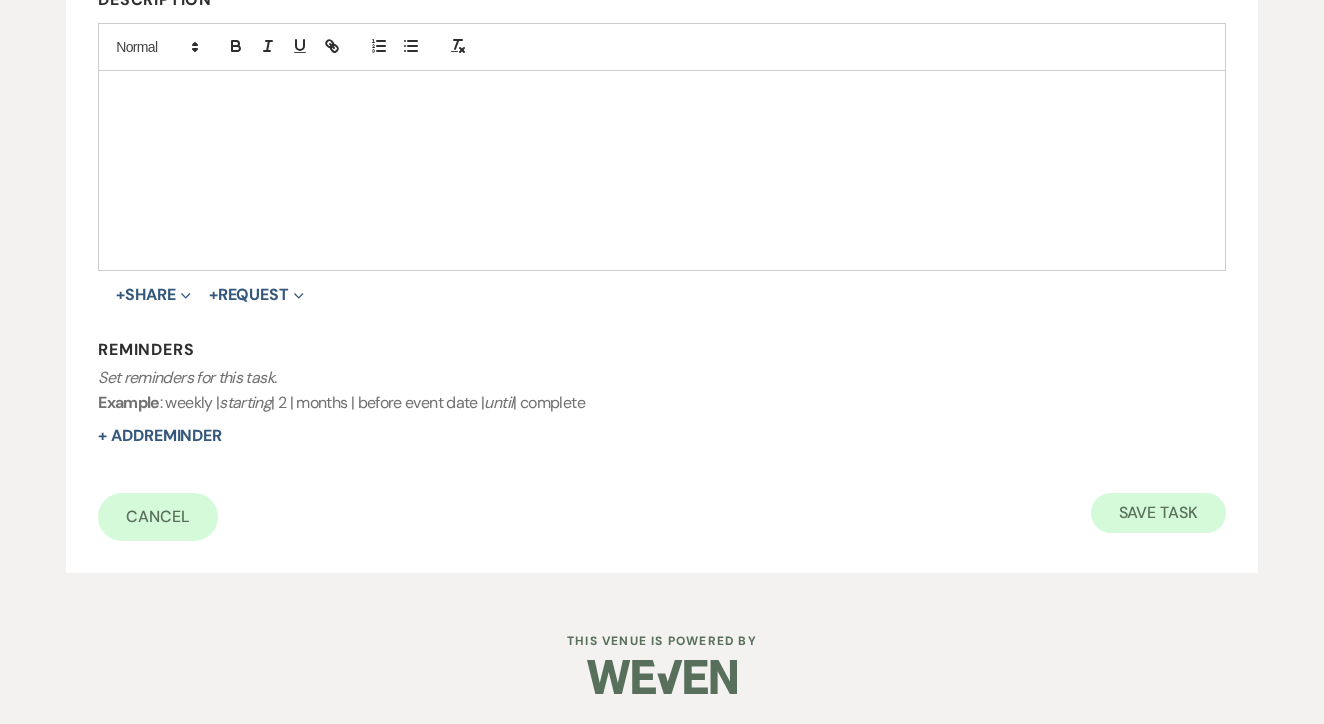 select on "2" 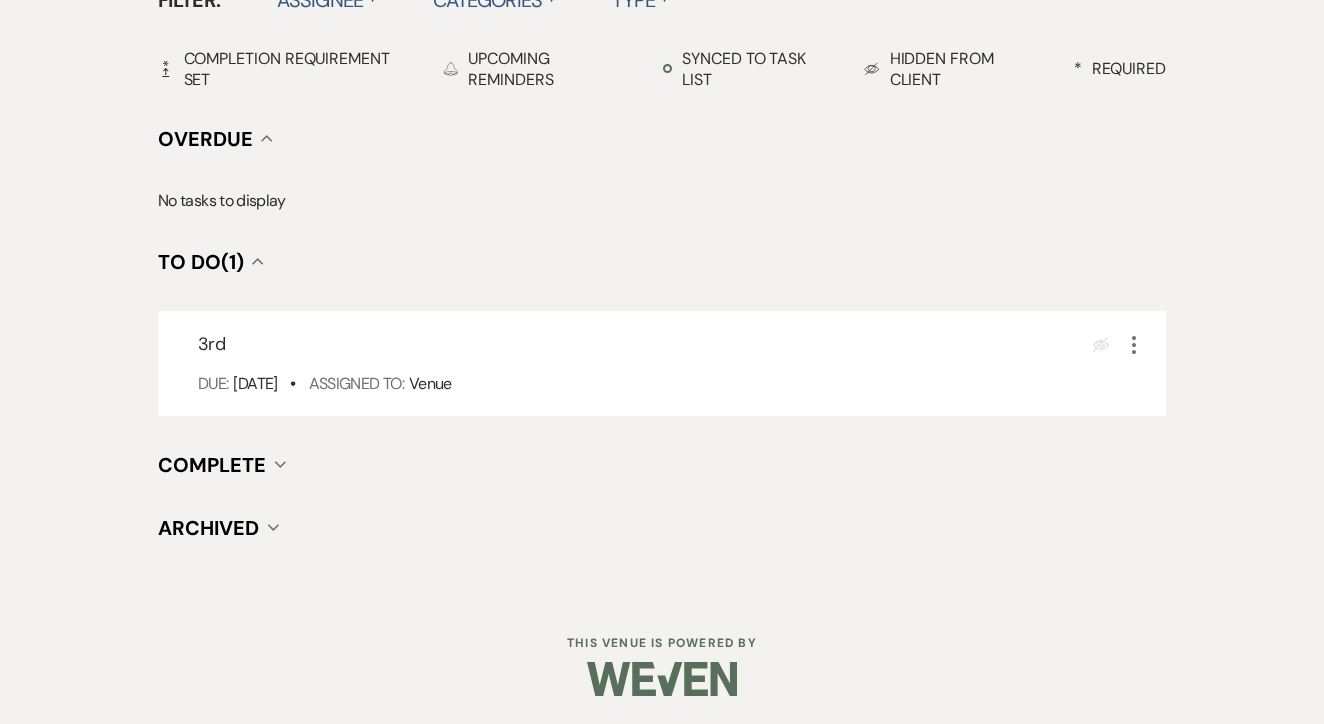 click on "+  Add Task Tasks Create and manage all tasks for this event. Filter: Assignee   ▲ Categories   ▲ Type   ▲ Completion Requirement Completion Requirement Set Reminder Bell Upcoming Reminders Synced to task list Hidden Eye Hidden from Client * Required Overdue Collapse No tasks to display To Do  (1) Collapse 3rd Eye Blocked More Due:  Jul 18 25 • Assigned To:  Venue Complete Collapse Archived Collapse" at bounding box center [662, 230] 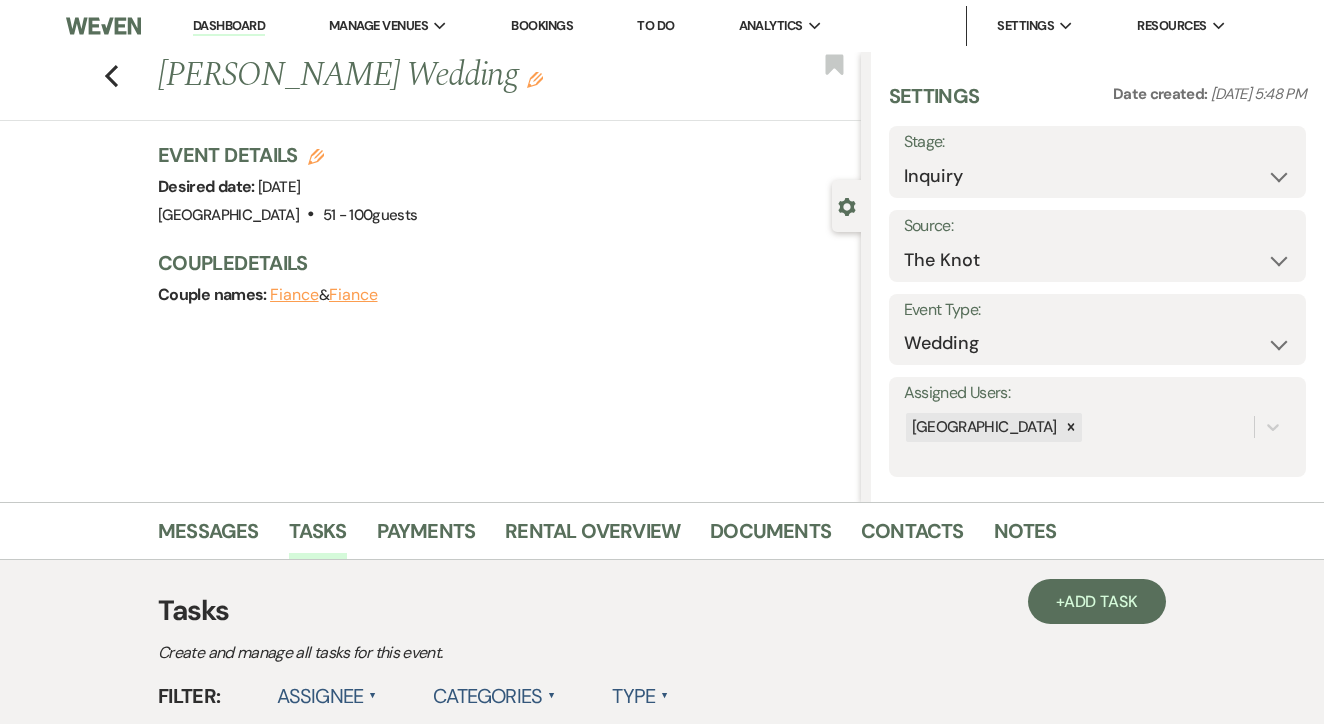 scroll, scrollTop: 0, scrollLeft: 0, axis: both 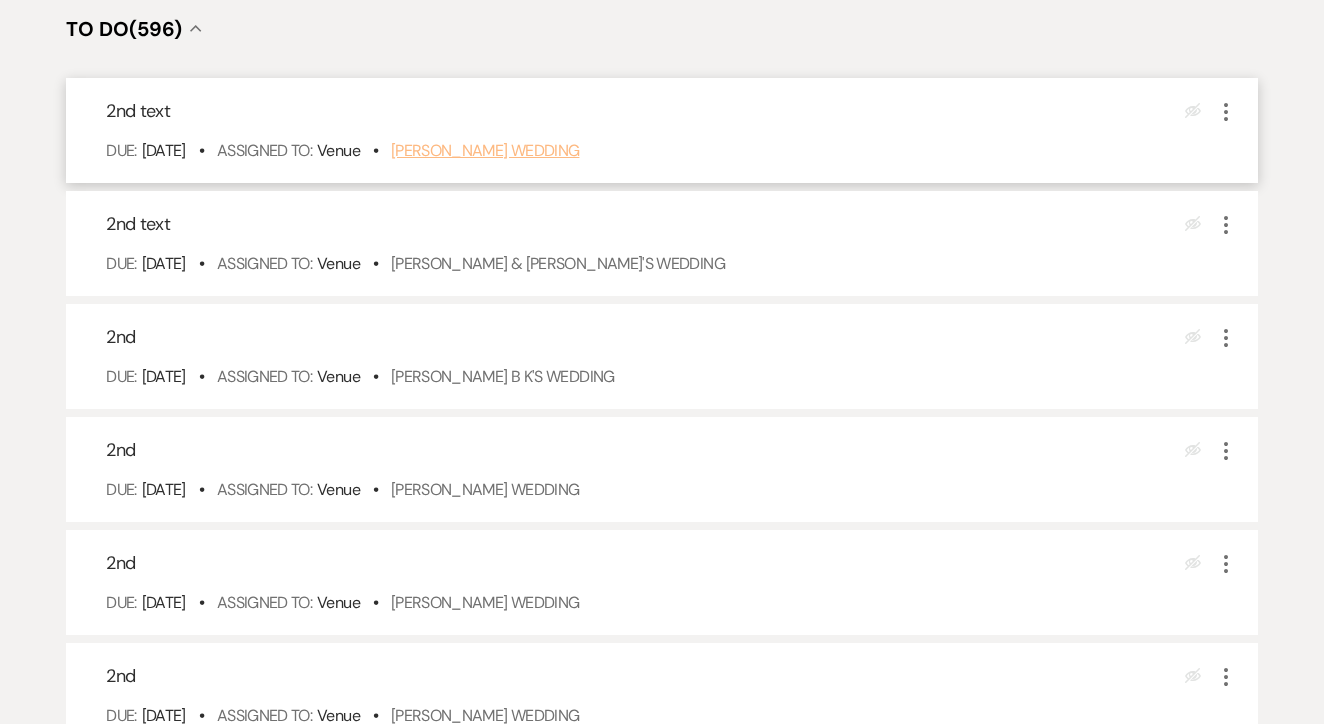 click on "Katie-Beth Peek's Wedding" at bounding box center [485, 150] 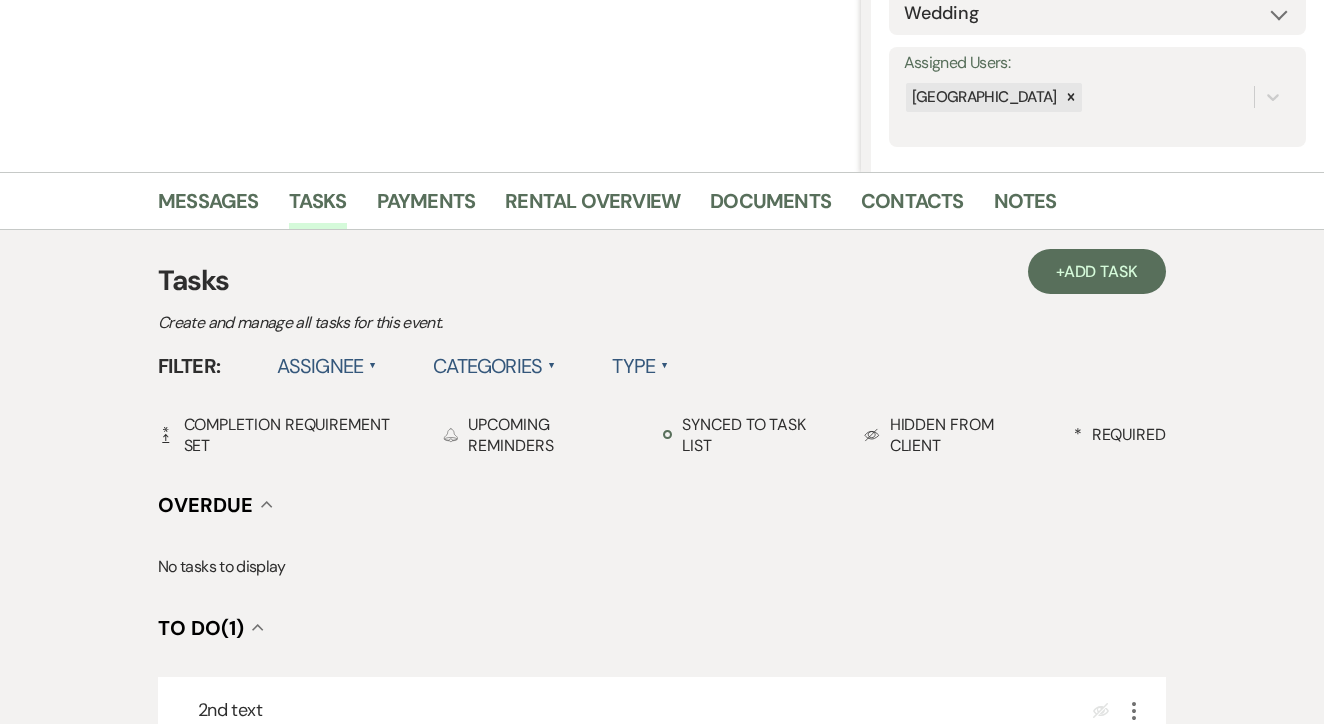 scroll, scrollTop: 0, scrollLeft: 0, axis: both 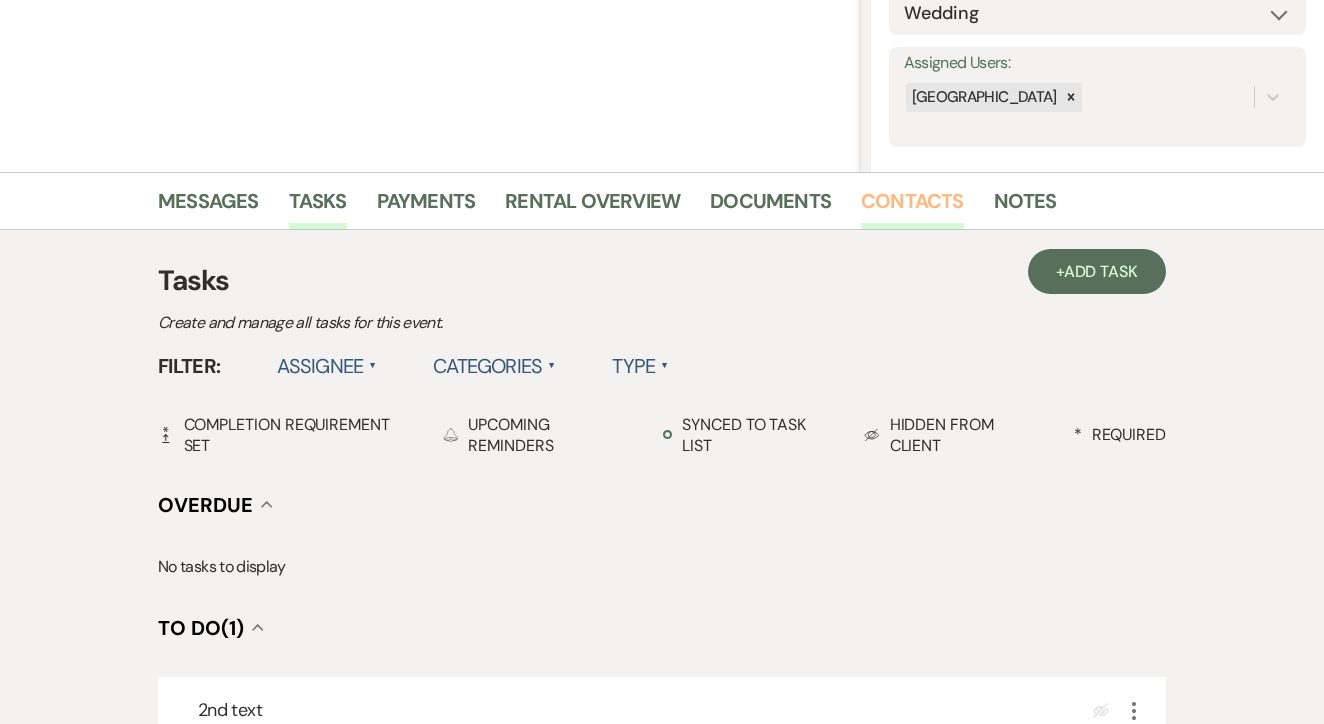 click on "Contacts" at bounding box center (912, 207) 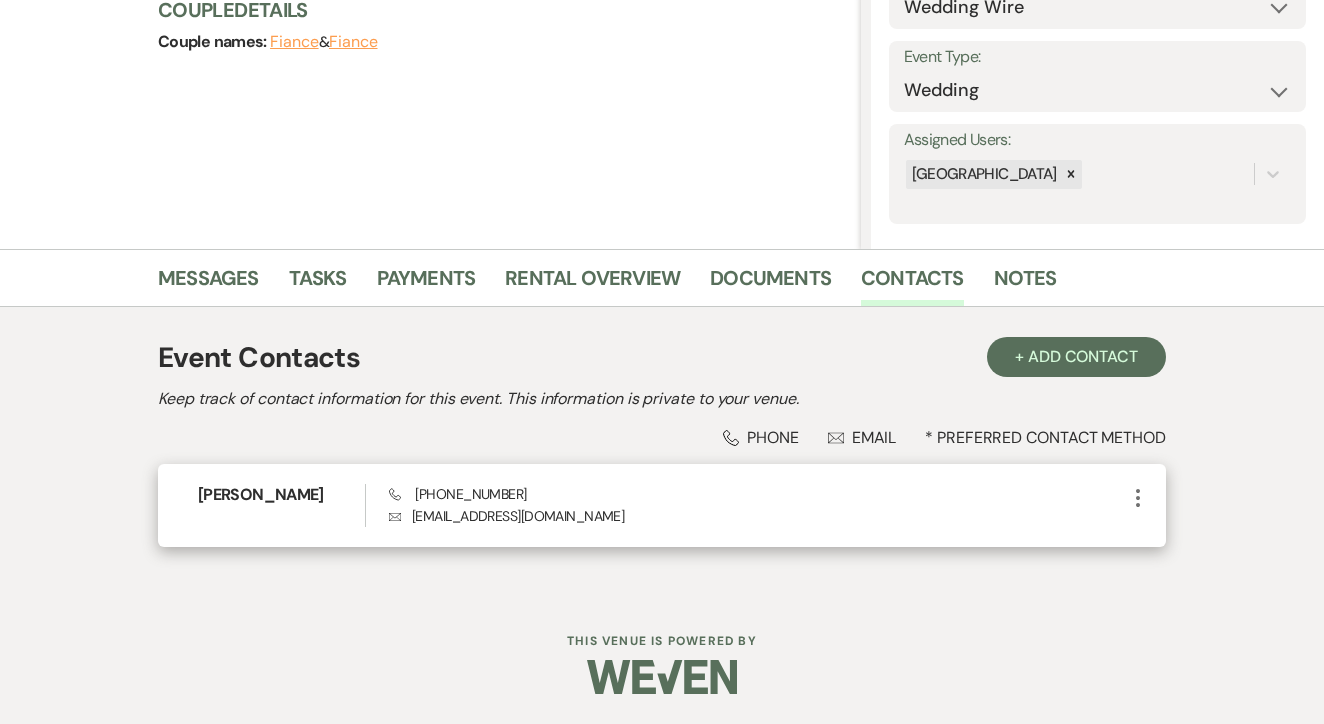scroll, scrollTop: 252, scrollLeft: 0, axis: vertical 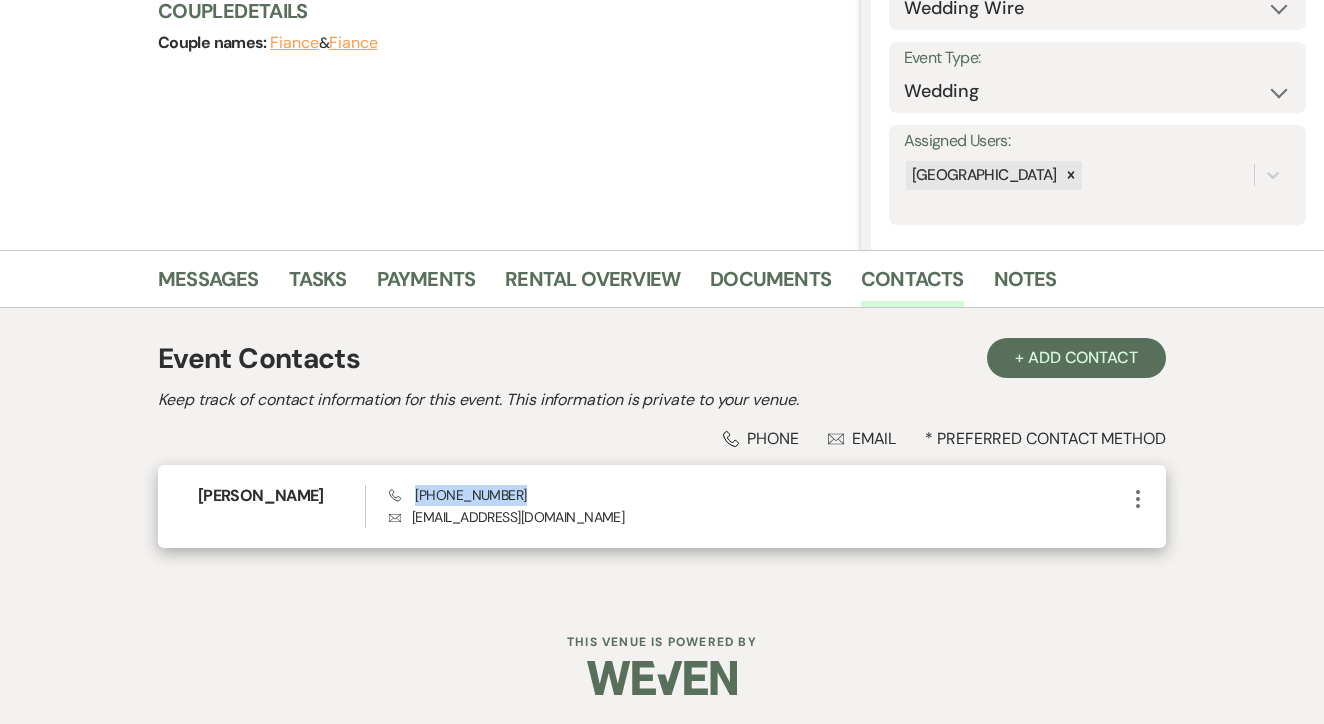 drag, startPoint x: 416, startPoint y: 493, endPoint x: 507, endPoint y: 498, distance: 91.13726 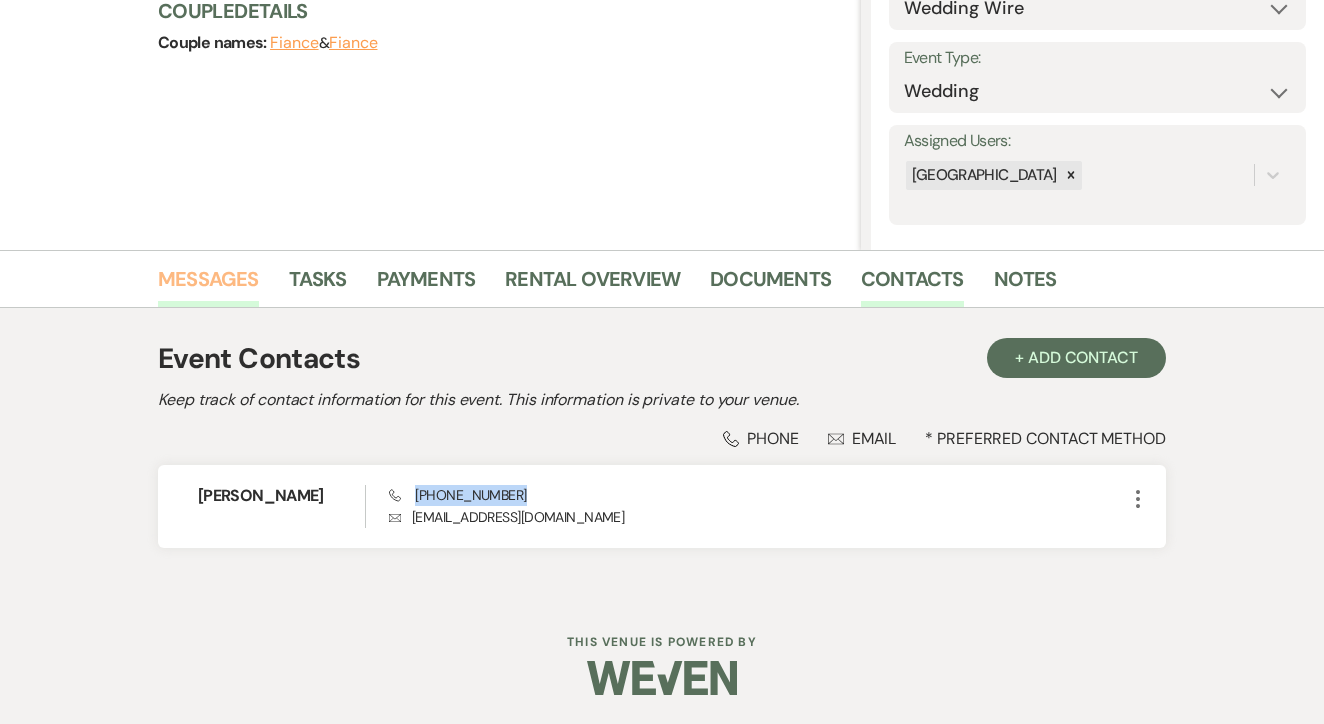 click on "Messages" at bounding box center [208, 285] 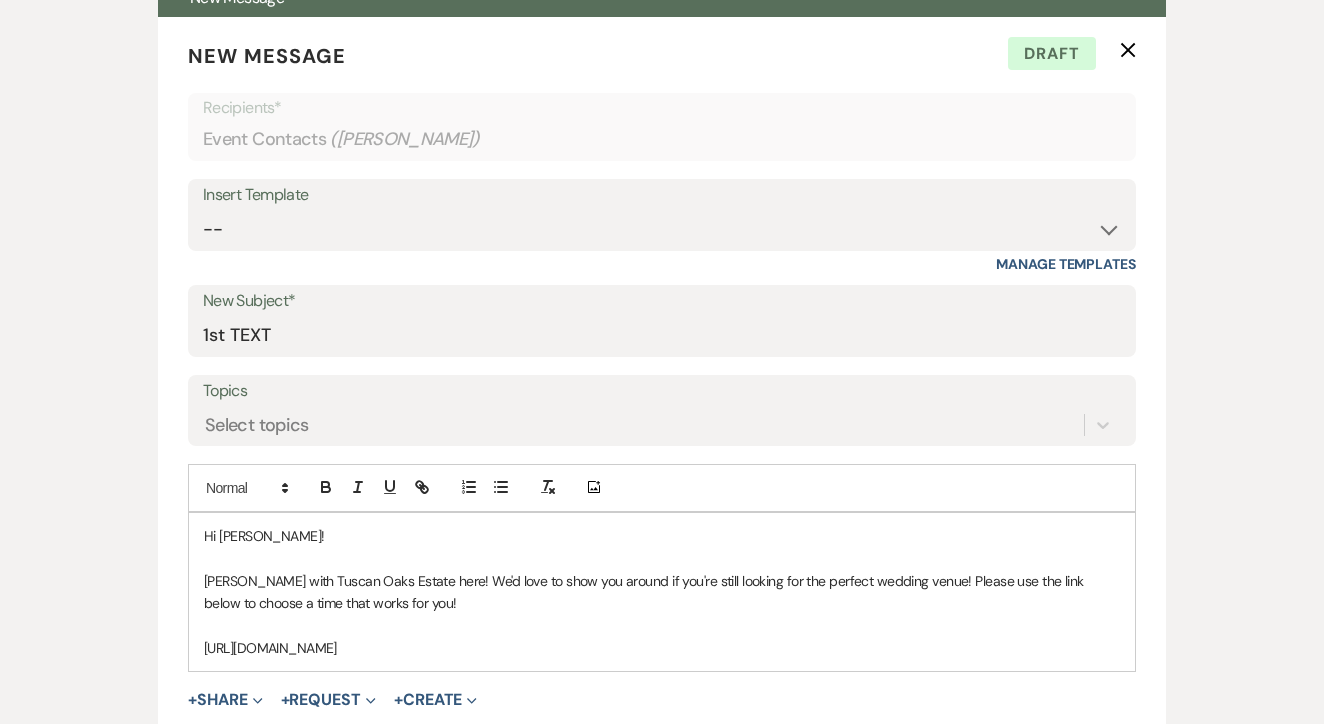 scroll, scrollTop: 766, scrollLeft: 0, axis: vertical 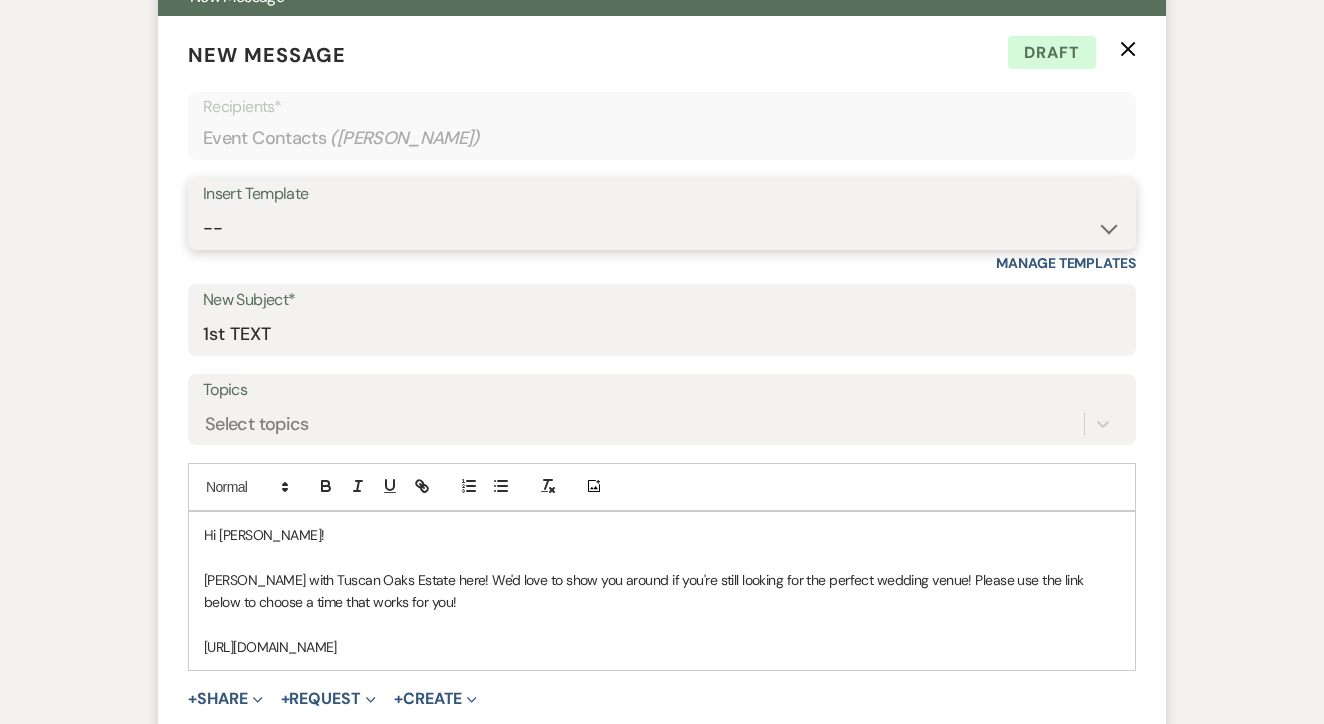 click on "-- Lead: Automated Intro Email (Wedding) Lead: 1st Follow Up Email Images Lead: TEXT (1st) Lead: 2nd Follow Up Email Lead: Booking Proposal (Post-Tour) Booked: Weven Planning Portal Introduction (AI) Lead: TEXT (Intro) Lead: Phone Consult Follow-up Lead: Hired Someone Else Lead: Confirm Tour Lead: Confirm Tour (TEXT) Booked: Insta Post Info Lead: 3rd Follow Up Email Booked: Damage Deposit Deduction Lead: Post Tour F/u (no proposal) Lead: Tour No-Show Booked: Day After Wedding Booked: Mailing Address Lead: Cancelled Tour Lead: TEXT (2nd) Lead: 4th Follow Up Email Lead: Booking Deposit Type (ACH or Card) Booked: Vendor Information Needed Booked: Review Request Lead: ACH Instructions Vendor: Photo Request Vendor: Video Request Booked: 6 Month Planning Meeting Booked: 6 Week Final Consult Open House Invite Booked: Late Payment Booked: Weven Planning Portal Introduction" at bounding box center (662, 228) 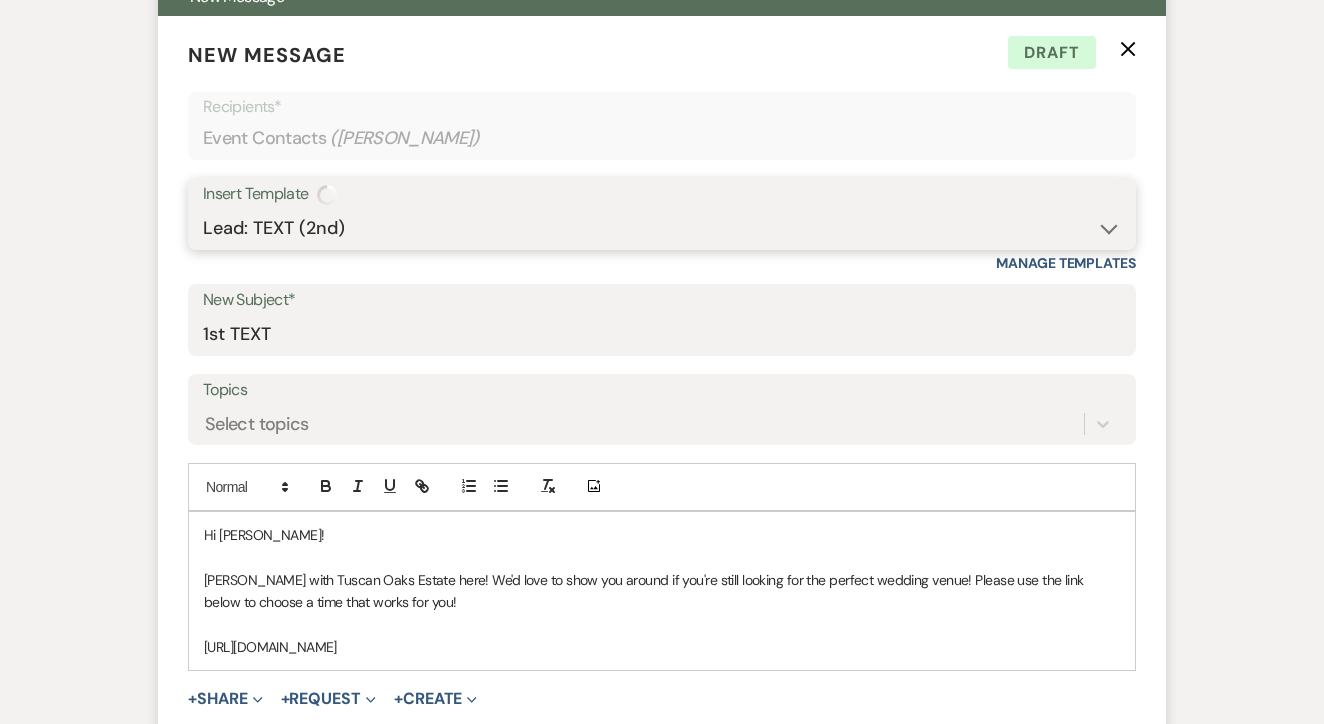 type on "TEXT 2" 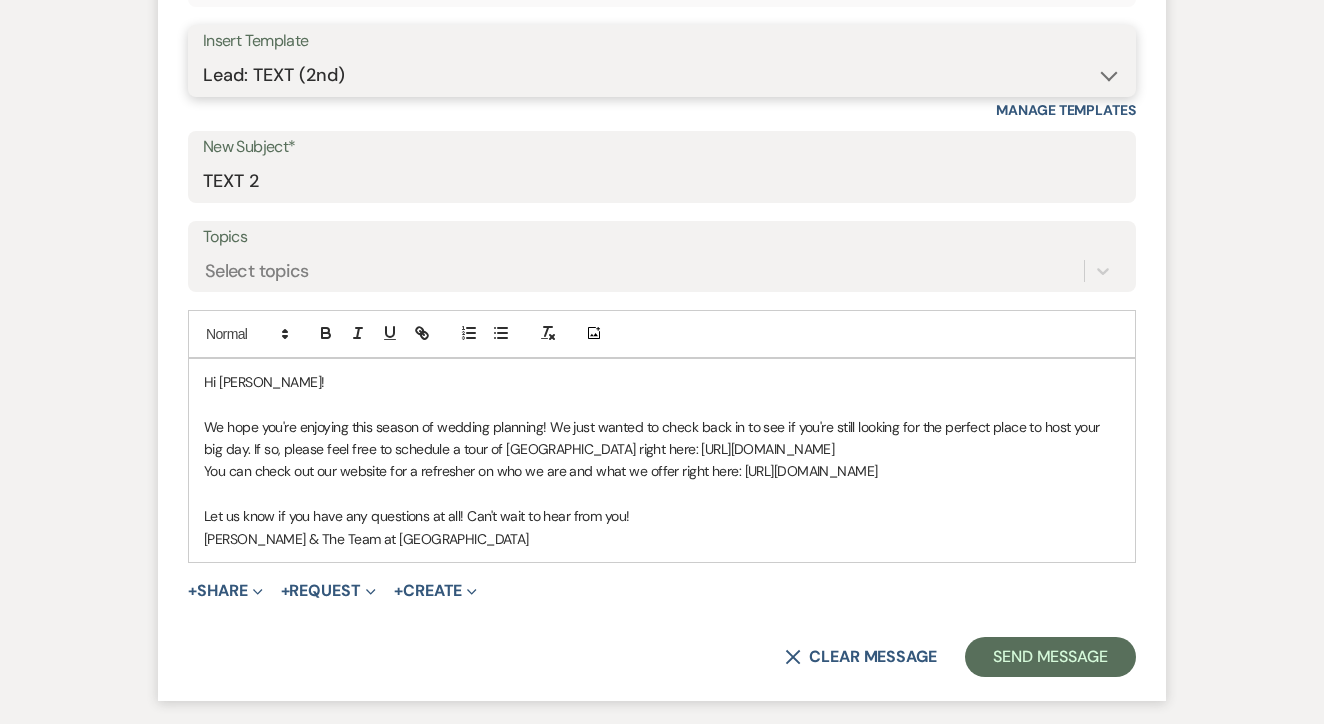 scroll, scrollTop: 921, scrollLeft: 0, axis: vertical 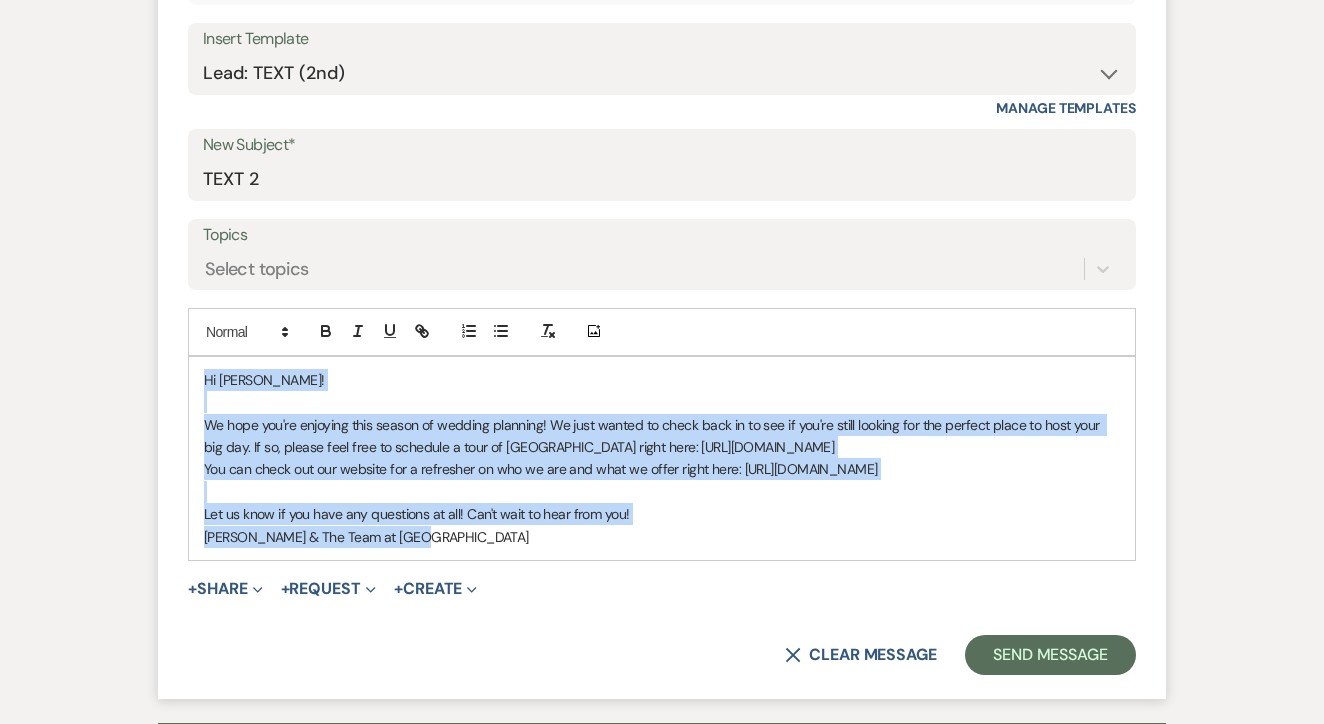 drag, startPoint x: 205, startPoint y: 374, endPoint x: 583, endPoint y: 537, distance: 411.6467 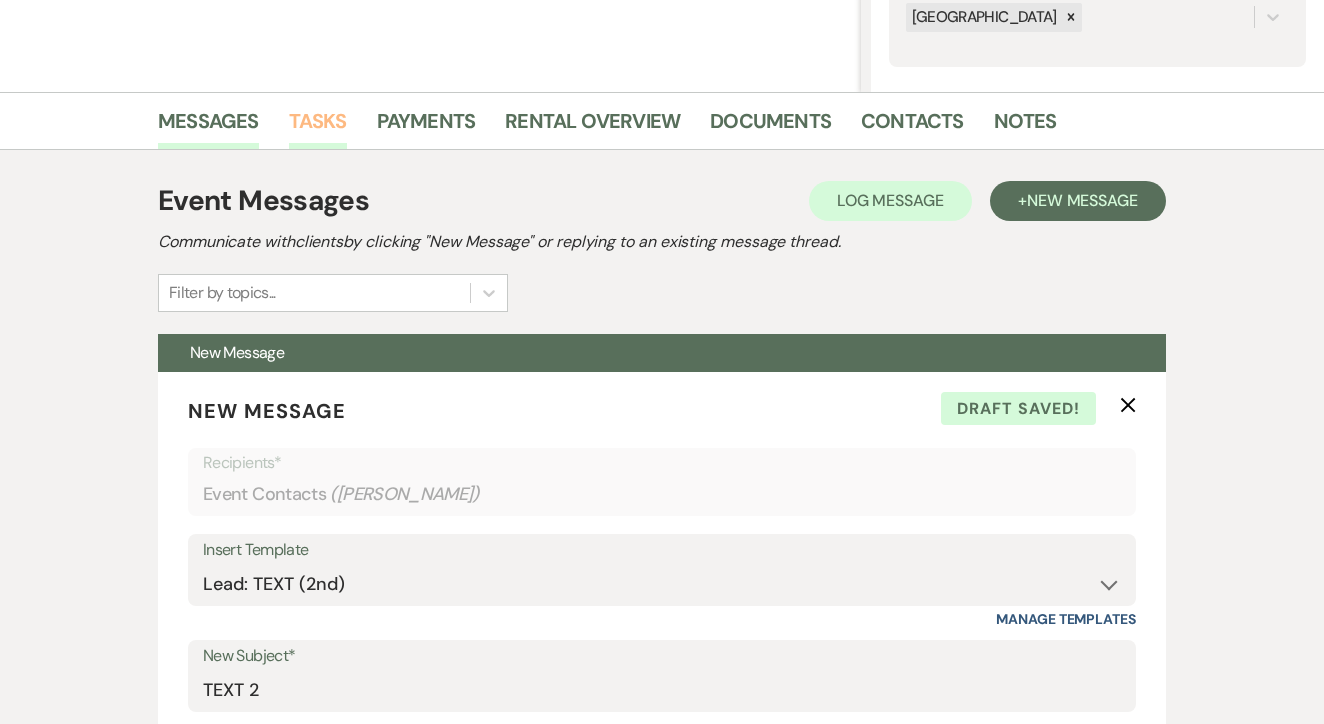click on "Tasks" at bounding box center [318, 127] 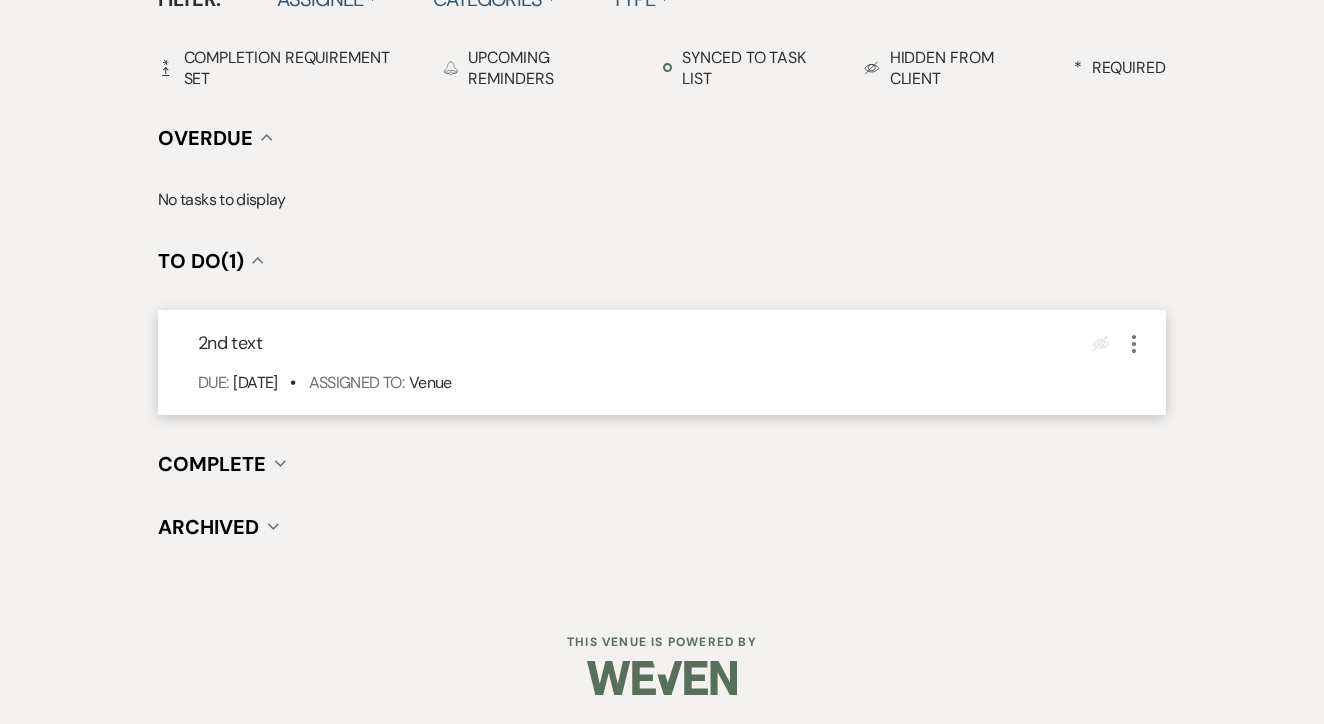 scroll, scrollTop: 696, scrollLeft: 0, axis: vertical 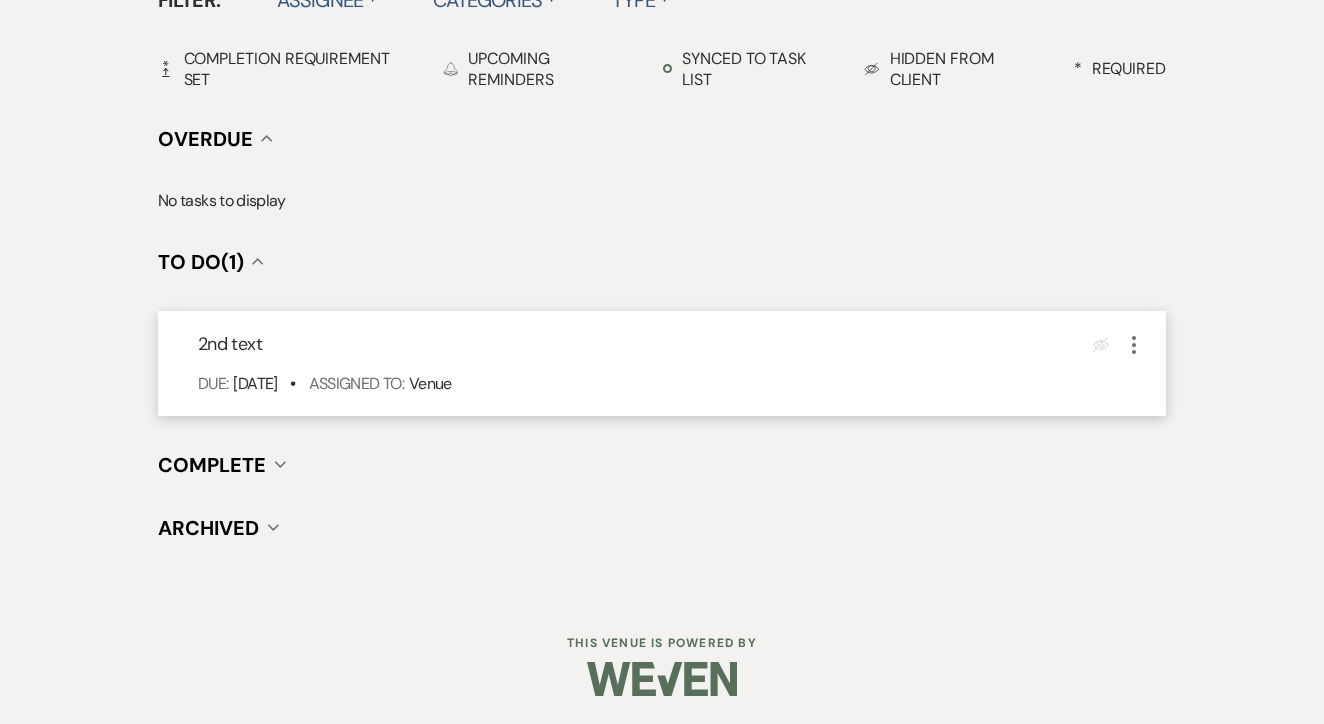 click on "More" 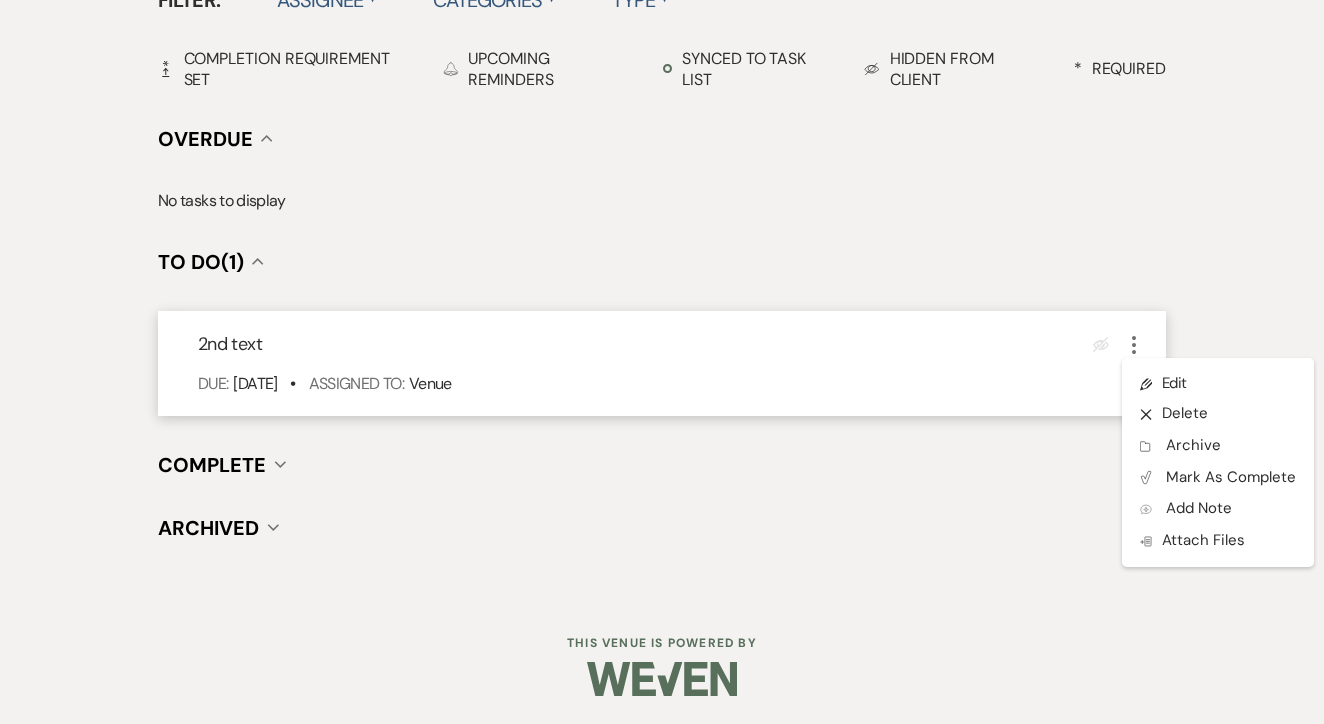 click on "Pencil  Edit X Delete Archive   Archive Plan Portal Link   Mark As Complete Add Note   Add Note Doc Upload Attach Files" at bounding box center [1218, 462] 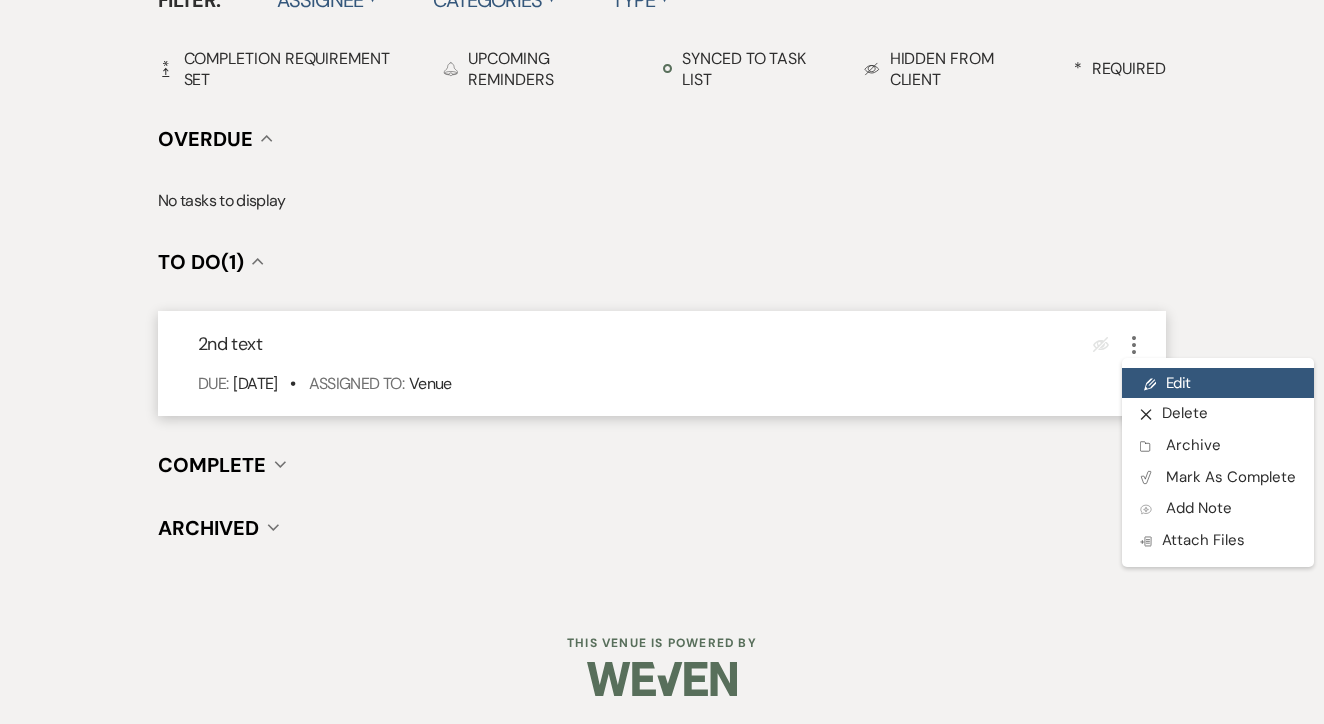 click on "Pencil  Edit" at bounding box center (1218, 383) 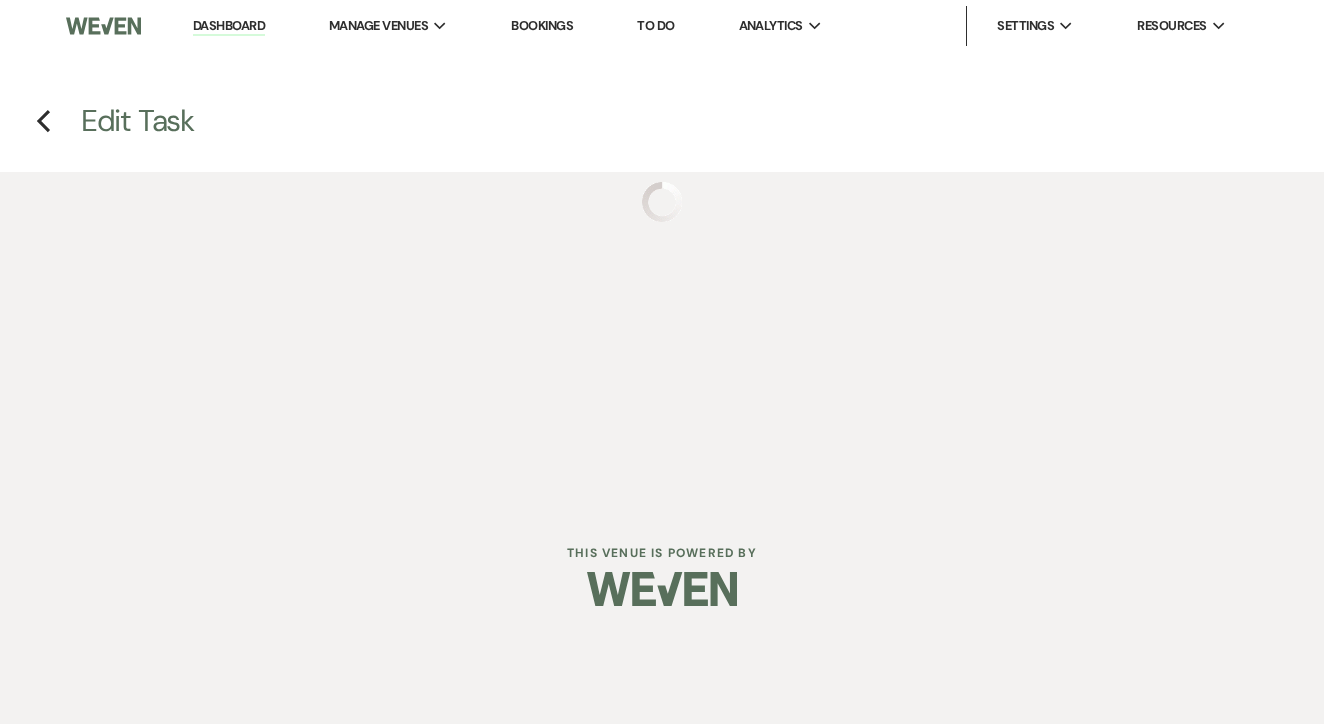 scroll, scrollTop: 0, scrollLeft: 0, axis: both 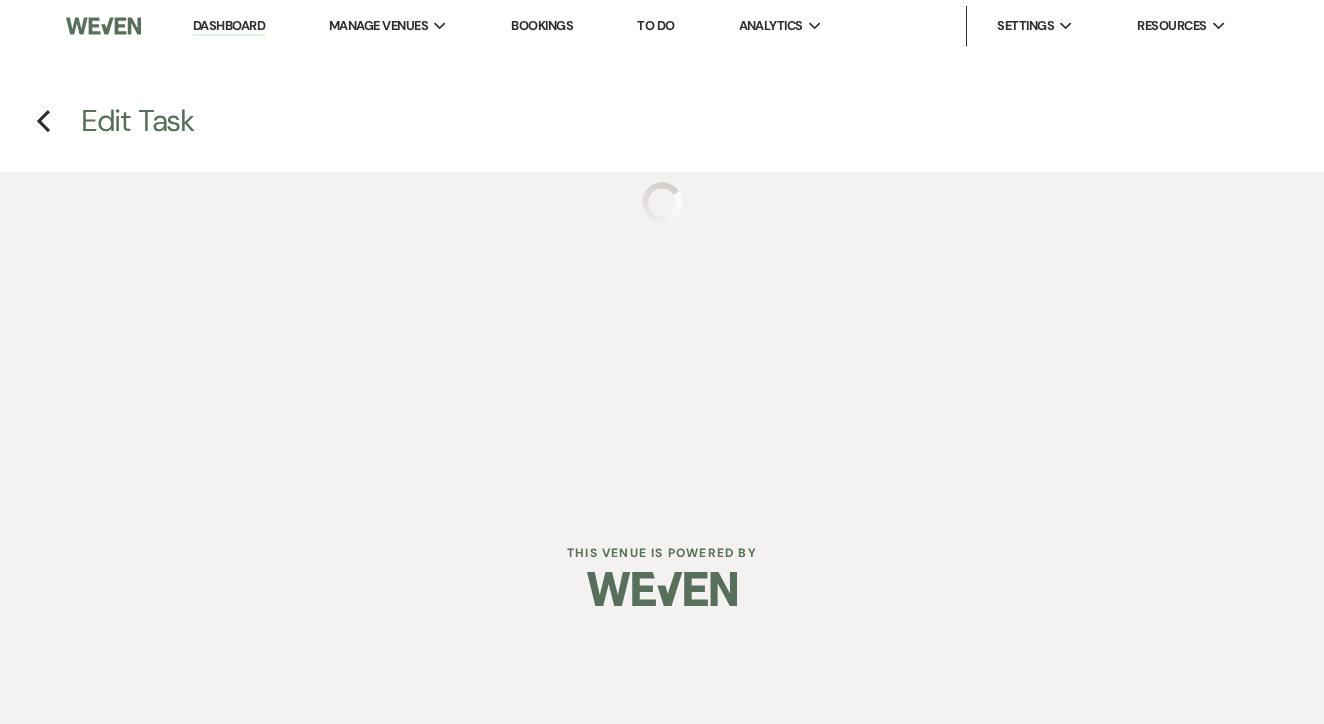 select on "false" 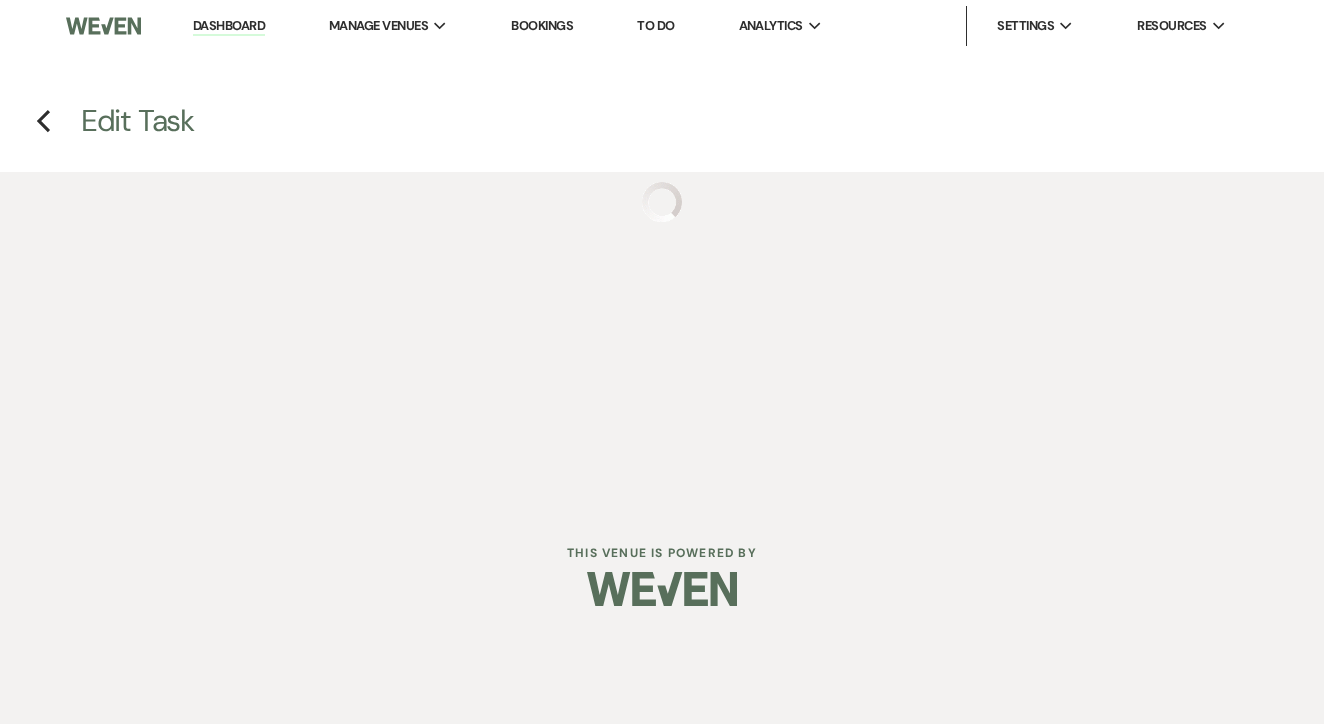 select on "venueHost" 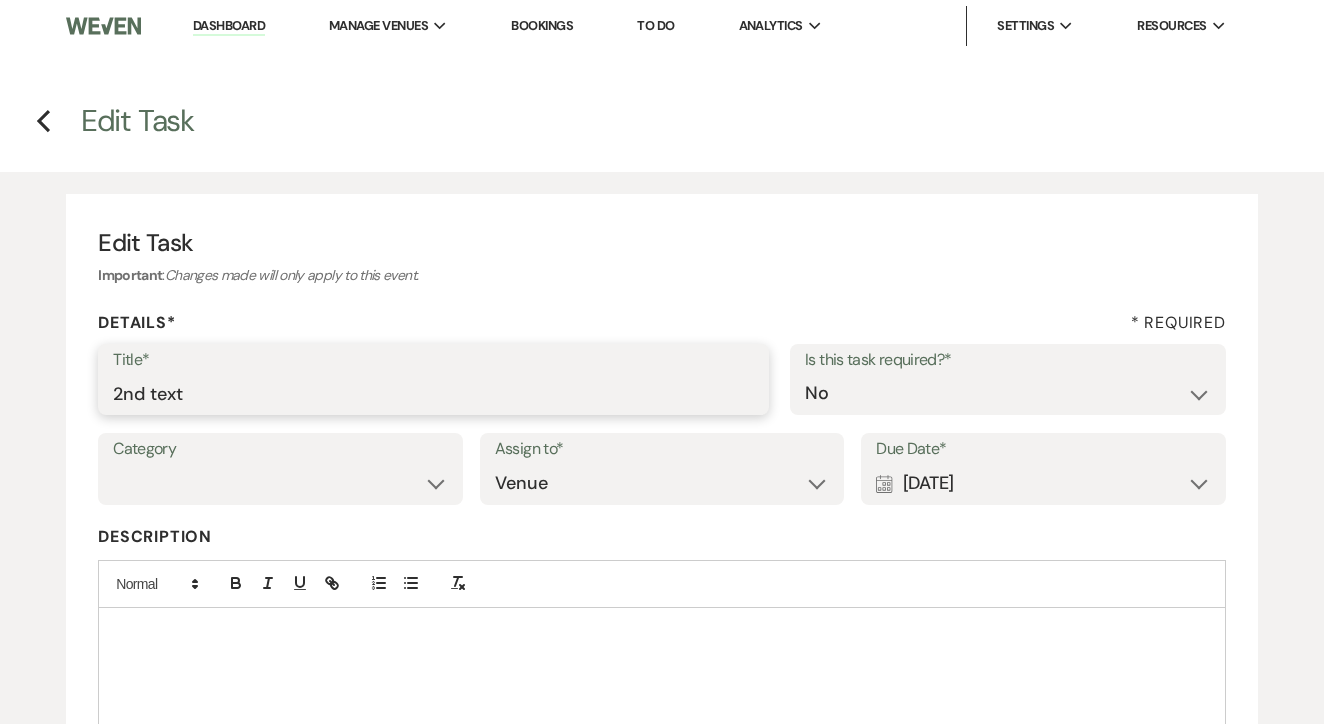 click on "2nd text" at bounding box center (433, 393) 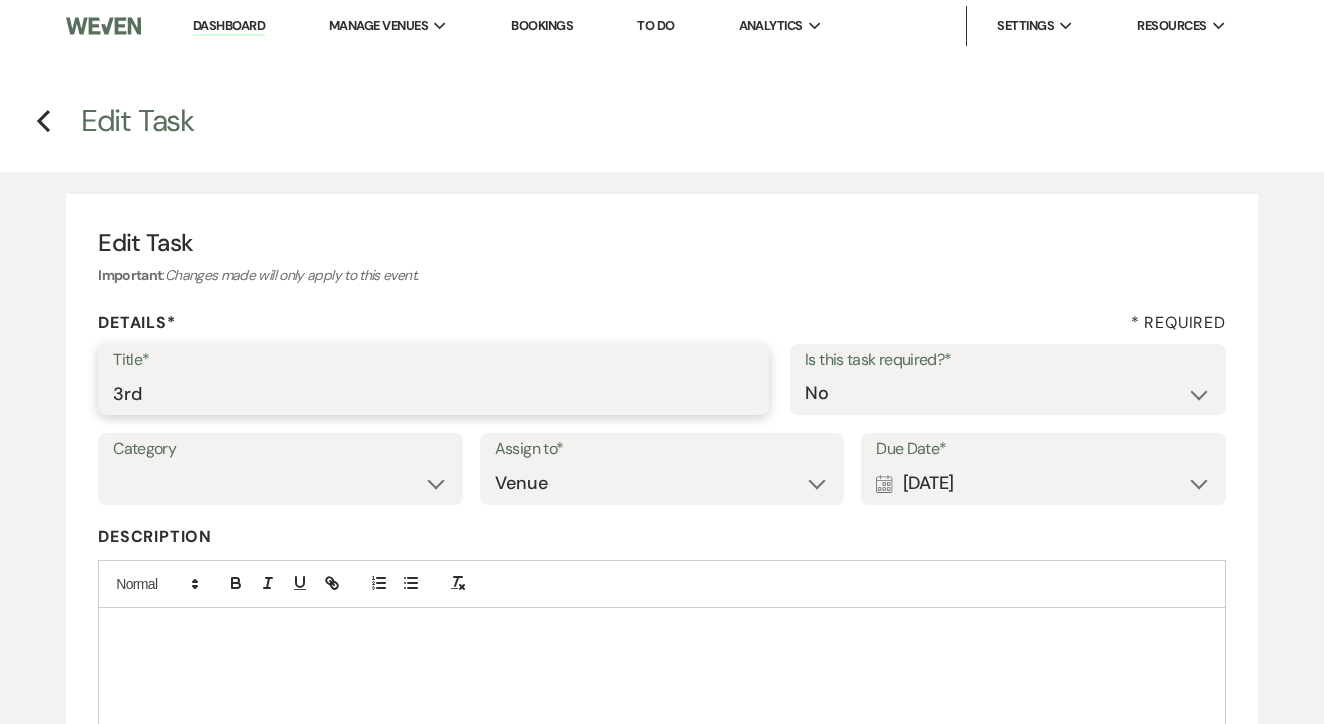 type on "3rd" 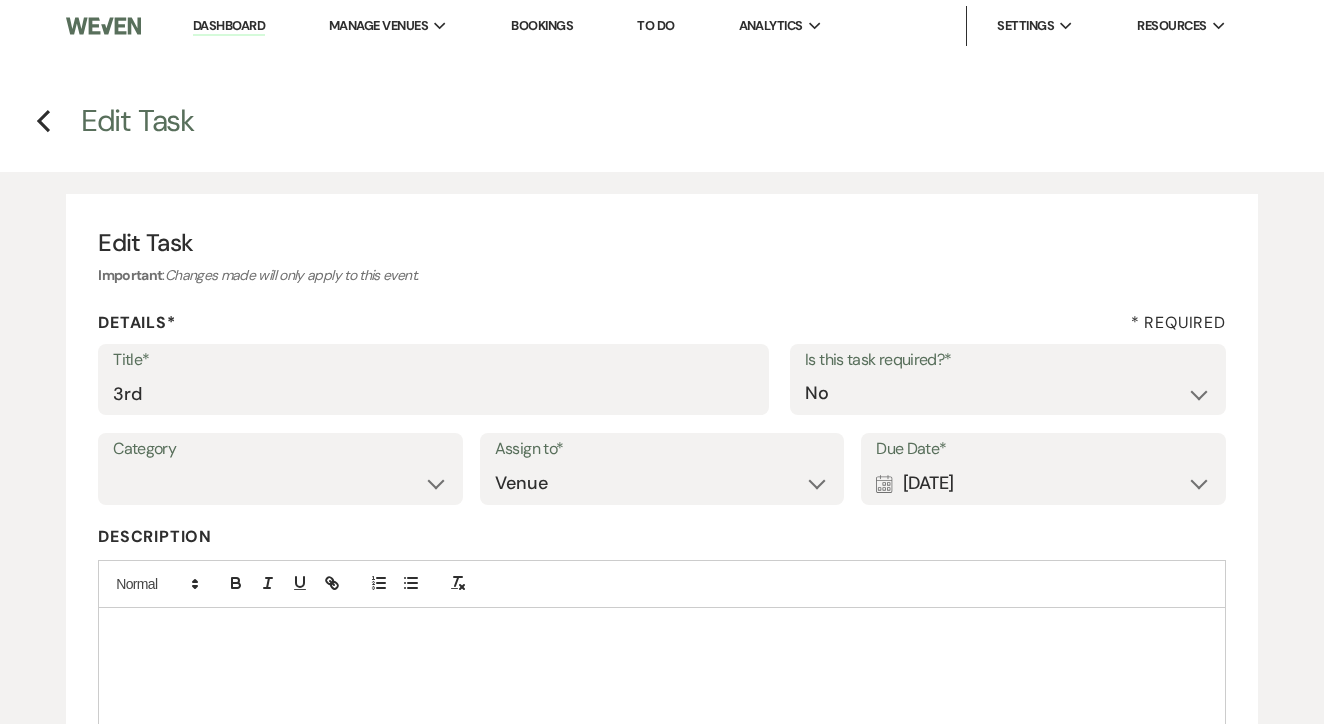 click on "Calendar [DATE] Expand" at bounding box center (1043, 483) 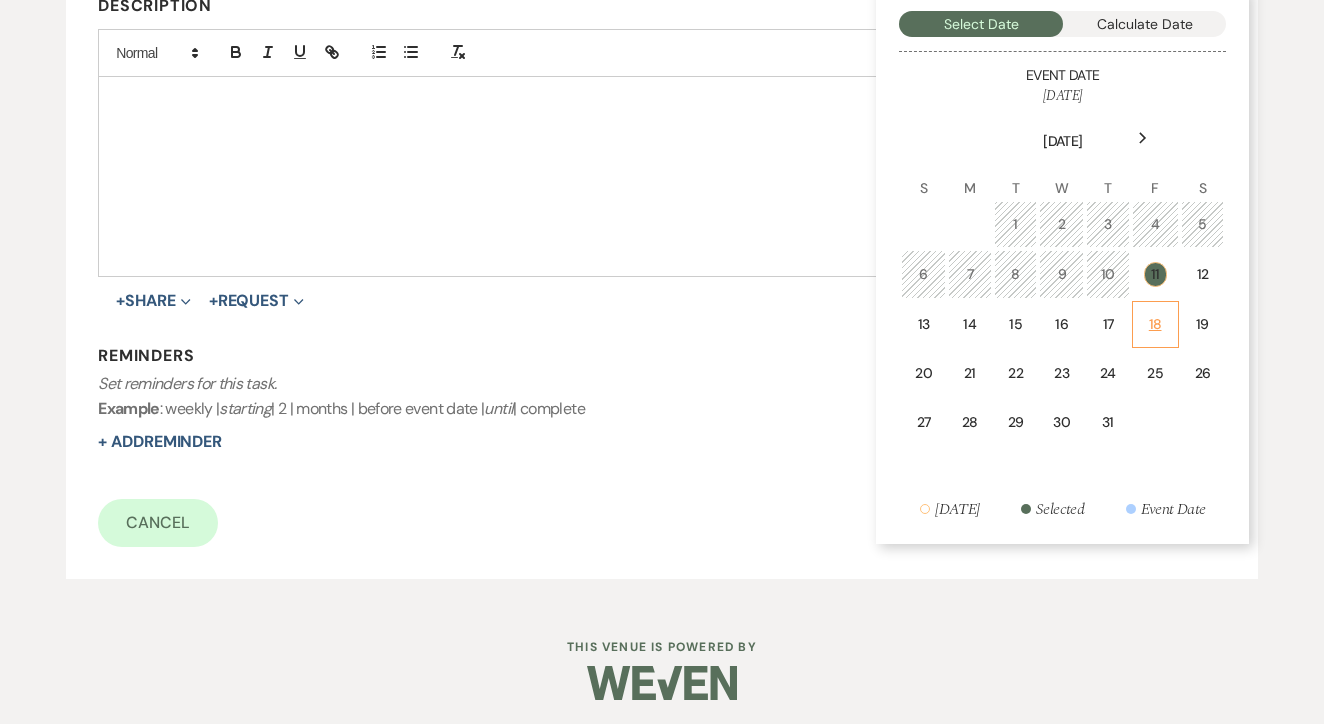 scroll, scrollTop: 530, scrollLeft: 0, axis: vertical 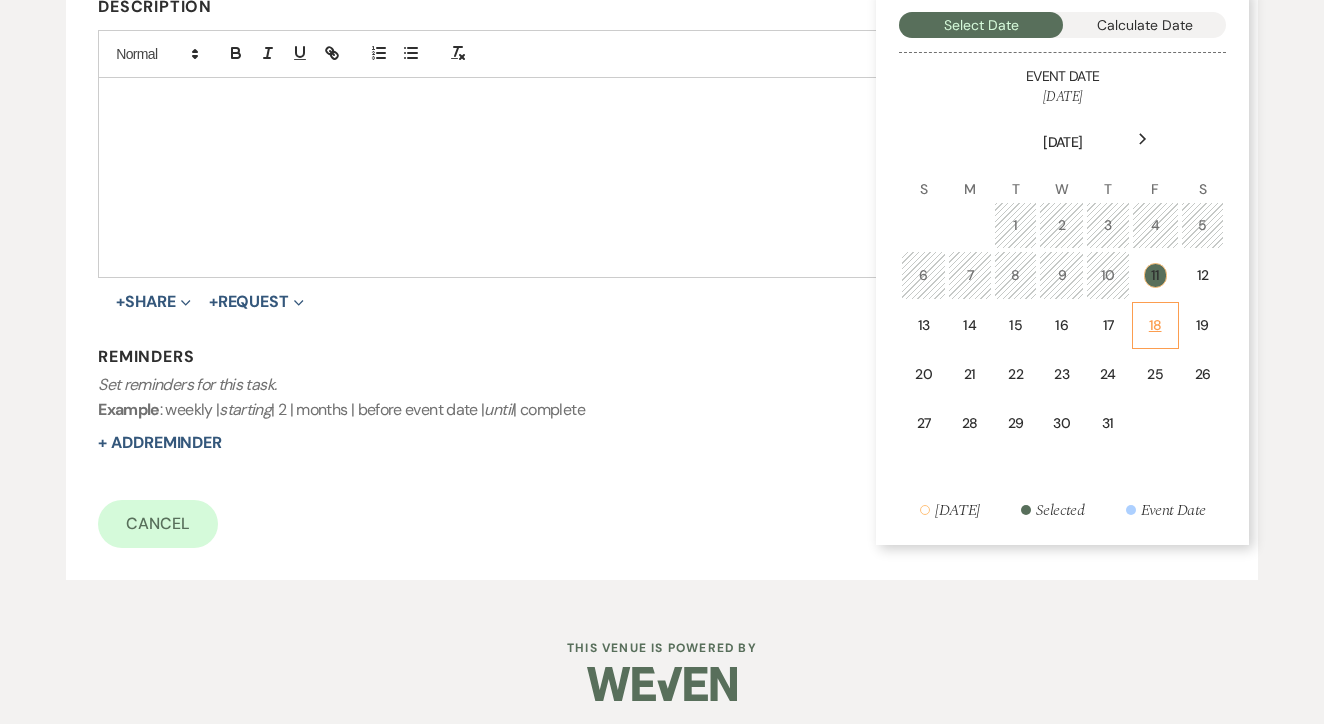 click on "18" at bounding box center [1155, 325] 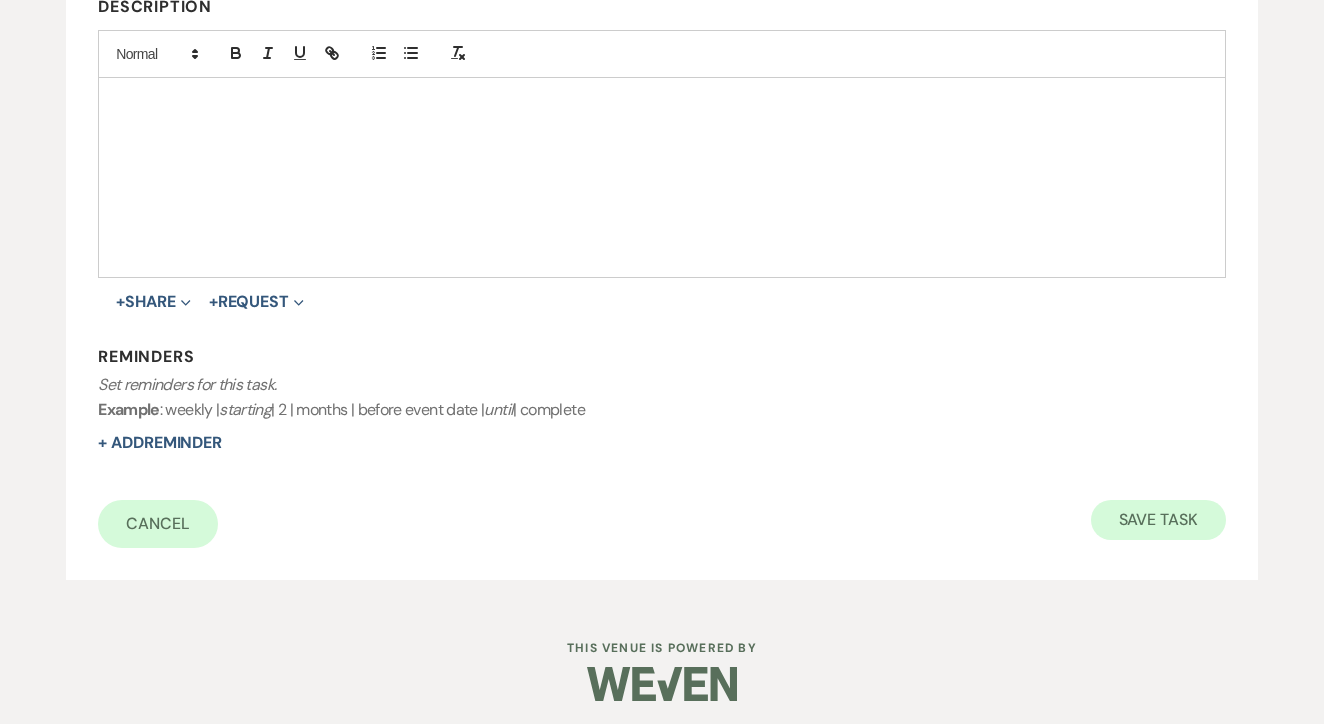 click on "Save Task" at bounding box center [1158, 520] 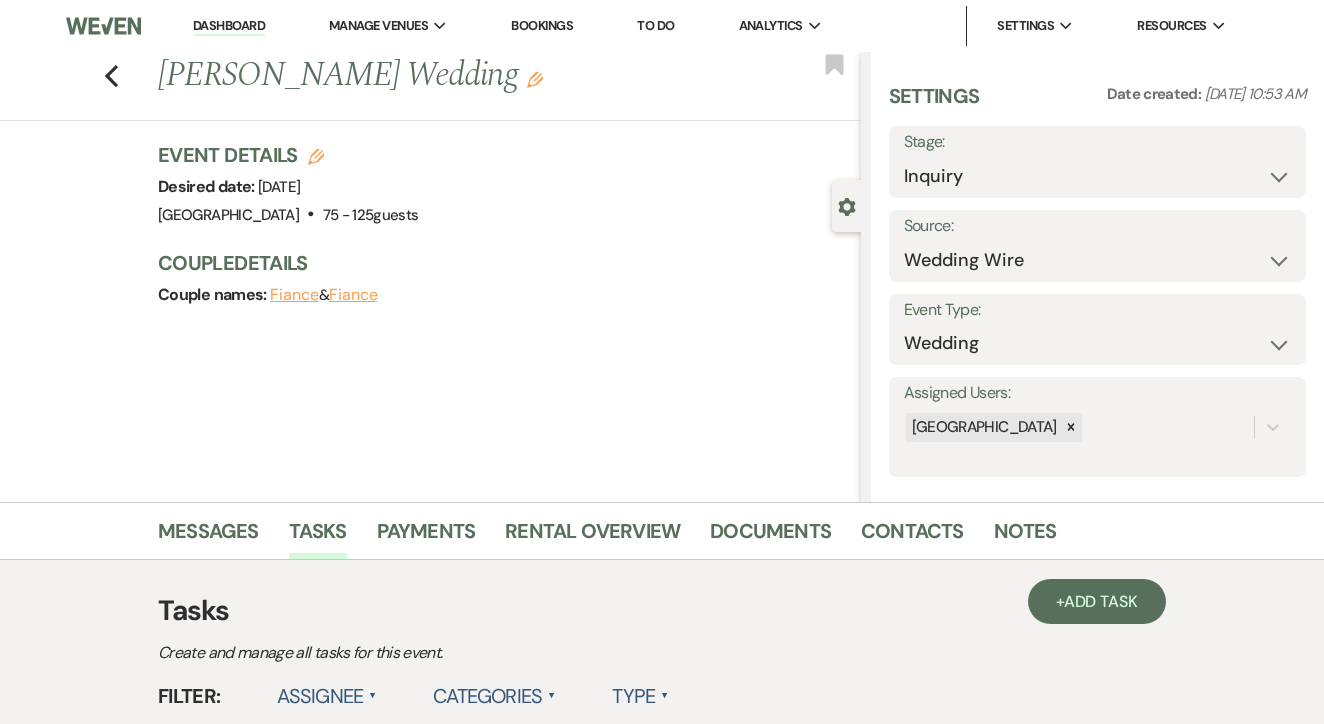 scroll, scrollTop: 0, scrollLeft: 0, axis: both 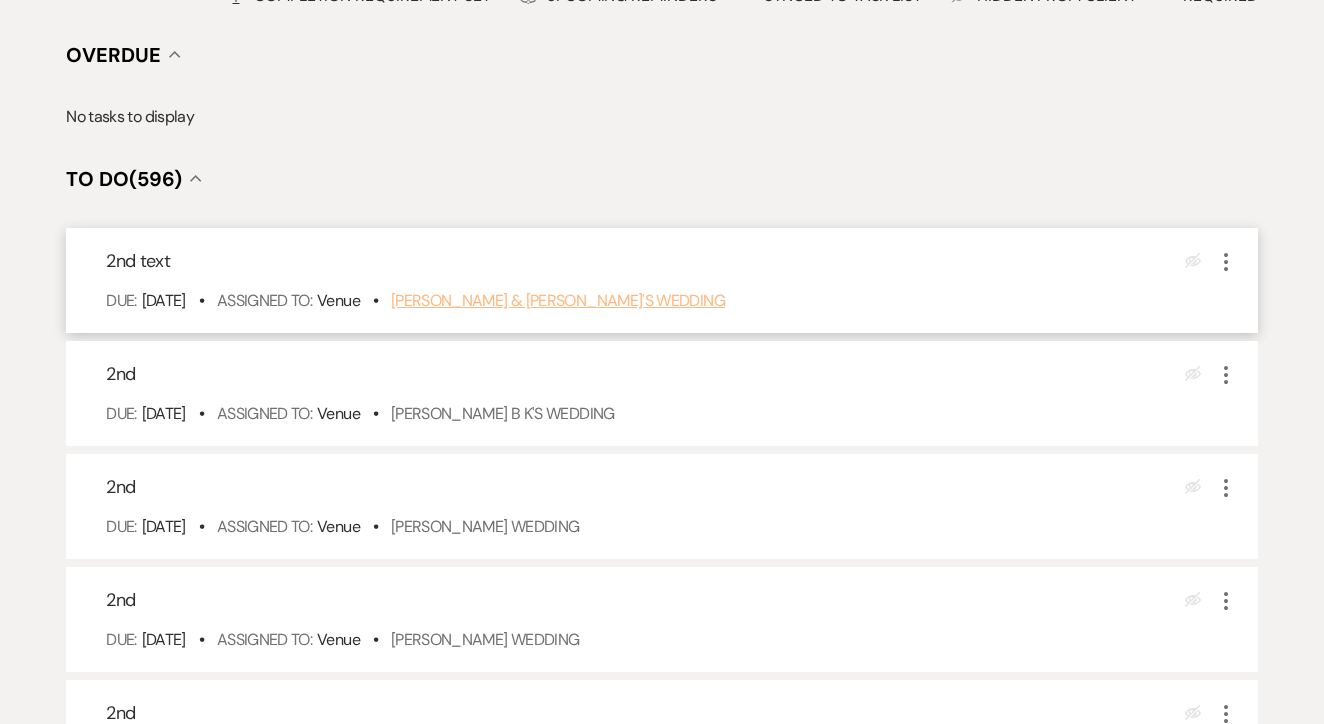click on "Mikel Erdwurm & Fiance's Wedding" at bounding box center [558, 300] 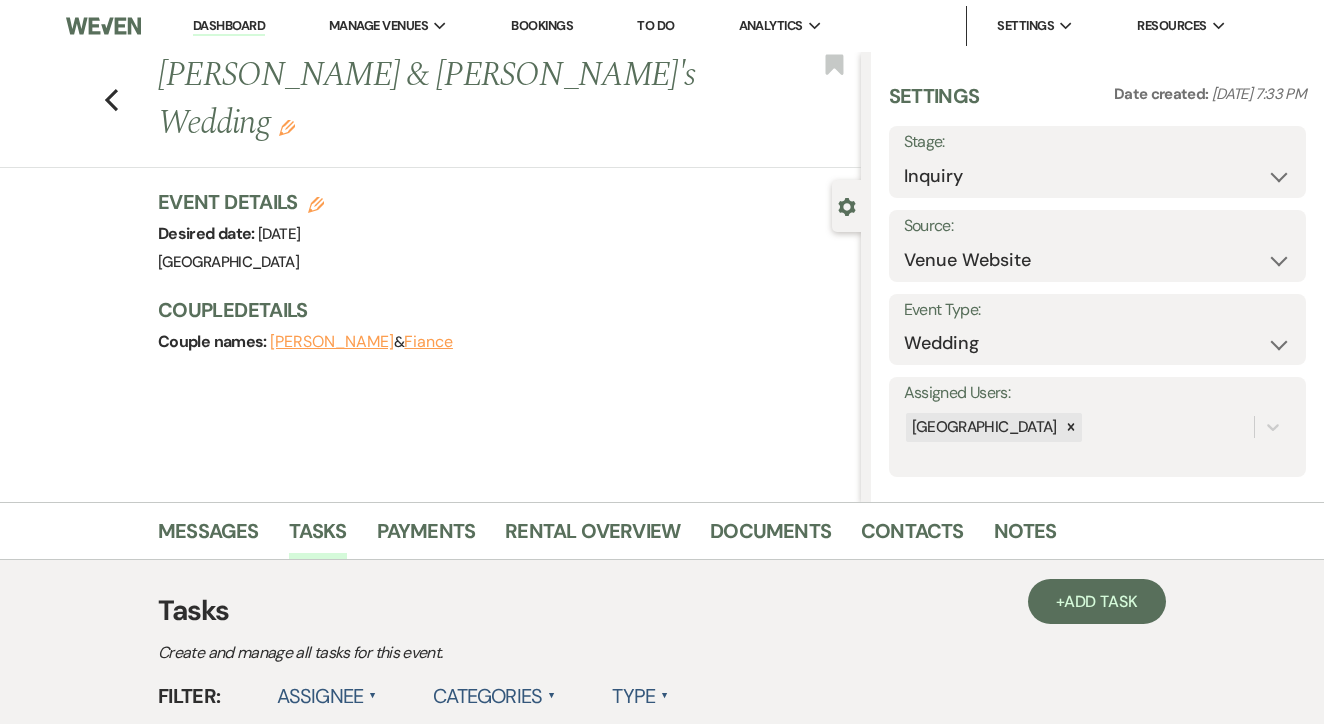 scroll, scrollTop: 380, scrollLeft: 0, axis: vertical 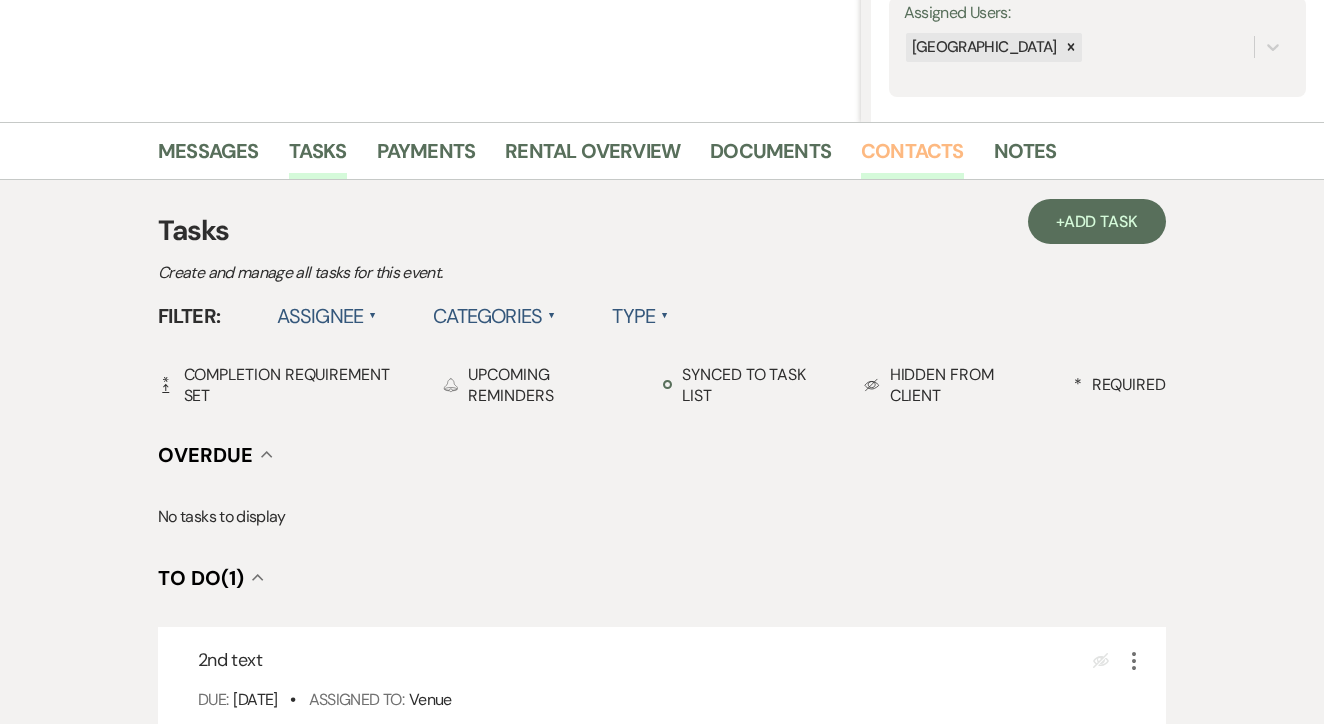 click on "Contacts" at bounding box center [912, 157] 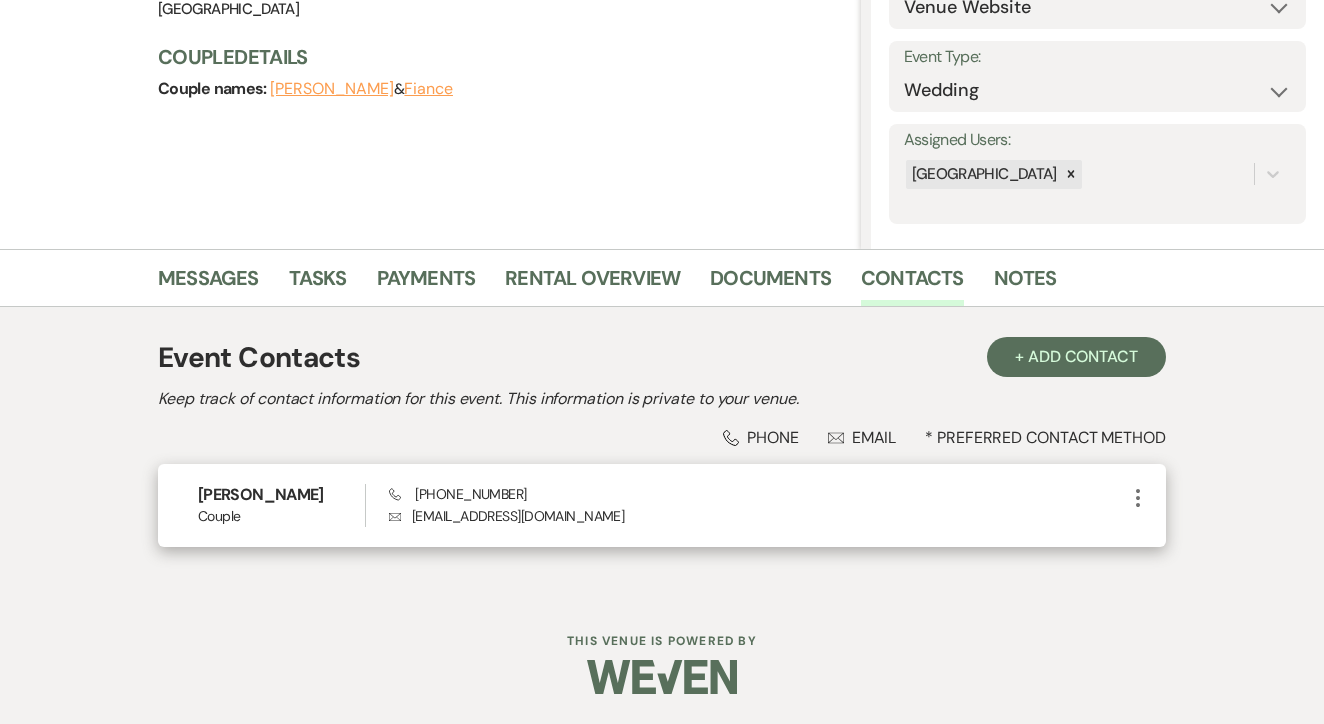 scroll, scrollTop: 252, scrollLeft: 0, axis: vertical 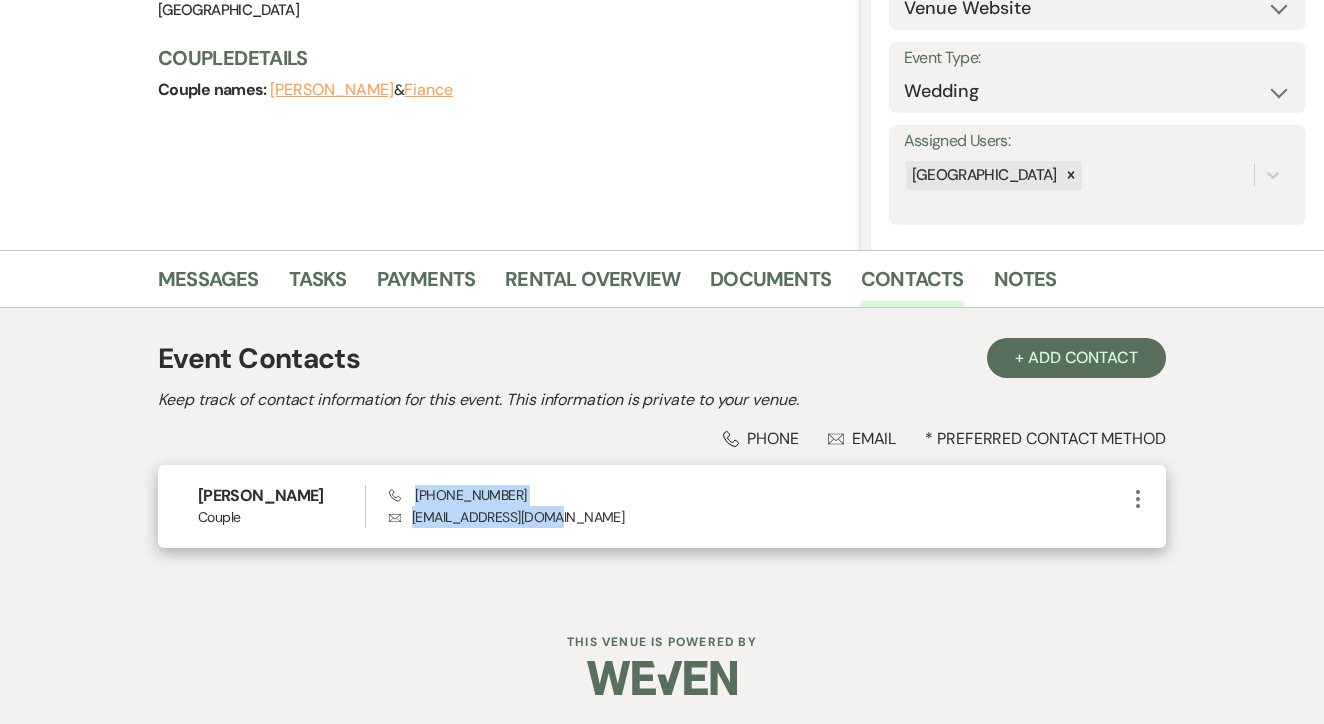 drag, startPoint x: 415, startPoint y: 496, endPoint x: 563, endPoint y: 506, distance: 148.33745 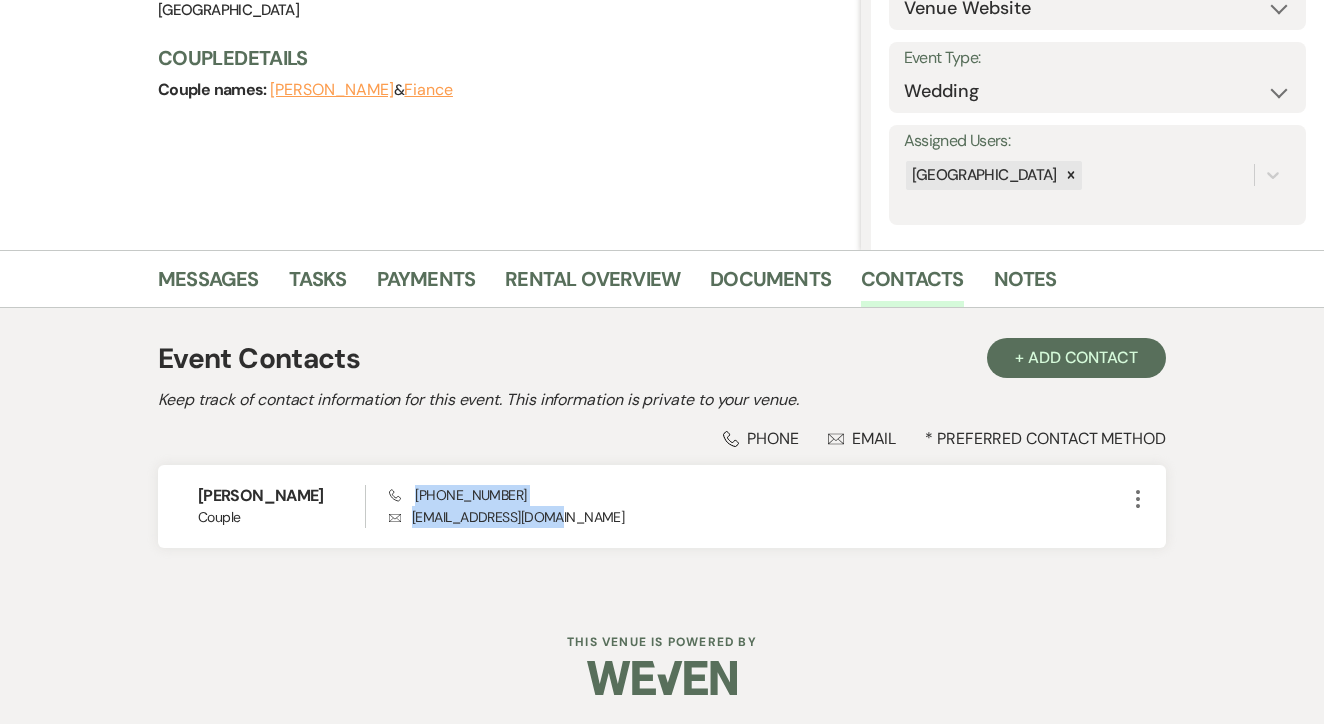 click on "Phone Phone Envelope Email * Preferred Contact Method" at bounding box center [662, 438] 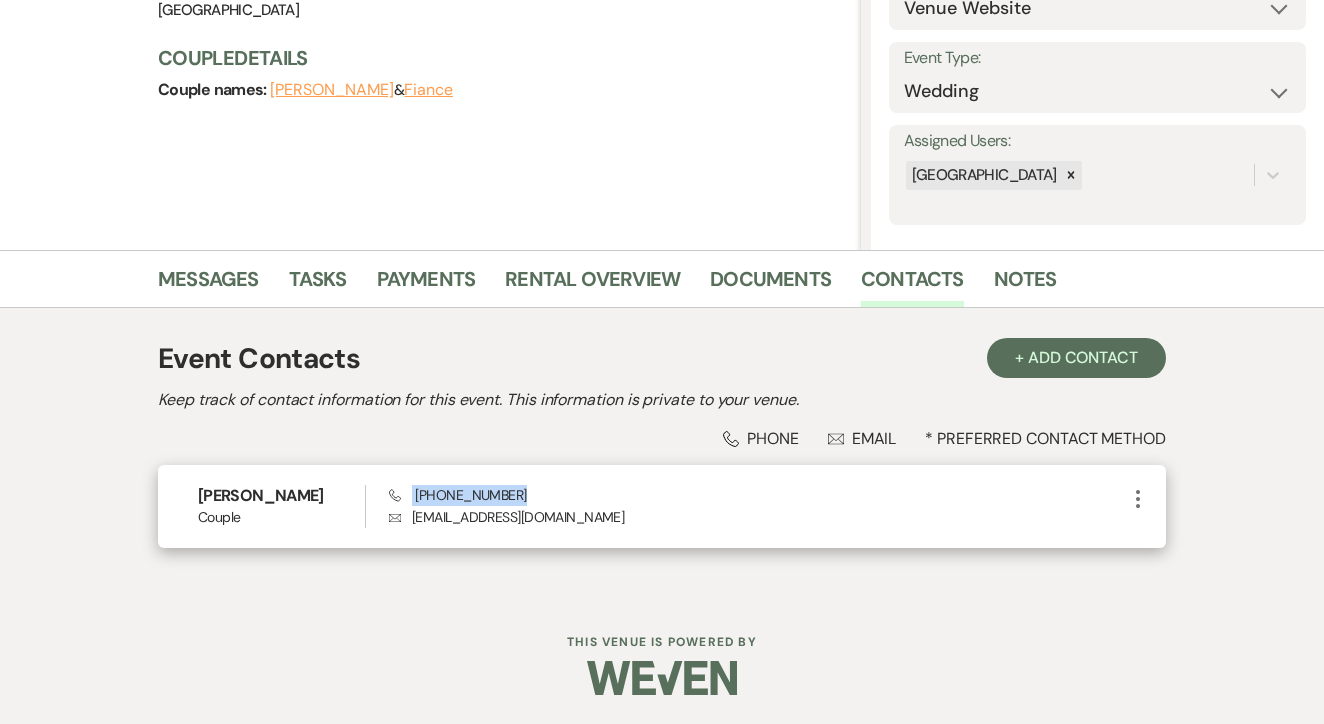 drag, startPoint x: 410, startPoint y: 494, endPoint x: 555, endPoint y: 499, distance: 145.08618 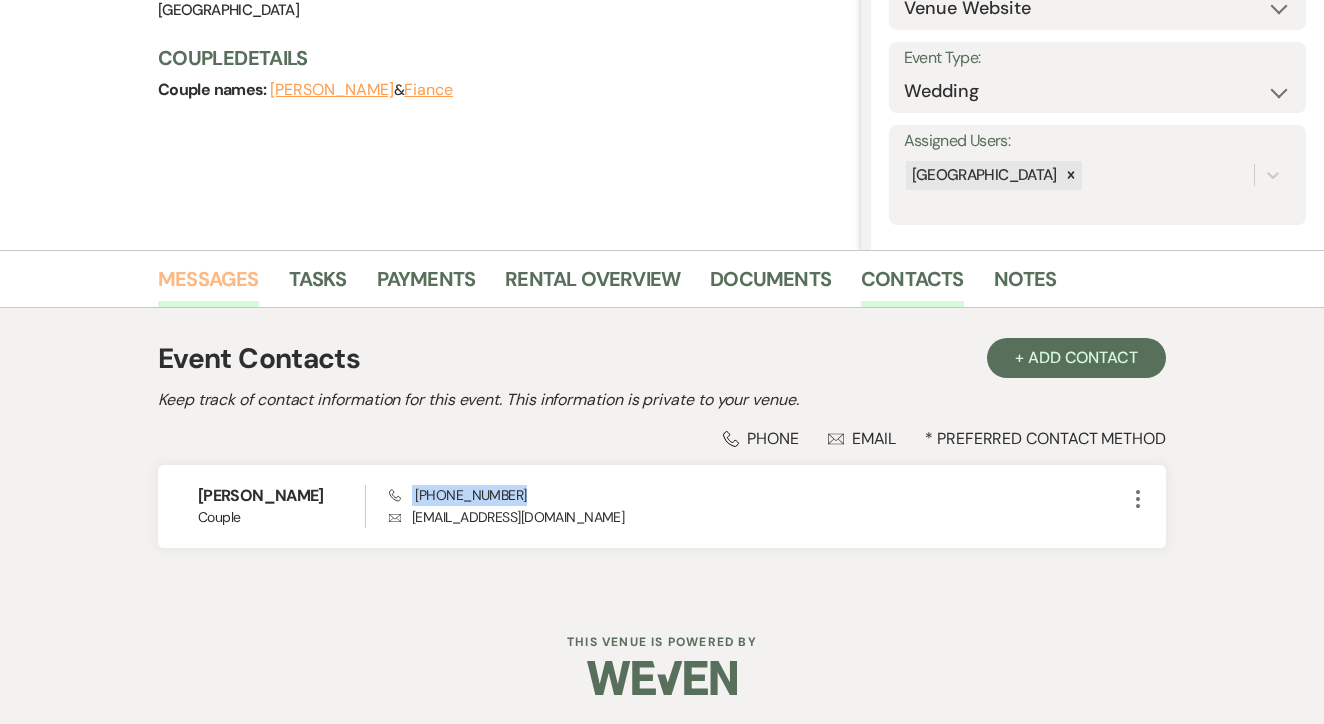 click on "Messages" at bounding box center (208, 285) 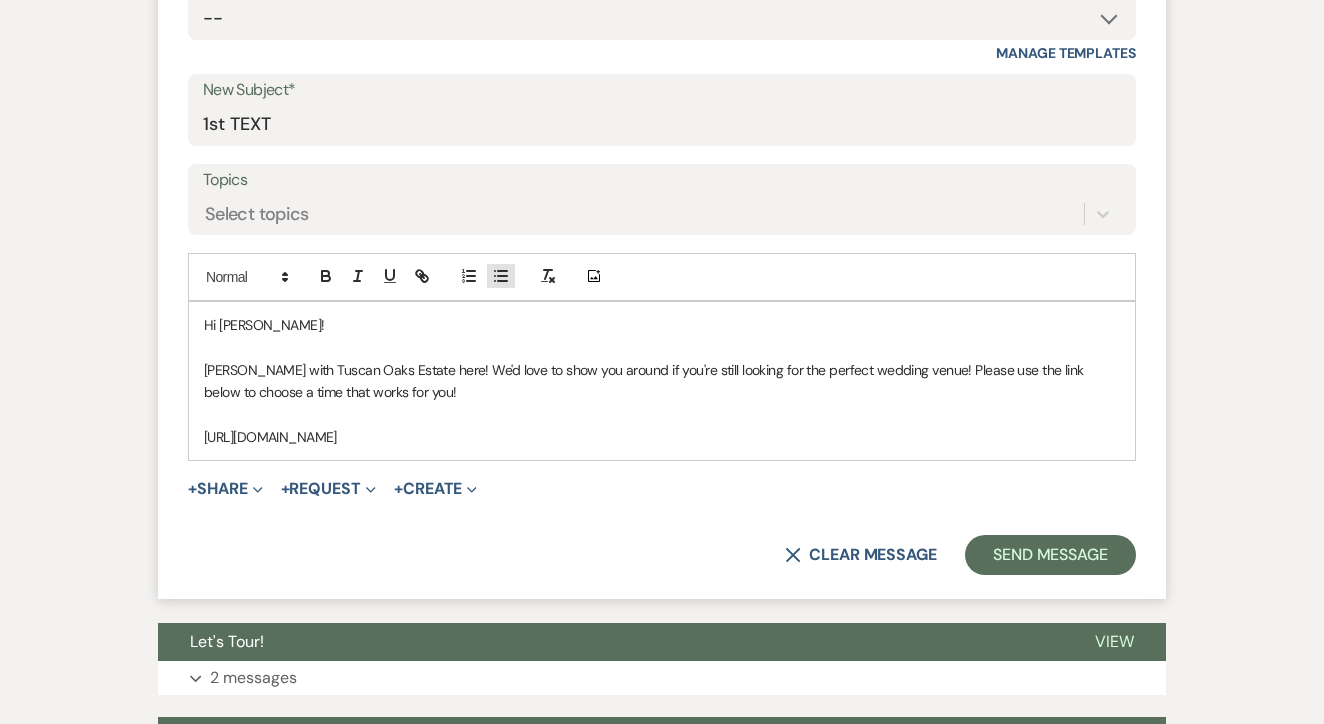 scroll, scrollTop: 932, scrollLeft: 0, axis: vertical 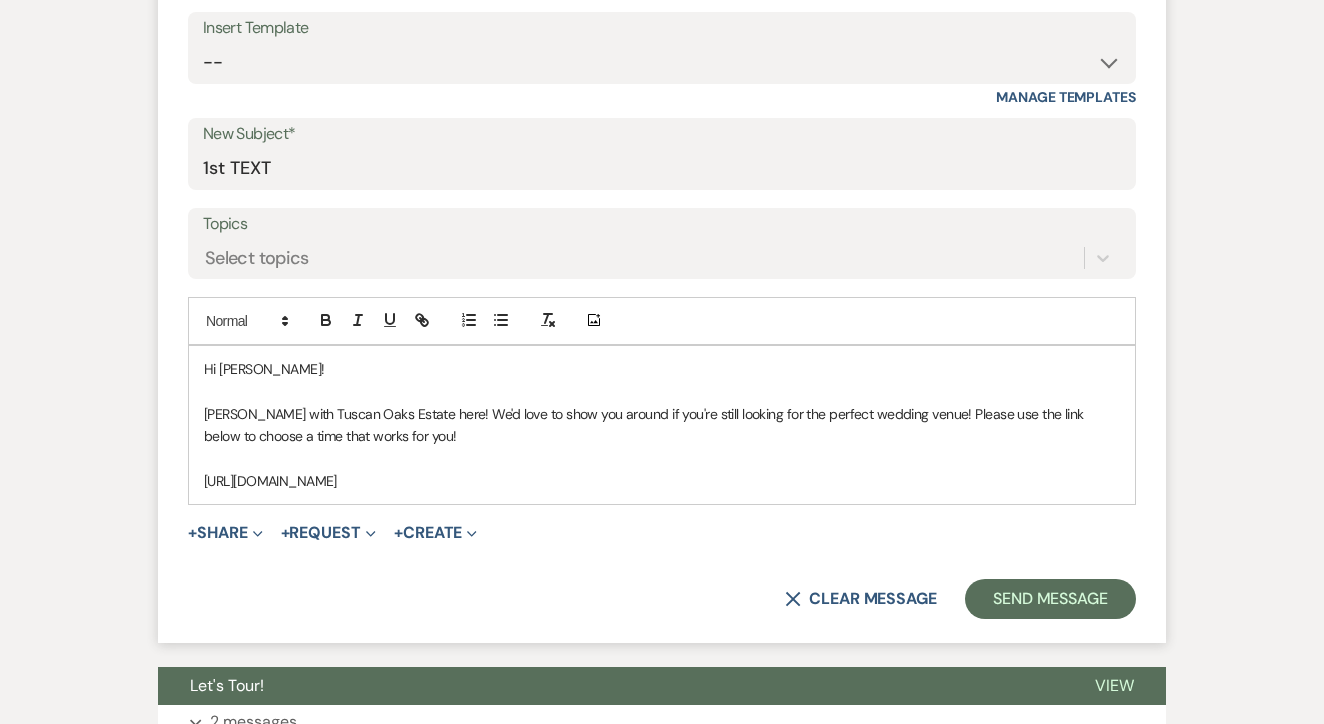 click on "Insert Template   -- Lead: Automated Intro Email (Wedding) Lead: 1st Follow Up Email Images Lead: TEXT (1st) Lead: 2nd Follow Up Email Lead: Booking Proposal (Post-Tour) Booked: Weven Planning Portal Introduction (AI) Lead: TEXT (Intro) Lead: Phone Consult Follow-up Lead: Hired Someone Else Lead: Confirm Tour Lead: Confirm Tour (TEXT) Booked: Insta Post Info Lead: 3rd Follow Up Email Booked: Damage Deposit Deduction Lead: Post Tour F/u (no proposal) Lead: Tour No-Show Booked: Day After Wedding Booked: Mailing Address Lead: Cancelled Tour Lead: TEXT (2nd) Lead: 4th Follow Up Email Lead: Booking Deposit Type (ACH or Card) Booked: Vendor Information Needed Booked: Review Request Lead: ACH Instructions Vendor: Photo Request Vendor: Video Request Booked: 6 Month Planning Meeting Booked: 6 Week Final Consult Open House Invite Booked: Late Payment Booked: Weven Planning Portal Introduction" at bounding box center [662, 48] 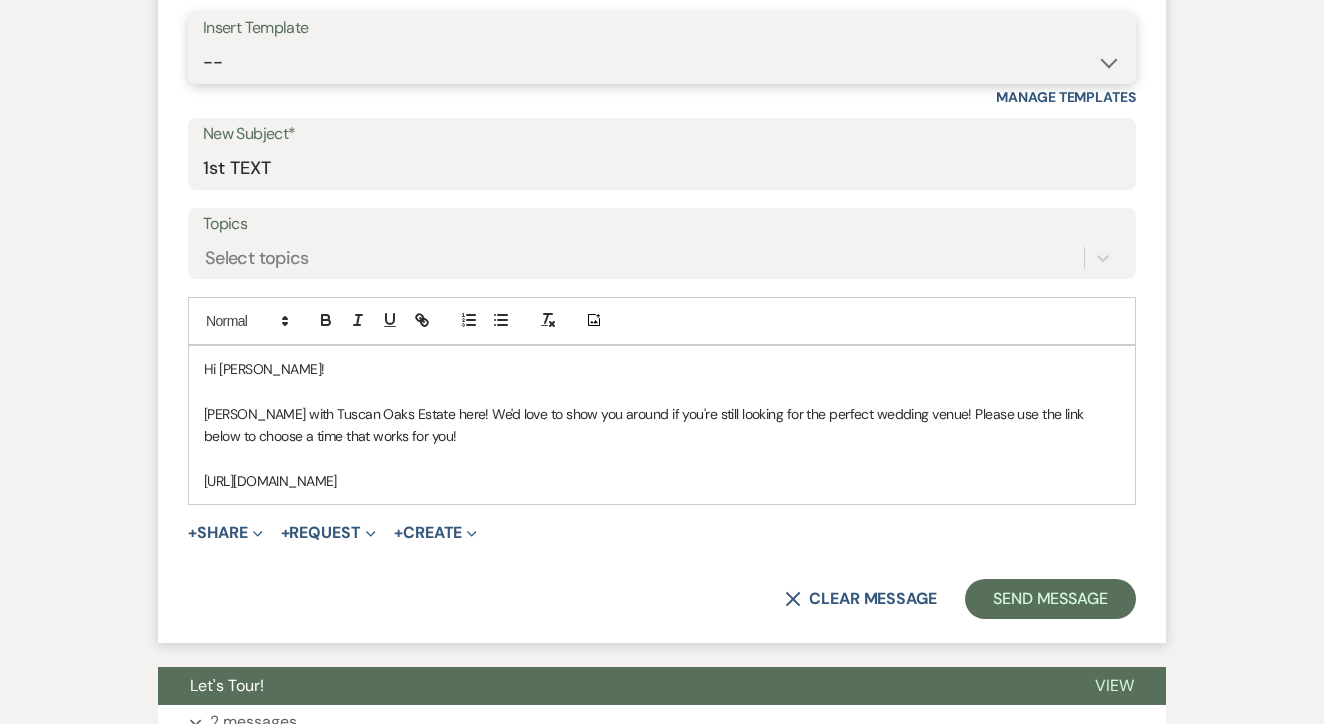 click on "-- Lead: Automated Intro Email (Wedding) Lead: 1st Follow Up Email Images Lead: TEXT (1st) Lead: 2nd Follow Up Email Lead: Booking Proposal (Post-Tour) Booked: Weven Planning Portal Introduction (AI) Lead: TEXT (Intro) Lead: Phone Consult Follow-up Lead: Hired Someone Else Lead: Confirm Tour Lead: Confirm Tour (TEXT) Booked: Insta Post Info Lead: 3rd Follow Up Email Booked: Damage Deposit Deduction Lead: Post Tour F/u (no proposal) Lead: Tour No-Show Booked: Day After Wedding Booked: Mailing Address Lead: Cancelled Tour Lead: TEXT (2nd) Lead: 4th Follow Up Email Lead: Booking Deposit Type (ACH or Card) Booked: Vendor Information Needed Booked: Review Request Lead: ACH Instructions Vendor: Photo Request Vendor: Video Request Booked: 6 Month Planning Meeting Booked: 6 Week Final Consult Open House Invite Booked: Late Payment Booked: Weven Planning Portal Introduction" at bounding box center (662, 62) 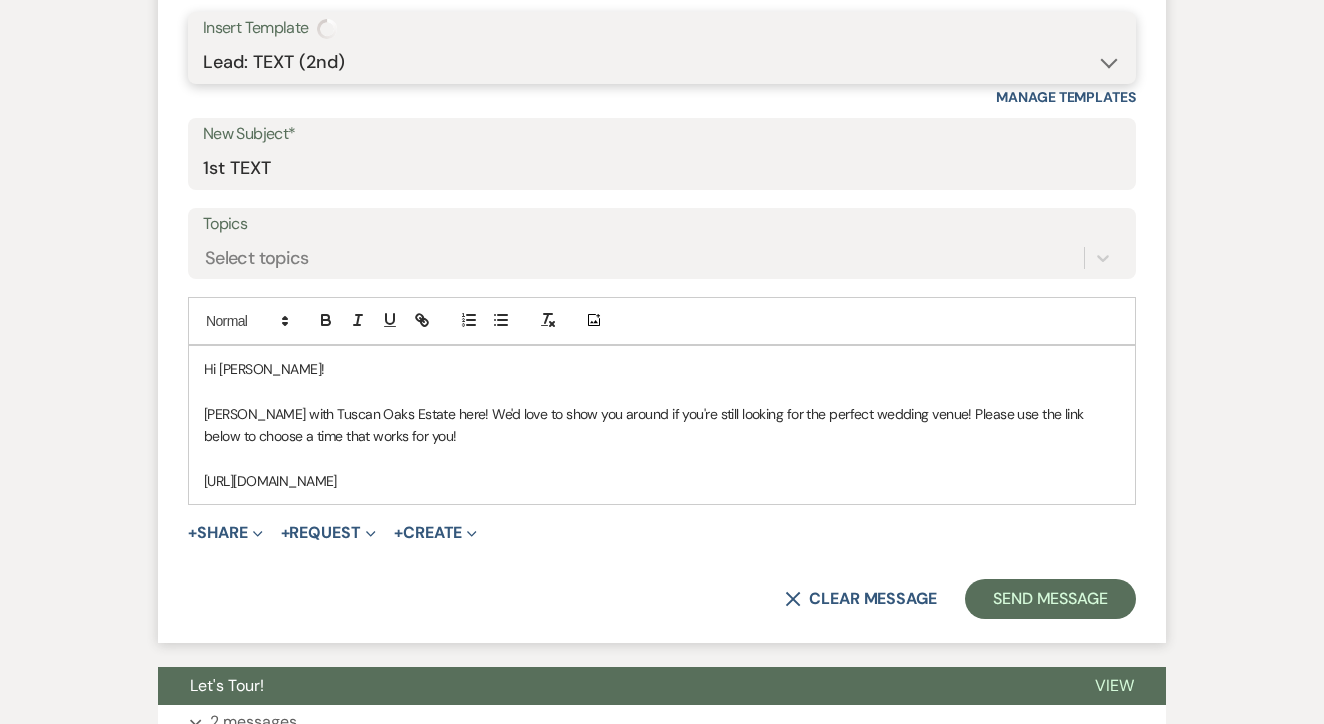type on "TEXT 2" 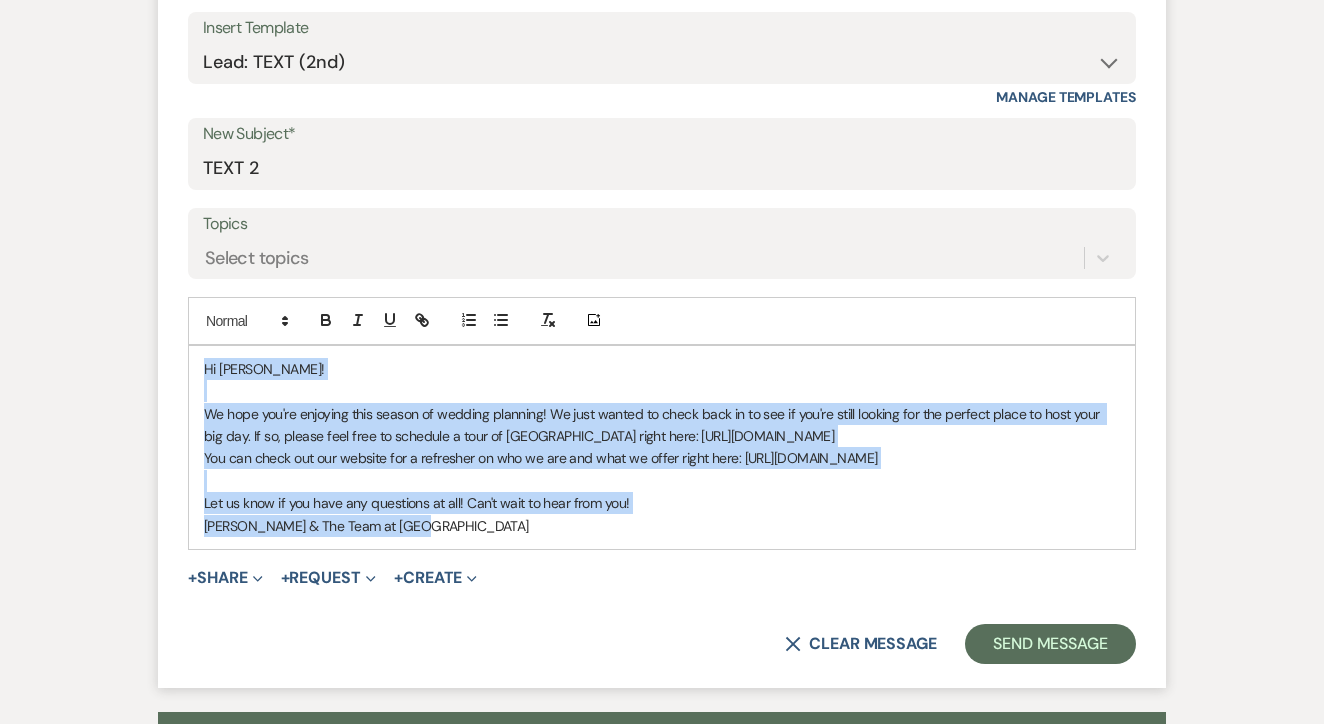 drag, startPoint x: 200, startPoint y: 368, endPoint x: 527, endPoint y: 547, distance: 372.7868 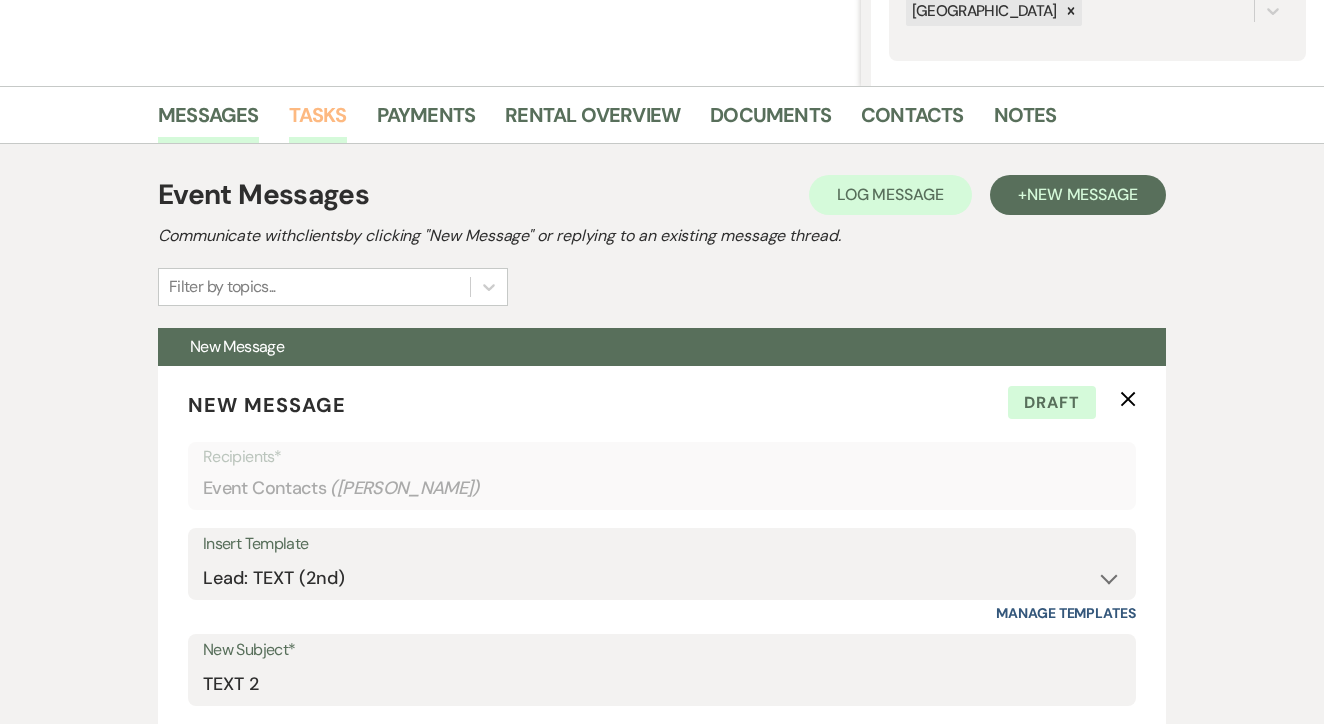 click on "Tasks" at bounding box center (318, 121) 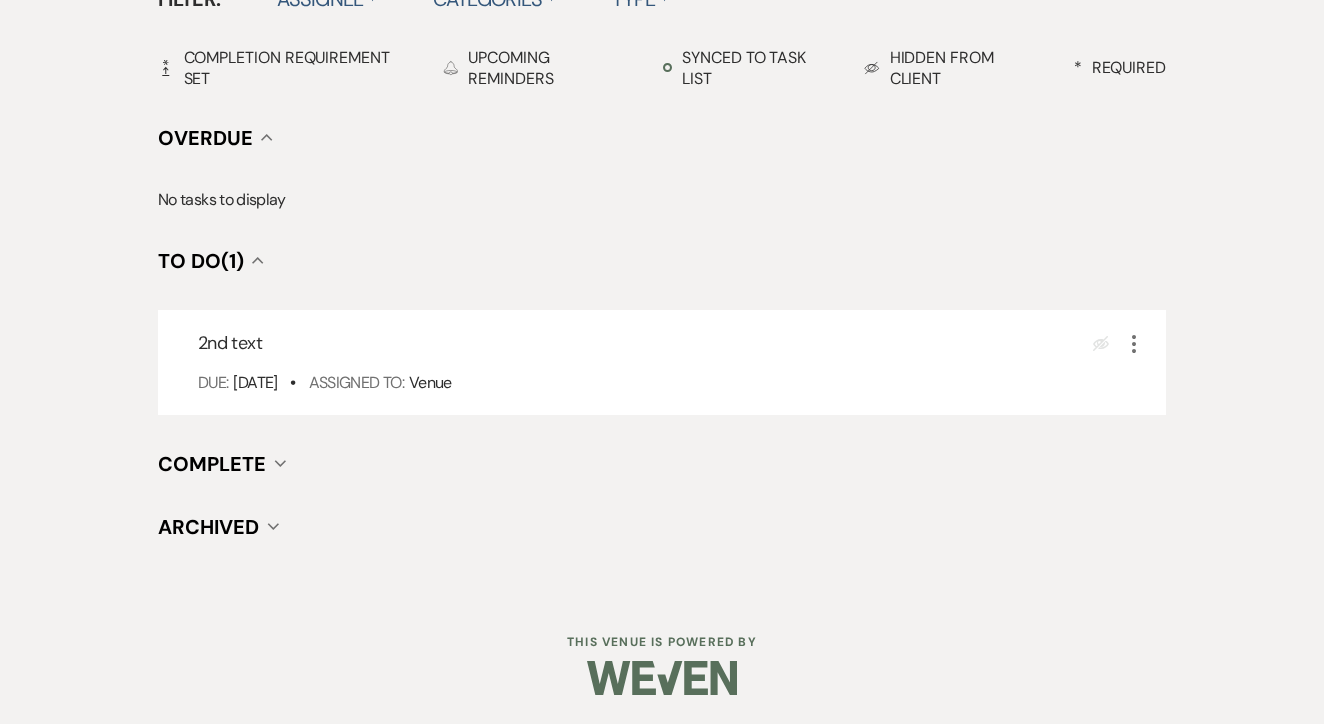 scroll, scrollTop: 696, scrollLeft: 0, axis: vertical 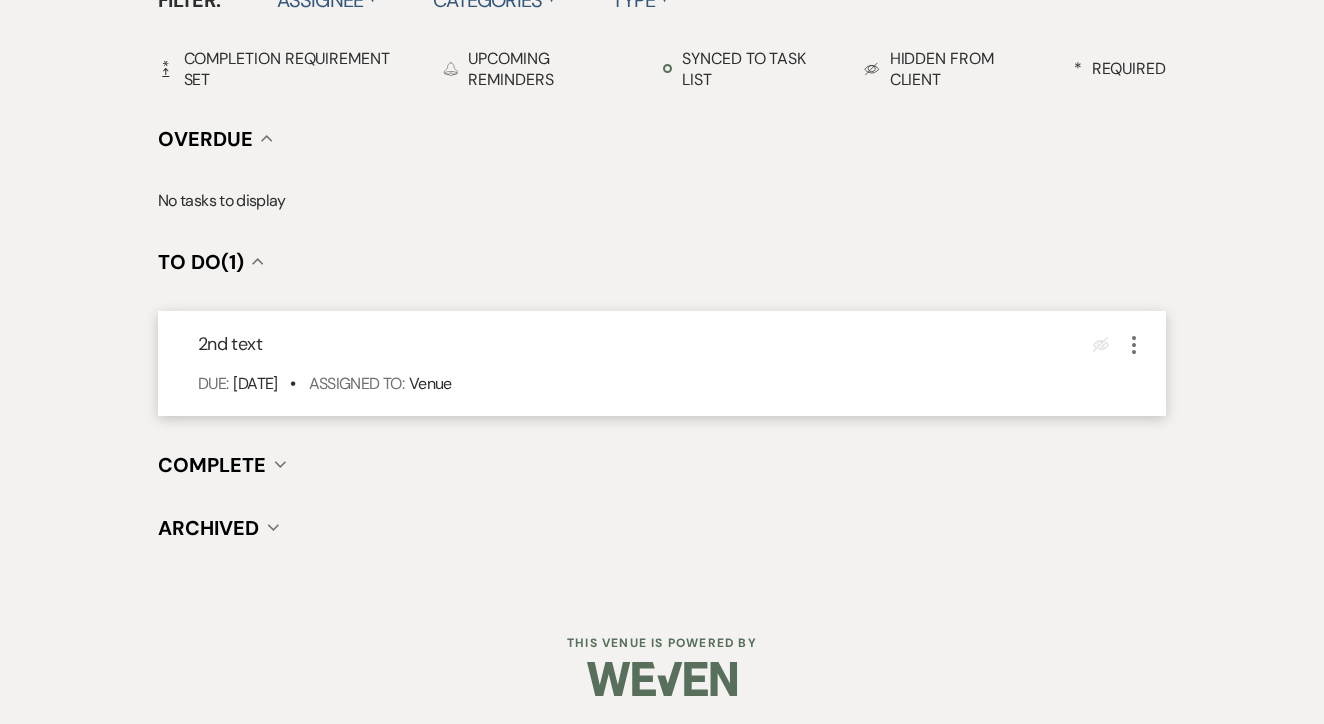 click on "Eye Blocked More" at bounding box center (1119, 344) 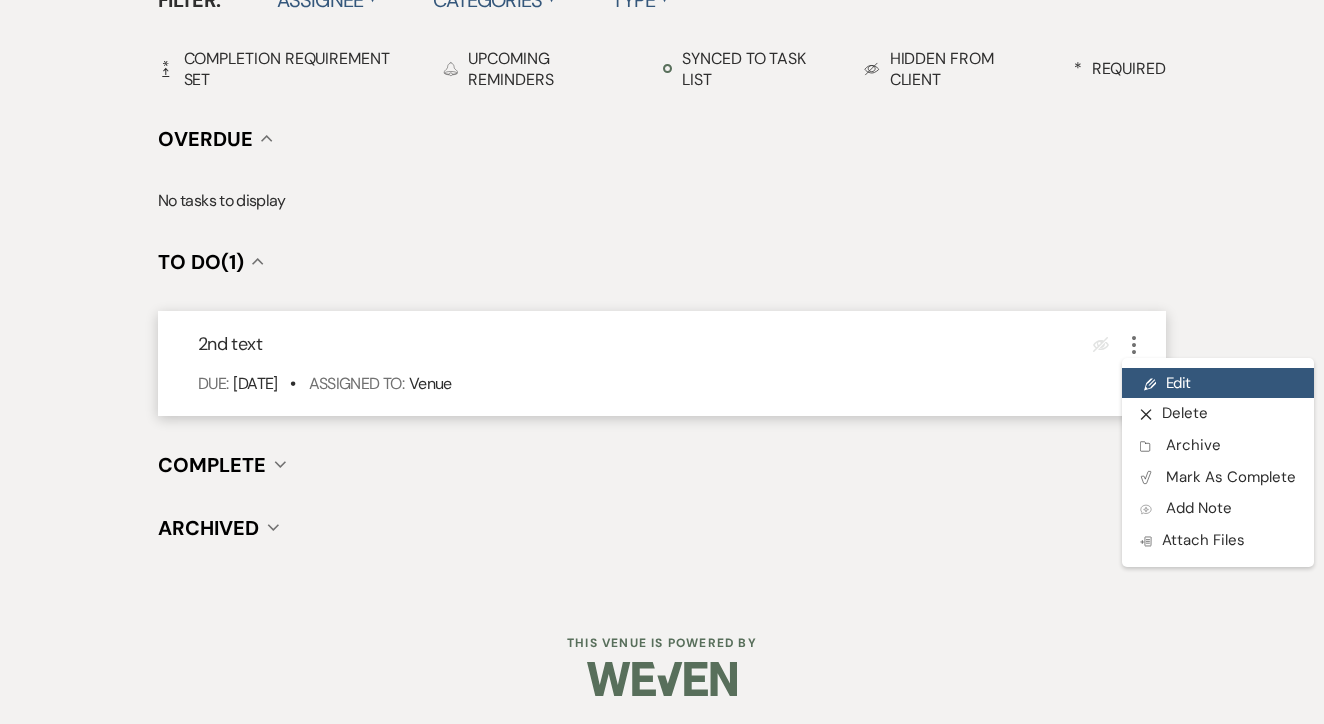 click on "Pencil  Edit" at bounding box center (1218, 383) 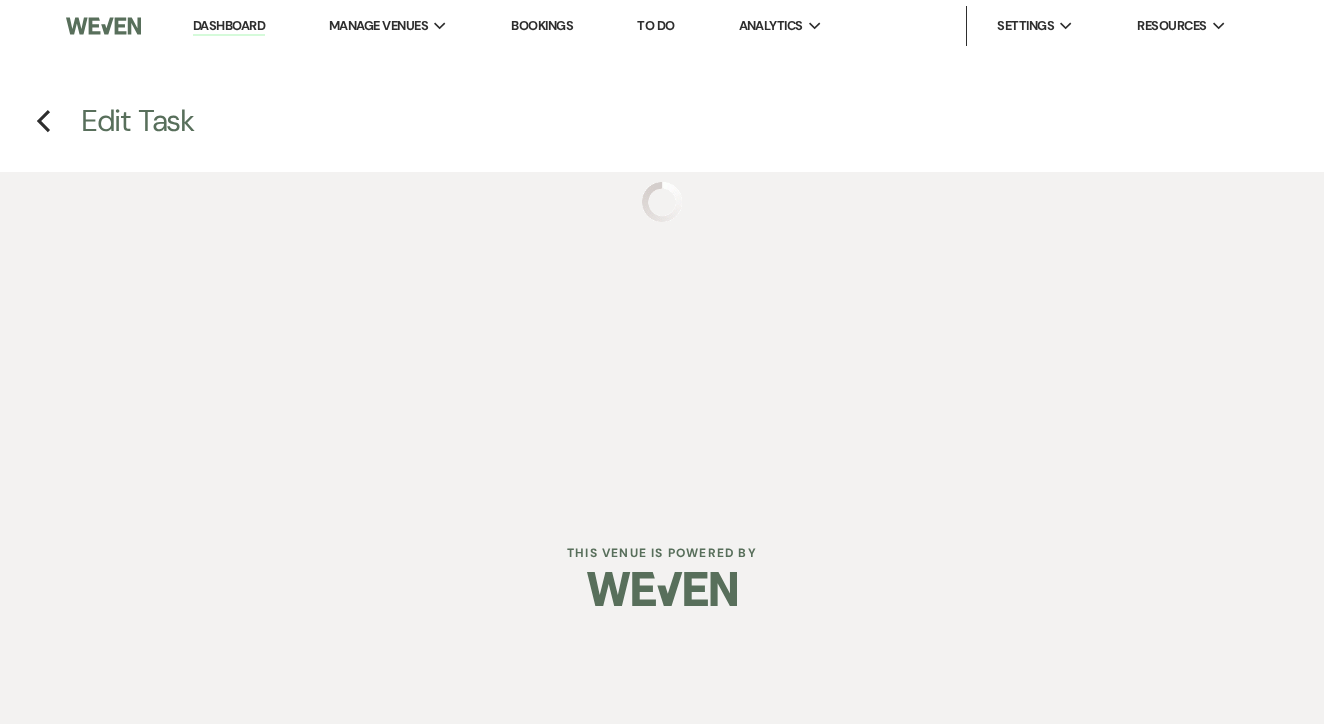 scroll, scrollTop: 0, scrollLeft: 0, axis: both 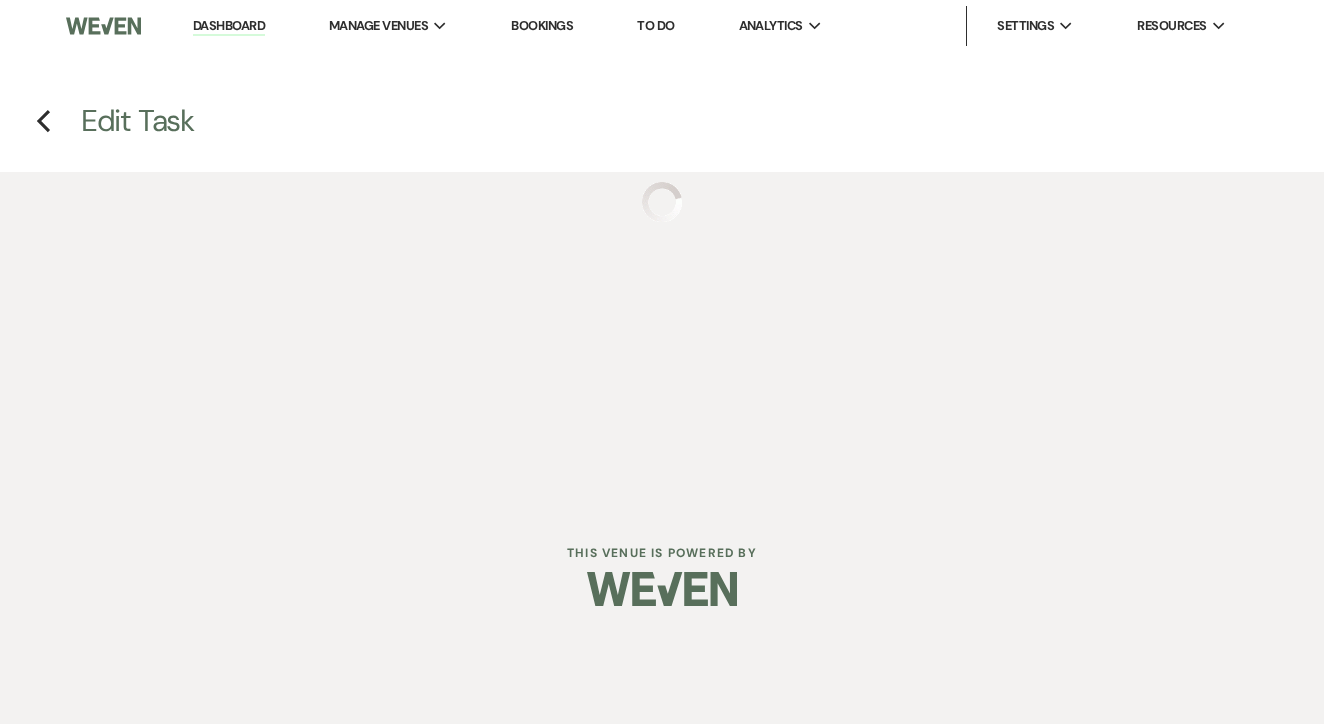 select on "false" 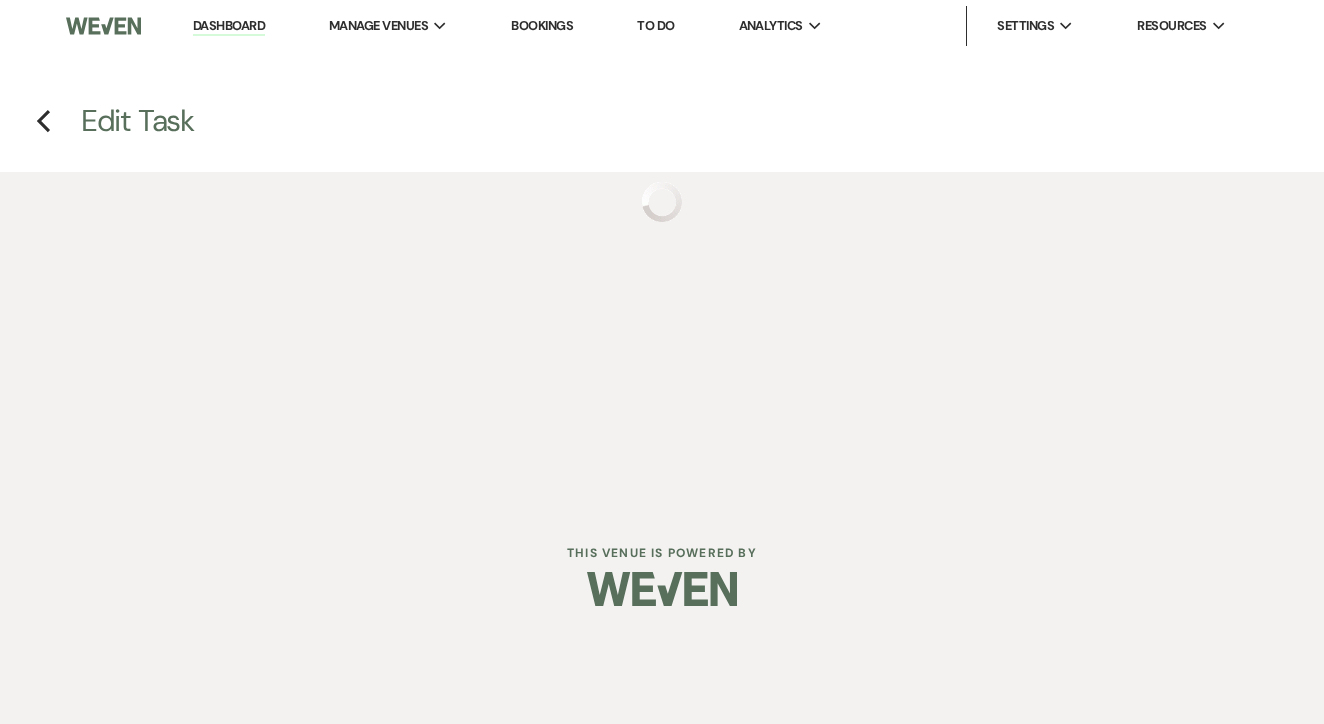 select on "venueHost" 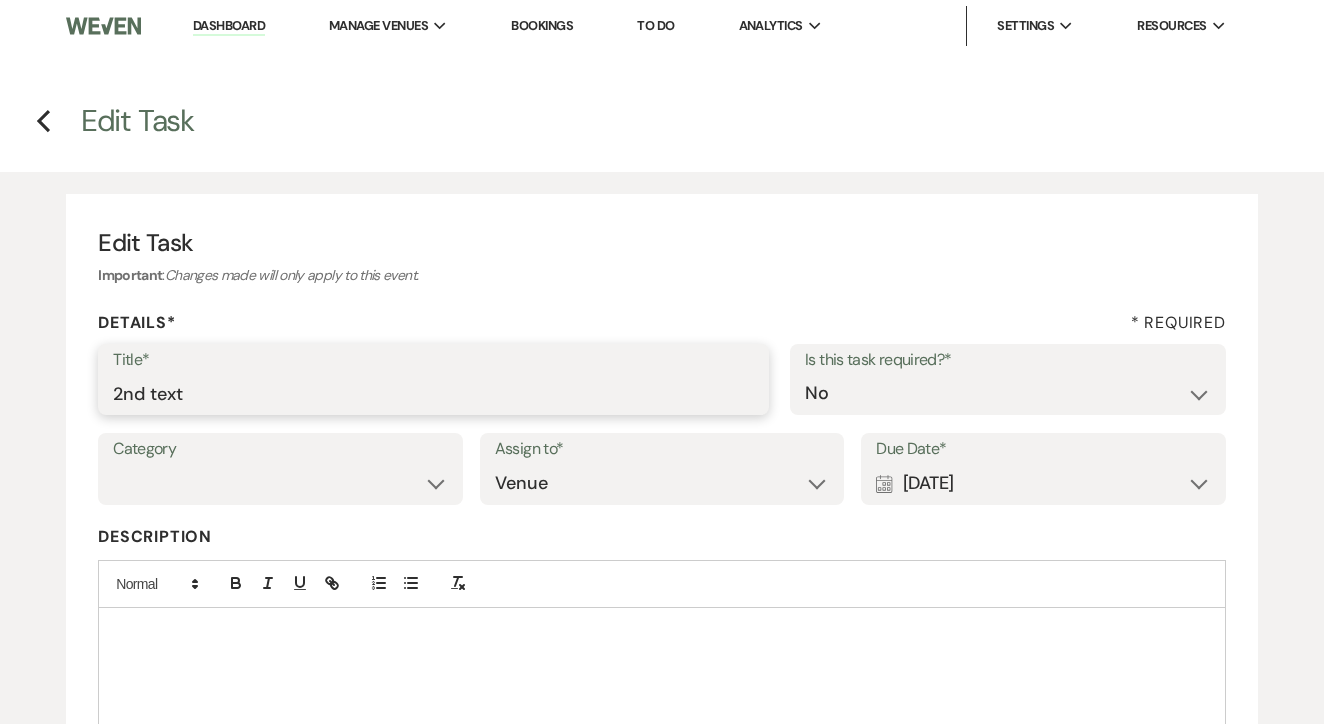 click on "2nd text" at bounding box center [433, 393] 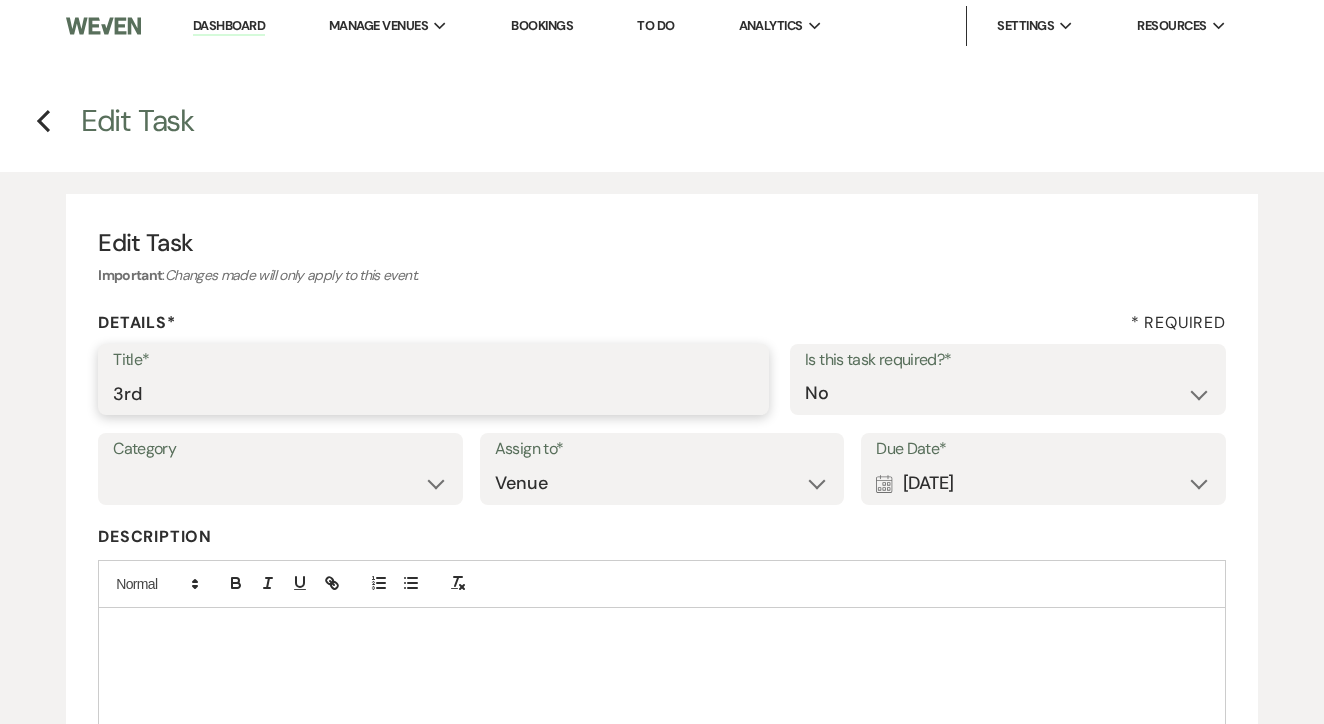 type on "3rd" 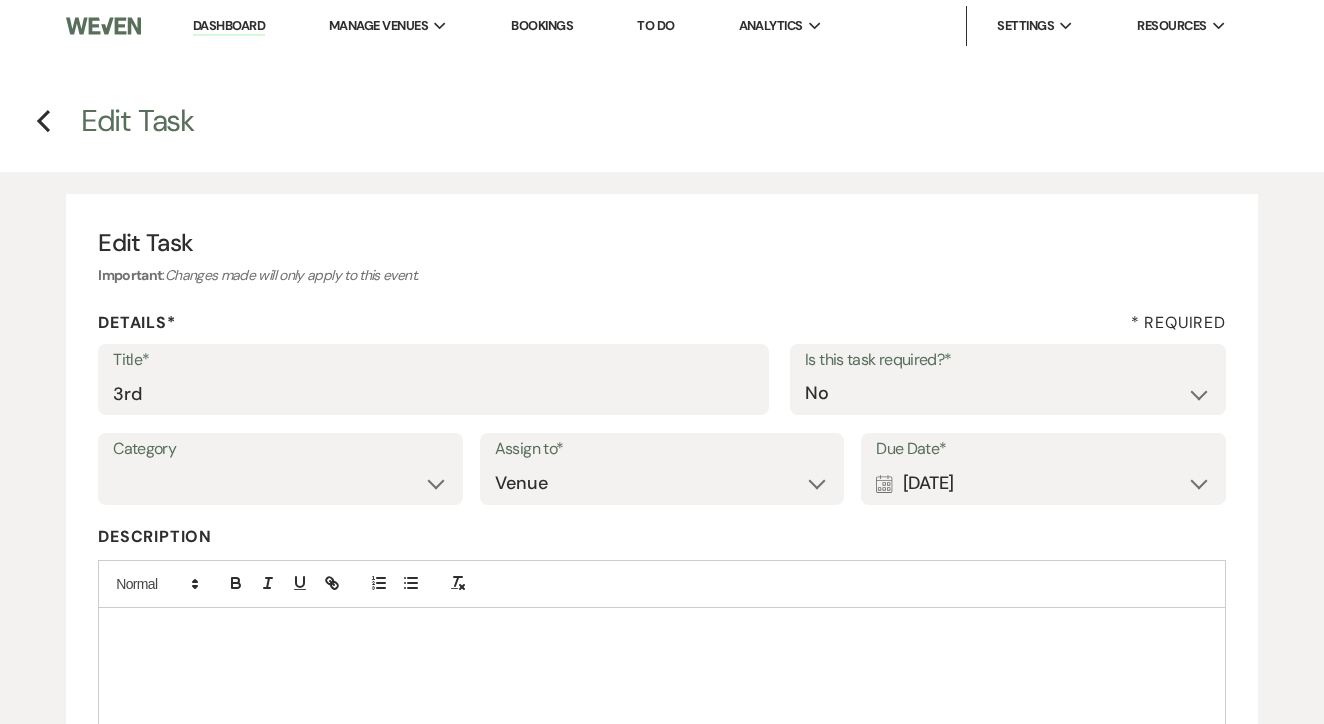 click on "Calendar [DATE] Expand" at bounding box center (1043, 483) 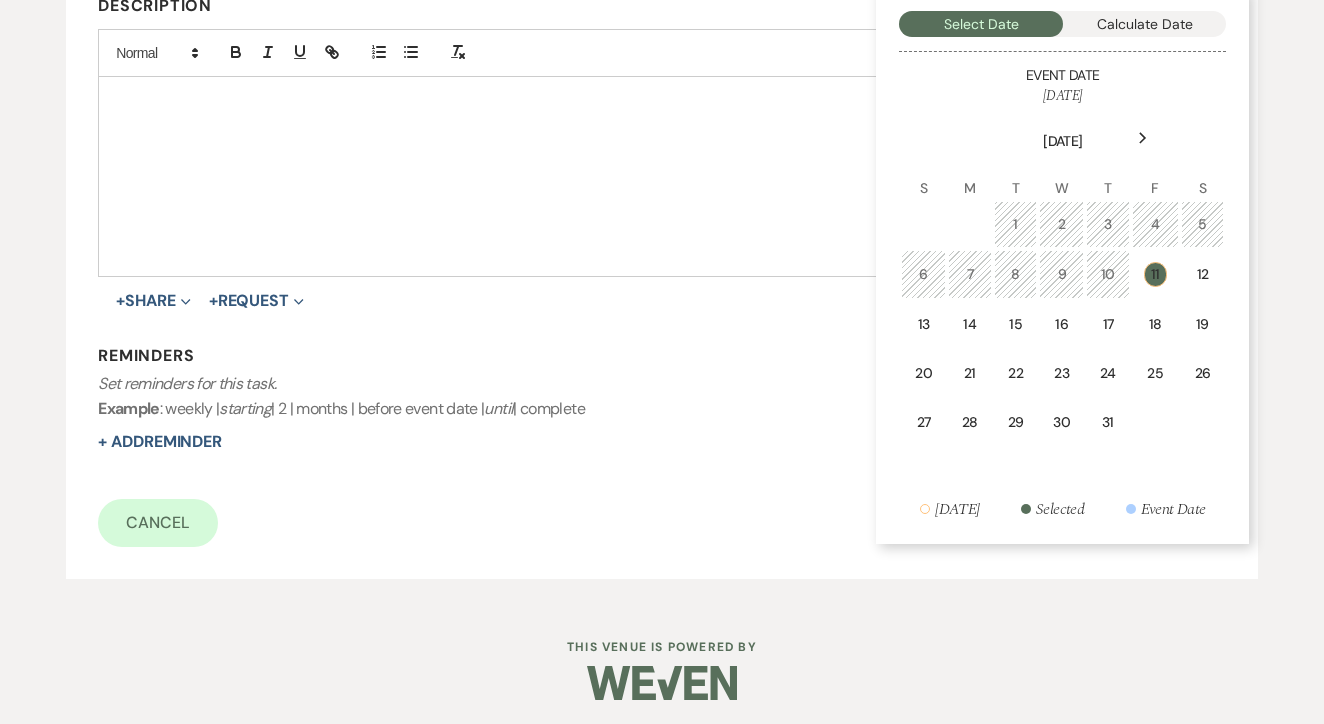 scroll, scrollTop: 530, scrollLeft: 0, axis: vertical 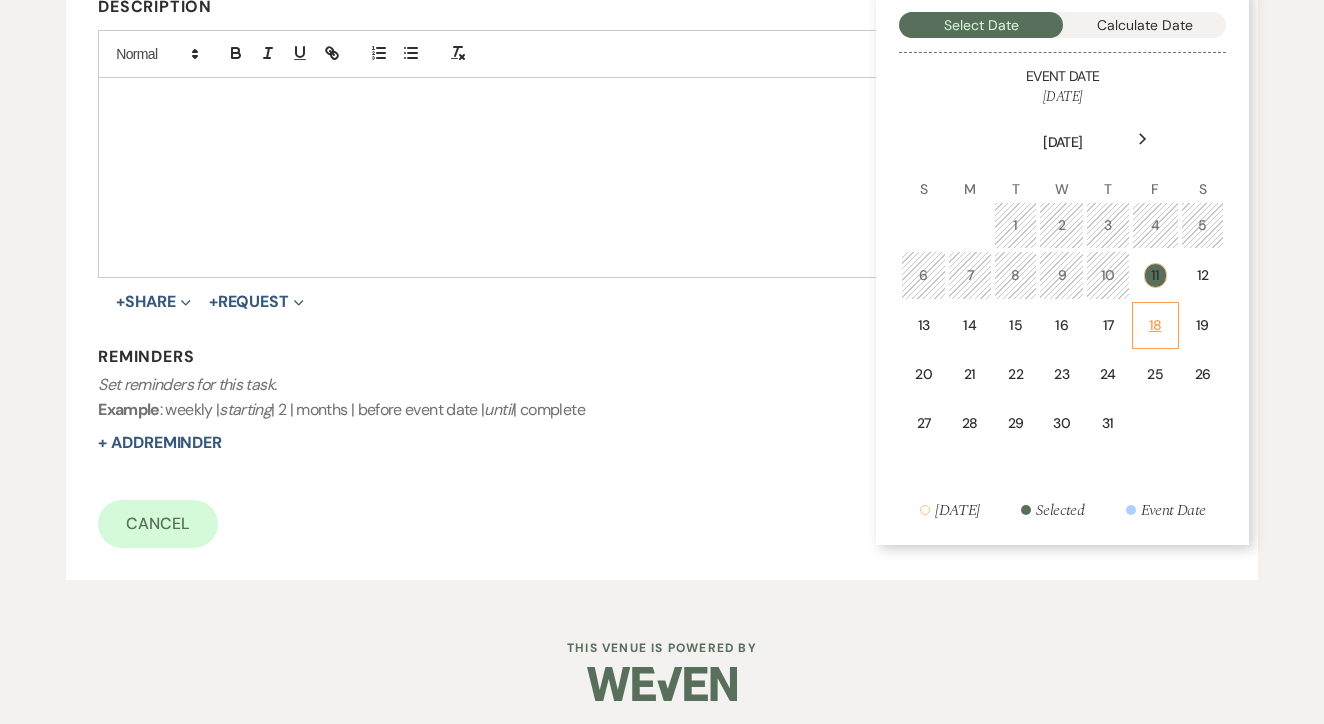 click on "18" at bounding box center [1155, 325] 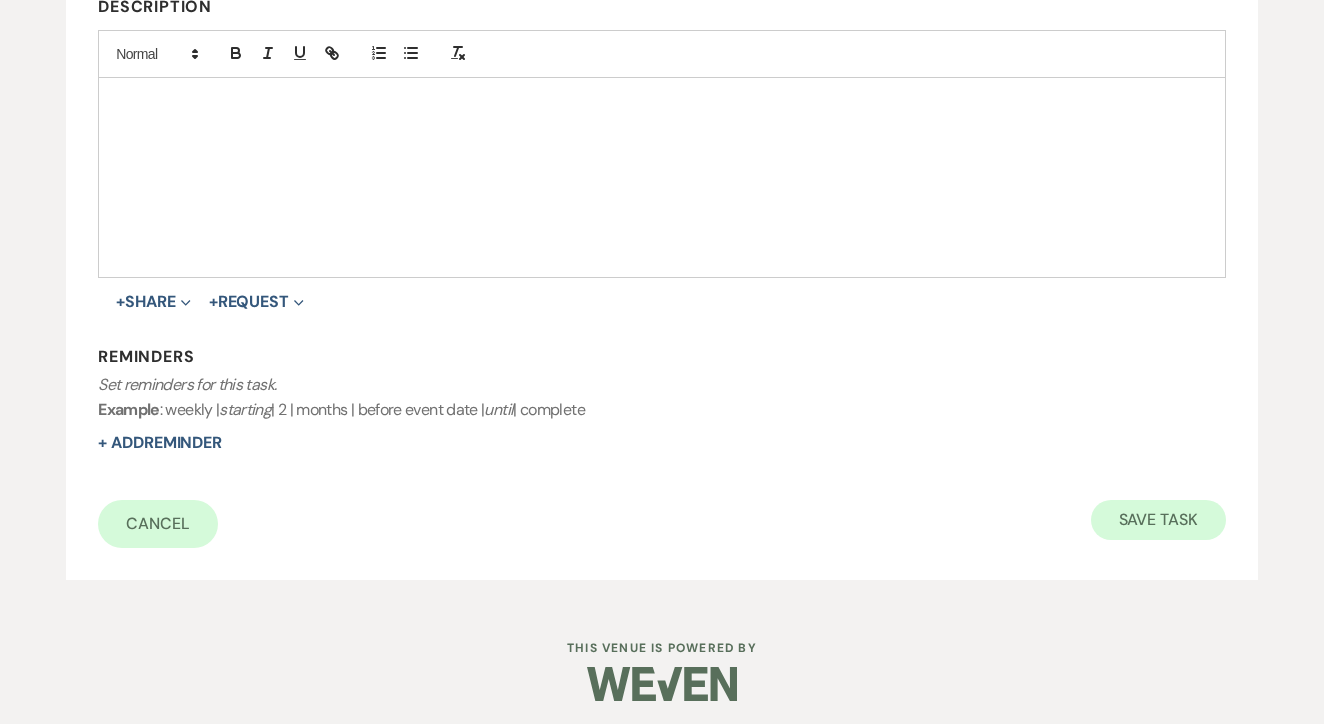 click on "Save Task" at bounding box center (1158, 520) 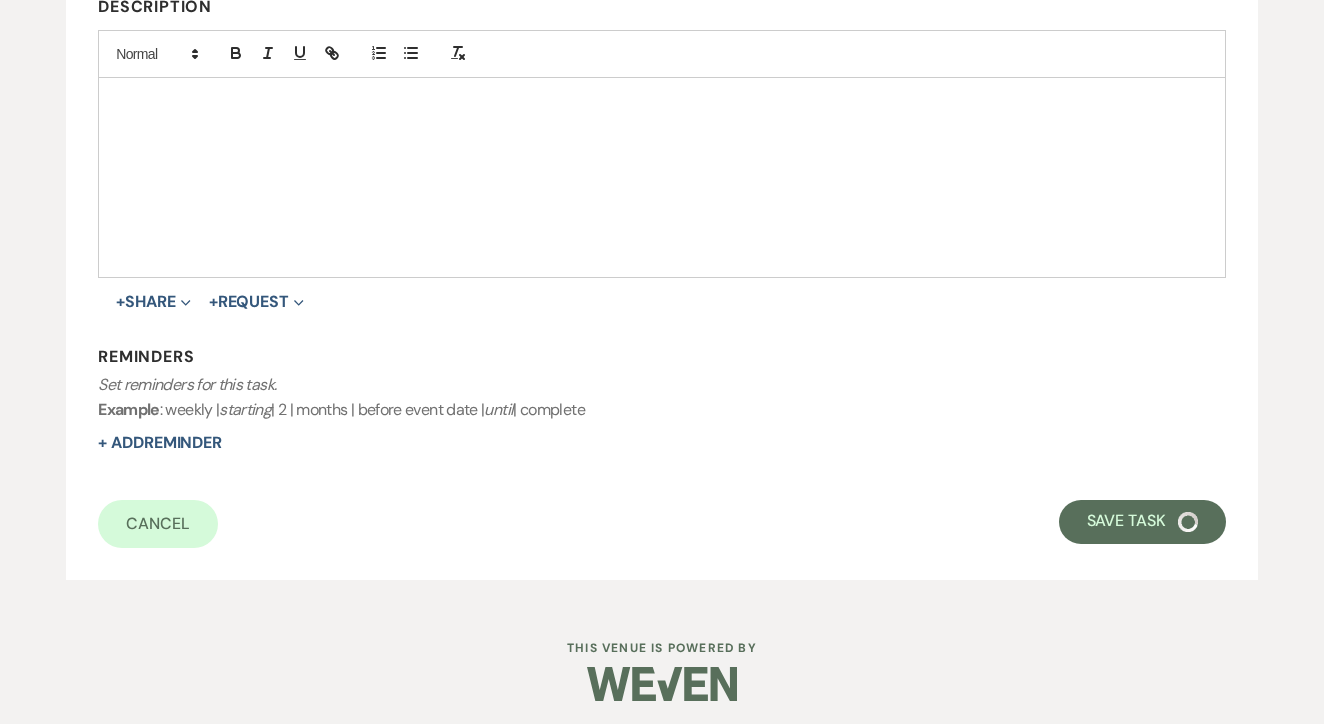 select on "5" 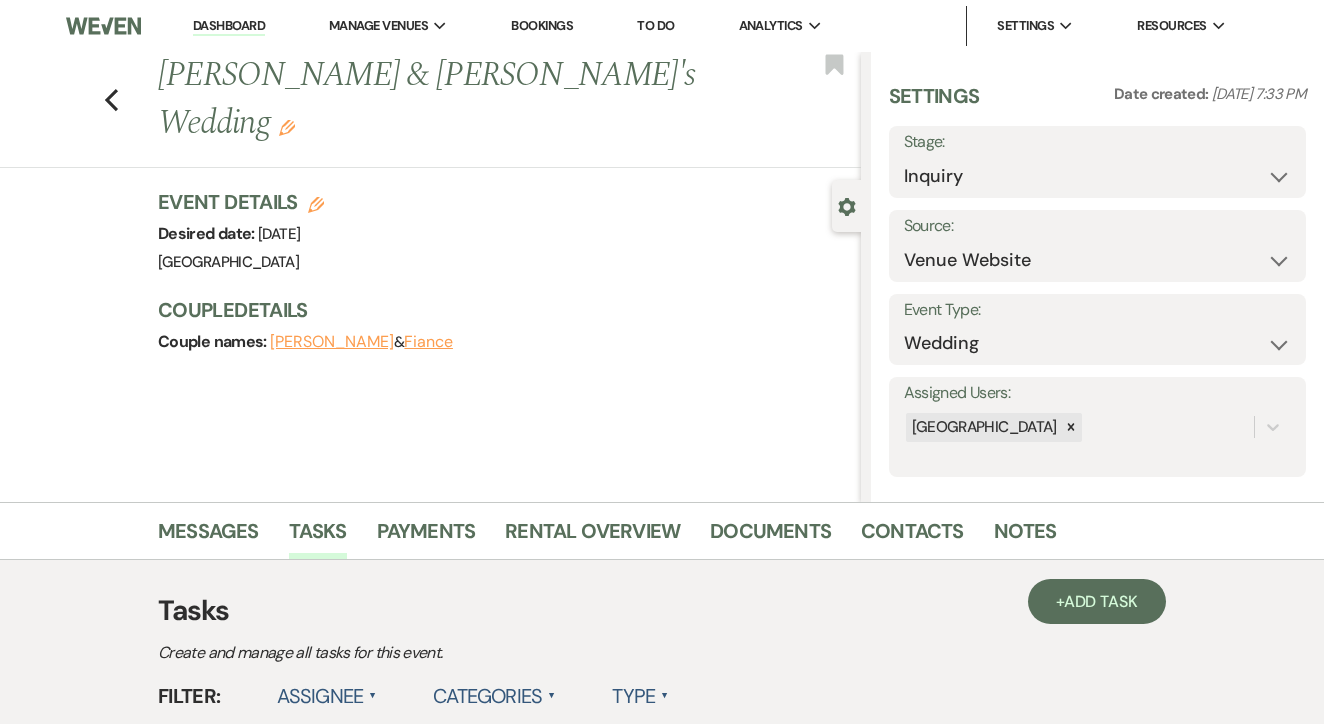 scroll, scrollTop: 0, scrollLeft: 0, axis: both 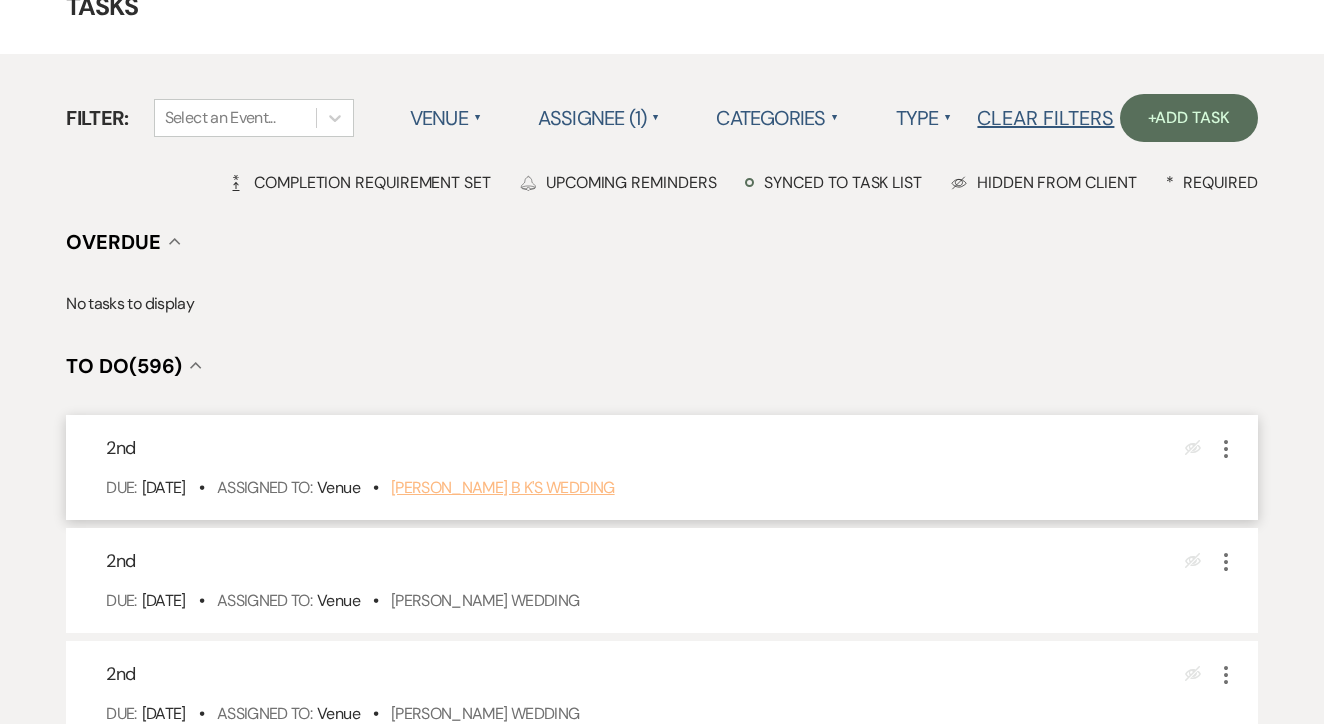 click on "Sangita B K's Wedding" at bounding box center (503, 487) 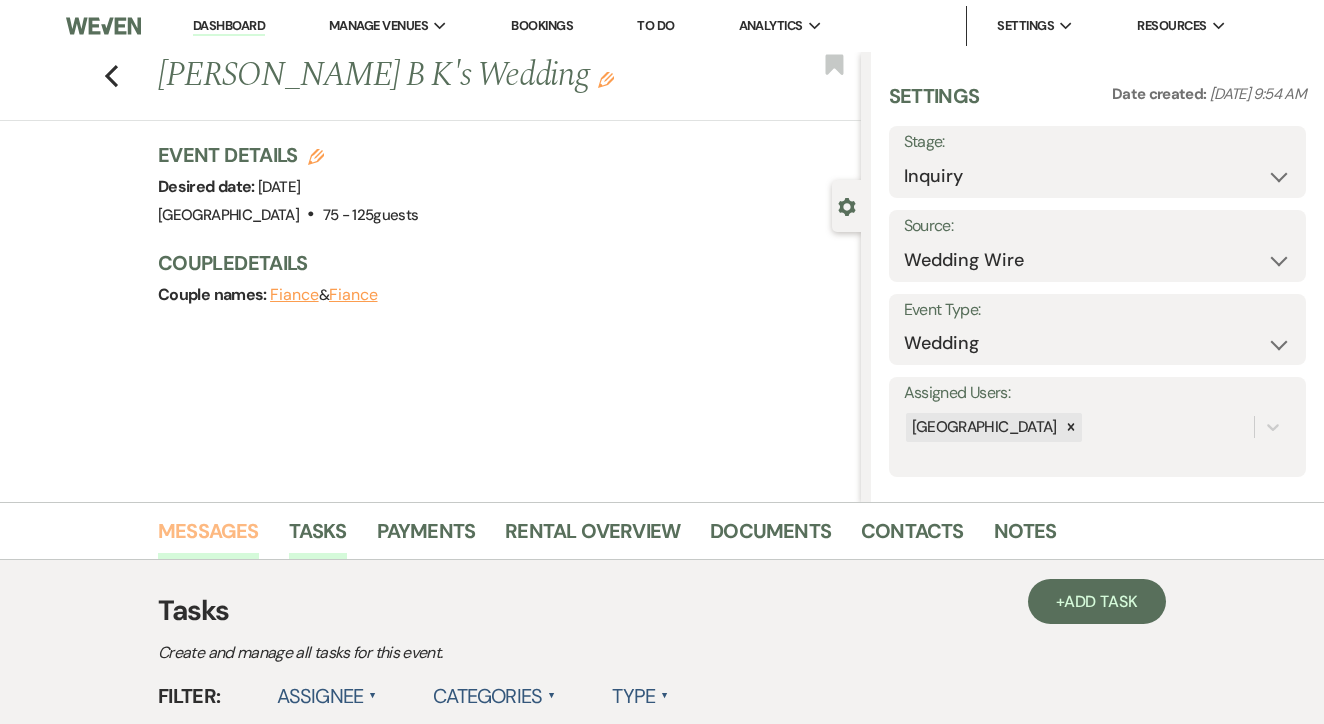 scroll, scrollTop: 0, scrollLeft: 0, axis: both 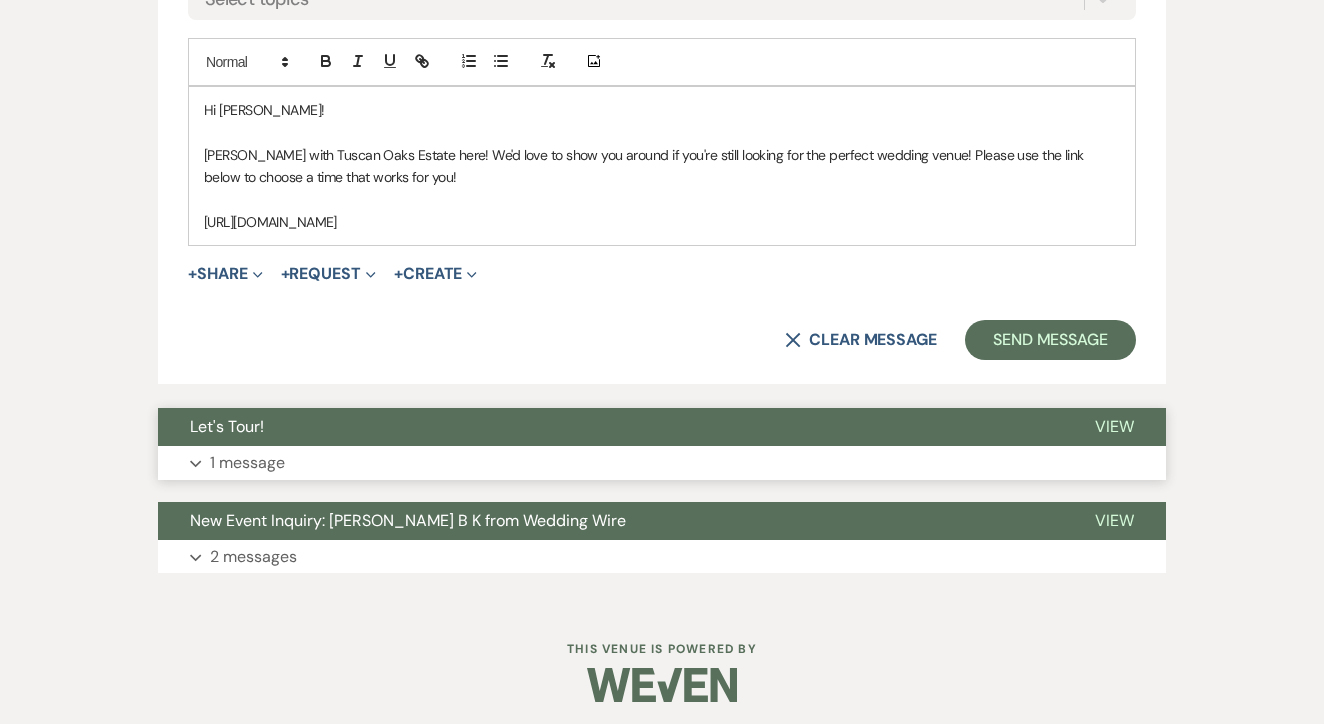 click on "Expand 1 message" at bounding box center (662, 463) 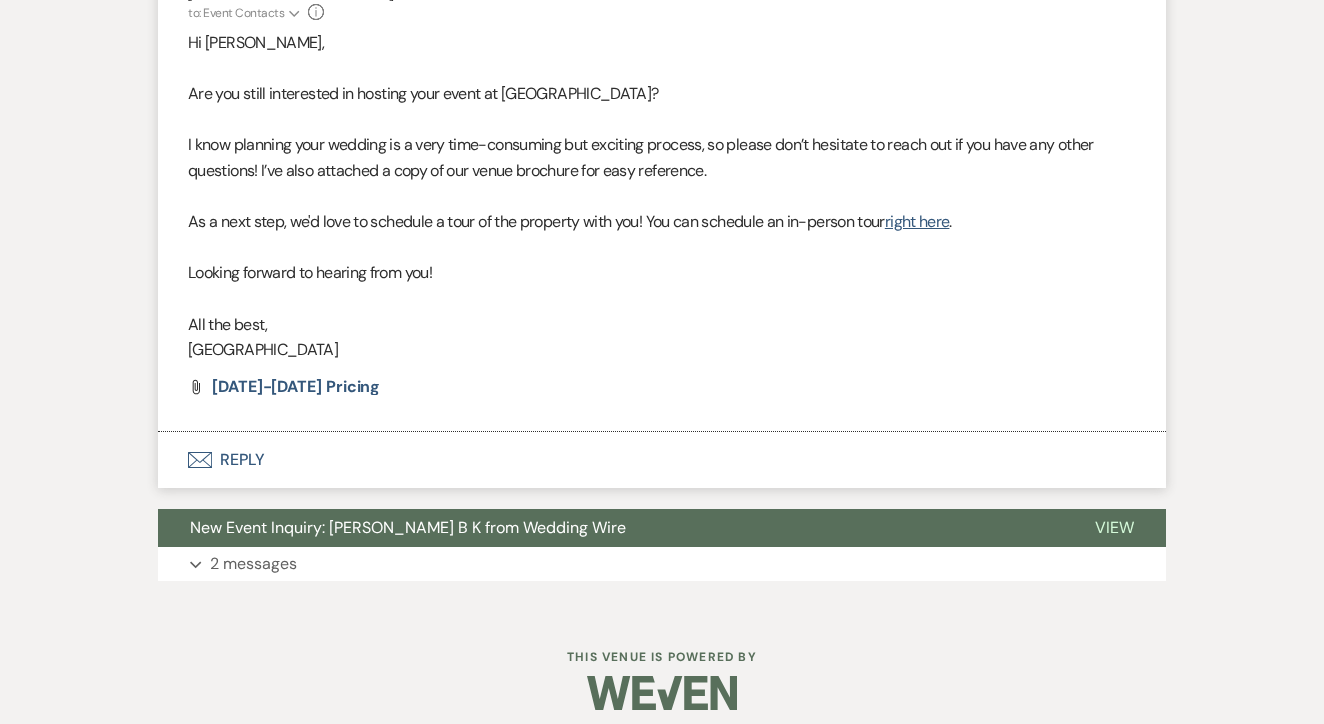 click on "Envelope Reply" at bounding box center [662, 460] 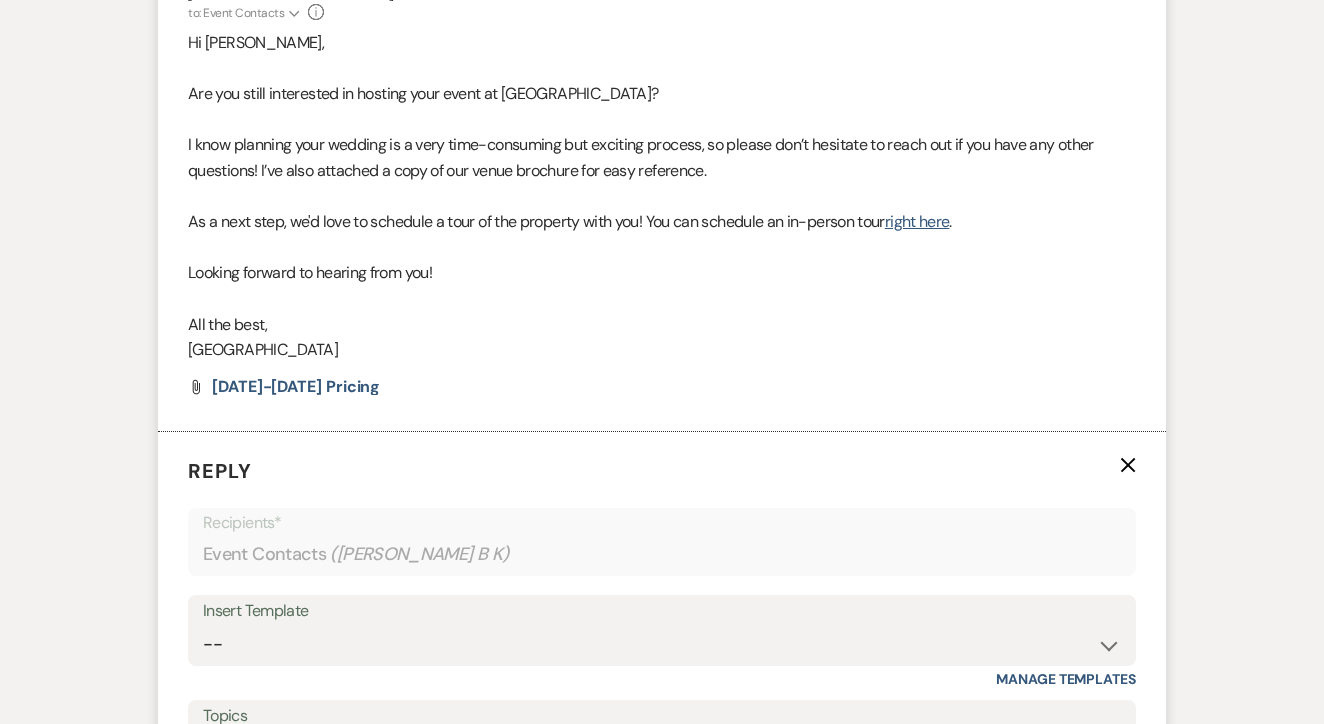 scroll, scrollTop: 2028, scrollLeft: 0, axis: vertical 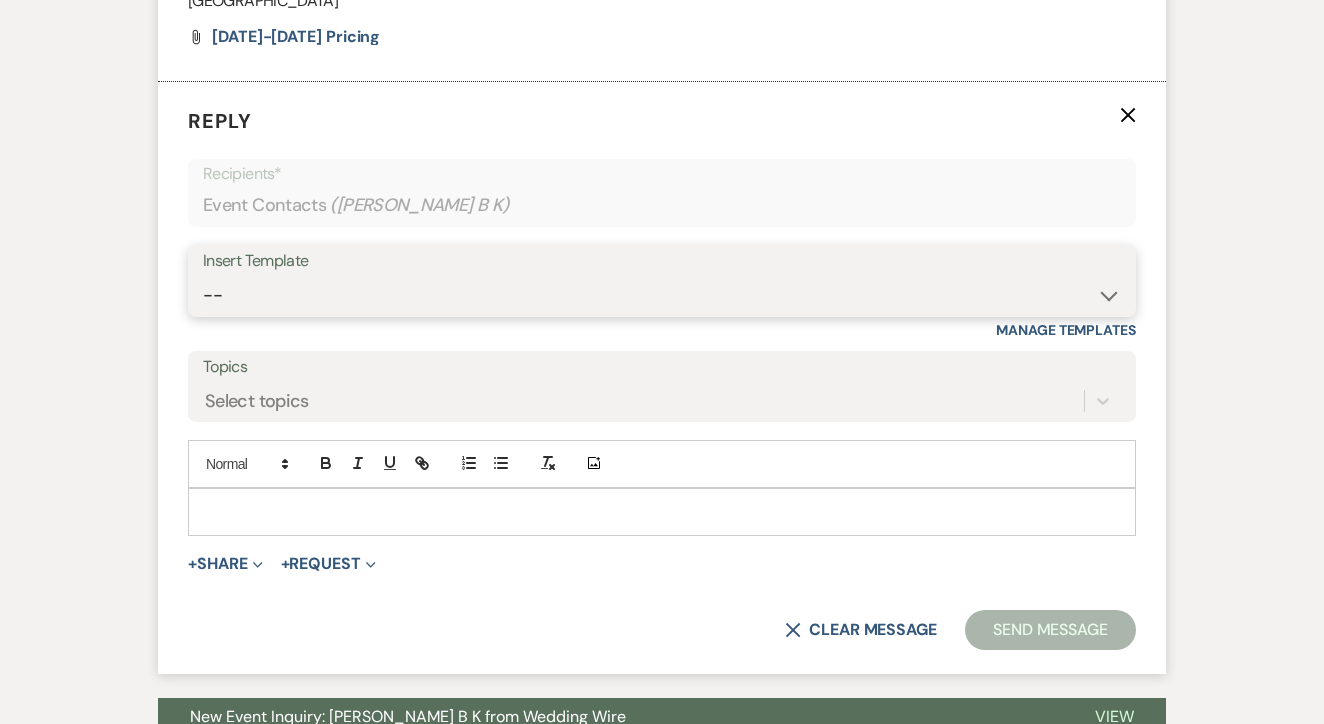 click on "-- Lead: Automated Intro Email (Wedding) Lead: 1st Follow Up Email Images Lead: TEXT (1st) Lead: 2nd Follow Up Email Lead: Booking Proposal (Post-Tour) Booked: Weven Planning Portal Introduction (AI) Lead: TEXT (Intro) Lead: Phone Consult Follow-up Lead: Hired Someone Else Lead: Confirm Tour Lead: Confirm Tour (TEXT) Booked: Insta Post Info Lead: 3rd Follow Up Email Booked: Damage Deposit Deduction Lead: Post Tour F/u (no proposal) Lead: Tour No-Show Booked: Day After Wedding Booked: Mailing Address Lead: Cancelled Tour Lead: TEXT (2nd) Lead: 4th Follow Up Email Lead: Booking Deposit Type (ACH or Card) Booked: Vendor Information Needed Booked: Review Request Lead: ACH Instructions Vendor: Photo Request Vendor: Video Request Booked: 6 Month Planning Meeting Booked: 6 Week Final Consult Open House Invite Booked: Late Payment Booked: Weven Planning Portal Introduction" at bounding box center [662, 295] 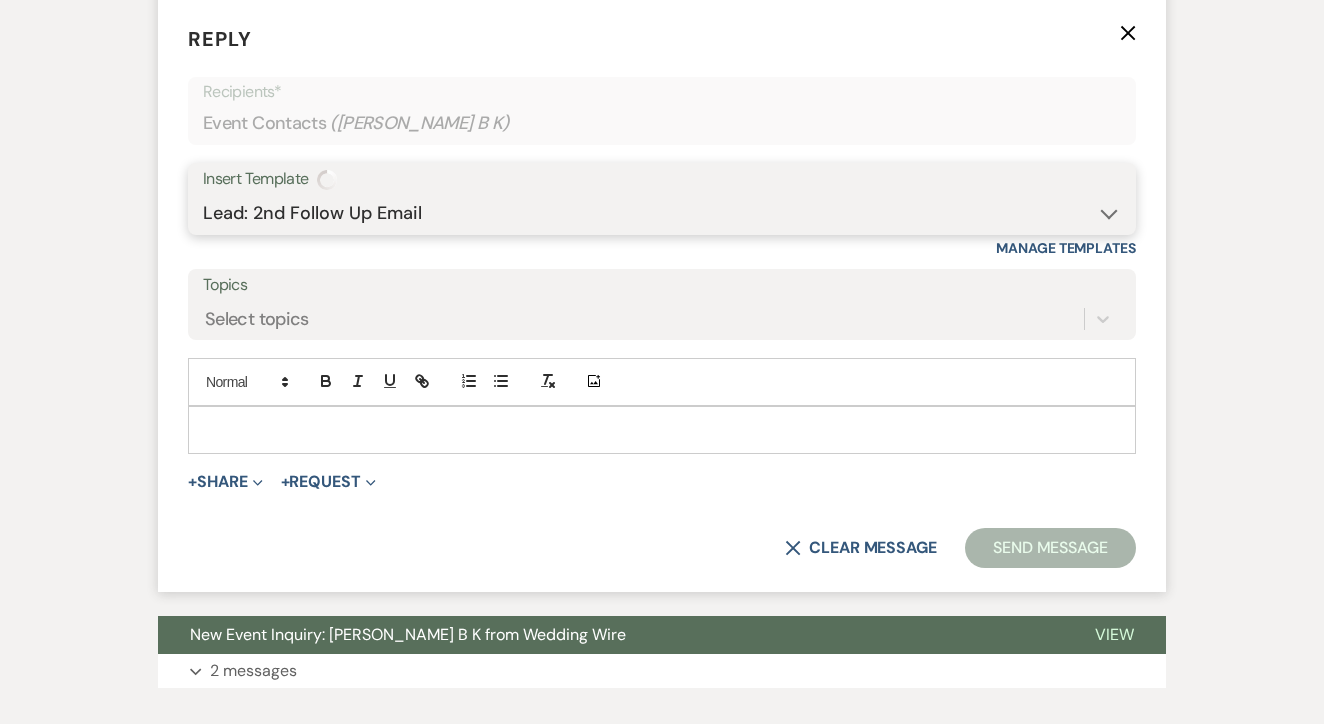 scroll, scrollTop: 2111, scrollLeft: 0, axis: vertical 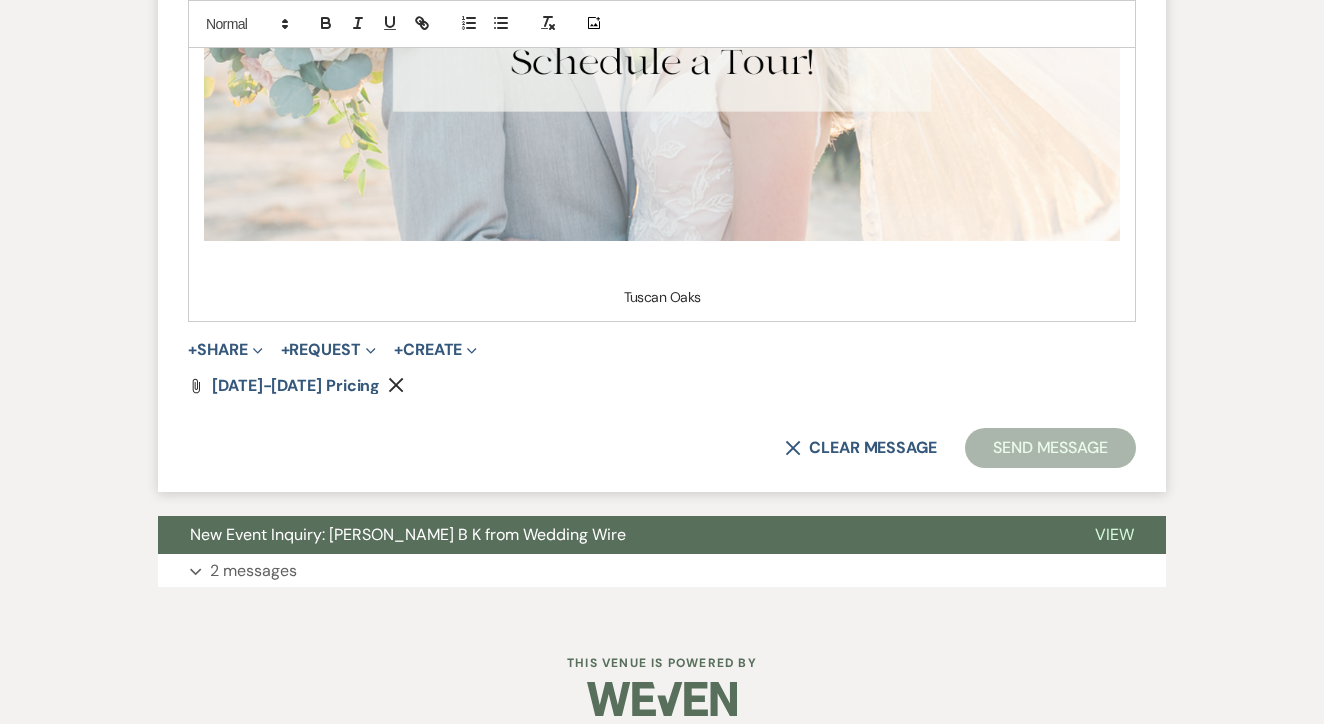 click on "Send Message" at bounding box center (1050, 448) 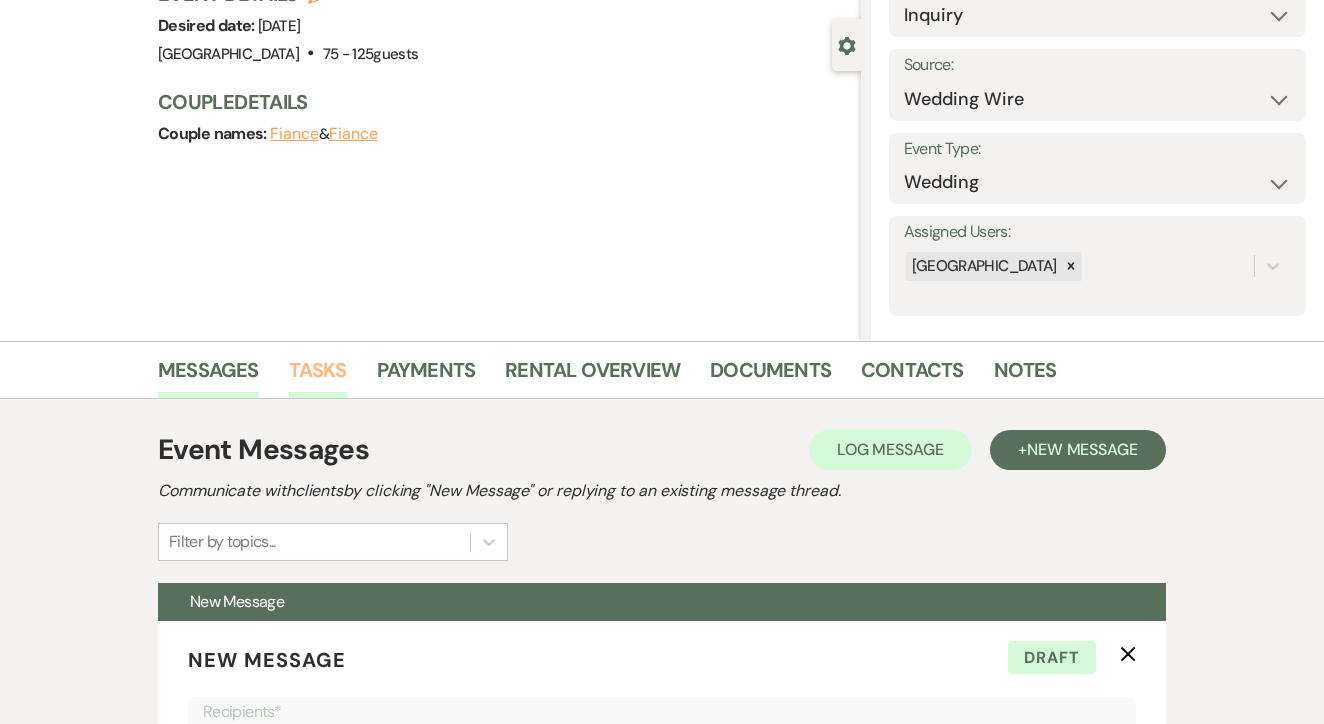 click on "Tasks" at bounding box center [318, 376] 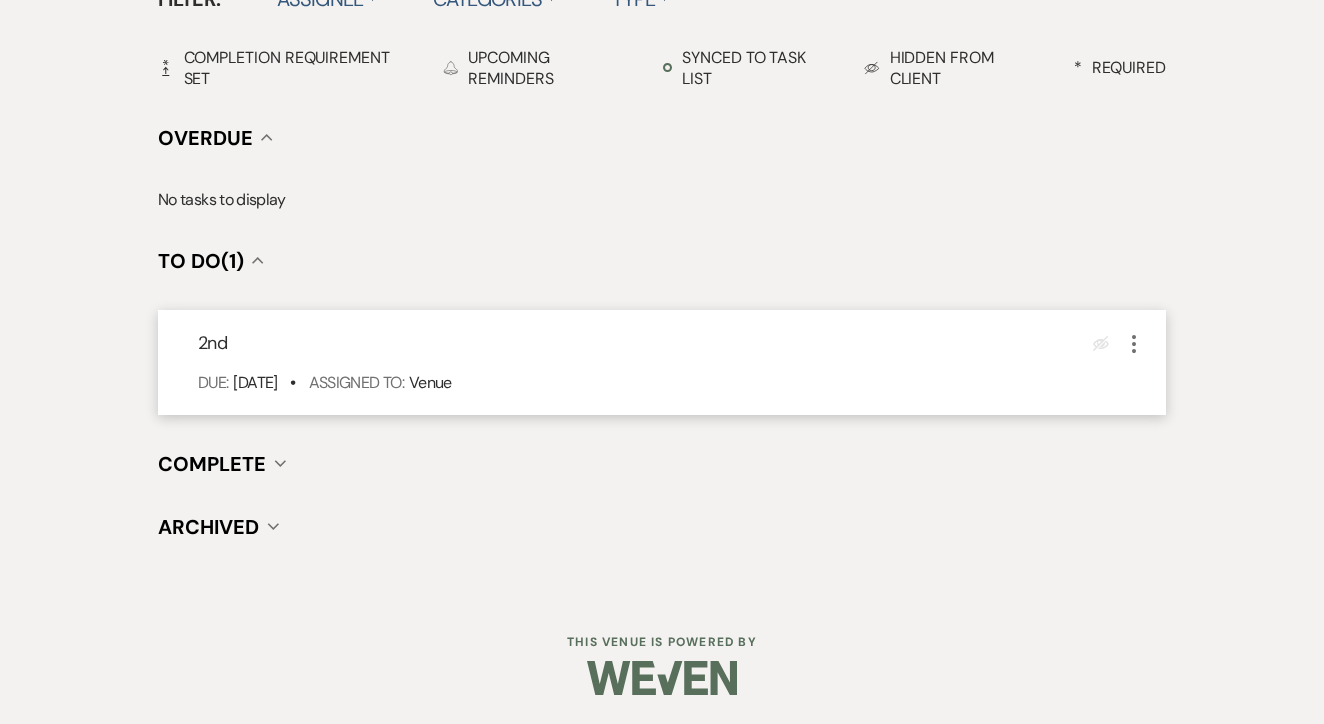 scroll, scrollTop: 696, scrollLeft: 0, axis: vertical 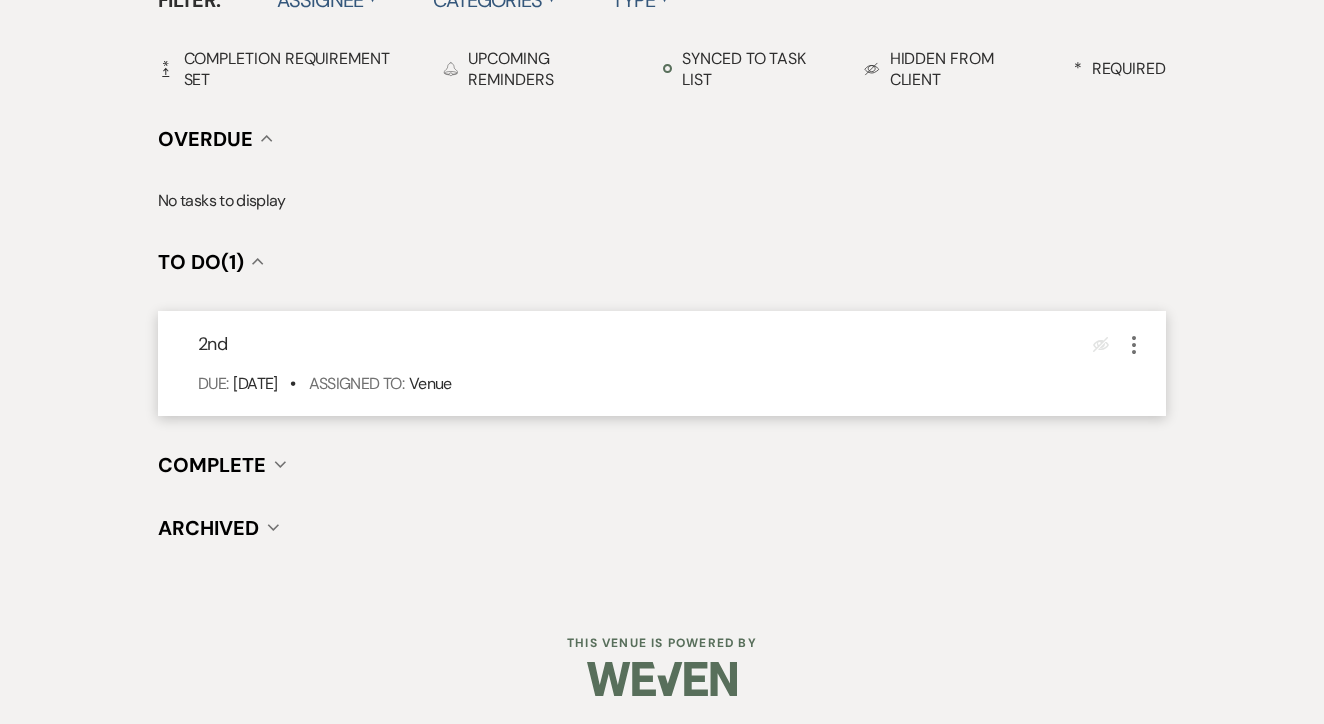 click on "More" 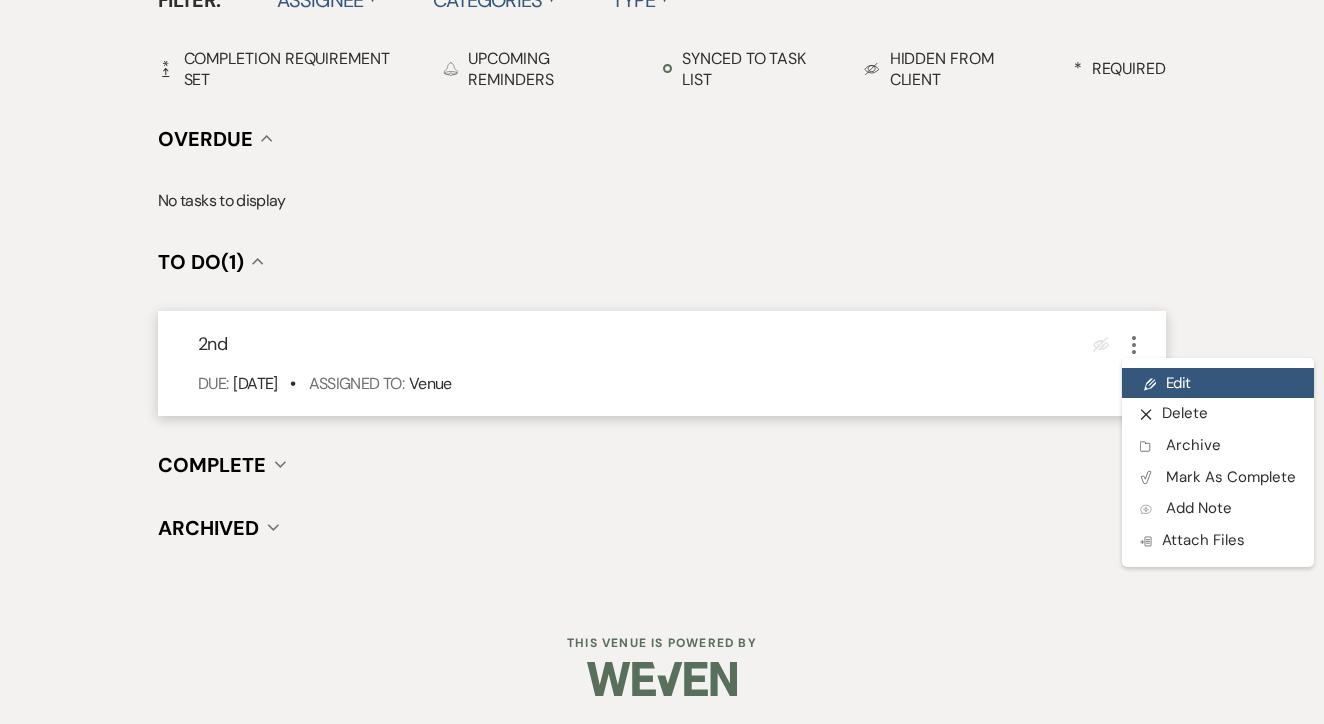 click on "Pencil  Edit" at bounding box center [1218, 383] 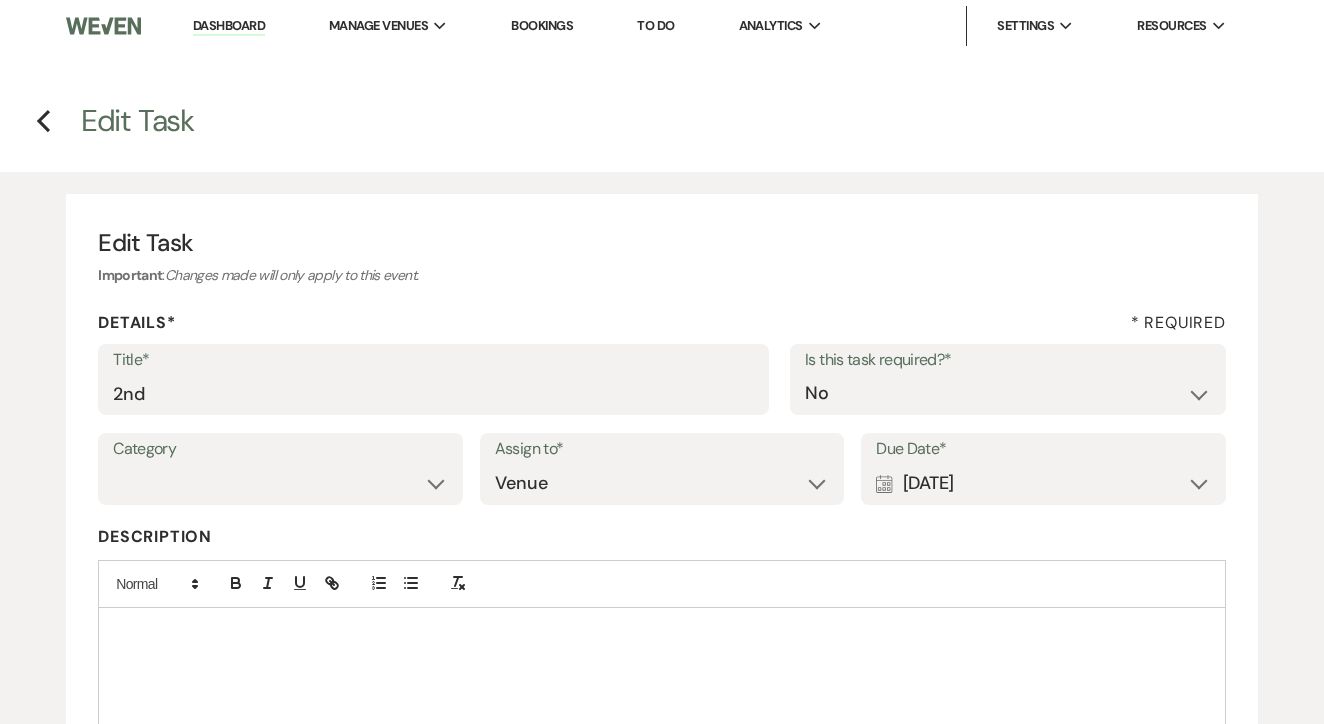 click on "Title*" at bounding box center [433, 360] 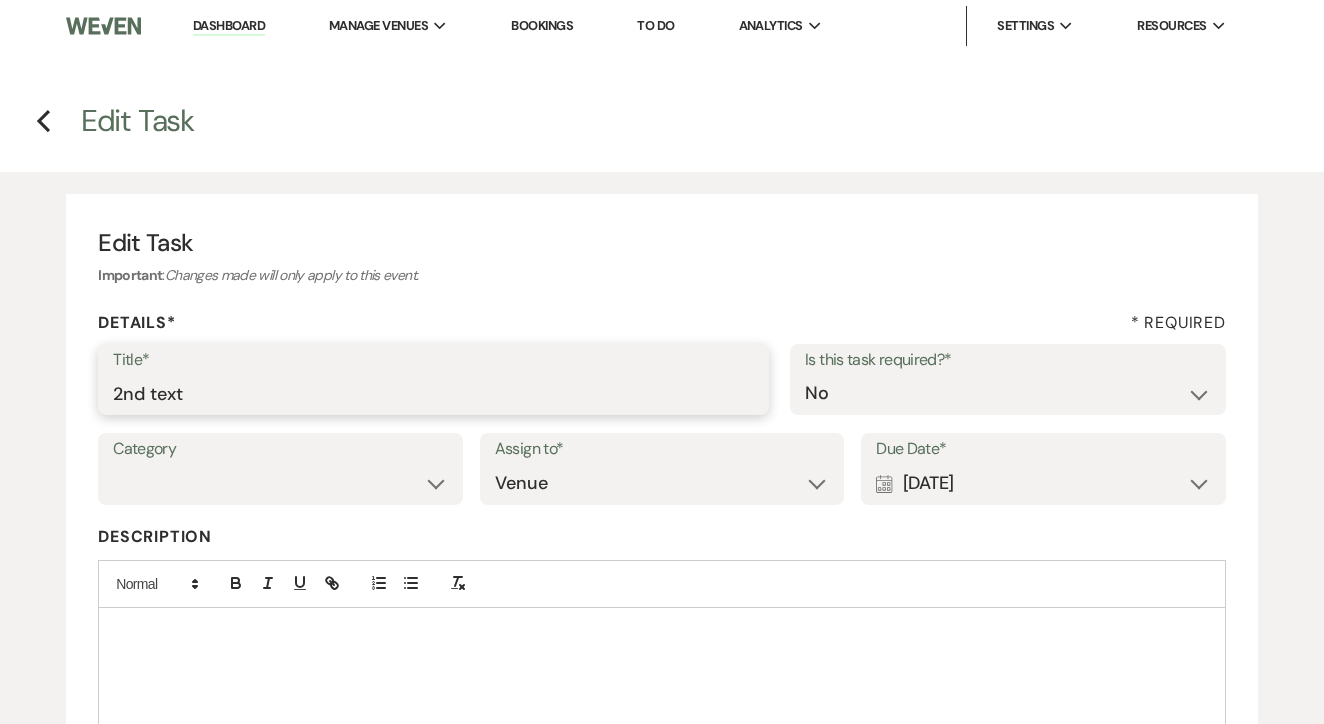 type on "2nd text" 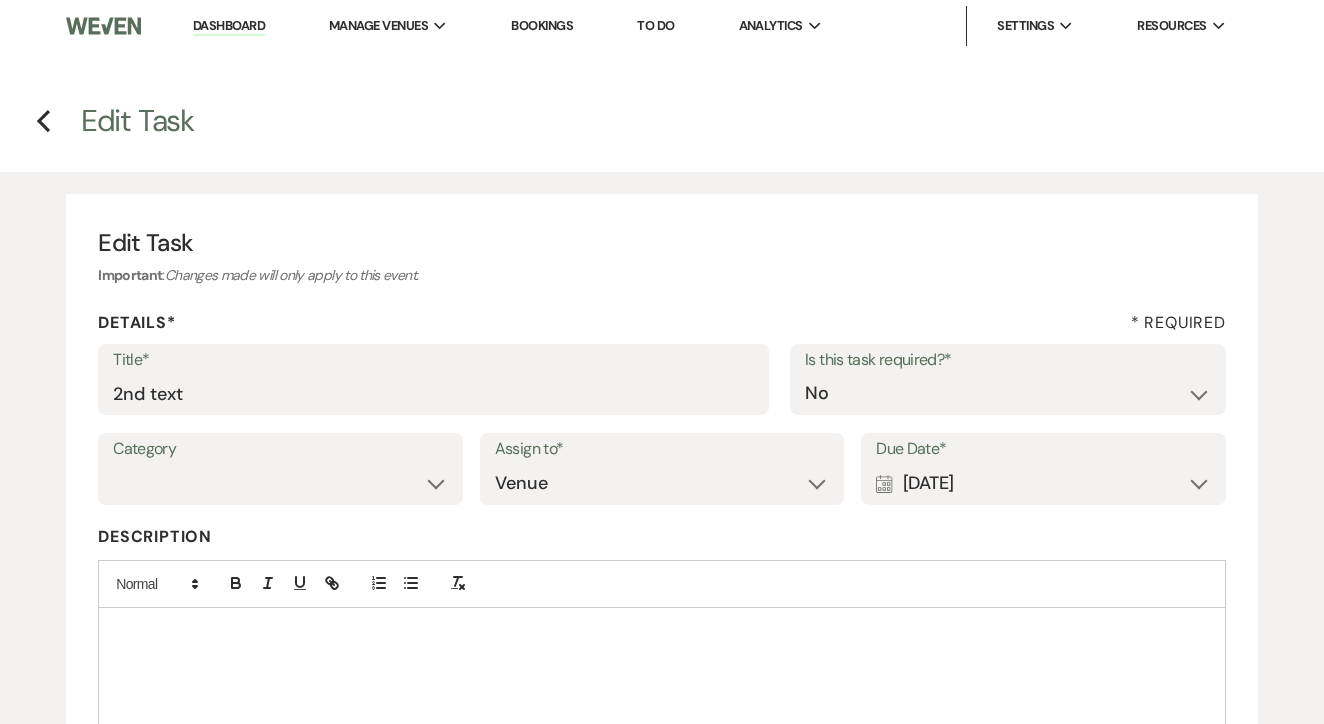 click on "Calendar [DATE] Expand" at bounding box center [1043, 483] 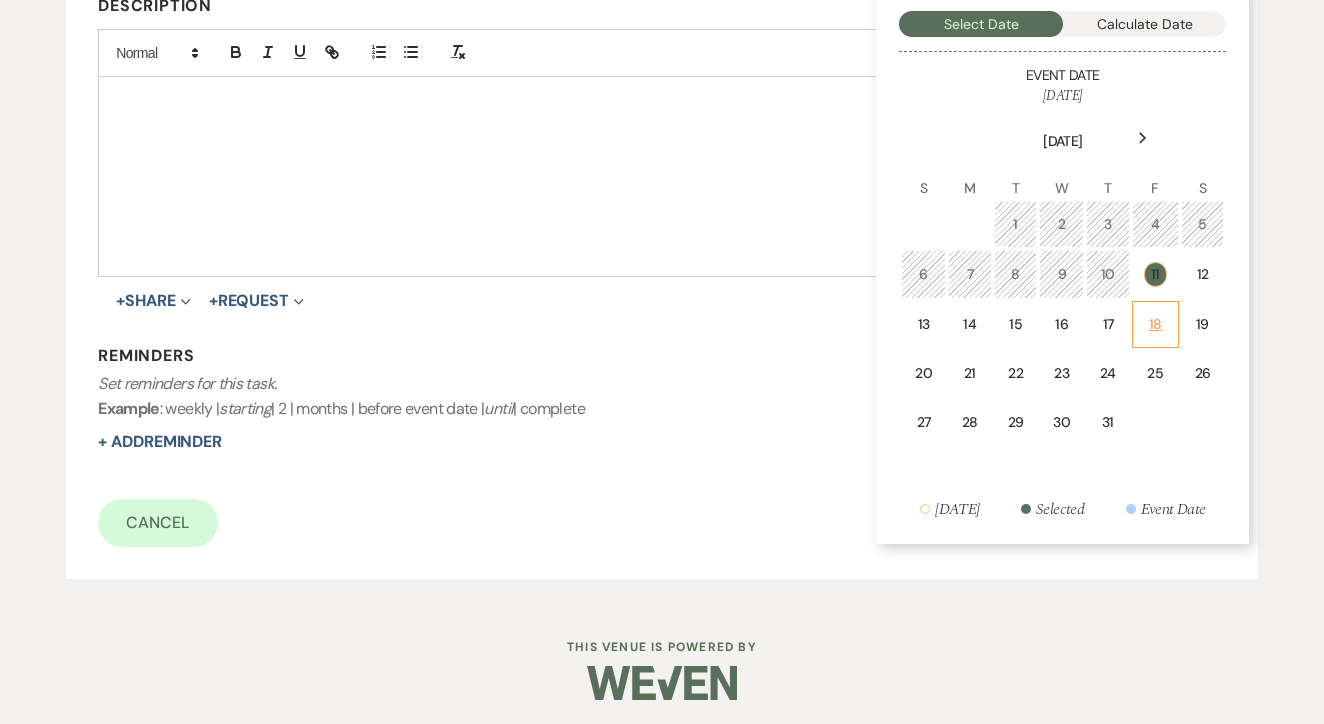 scroll, scrollTop: 530, scrollLeft: 0, axis: vertical 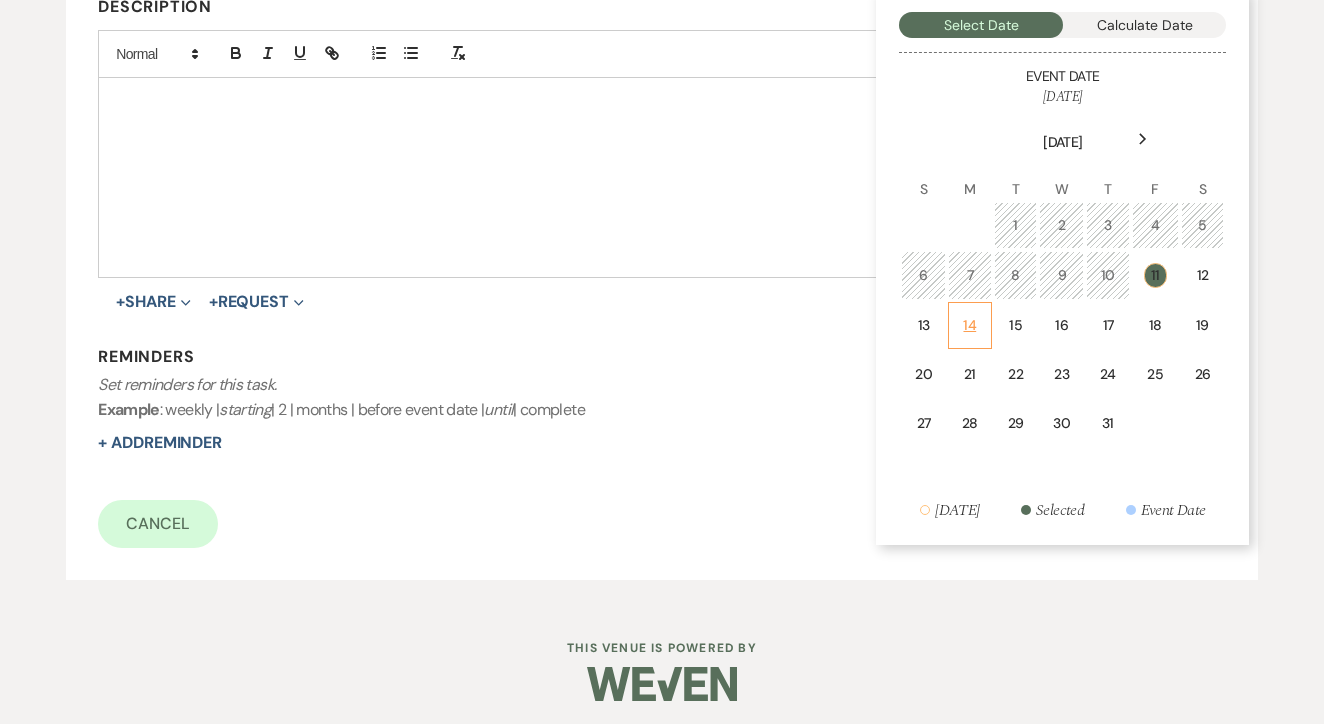 click on "14" at bounding box center (970, 325) 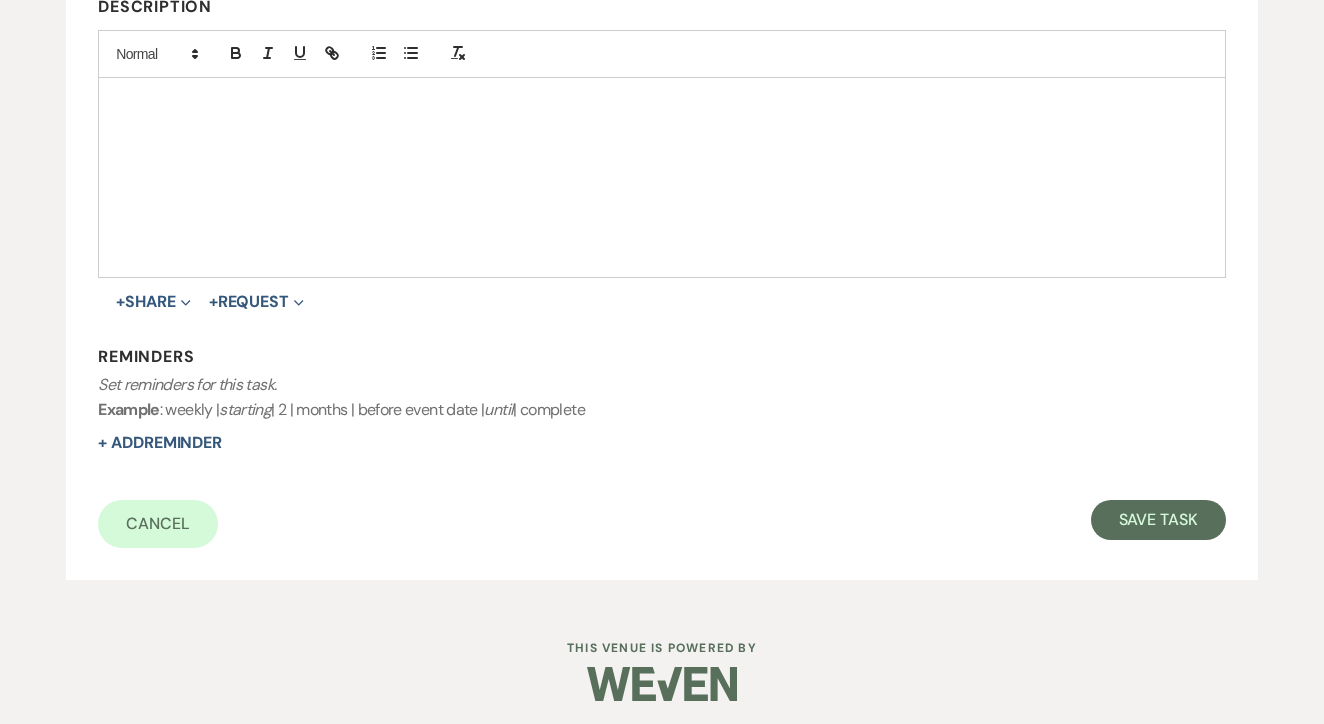 click on "Edit Task Important :  Changes made will only apply to this event. Details* * Required Title* 2nd text Is this task required?* Yes No Category Venue Vendors Guests Details Finalize & Share Assign to* Venue Client Due Date* Calendar Jul 14, 2025 Expand Description                                                                             +  Share Expand Doc Upload Documents Add Photo Images Pref Vendors Preferred vendors +  Request Expand Vendor List Vendor list Doc Upload Document upload Reminders Set reminders for this task. Example : weekly |  starting  | 2 | months | before event date |  until  | complete + Add  Reminder Cancel Save Task" at bounding box center (662, 122) 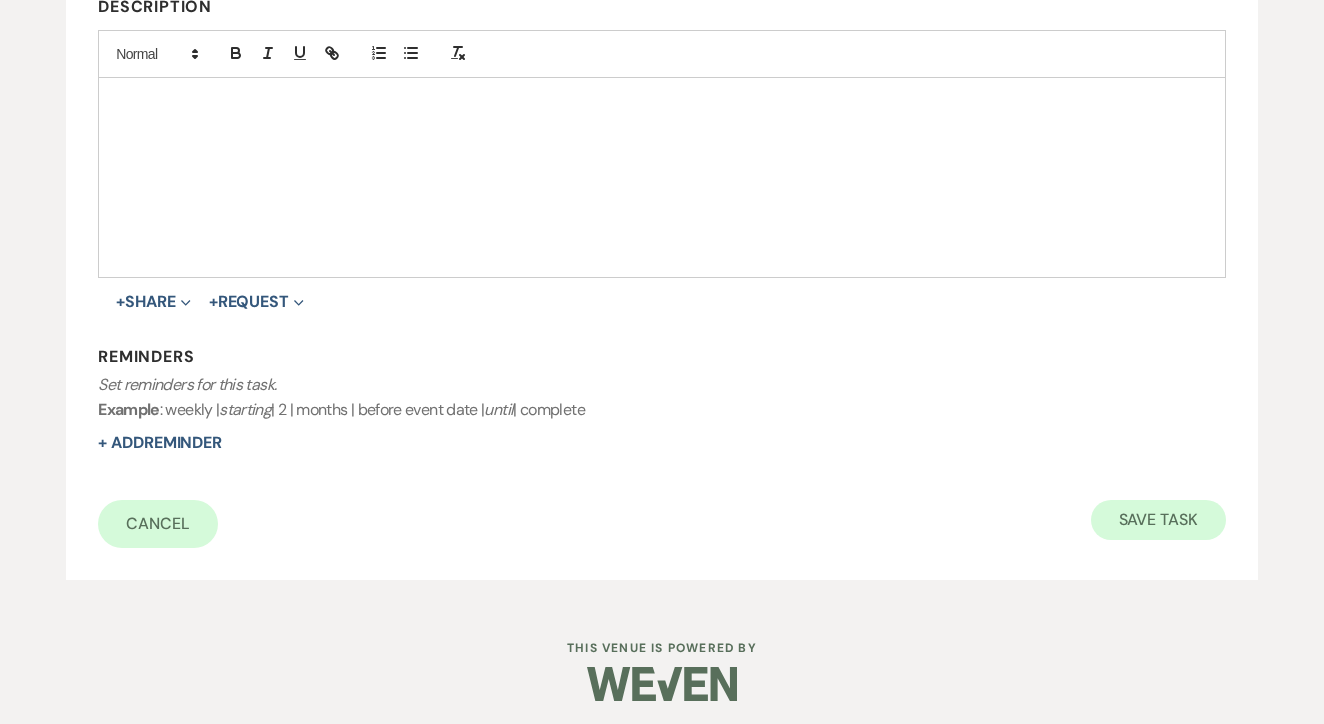 click on "Save Task" at bounding box center [1158, 520] 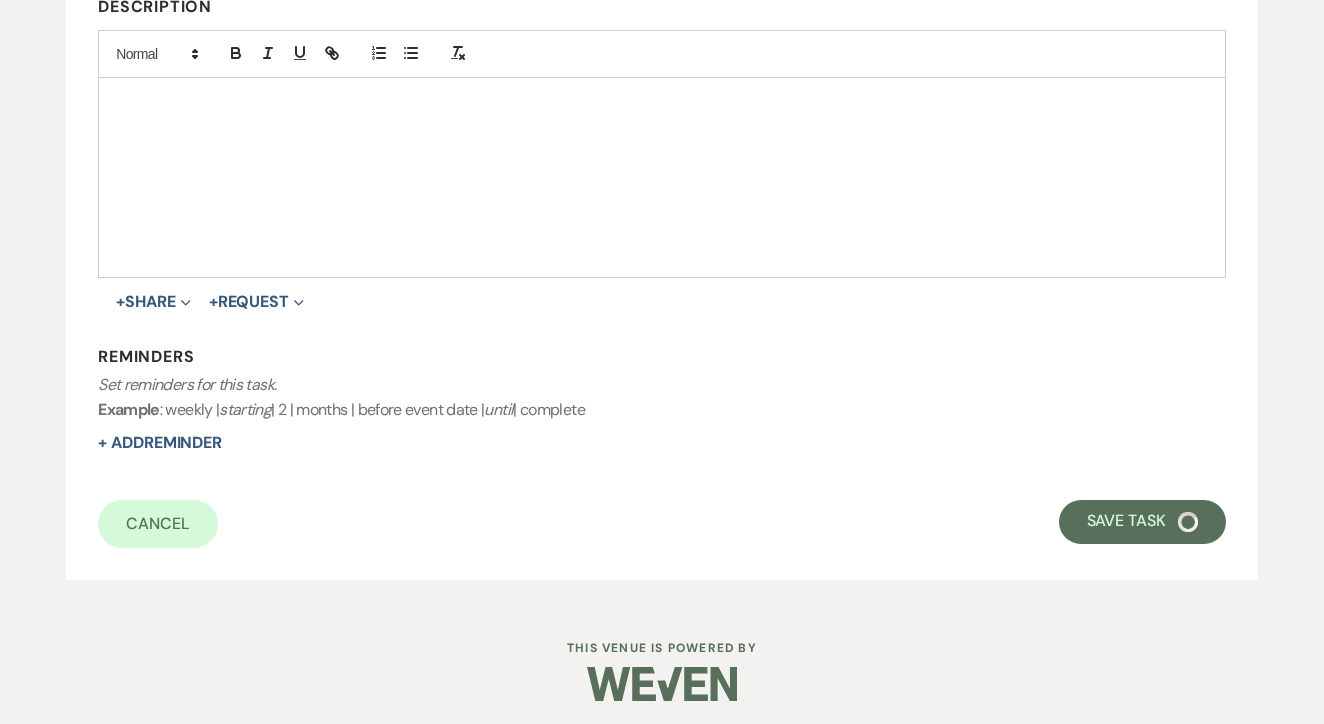 select on "3" 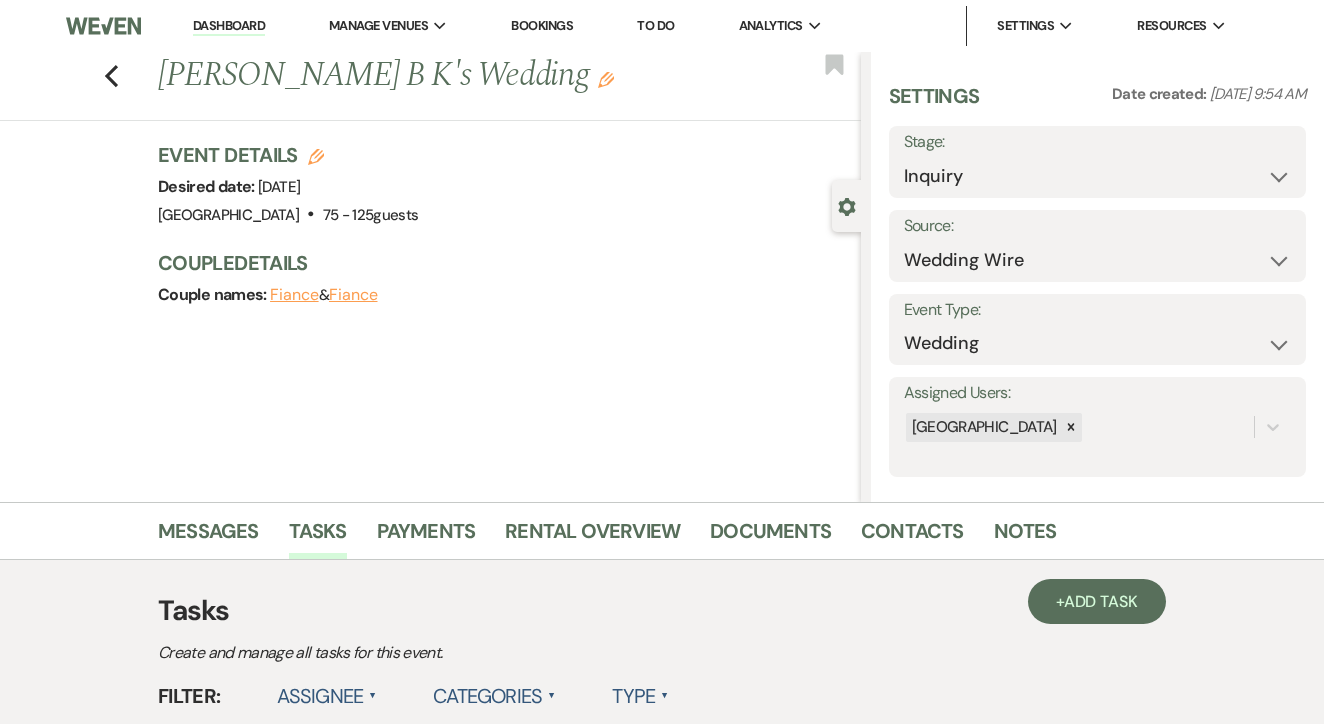 scroll, scrollTop: 0, scrollLeft: 0, axis: both 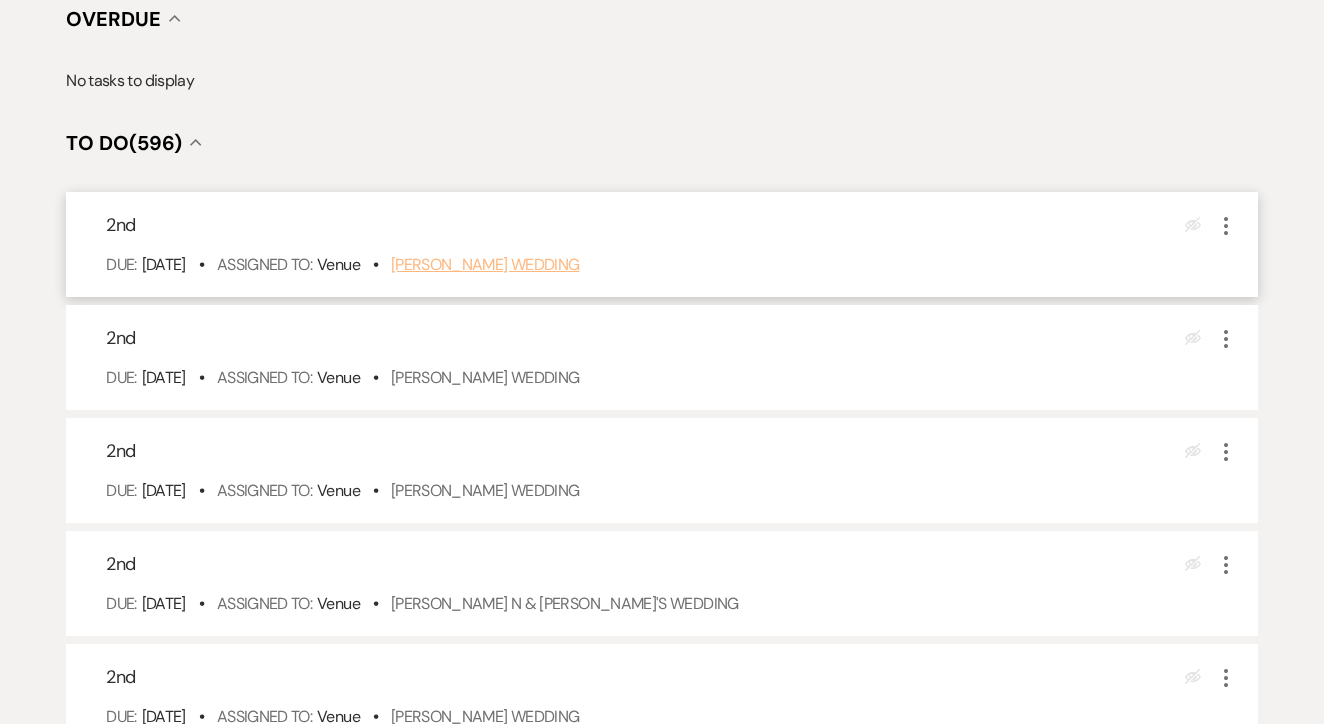 click on "Tabitha Karki's Wedding" at bounding box center [485, 264] 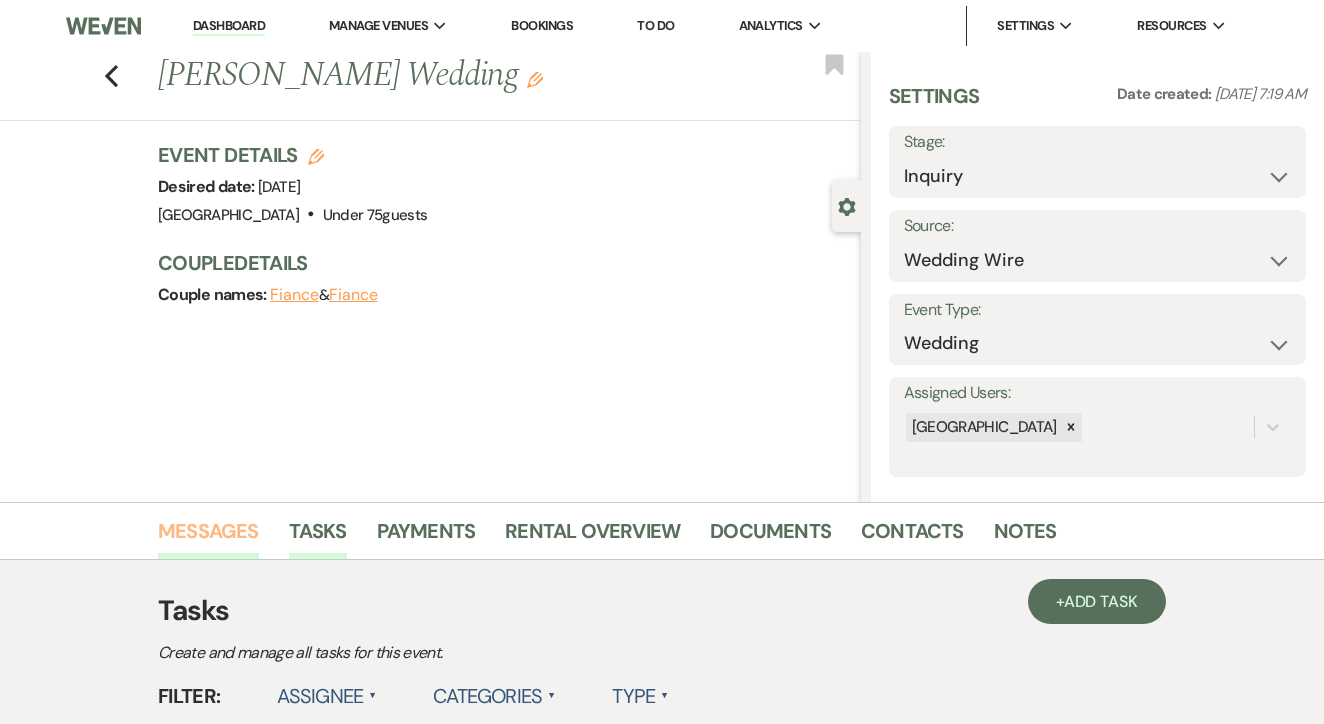 scroll, scrollTop: 0, scrollLeft: 0, axis: both 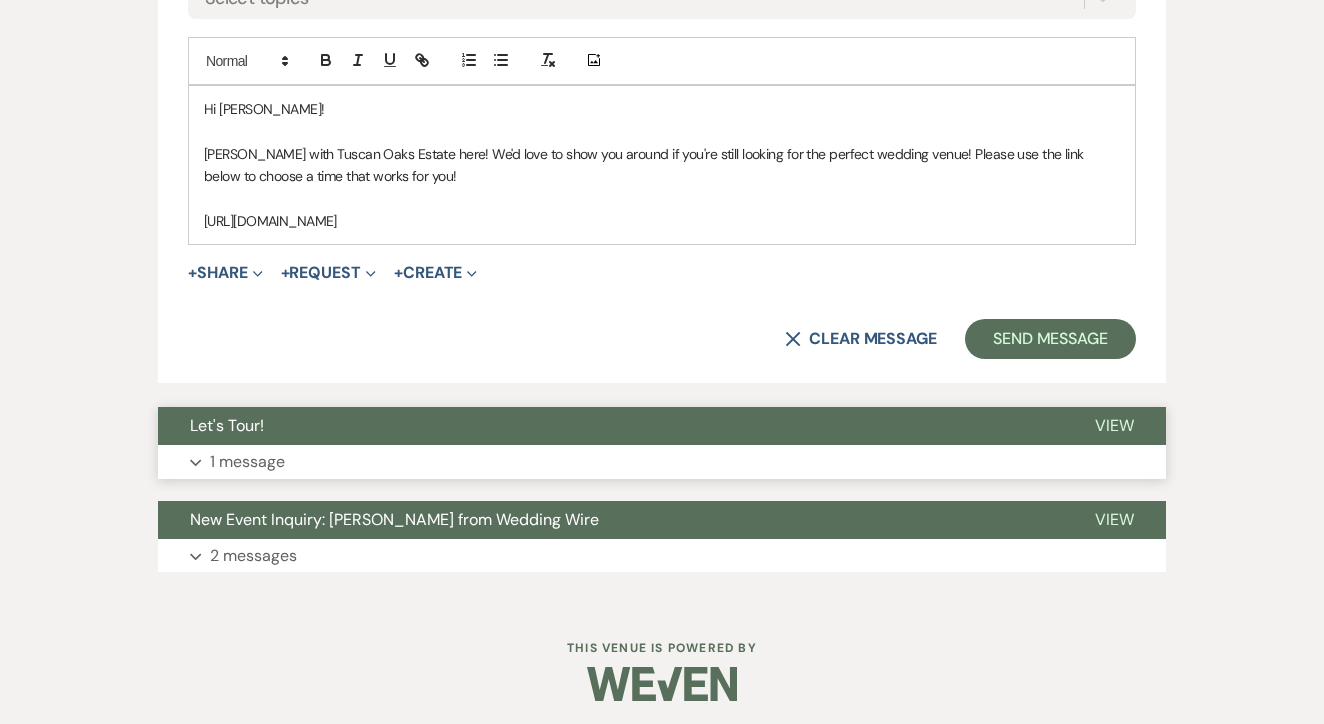click on "Let's Tour!" at bounding box center (610, 426) 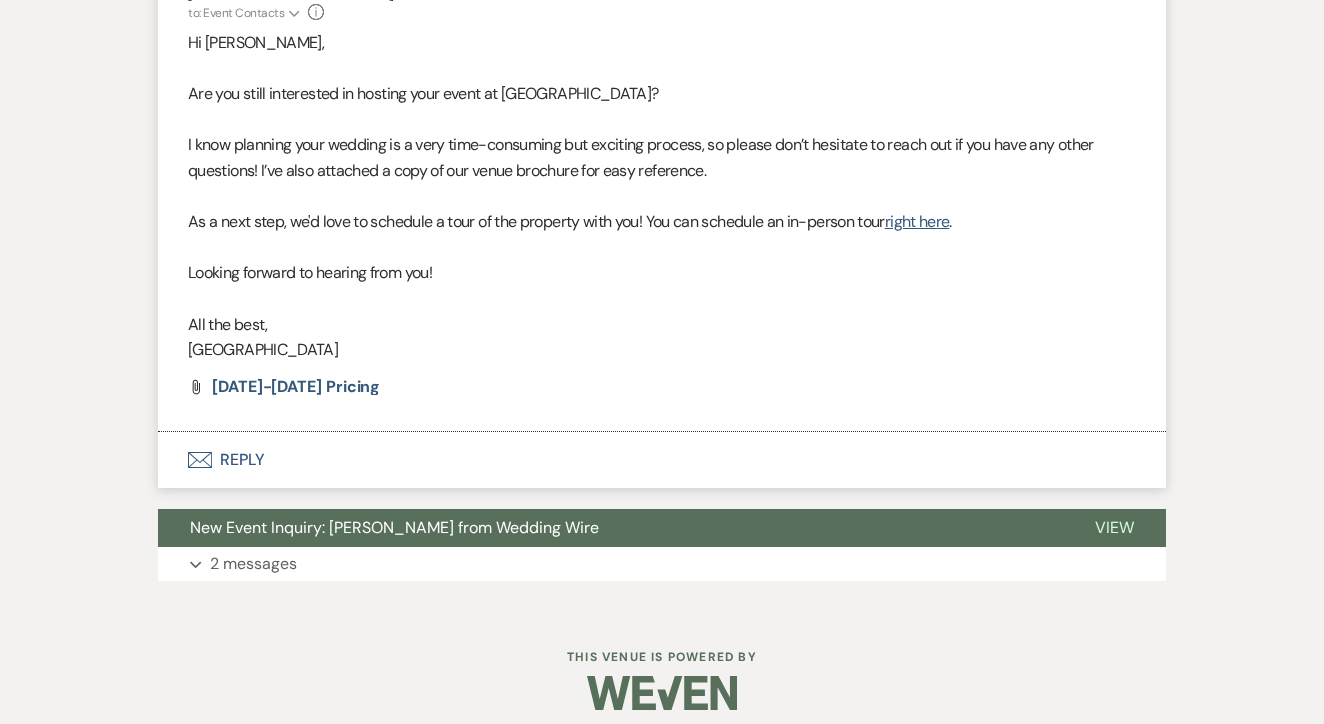 click on "Envelope Reply" at bounding box center [662, 460] 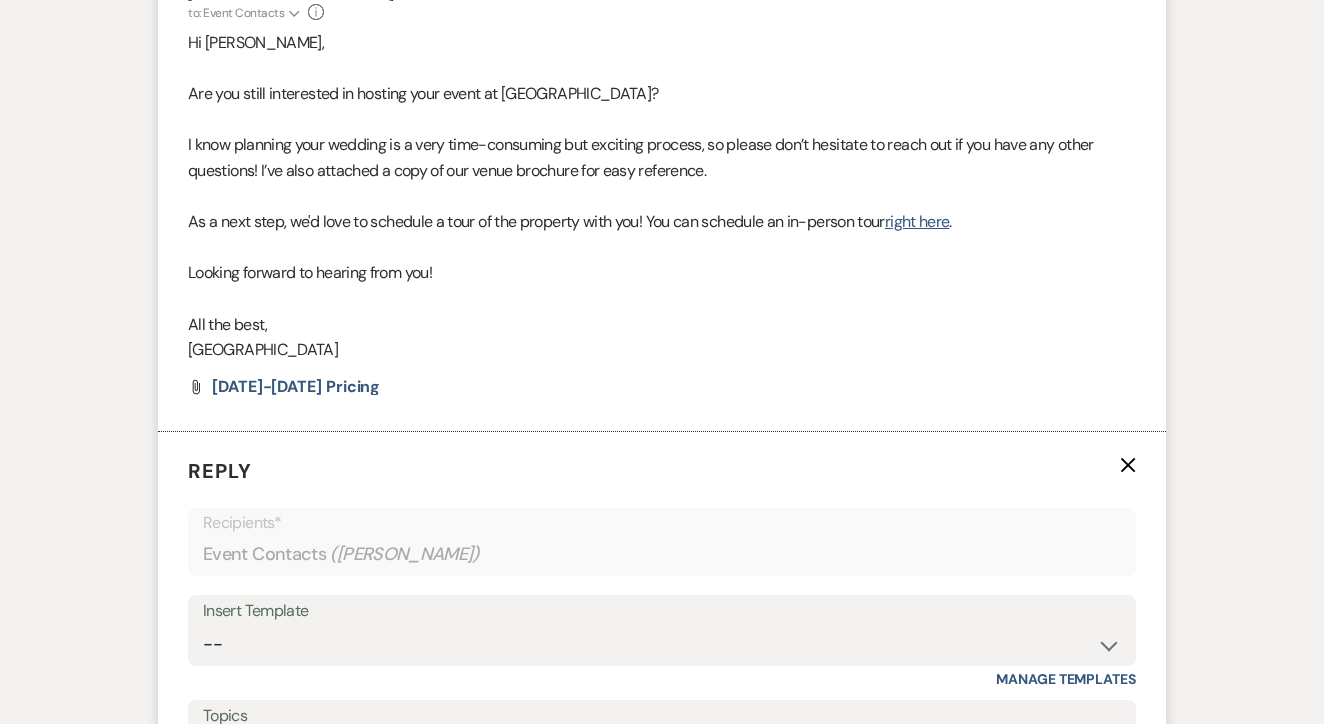 scroll, scrollTop: 2028, scrollLeft: 0, axis: vertical 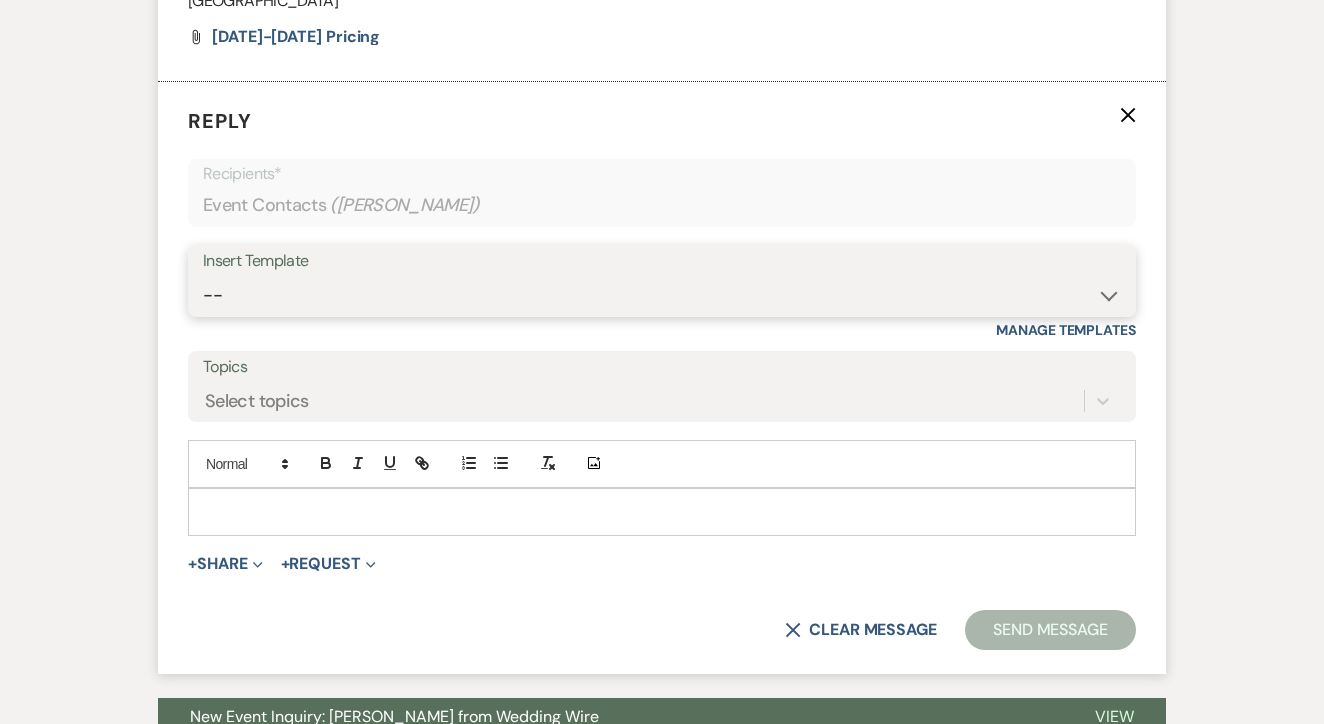 click on "-- Lead: Automated Intro Email (Wedding) Lead: 1st Follow Up Email Images Lead: TEXT (1st) Lead: 2nd Follow Up Email Lead: Booking Proposal (Post-Tour) Booked: Weven Planning Portal Introduction (AI) Lead: TEXT (Intro) Lead: Phone Consult Follow-up Lead: Hired Someone Else Lead: Confirm Tour Lead: Confirm Tour (TEXT) Booked: Insta Post Info Lead: 3rd Follow Up Email Booked: Damage Deposit Deduction Lead: Post Tour F/u (no proposal) Lead: Tour No-Show Booked: Day After Wedding Booked: Mailing Address Lead: Cancelled Tour Lead: TEXT (2nd) Lead: 4th Follow Up Email Lead: Booking Deposit Type (ACH or Card) Booked: Vendor Information Needed Booked: Review Request Lead: ACH Instructions Vendor: Photo Request Vendor: Video Request Booked: 6 Month Planning Meeting Booked: 6 Week Final Consult Open House Invite Booked: Late Payment Booked: Weven Planning Portal Introduction" at bounding box center [662, 295] 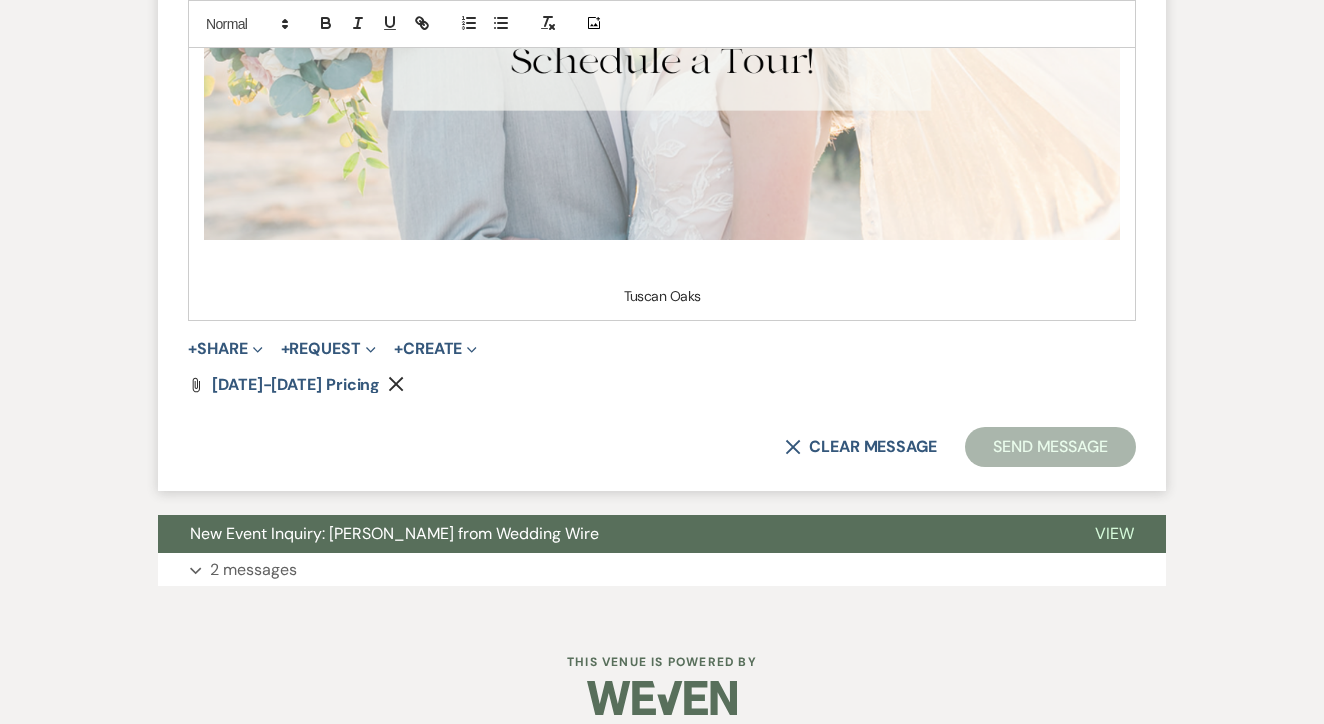 scroll, scrollTop: 2835, scrollLeft: 0, axis: vertical 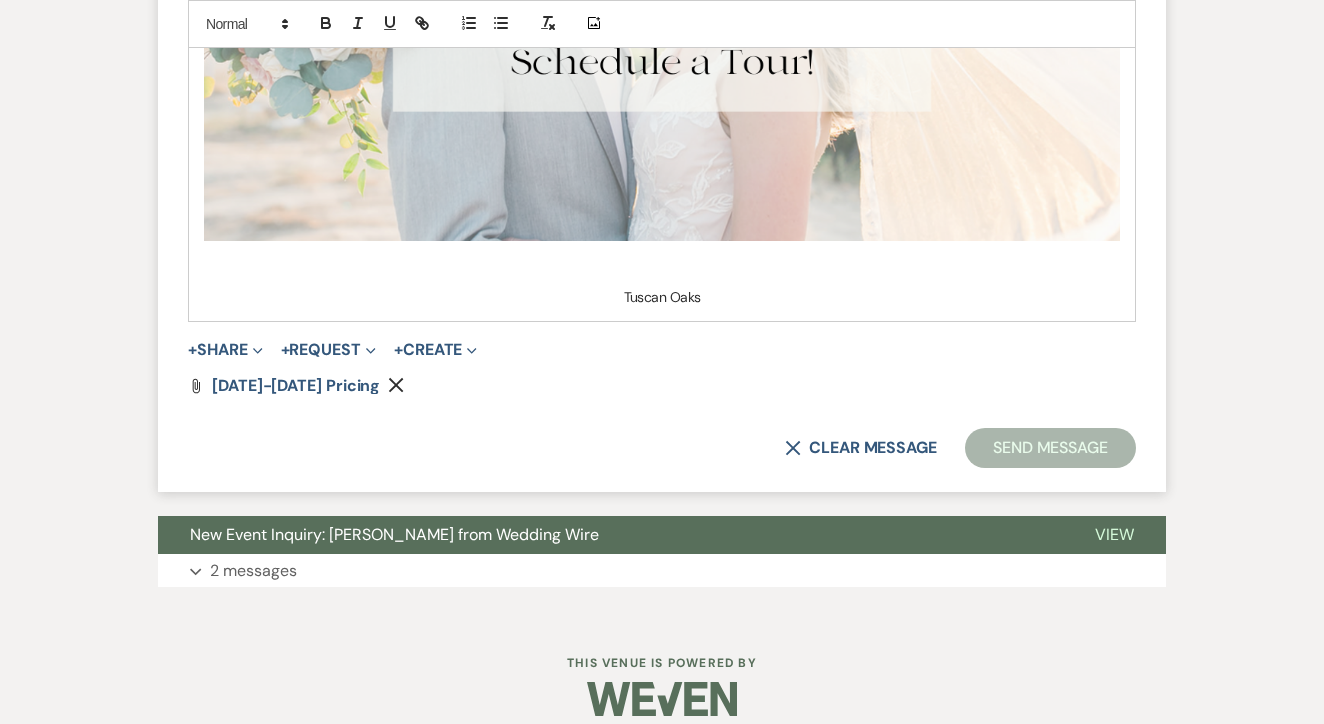 click on "Send Message" at bounding box center (1050, 448) 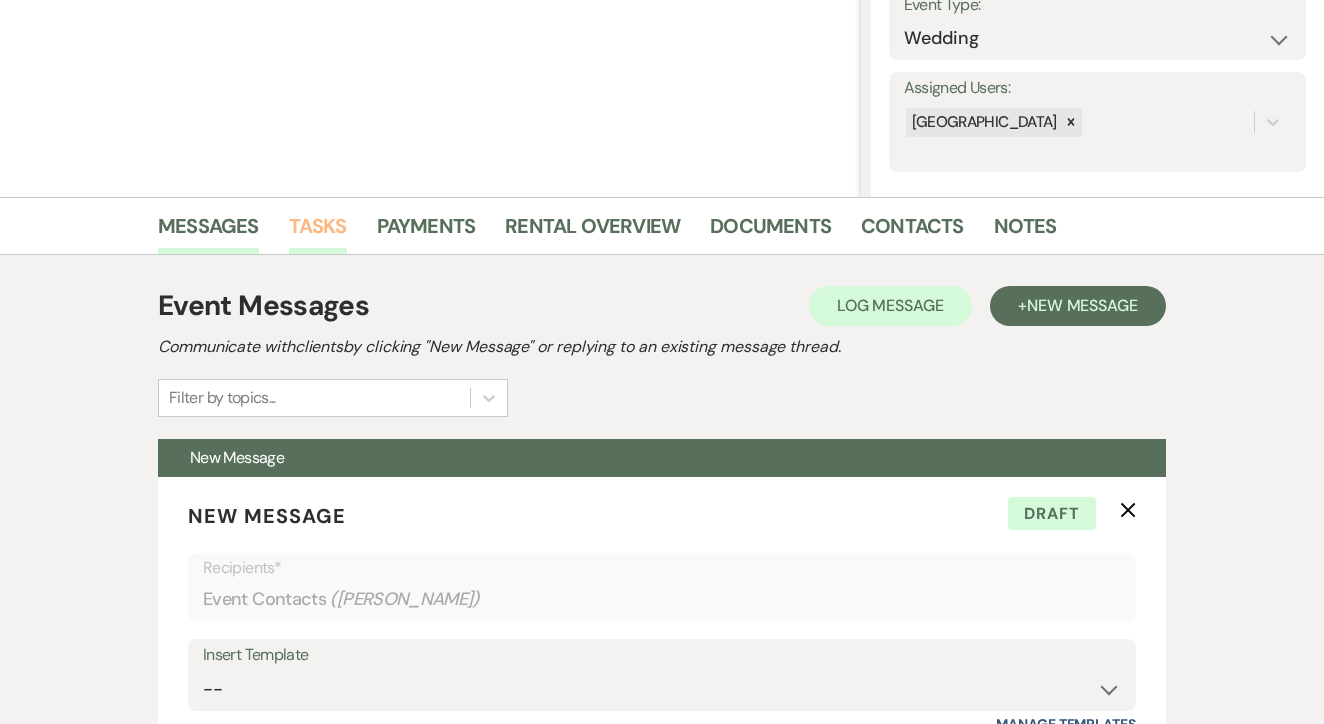 click on "Tasks" at bounding box center [318, 232] 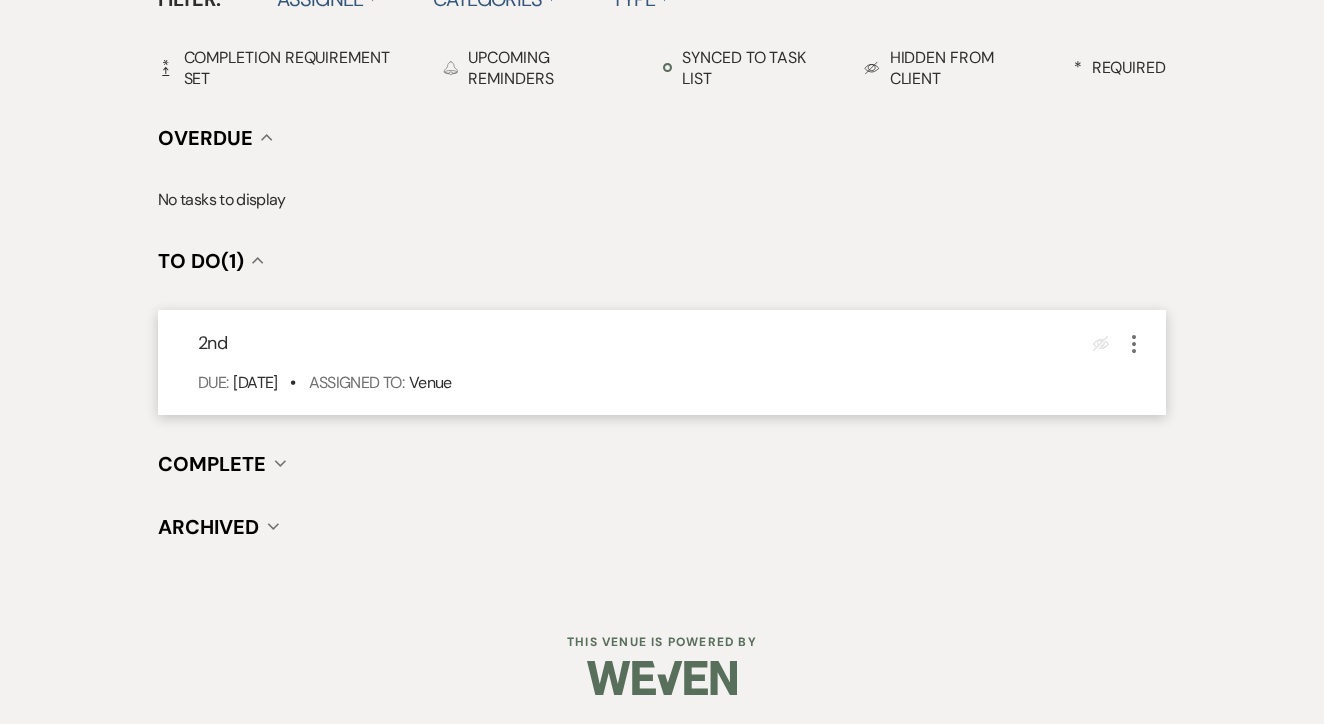scroll, scrollTop: 696, scrollLeft: 0, axis: vertical 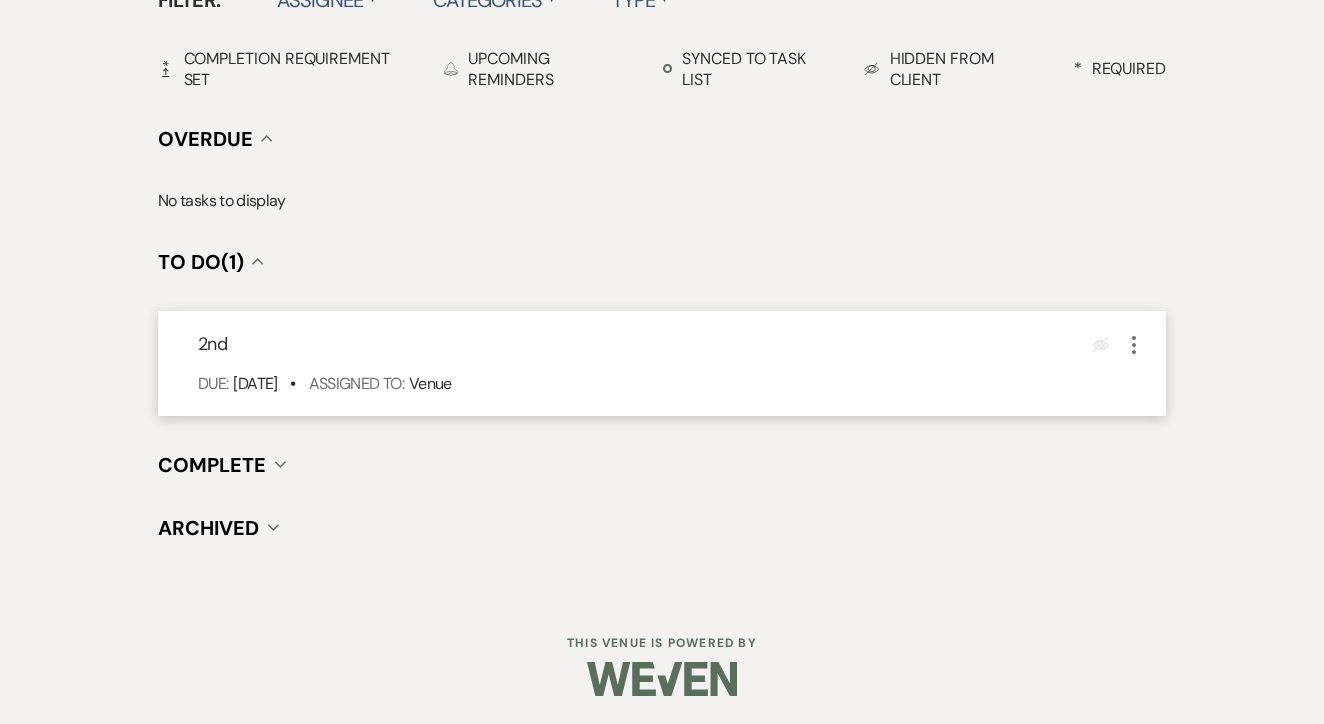 click on "More" 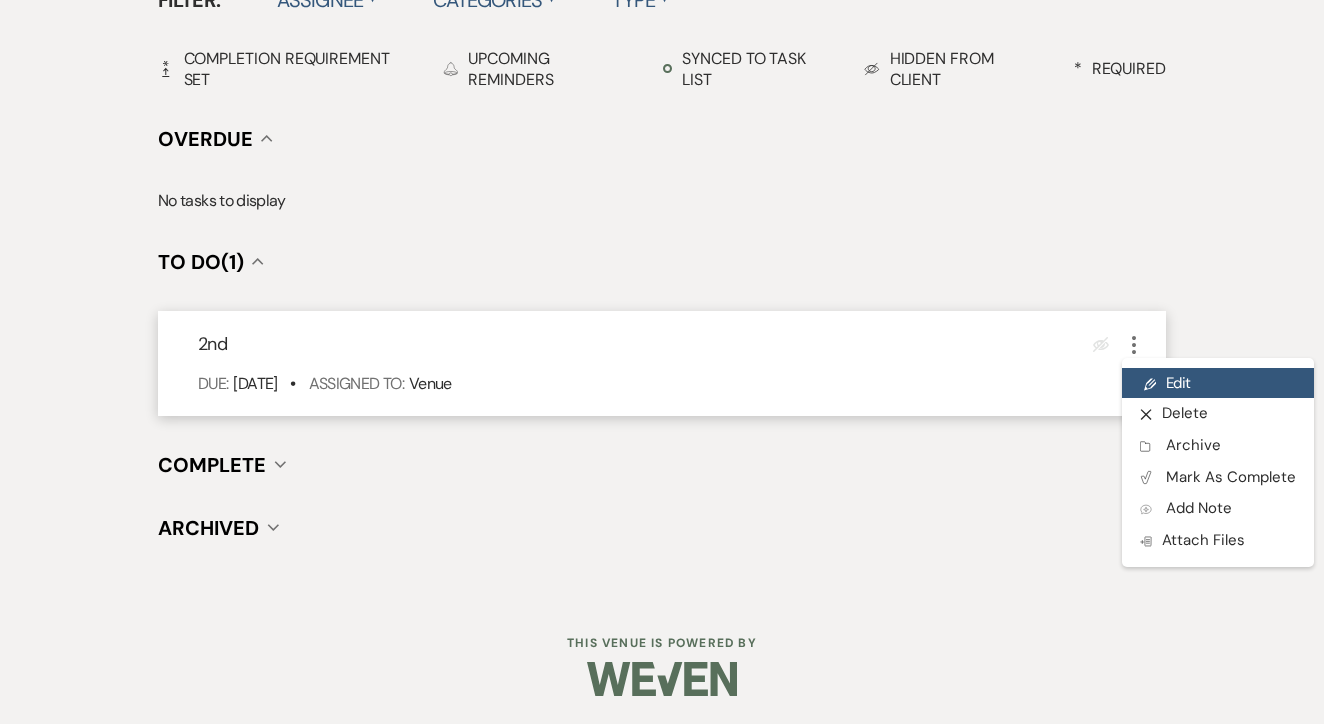 click on "Pencil" 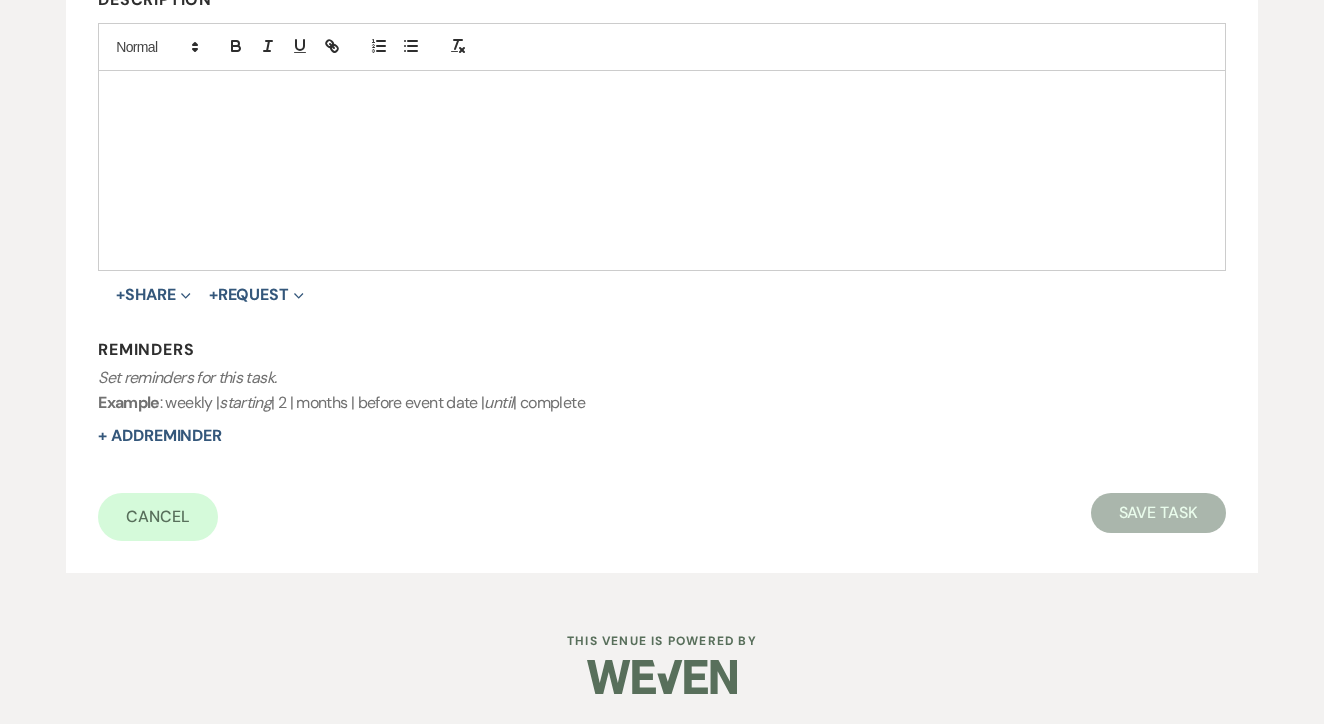 scroll, scrollTop: 0, scrollLeft: 0, axis: both 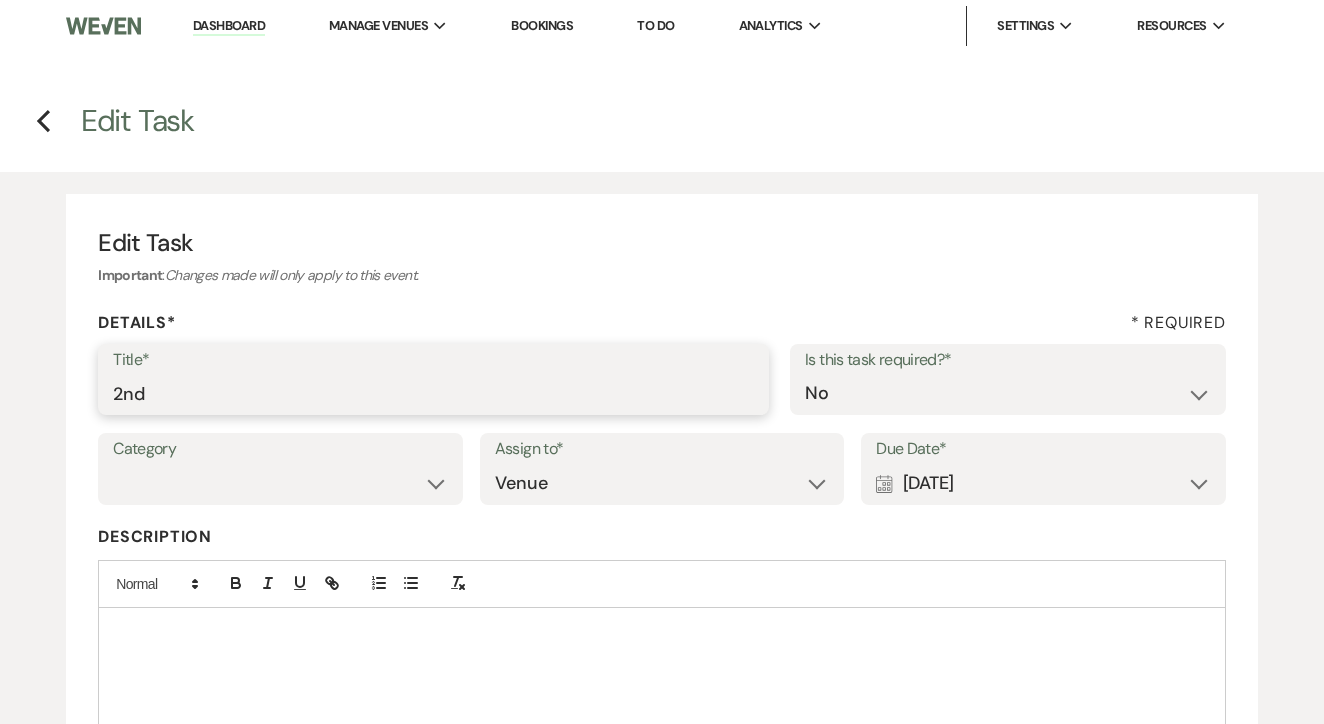 click on "2nd" at bounding box center (433, 393) 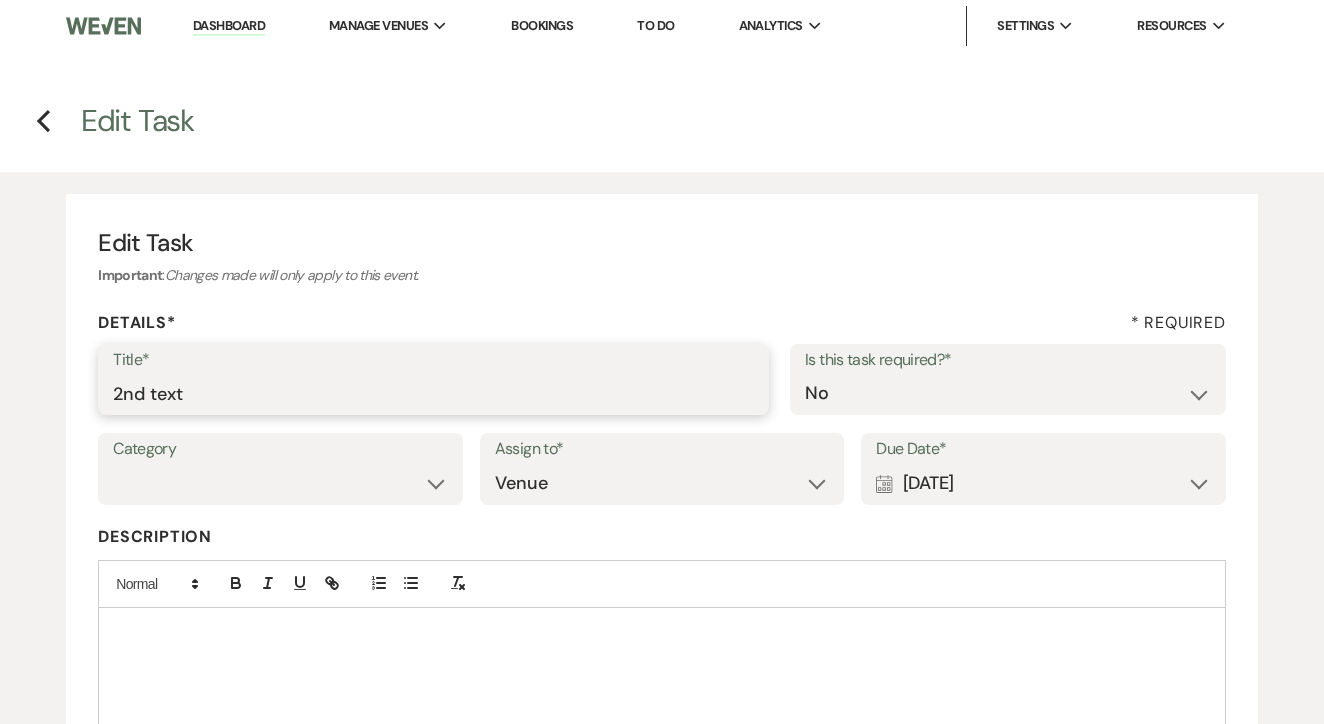 type on "2nd text" 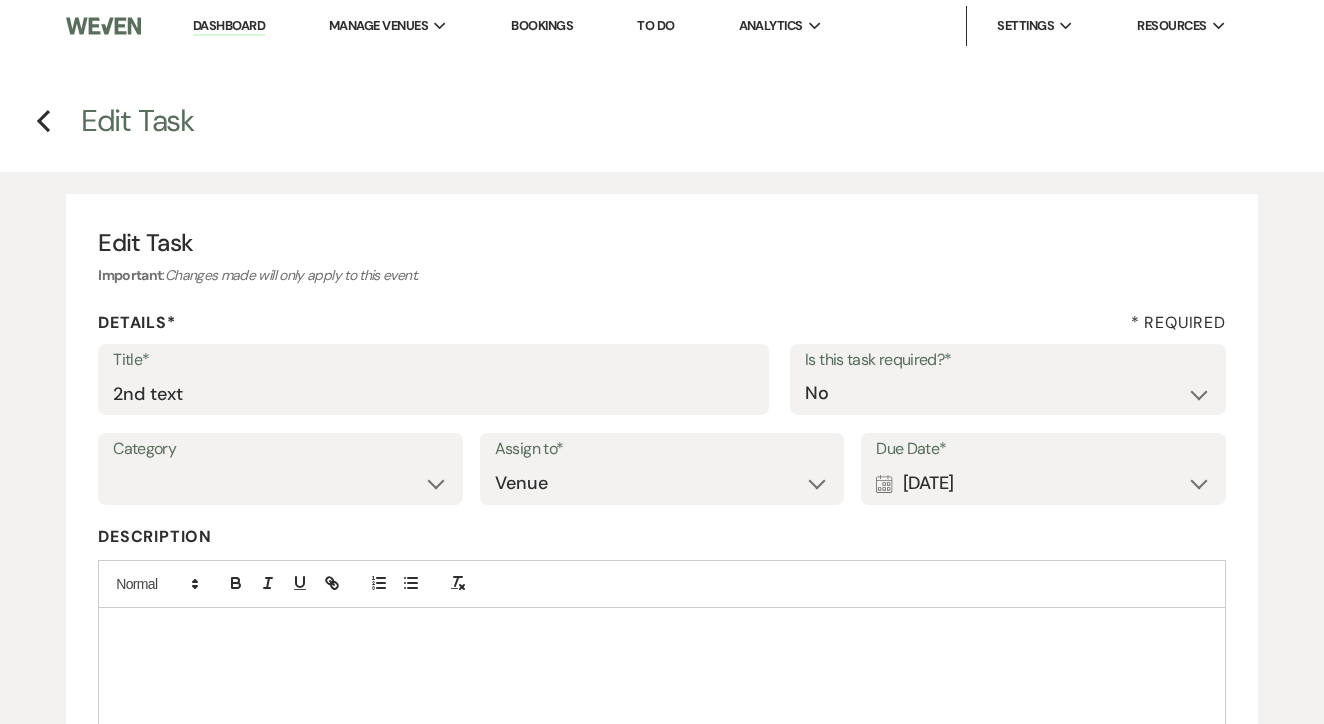 click on "Calendar [DATE] Expand" at bounding box center [1043, 483] 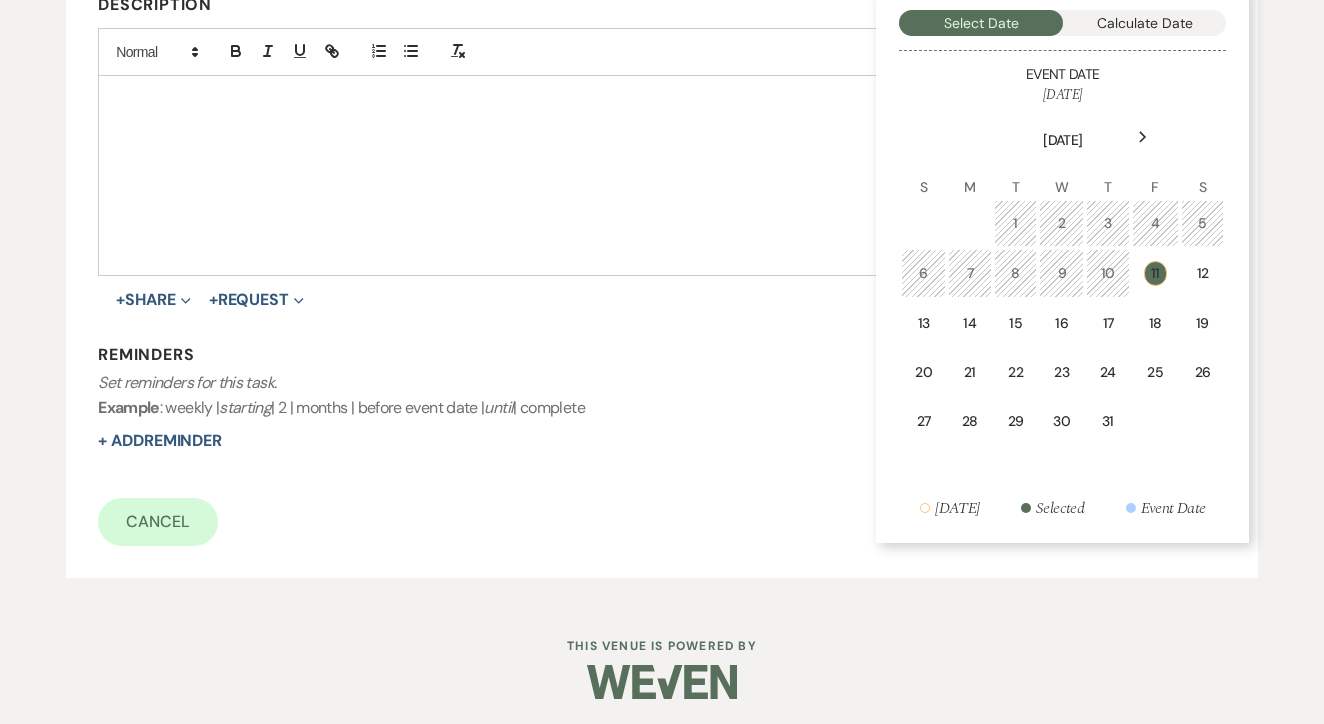 scroll, scrollTop: 530, scrollLeft: 0, axis: vertical 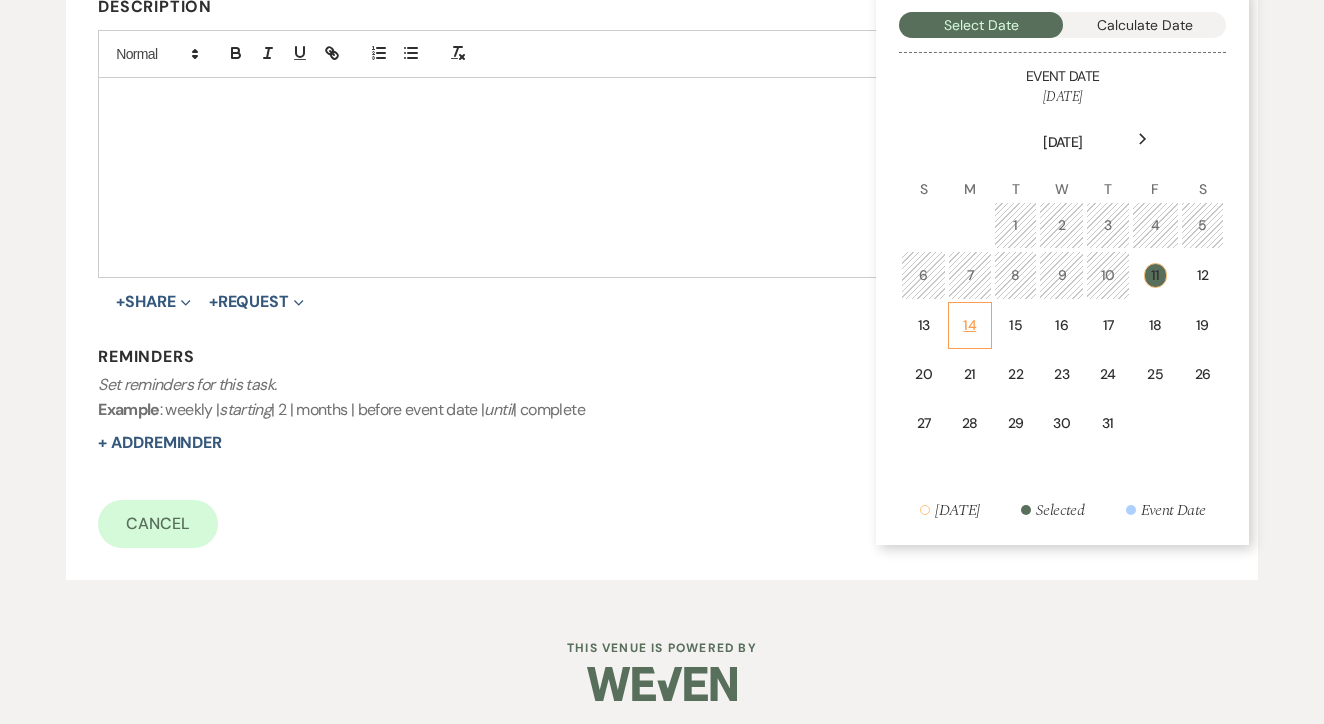 click on "14" at bounding box center (970, 325) 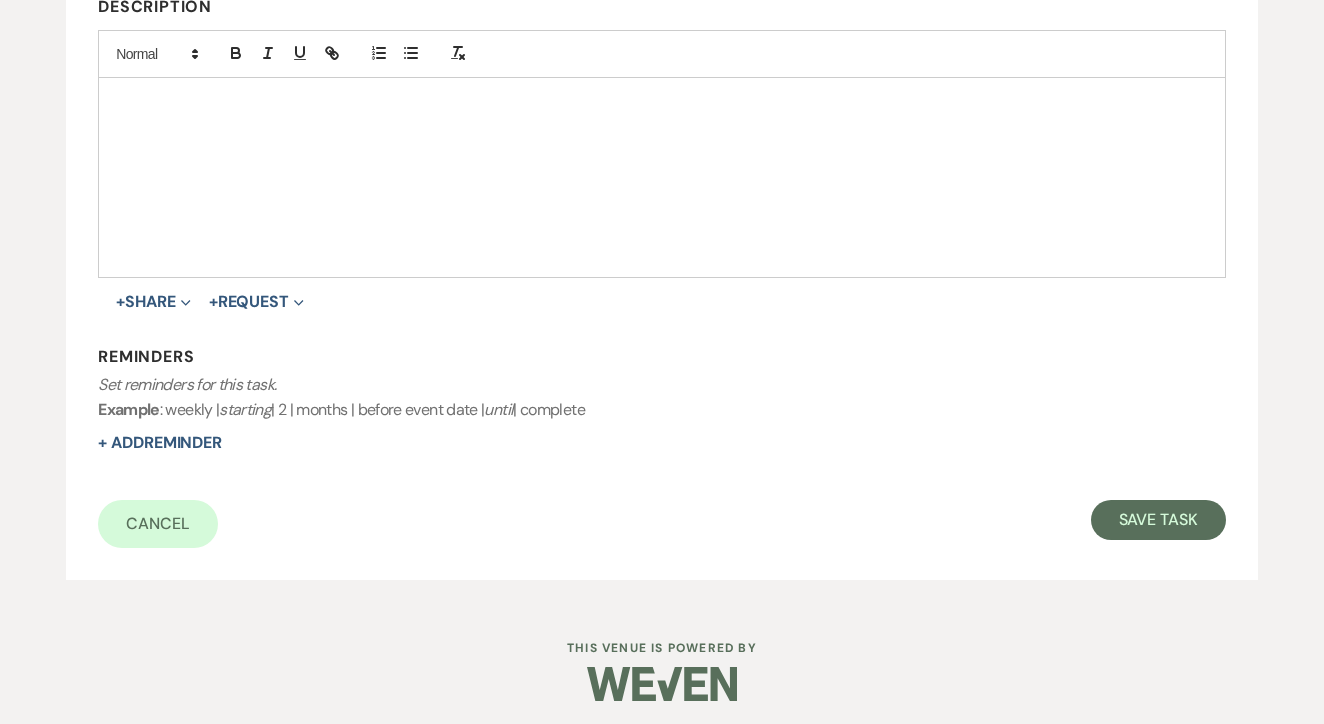 click on "Edit Task Important :  Changes made will only apply to this event. Details* * Required Title* 2nd text Is this task required?* Yes No Category Venue Vendors Guests Details Finalize & Share Assign to* Venue Client Due Date* Calendar Jul 14, 2025 Expand Description                                                                             +  Share Expand Doc Upload Documents Add Photo Images Pref Vendors Preferred vendors +  Request Expand Vendor List Vendor list Doc Upload Document upload Reminders Set reminders for this task. Example : weekly |  starting  | 2 | months | before event date |  until  | complete + Add  Reminder Cancel Save Task" at bounding box center [662, 122] 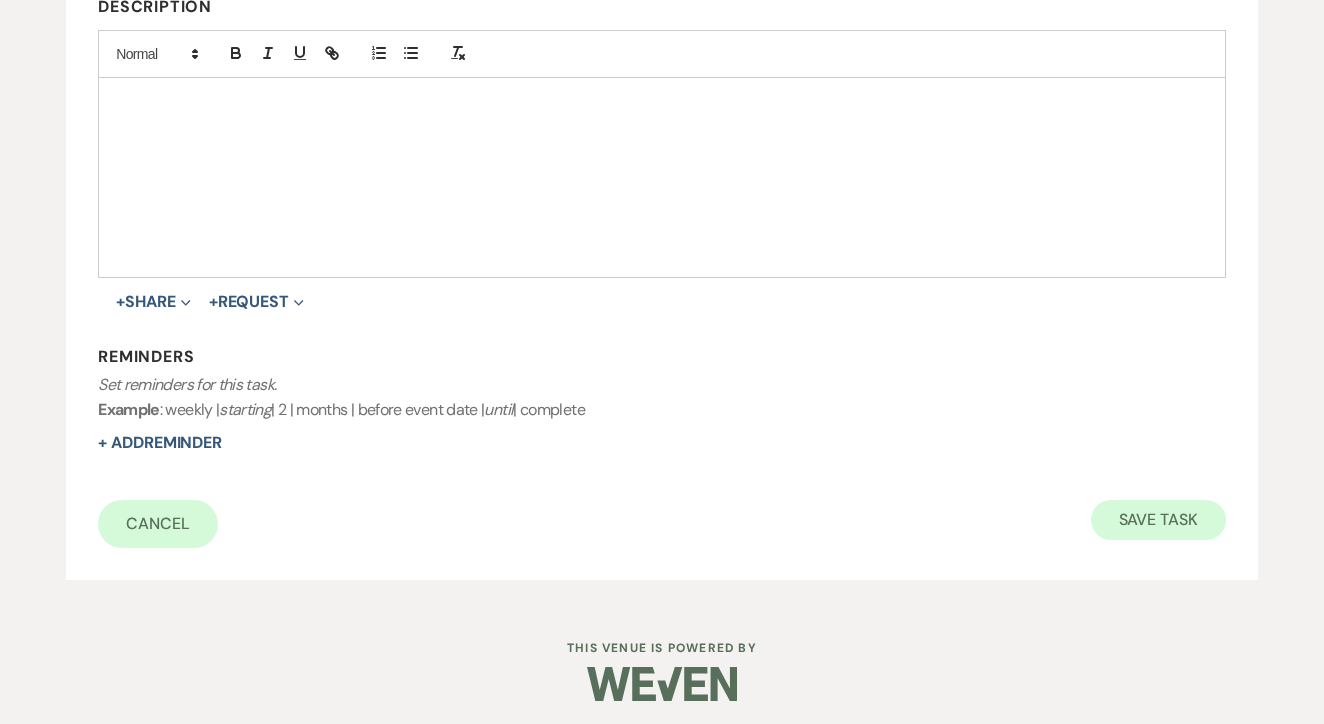 click on "Save Task" at bounding box center (1158, 520) 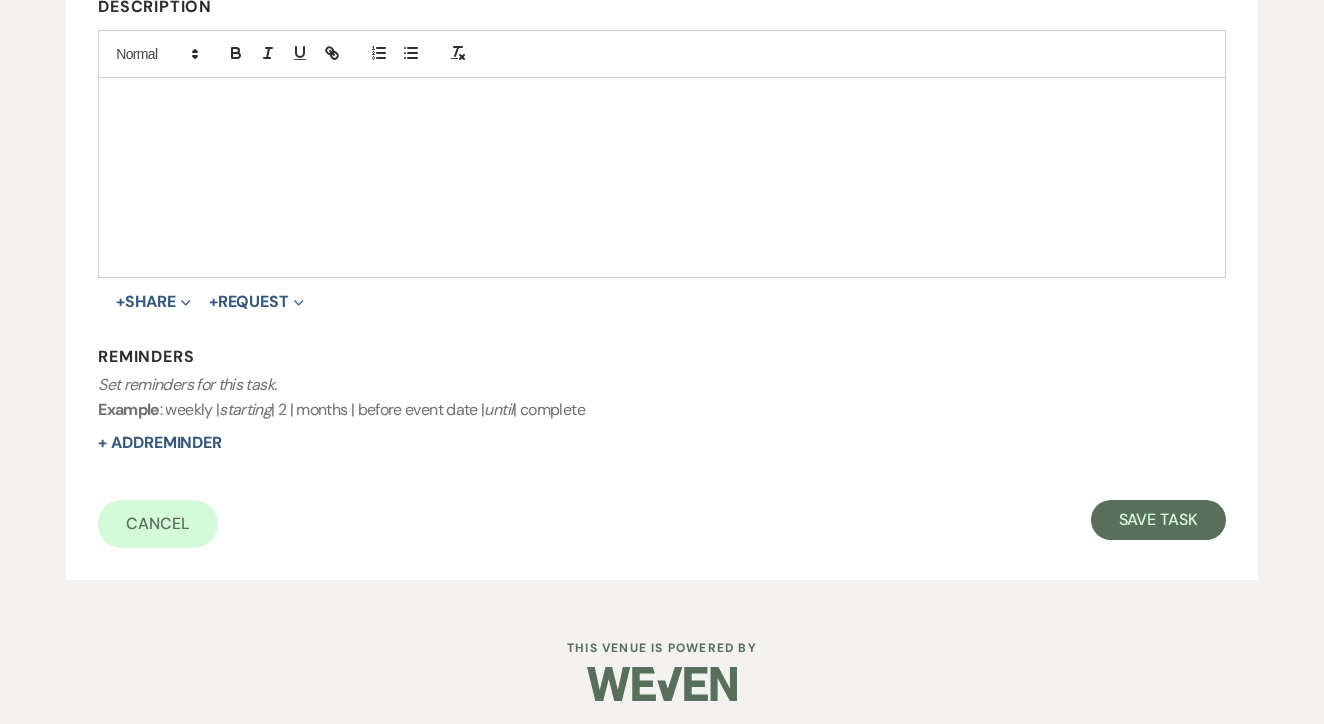 scroll, scrollTop: 696, scrollLeft: 0, axis: vertical 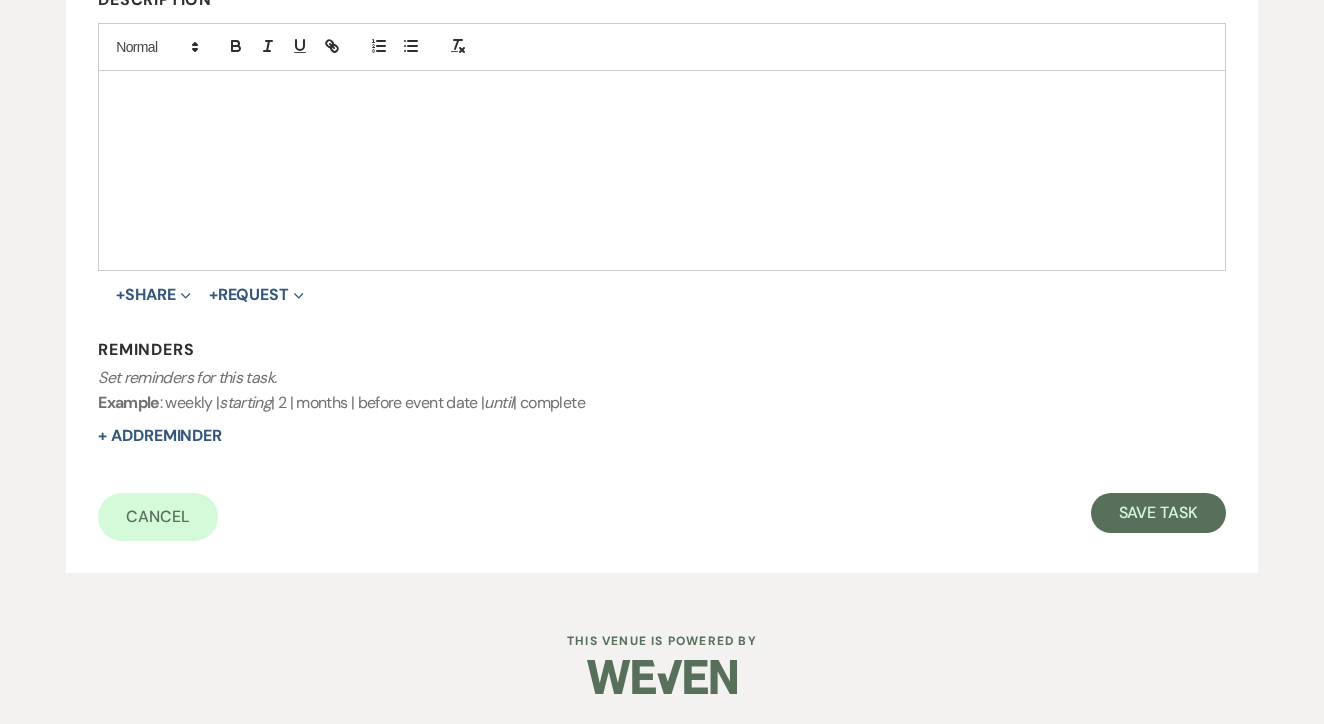 select on "3" 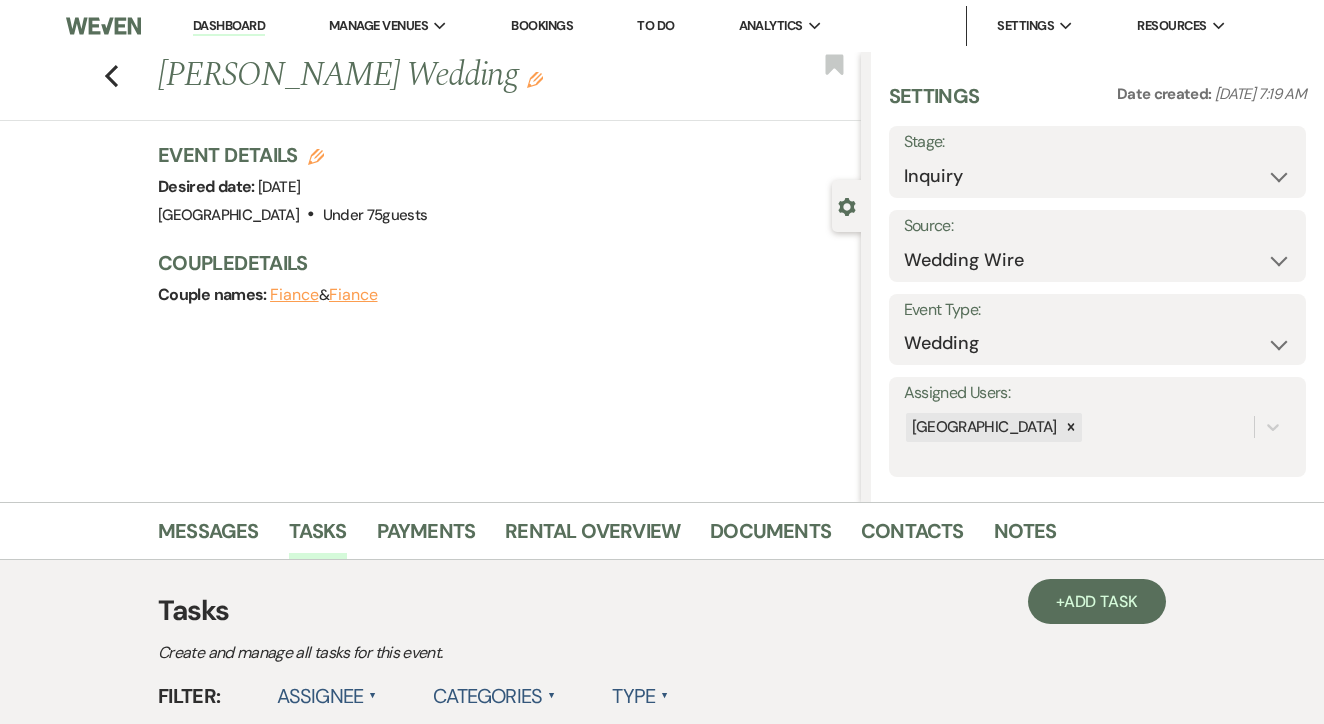 scroll, scrollTop: 0, scrollLeft: 0, axis: both 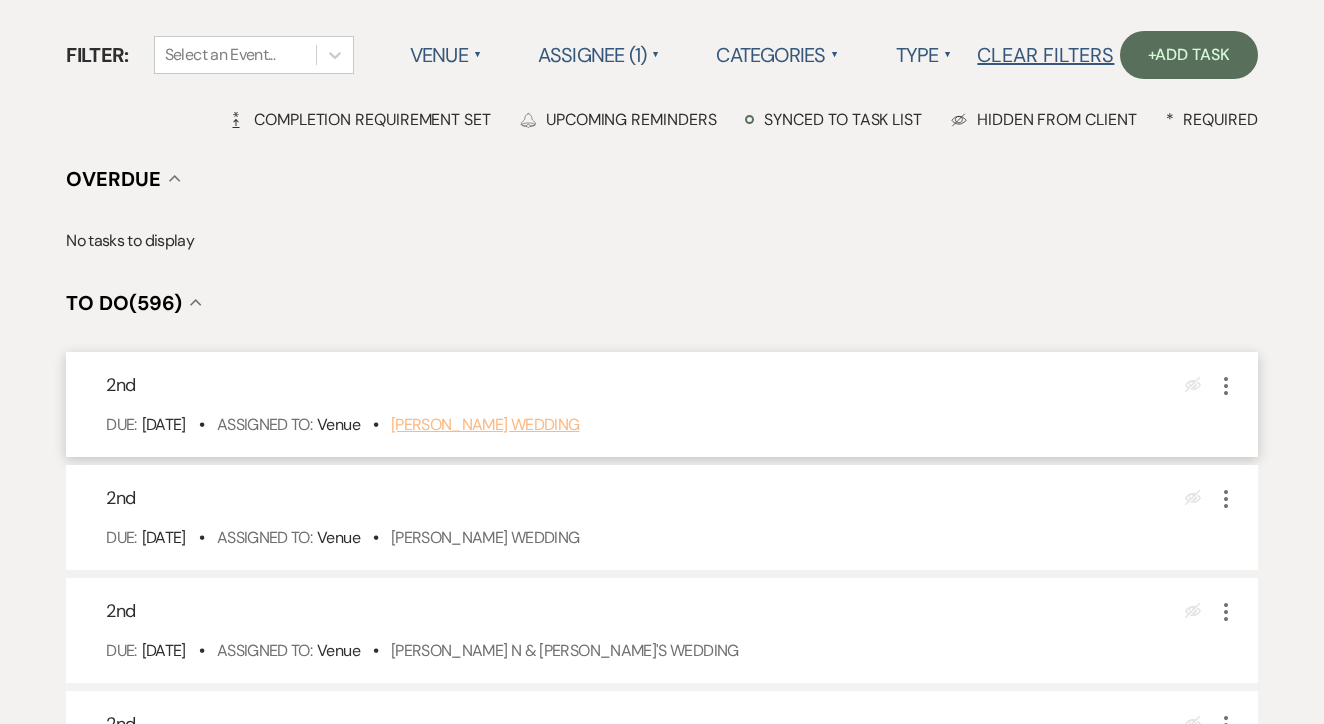 click on "Tamyah Austin's Wedding" at bounding box center [485, 424] 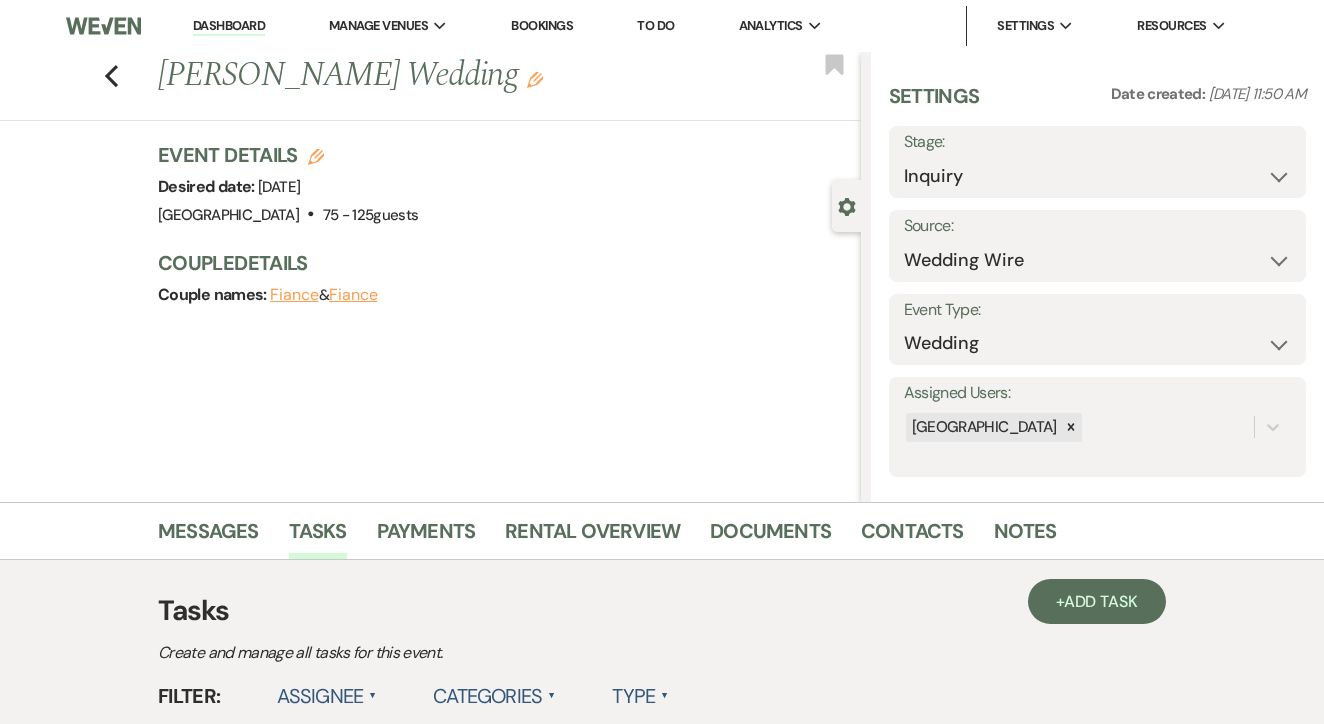 scroll, scrollTop: 0, scrollLeft: 0, axis: both 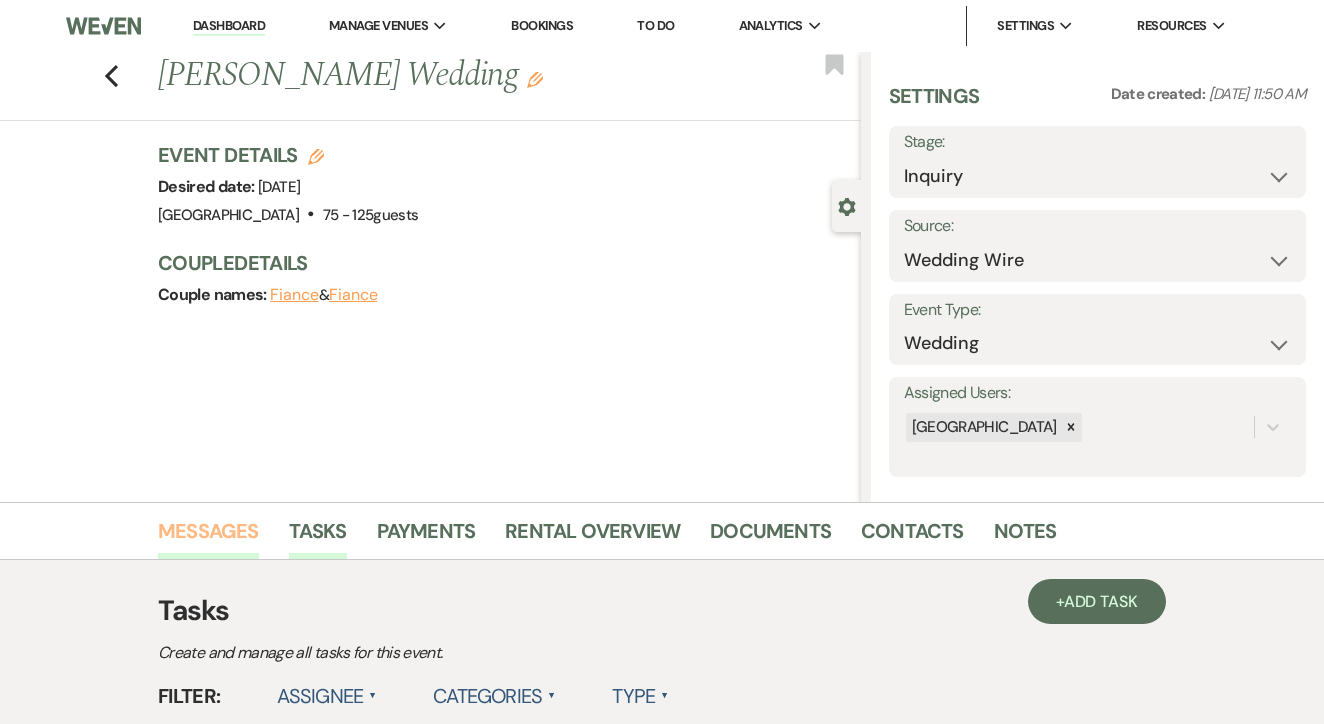 click on "Messages" at bounding box center [208, 537] 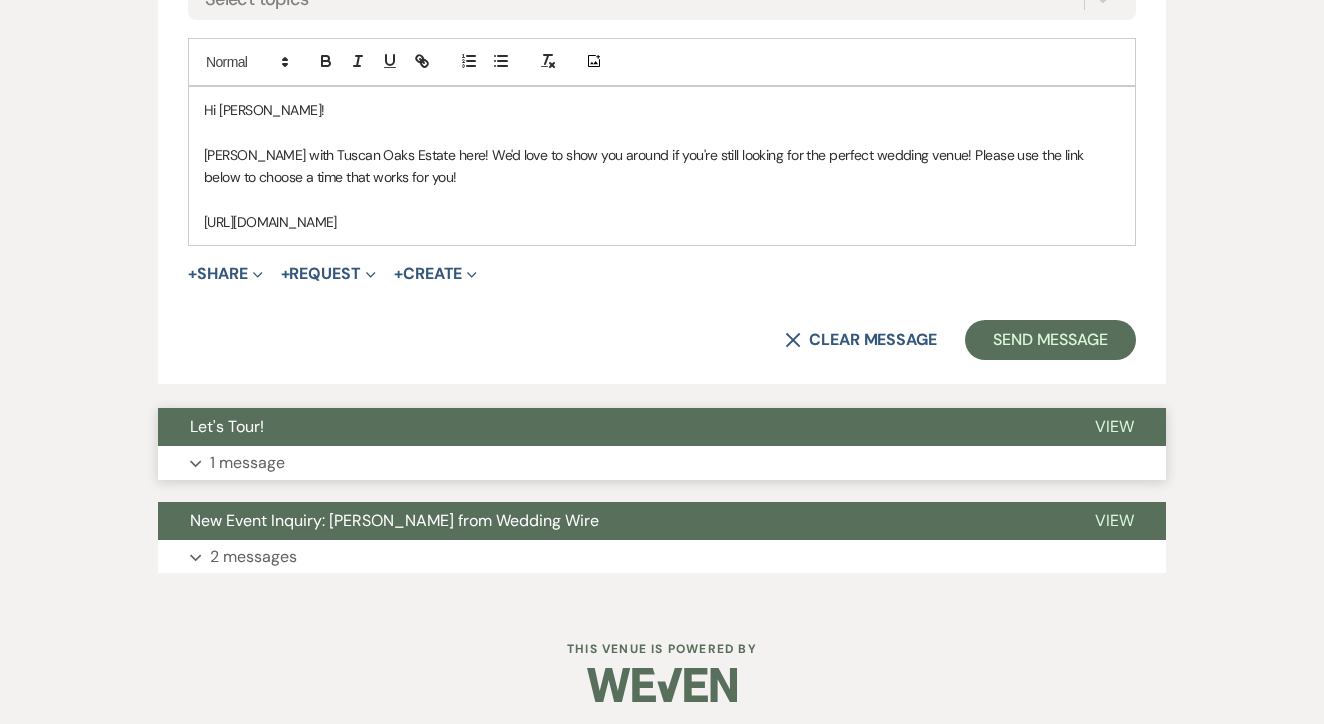click on "Expand 1 message" at bounding box center (662, 463) 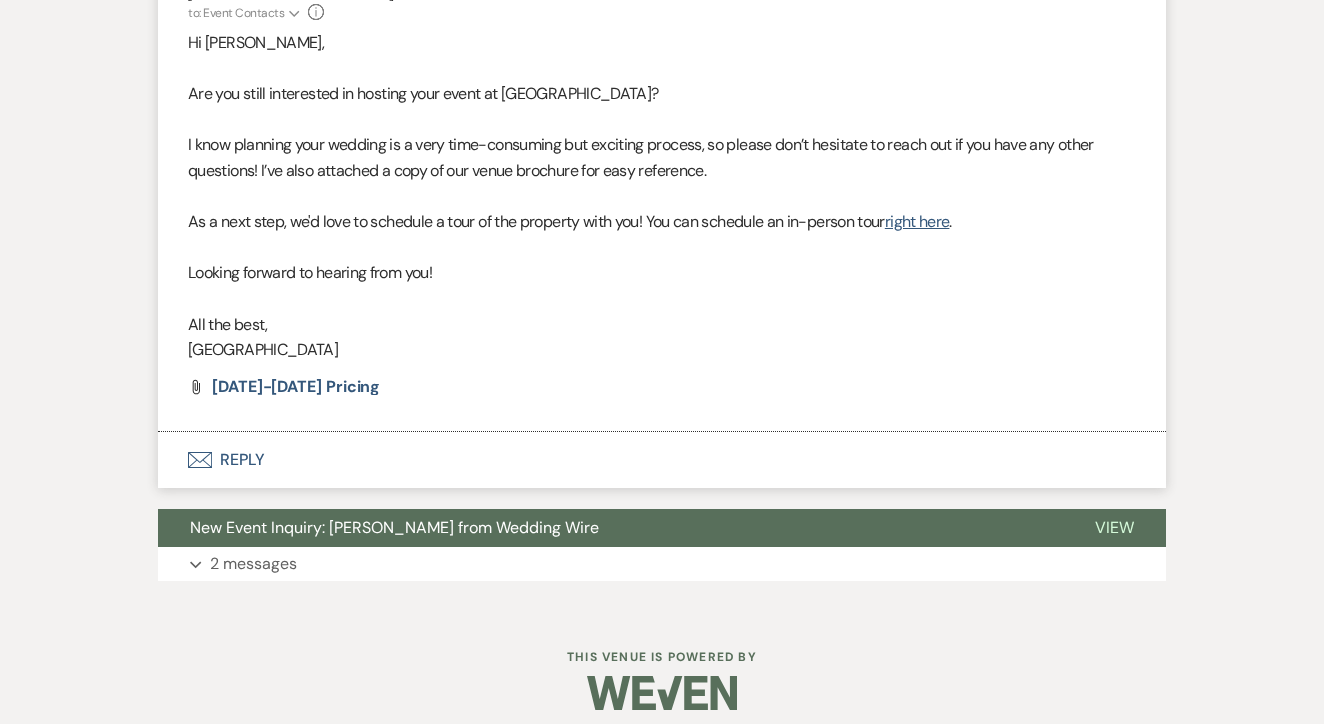 click on "Envelope Reply" 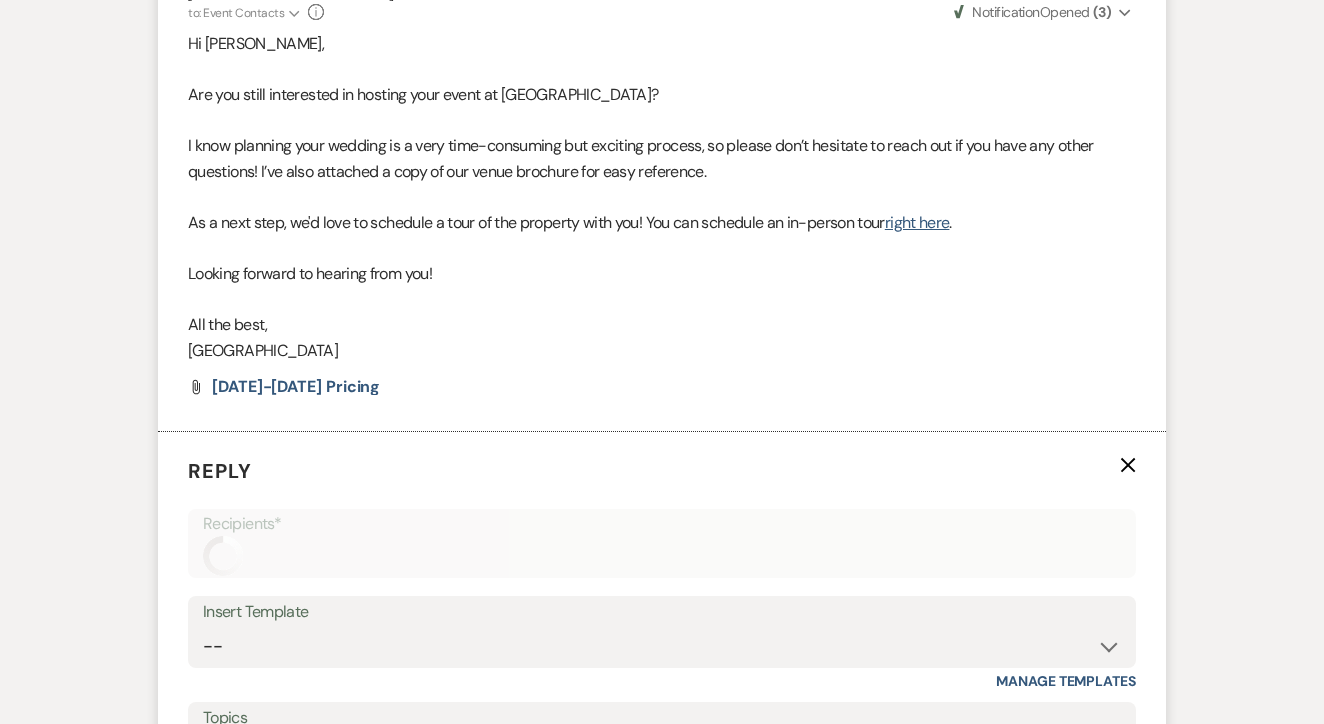 scroll, scrollTop: 2029, scrollLeft: 0, axis: vertical 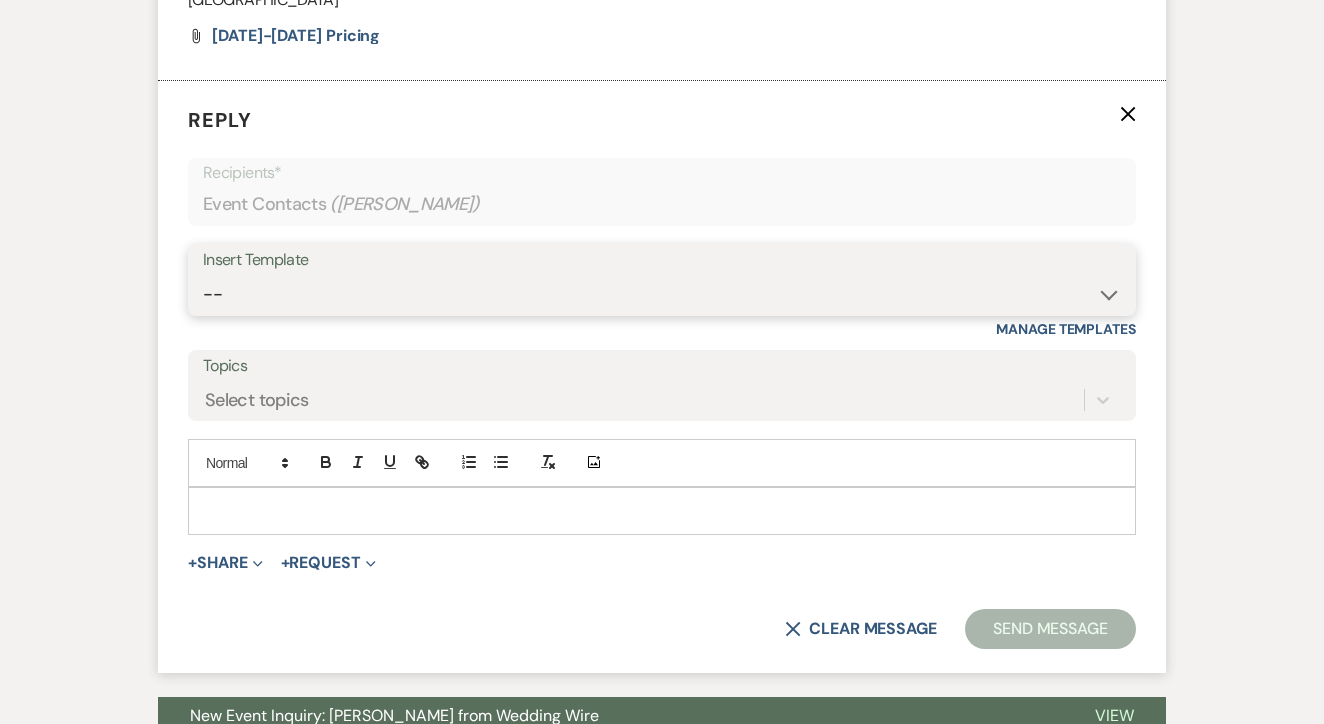 click on "-- Lead: Automated Intro Email (Wedding) Lead: 1st Follow Up Email Images Lead: TEXT (1st) Lead: 2nd Follow Up Email Lead: Booking Proposal (Post-Tour) Booked: Weven Planning Portal Introduction (AI) Lead: TEXT (Intro) Lead: Phone Consult Follow-up Lead: Hired Someone Else Lead: Confirm Tour Lead: Confirm Tour (TEXT) Booked: Insta Post Info Lead: 3rd Follow Up Email Booked: Damage Deposit Deduction Lead: Post Tour F/u (no proposal) Lead: Tour No-Show Booked: Day After Wedding Booked: Mailing Address Lead: Cancelled Tour Lead: TEXT (2nd) Lead: 4th Follow Up Email Lead: Booking Deposit Type (ACH or Card) Booked: Vendor Information Needed Booked: Review Request Lead: ACH Instructions Vendor: Photo Request Vendor: Video Request Booked: 6 Month Planning Meeting Booked: 6 Week Final Consult Open House Invite Booked: Late Payment Booked: Weven Planning Portal Introduction" 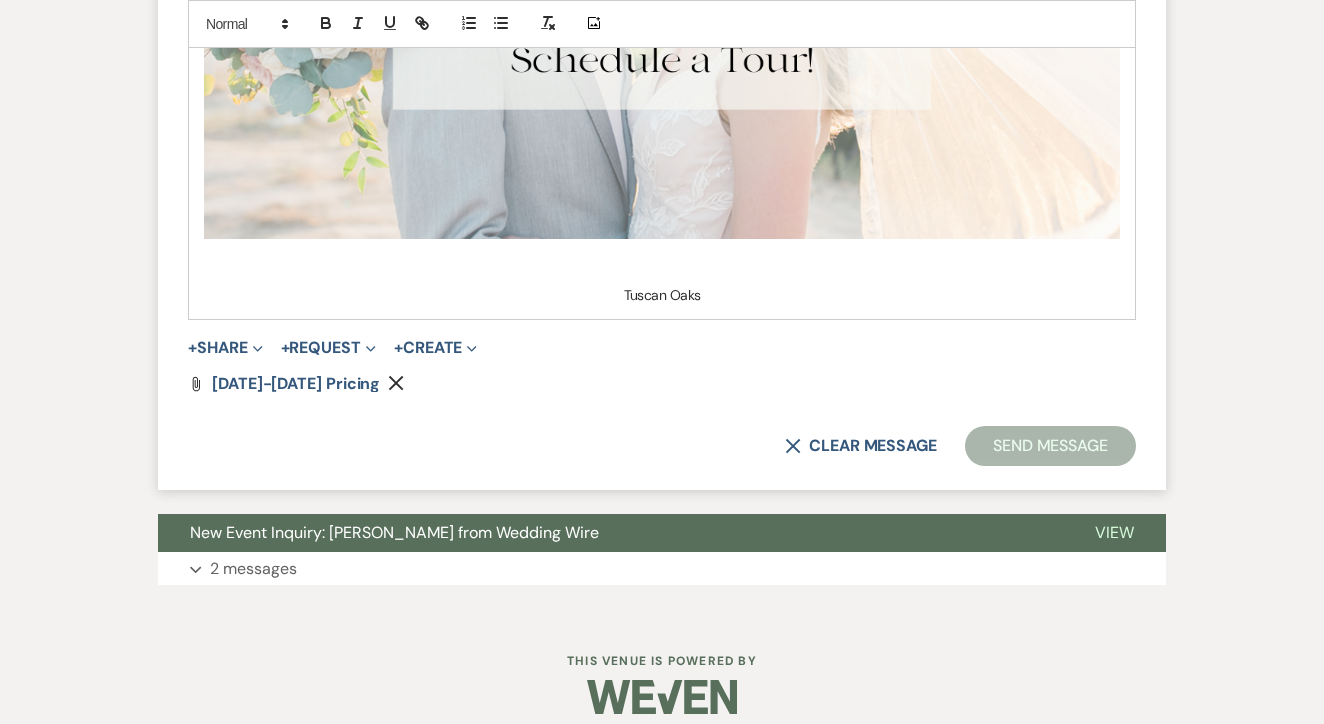 scroll, scrollTop: 2835, scrollLeft: 0, axis: vertical 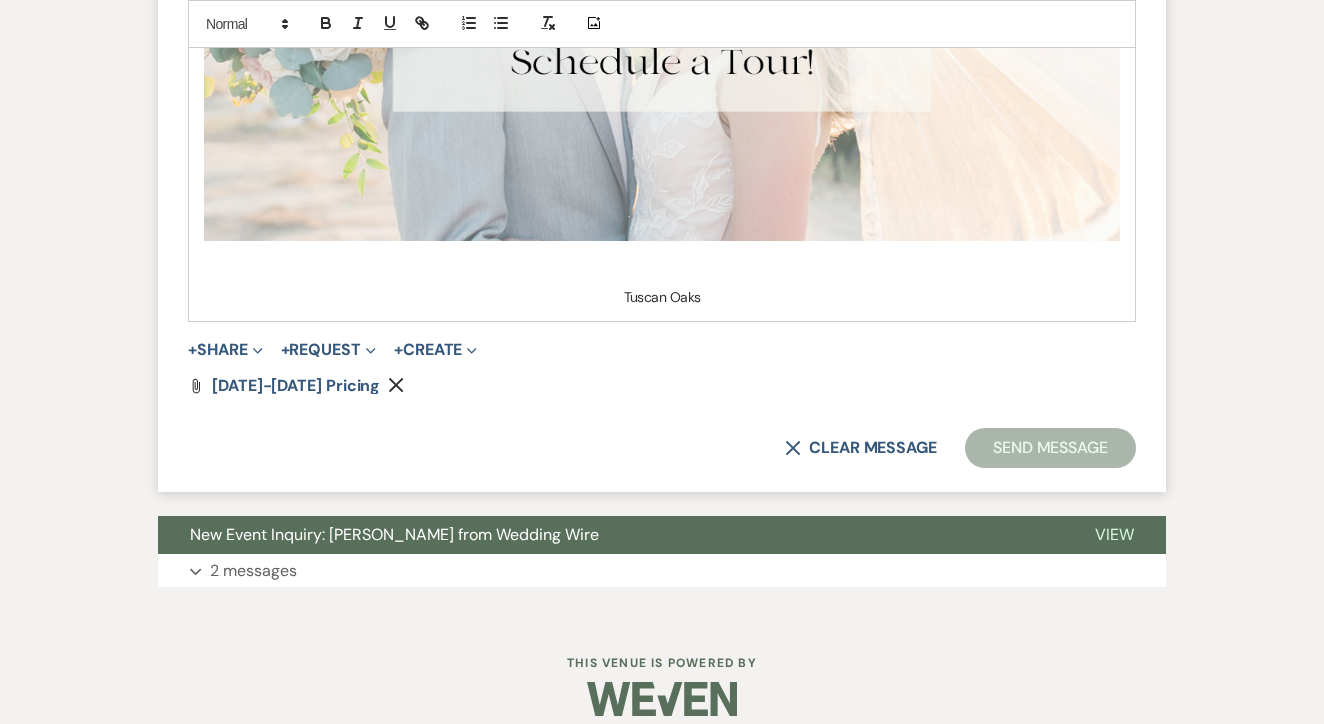 click on "Send Message" 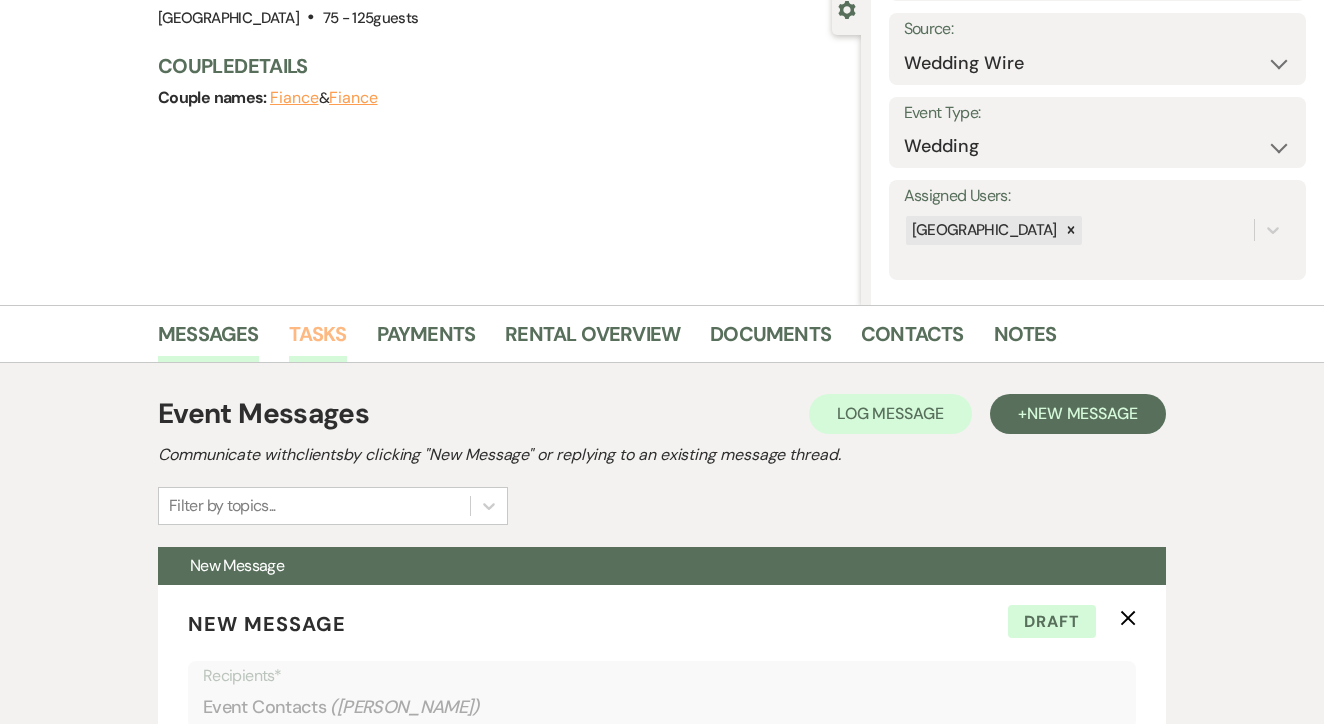 click on "Tasks" 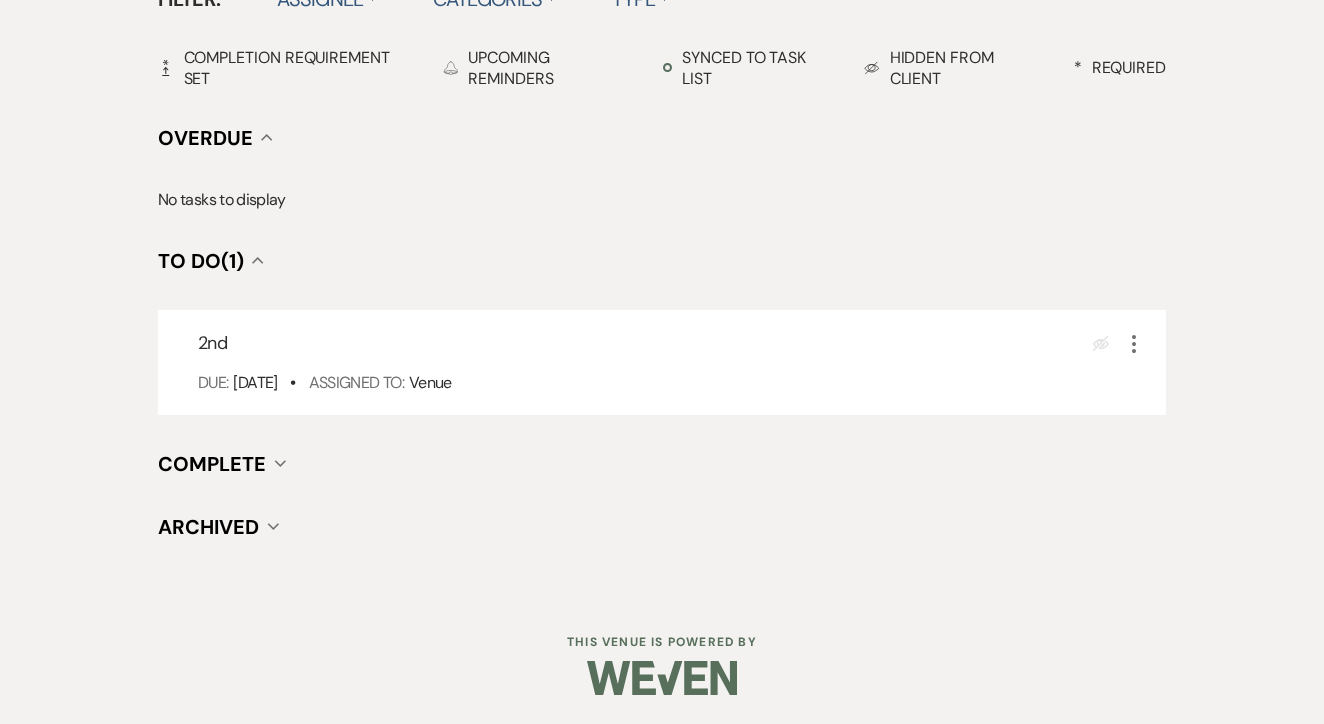 scroll, scrollTop: 696, scrollLeft: 0, axis: vertical 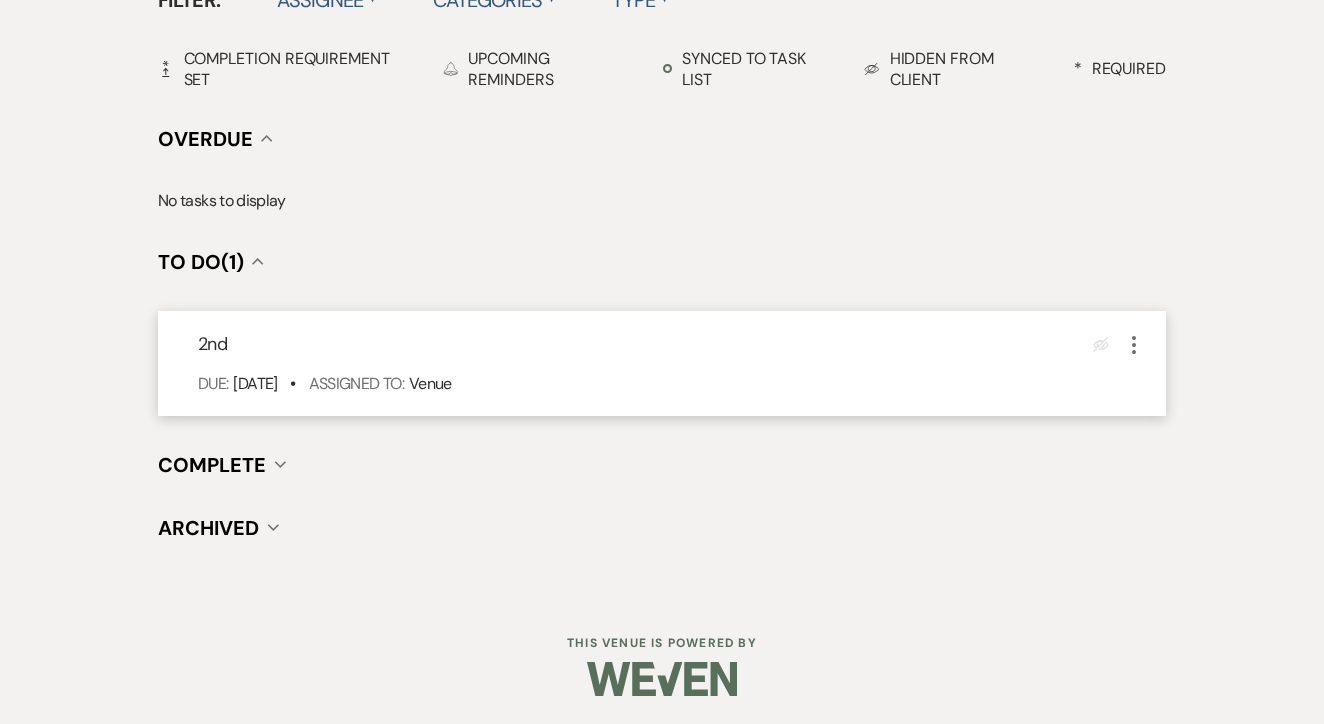 click on "More" 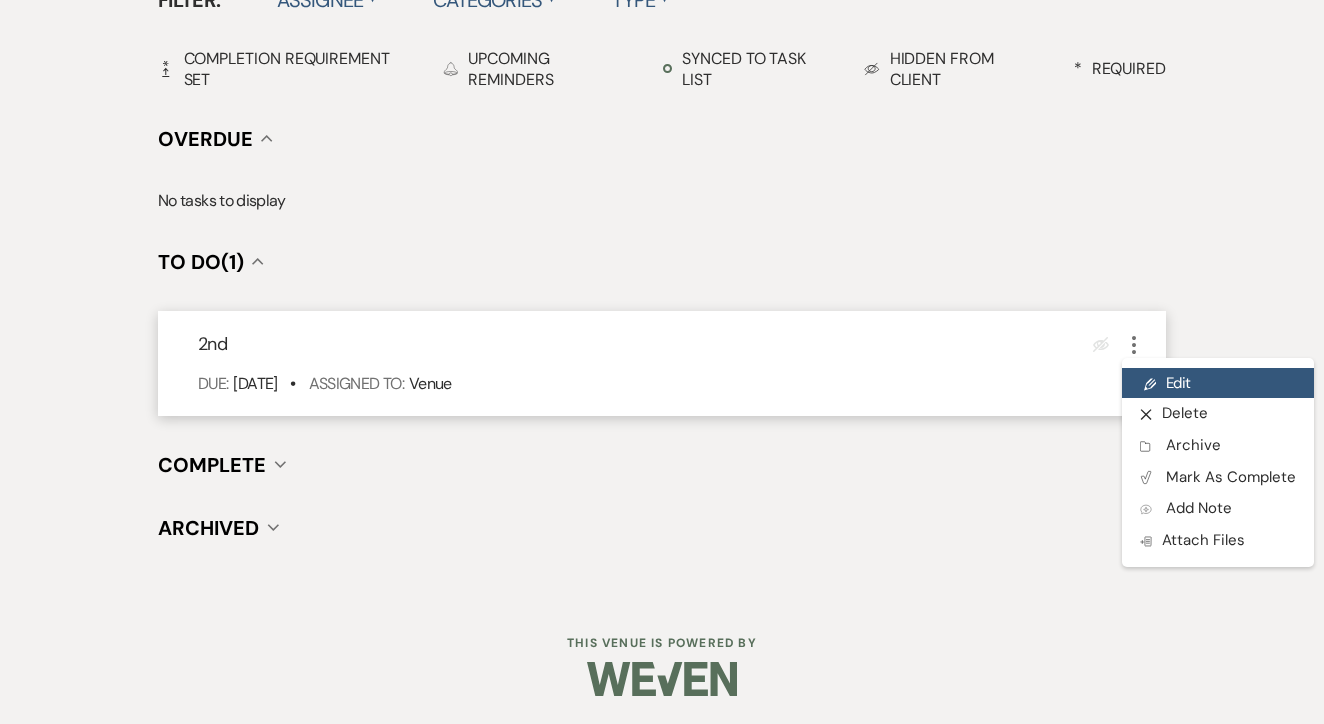 click on "Pencil  Edit" 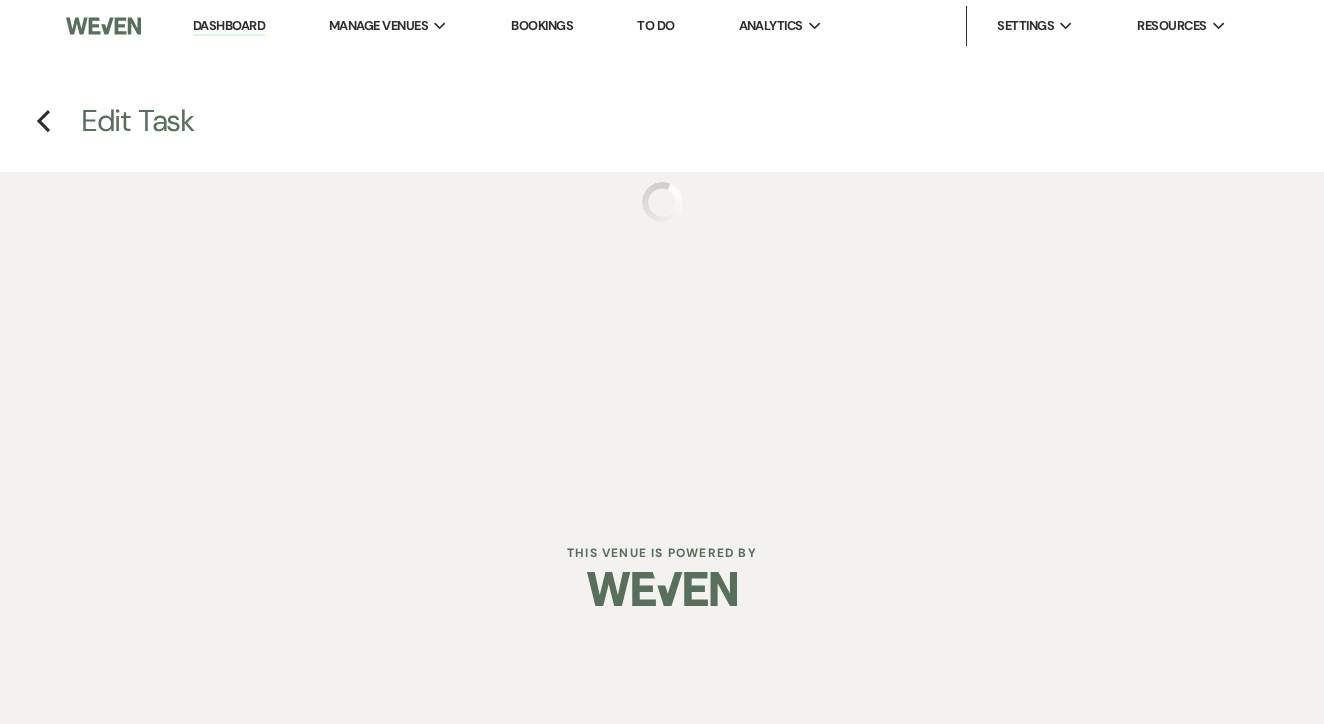 scroll, scrollTop: 0, scrollLeft: 0, axis: both 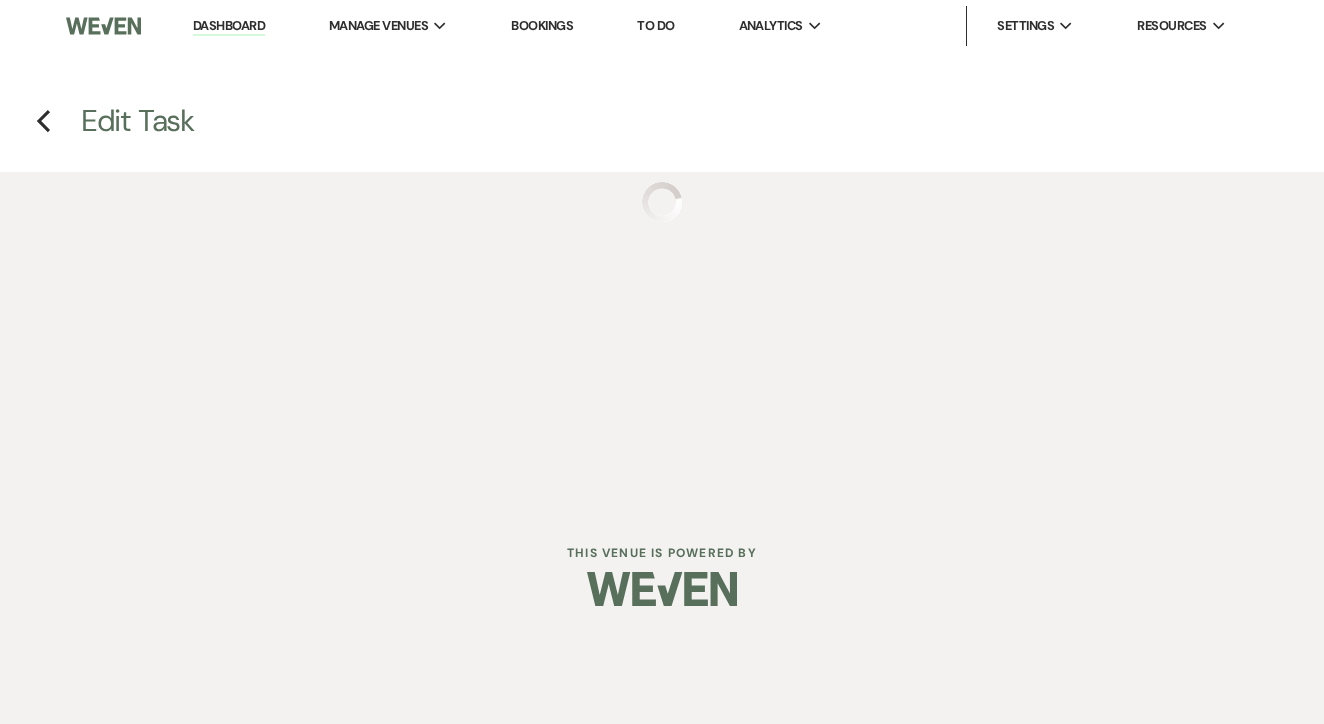 select on "false" 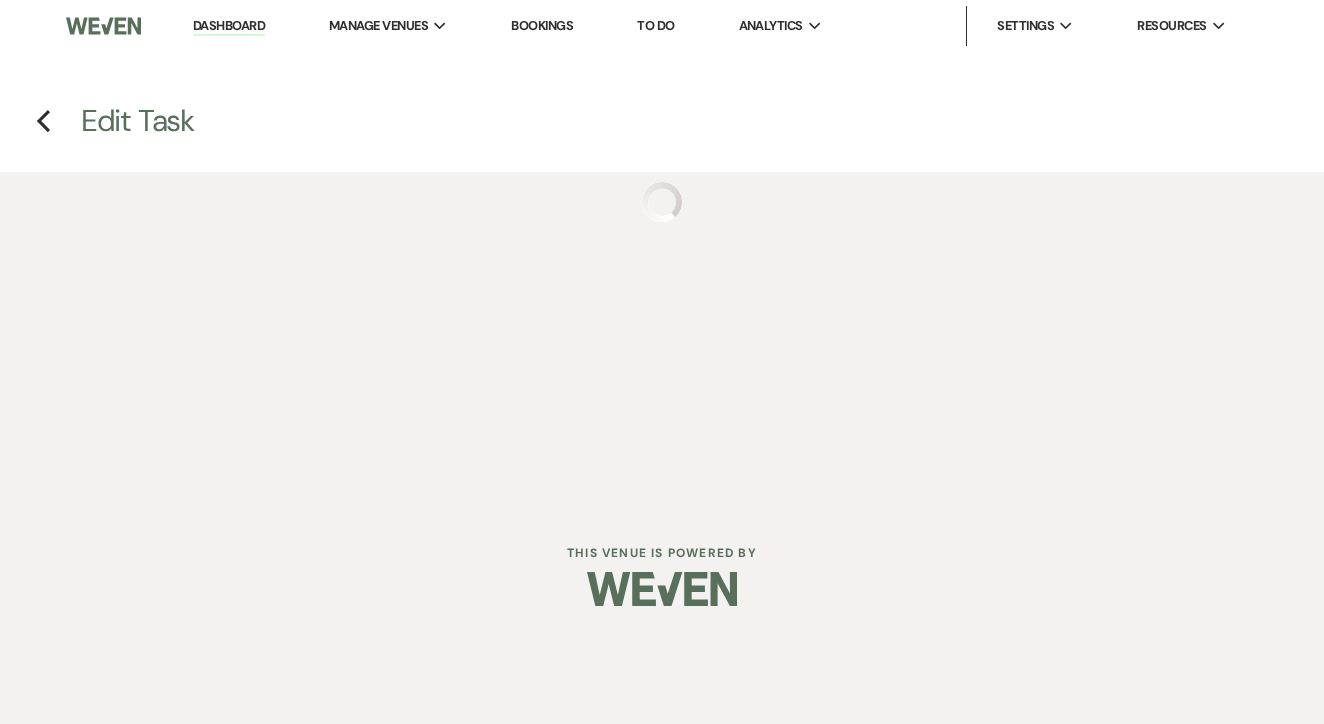 select on "venueHost" 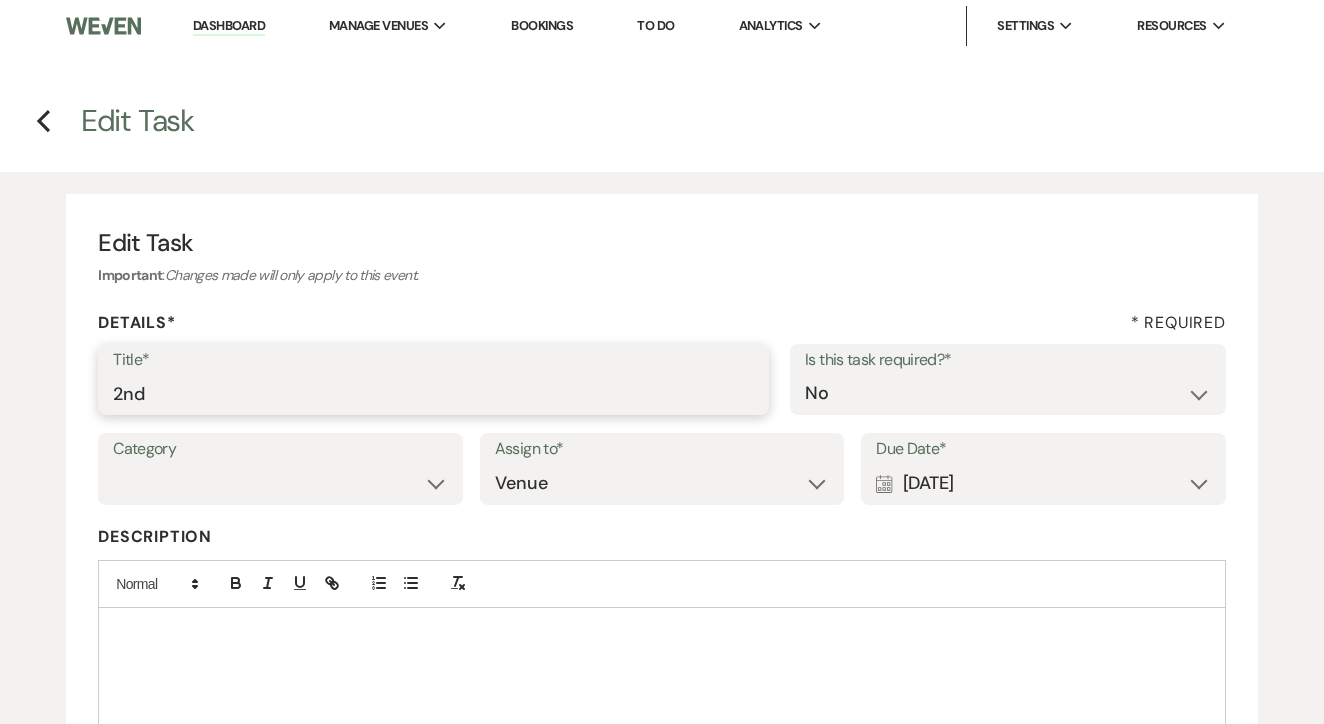 click on "2nd" 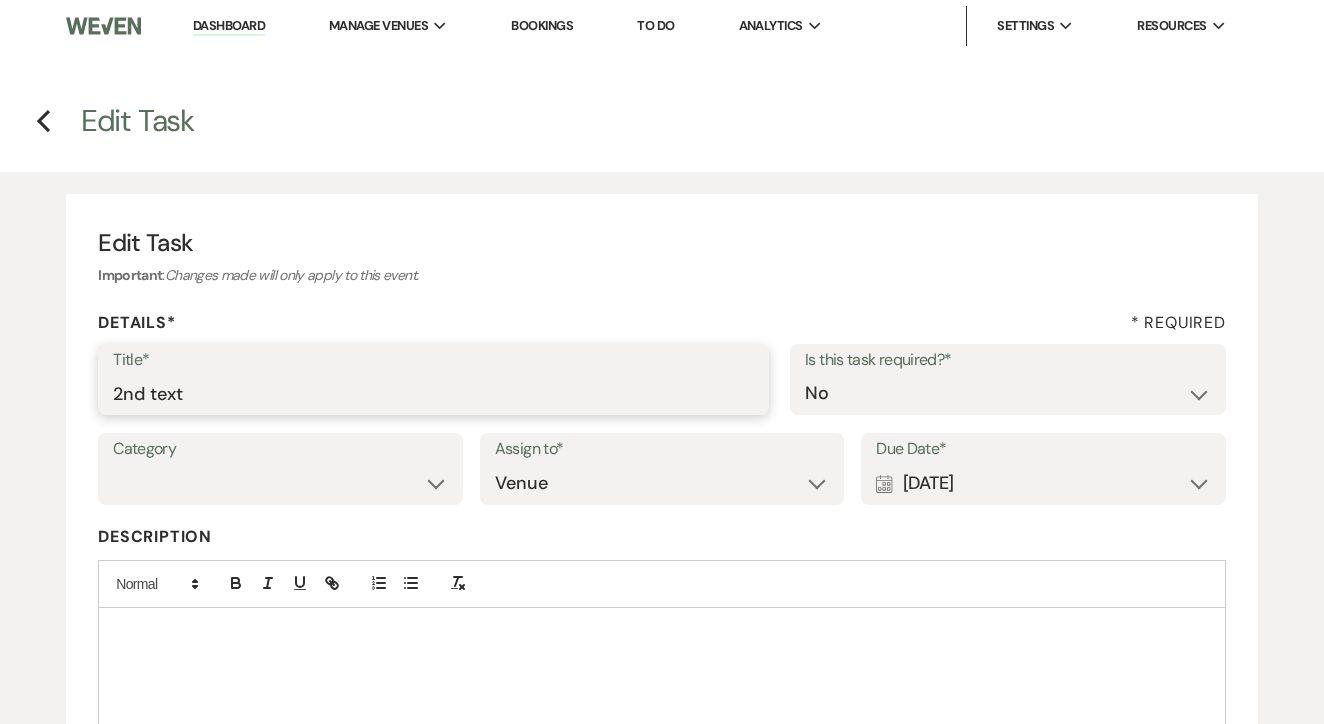 type on "2nd text" 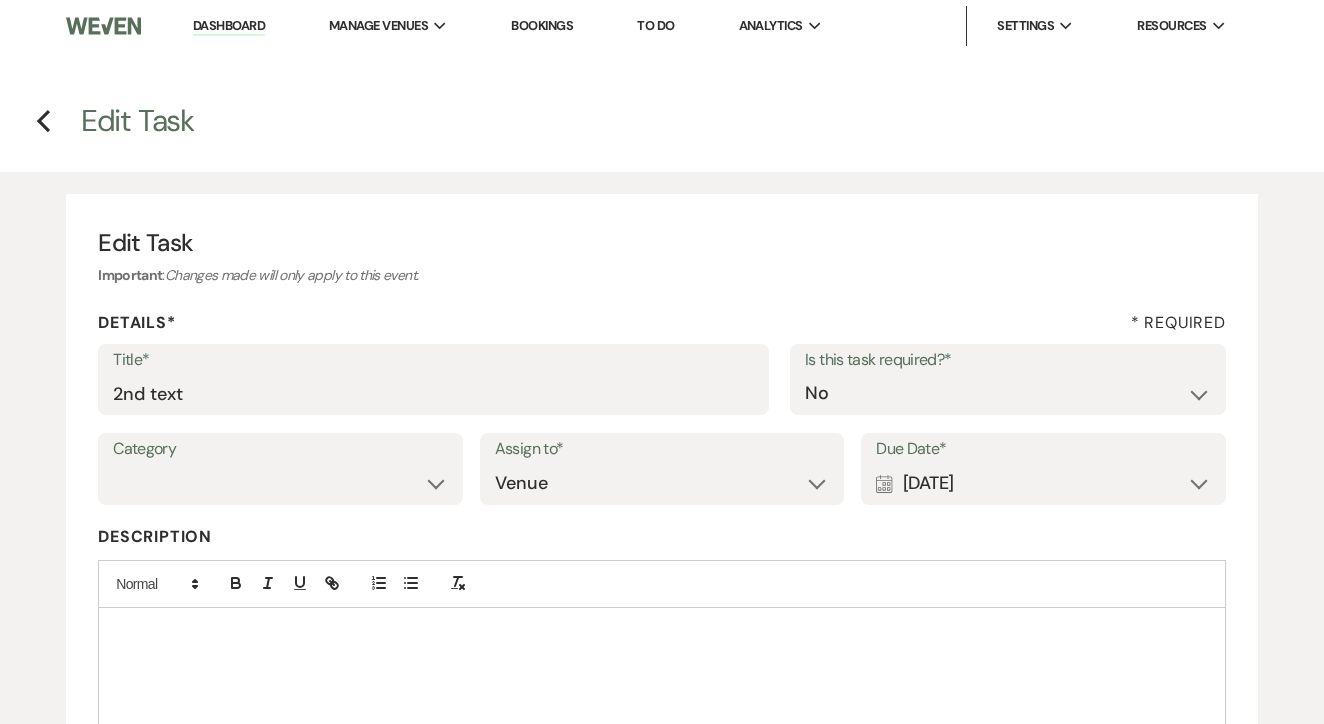 click on "Calendar [DATE] Expand" 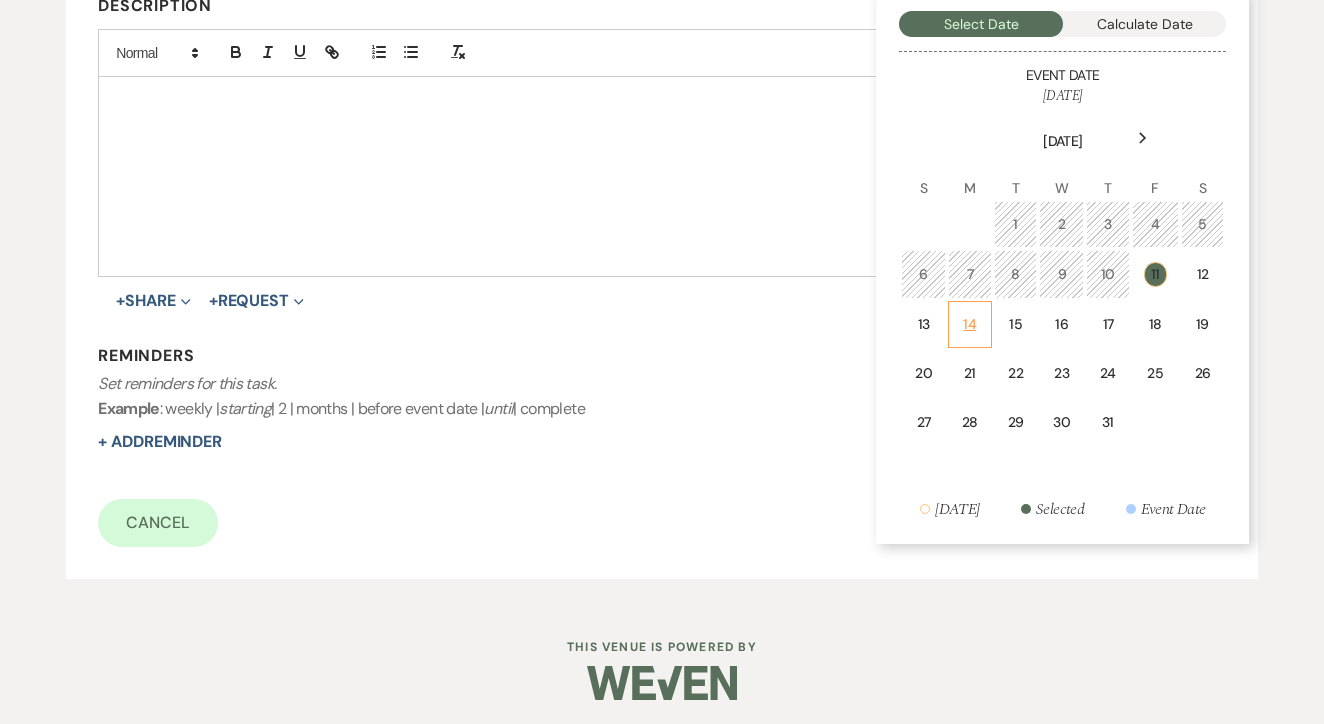scroll, scrollTop: 530, scrollLeft: 0, axis: vertical 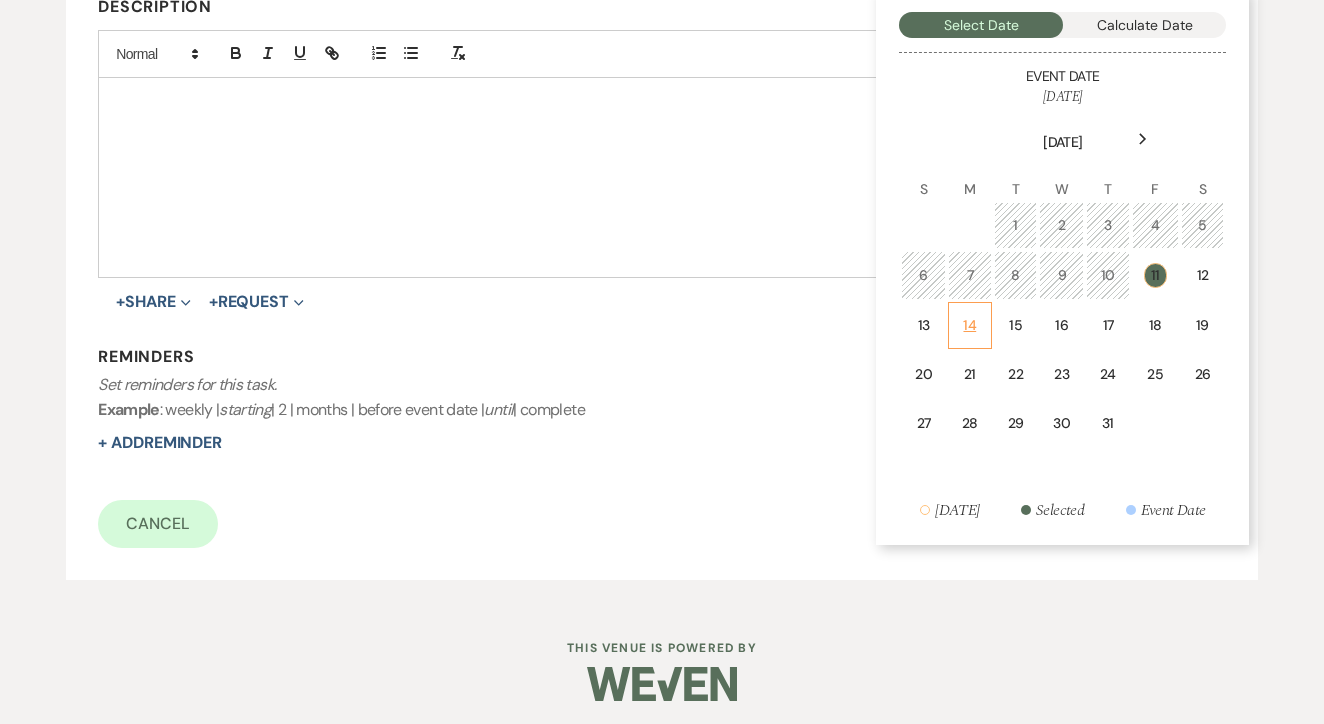 click on "14" 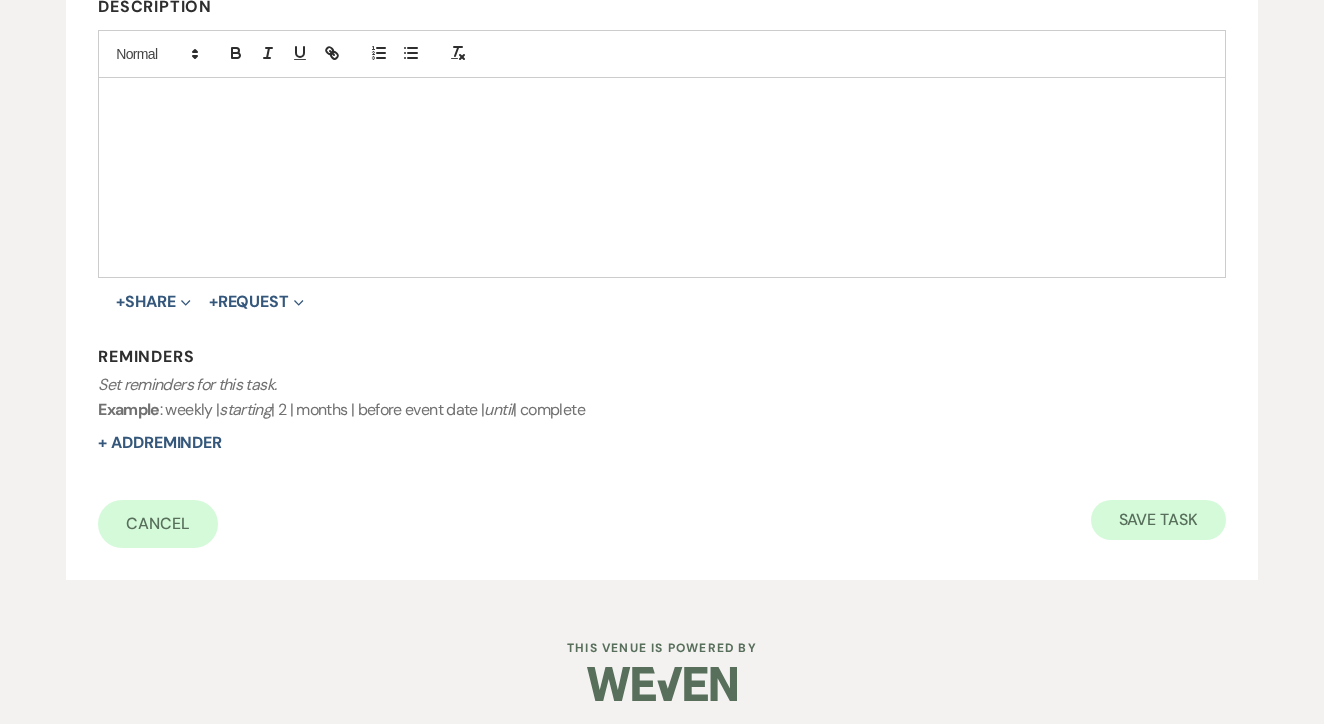 click on "Save Task" 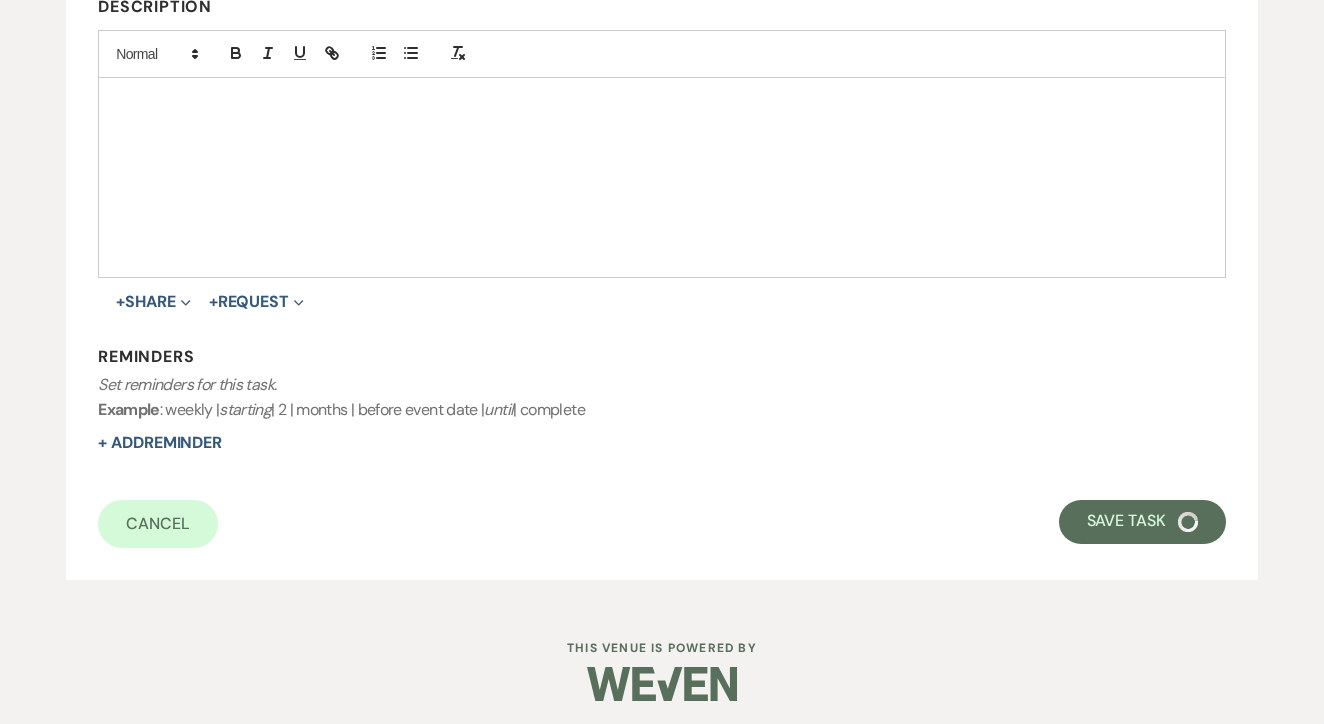 select on "3" 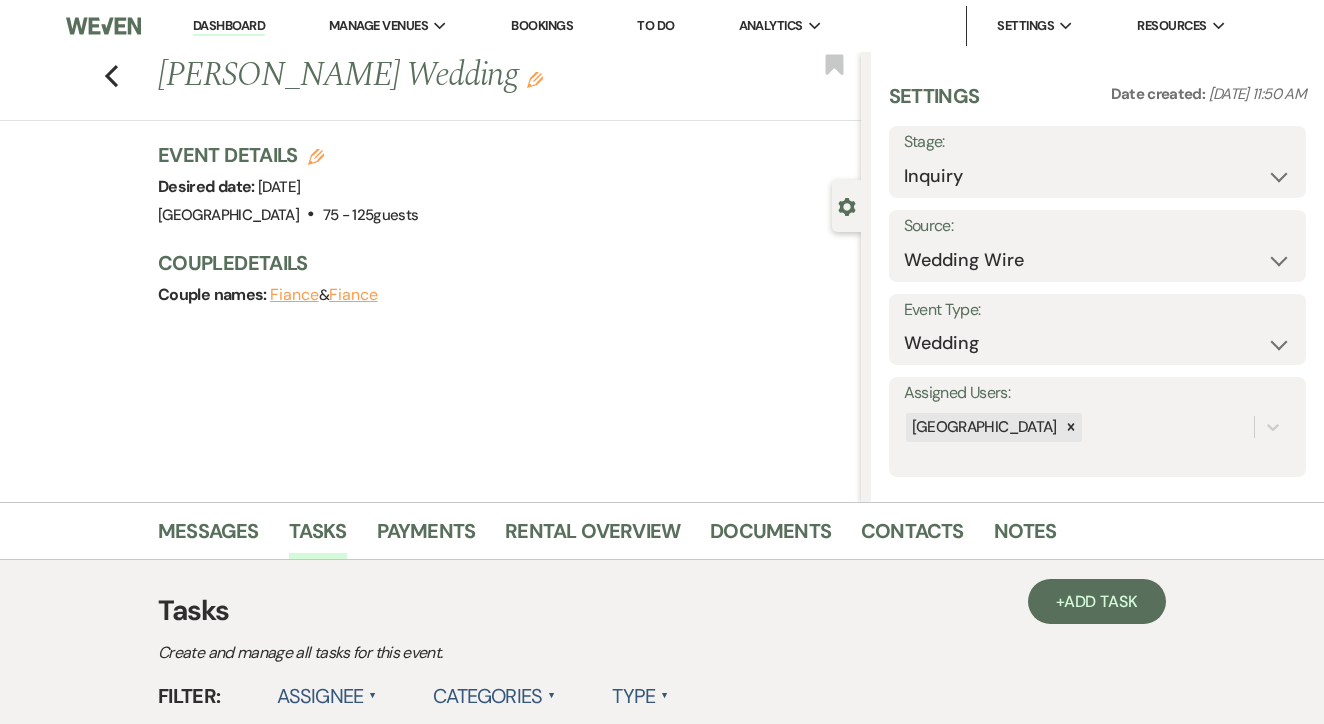 scroll, scrollTop: 0, scrollLeft: 0, axis: both 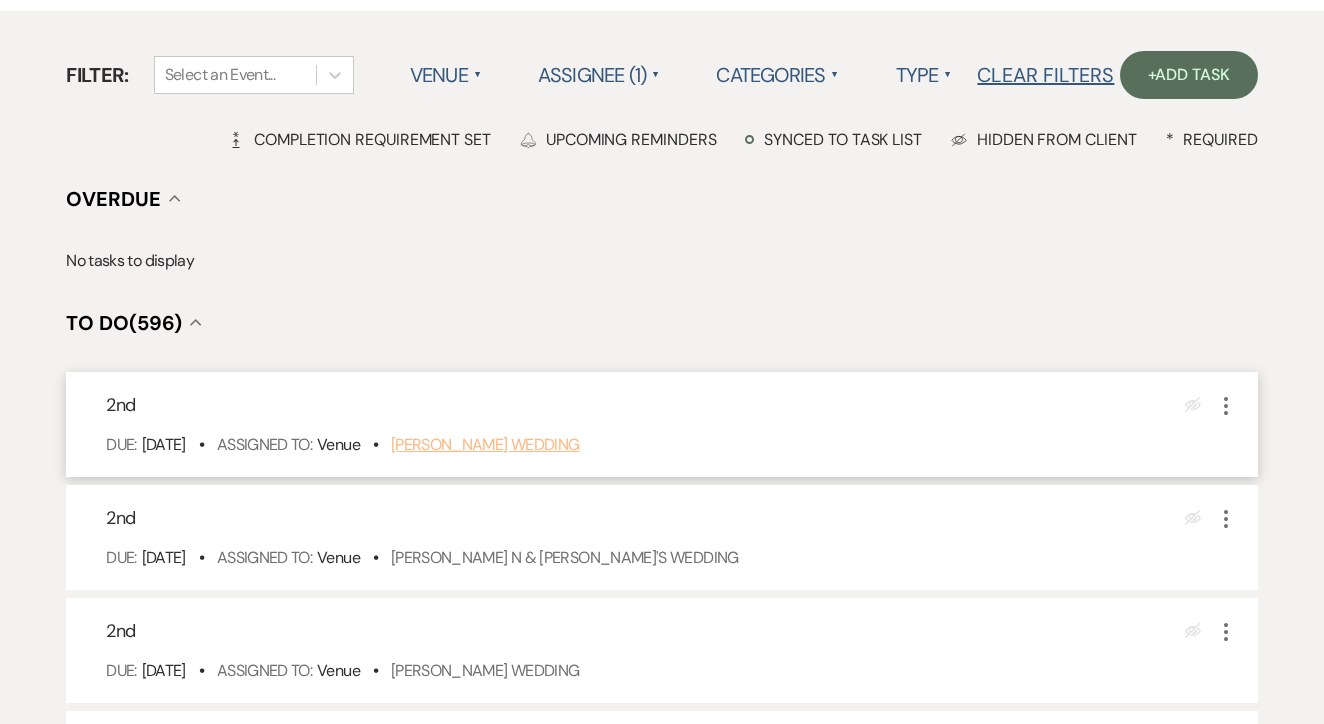 click on "Stacie Strobbe's Wedding" 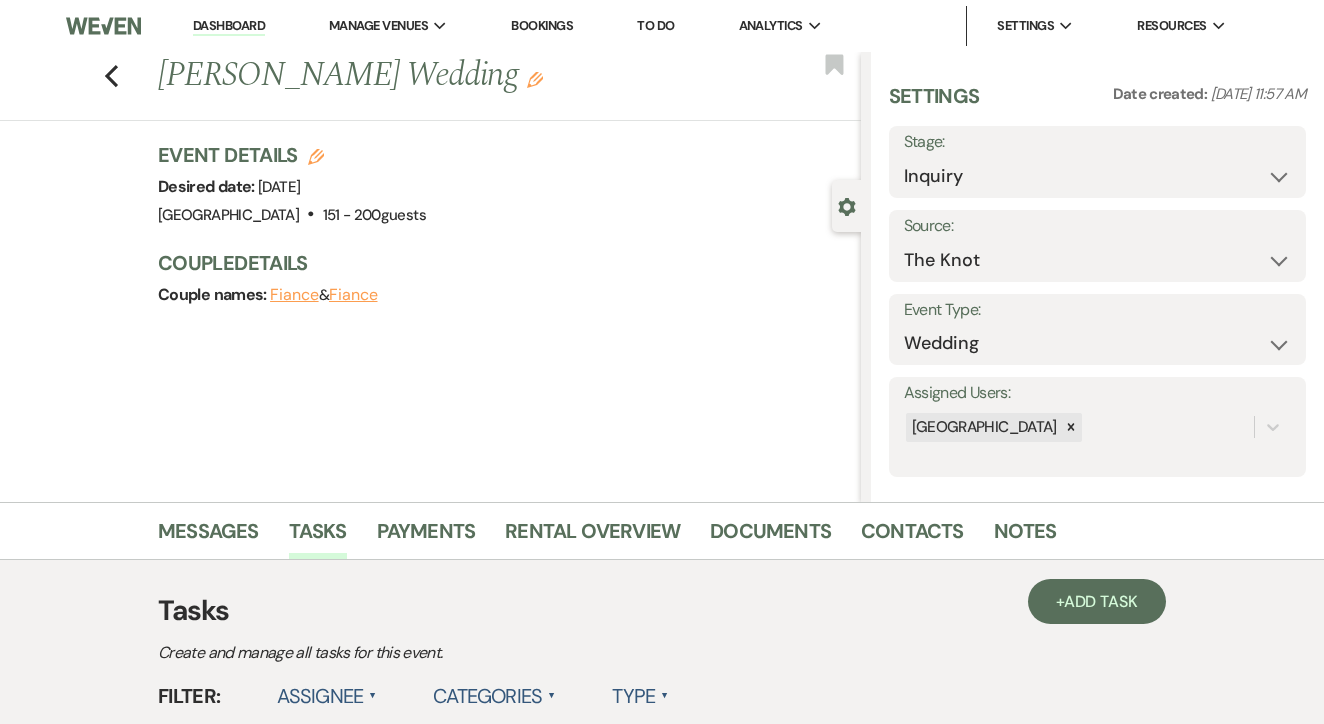 scroll, scrollTop: 0, scrollLeft: 0, axis: both 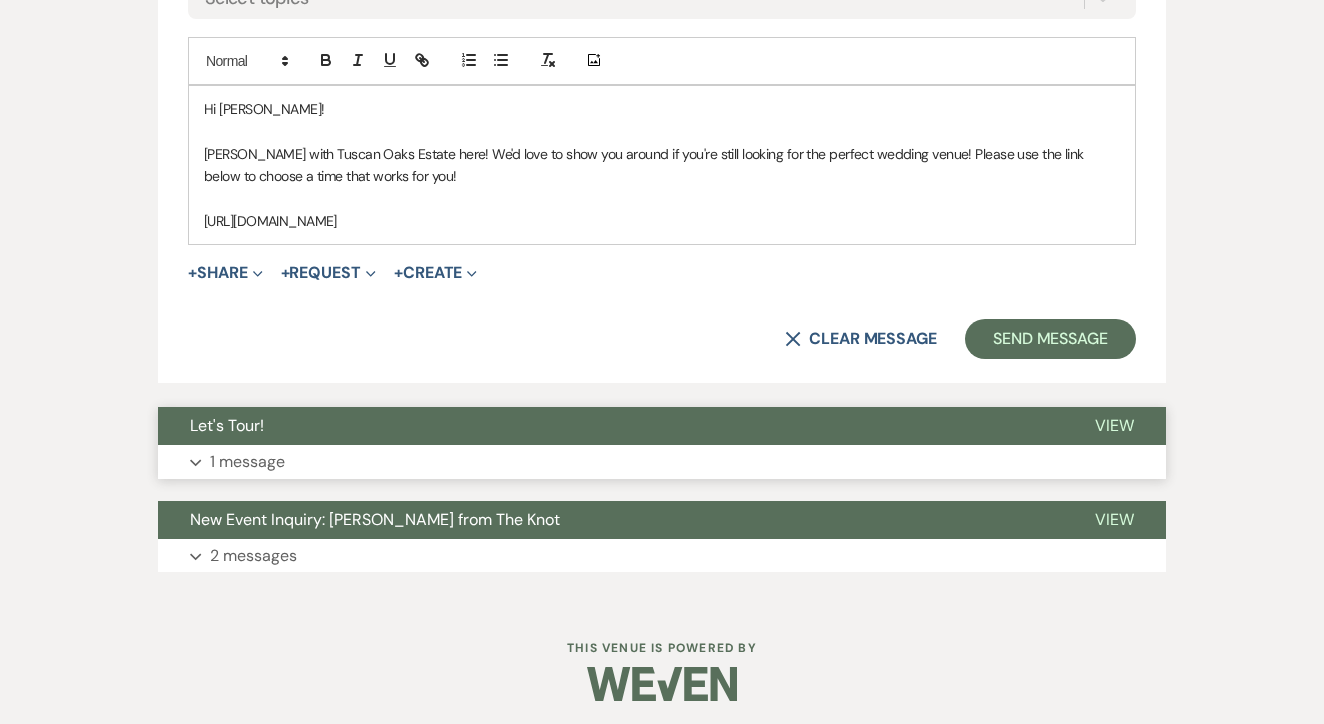click on "Expand 1 message" at bounding box center (662, 462) 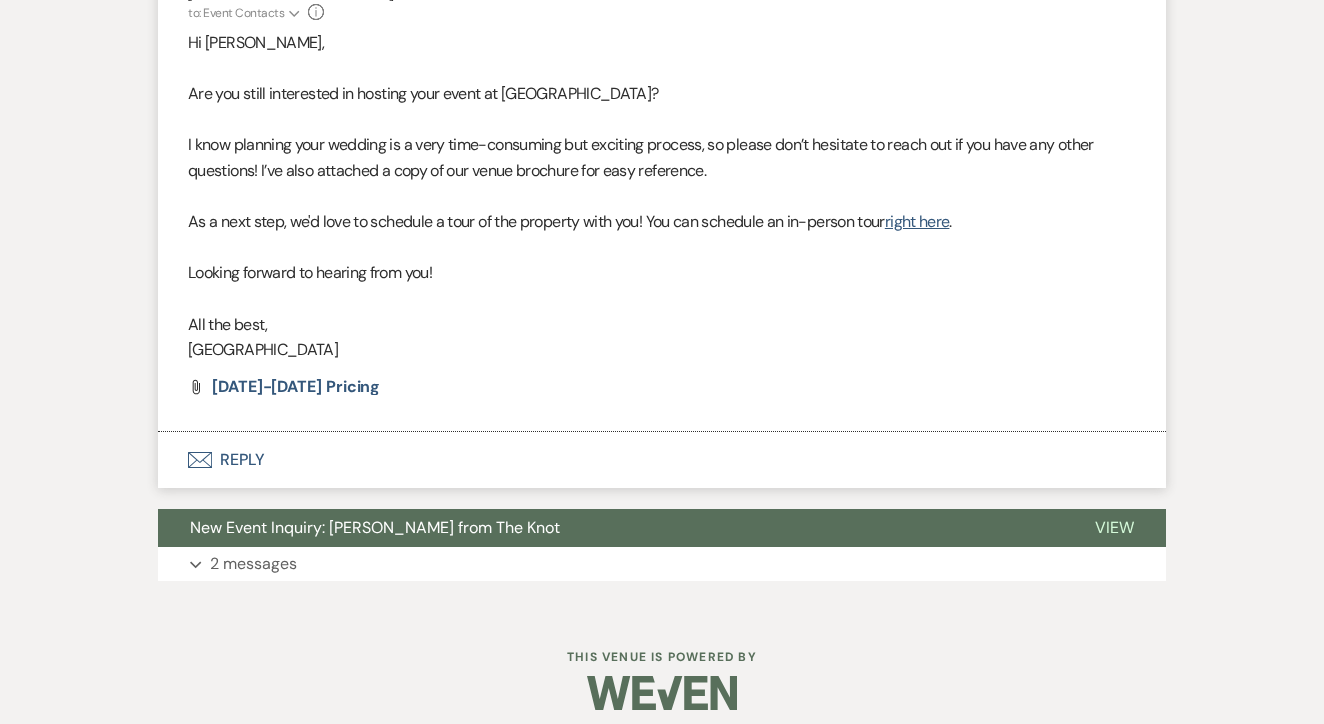 click on "Envelope Reply" at bounding box center [662, 460] 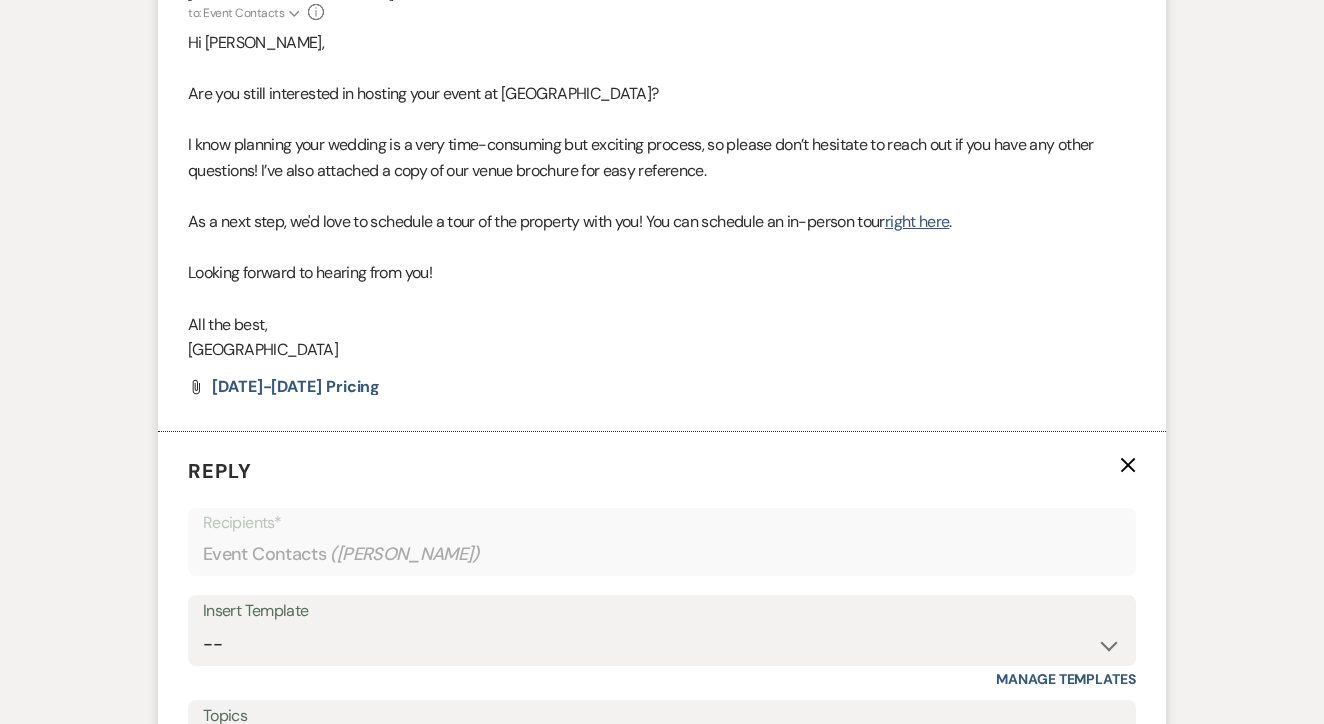 scroll, scrollTop: 2028, scrollLeft: 0, axis: vertical 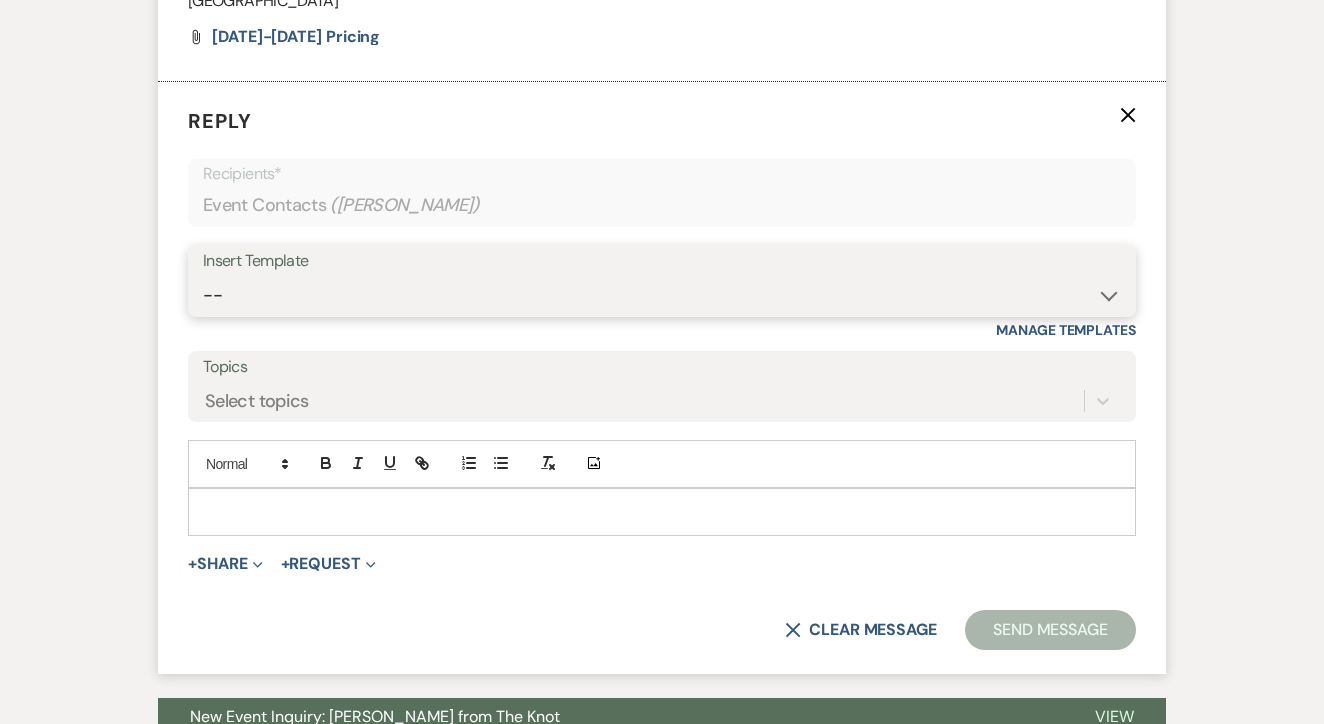 click on "-- Lead: Automated Intro Email (Wedding) Lead: 1st Follow Up Email Images Lead: TEXT (1st) Lead: 2nd Follow Up Email Lead: Booking Proposal (Post-Tour) Booked: Weven Planning Portal Introduction (AI) Lead: TEXT (Intro) Lead: Phone Consult Follow-up Lead: Hired Someone Else Lead: Confirm Tour Lead: Confirm Tour (TEXT) Booked: Insta Post Info Lead: 3rd Follow Up Email Booked: Damage Deposit Deduction Lead: Post Tour F/u (no proposal) Lead: Tour No-Show Booked: Day After Wedding Booked: Mailing Address Lead: Cancelled Tour Lead: TEXT (2nd) Lead: 4th Follow Up Email Lead: Booking Deposit Type (ACH or Card) Booked: Vendor Information Needed Booked: Review Request Lead: ACH Instructions Vendor: Photo Request Vendor: Video Request Booked: 6 Month Planning Meeting Booked: 6 Week Final Consult Open House Invite Booked: Late Payment Booked: Weven Planning Portal Introduction" at bounding box center (662, 295) 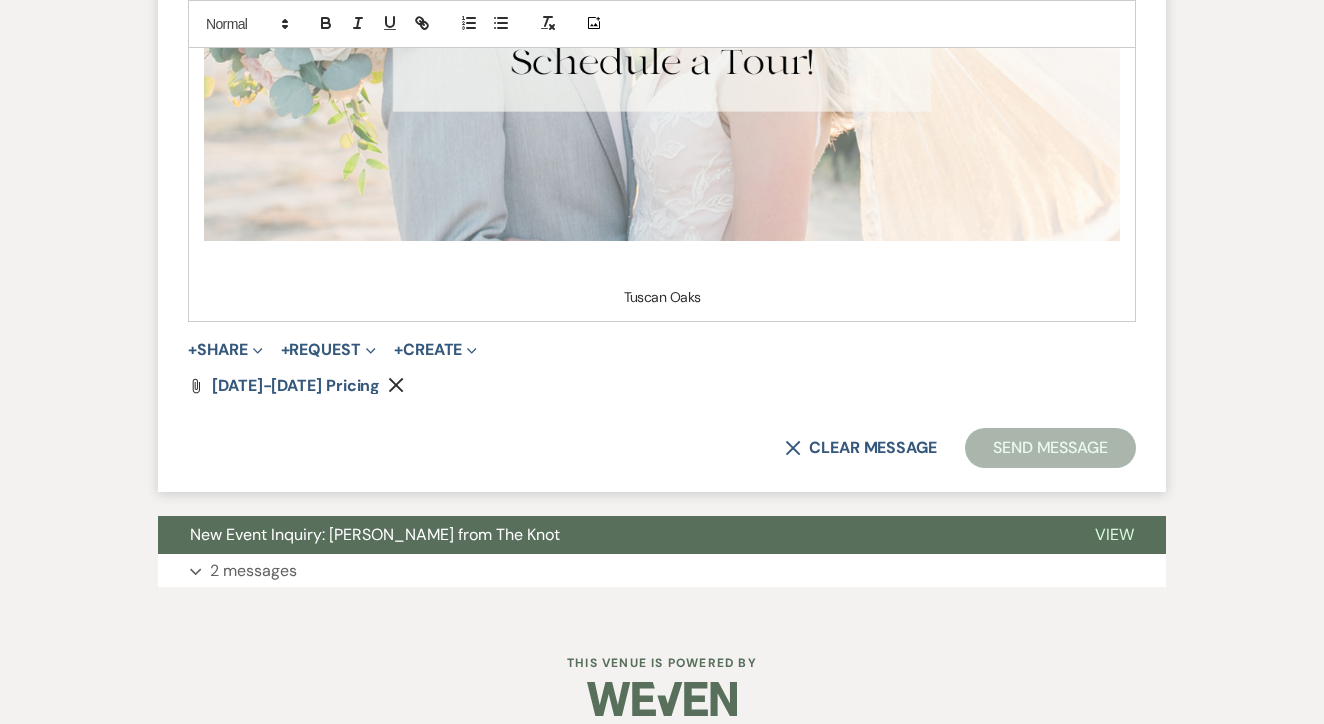 click on "Send Message" at bounding box center [1050, 448] 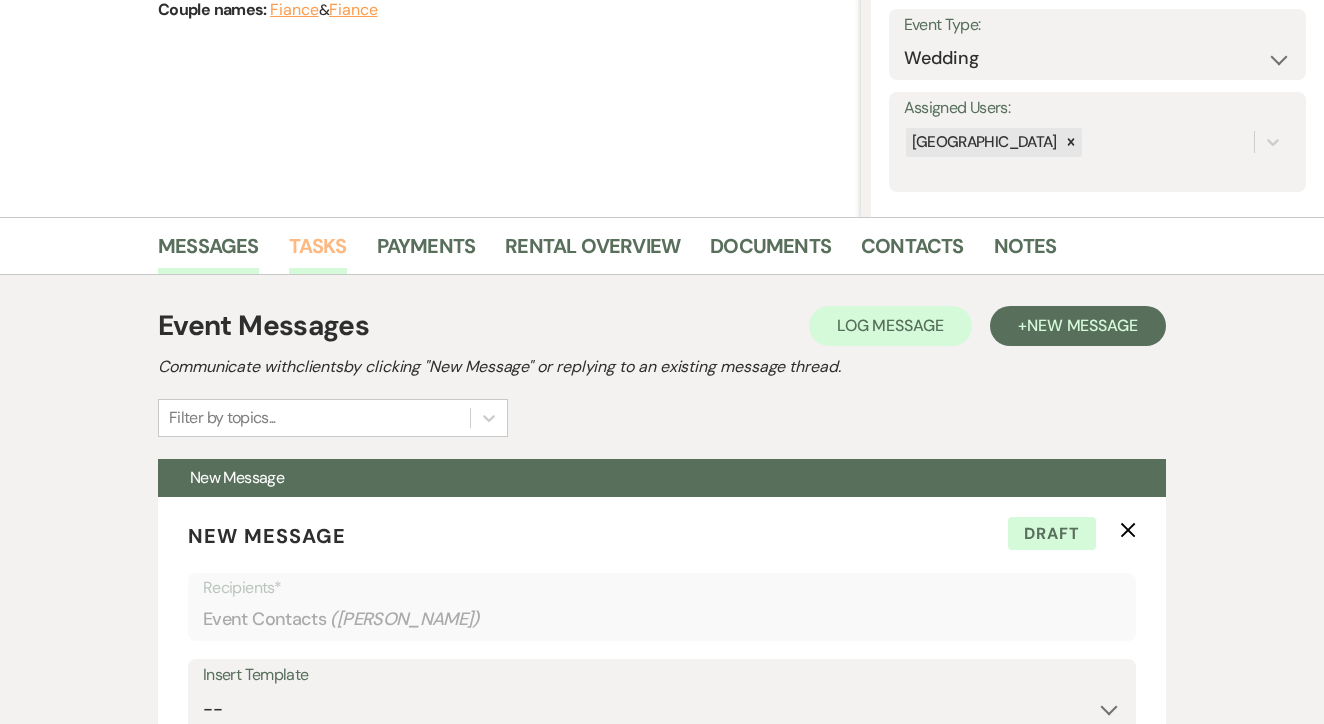 click on "Tasks" at bounding box center [318, 252] 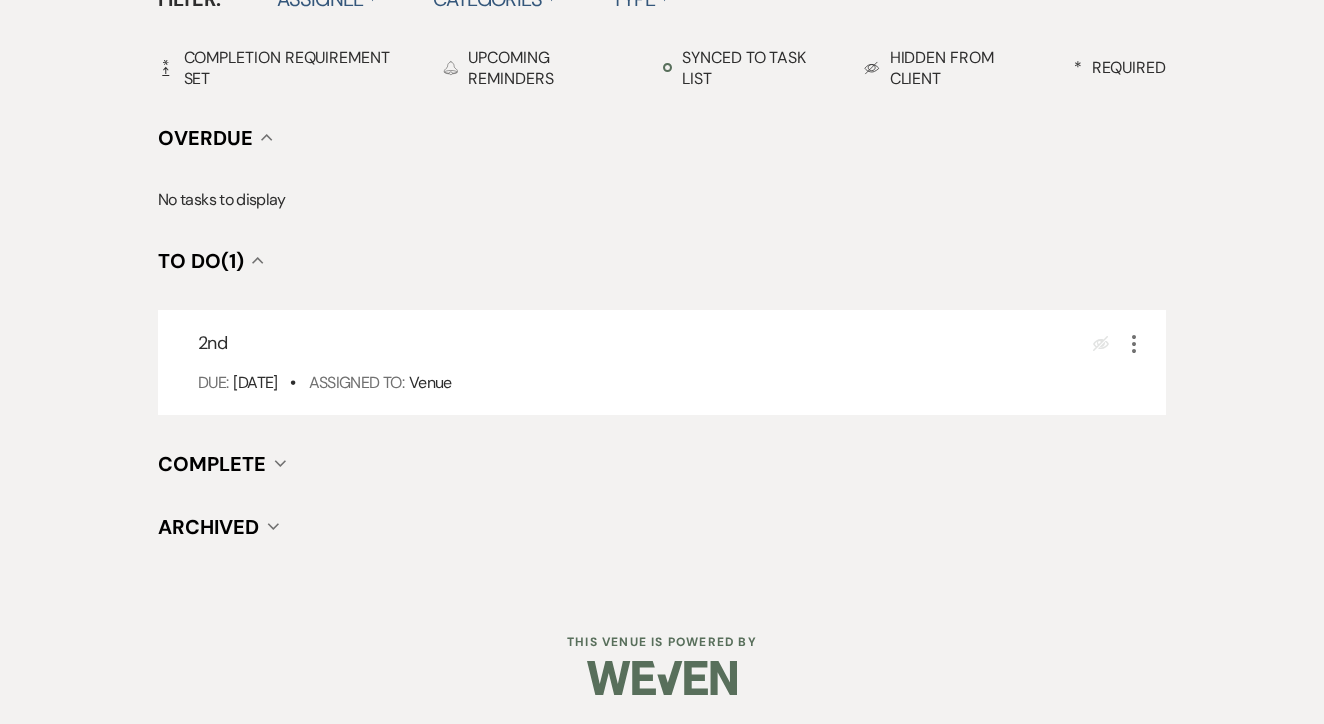 scroll, scrollTop: 696, scrollLeft: 0, axis: vertical 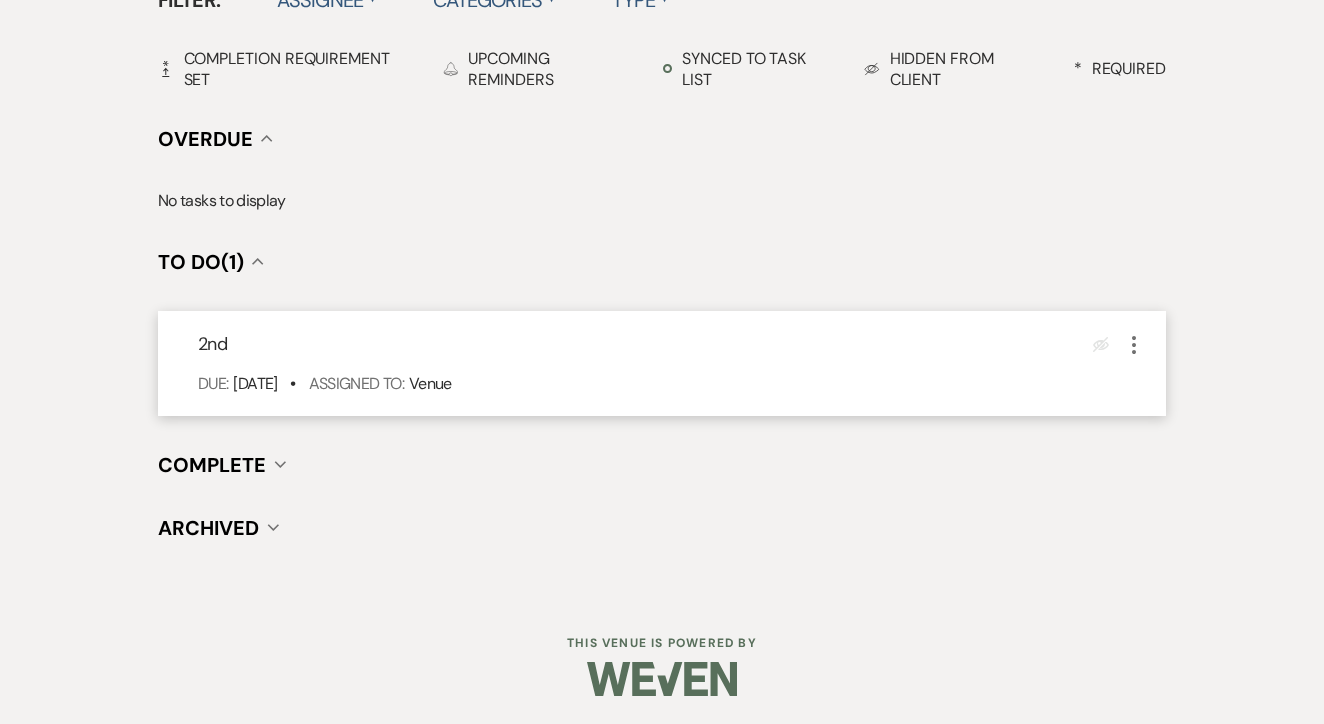 click on "More" 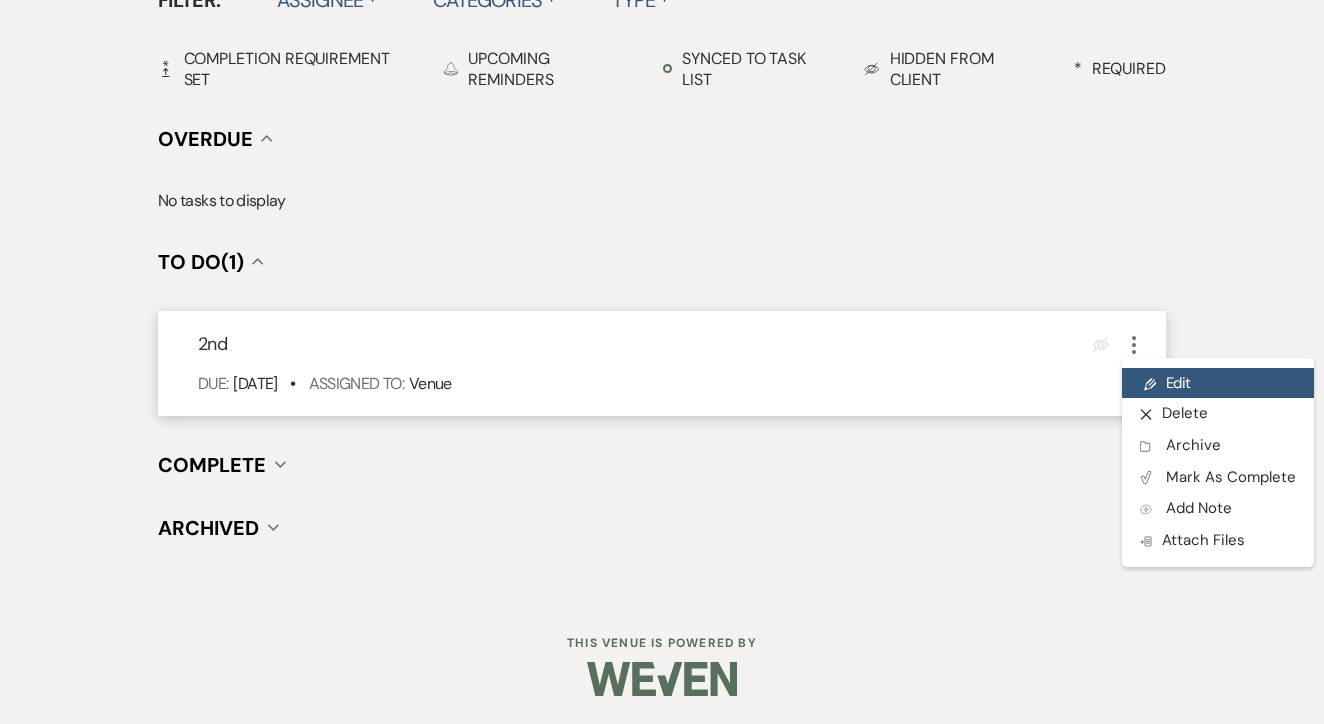 click on "Pencil  Edit" at bounding box center [1218, 383] 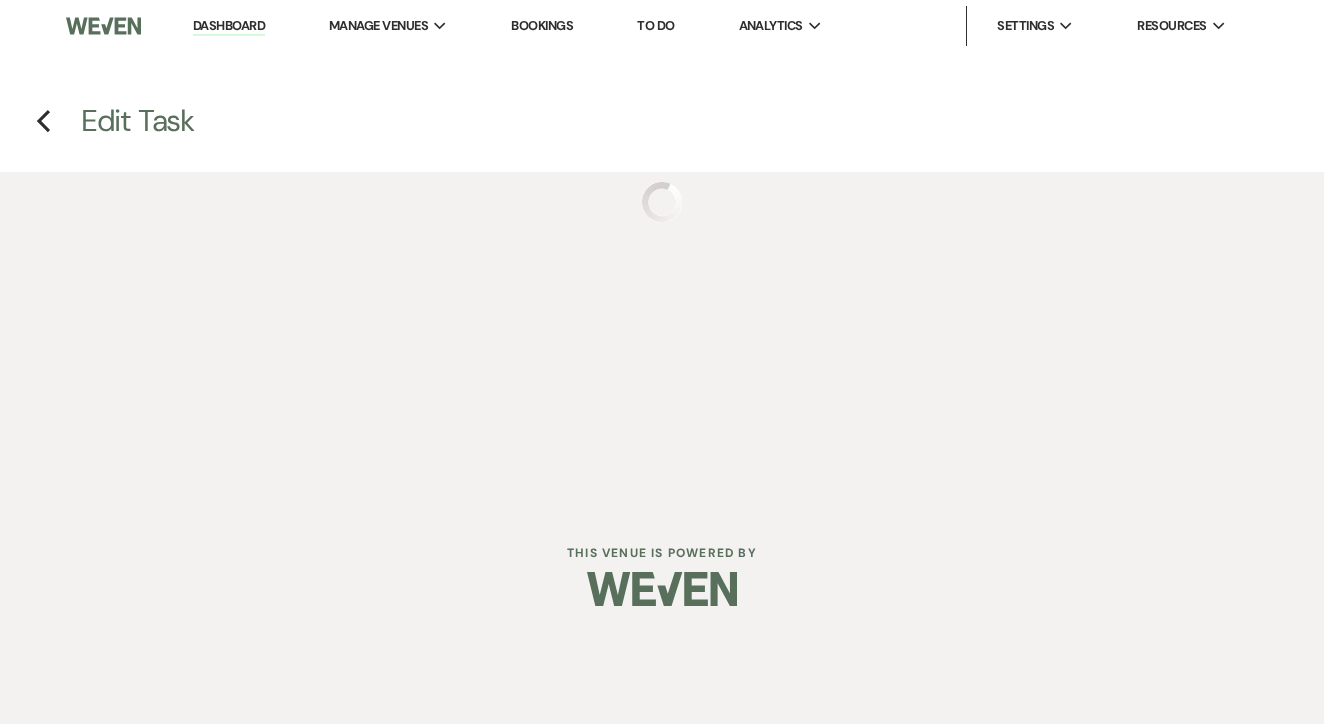 scroll, scrollTop: 0, scrollLeft: 0, axis: both 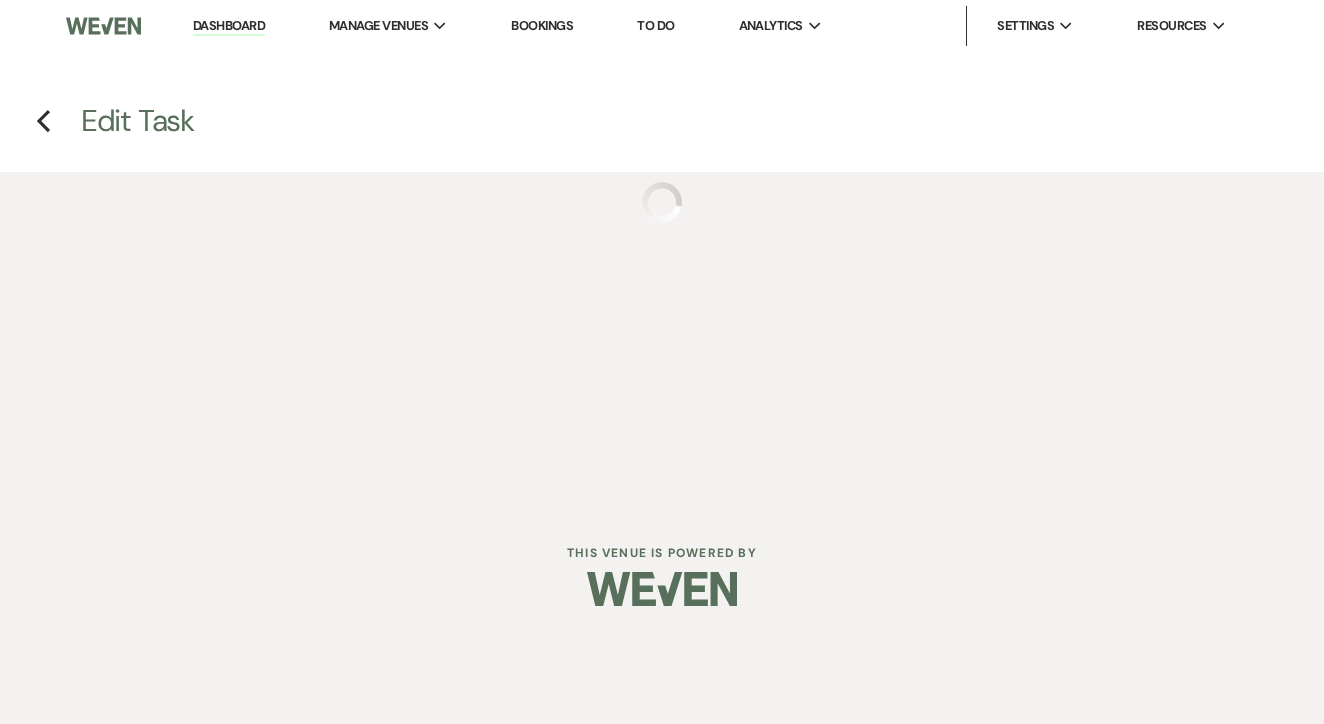 select on "false" 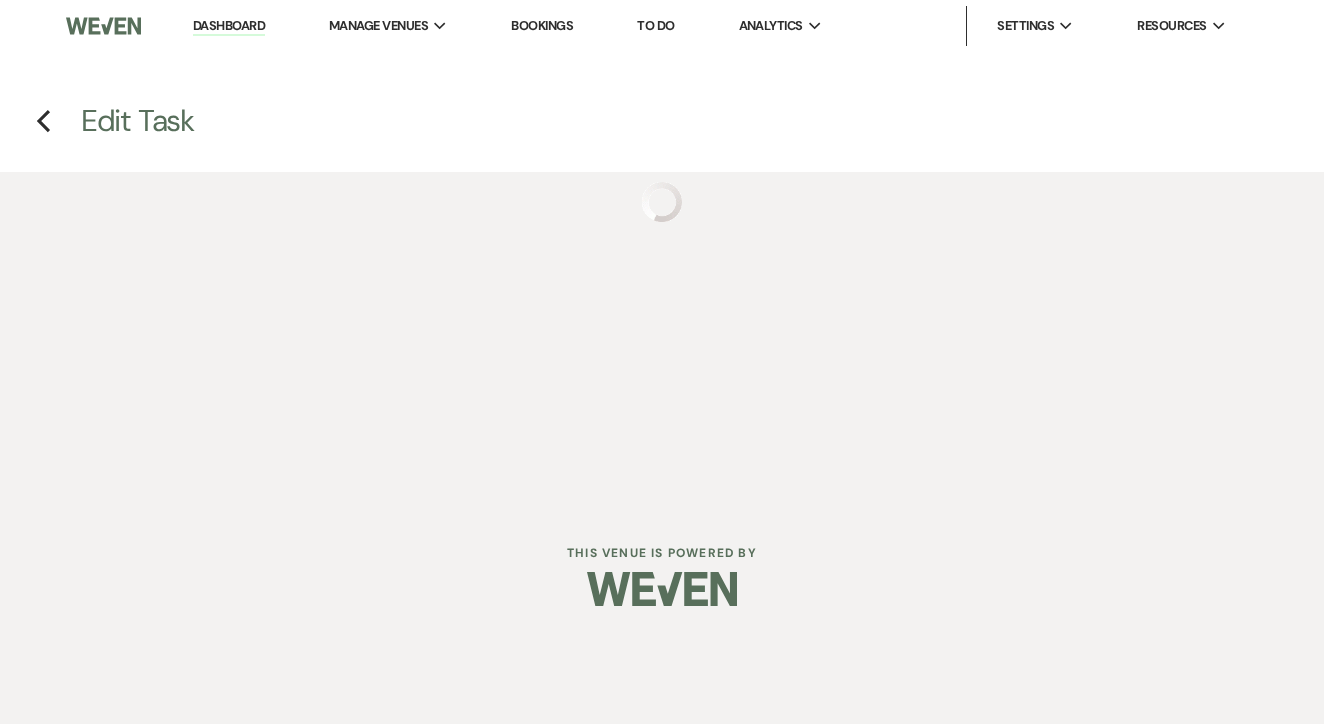 select on "venueHost" 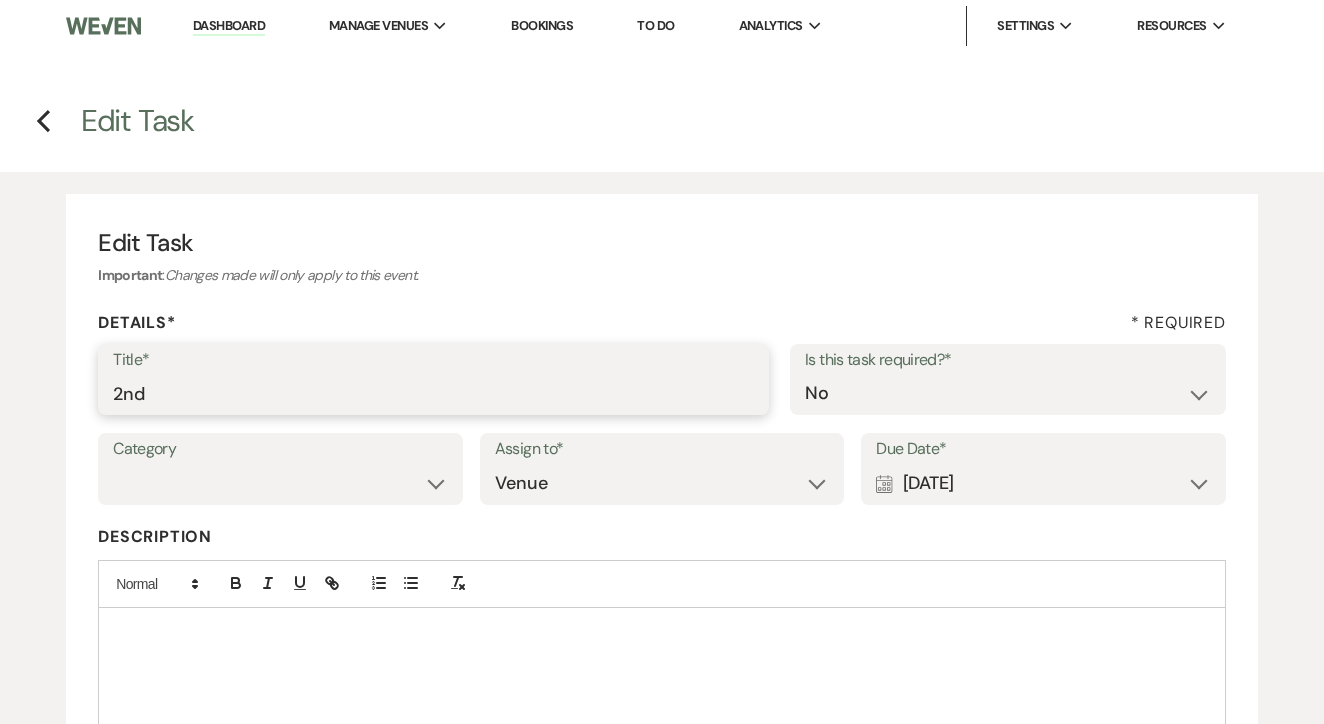 click on "2nd" at bounding box center (433, 393) 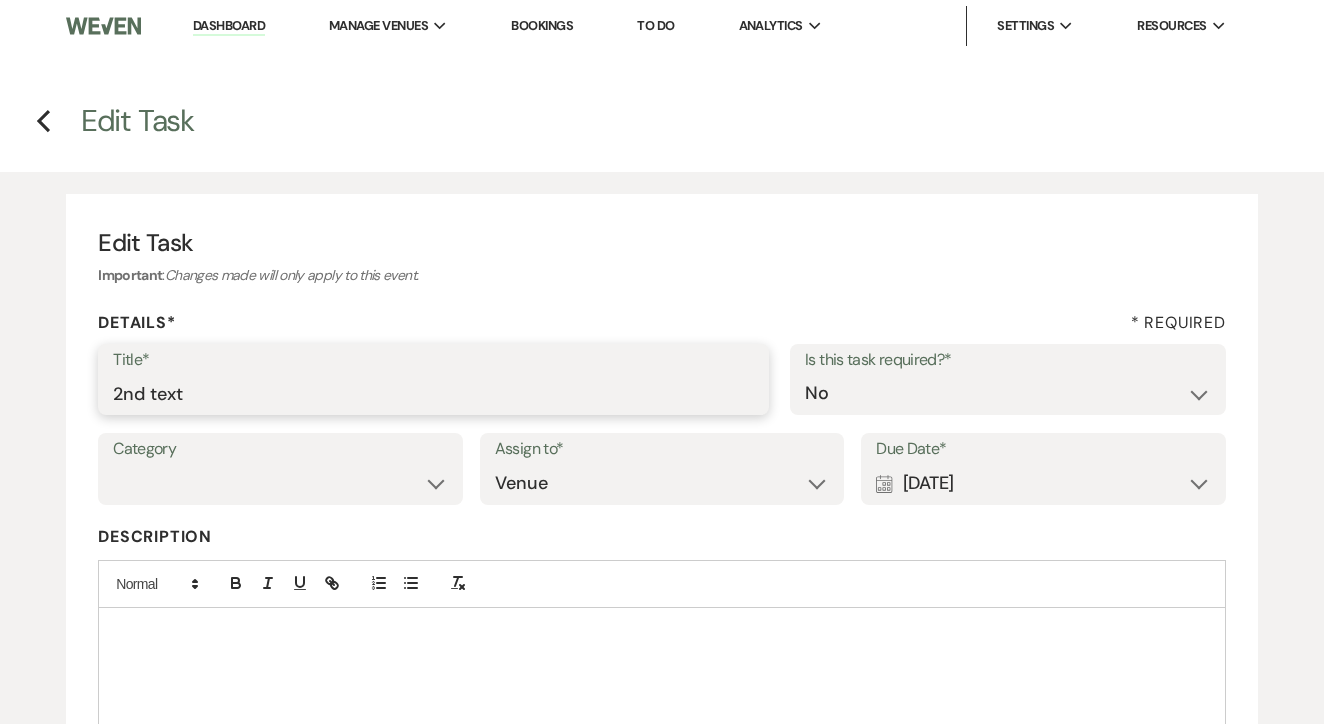 type on "2nd text" 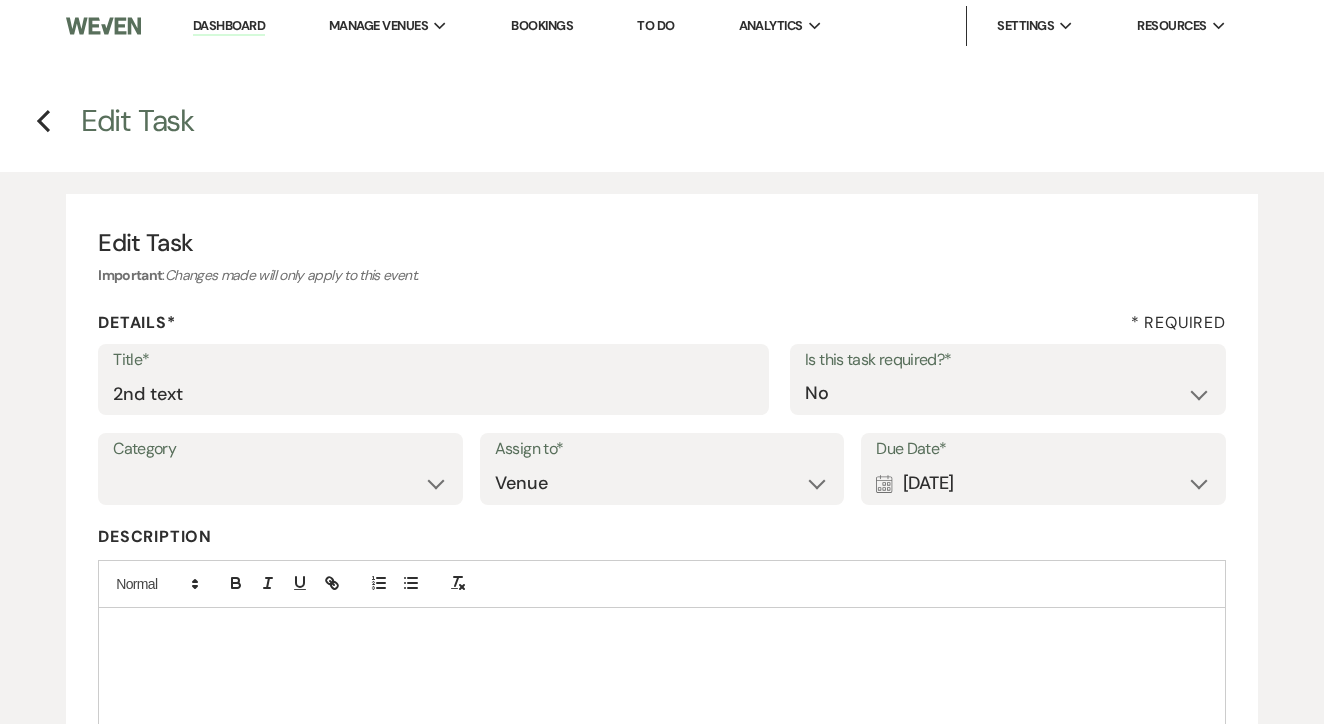 click on "Calendar [DATE] Expand" at bounding box center (1043, 483) 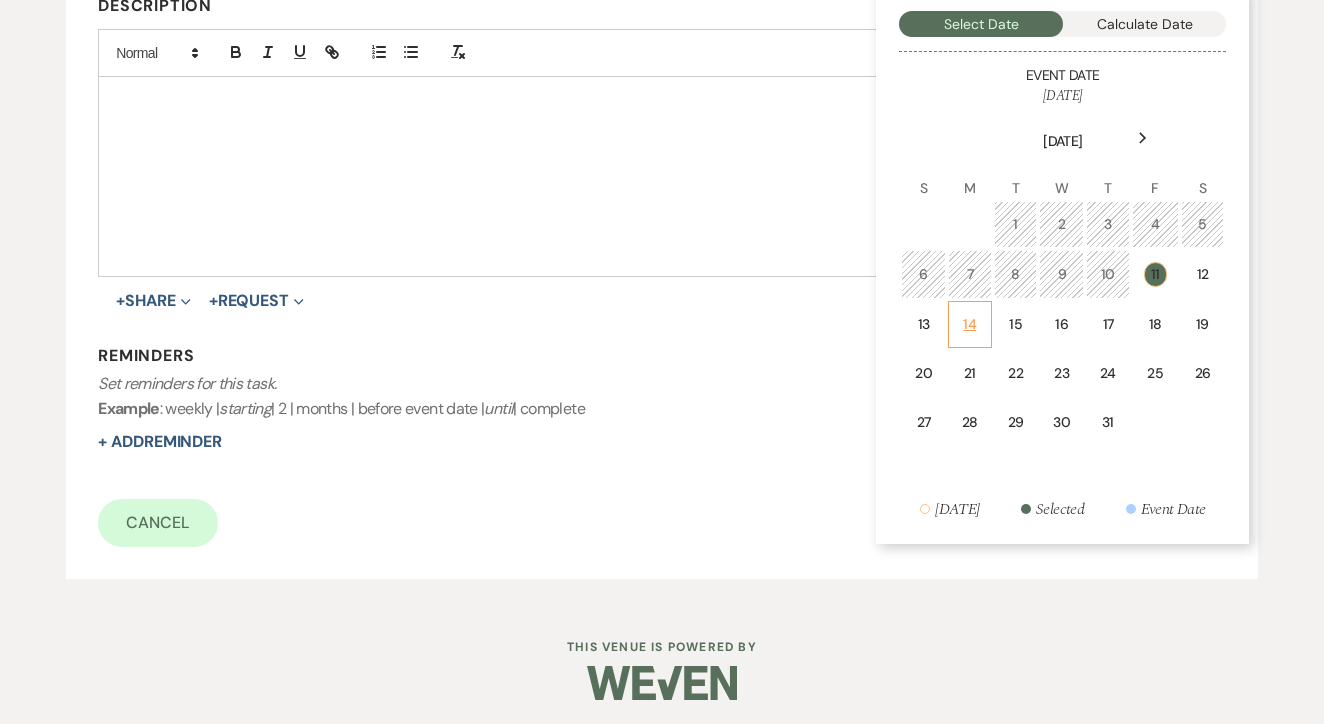 scroll, scrollTop: 530, scrollLeft: 0, axis: vertical 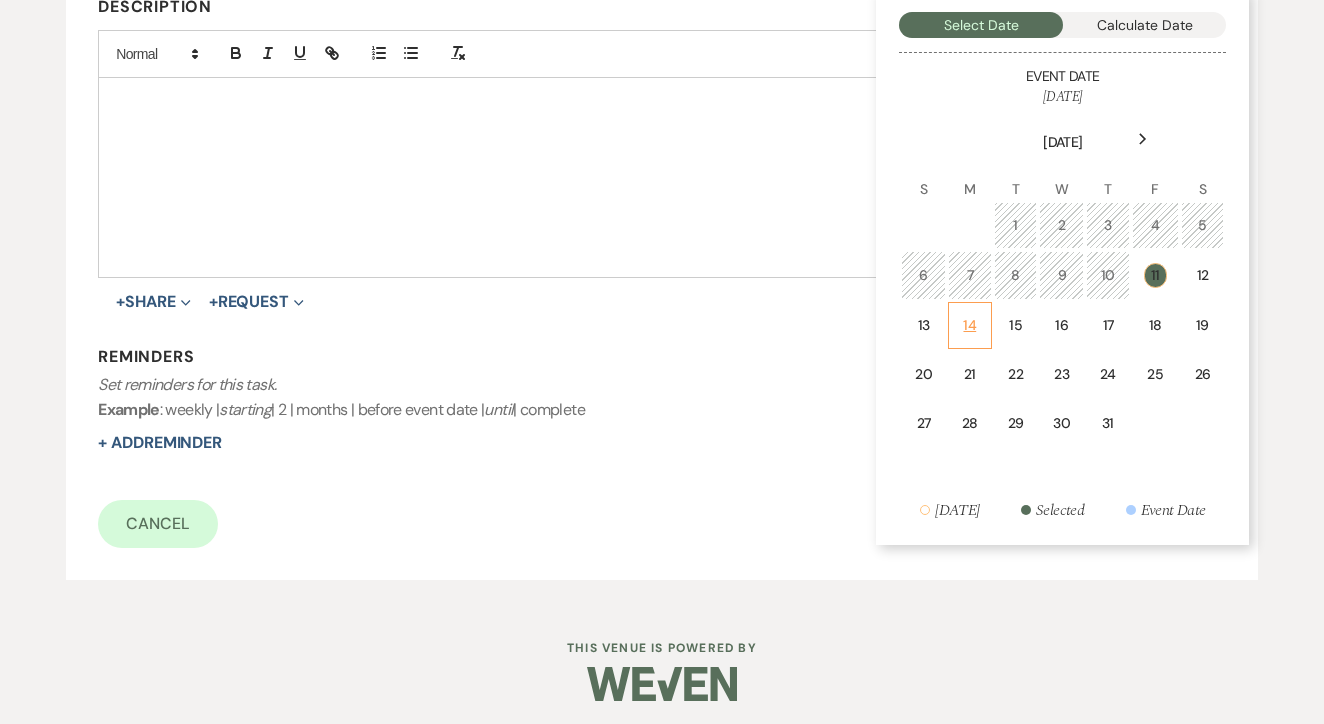 click on "14" at bounding box center (970, 325) 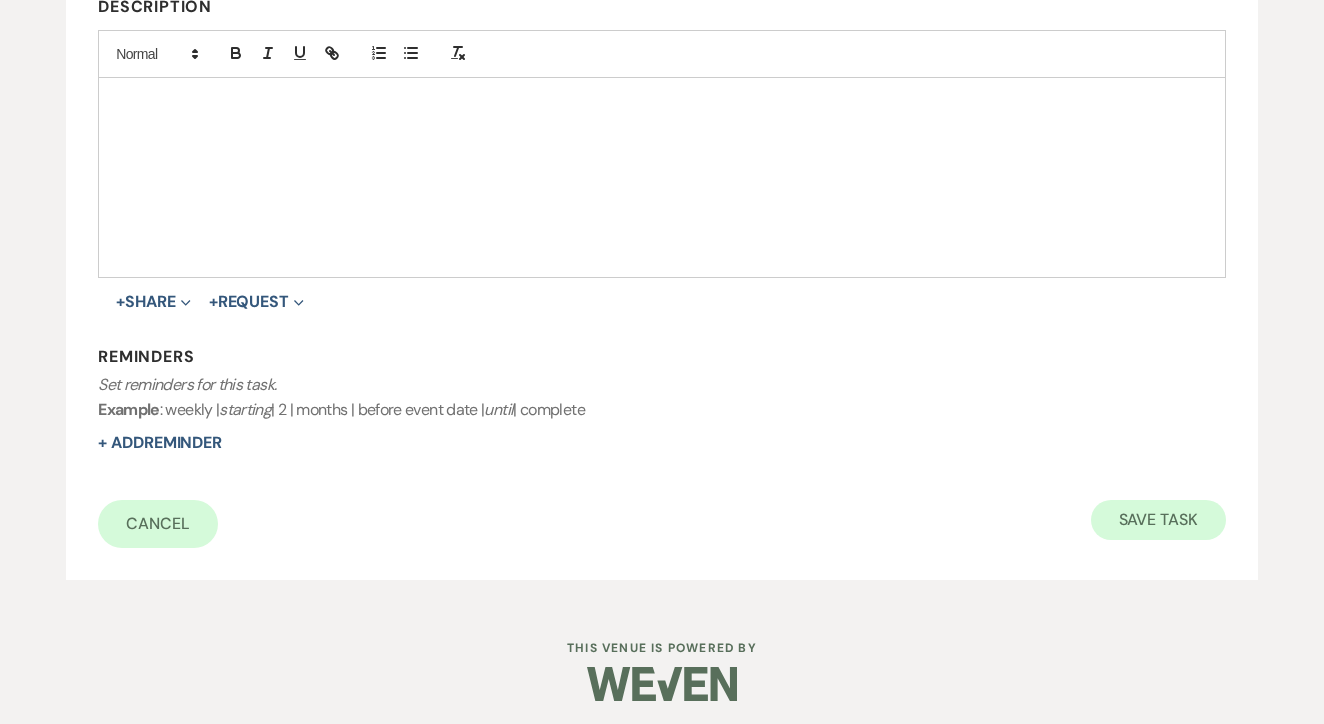 click on "Save Task" at bounding box center [1158, 520] 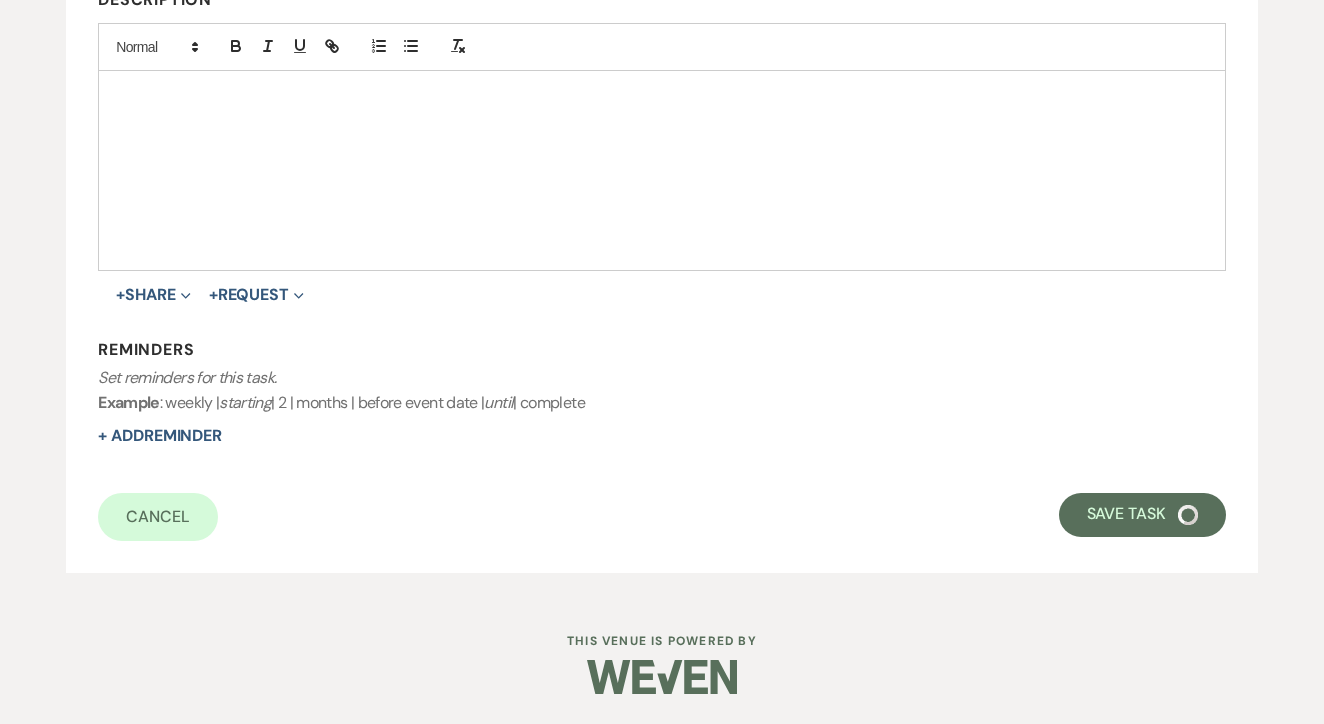select on "2" 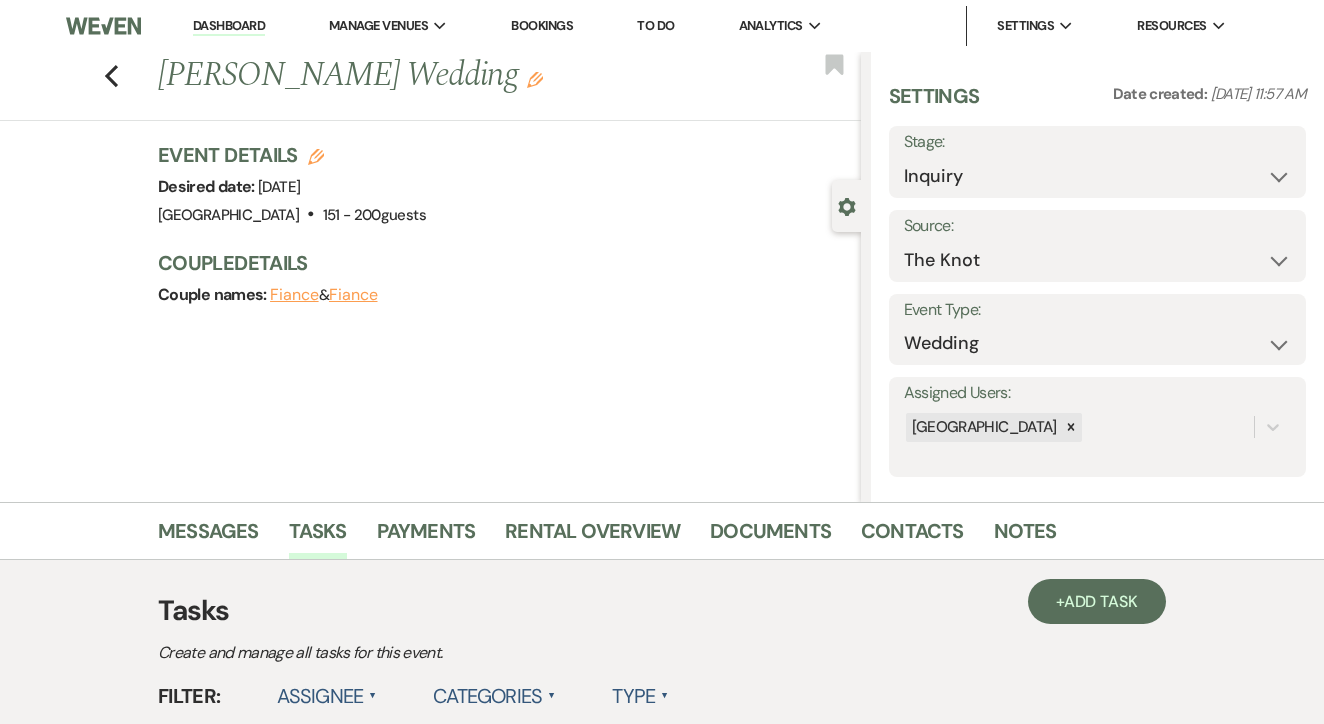 scroll, scrollTop: 0, scrollLeft: 0, axis: both 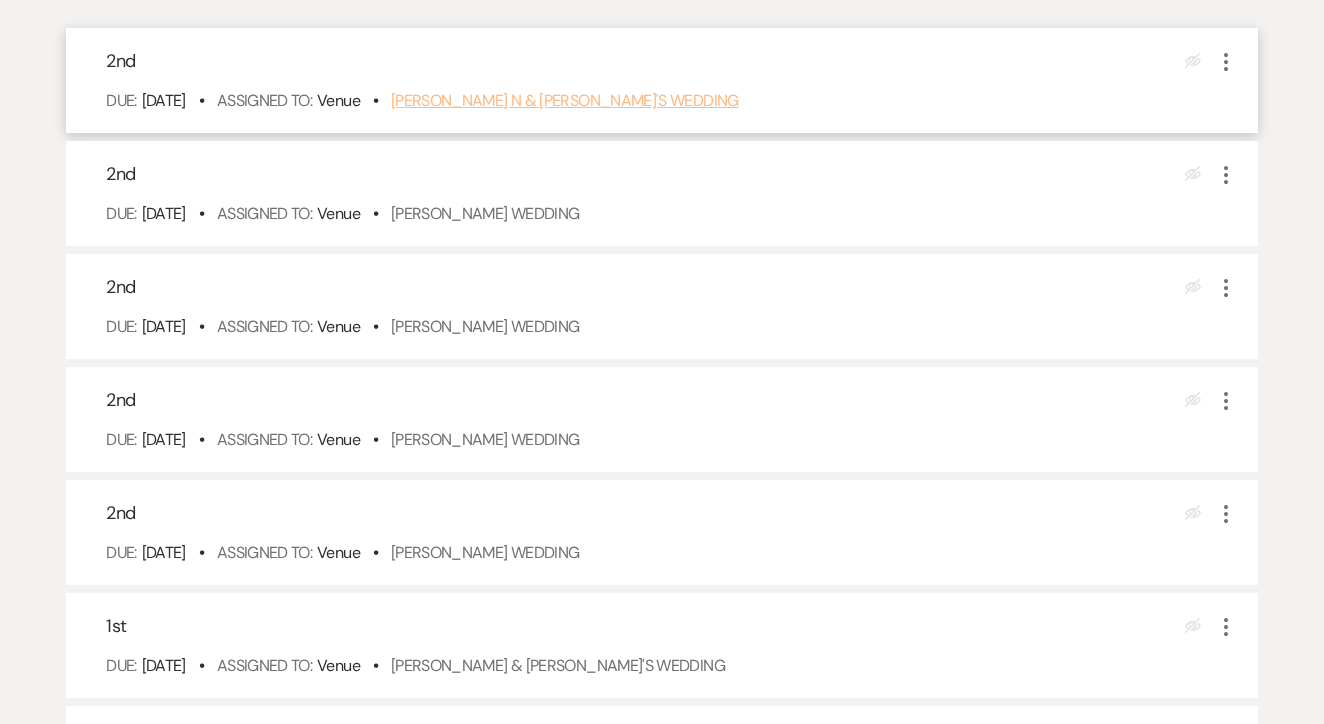 click on "Jennie N & Fiance's Wedding" at bounding box center [565, 100] 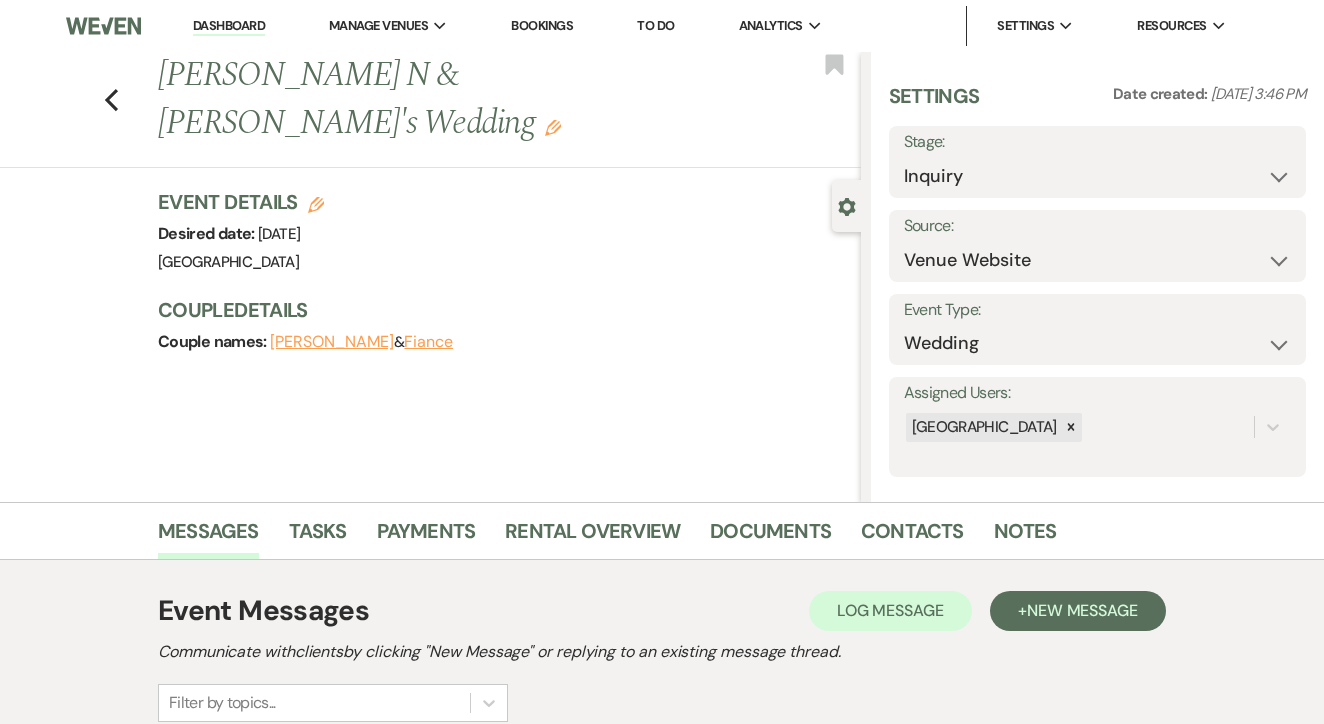 scroll, scrollTop: 223, scrollLeft: 0, axis: vertical 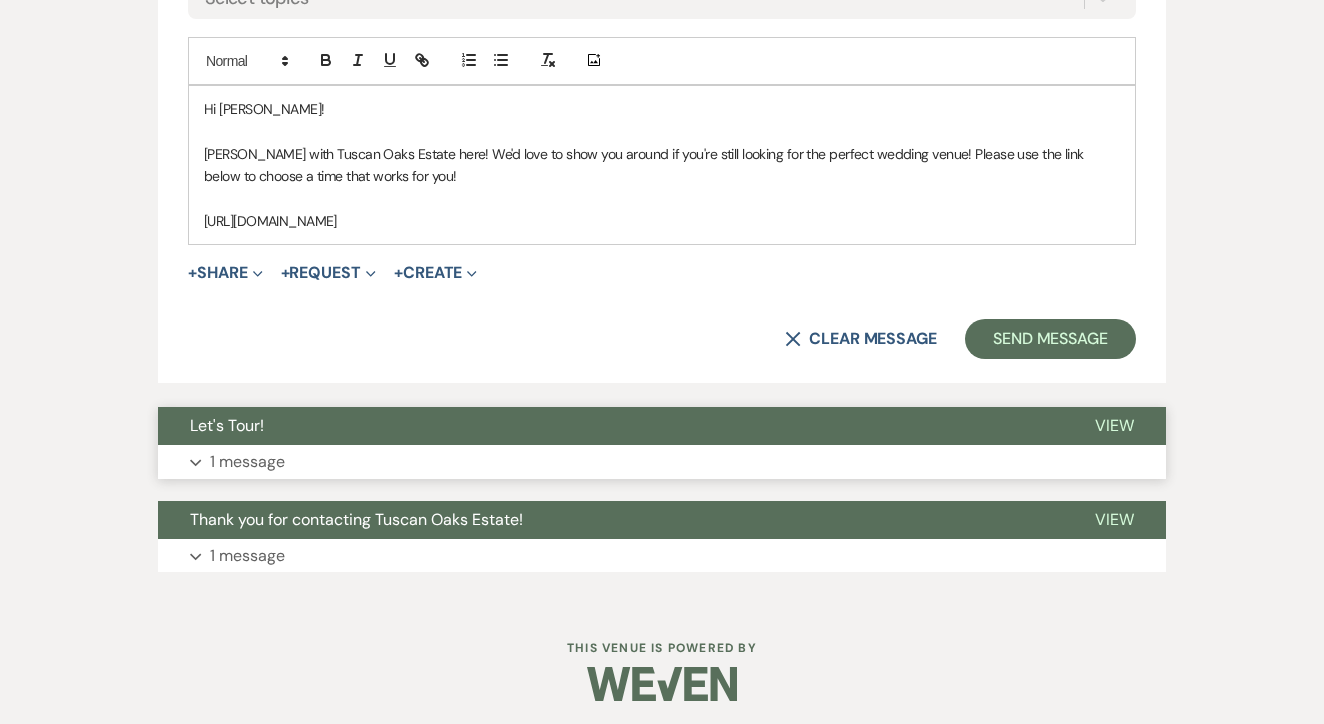 click on "Let's Tour!" at bounding box center (610, 426) 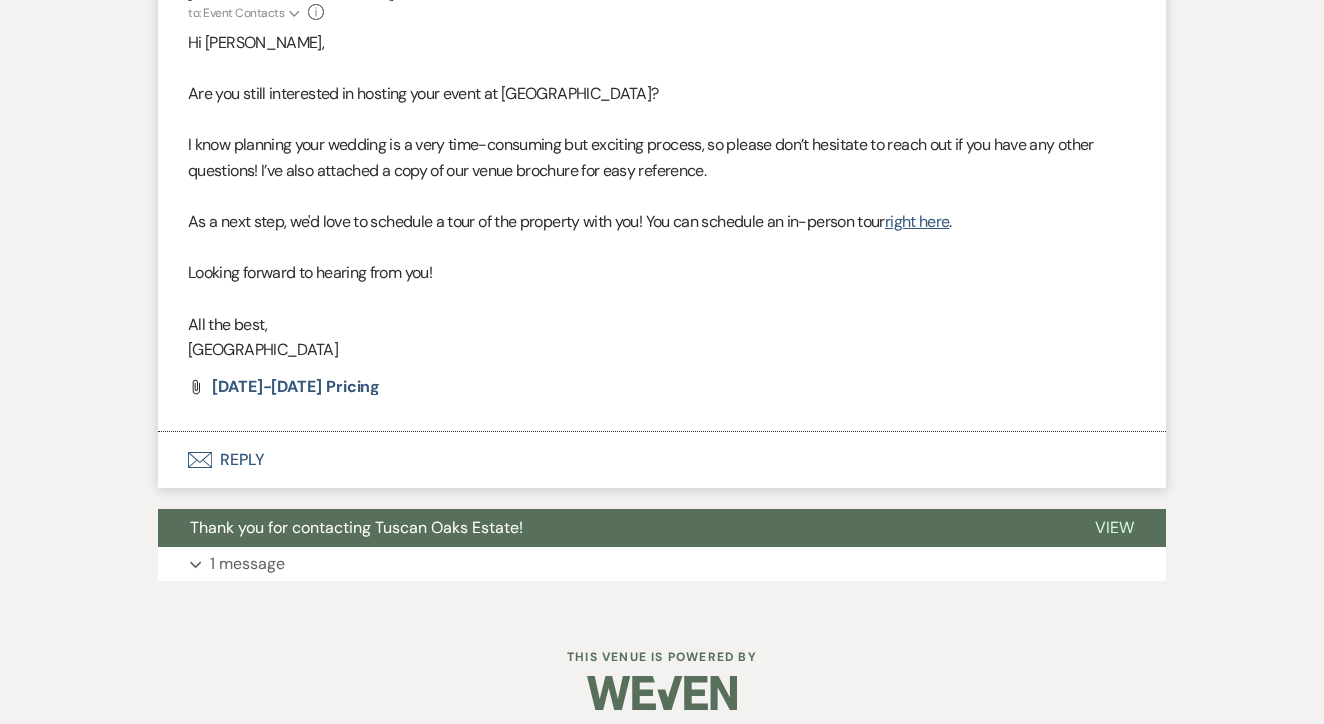 click on "Envelope Reply" at bounding box center [662, 460] 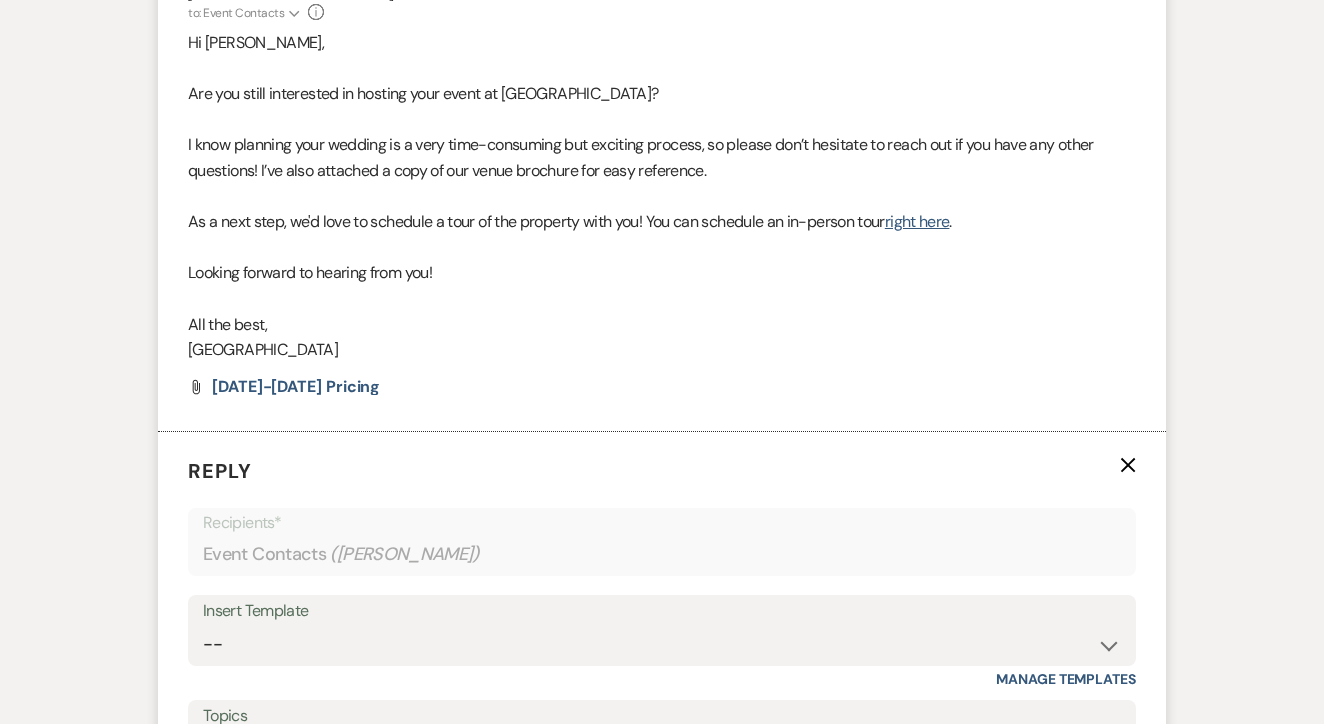 scroll, scrollTop: 2028, scrollLeft: 0, axis: vertical 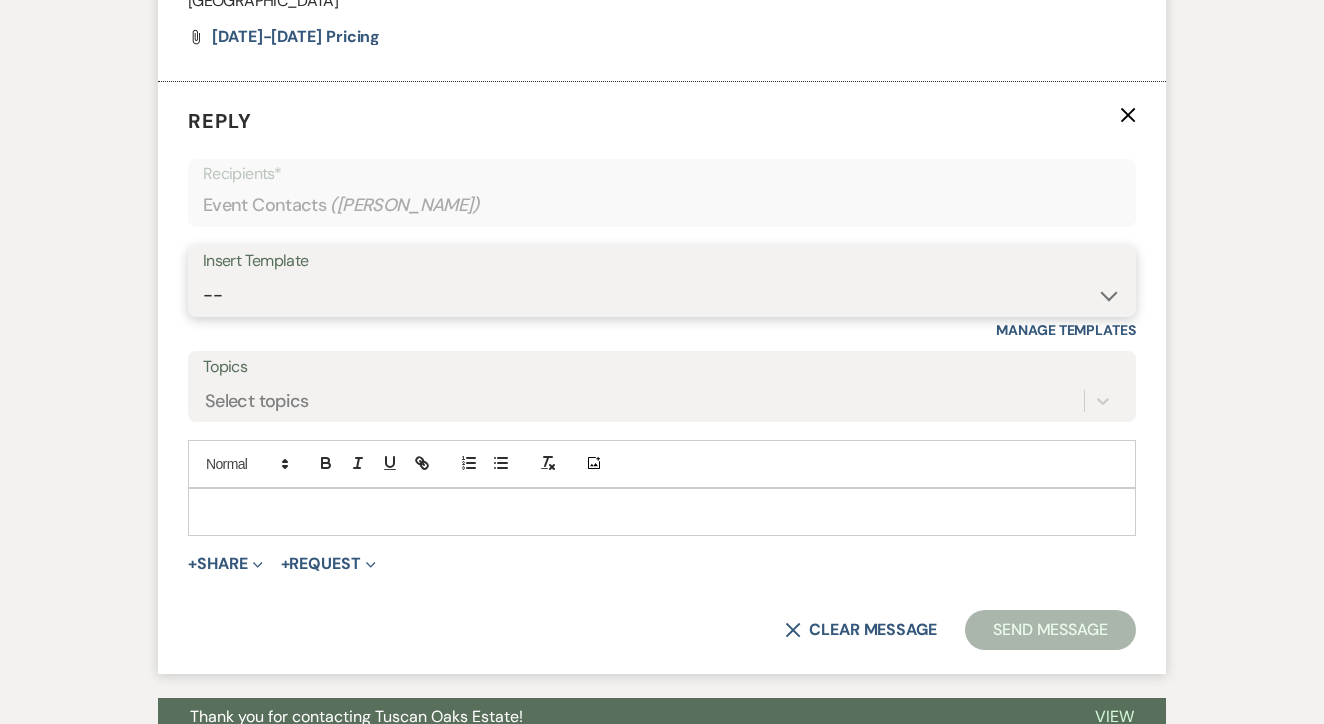 click on "-- Lead: Automated Intro Email (Wedding) Lead: 1st Follow Up Email Images Lead: TEXT (1st) Lead: 2nd Follow Up Email Lead: Booking Proposal (Post-Tour) Booked: Weven Planning Portal Introduction (AI) Lead: TEXT (Intro) Lead: Phone Consult Follow-up Lead: Hired Someone Else Lead: Confirm Tour Lead: Confirm Tour (TEXT) Booked: Insta Post Info Lead: 3rd Follow Up Email Booked: Damage Deposit Deduction Lead: Post Tour F/u (no proposal) Lead: Tour No-Show Booked: Day After Wedding Booked: Mailing Address Lead: Cancelled Tour Lead: TEXT (2nd) Lead: 4th Follow Up Email Lead: Booking Deposit Type (ACH or Card) Booked: Vendor Information Needed Booked: Review Request Lead: ACH Instructions Vendor: Photo Request Vendor: Video Request Booked: 6 Month Planning Meeting Booked: 6 Week Final Consult Open House Invite Booked: Late Payment Booked: Weven Planning Portal Introduction" at bounding box center (662, 295) 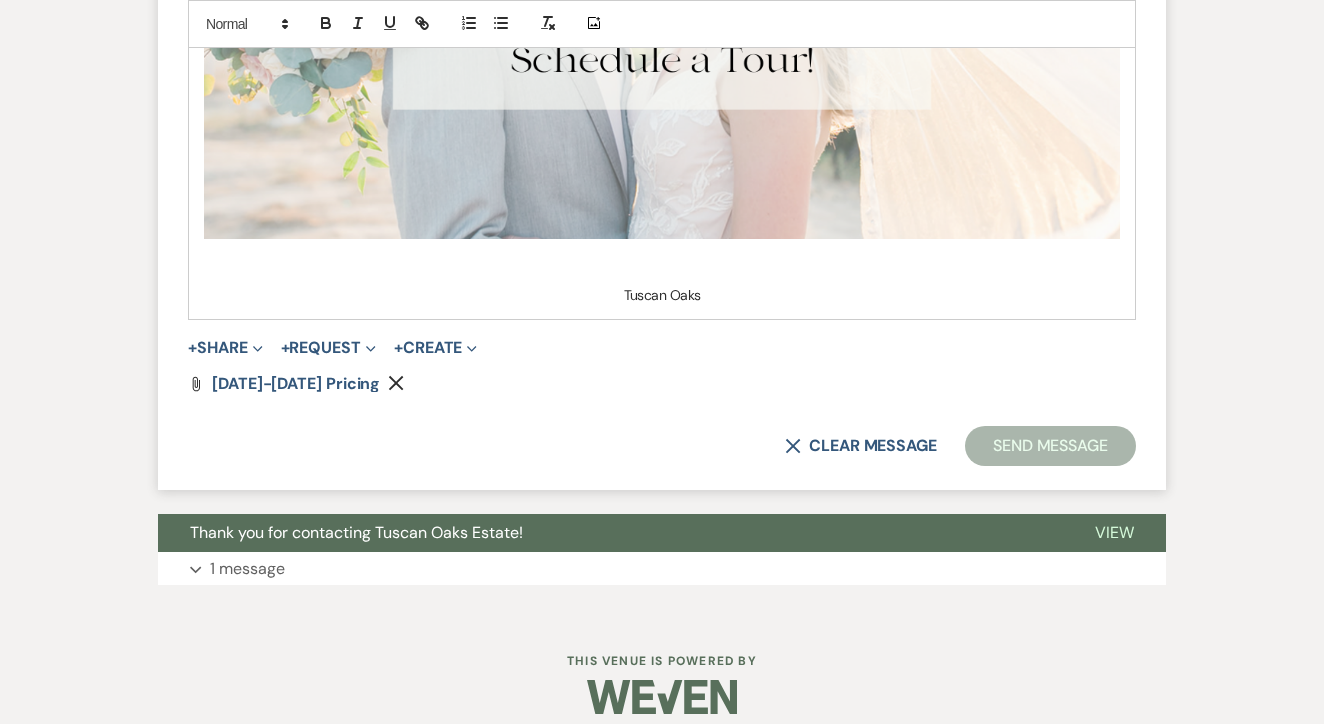 scroll, scrollTop: 2835, scrollLeft: 0, axis: vertical 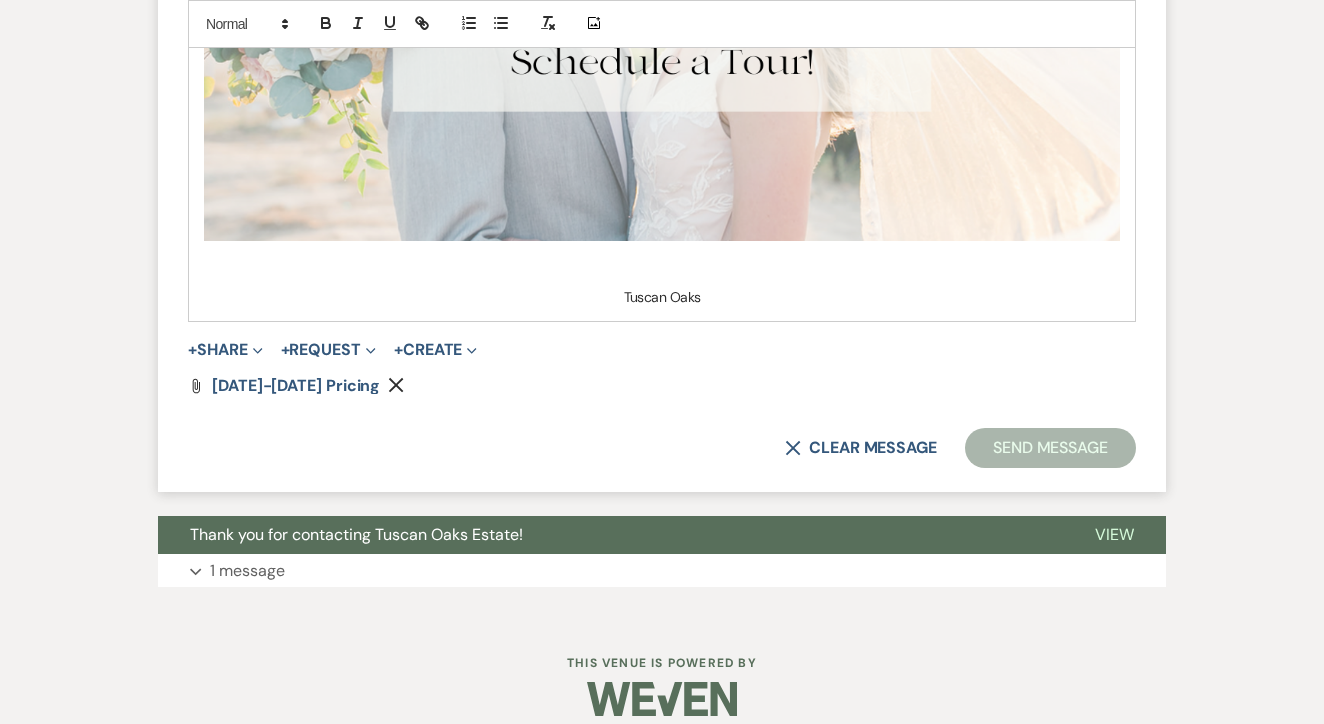 click on "Send Message" at bounding box center (1050, 448) 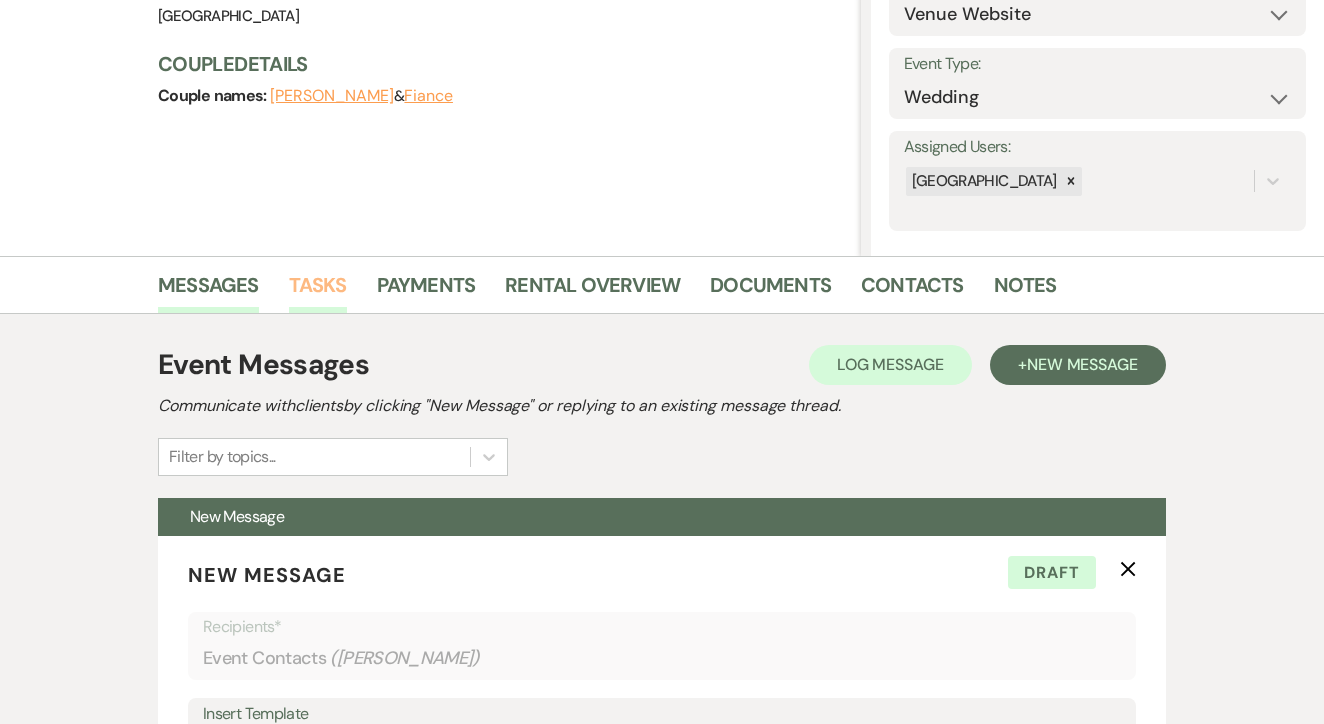 click on "Tasks" at bounding box center [318, 291] 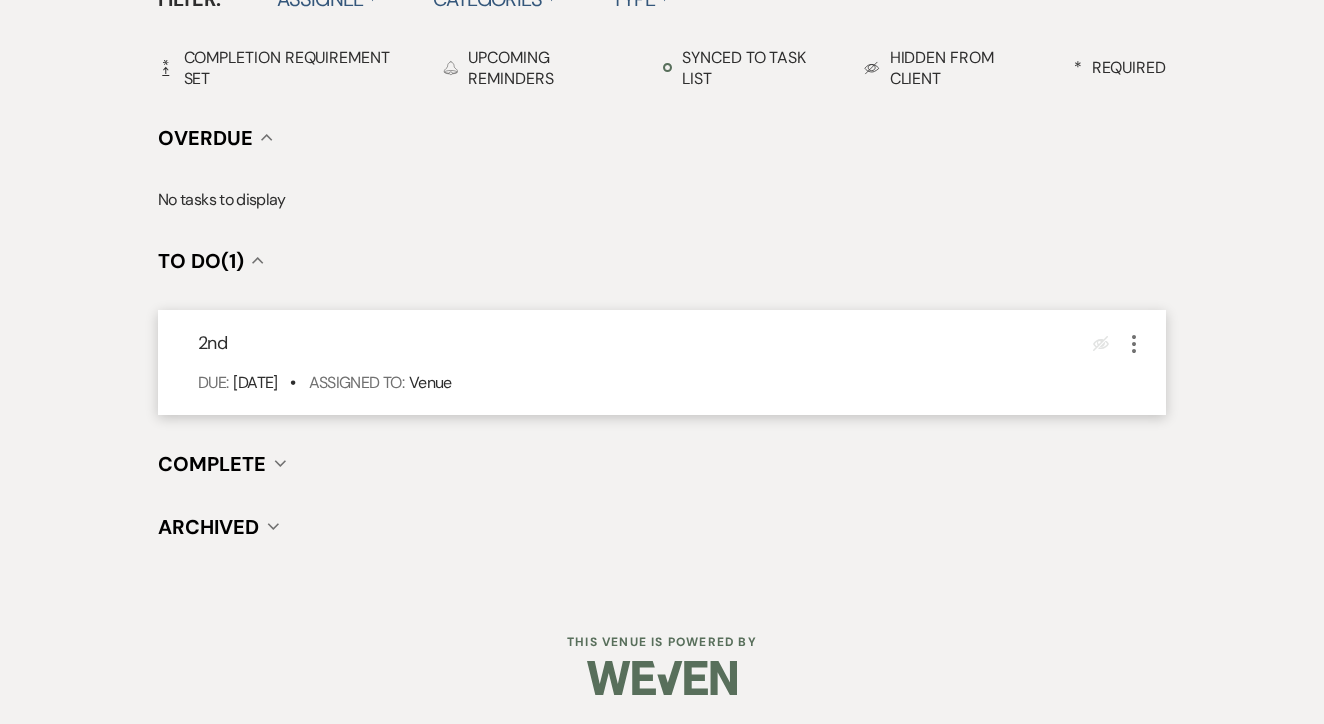 scroll, scrollTop: 696, scrollLeft: 0, axis: vertical 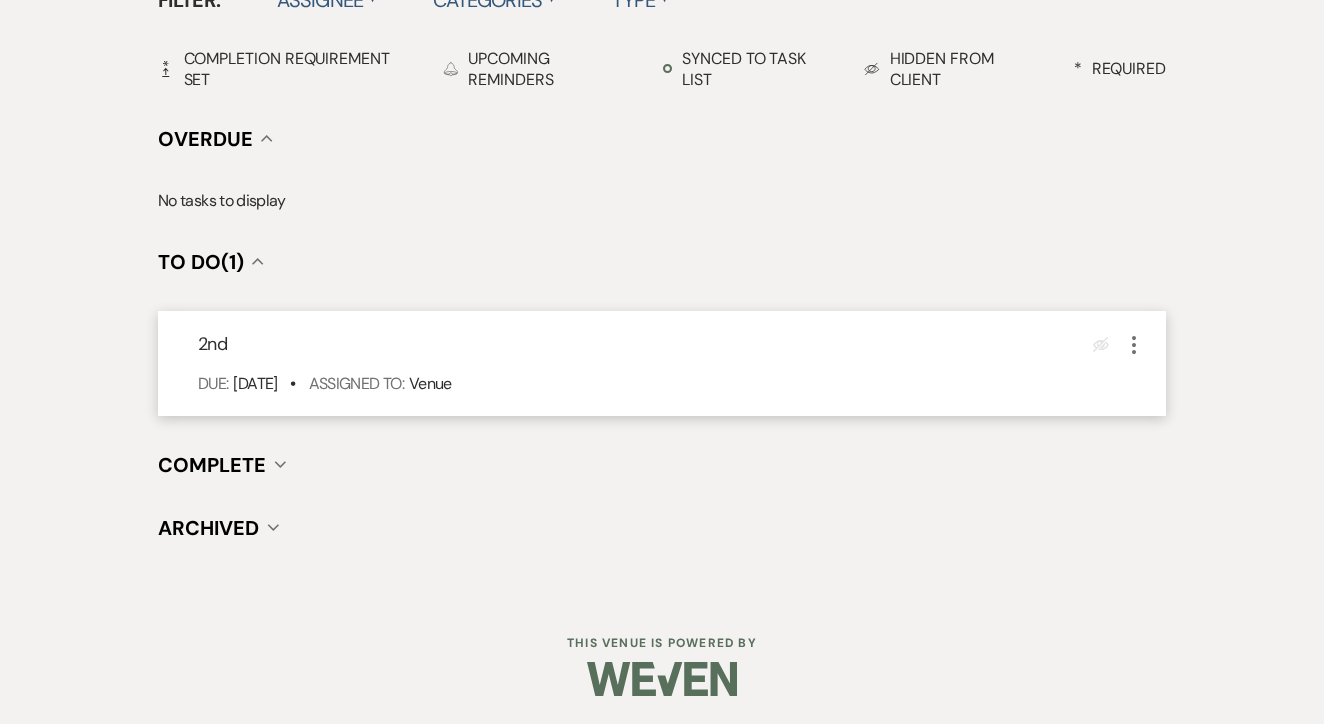 click on "More" 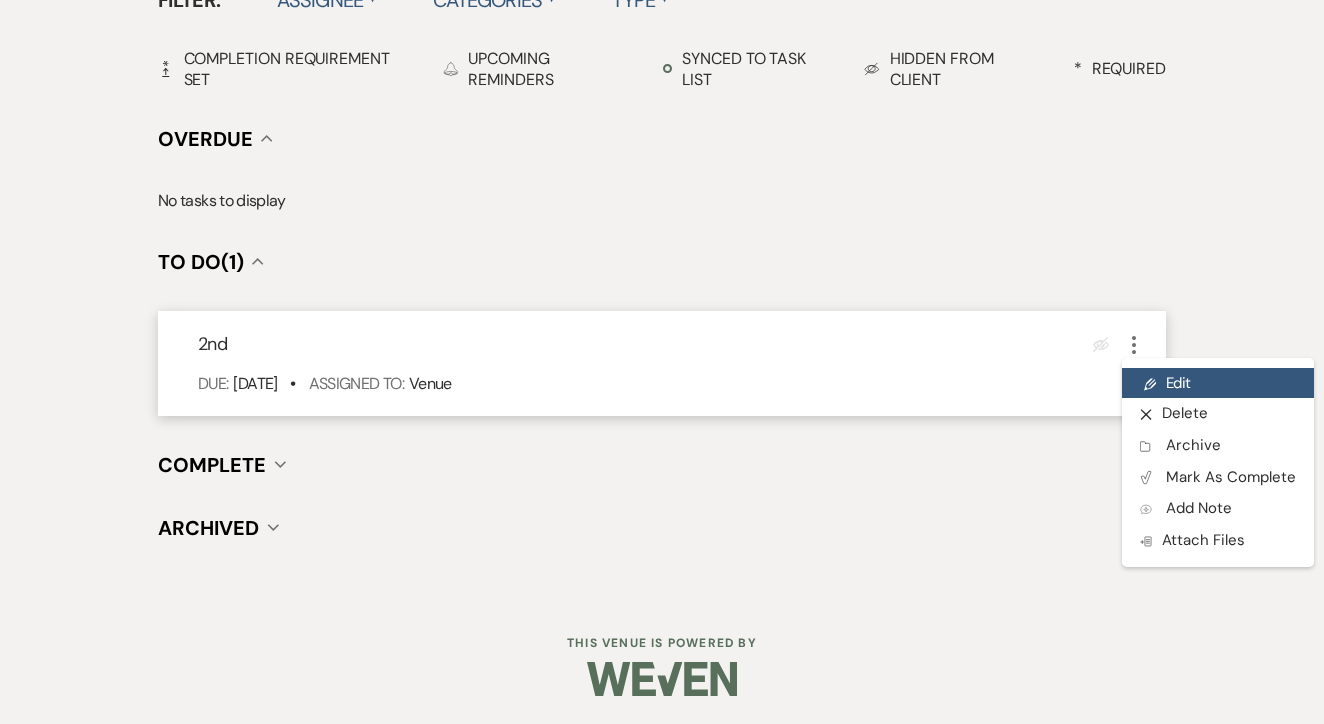 click on "Pencil  Edit" at bounding box center (1218, 383) 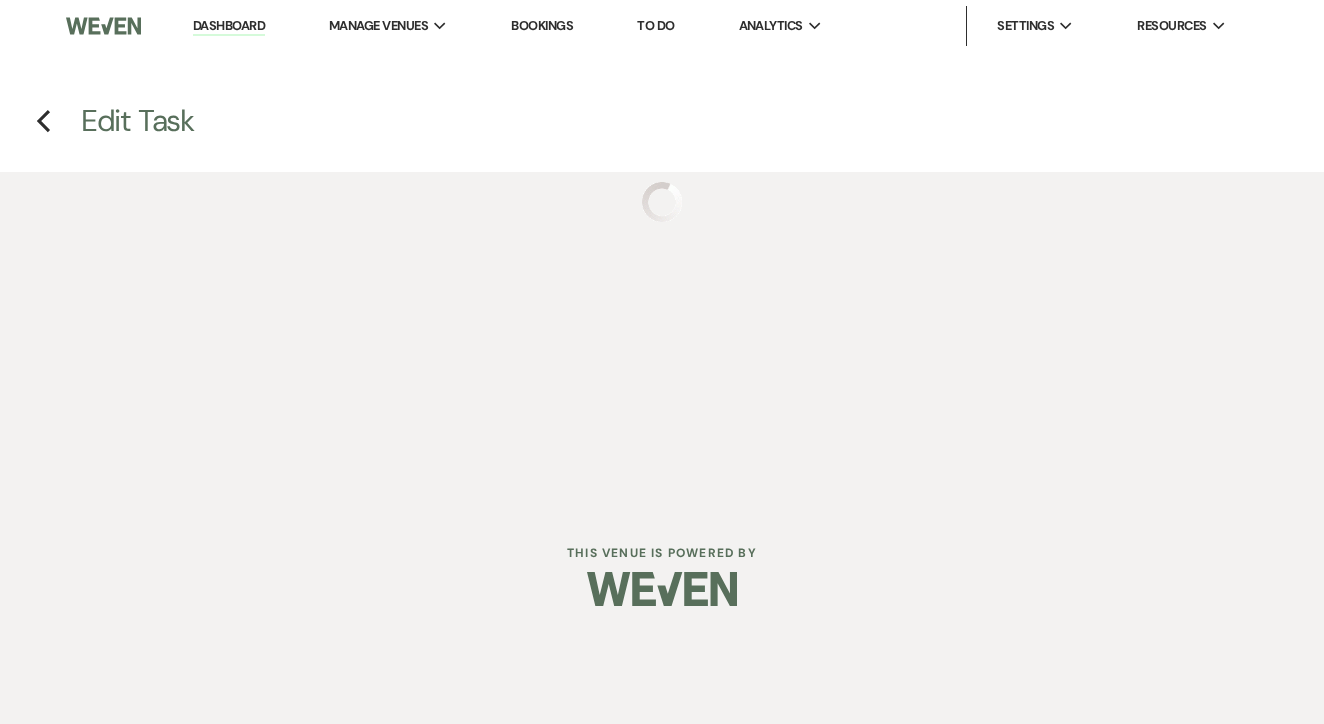 select on "false" 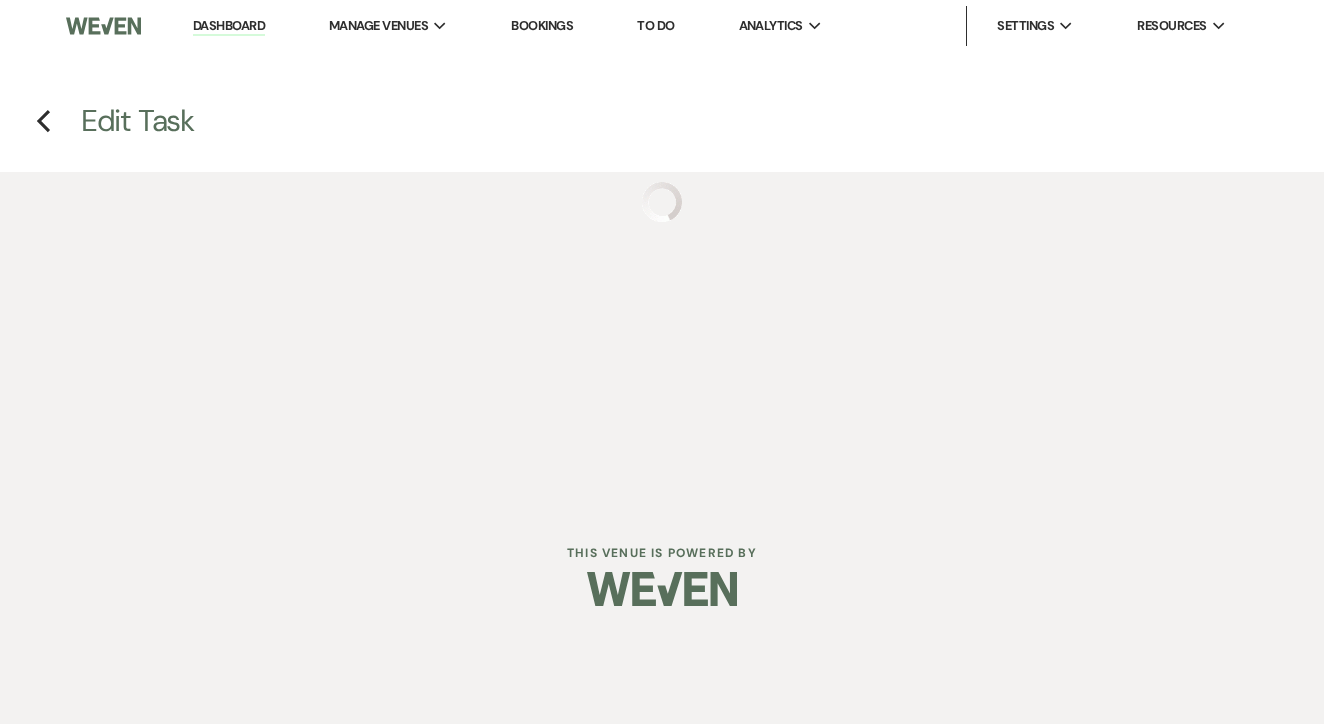 select on "venueHost" 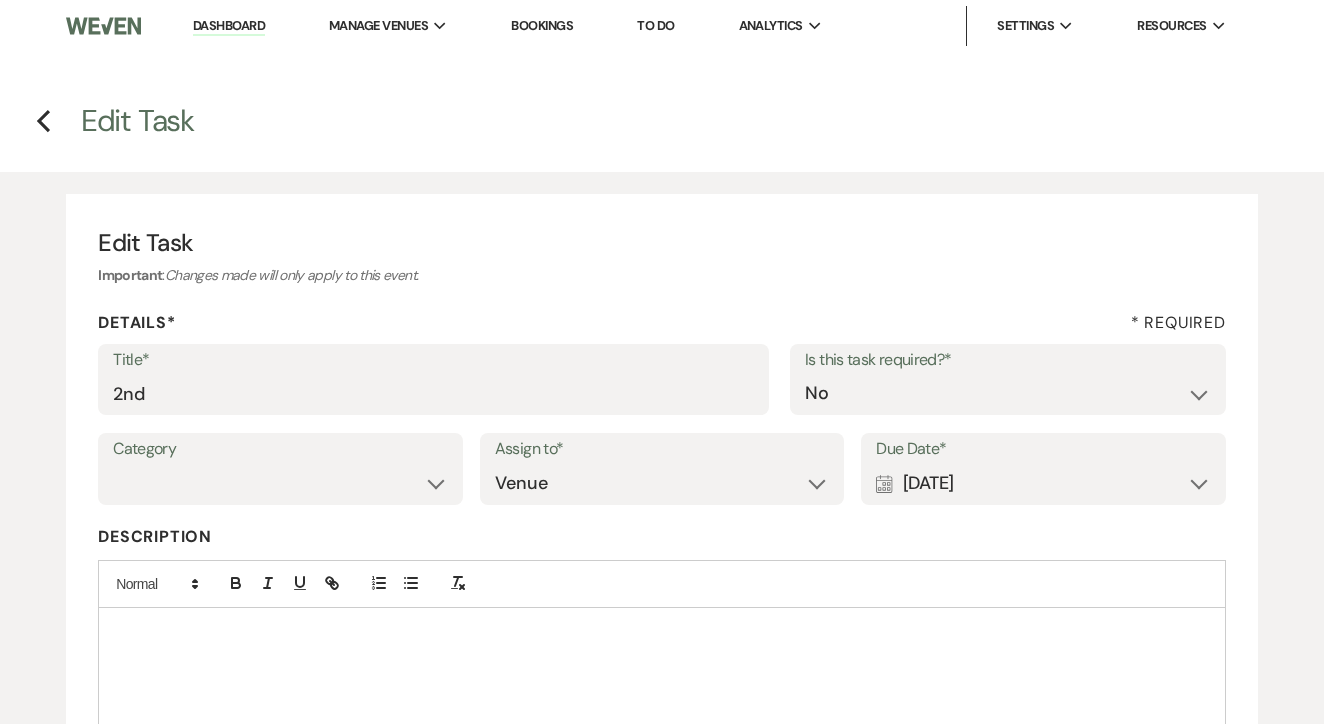 click on "Title* 2nd Is this task required?* Yes No" at bounding box center [662, 389] 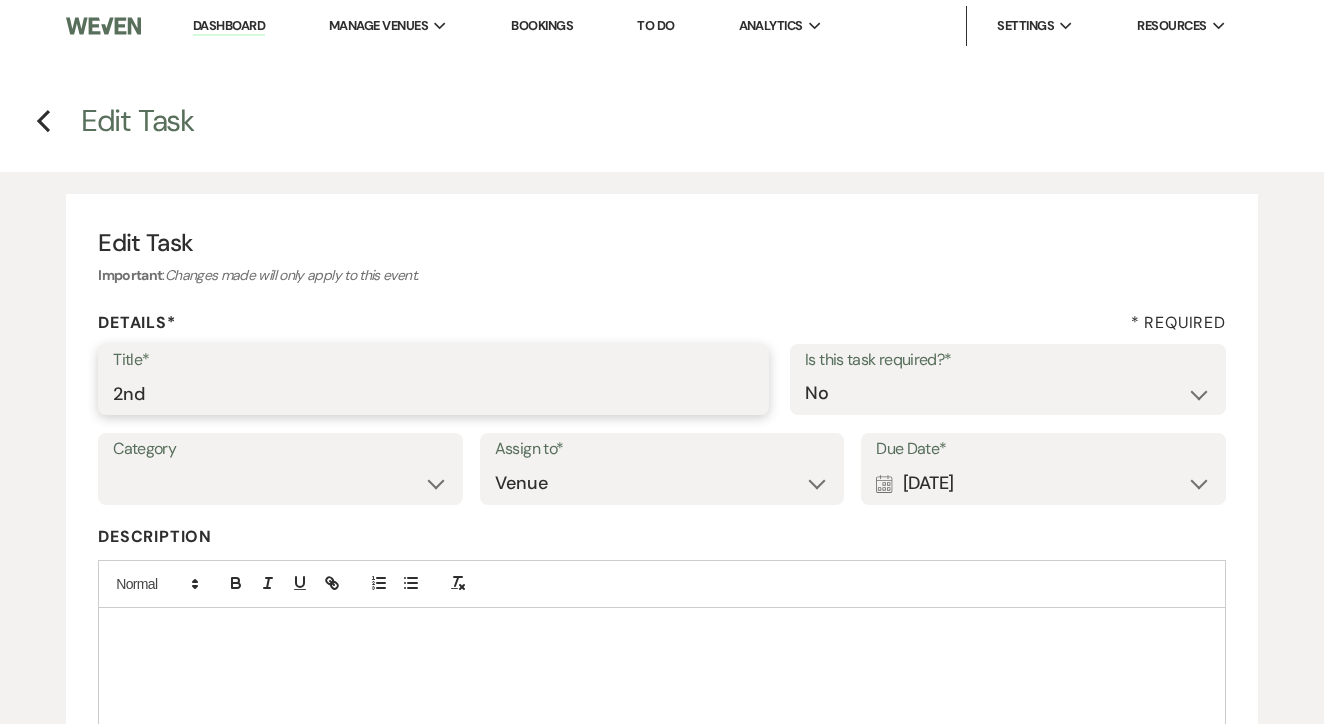 click on "2nd" at bounding box center (433, 393) 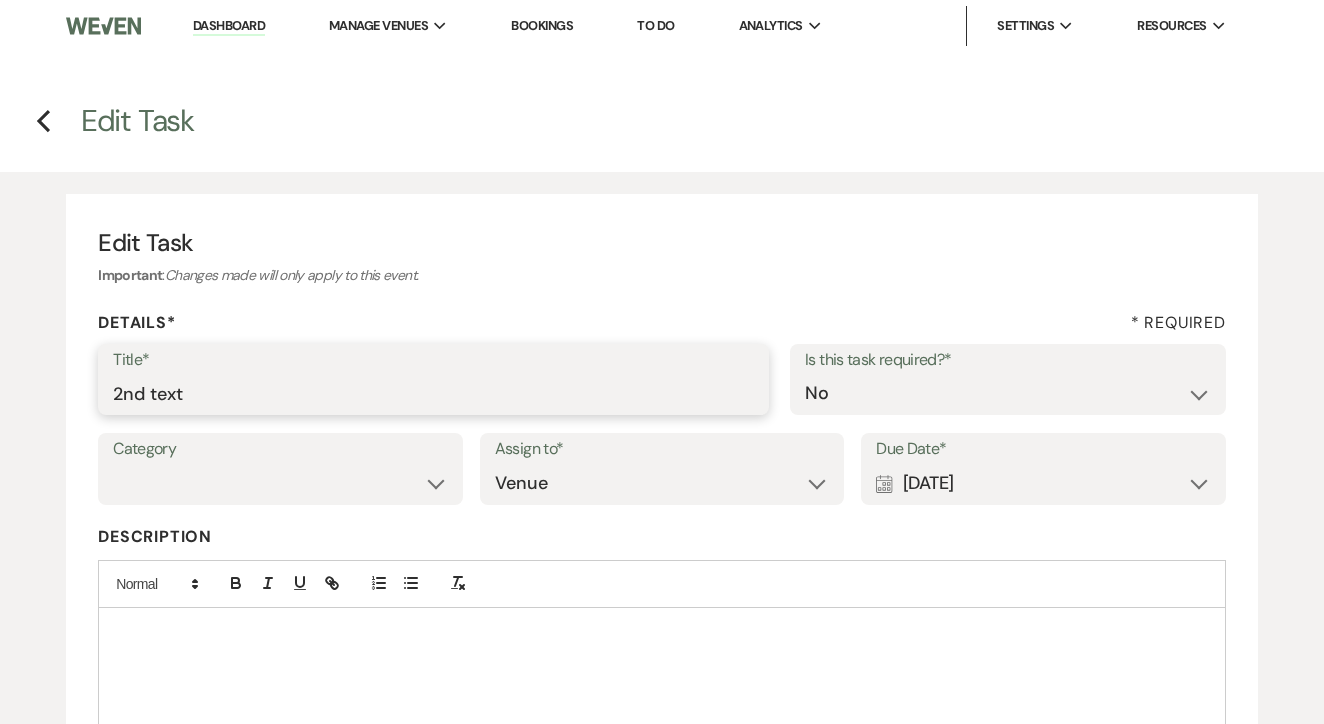 type on "2nd text" 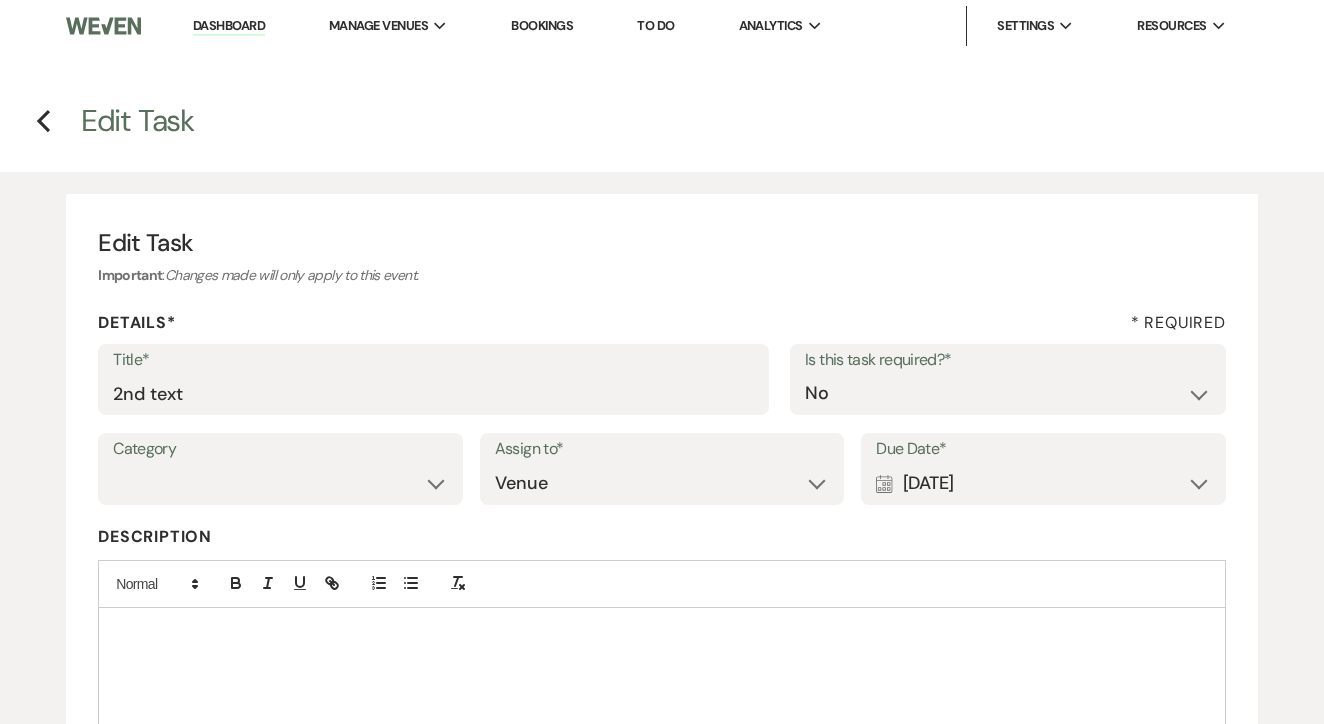click on "Calendar [DATE] Expand" at bounding box center (1043, 483) 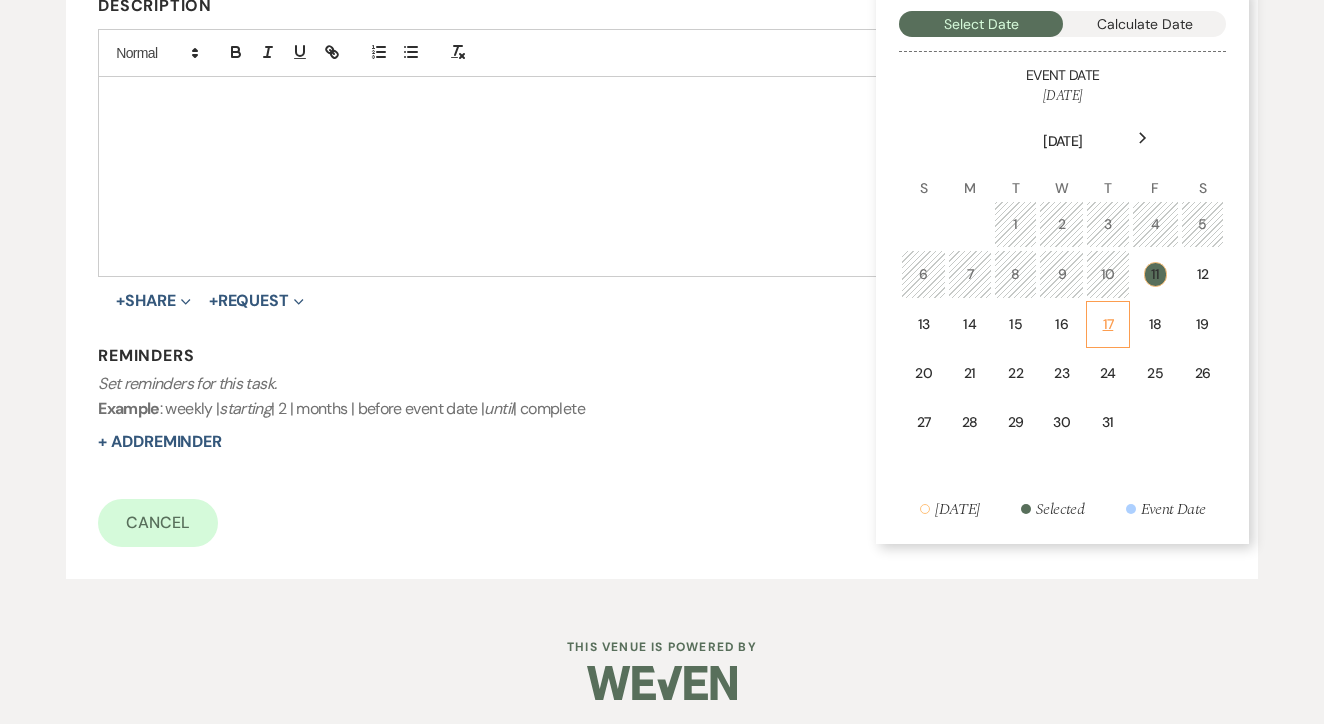 scroll, scrollTop: 530, scrollLeft: 0, axis: vertical 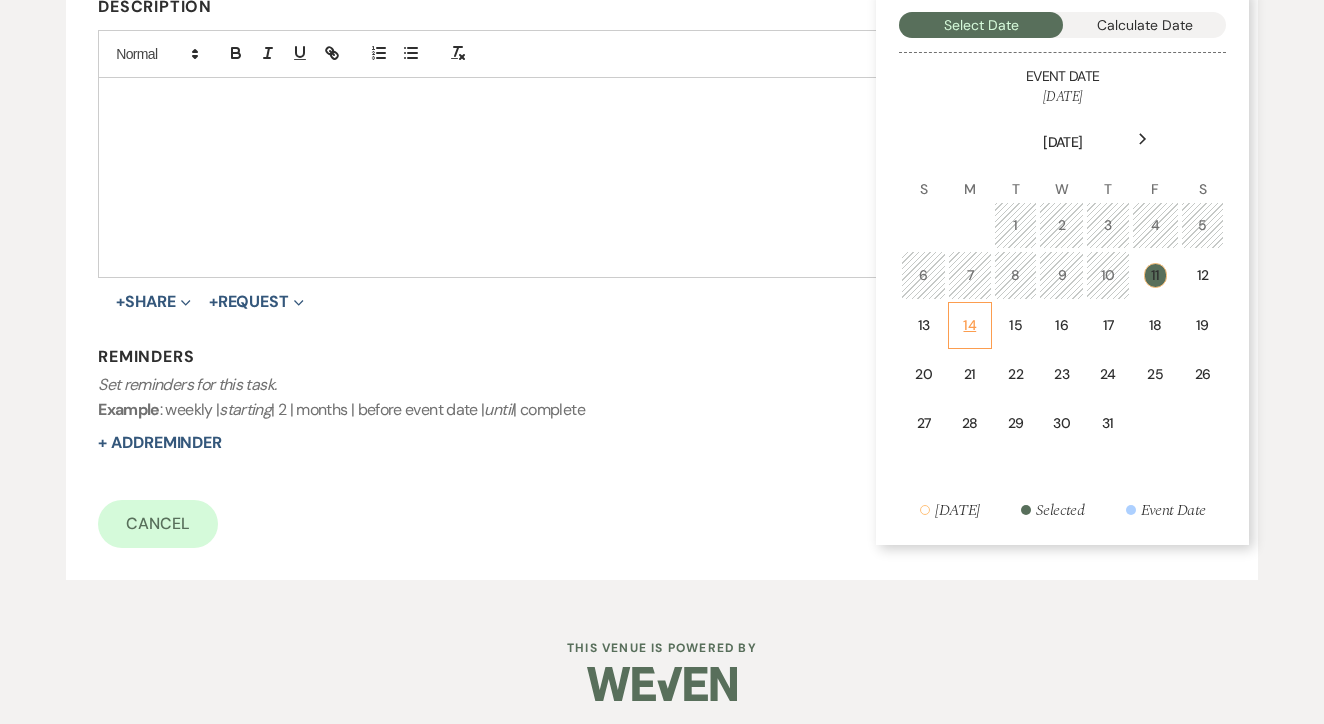 click on "14" at bounding box center (970, 325) 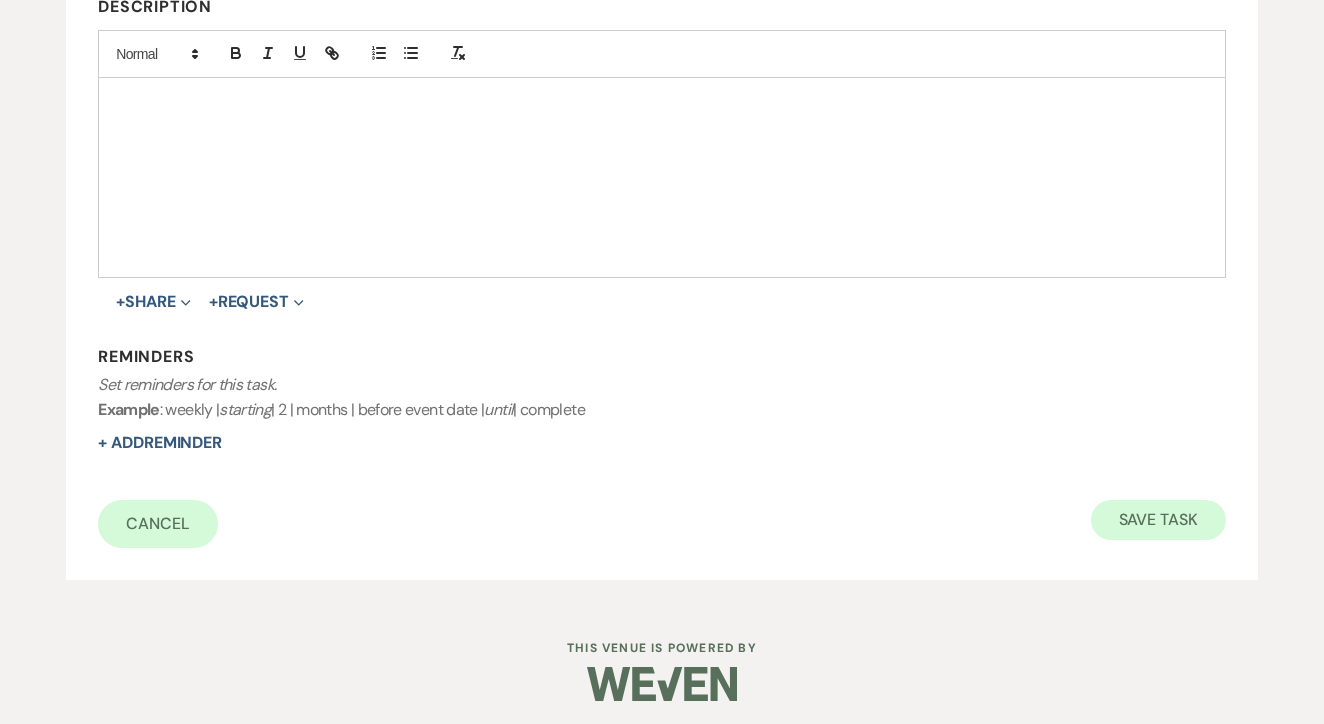 click on "Save Task" at bounding box center [1158, 520] 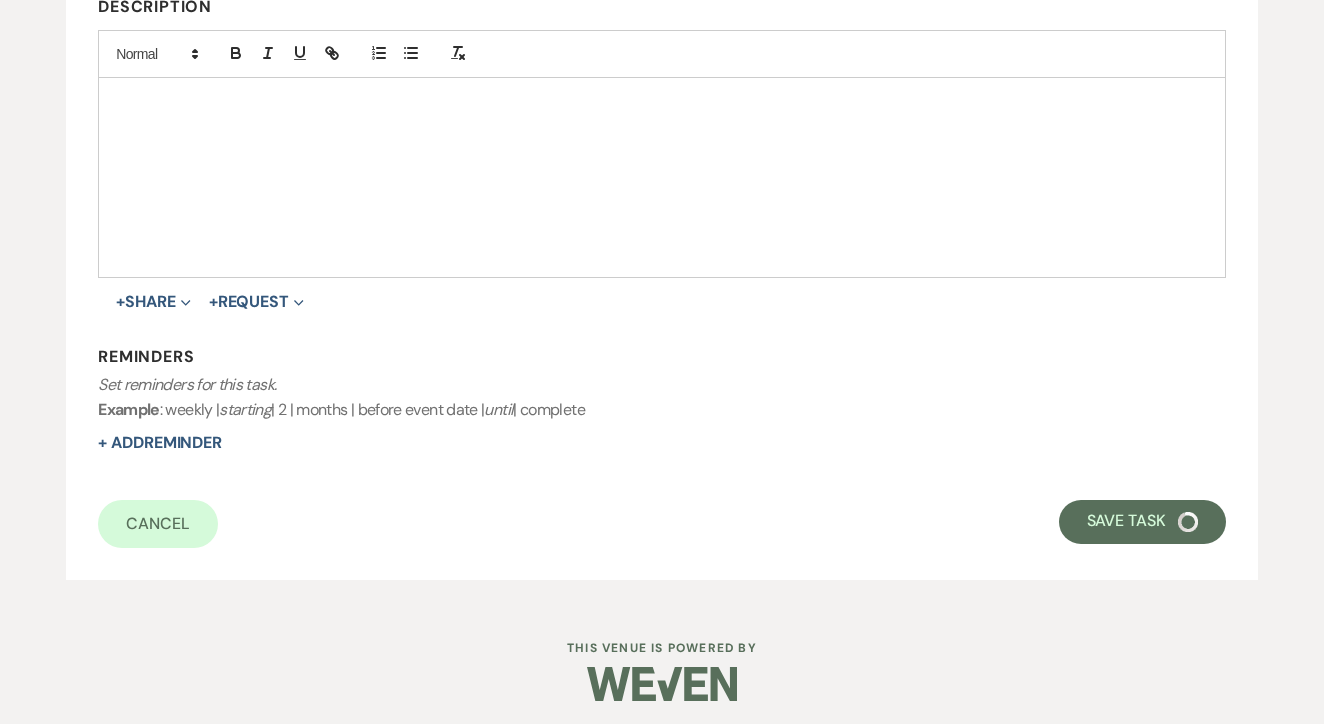 select on "5" 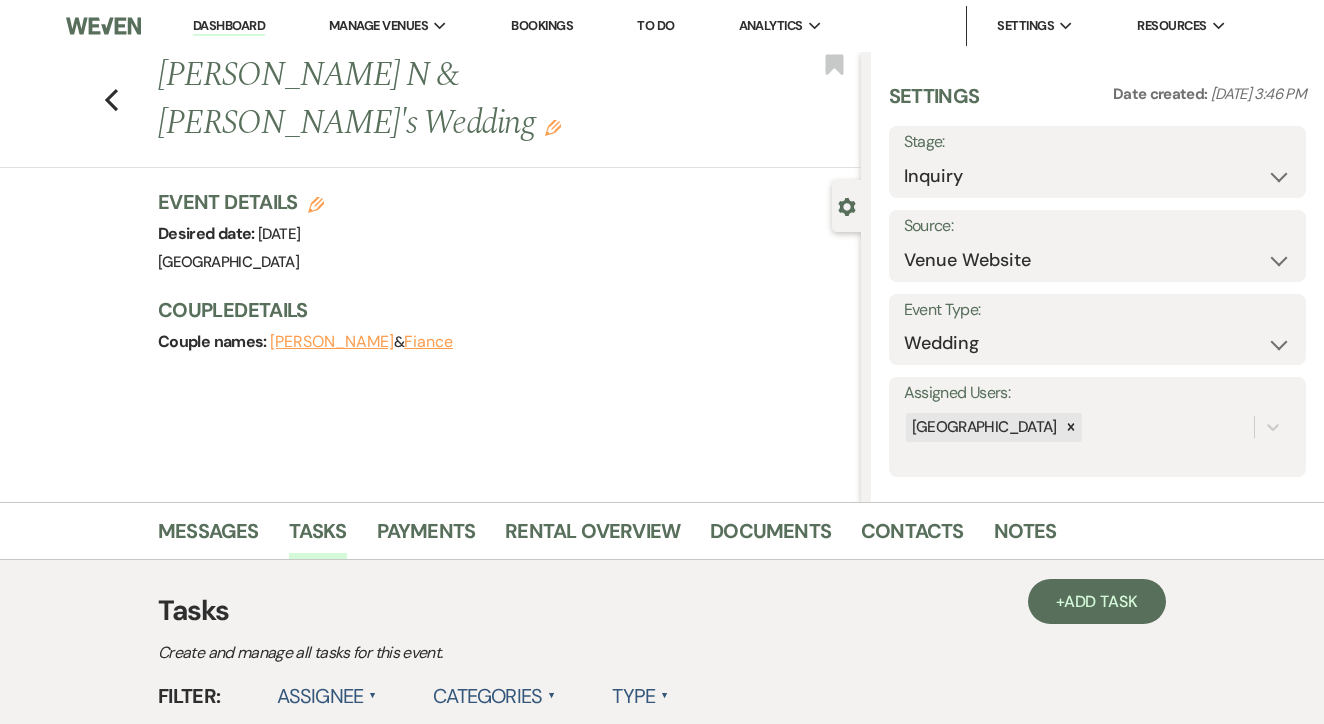 scroll, scrollTop: 0, scrollLeft: 0, axis: both 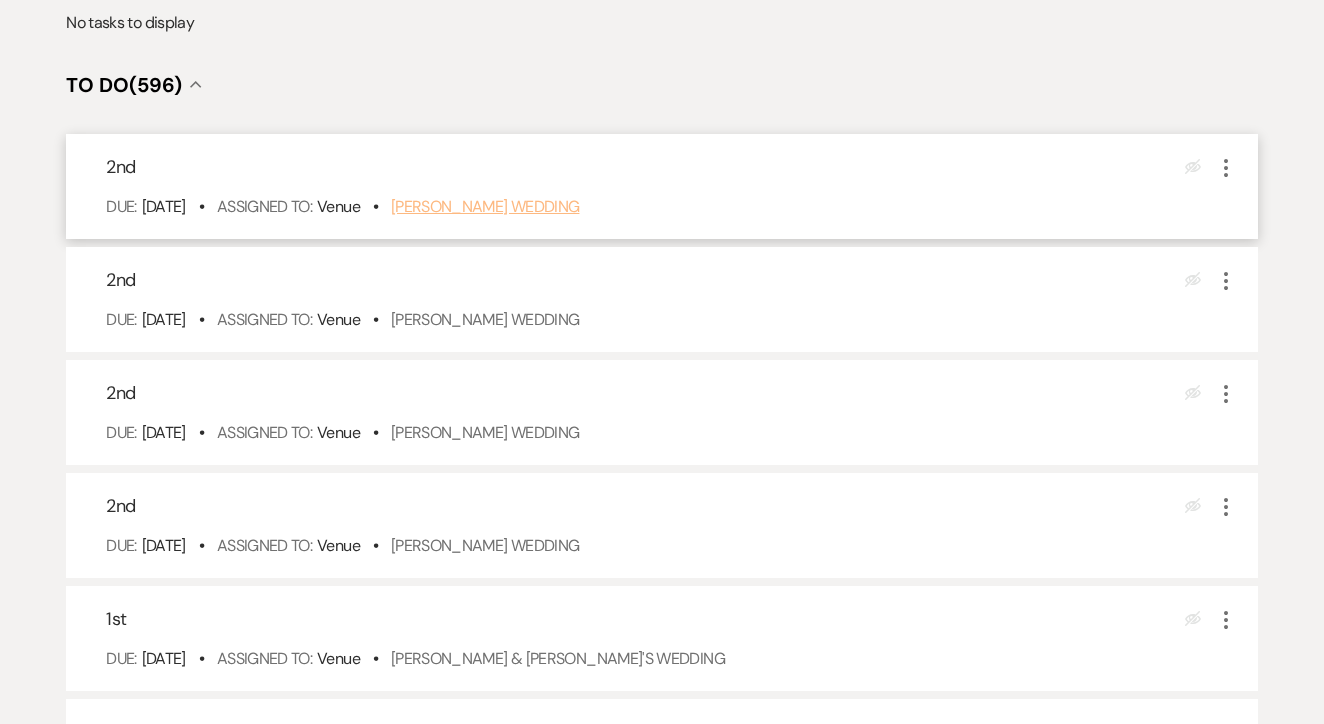 click on "Jubilee Martinez's Wedding" at bounding box center (485, 206) 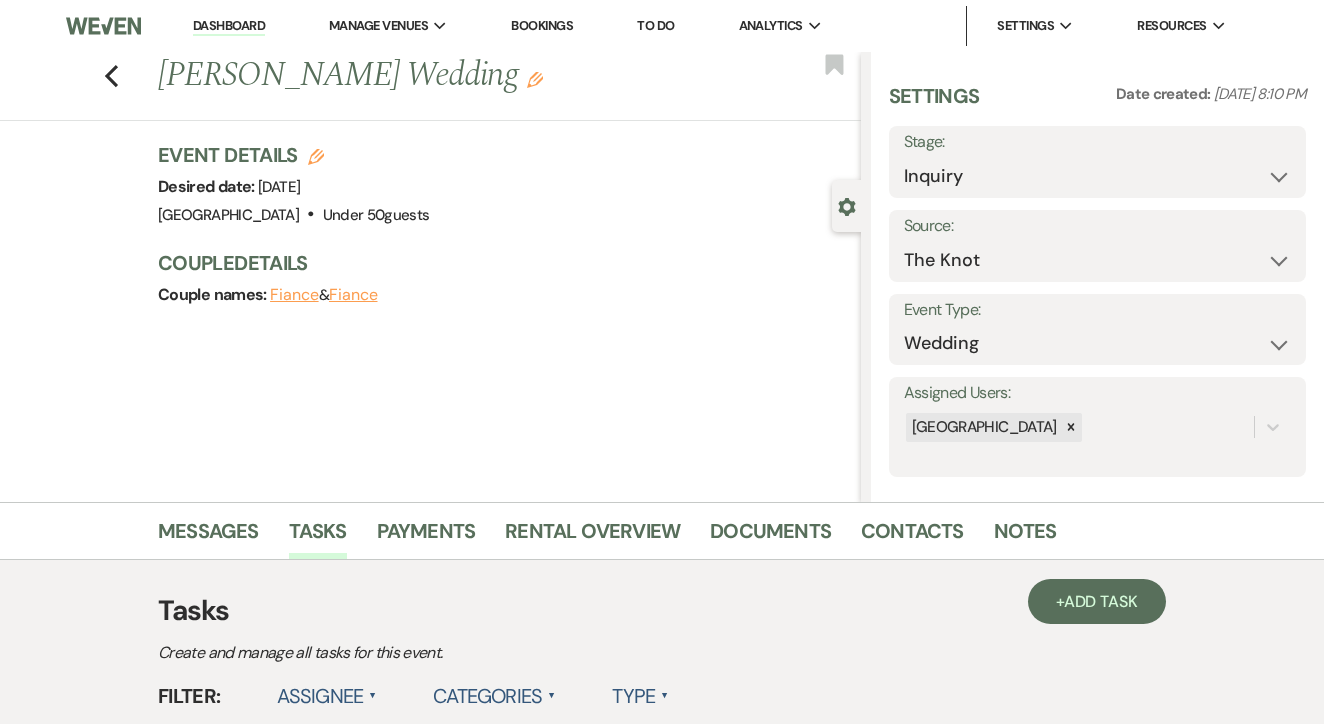 scroll, scrollTop: 0, scrollLeft: 0, axis: both 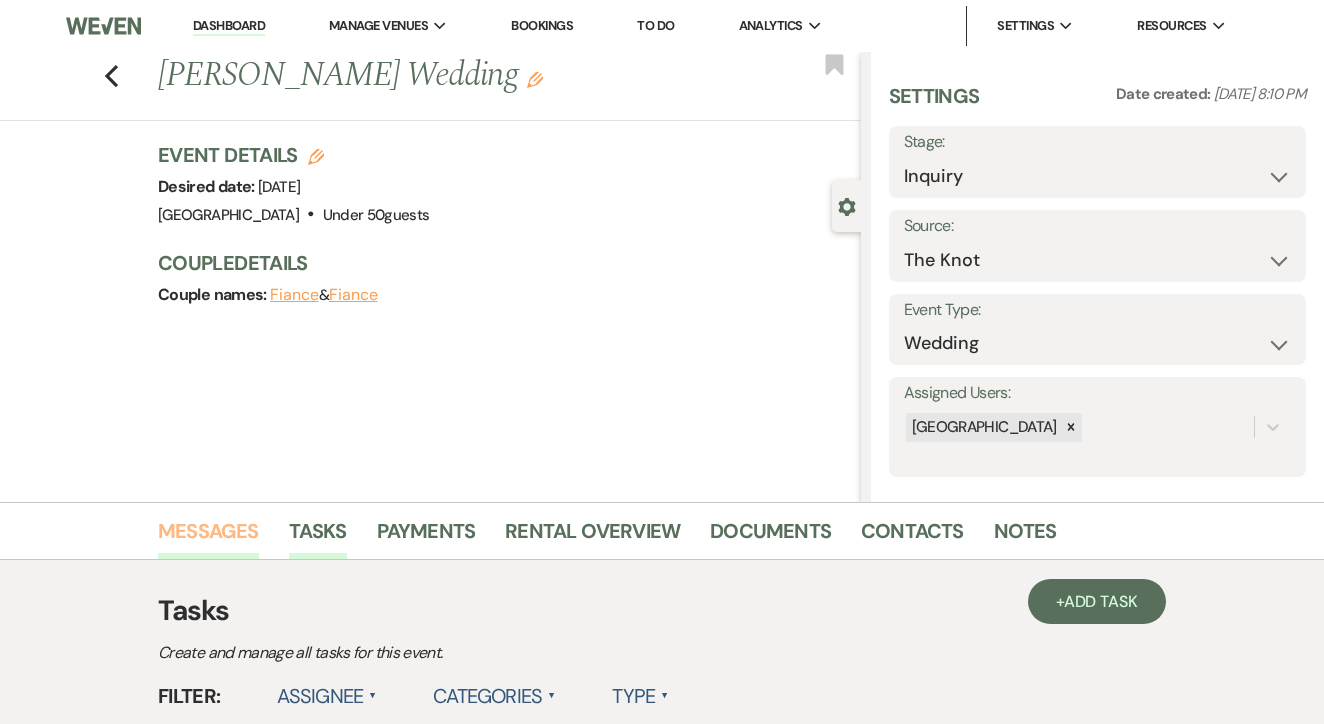 click on "Messages" at bounding box center [208, 537] 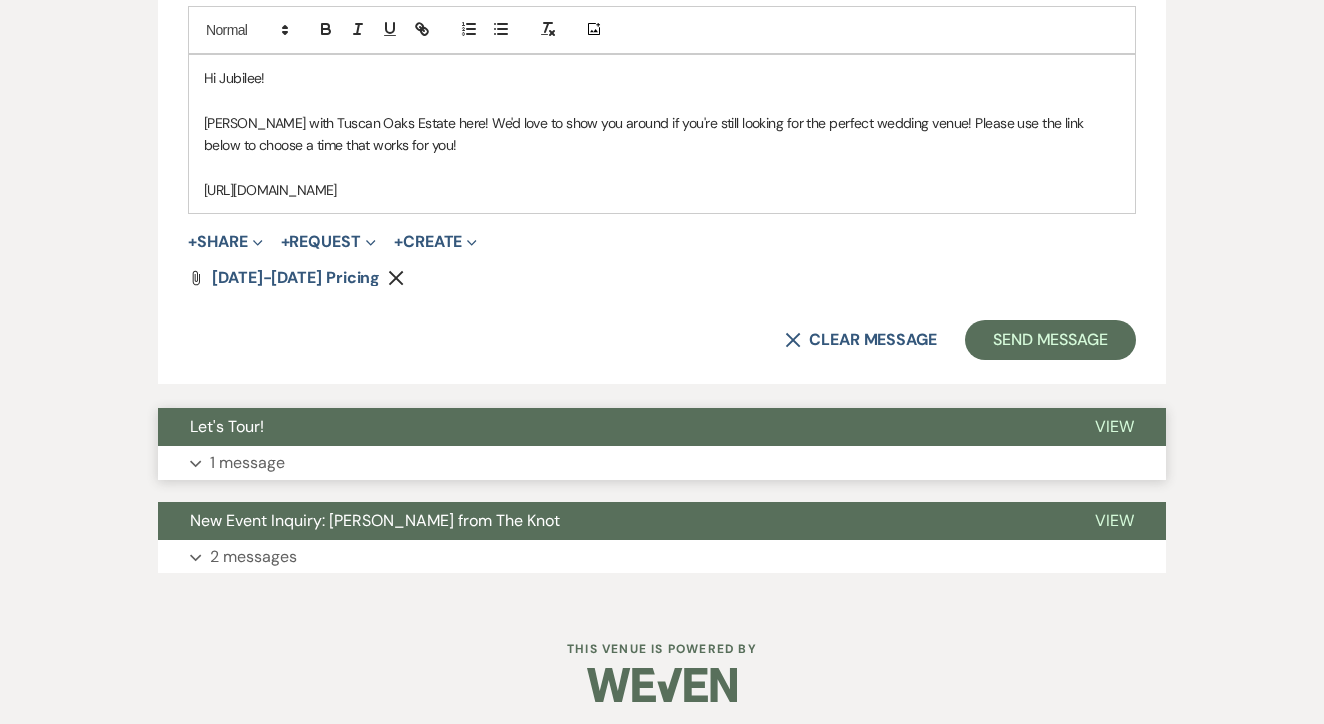 click on "Let's Tour!" at bounding box center (610, 427) 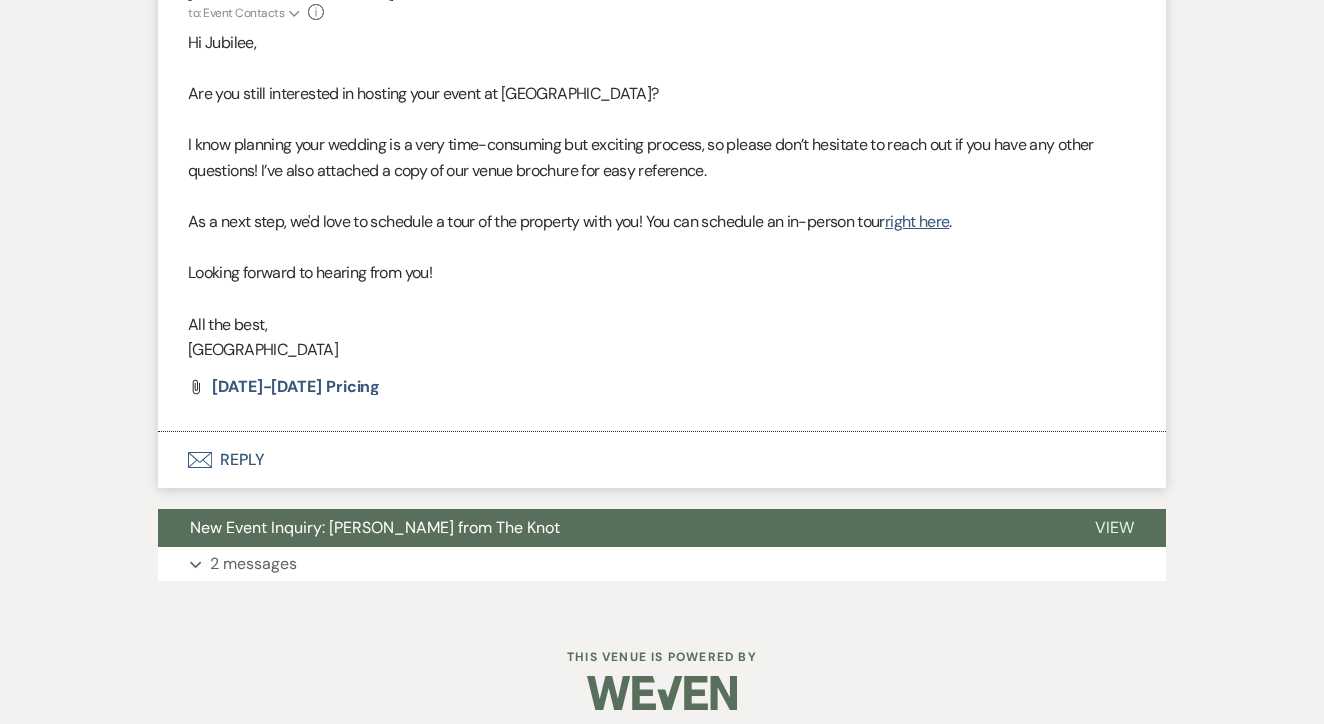 click on "Envelope Reply" at bounding box center (662, 460) 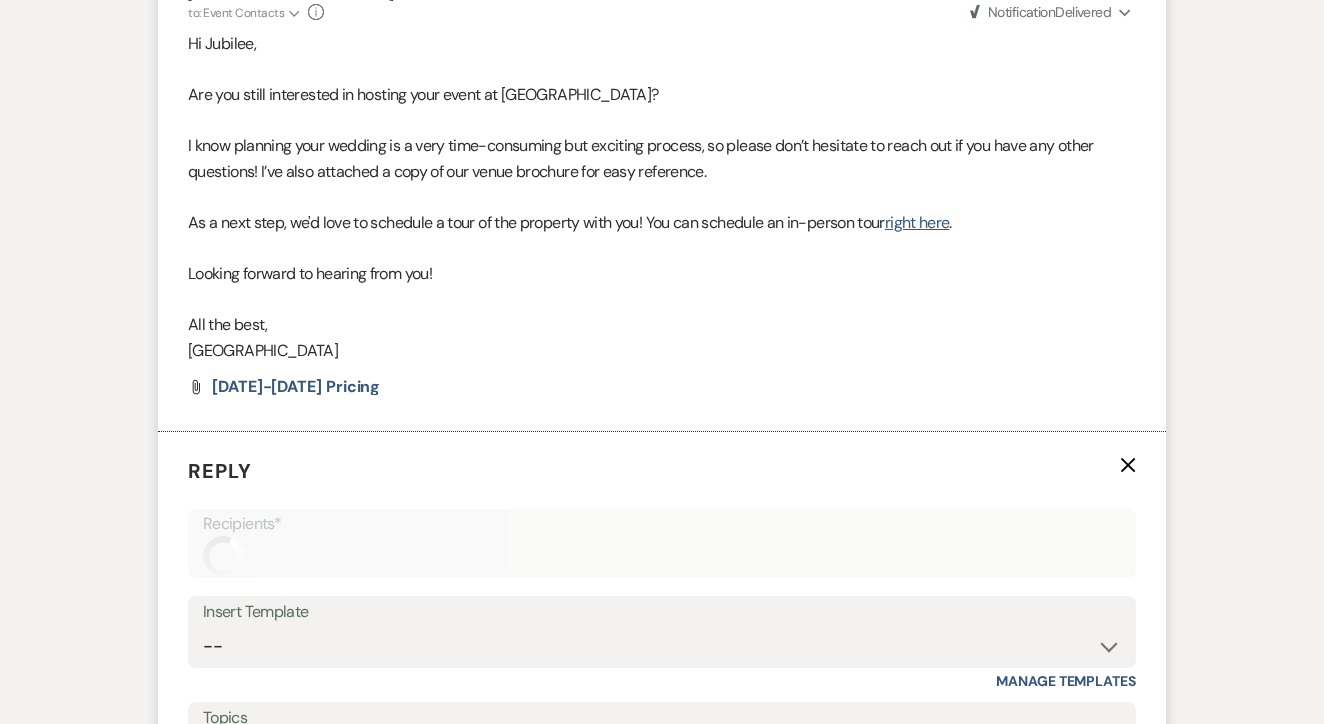 scroll, scrollTop: 2061, scrollLeft: 0, axis: vertical 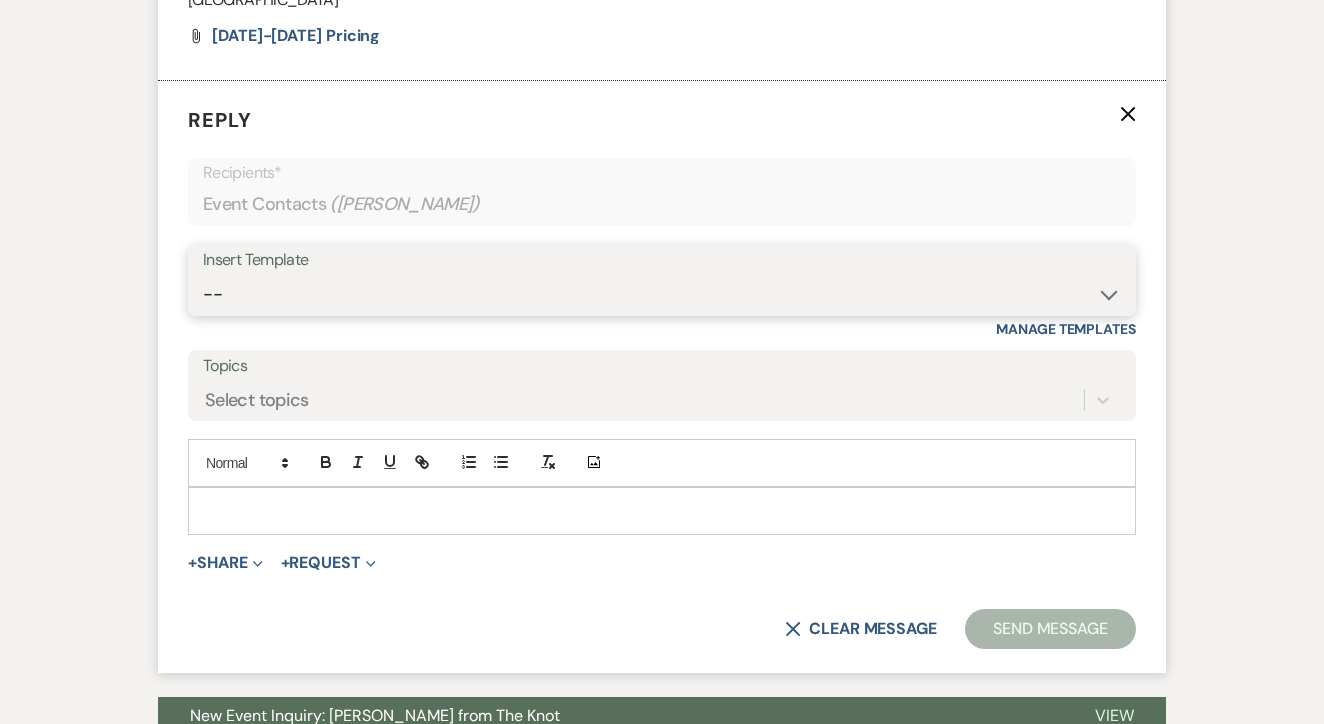 click on "-- Lead: Automated Intro Email (Wedding) Lead: 1st Follow Up Email Images Lead: TEXT (1st) Lead: 2nd Follow Up Email Lead: Booking Proposal (Post-Tour) Booked: Weven Planning Portal Introduction (AI) Lead: TEXT (Intro) Lead: Phone Consult Follow-up Lead: Hired Someone Else Lead: Confirm Tour Lead: Confirm Tour (TEXT) Booked: Insta Post Info Lead: 3rd Follow Up Email Booked: Damage Deposit Deduction Lead: Post Tour F/u (no proposal) Lead: Tour No-Show Booked: Day After Wedding Booked: Mailing Address Lead: Cancelled Tour Lead: TEXT (2nd) Lead: 4th Follow Up Email Lead: Booking Deposit Type (ACH or Card) Booked: Vendor Information Needed Booked: Review Request Lead: ACH Instructions Vendor: Photo Request Vendor: Video Request Booked: 6 Month Planning Meeting Booked: 6 Week Final Consult Open House Invite Booked: Late Payment Booked: Weven Planning Portal Introduction" at bounding box center (662, 294) 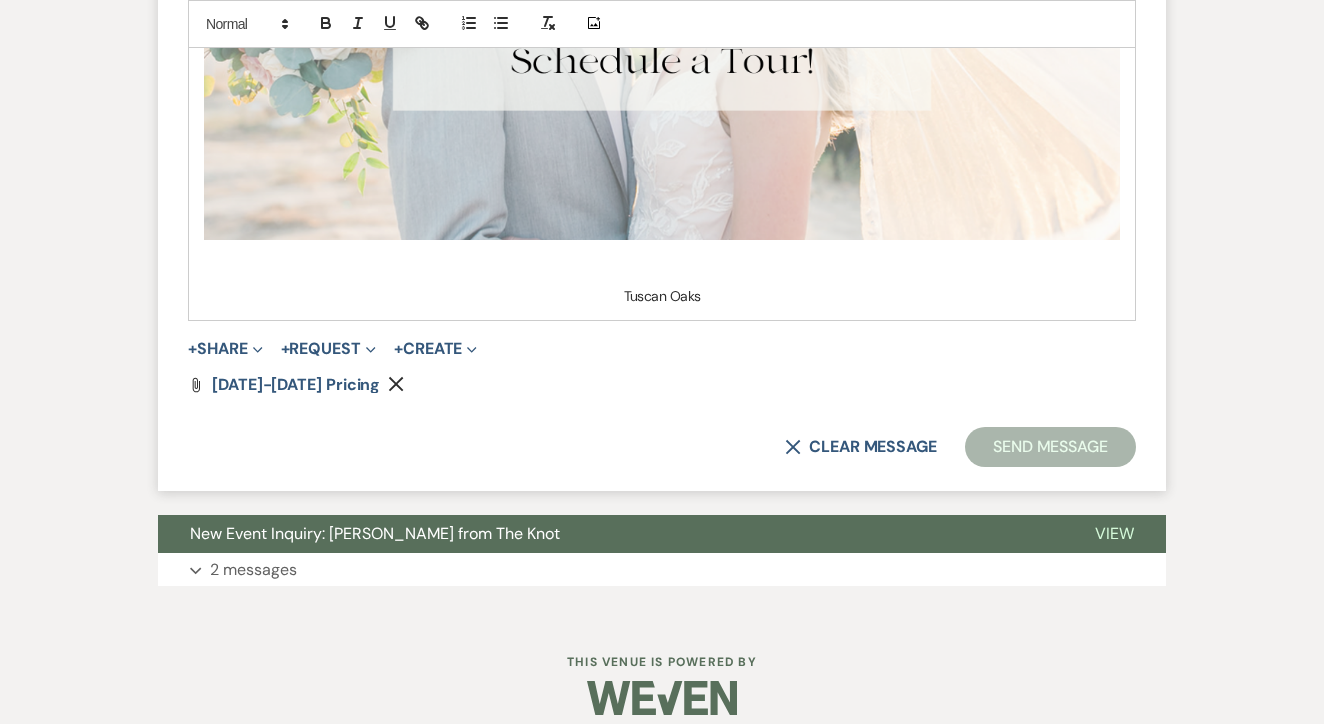 scroll, scrollTop: 2867, scrollLeft: 0, axis: vertical 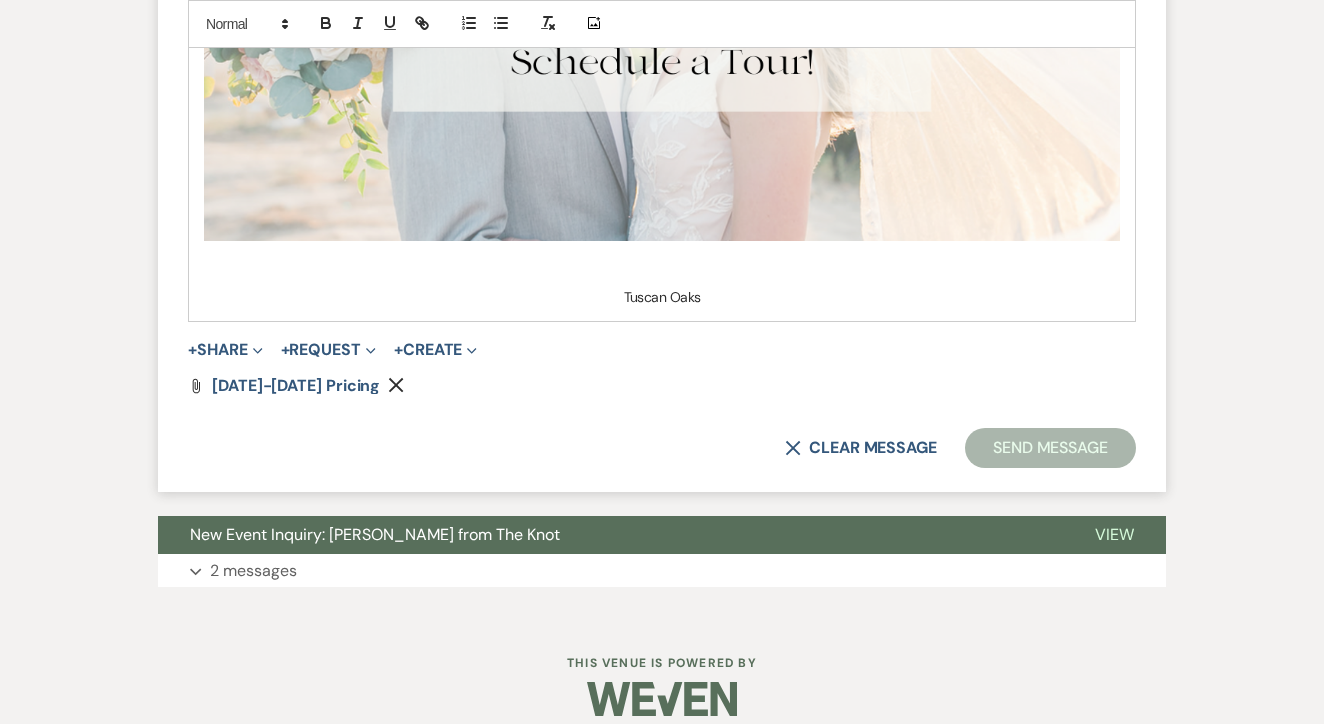 click on "Send Message" at bounding box center [1050, 448] 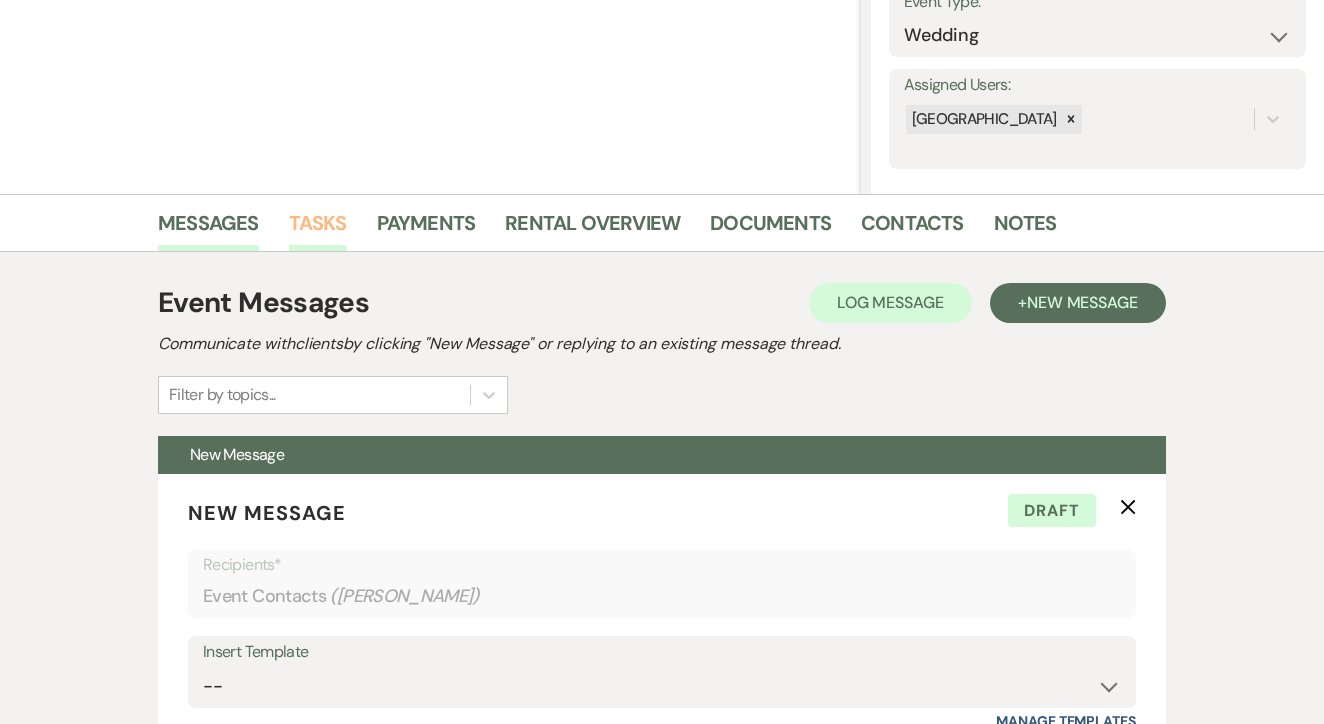 click on "Tasks" at bounding box center (318, 229) 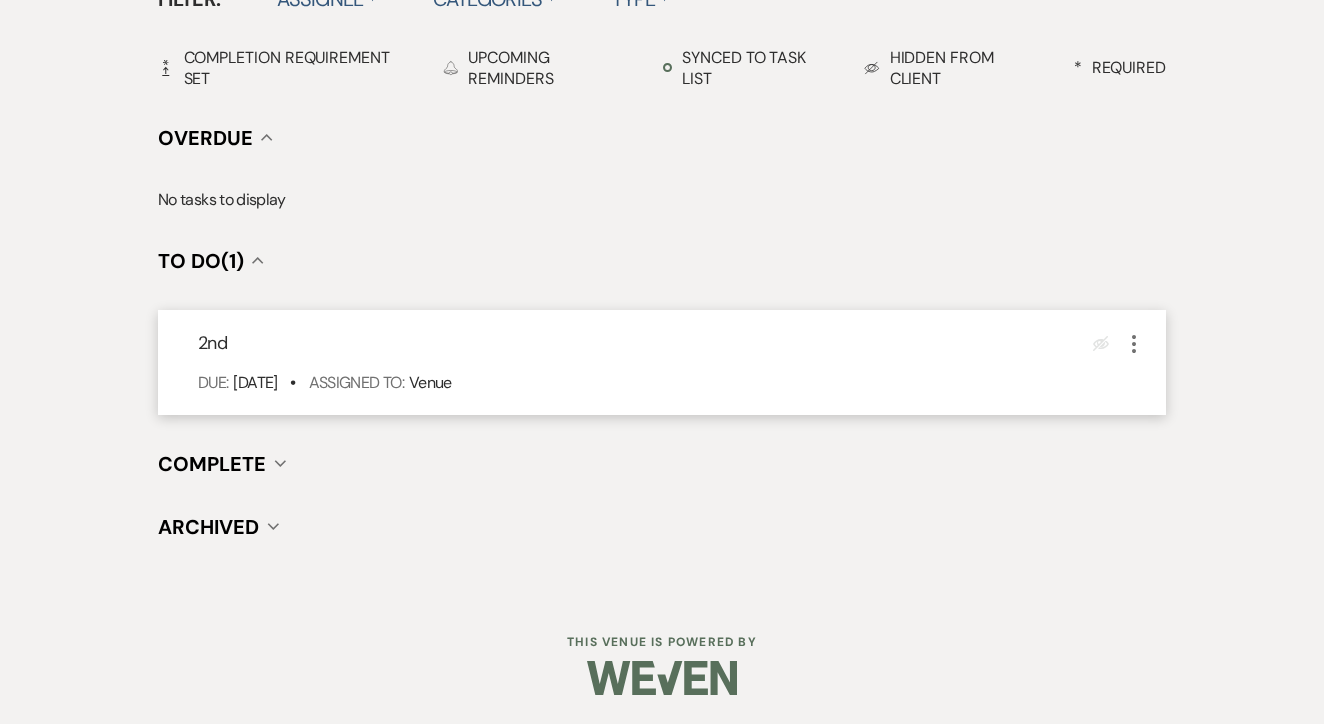 scroll, scrollTop: 696, scrollLeft: 0, axis: vertical 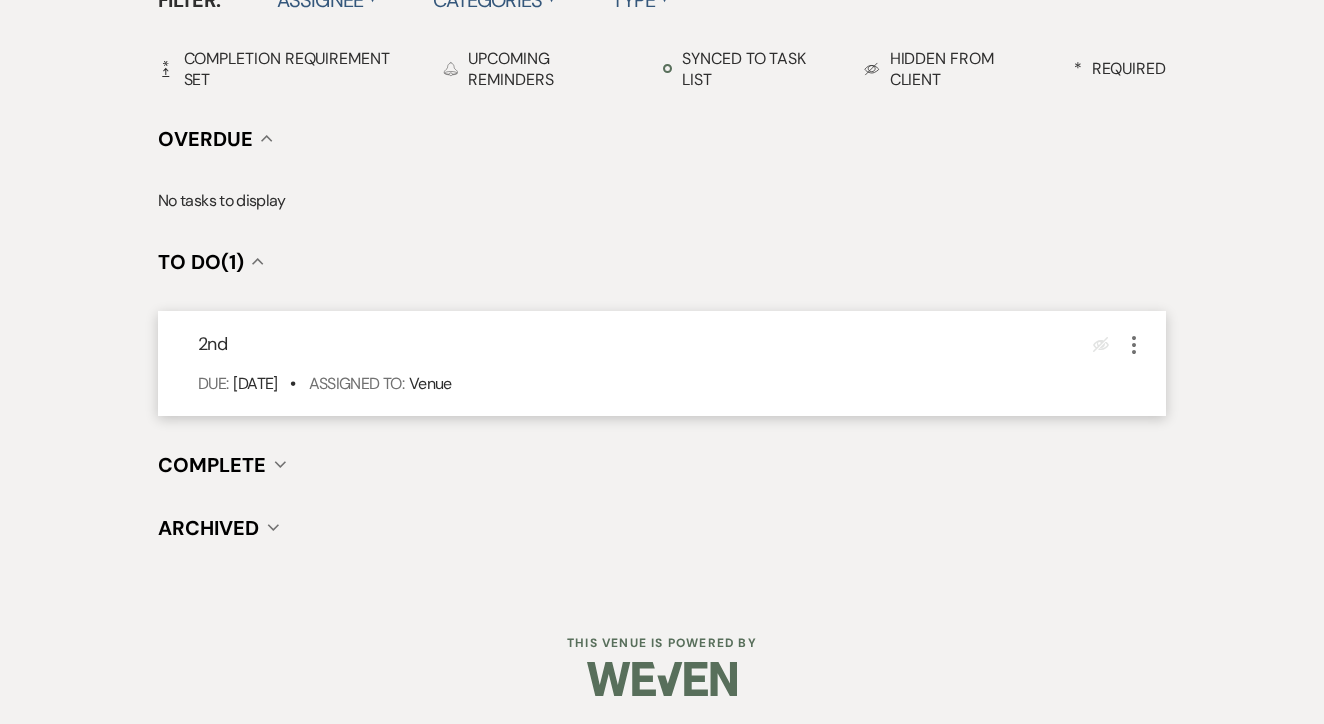 click on "More" 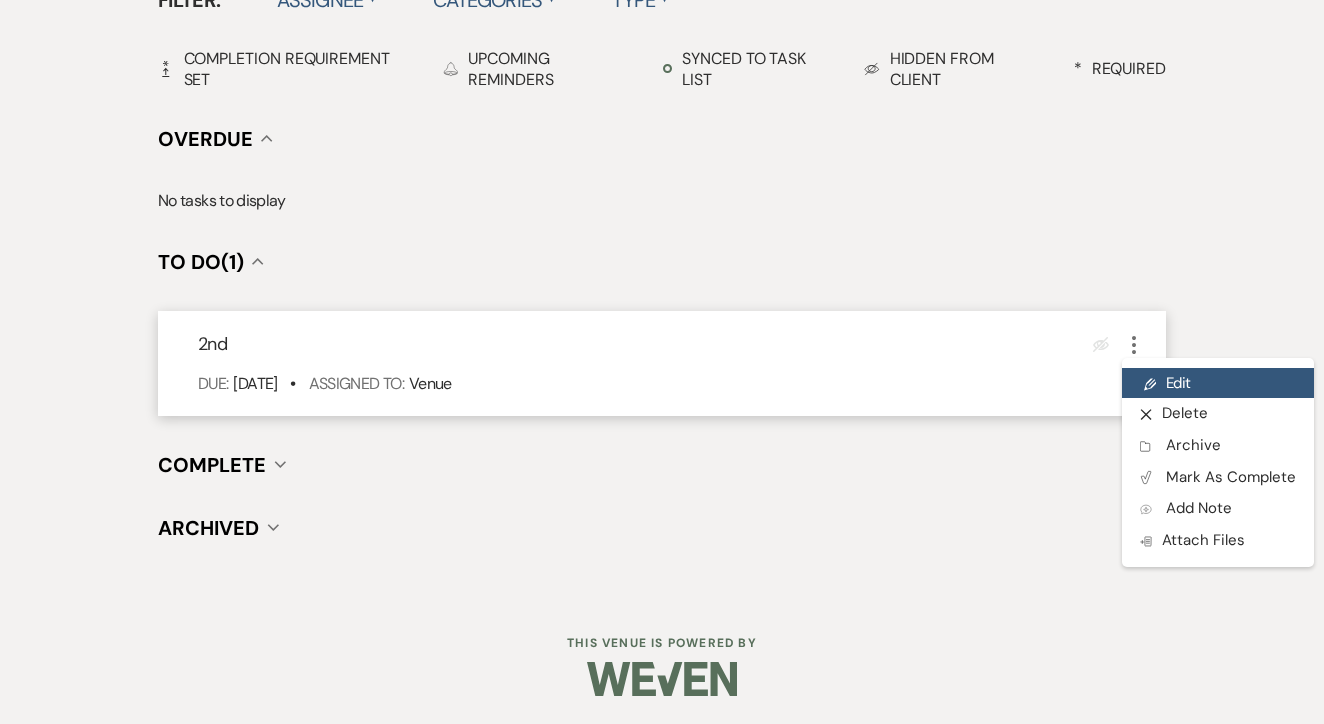 click on "Pencil  Edit" at bounding box center (1218, 383) 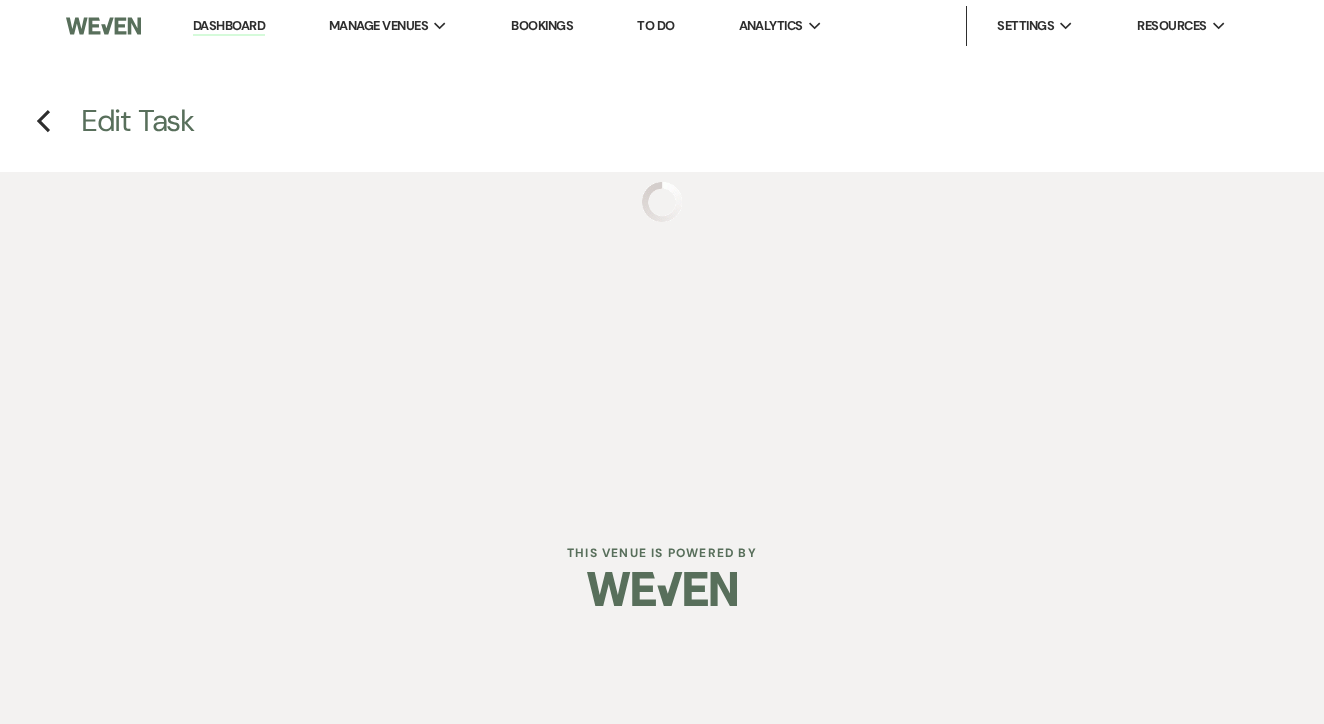 scroll, scrollTop: 0, scrollLeft: 0, axis: both 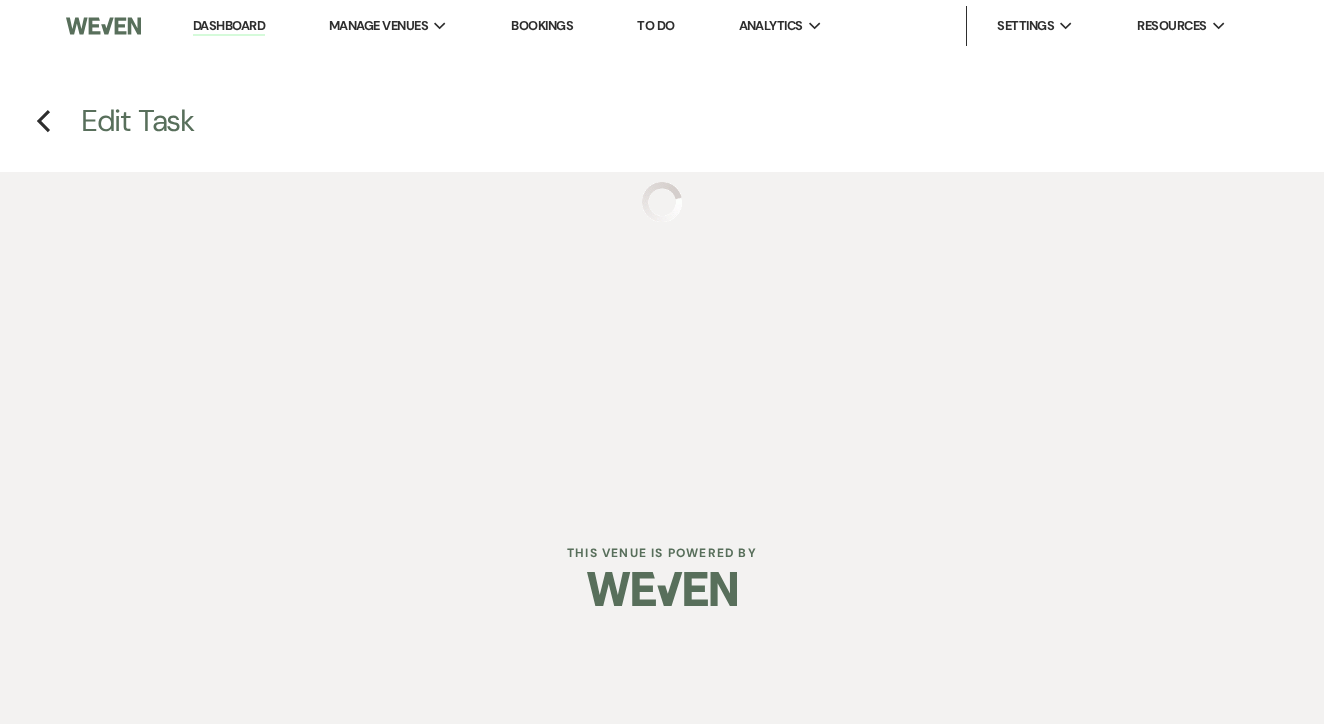 select on "false" 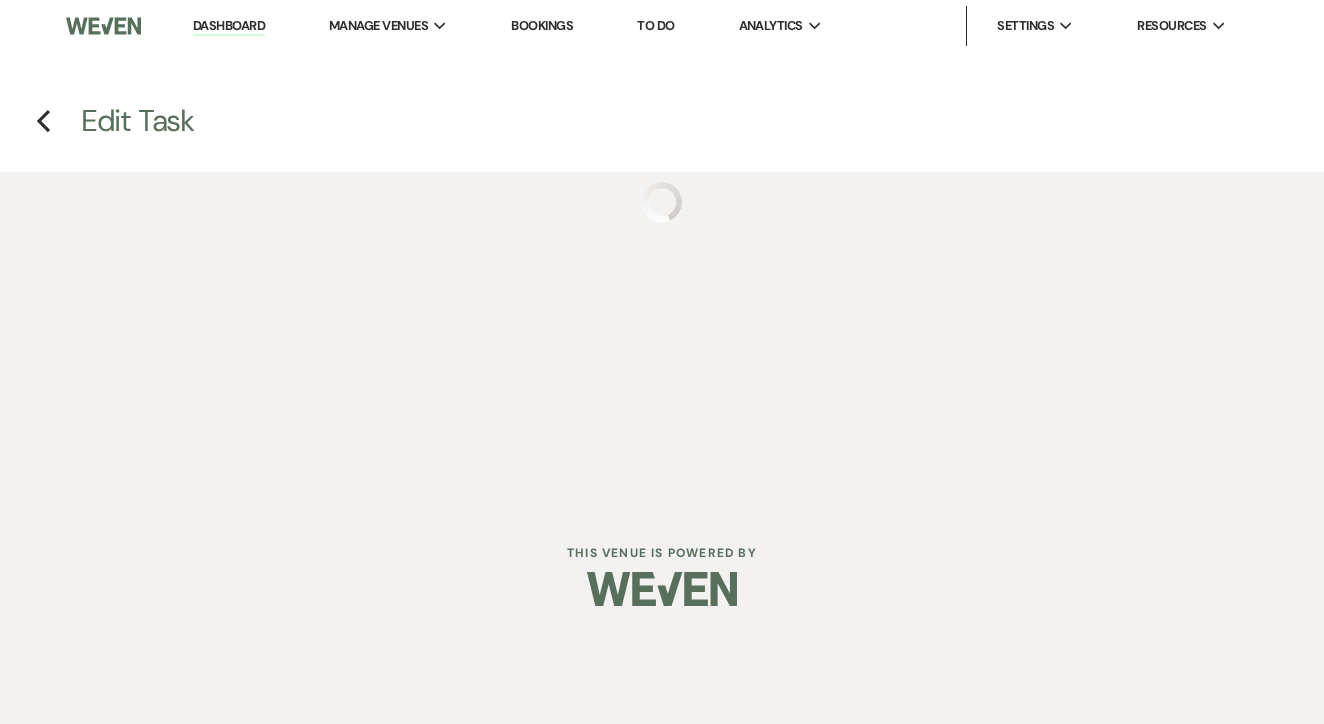 select on "venueHost" 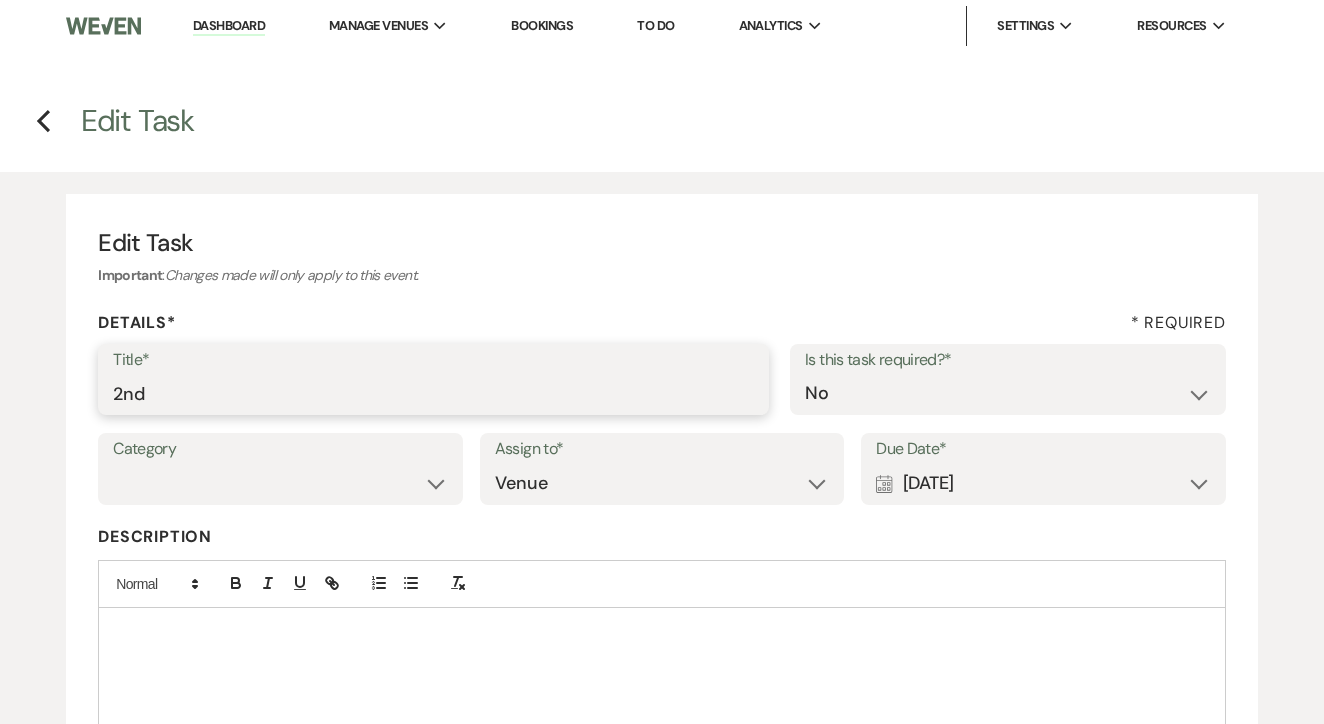 click on "2nd" at bounding box center (433, 393) 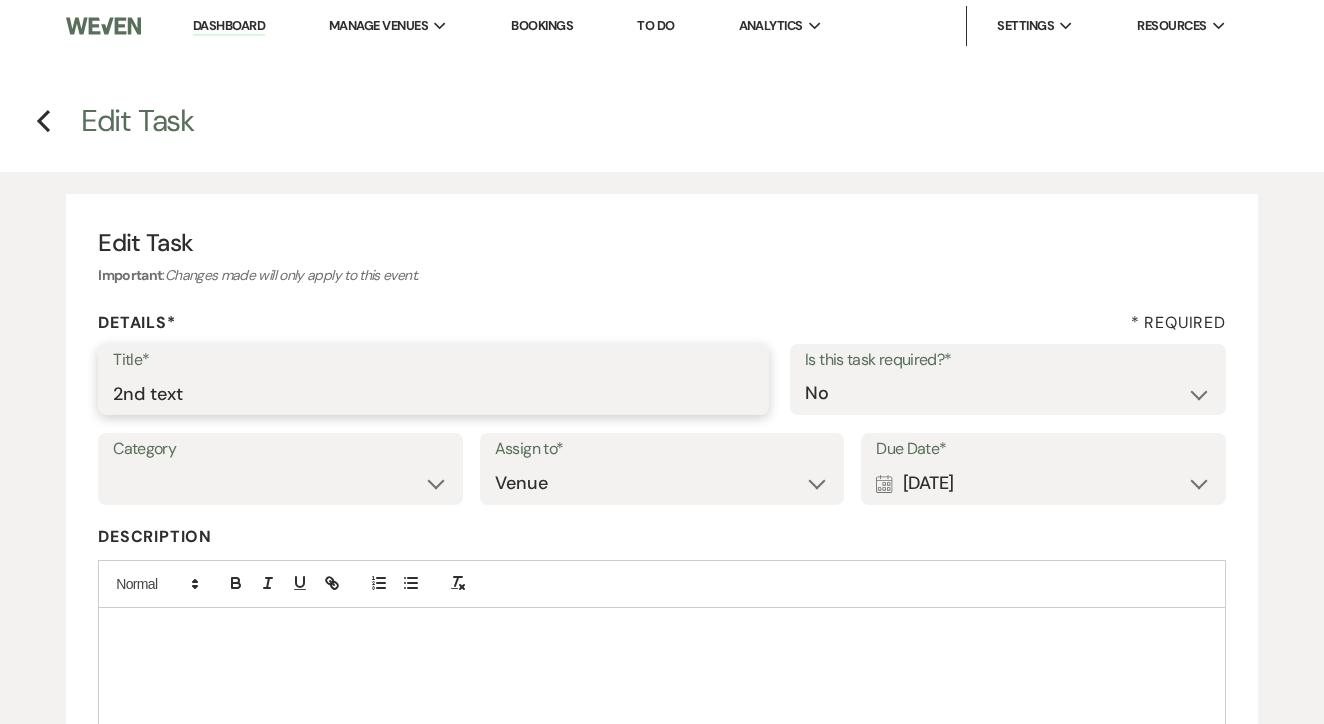 type on "2nd text" 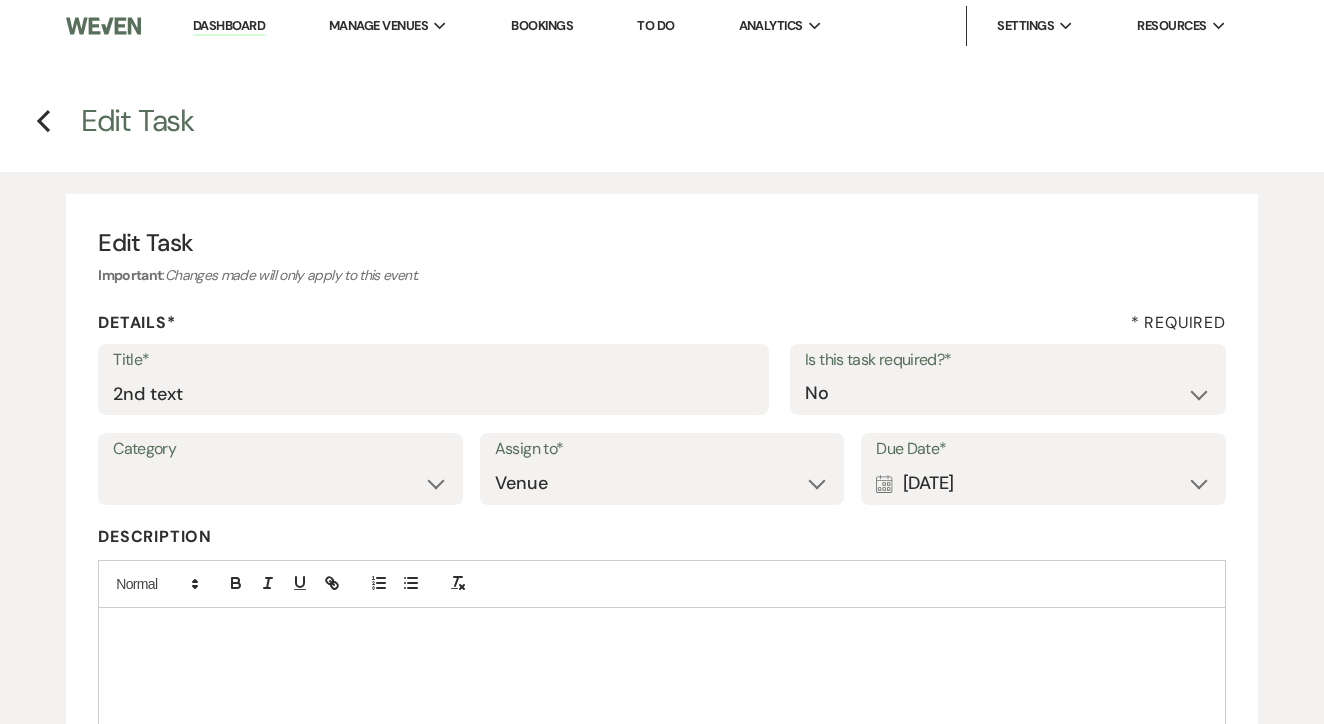 click on "Calendar [DATE] Expand" at bounding box center (1043, 483) 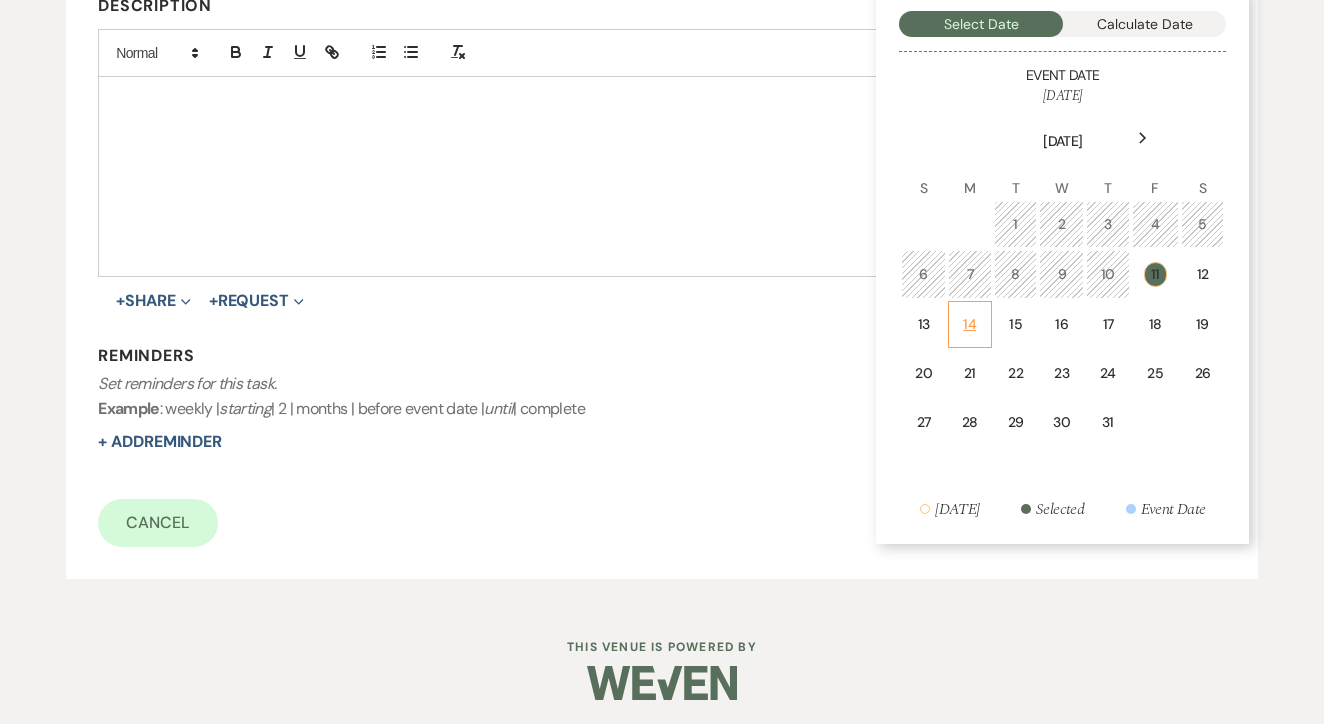 scroll, scrollTop: 530, scrollLeft: 0, axis: vertical 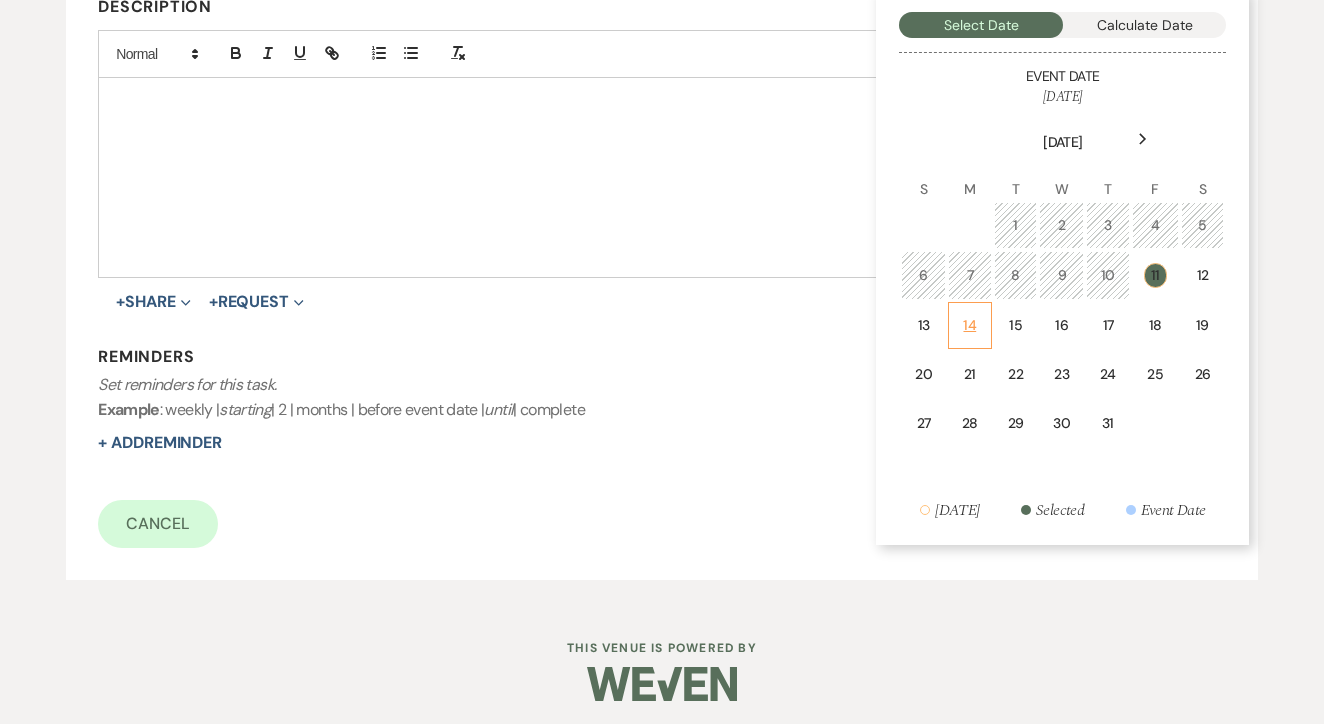 click on "14" at bounding box center [970, 325] 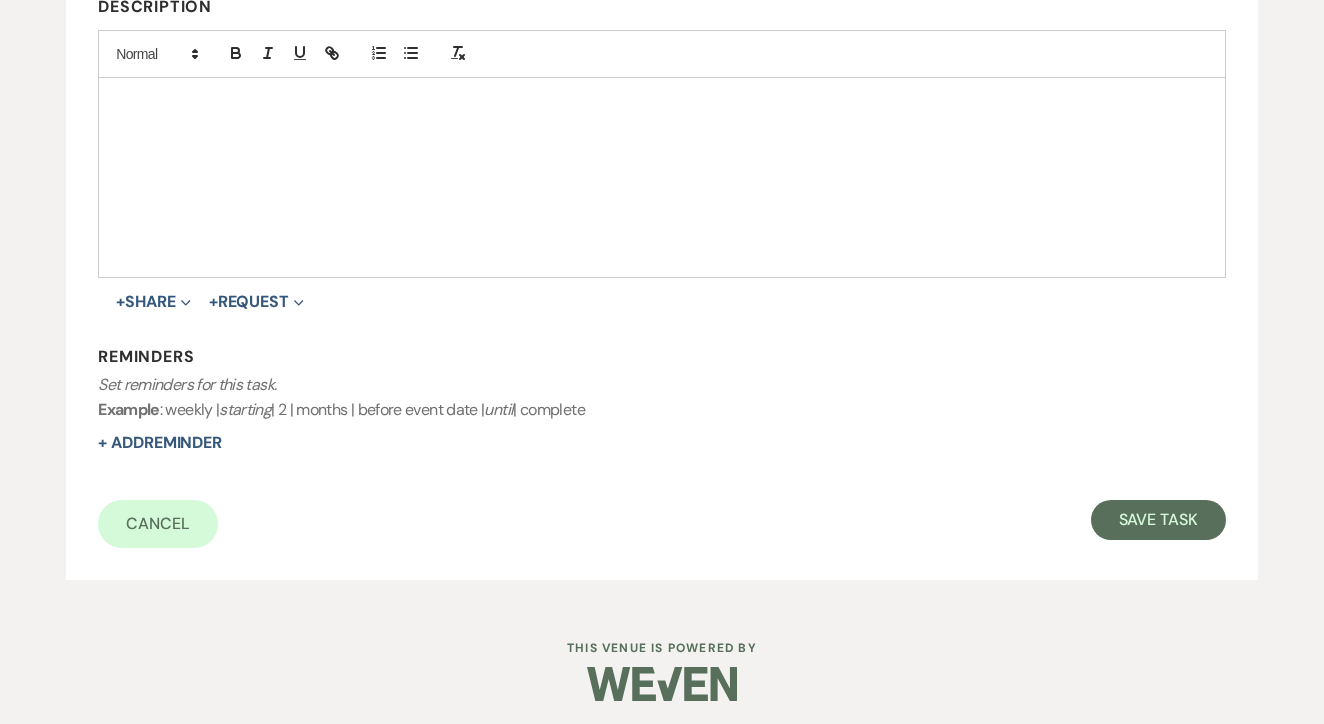 click on "Cancel Save Task" at bounding box center (662, 524) 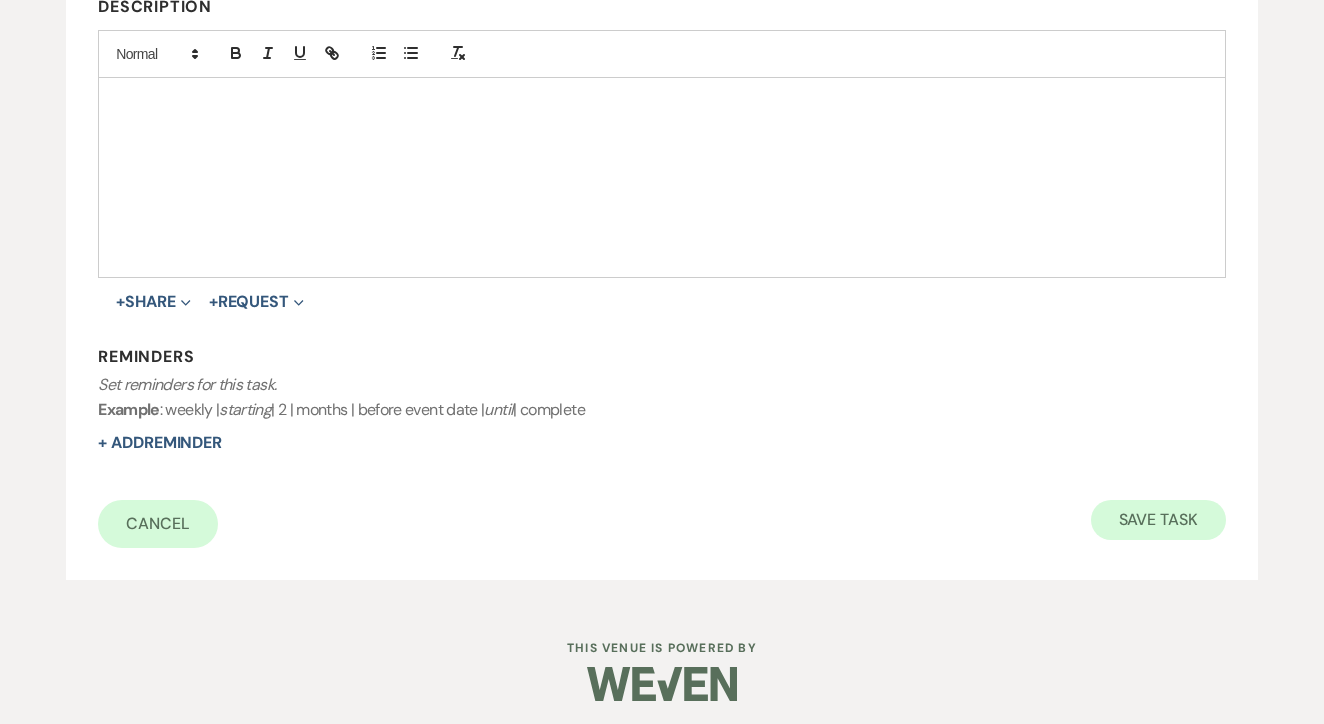 click on "Save Task" at bounding box center (1158, 520) 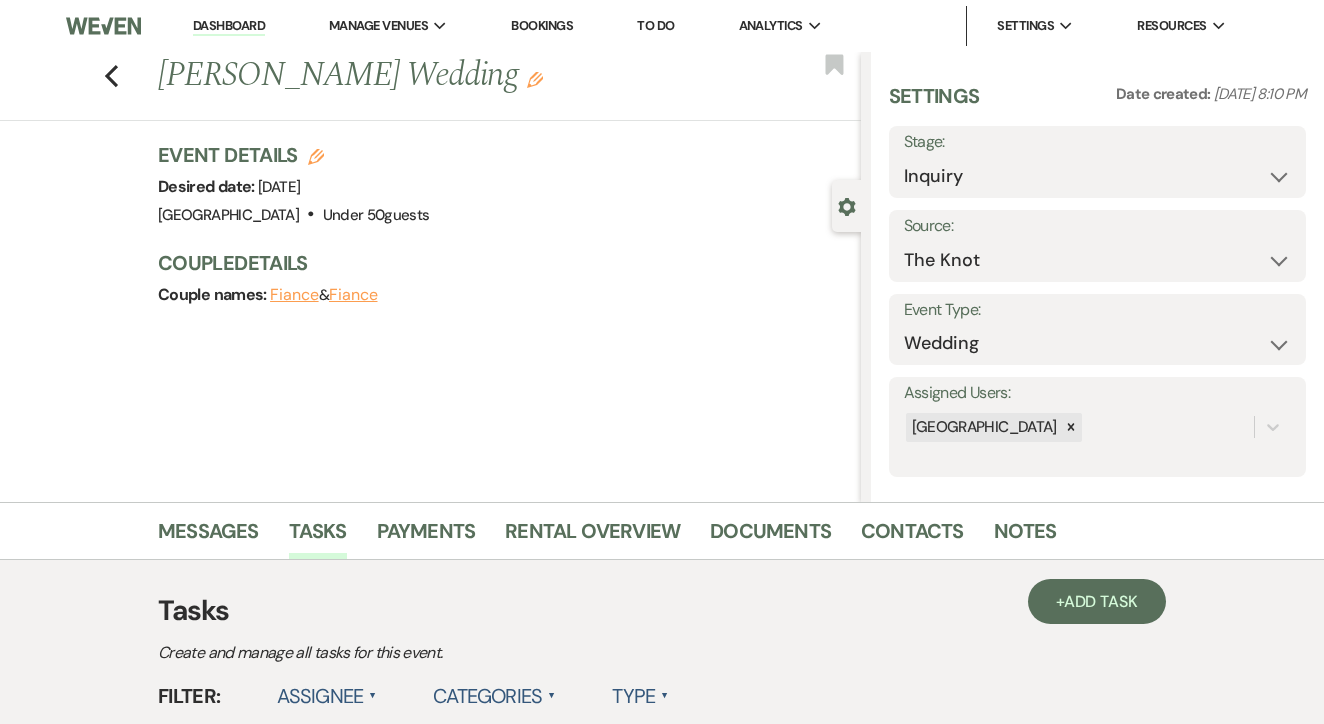 scroll, scrollTop: 0, scrollLeft: 0, axis: both 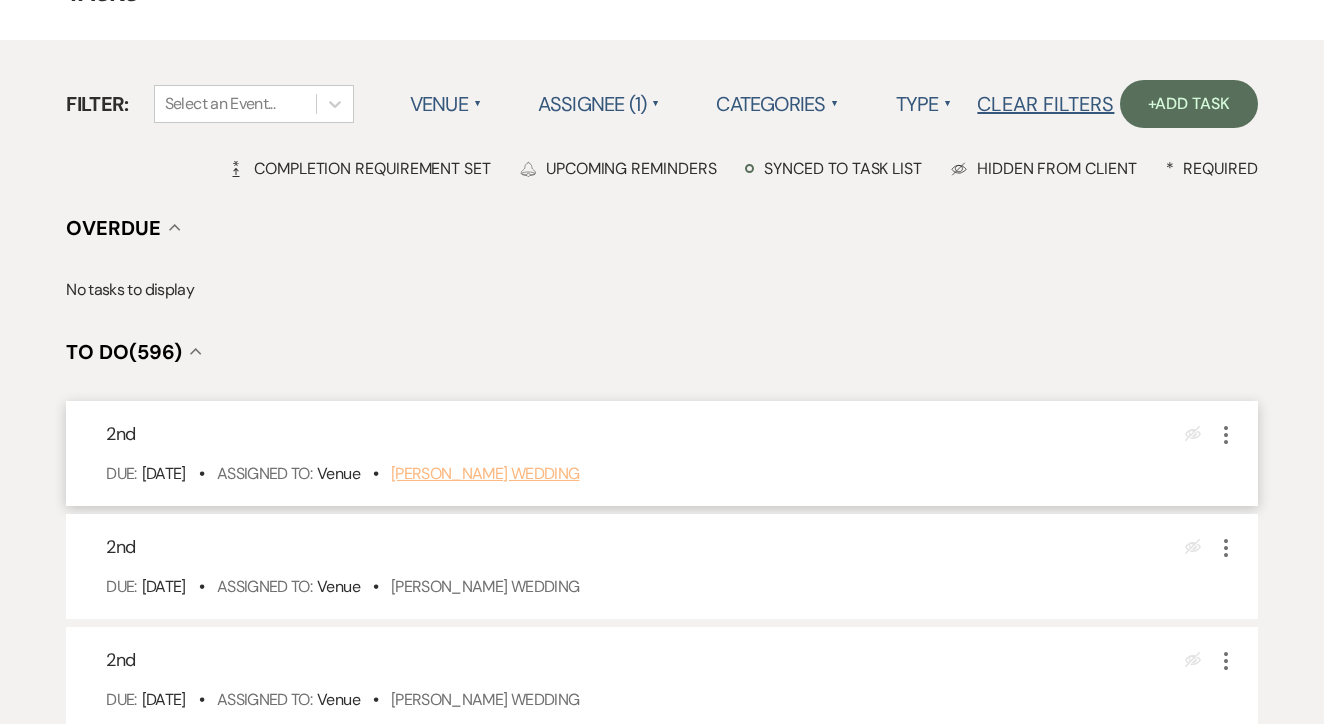click on "Emma Burnett's Wedding" at bounding box center (485, 473) 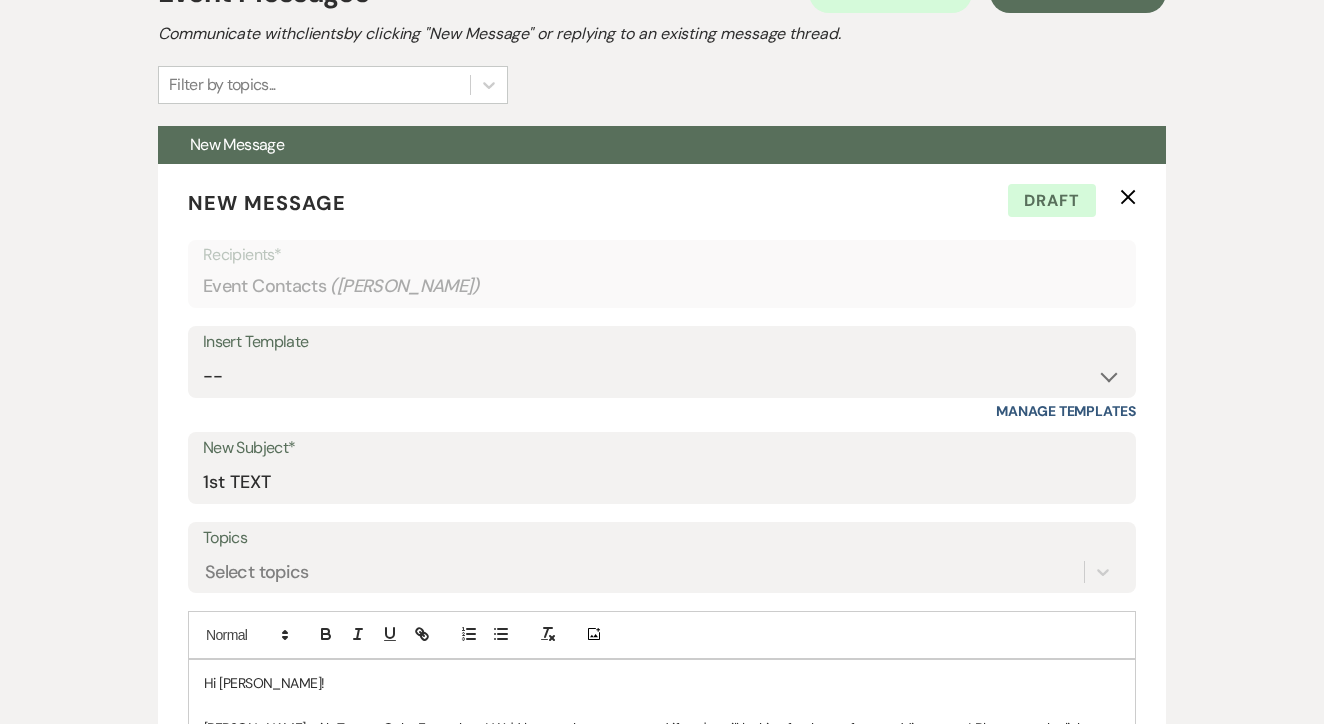 scroll, scrollTop: 0, scrollLeft: 0, axis: both 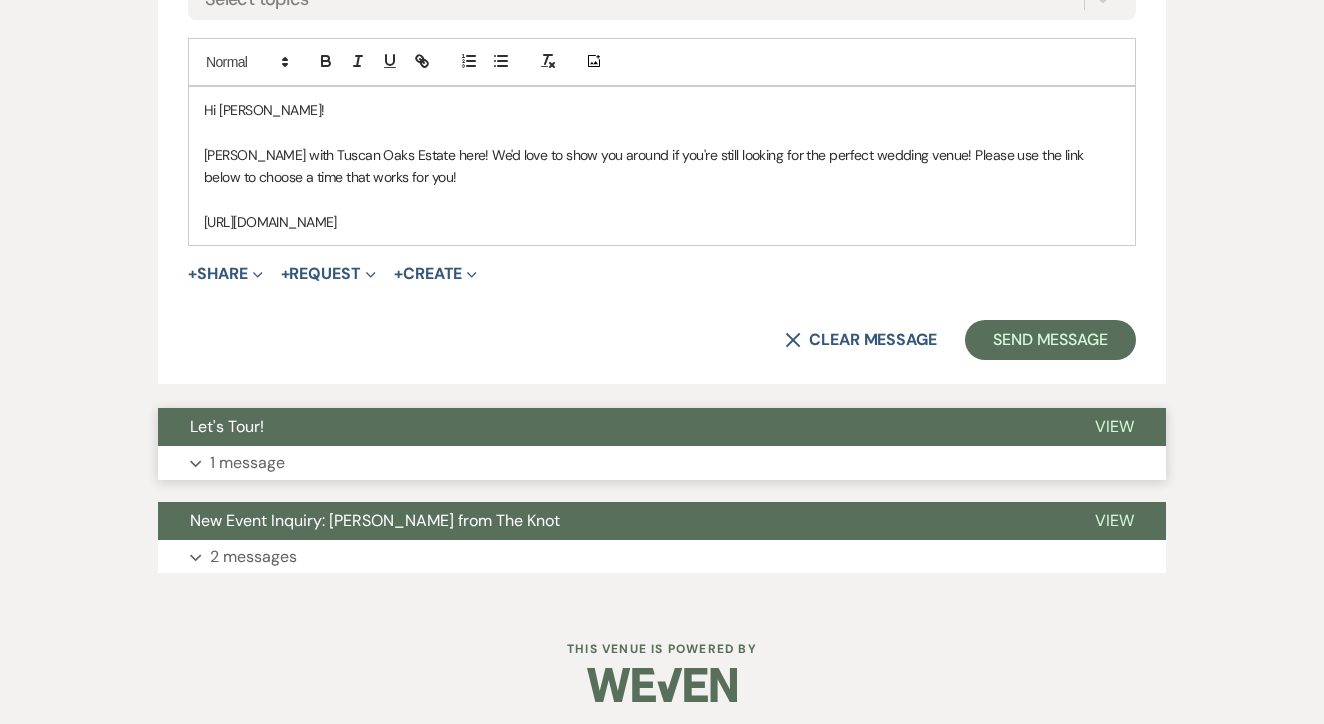 click on "Expand 1 message" at bounding box center (662, 463) 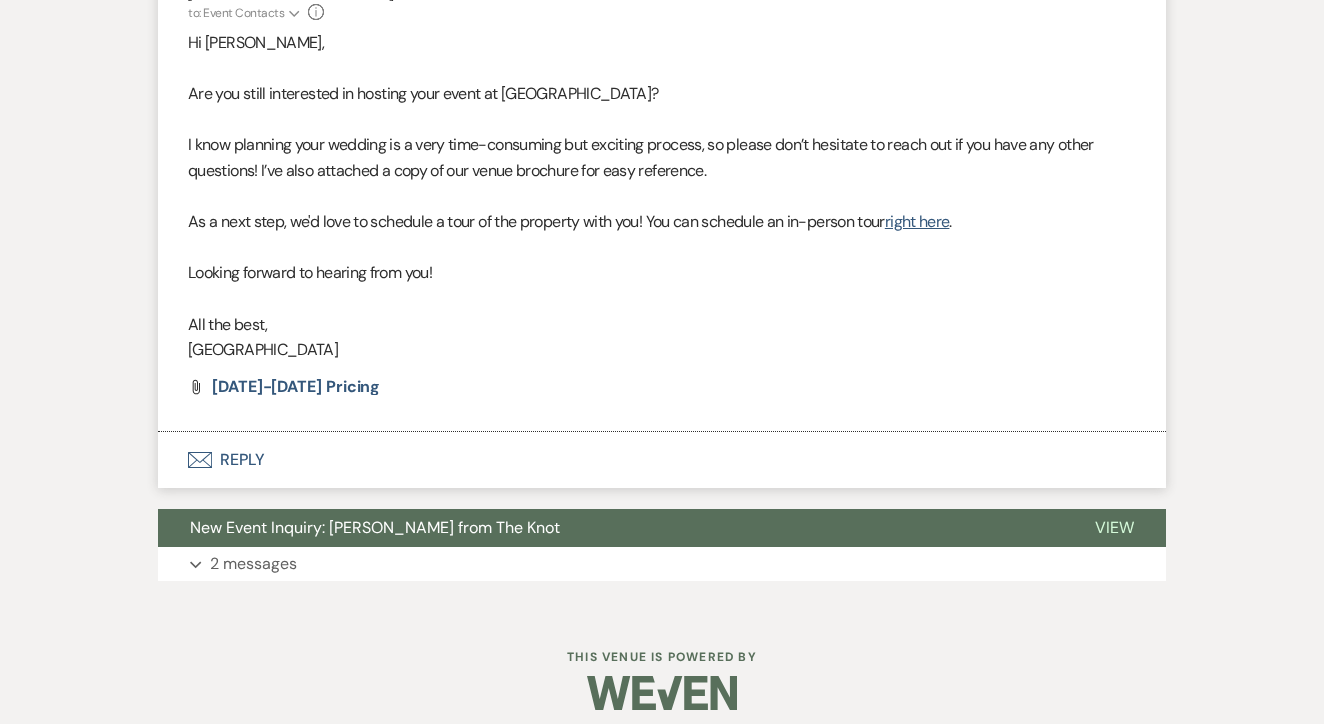 click on "Envelope Reply" at bounding box center (662, 460) 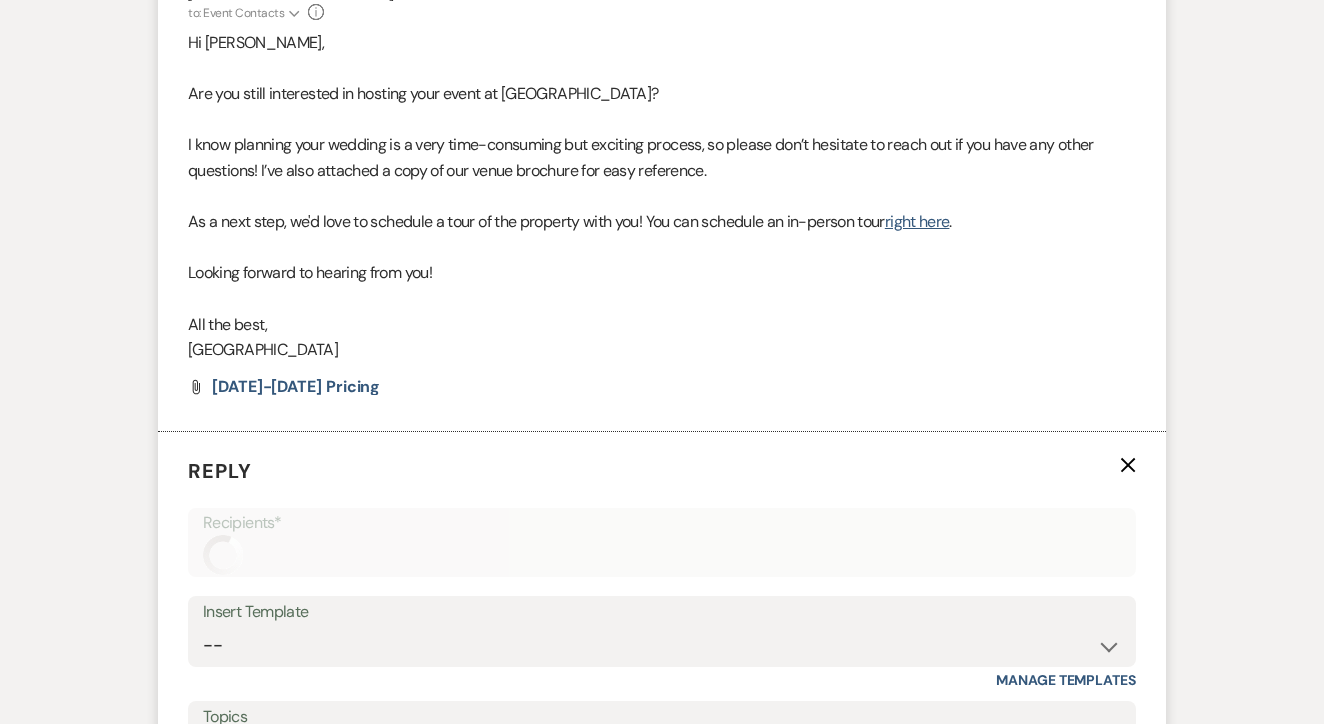 scroll, scrollTop: 2028, scrollLeft: 0, axis: vertical 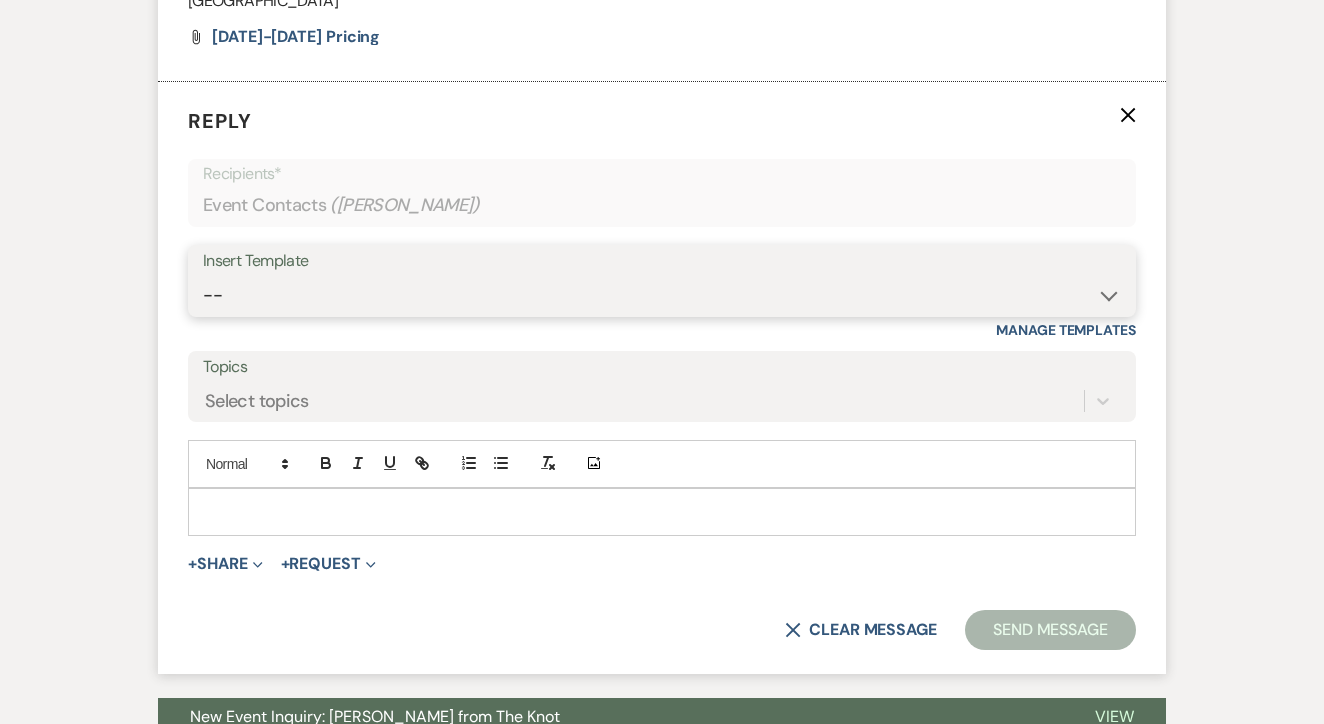 click on "-- Lead: Automated Intro Email (Wedding) Lead: 1st Follow Up Email Images Lead: TEXT (1st) Lead: 2nd Follow Up Email Lead: Booking Proposal (Post-Tour) Booked: Weven Planning Portal Introduction (AI) Lead: TEXT (Intro) Lead: Phone Consult Follow-up Lead: Hired Someone Else Lead: Confirm Tour Lead: Confirm Tour (TEXT) Booked: Insta Post Info Lead: 3rd Follow Up Email Booked: Damage Deposit Deduction Lead: Post Tour F/u (no proposal) Lead: Tour No-Show Booked: Day After Wedding Booked: Mailing Address Lead: Cancelled Tour Lead: TEXT (2nd) Lead: 4th Follow Up Email Lead: Booking Deposit Type (ACH or Card) Booked: Vendor Information Needed Booked: Review Request Lead: ACH Instructions Vendor: Photo Request Vendor: Video Request Booked: 6 Month Planning Meeting Booked: 6 Week Final Consult Open House Invite Booked: Late Payment Booked: Weven Planning Portal Introduction" at bounding box center [662, 295] 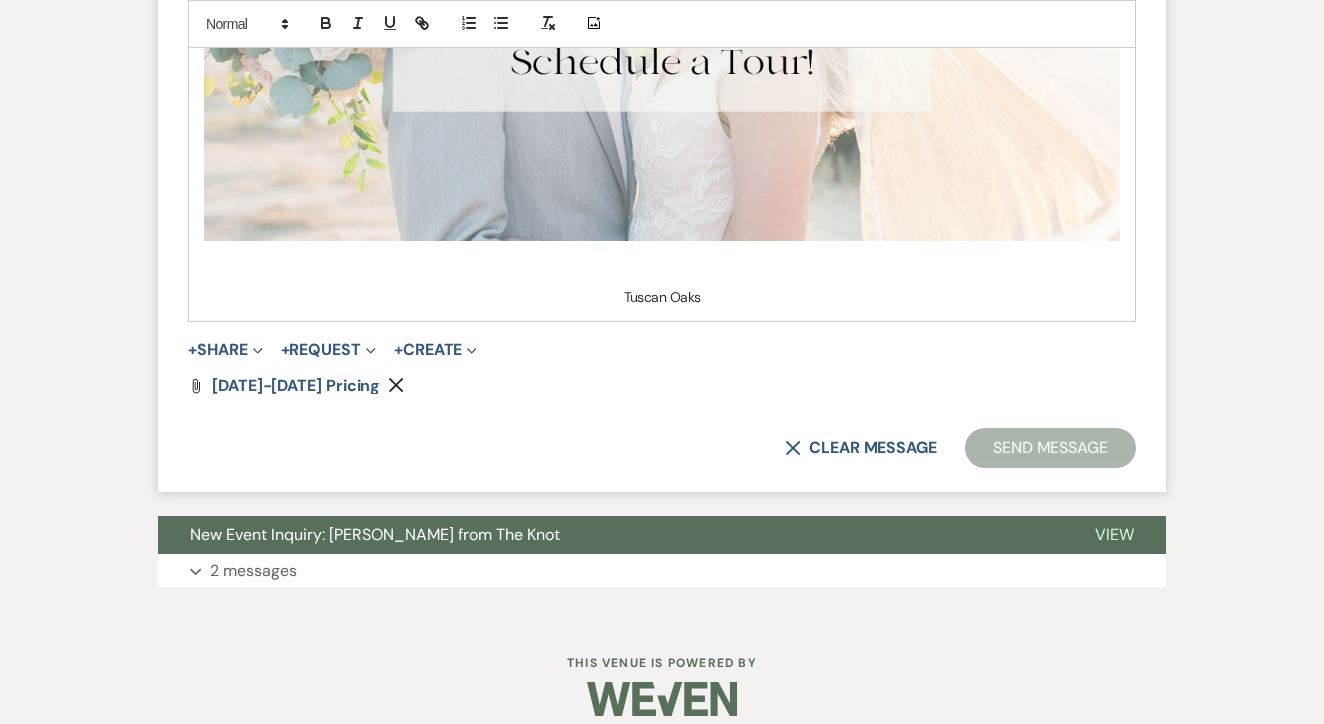 click on "Send Message" at bounding box center [1050, 448] 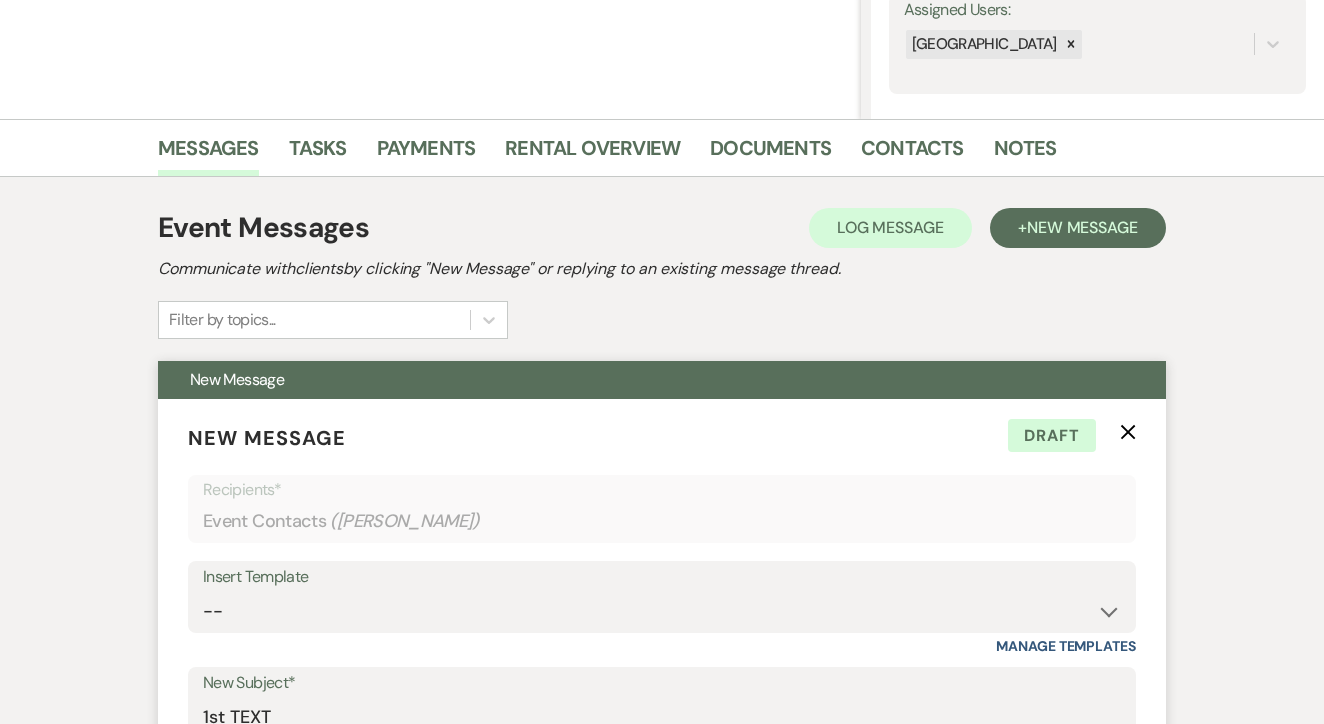 scroll, scrollTop: 376, scrollLeft: 0, axis: vertical 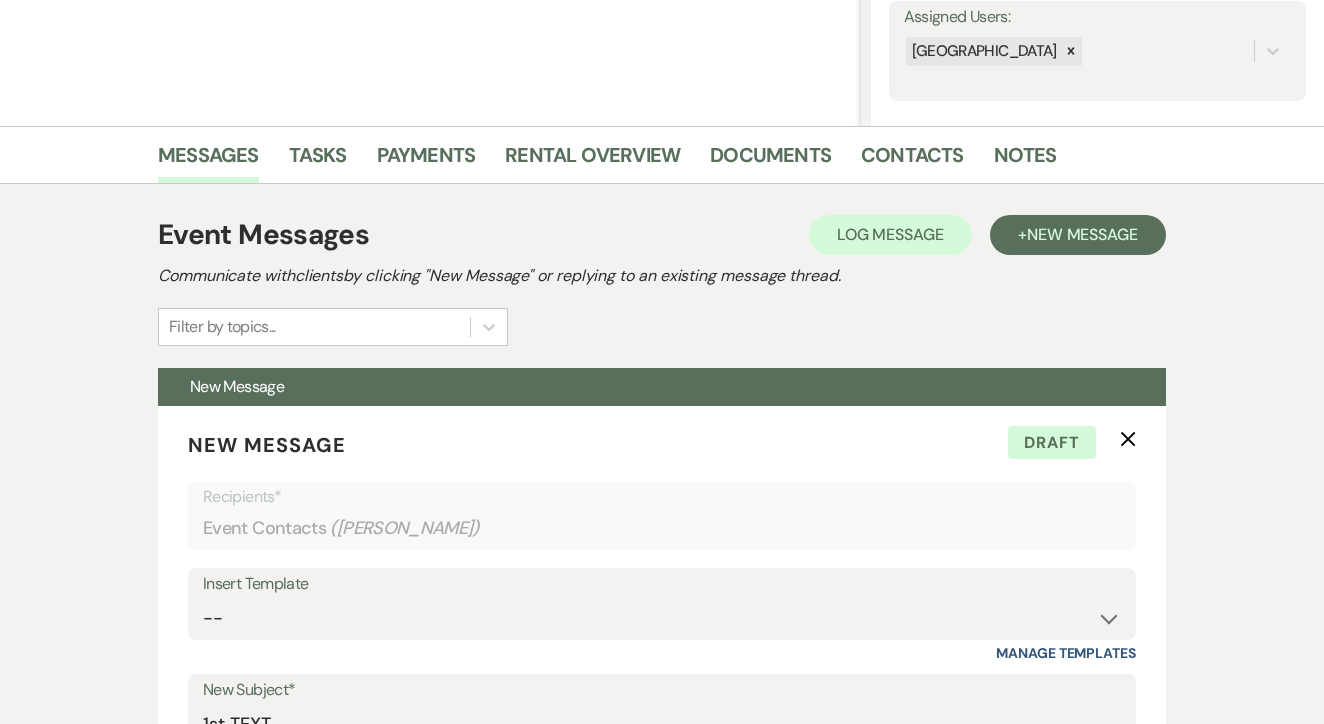 click on "Messages Tasks Payments Rental Overview Documents Contacts Notes" at bounding box center [662, 155] 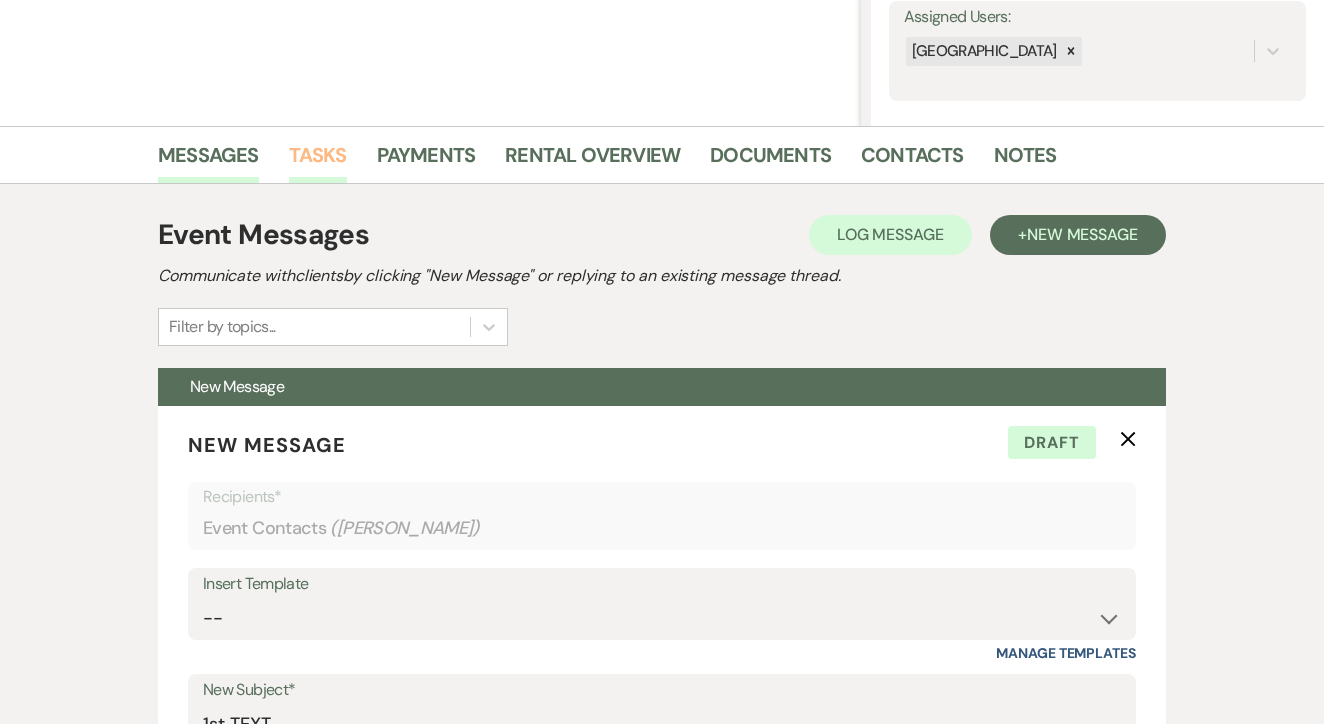 click on "Tasks" at bounding box center [318, 161] 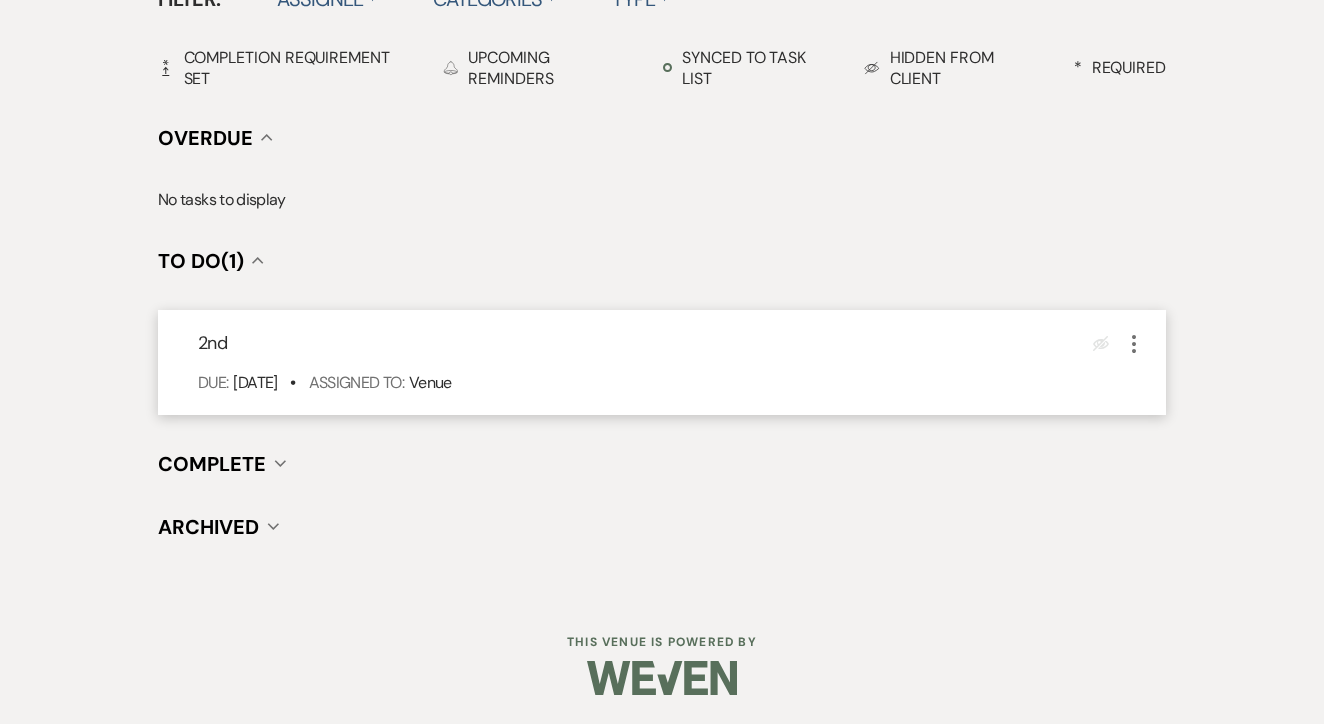 scroll, scrollTop: 696, scrollLeft: 0, axis: vertical 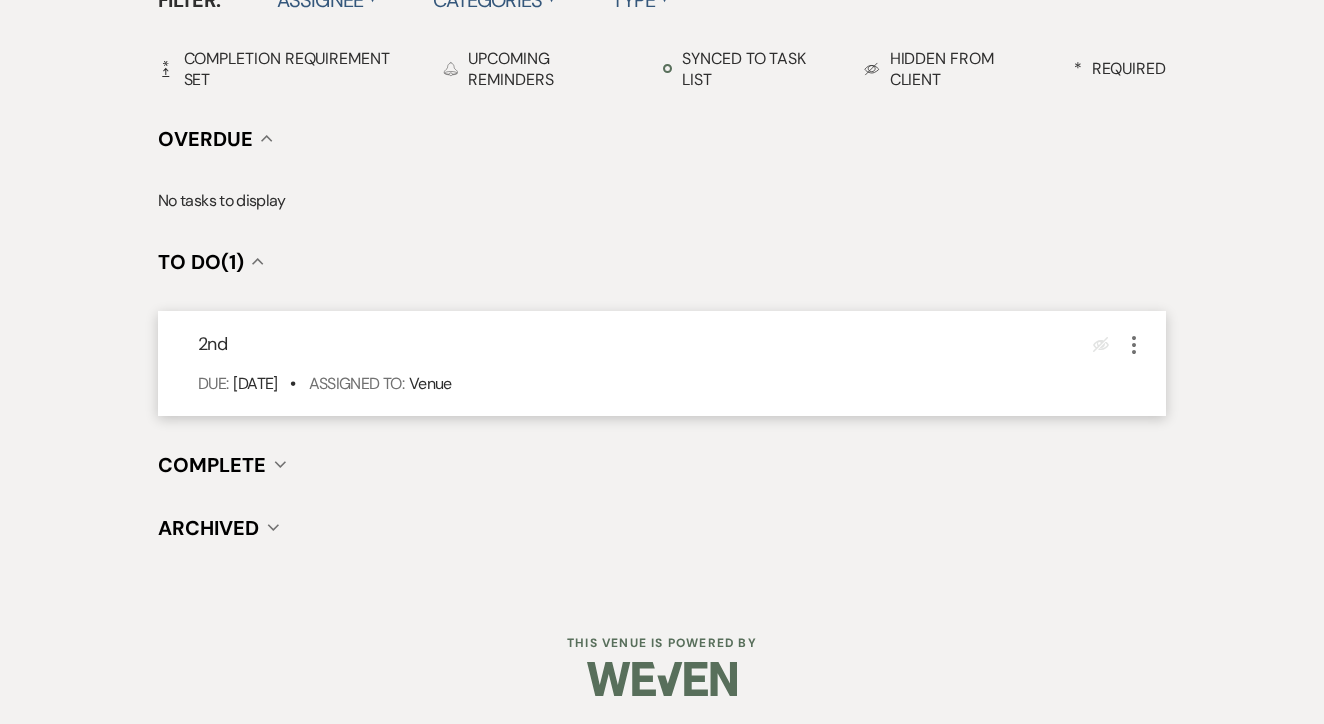 click on "More" 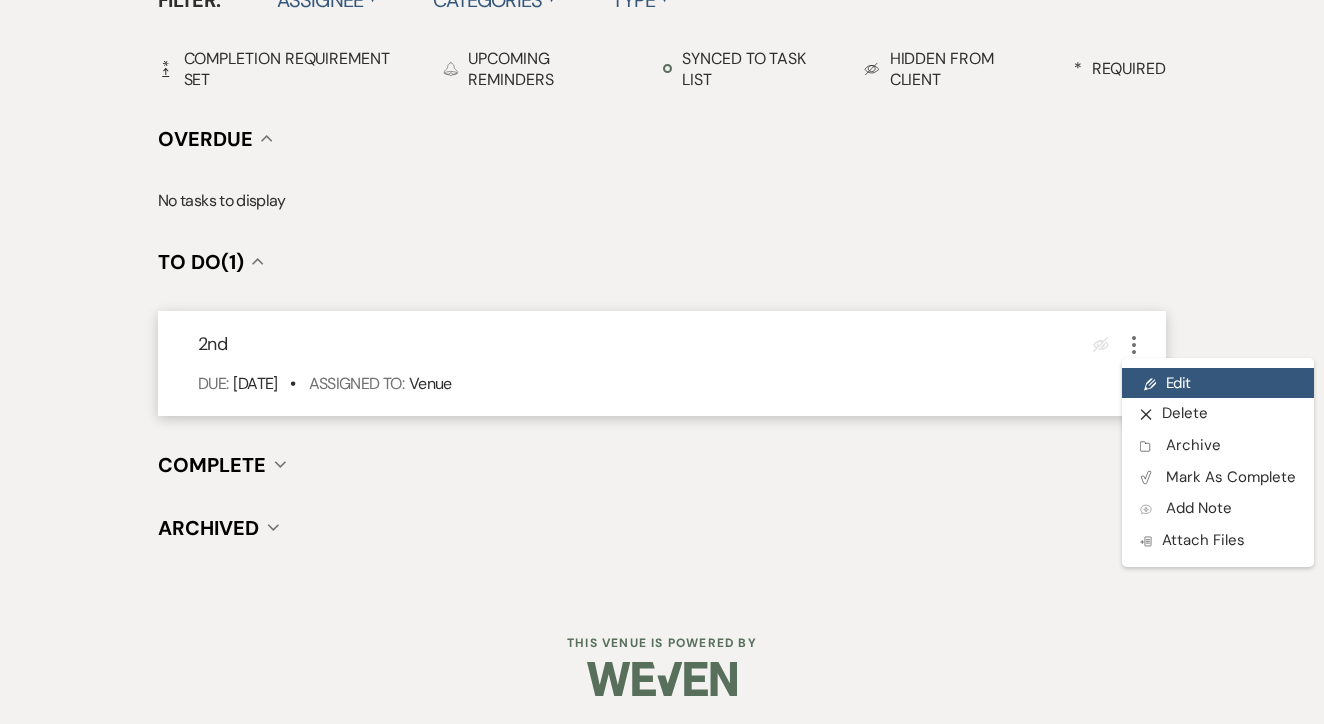 click on "Pencil  Edit" at bounding box center (1218, 383) 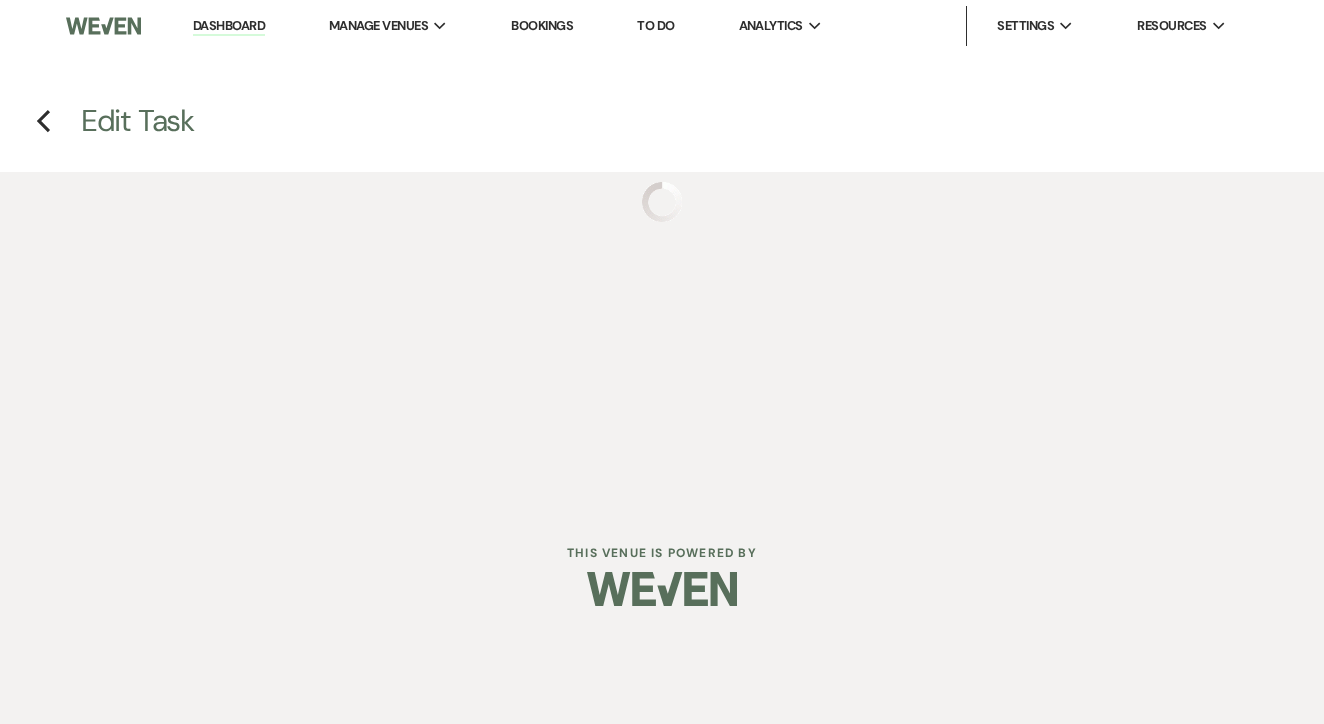 scroll, scrollTop: 0, scrollLeft: 0, axis: both 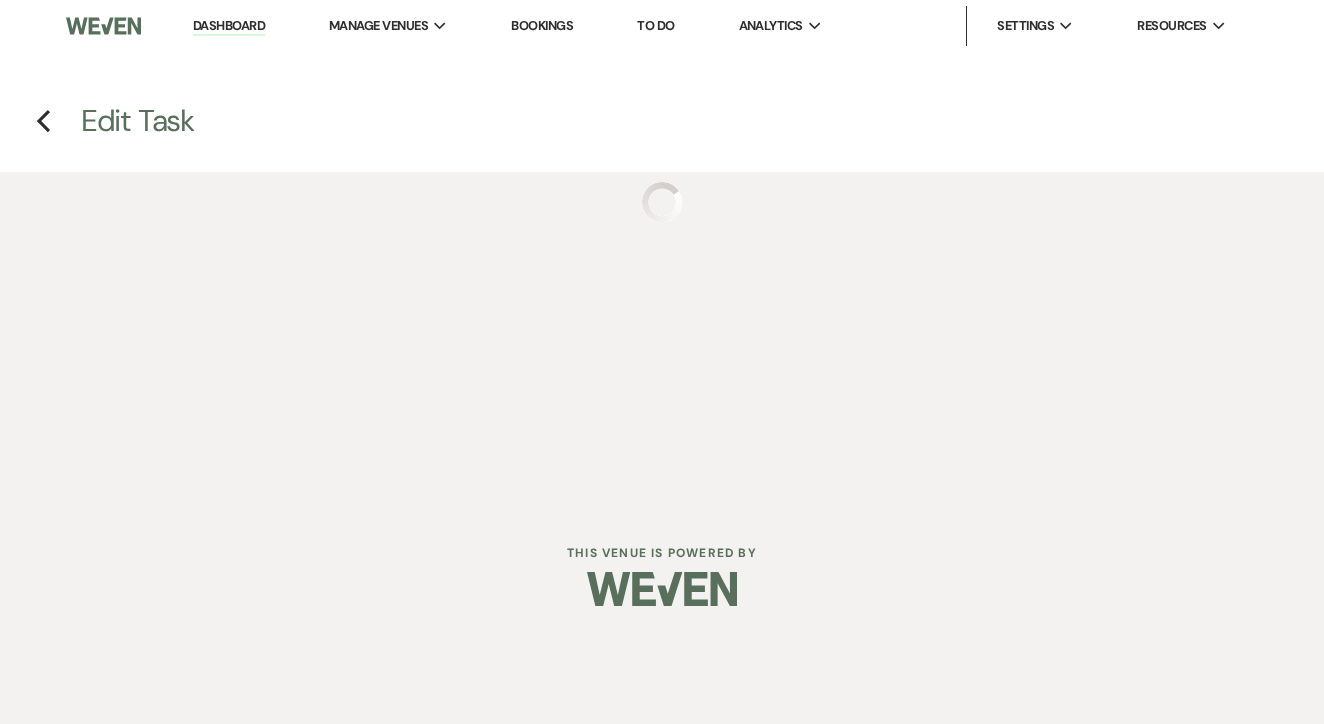 select on "false" 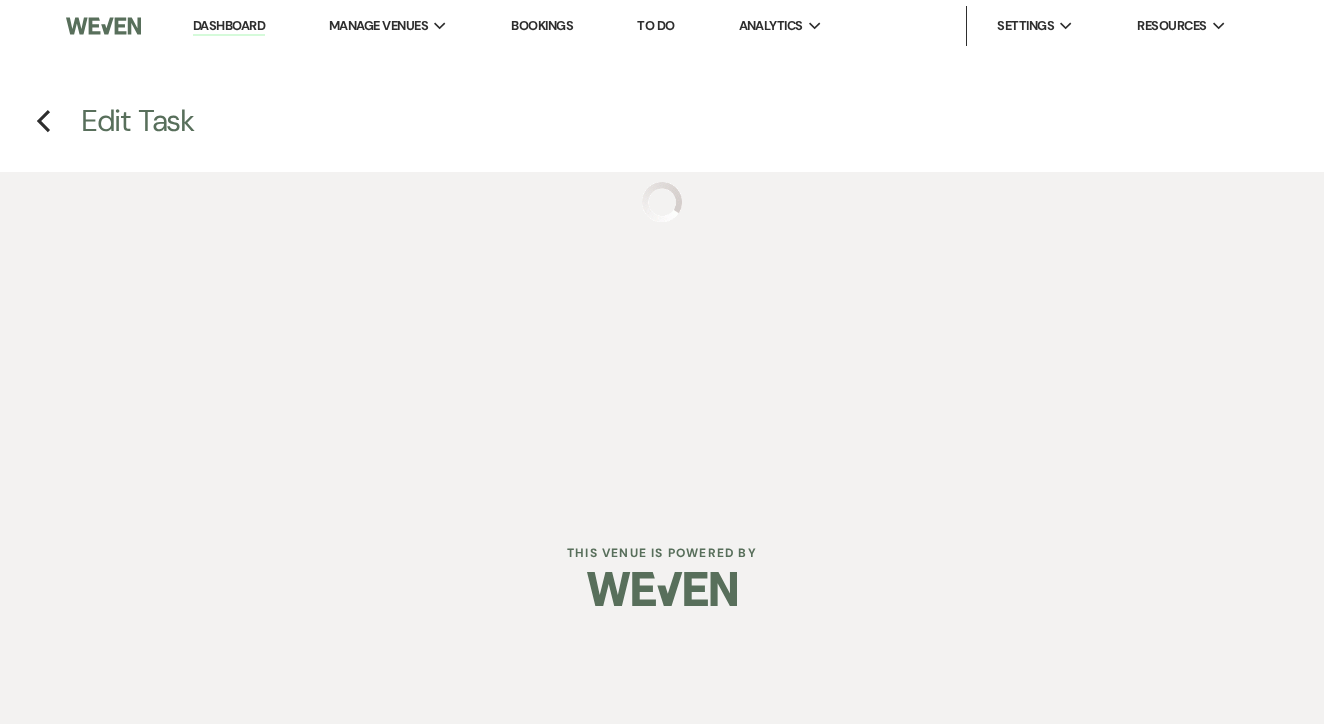 select on "venueHost" 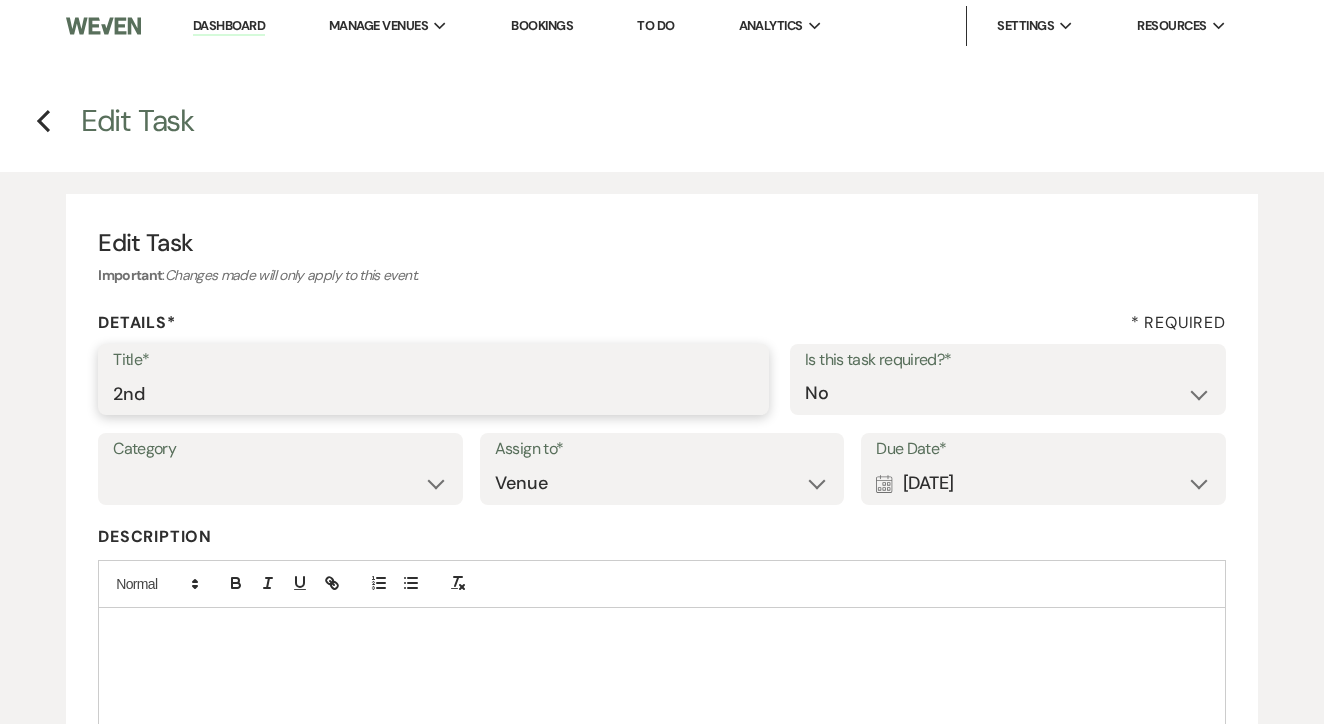 click on "2nd" at bounding box center [433, 393] 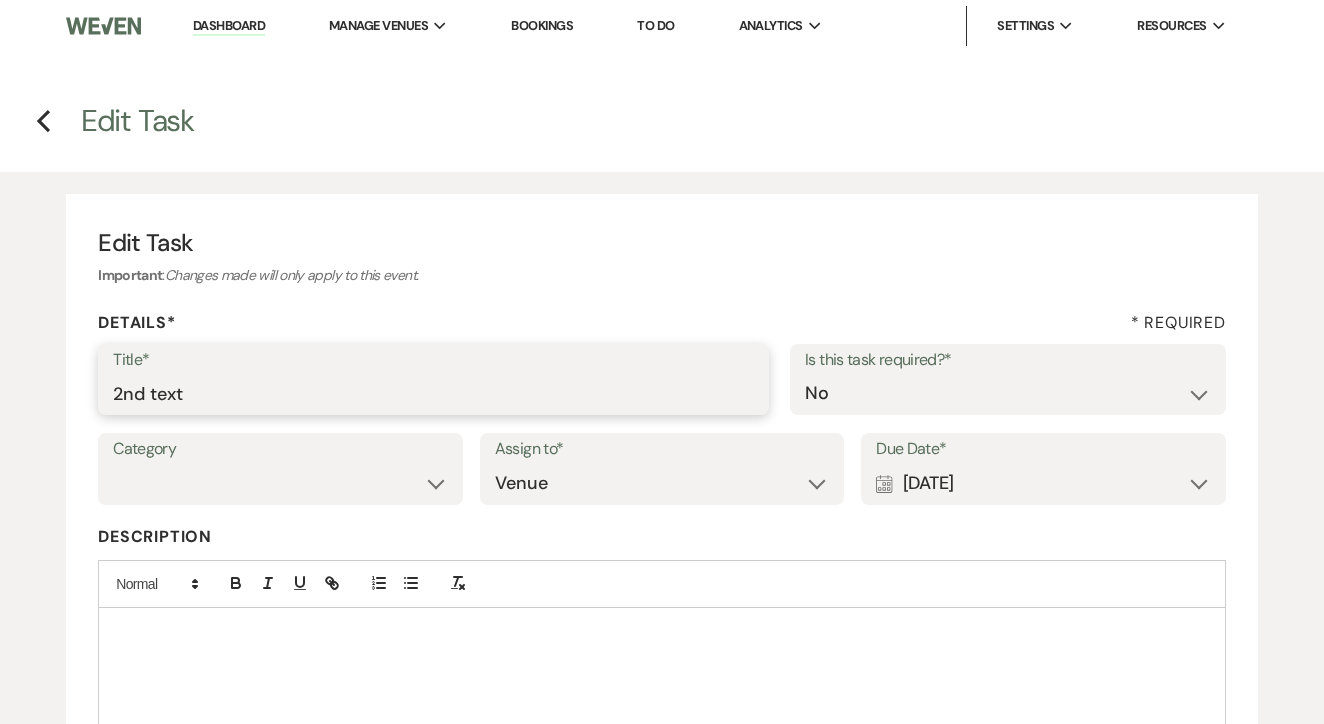 type on "2nd text" 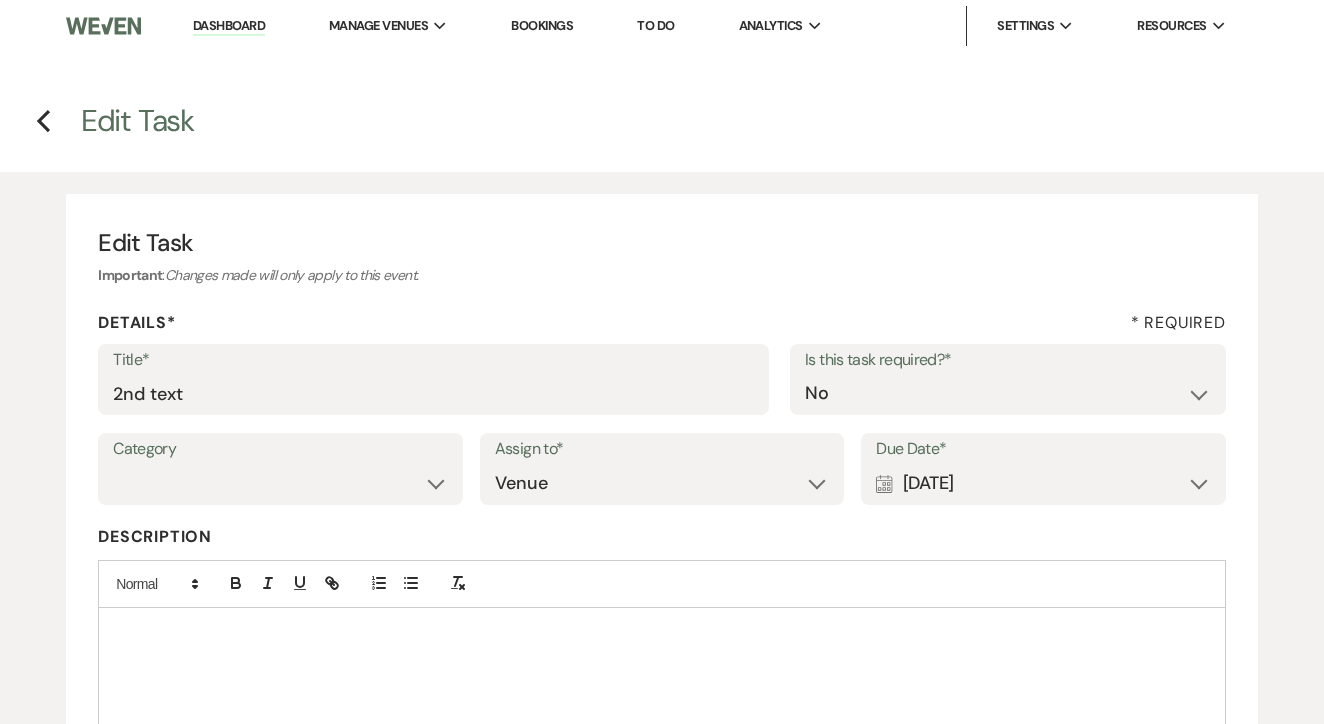 click on "Due Date*" at bounding box center [1043, 449] 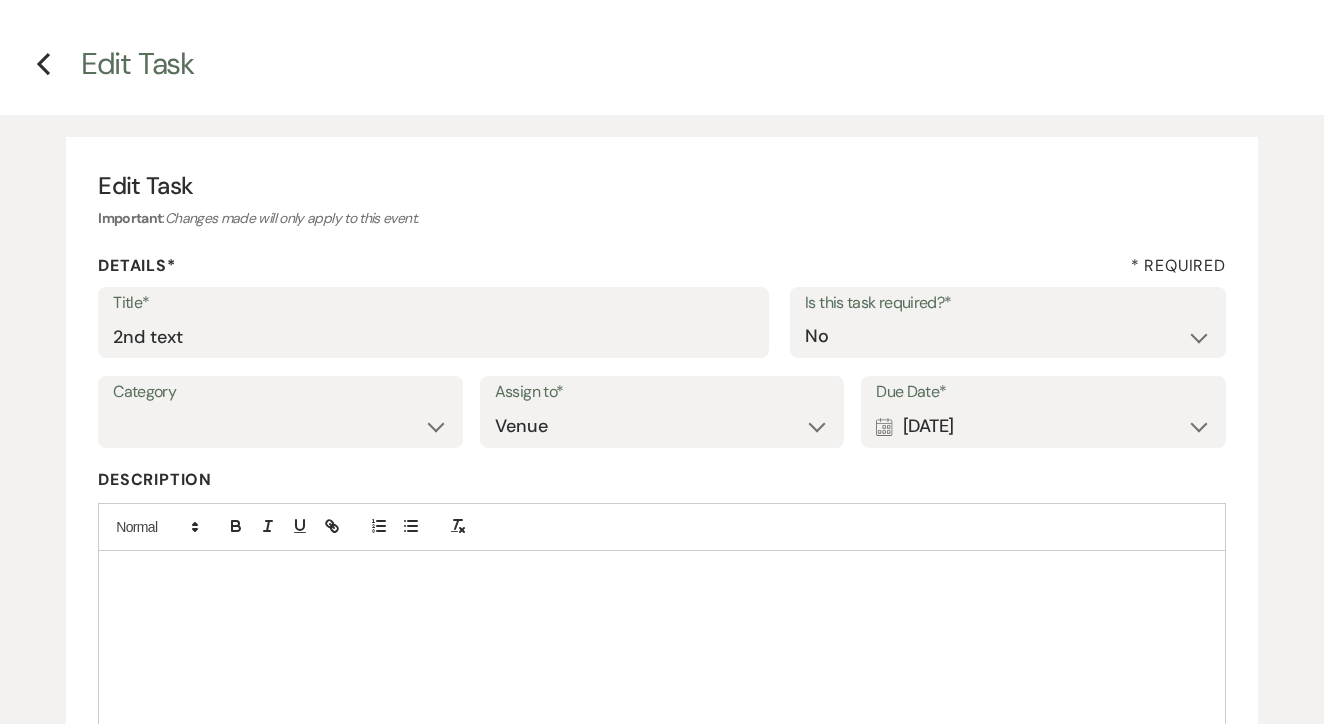 click on "Calendar [DATE] Expand" at bounding box center [1043, 426] 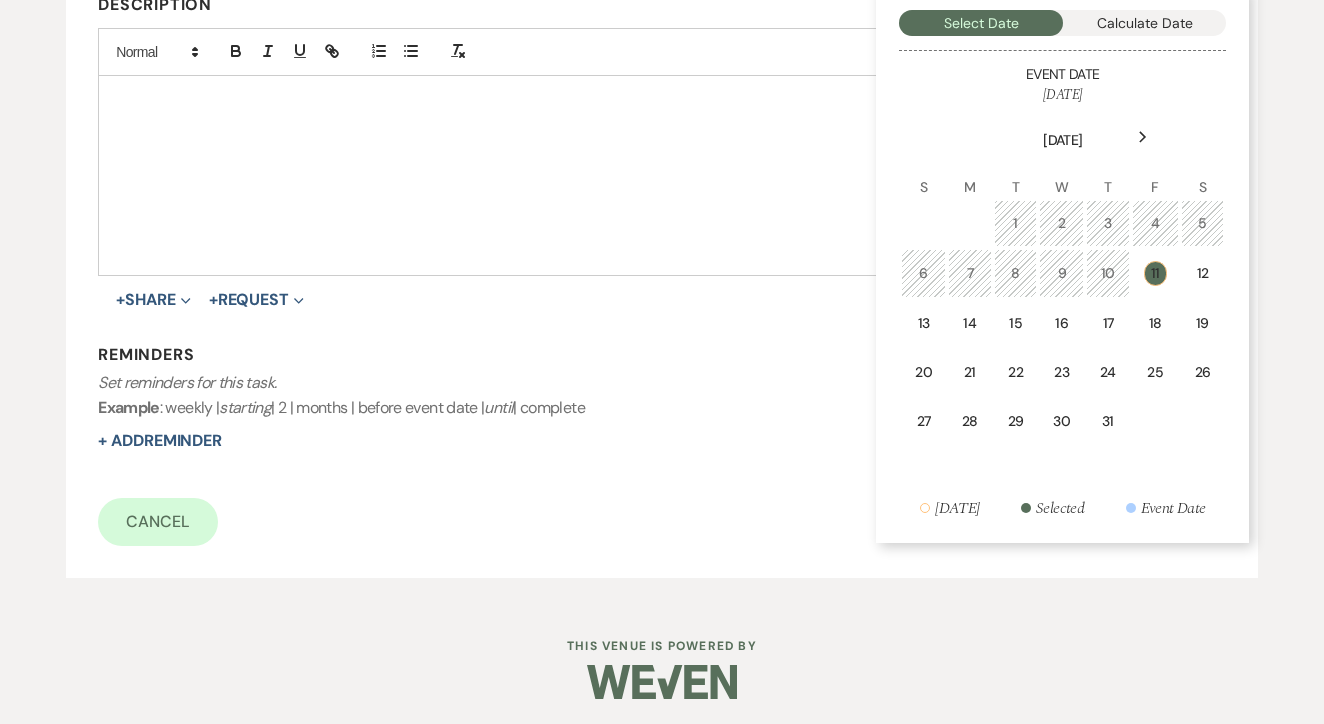 scroll, scrollTop: 530, scrollLeft: 0, axis: vertical 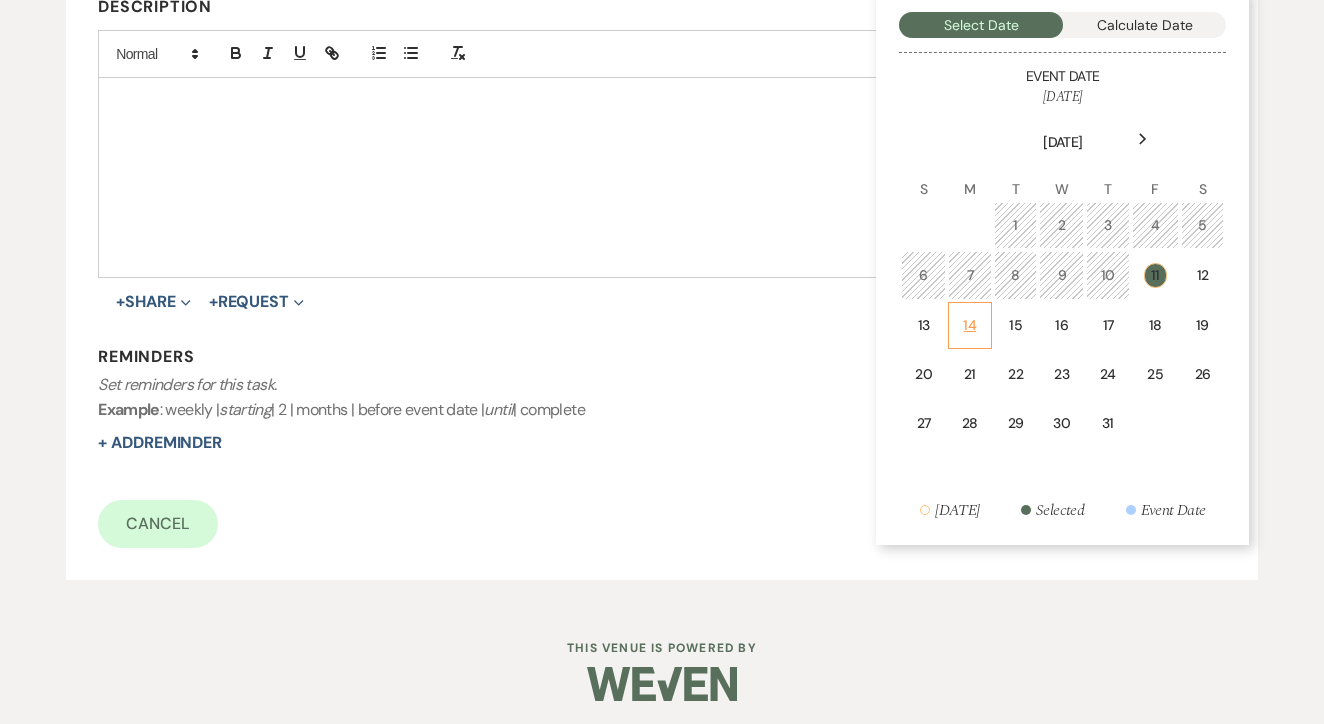 click on "14" at bounding box center (970, 325) 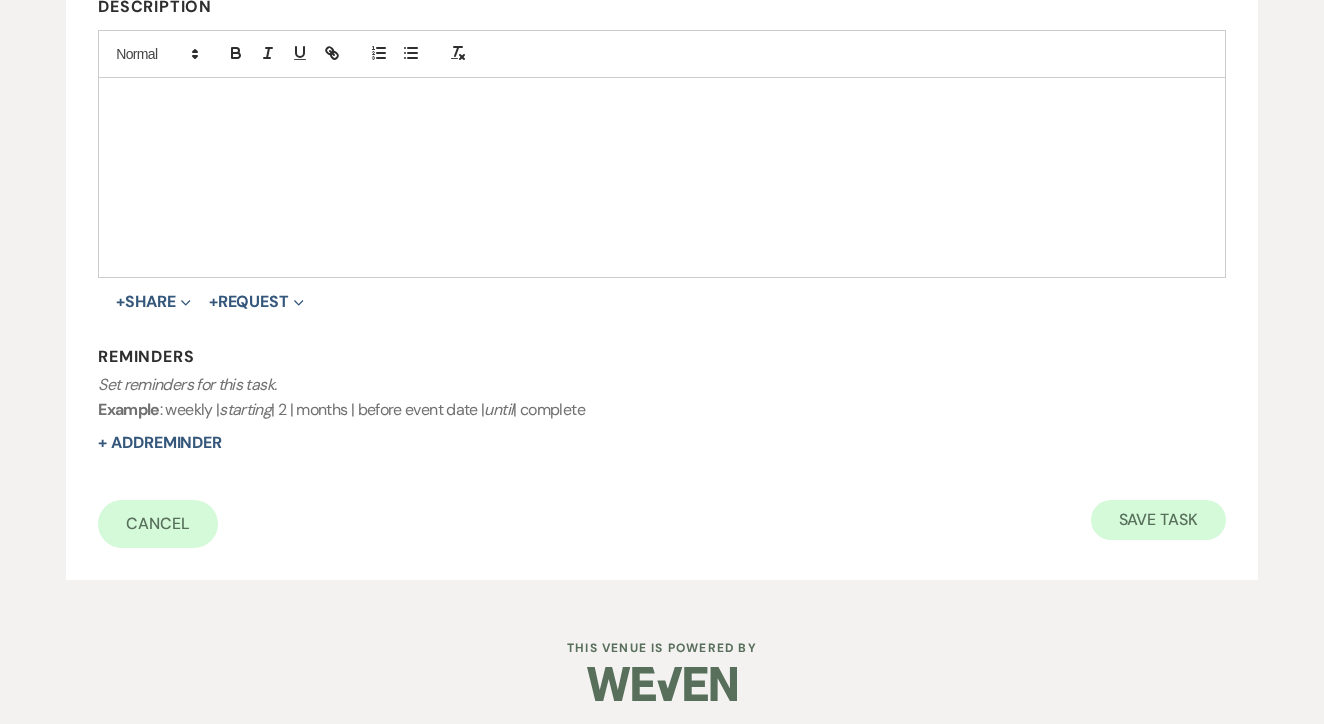 click on "Save Task" at bounding box center [1158, 520] 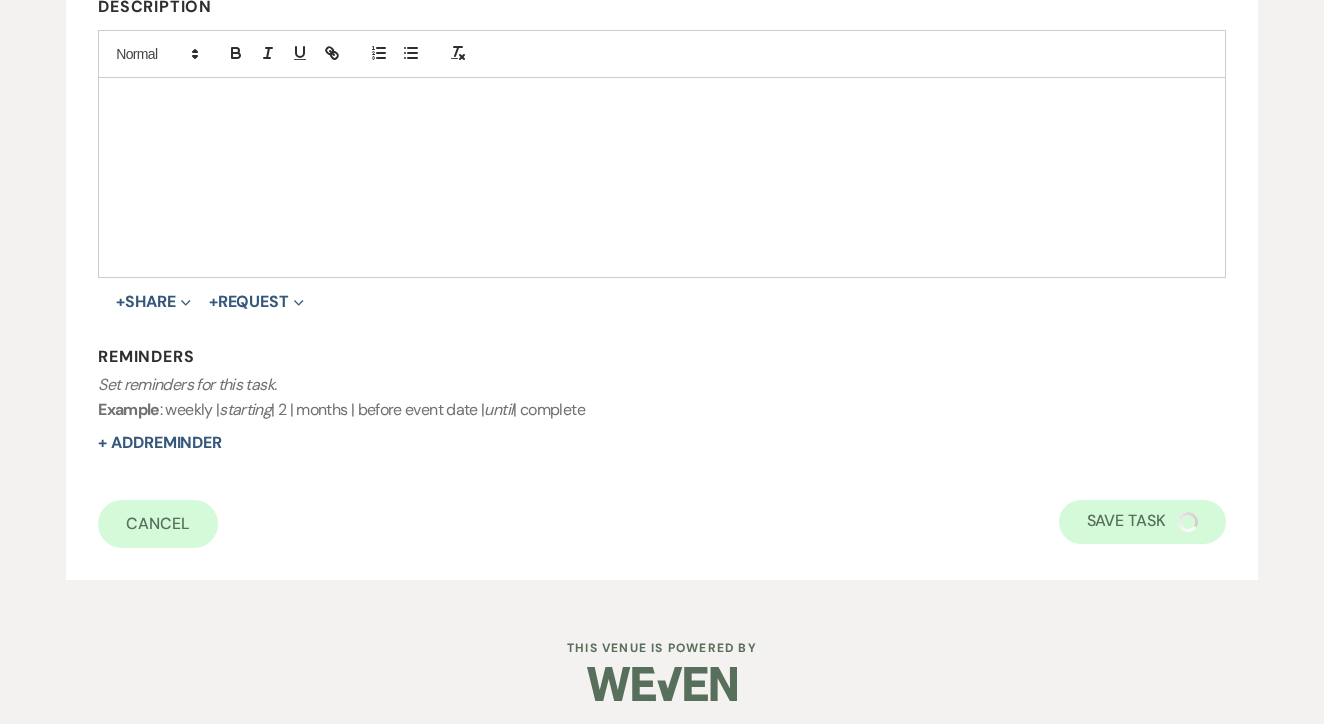select on "2" 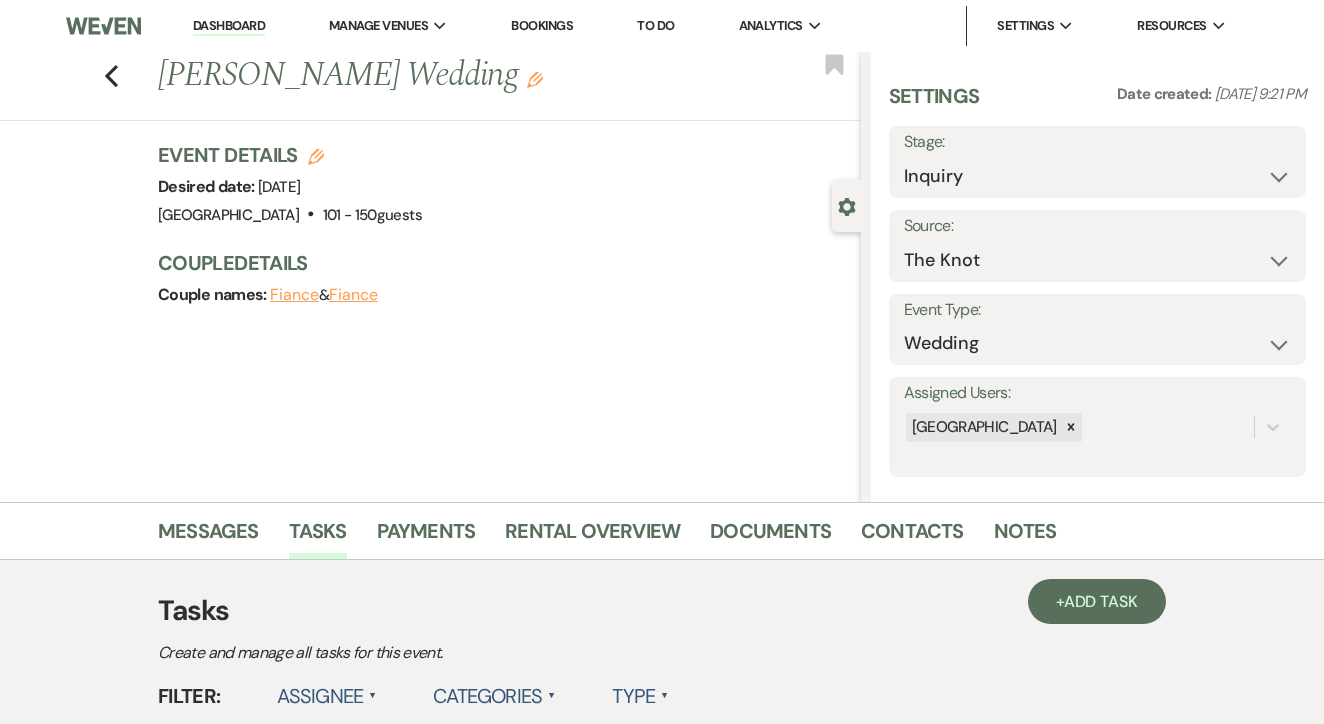 scroll, scrollTop: 0, scrollLeft: 0, axis: both 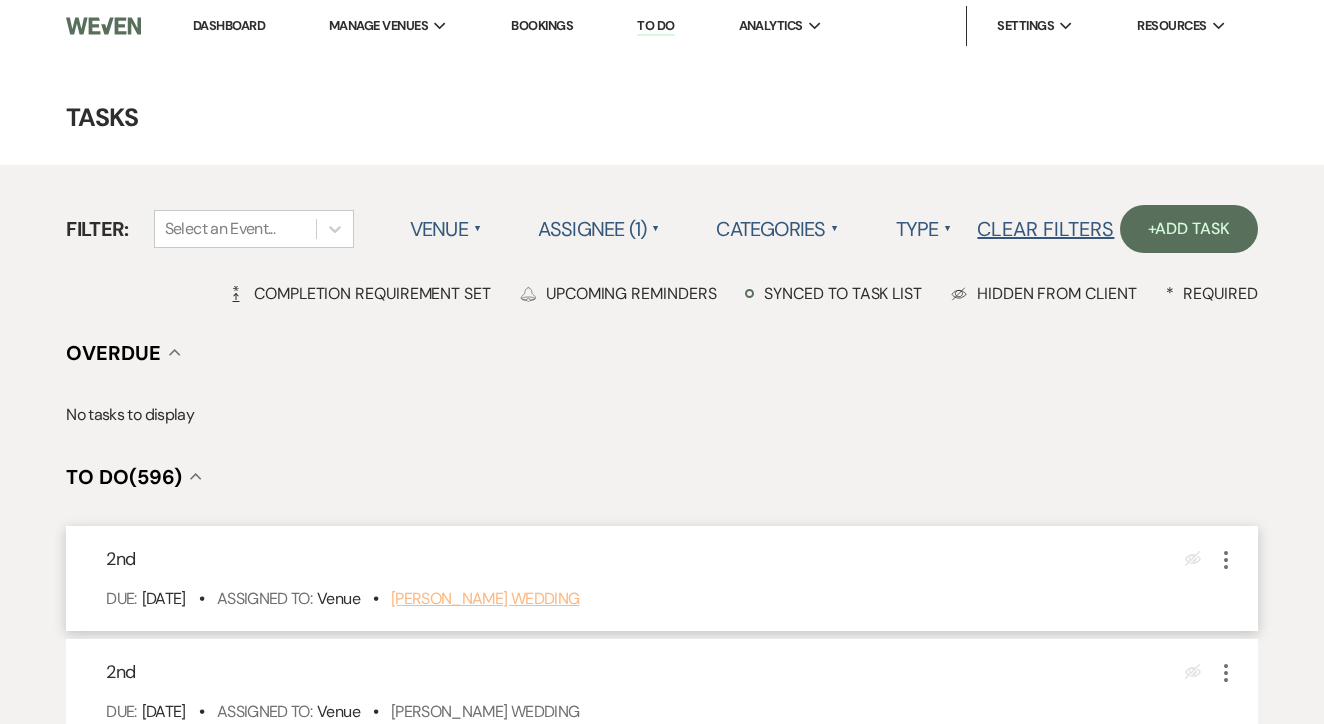click on "Benita Frederick's Wedding" at bounding box center (485, 598) 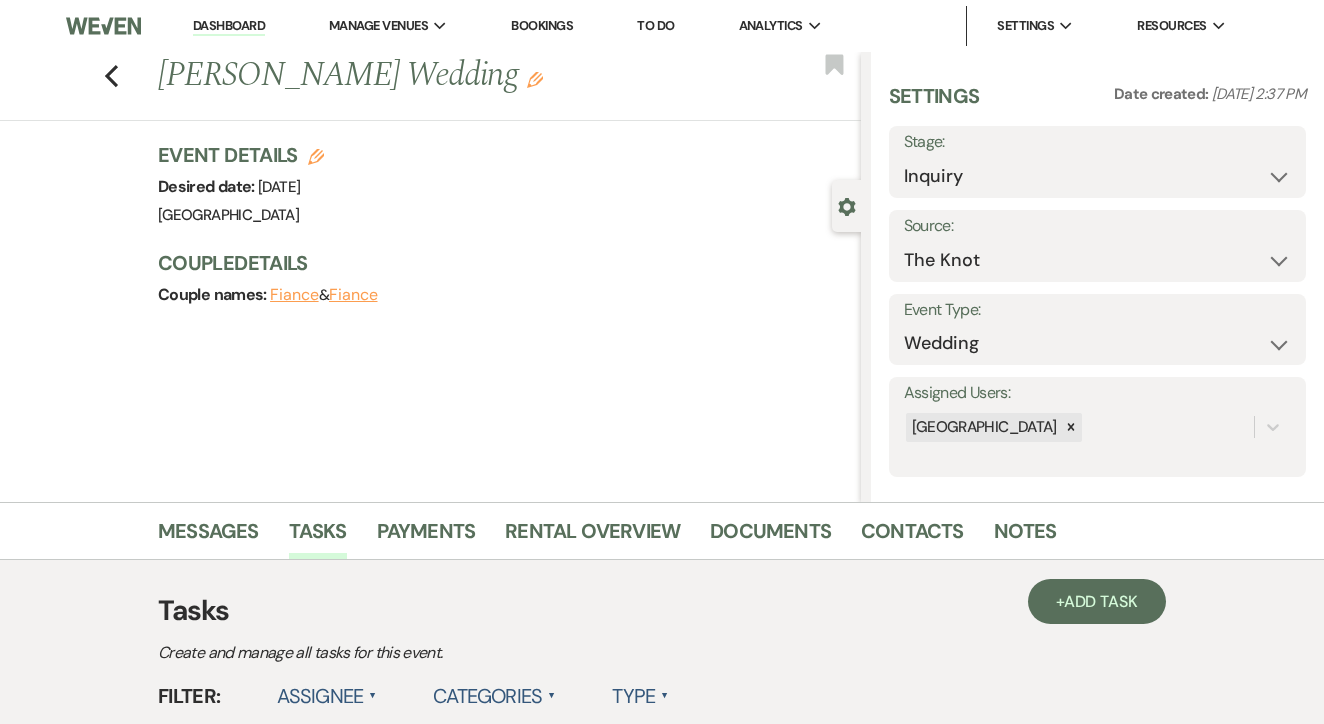 scroll, scrollTop: 0, scrollLeft: 0, axis: both 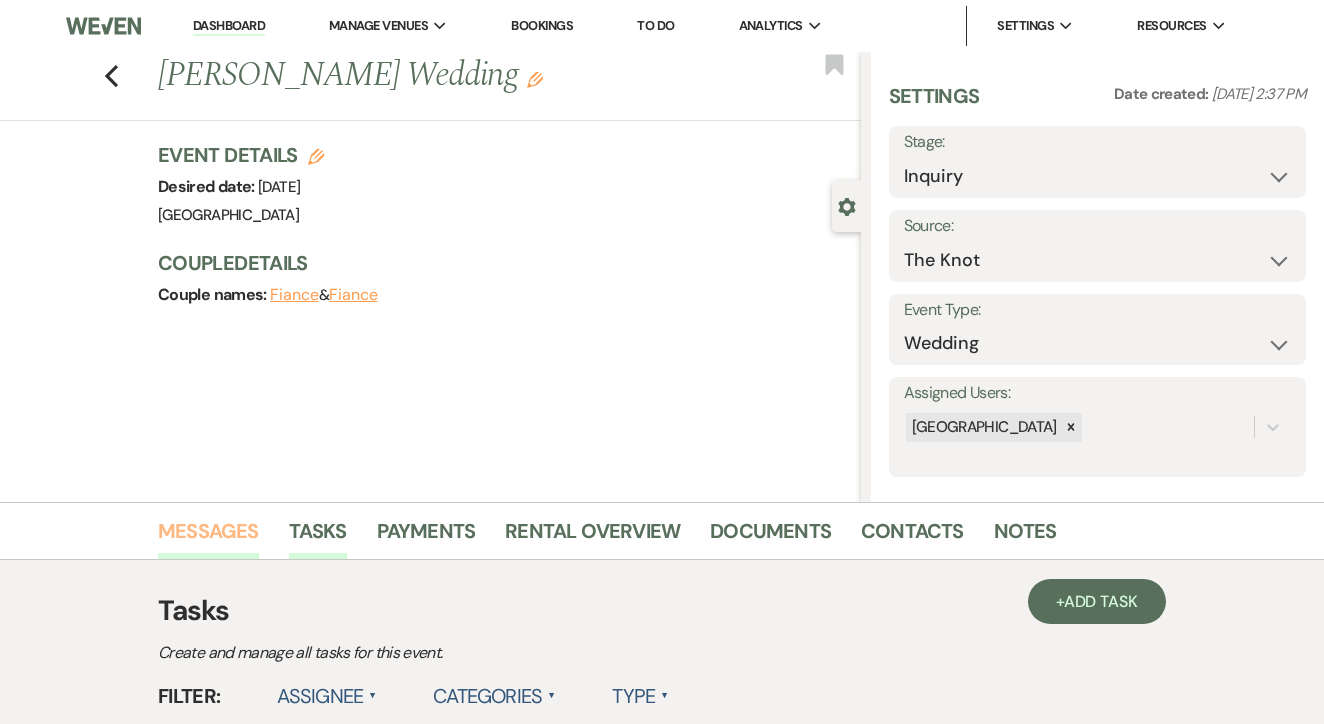 click on "Messages" at bounding box center (208, 537) 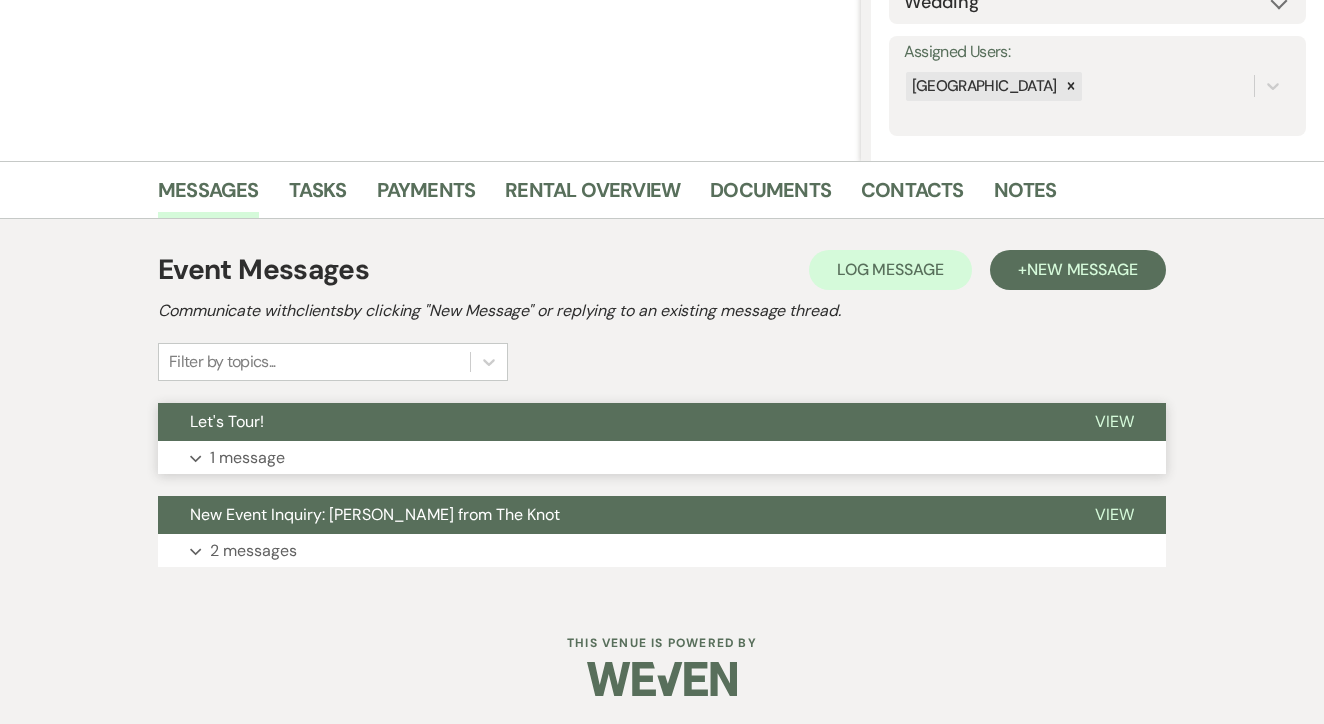 click on "Let's Tour!" at bounding box center (610, 422) 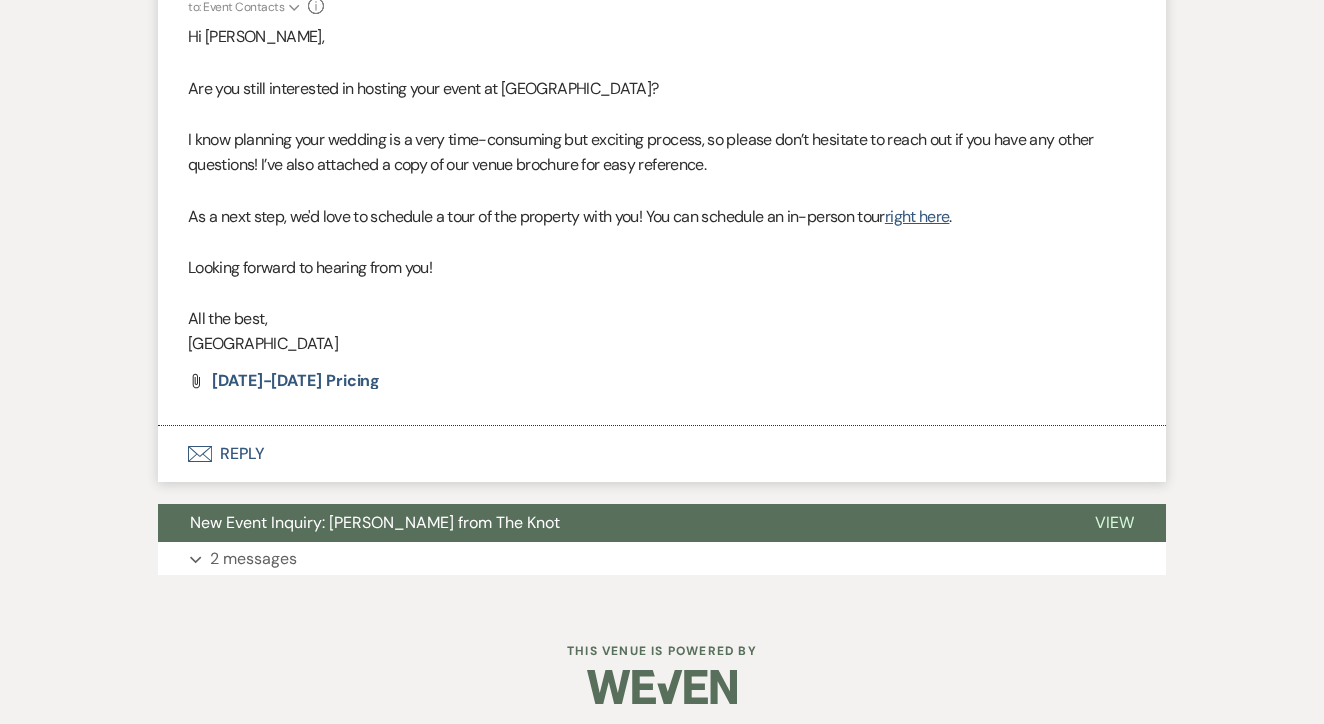 click on "Envelope Reply" at bounding box center [662, 454] 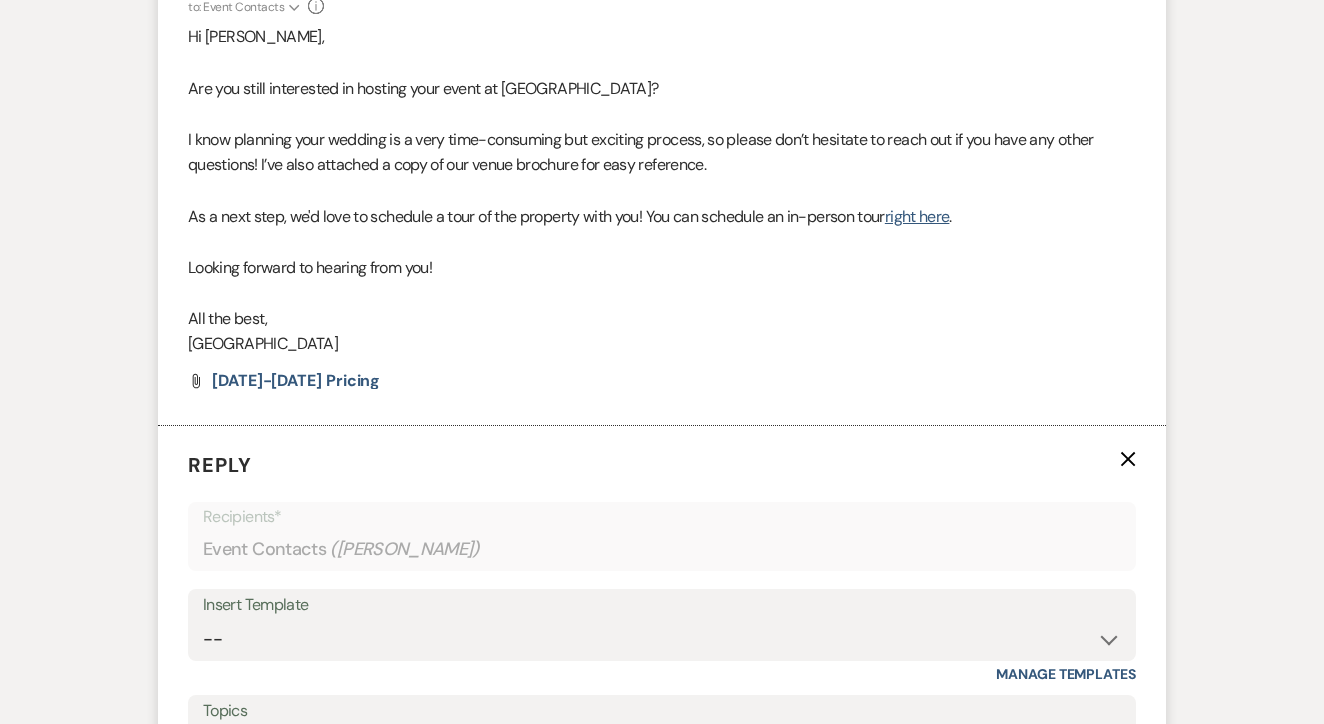 scroll, scrollTop: 1090, scrollLeft: 0, axis: vertical 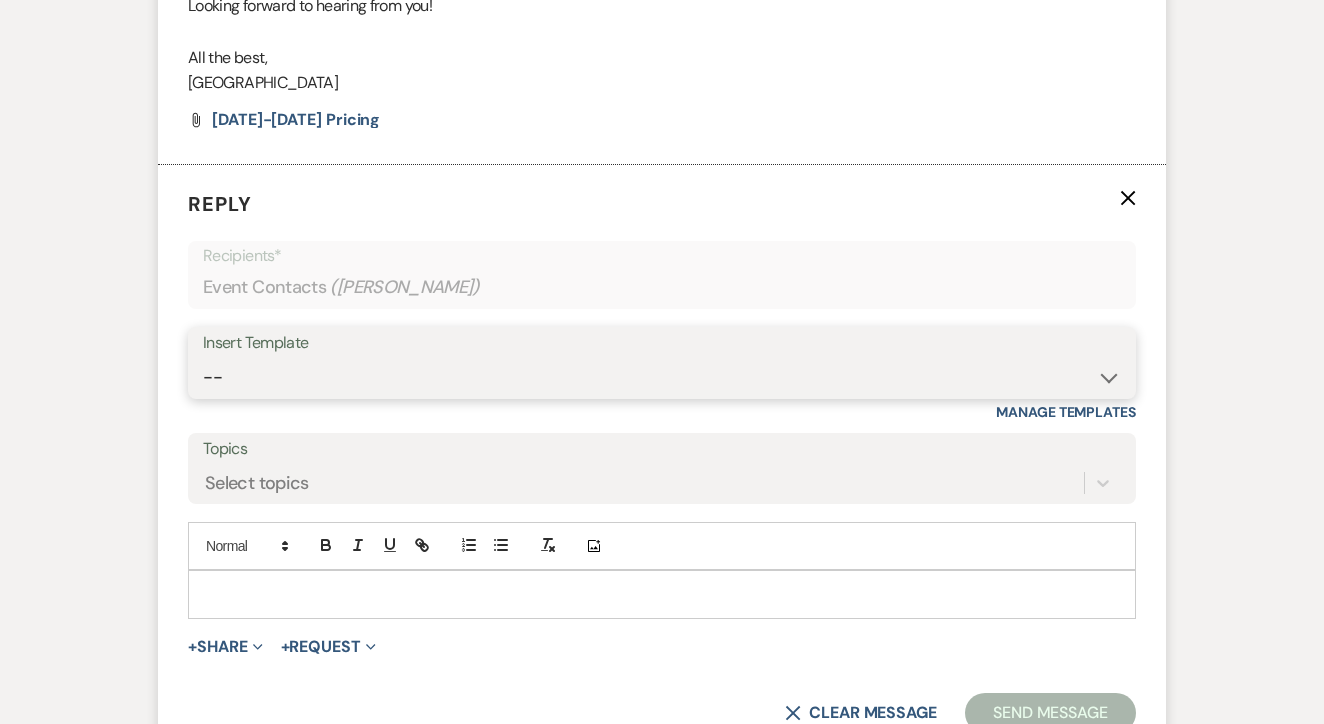 click on "-- Lead: Automated Intro Email (Wedding) Lead: 1st Follow Up Email Images Lead: TEXT (1st) Lead: 2nd Follow Up Email Lead: Booking Proposal (Post-Tour) Booked: Weven Planning Portal Introduction (AI) Lead: TEXT (Intro) Lead: Phone Consult Follow-up Lead: Hired Someone Else Lead: Confirm Tour Lead: Confirm Tour (TEXT) Booked: Insta Post Info Lead: 3rd Follow Up Email Booked: Damage Deposit Deduction Lead: Post Tour F/u (no proposal) Lead: Tour No-Show Booked: Day After Wedding Booked: Mailing Address Lead: Cancelled Tour Lead: TEXT (2nd) Lead: 4th Follow Up Email Lead: Booking Deposit Type (ACH or Card) Booked: Vendor Information Needed Booked: Review Request Lead: ACH Instructions Vendor: Photo Request Vendor: Video Request Booked: 6 Month Planning Meeting Booked: 6 Week Final Consult Open House Invite Booked: Late Payment Booked: Weven Planning Portal Introduction" at bounding box center (662, 377) 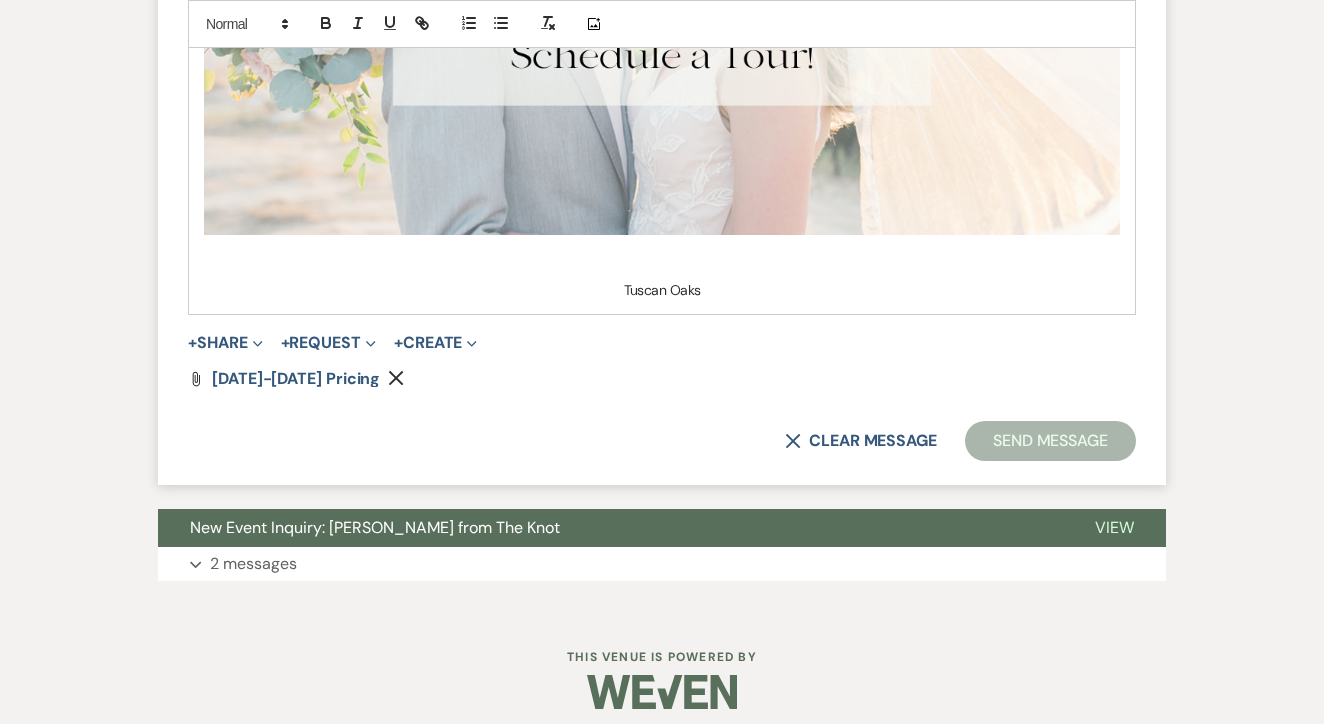 click on "Send Message" at bounding box center [1050, 441] 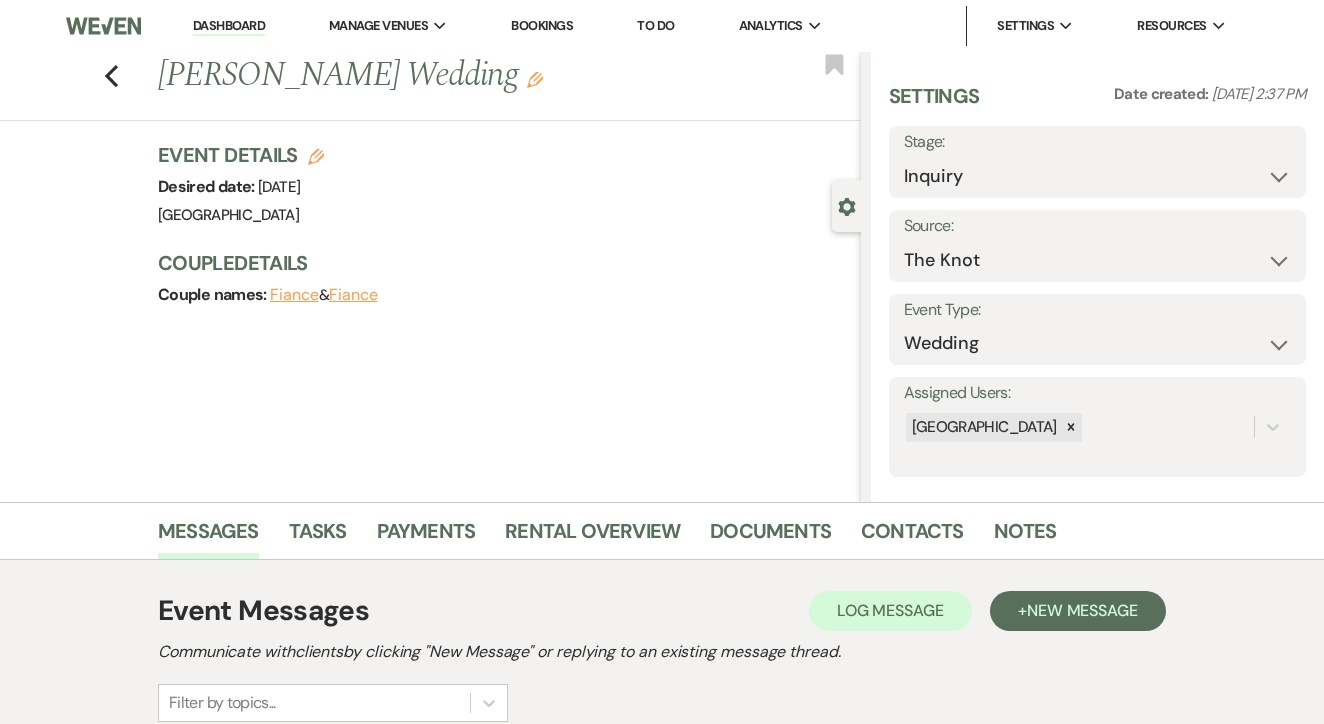 scroll, scrollTop: 0, scrollLeft: 0, axis: both 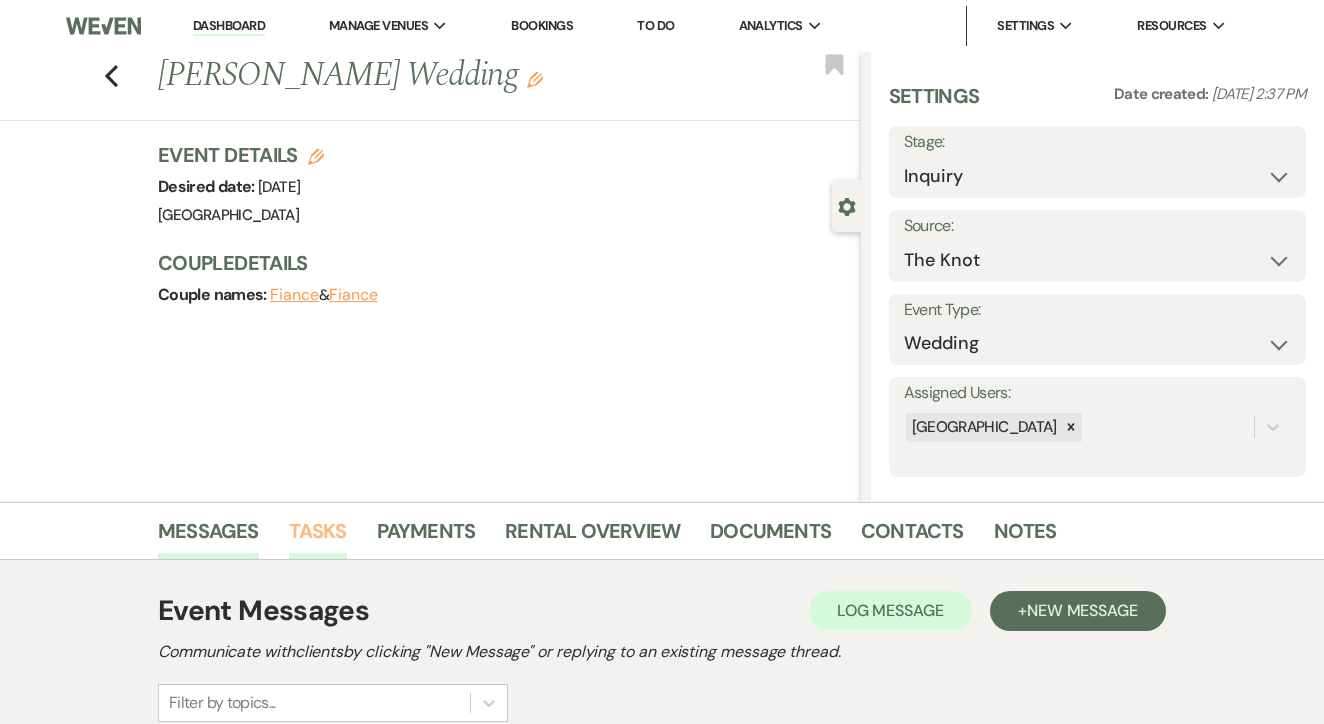 click on "Tasks" at bounding box center (318, 537) 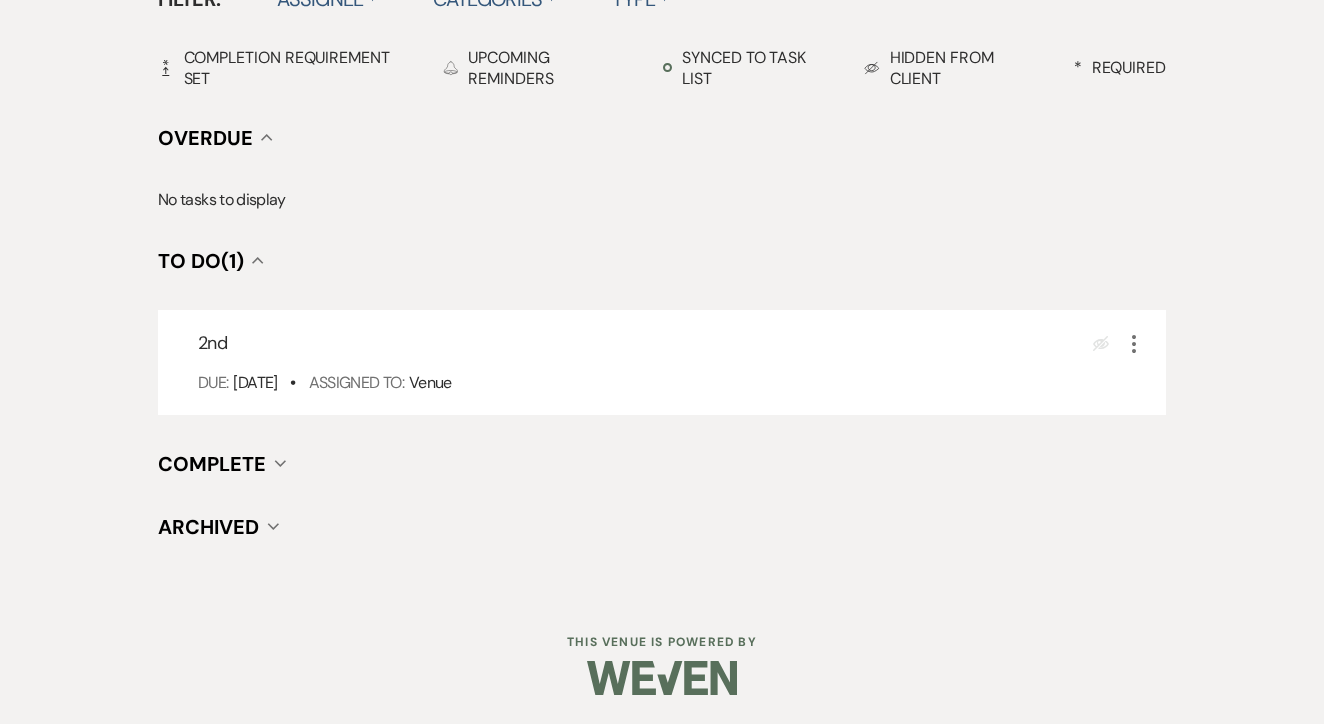 scroll, scrollTop: 696, scrollLeft: 0, axis: vertical 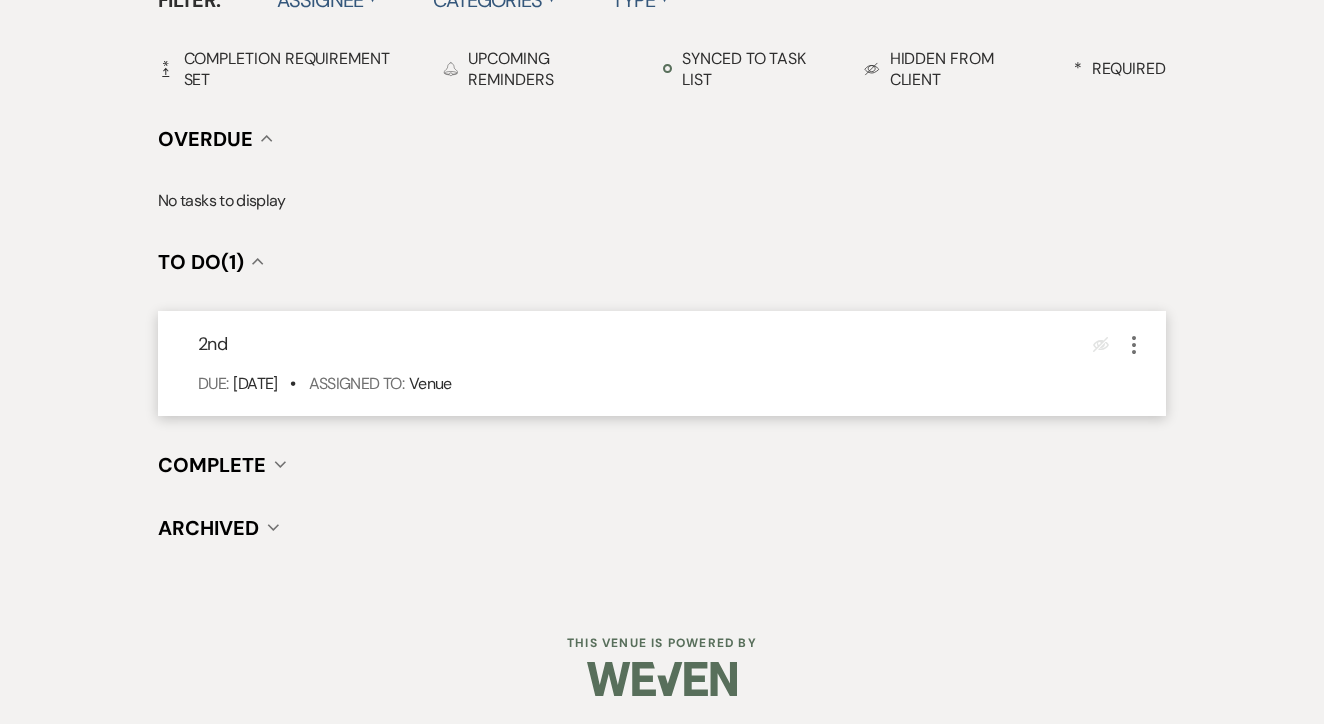 click on "2nd Eye Blocked More Due:  Jul 11 25 • Assigned To:  Venue" at bounding box center (662, 363) 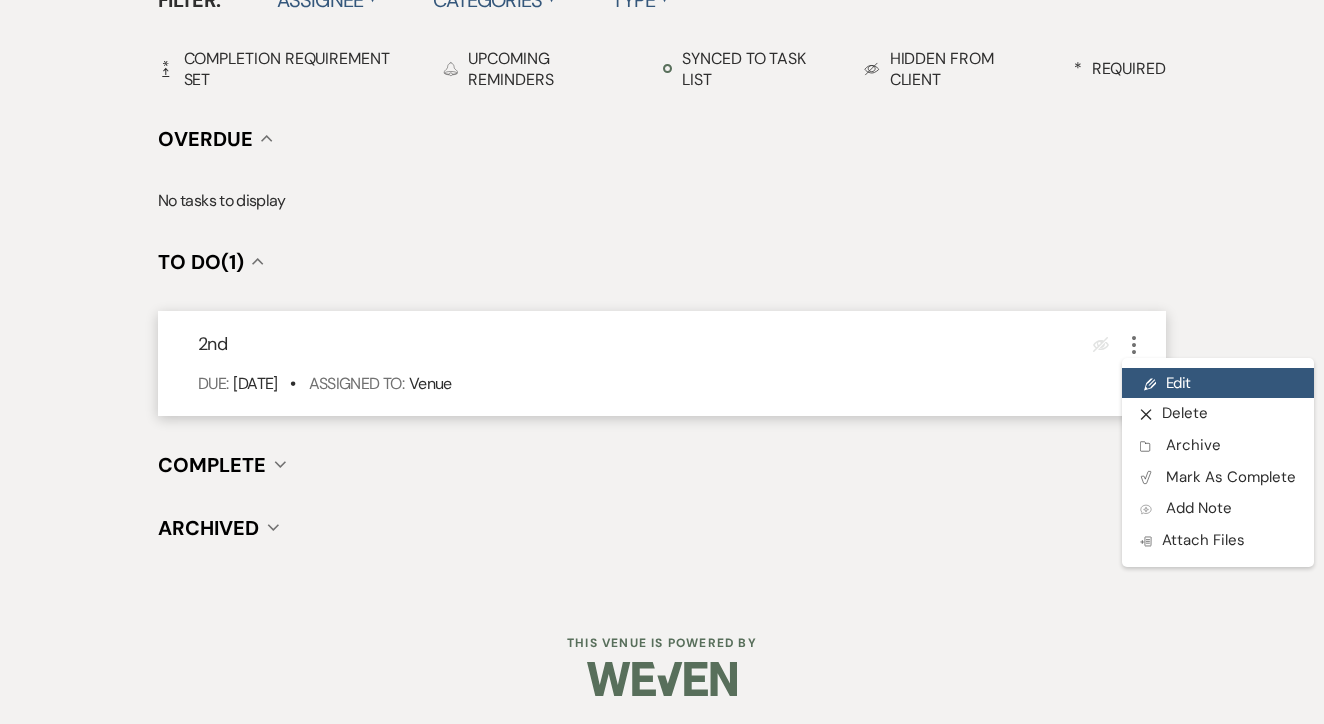 click on "Pencil  Edit" at bounding box center [1218, 383] 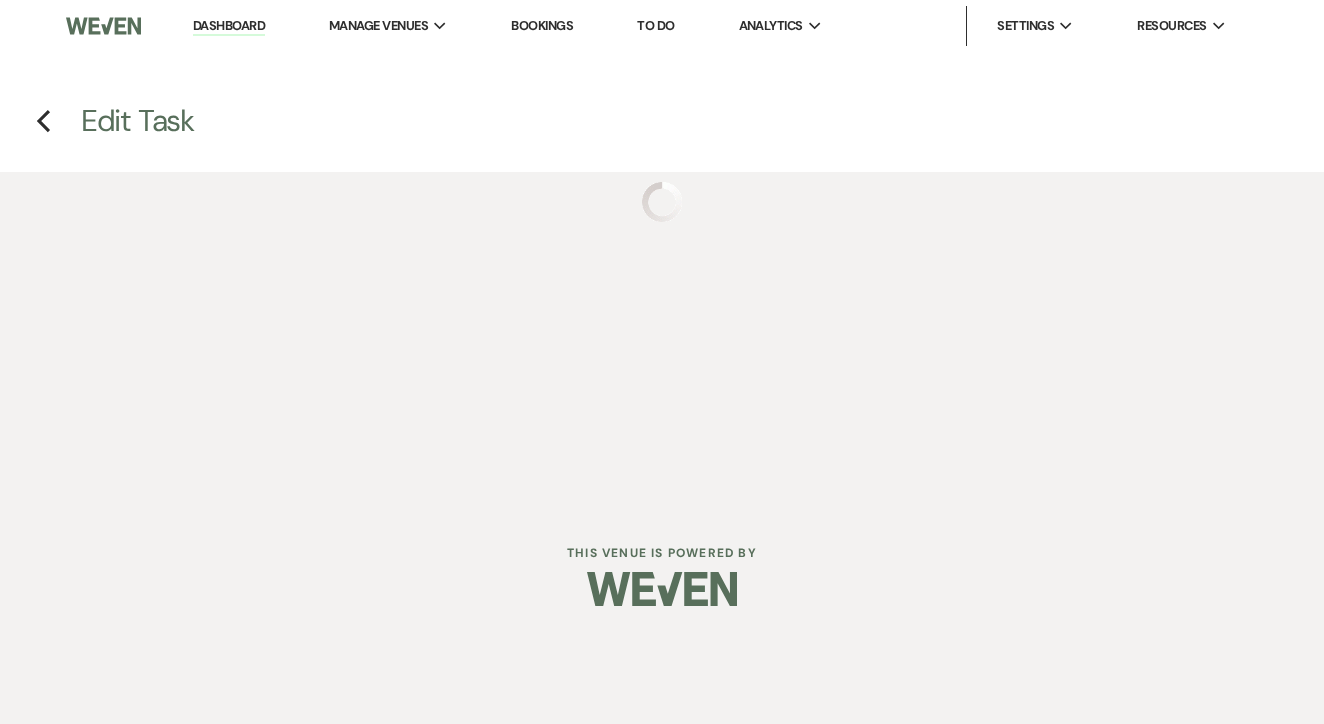 select on "false" 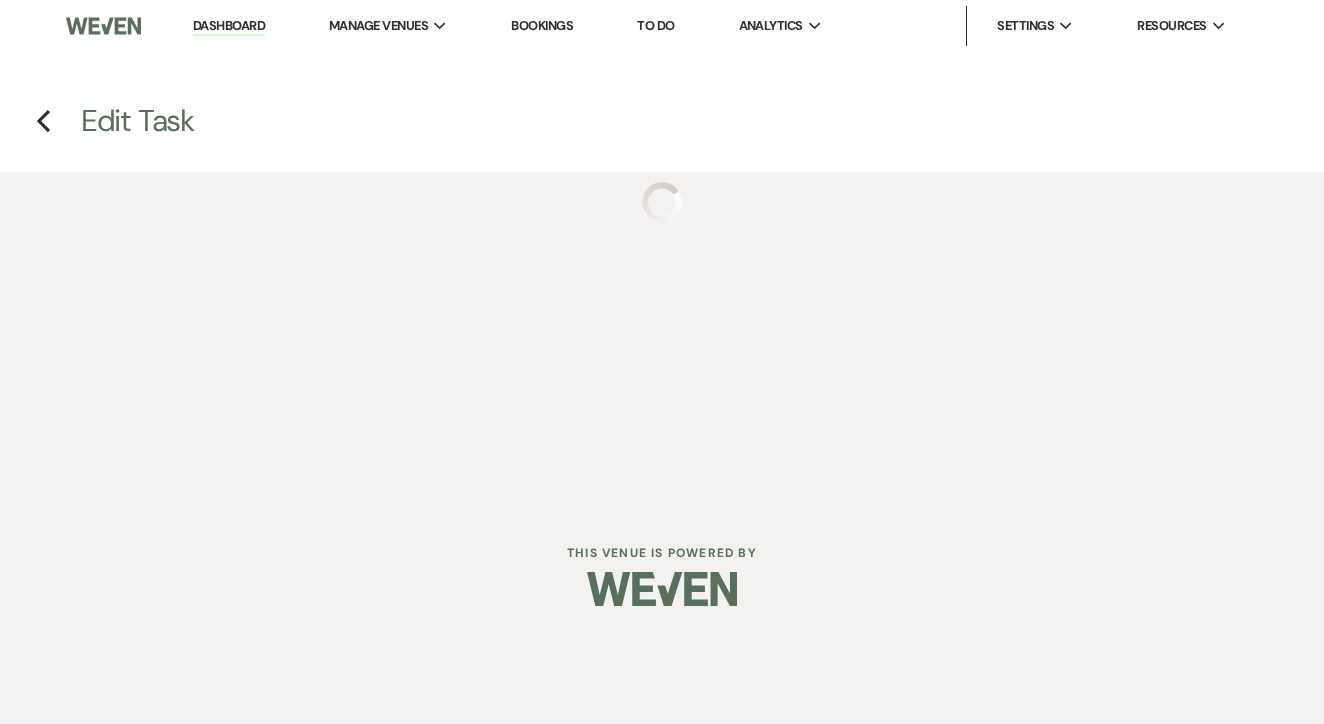 select on "venueHost" 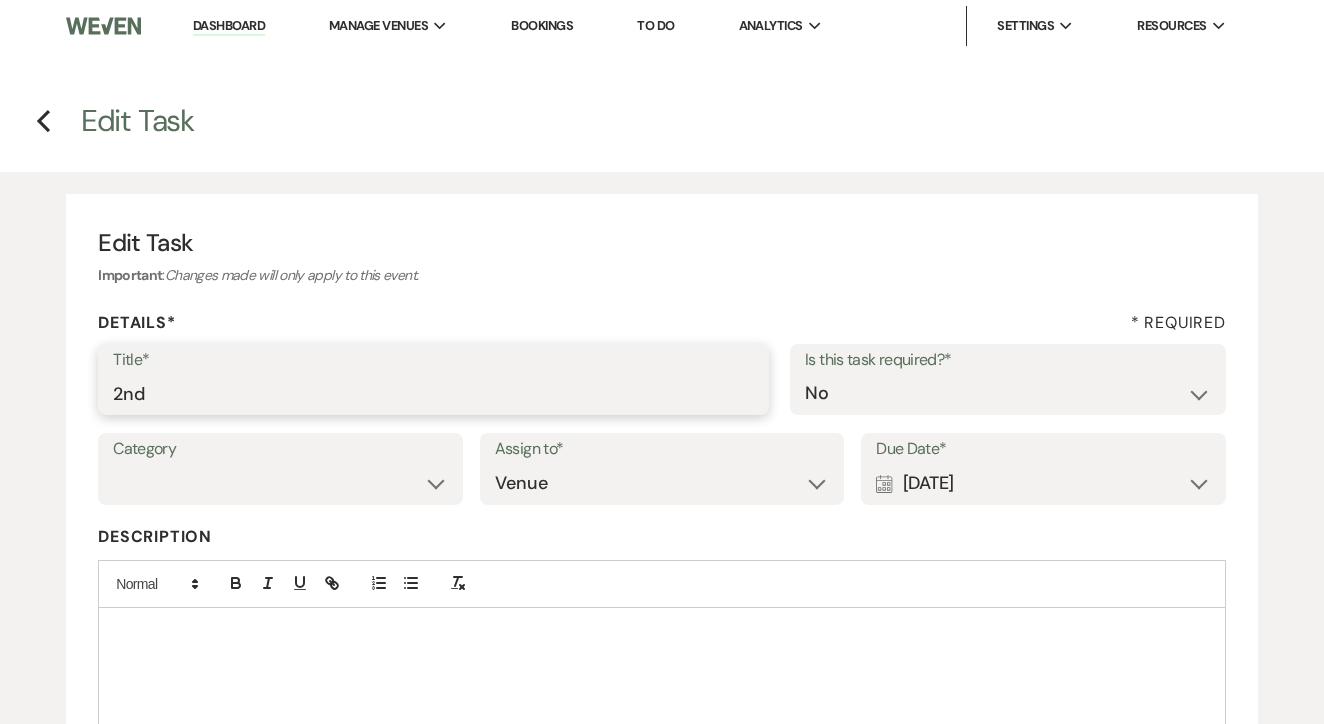 click on "2nd" at bounding box center (433, 393) 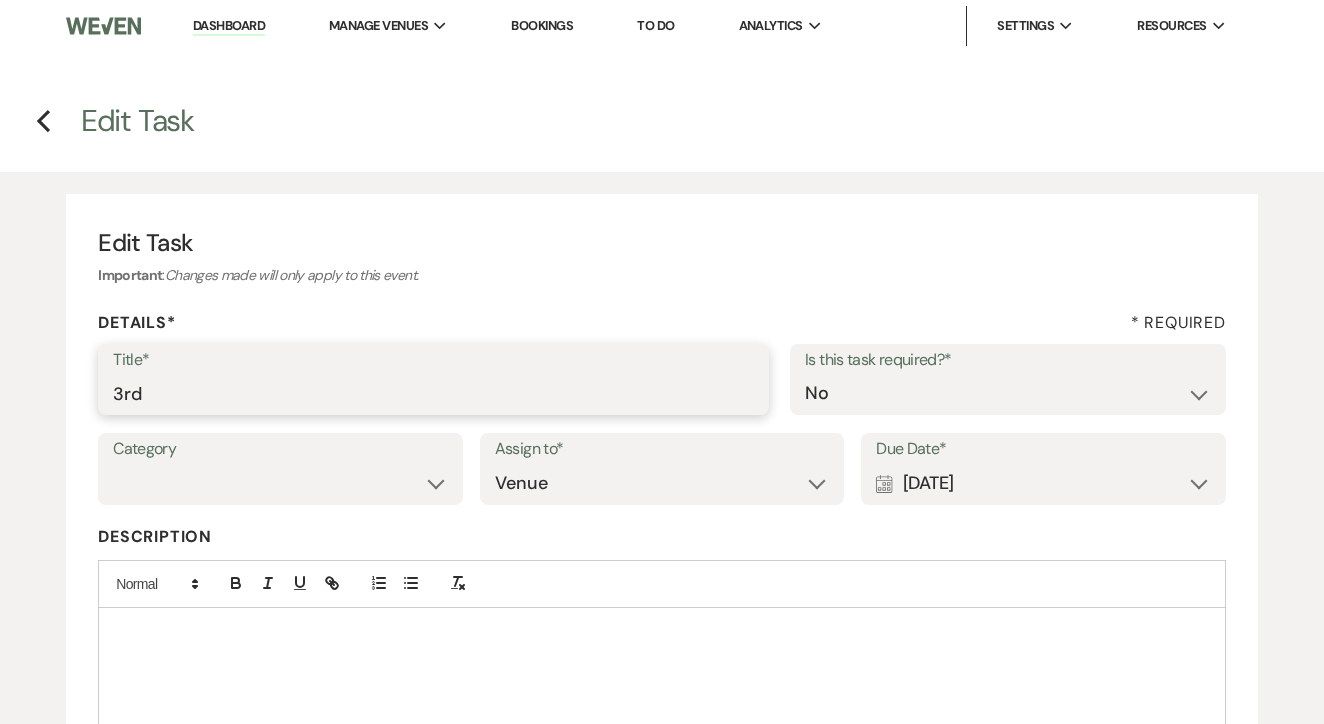 type on "3rd" 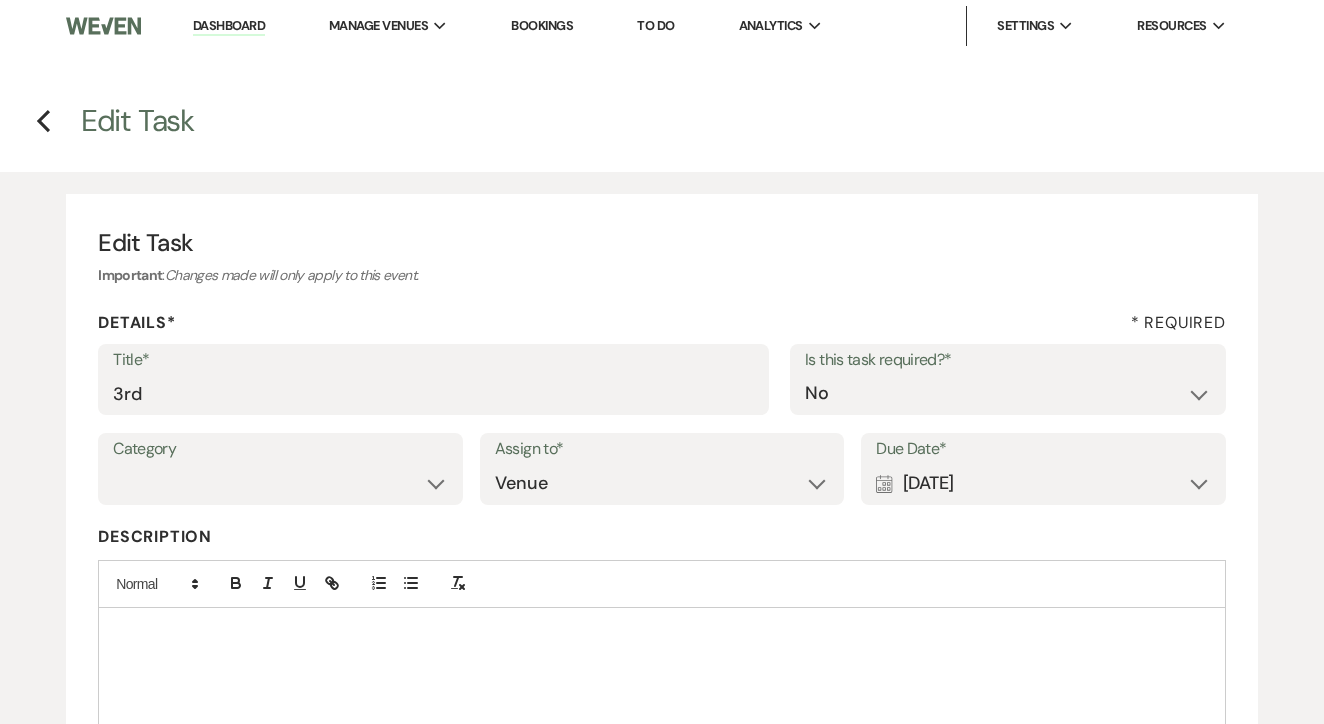 click on "Calendar [DATE] Expand" at bounding box center (1043, 483) 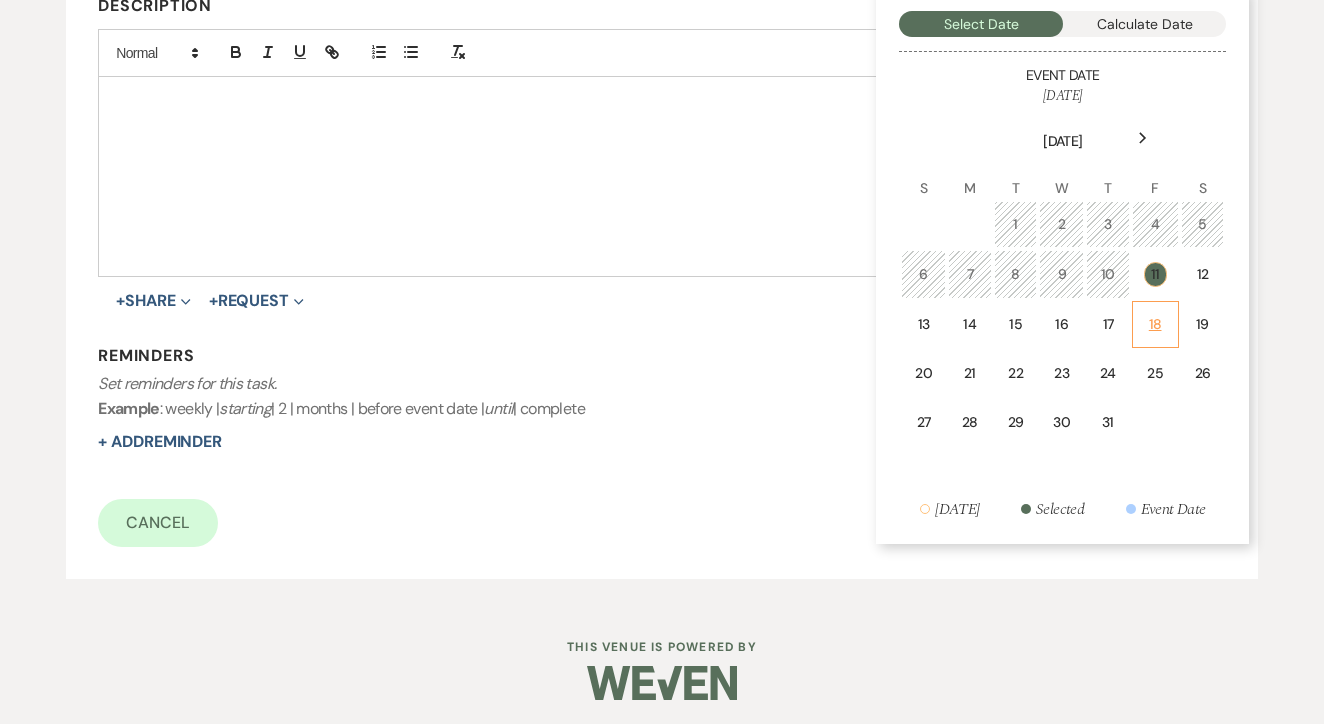 scroll, scrollTop: 530, scrollLeft: 0, axis: vertical 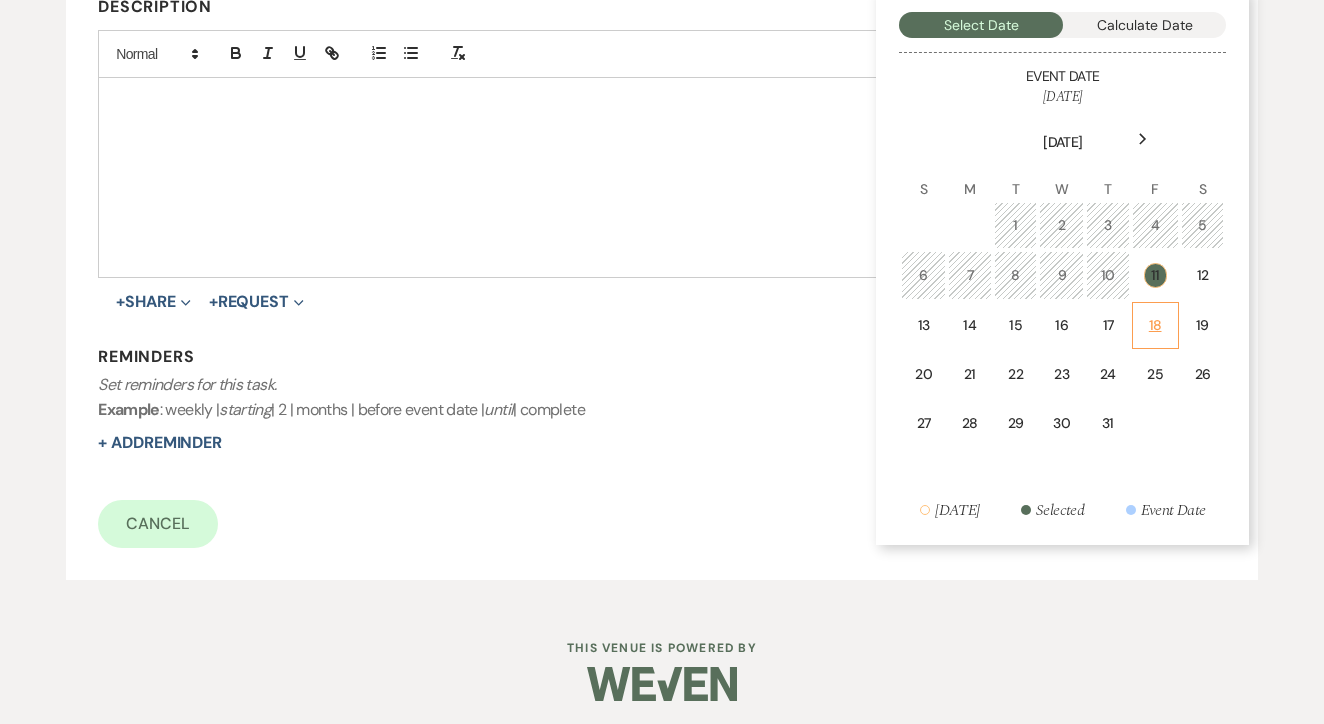 click on "18" at bounding box center (1155, 325) 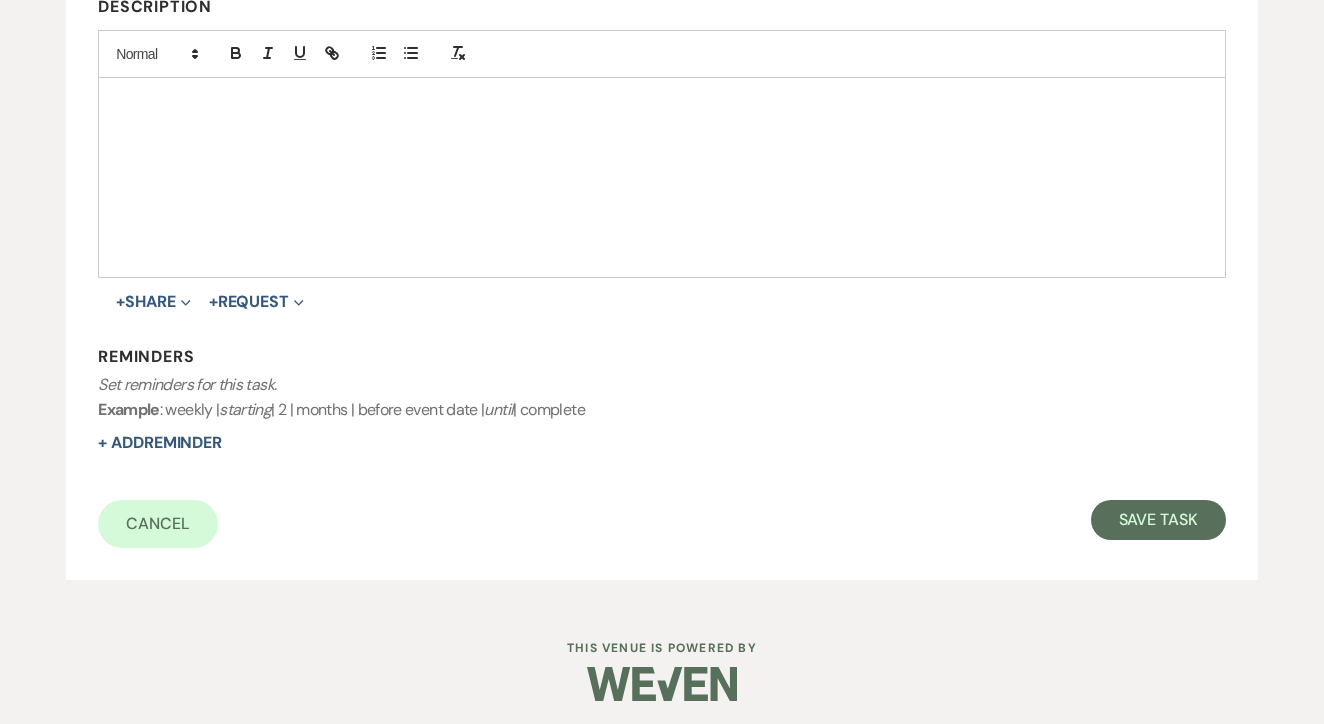 click on "Title* 3rd Is this task required?* Yes No Category Venue Vendors Guests Details Finalize & Share Assign to* Venue Client Due Date* Calendar Jul 18, 2025 Expand Description                                                                             +  Share Expand Doc Upload Documents Add Photo Images Pref Vendors Preferred vendors +  Request Expand Vendor List Vendor list Doc Upload Document upload Reminders Set reminders for this task. Example : weekly |  starting  | 2 | months | before event date |  until  | complete + Add  Reminder Cancel Save Task" at bounding box center (662, 181) 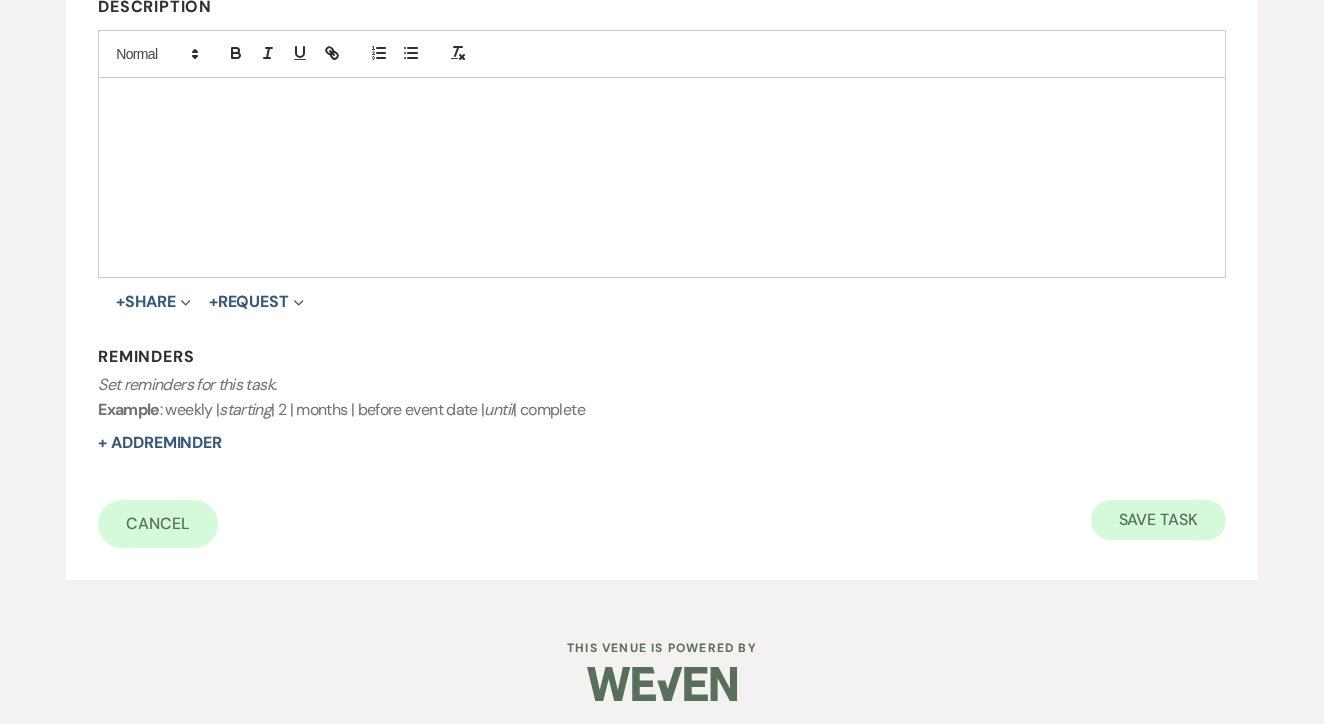 click on "Save Task" at bounding box center (1158, 520) 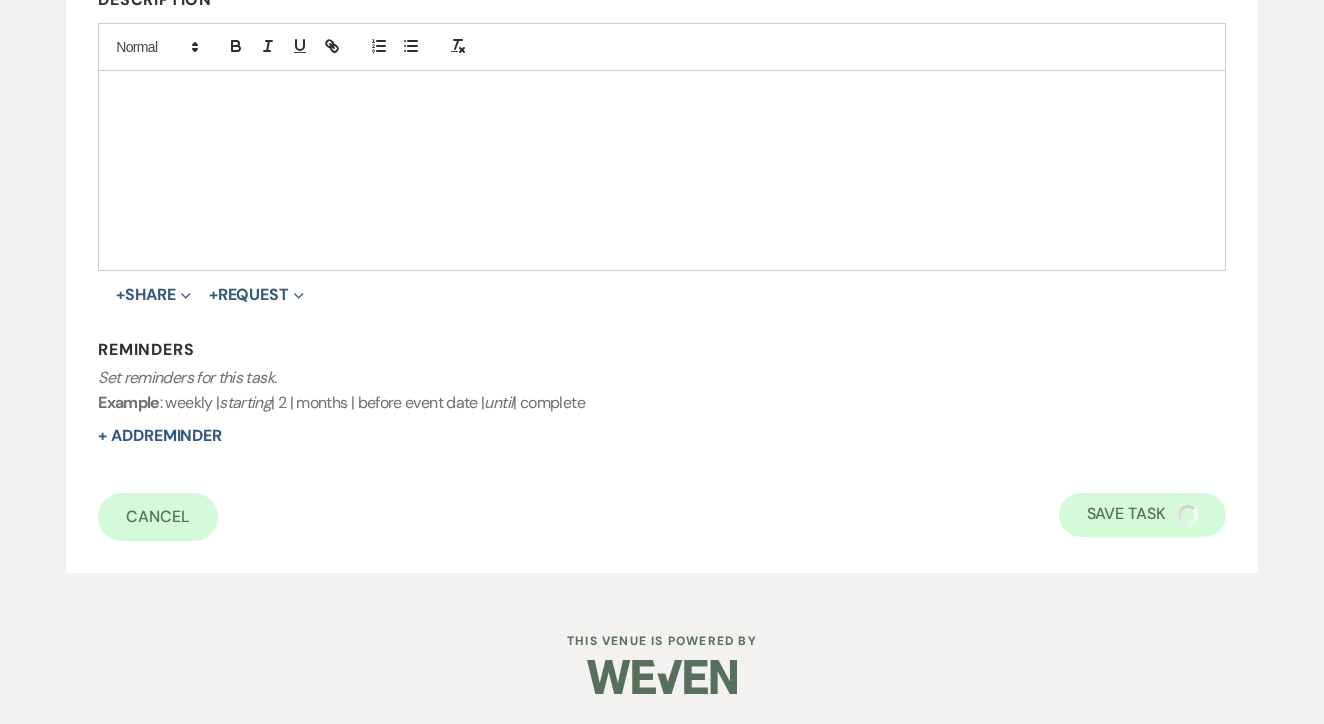 select on "2" 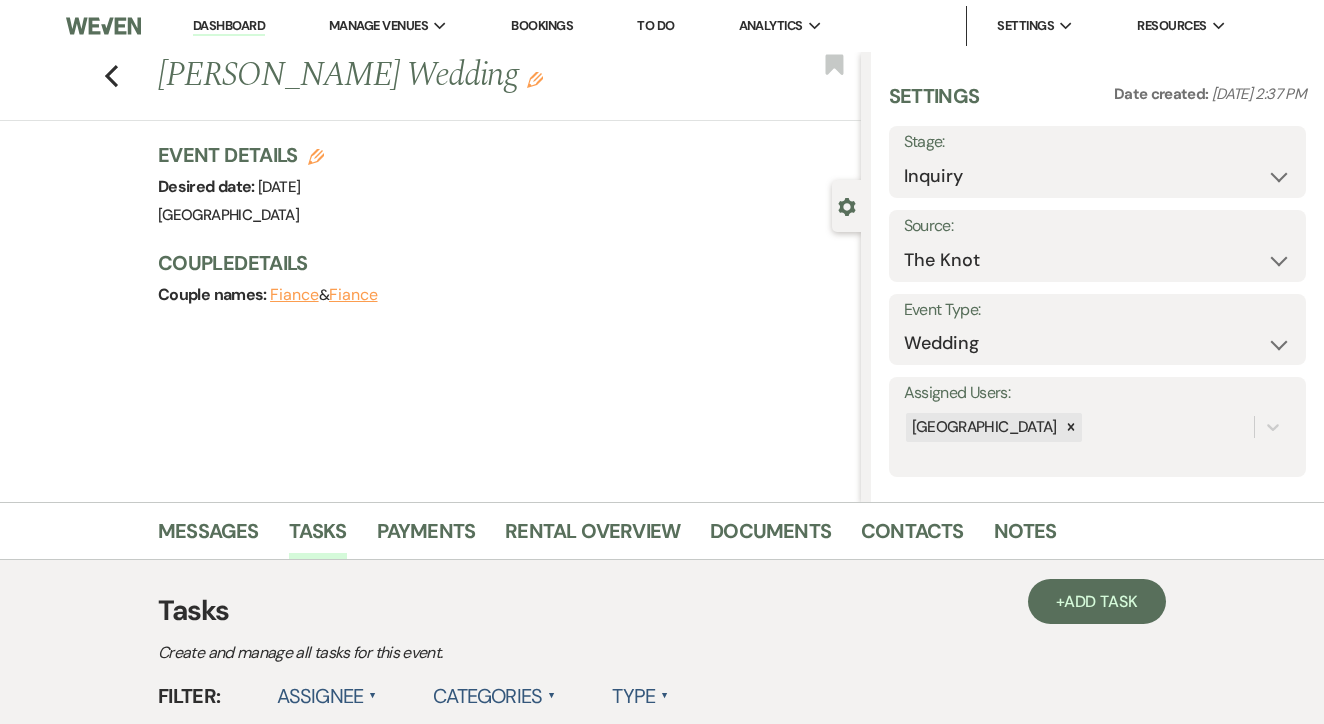 scroll, scrollTop: 0, scrollLeft: 0, axis: both 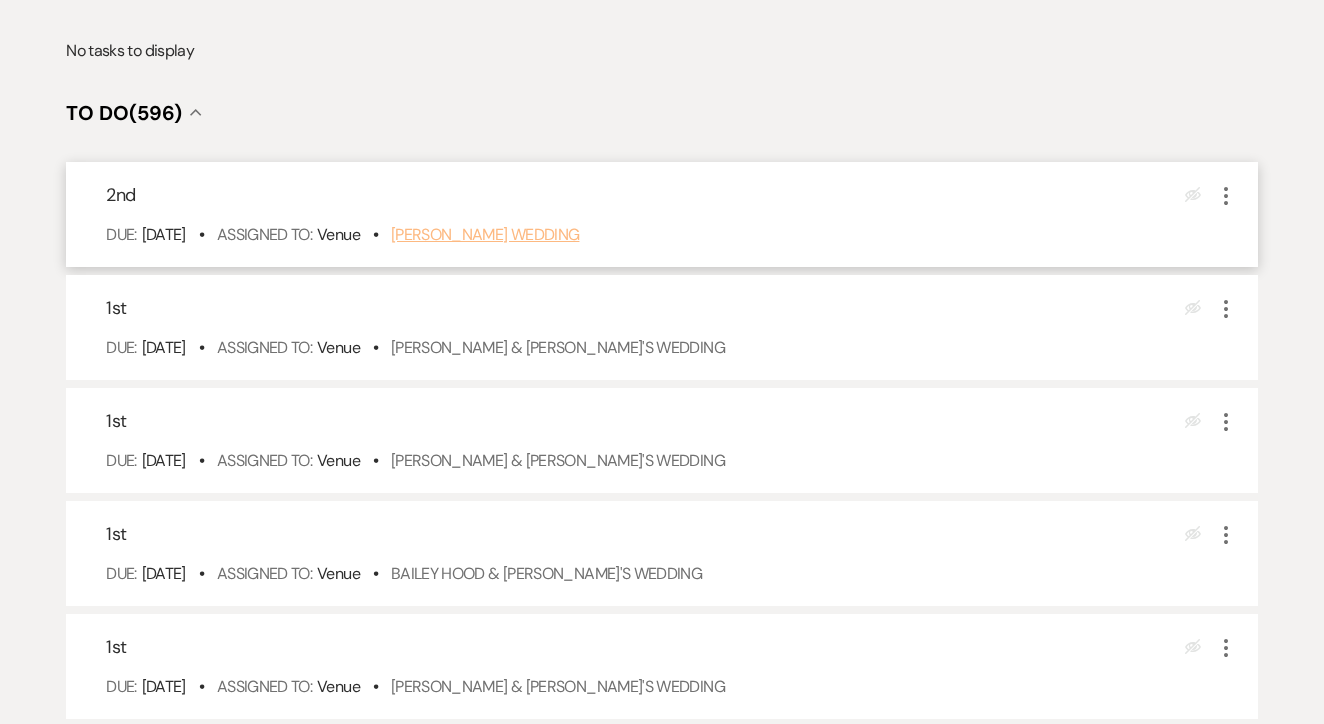 click on "Maliha Haque's Wedding" at bounding box center [485, 234] 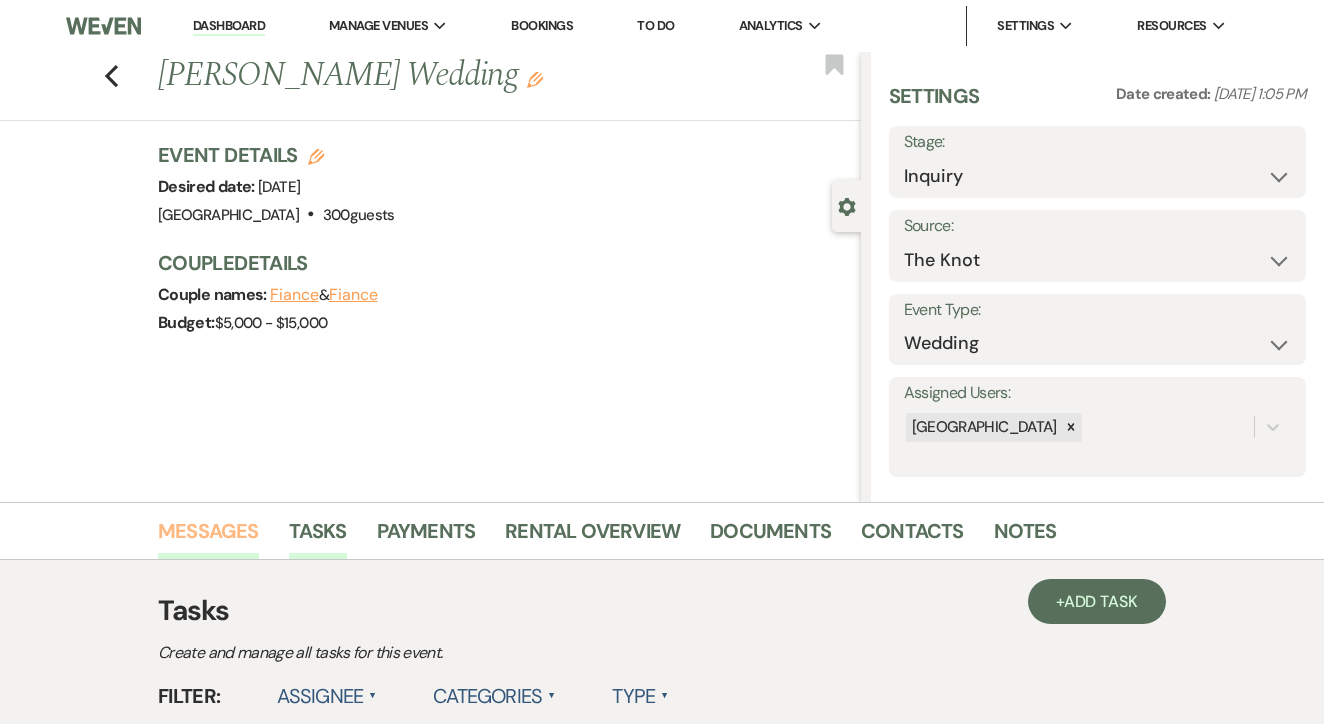 scroll, scrollTop: 0, scrollLeft: 0, axis: both 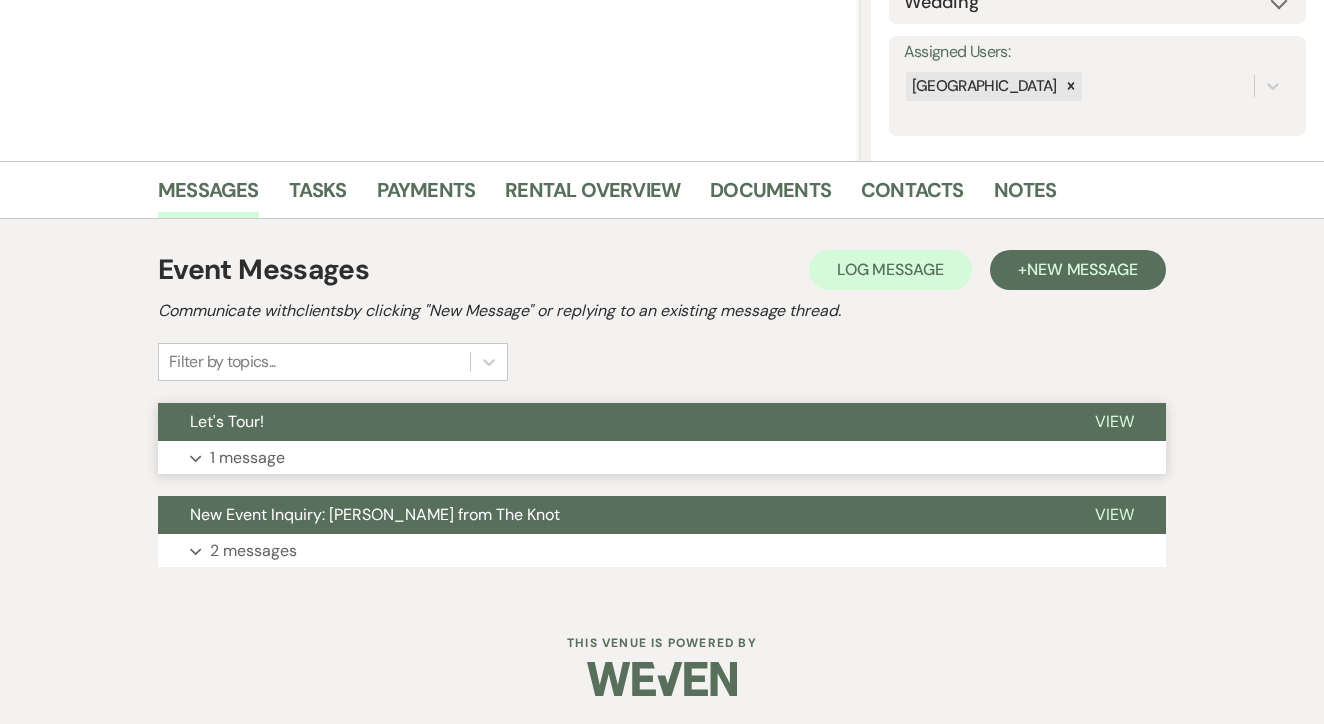 click on "Let's Tour!" at bounding box center [610, 422] 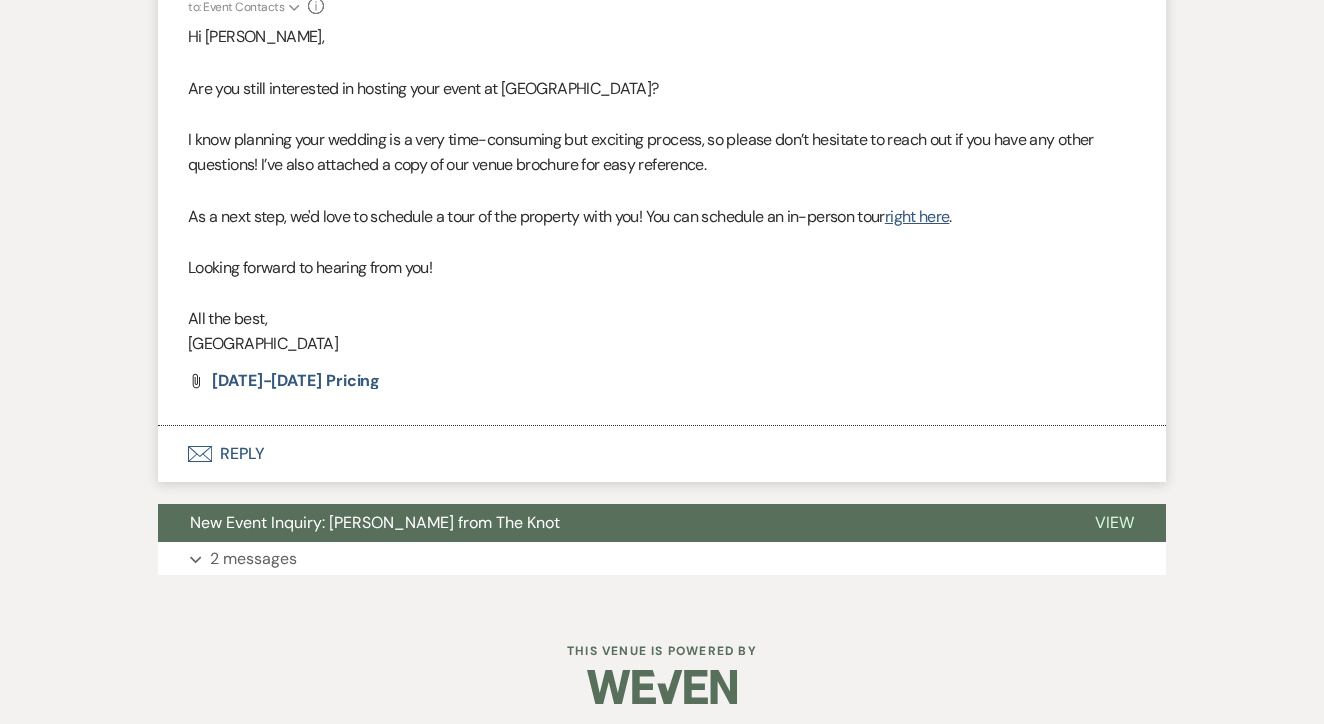 click on "Envelope Reply" at bounding box center [662, 454] 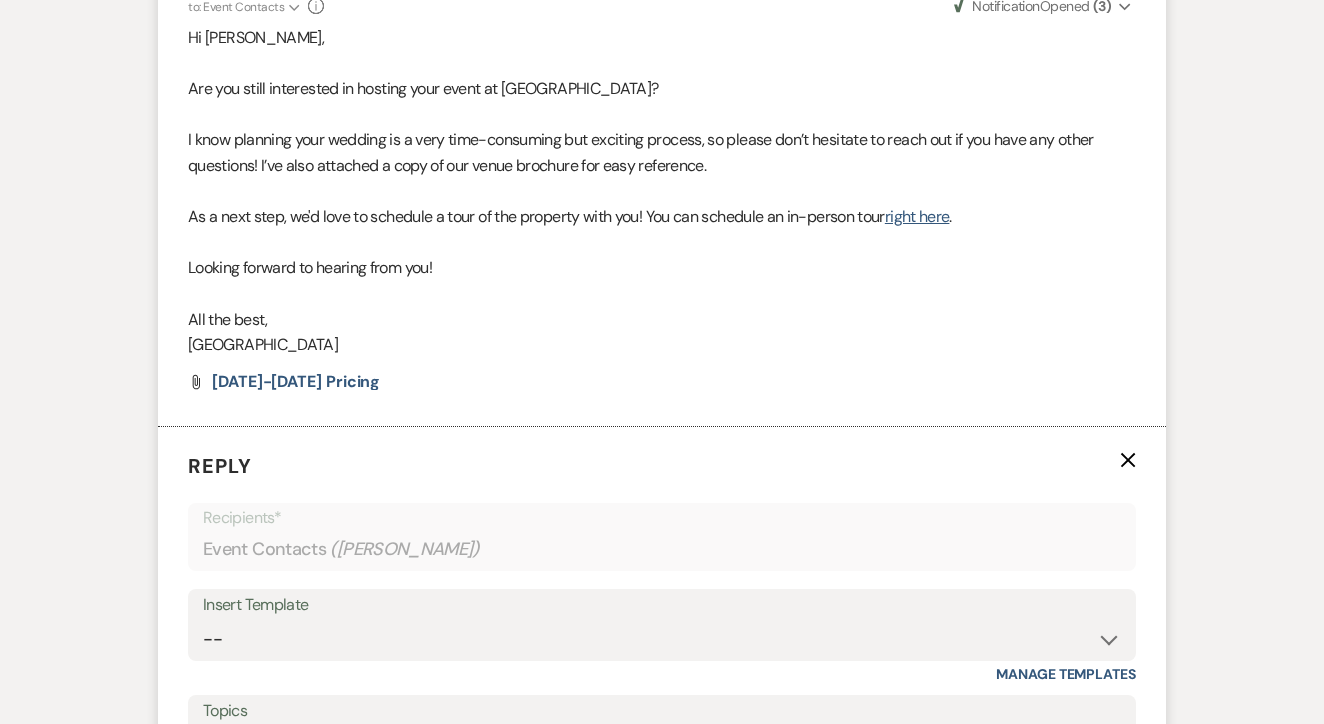 scroll, scrollTop: 1090, scrollLeft: 0, axis: vertical 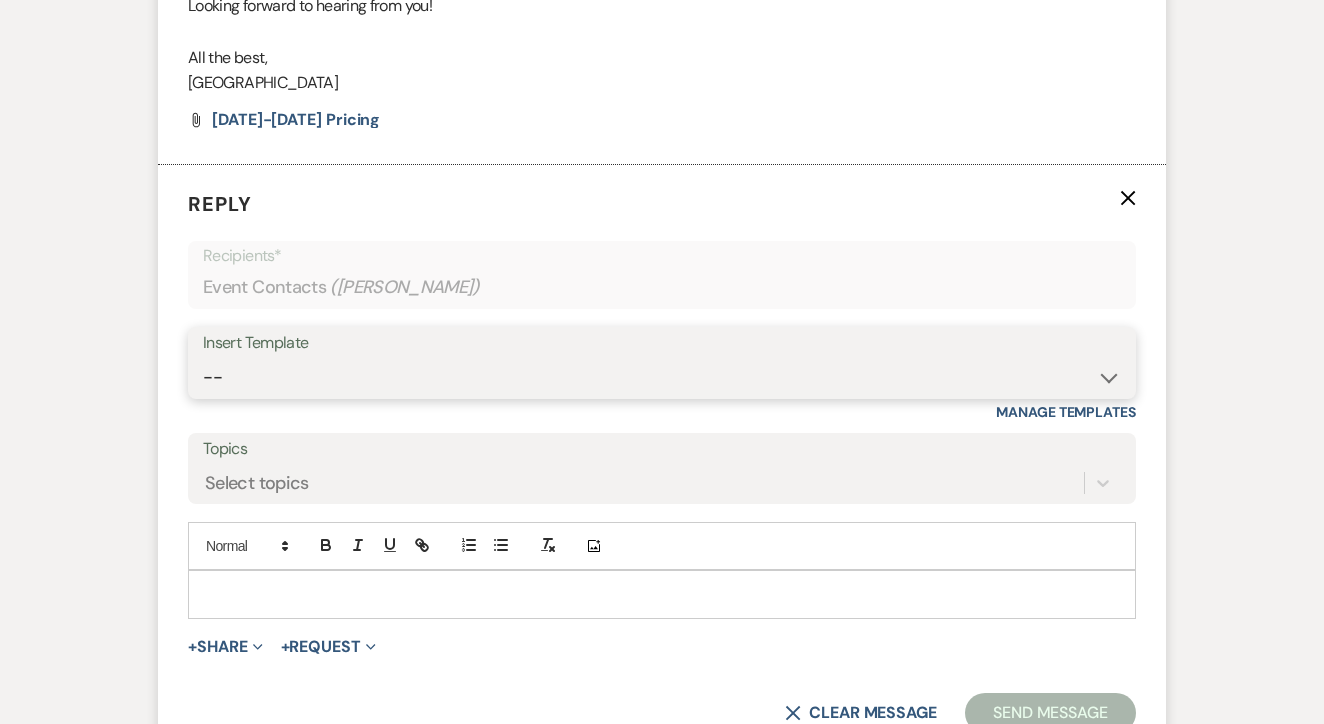 click on "-- Lead: Automated Intro Email (Wedding) Lead: 1st Follow Up Email Images Lead: TEXT (1st) Lead: 2nd Follow Up Email Lead: Booking Proposal (Post-Tour) Booked: Weven Planning Portal Introduction (AI) Lead: TEXT (Intro) Lead: Phone Consult Follow-up Lead: Hired Someone Else Lead: Confirm Tour Lead: Confirm Tour (TEXT) Booked: Insta Post Info Lead: 3rd Follow Up Email Booked: Damage Deposit Deduction Lead: Post Tour F/u (no proposal) Lead: Tour No-Show Booked: Day After Wedding Booked: Mailing Address Lead: Cancelled Tour Lead: TEXT (2nd) Lead: 4th Follow Up Email Lead: Booking Deposit Type (ACH or Card) Booked: Vendor Information Needed Booked: Review Request Lead: ACH Instructions Vendor: Photo Request Vendor: Video Request Booked: 6 Month Planning Meeting Booked: 6 Week Final Consult Open House Invite Booked: Late Payment Booked: Weven Planning Portal Introduction" at bounding box center (662, 377) 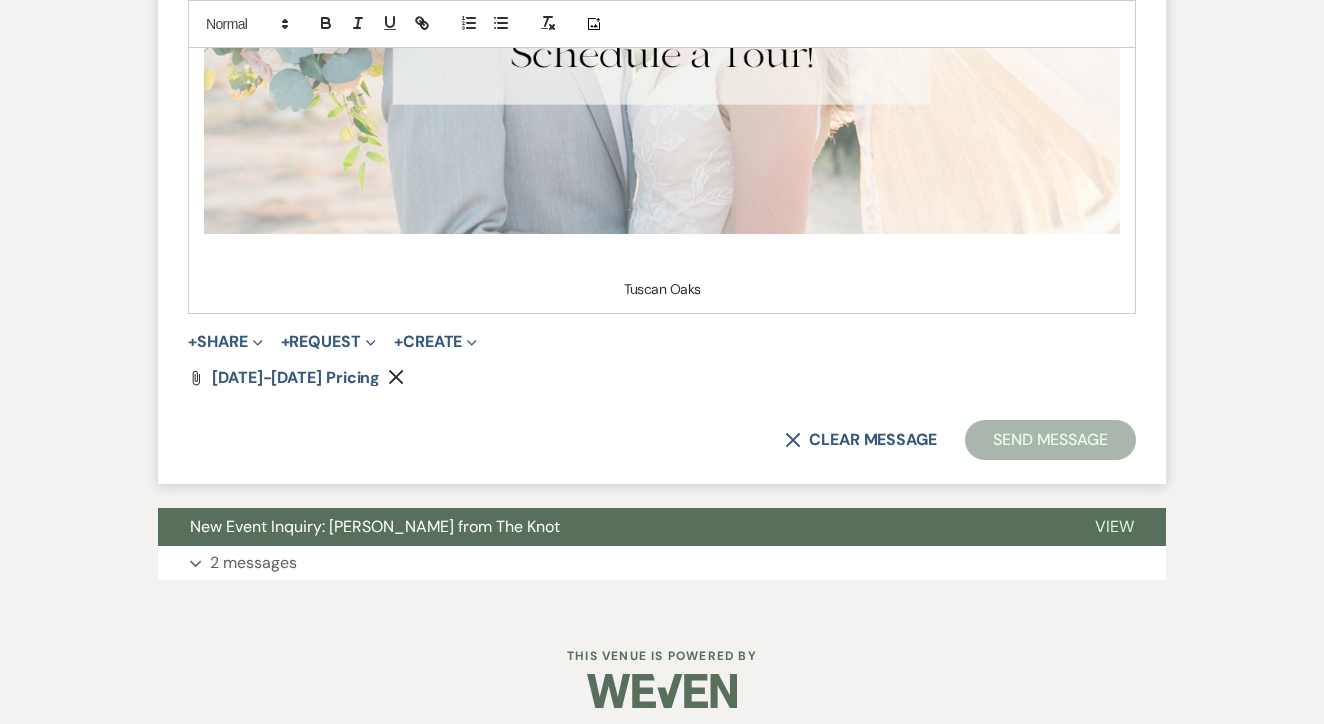 scroll, scrollTop: 1986, scrollLeft: 0, axis: vertical 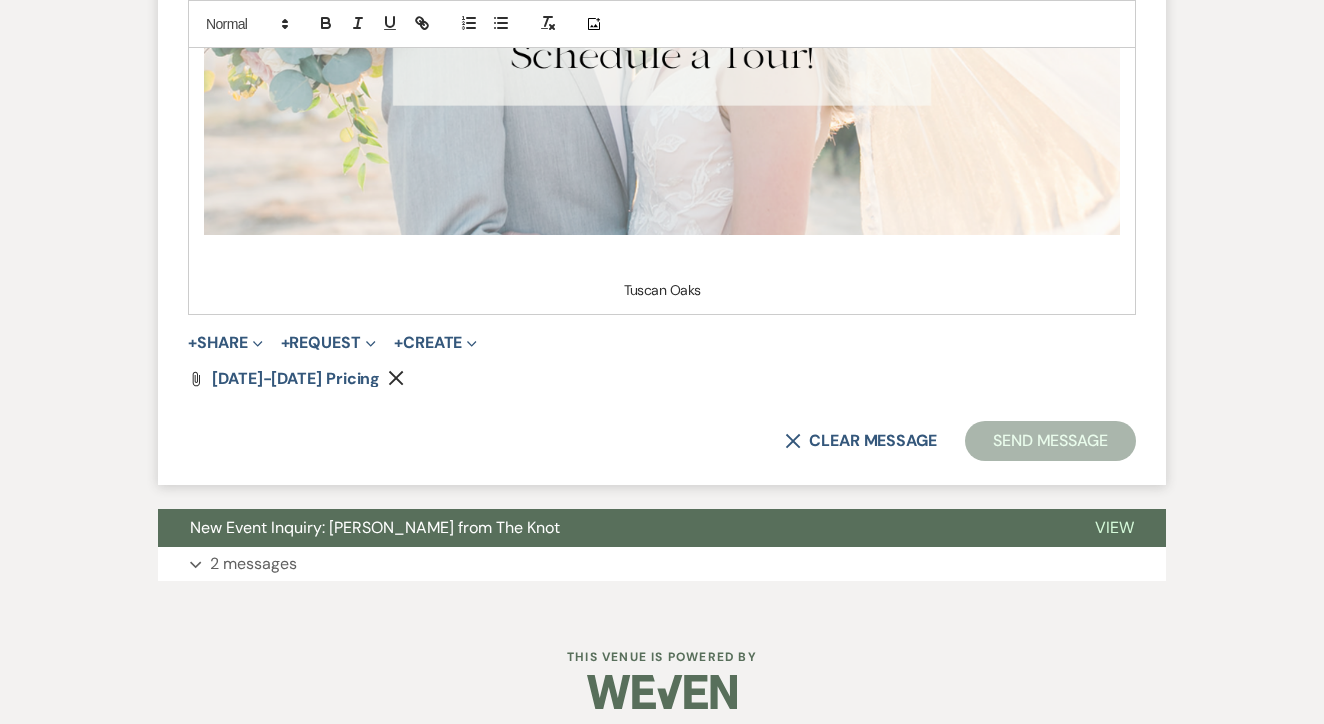 click on "Send Message" at bounding box center (1050, 441) 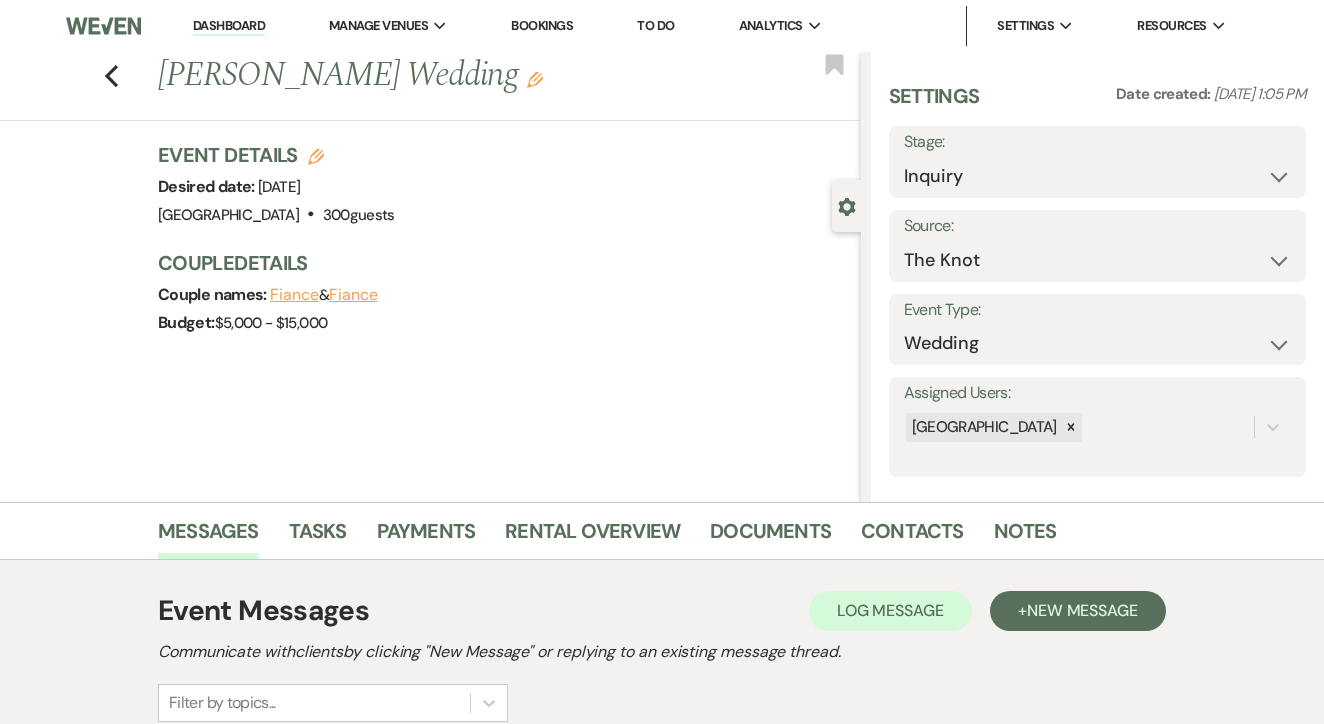 scroll, scrollTop: 0, scrollLeft: 0, axis: both 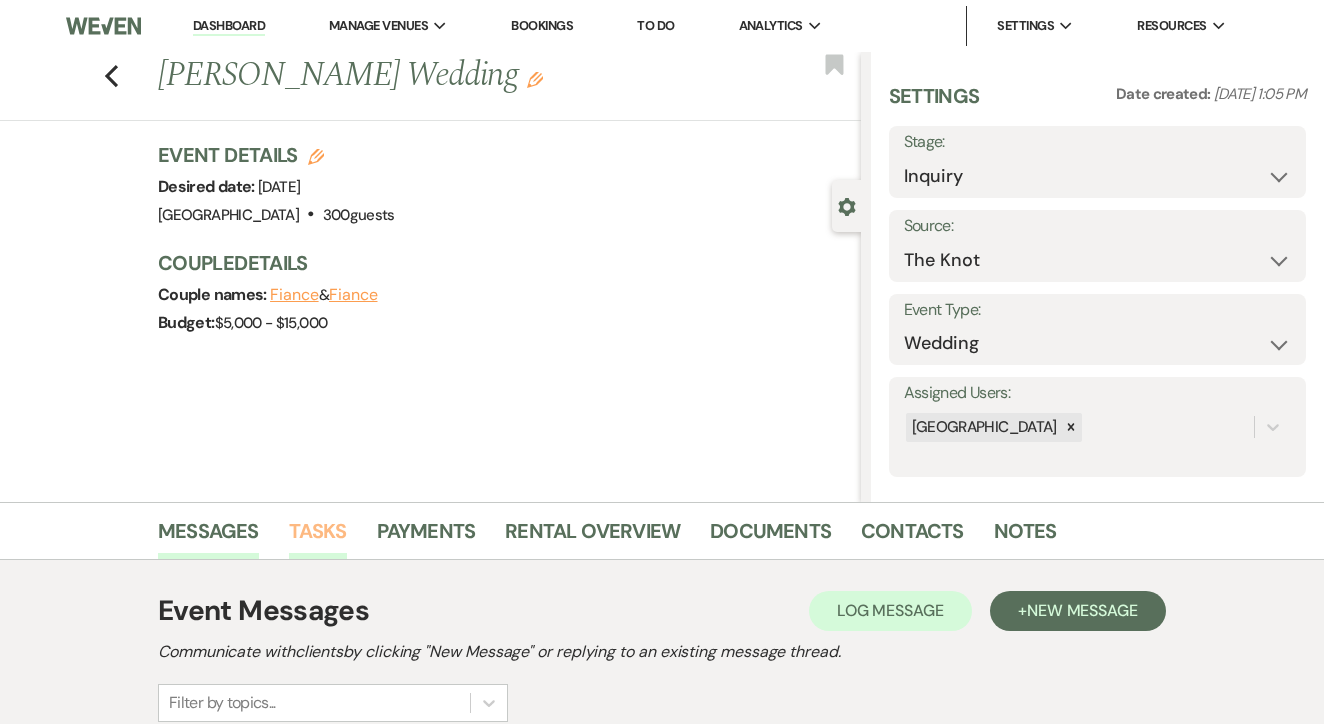 click on "Tasks" at bounding box center [318, 537] 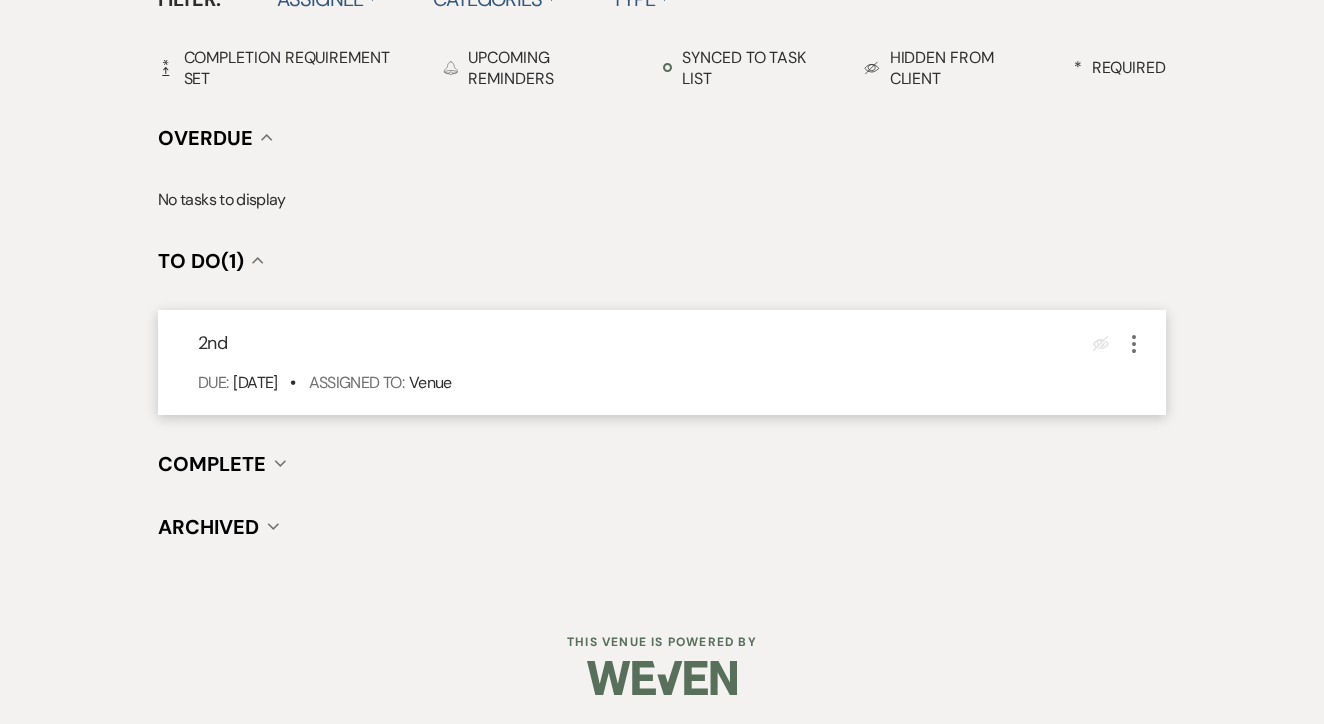 scroll, scrollTop: 696, scrollLeft: 0, axis: vertical 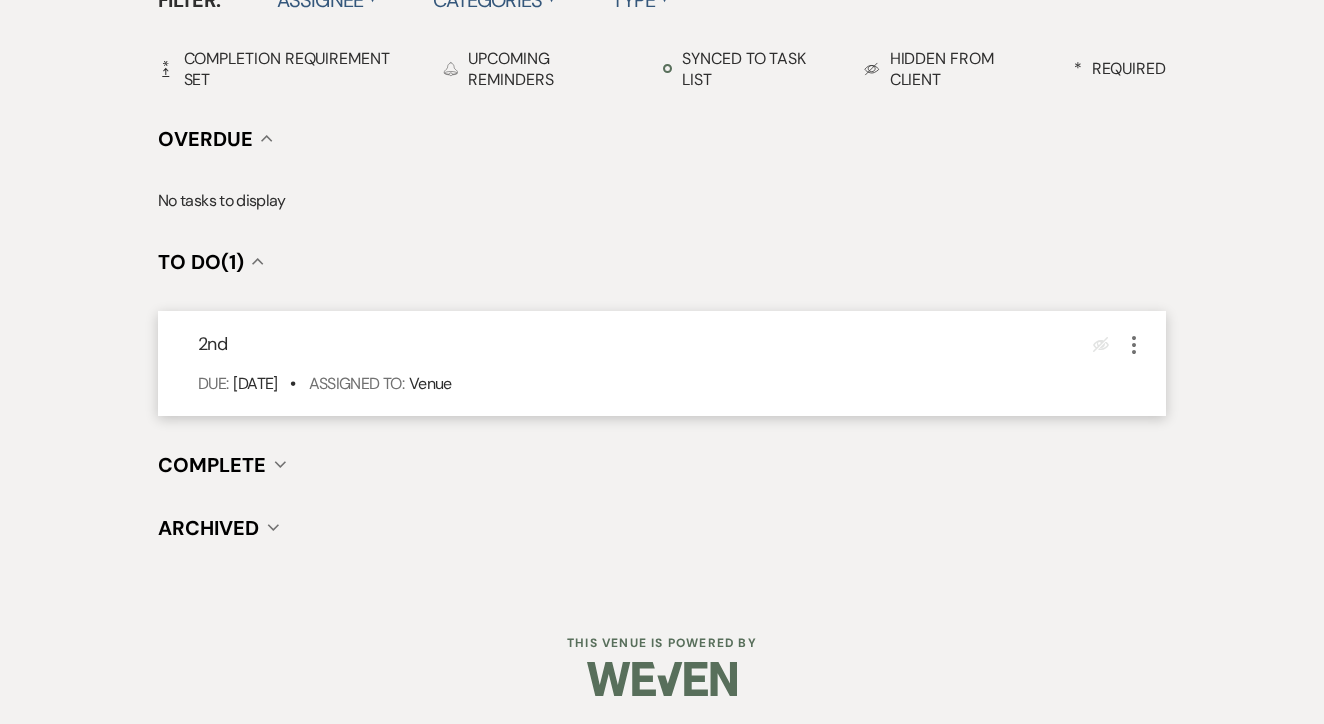 click on "More" 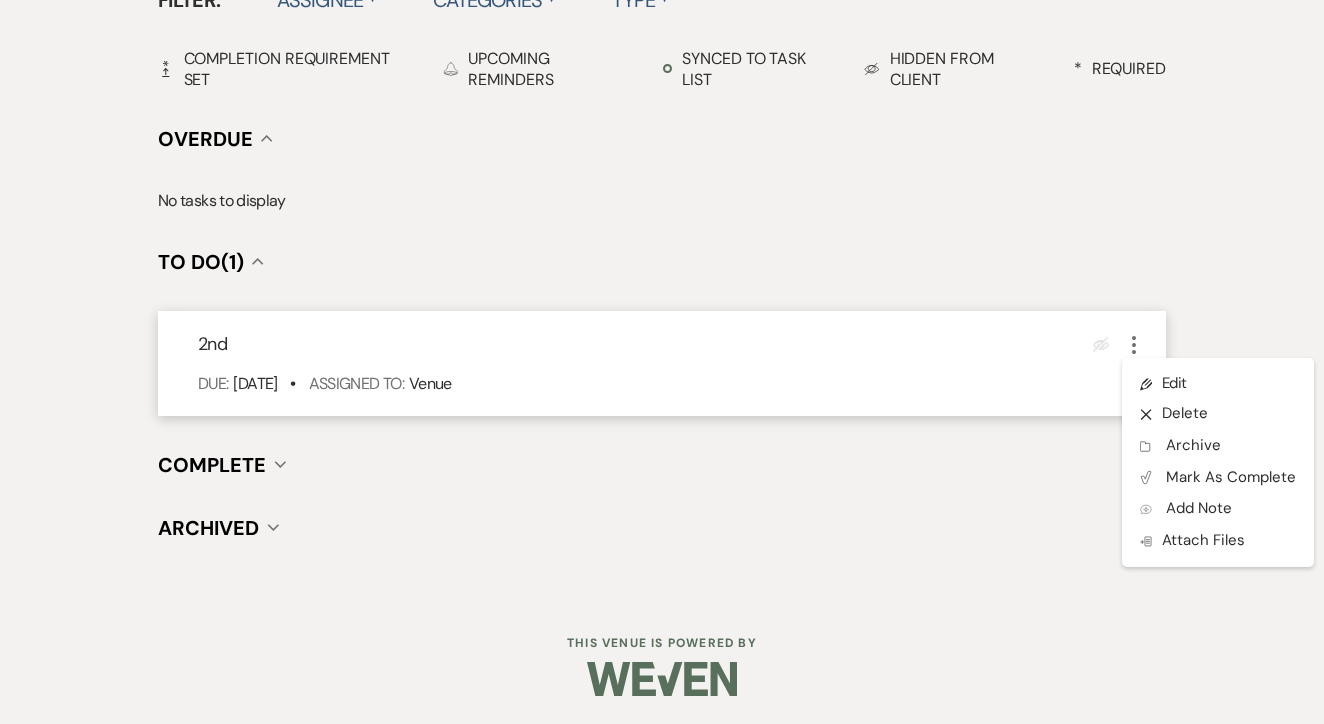 click on "Pencil  Edit X Delete Archive   Archive Plan Portal Link   Mark As Complete Add Note   Add Note Doc Upload Attach Files" at bounding box center [1218, 462] 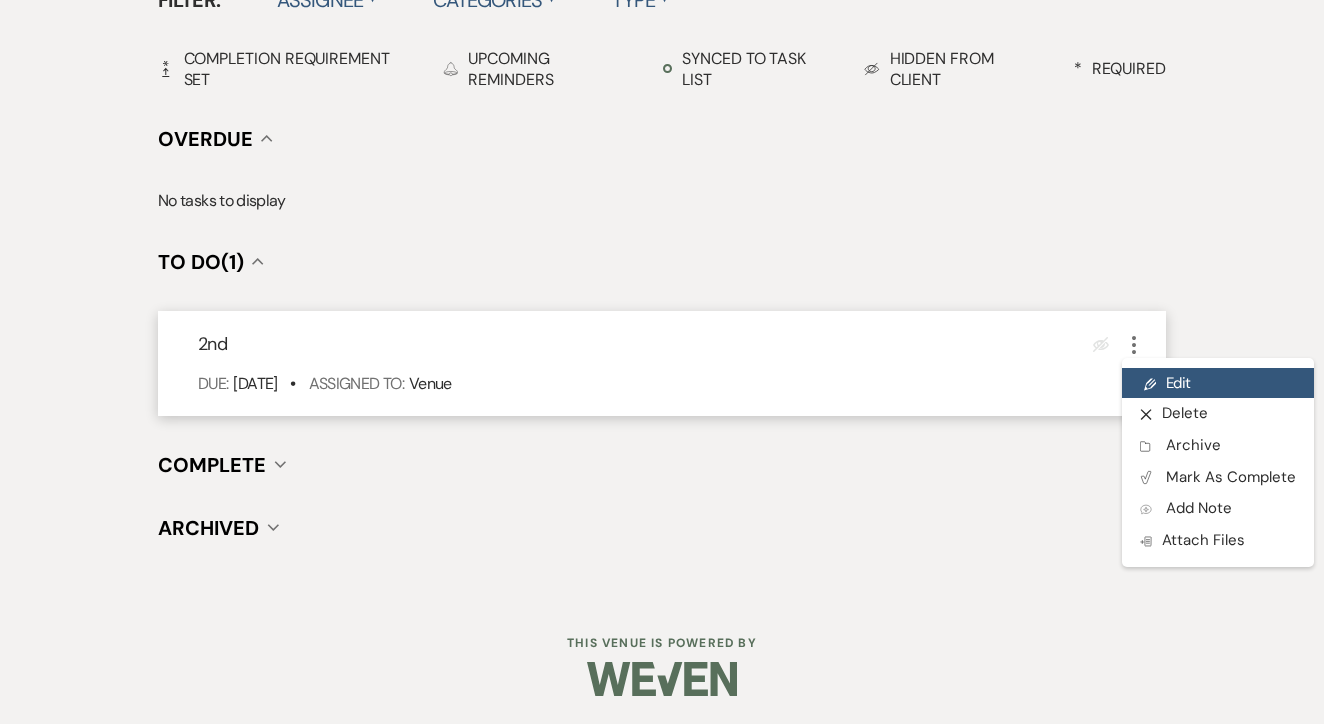 click on "Pencil  Edit" at bounding box center [1218, 383] 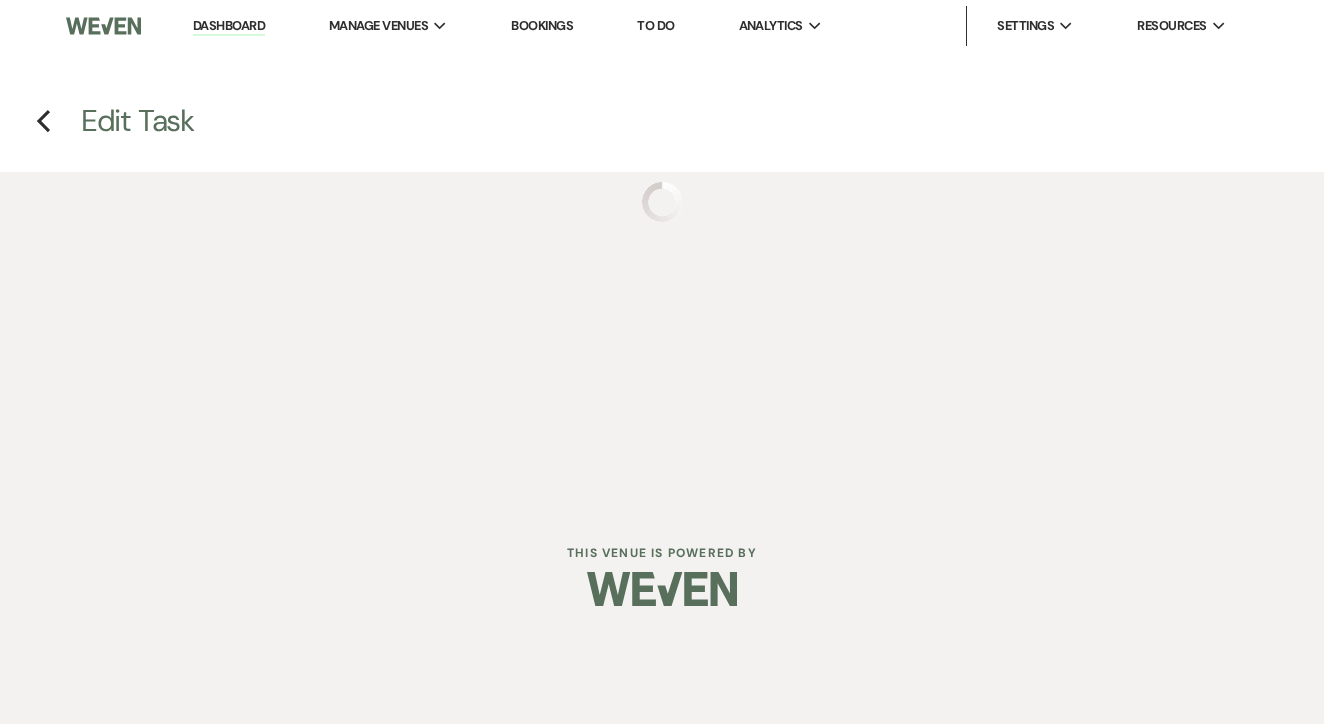 scroll, scrollTop: 0, scrollLeft: 0, axis: both 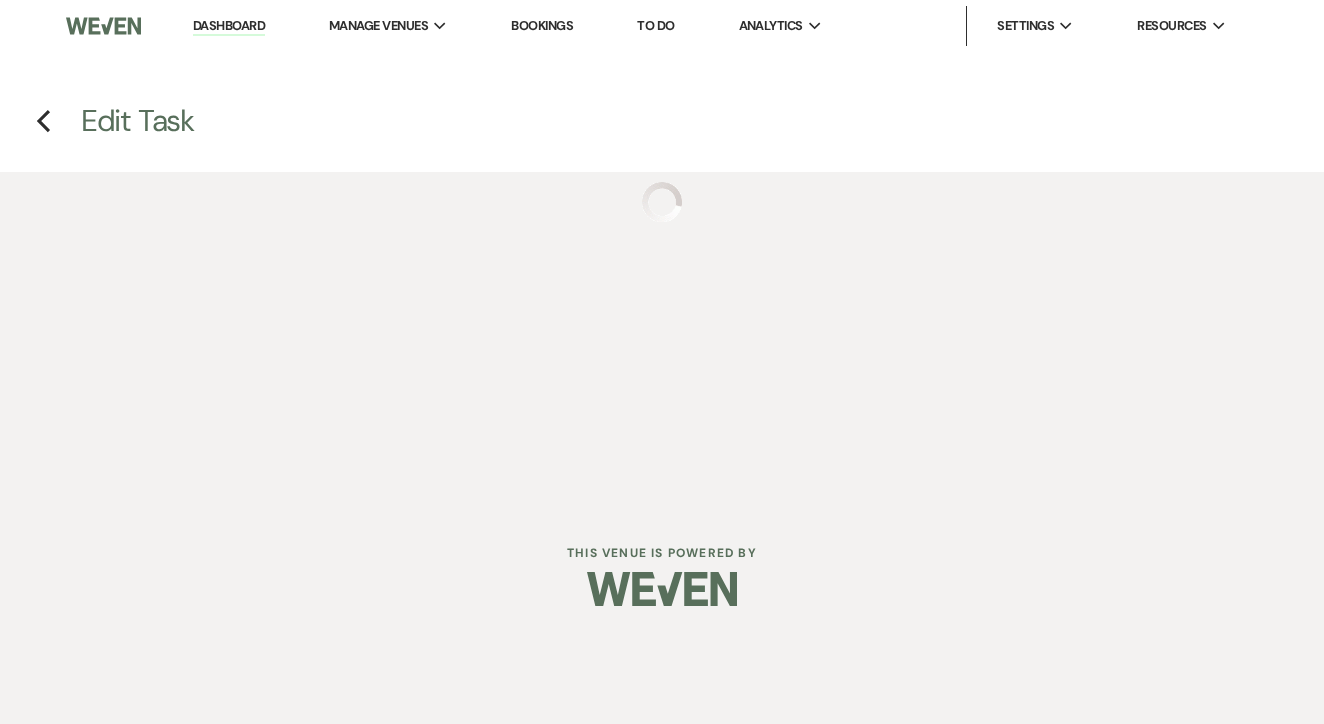 select on "false" 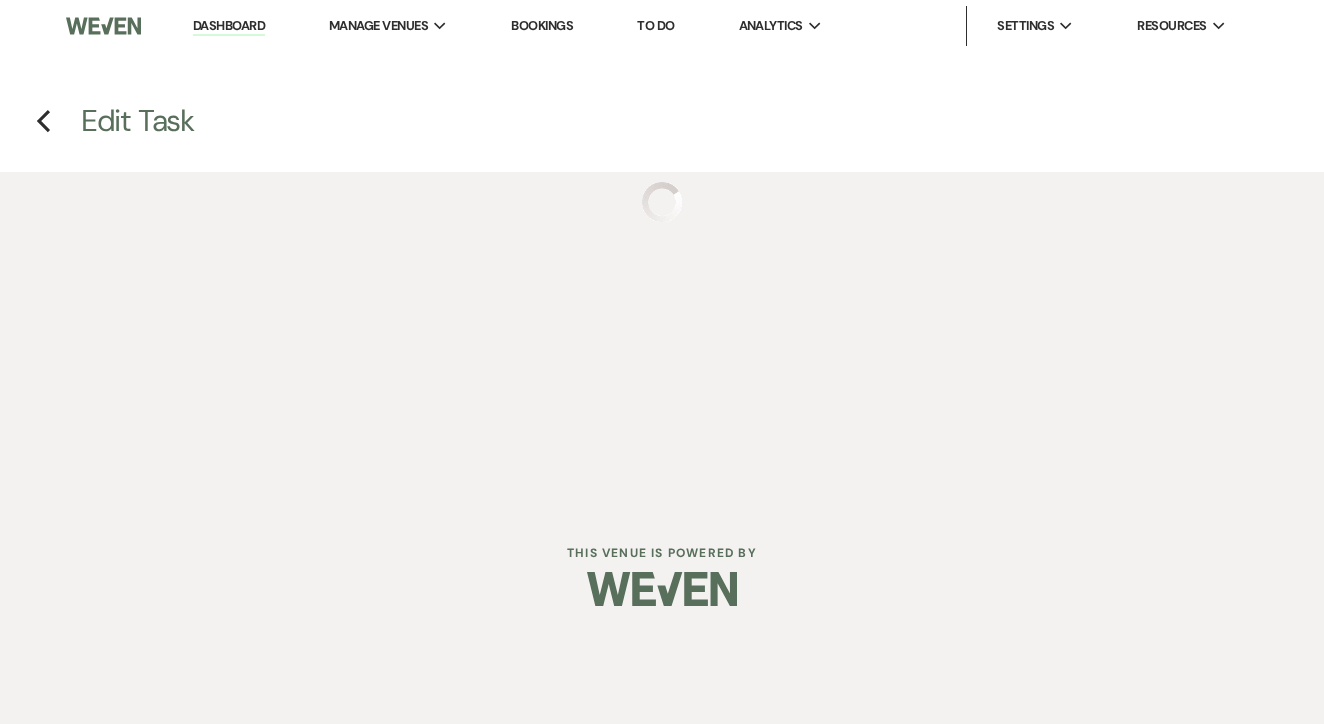 select on "venueHost" 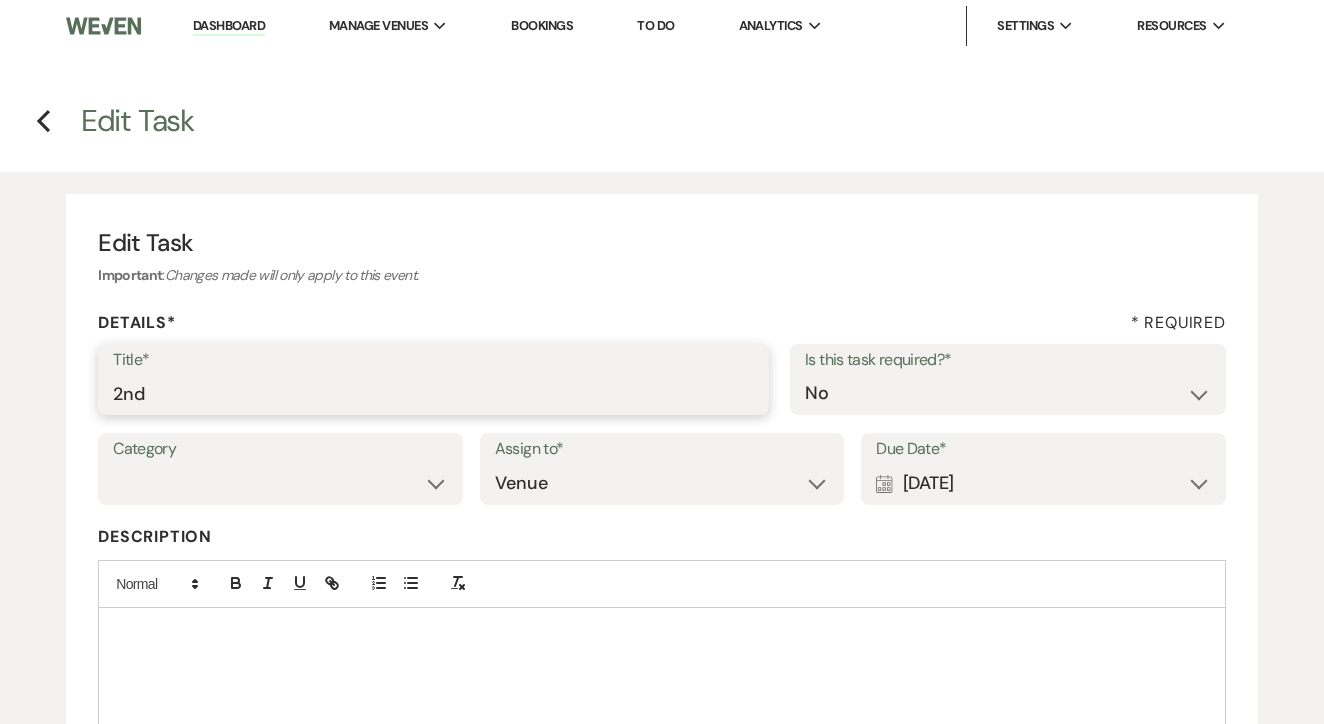 click on "2nd" at bounding box center (433, 393) 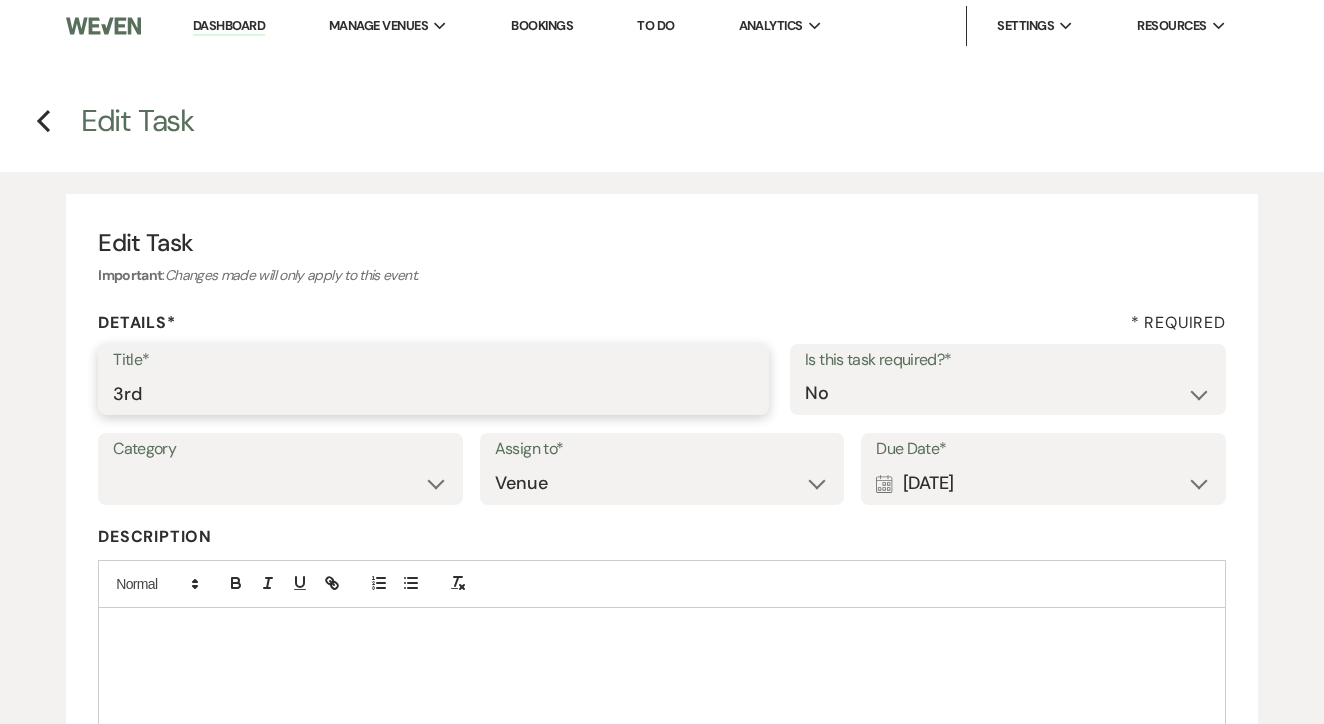 type on "3rd" 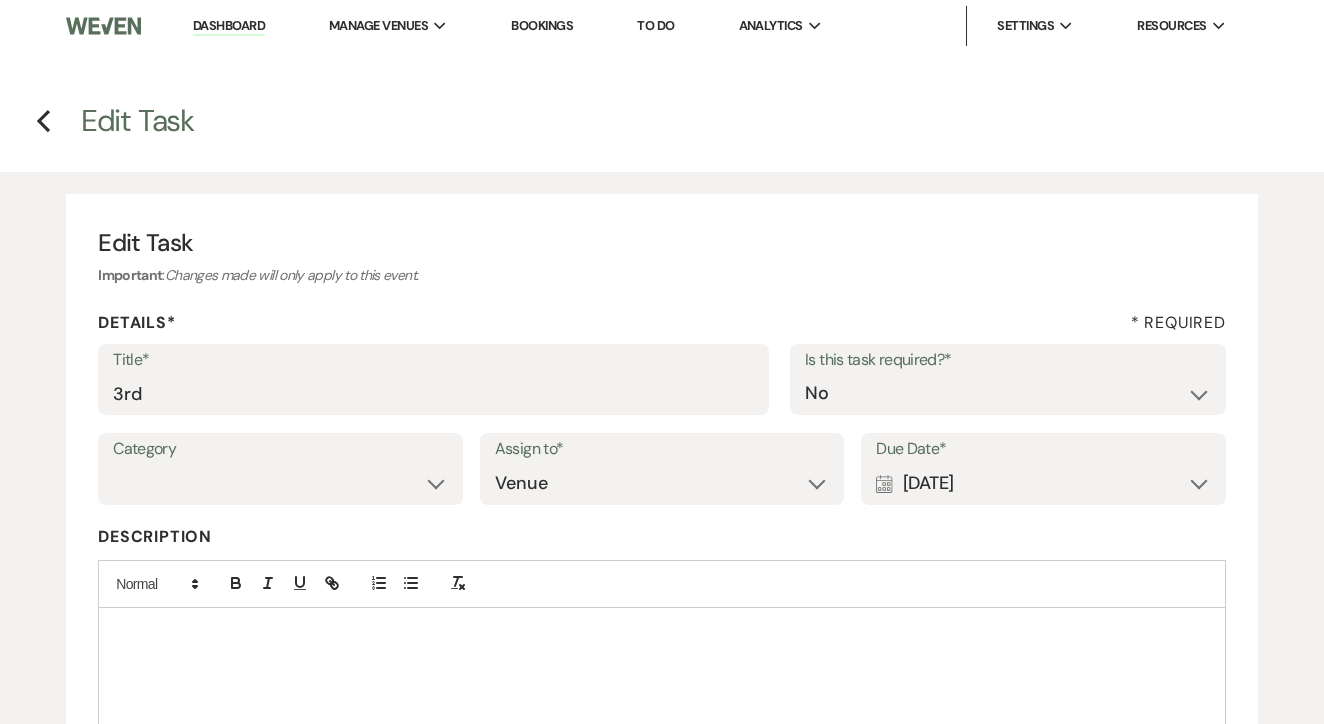 click on "Calendar [DATE] Expand" at bounding box center [1043, 483] 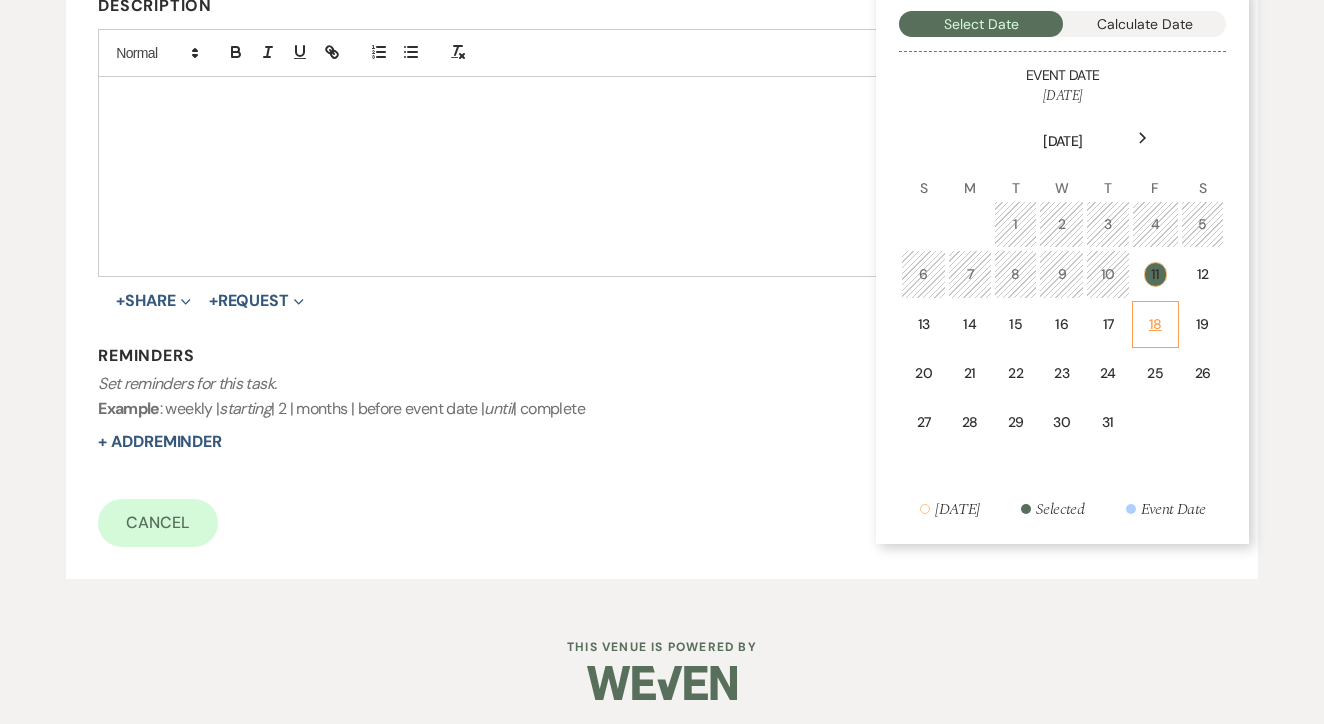 scroll, scrollTop: 530, scrollLeft: 0, axis: vertical 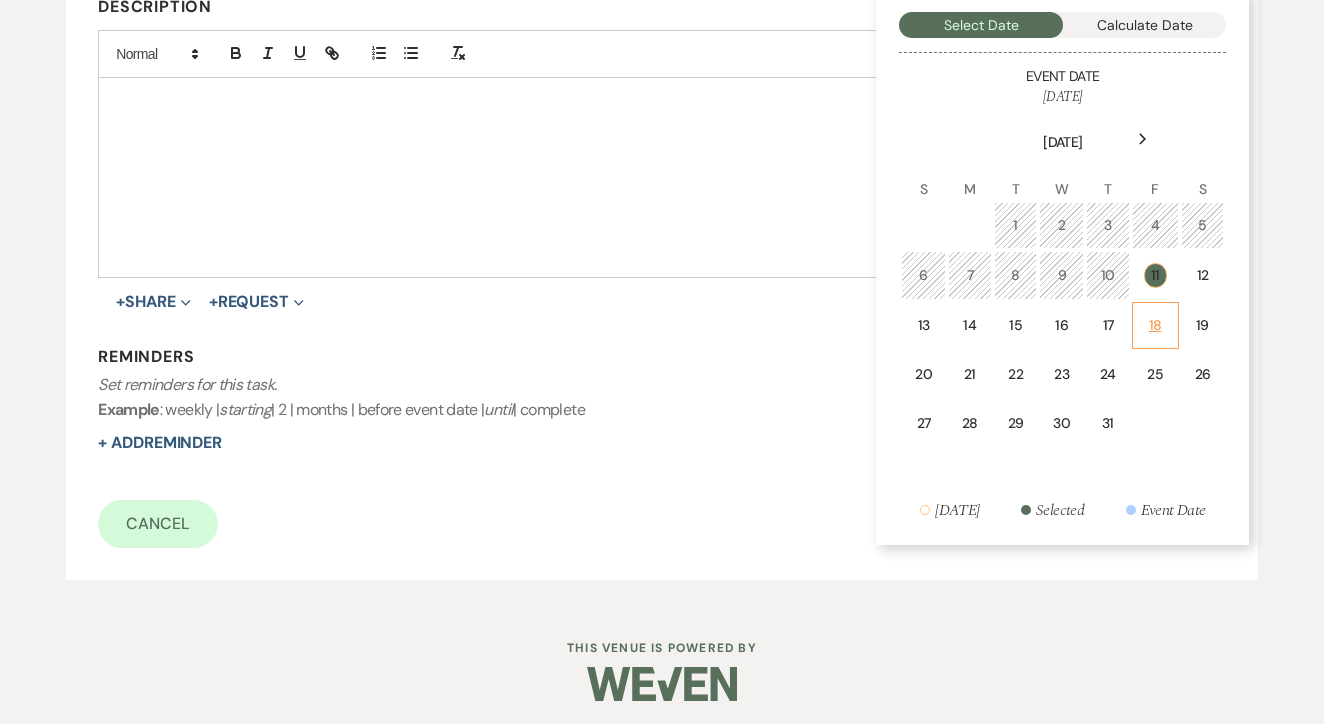 click on "18" at bounding box center [1155, 325] 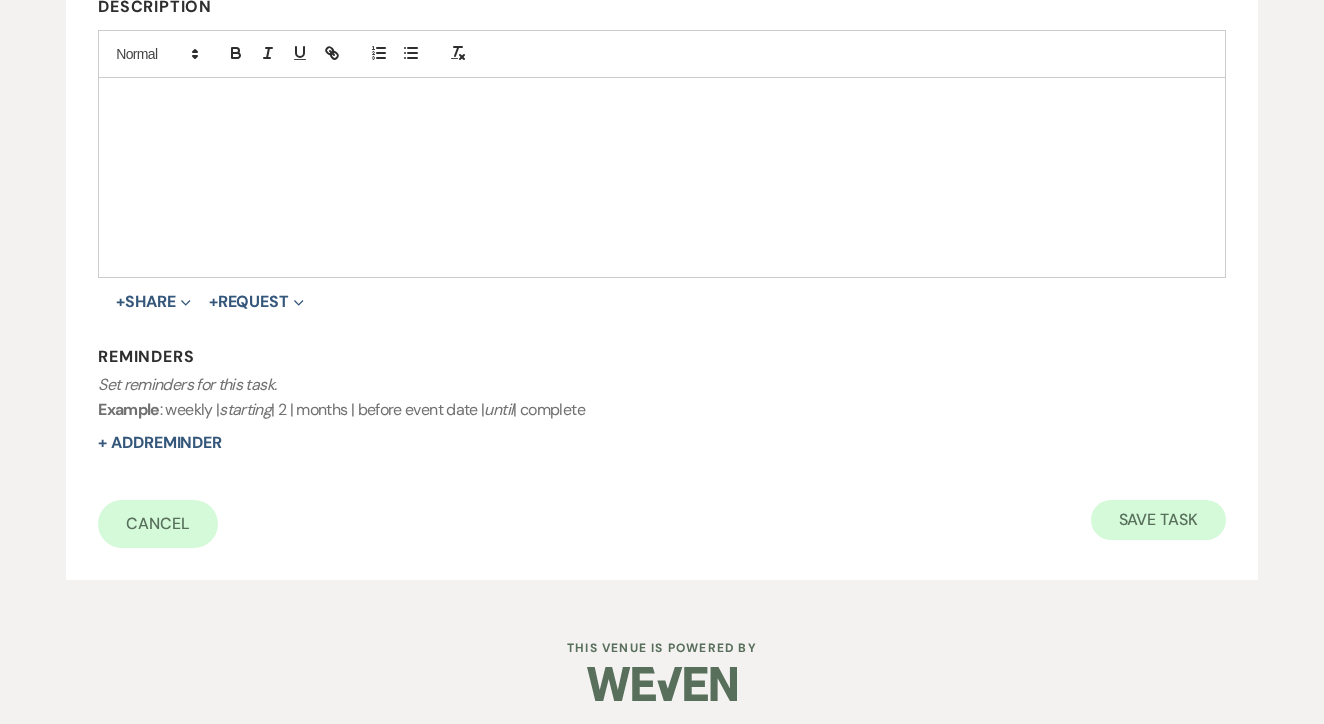 click on "Save Task" at bounding box center [1158, 520] 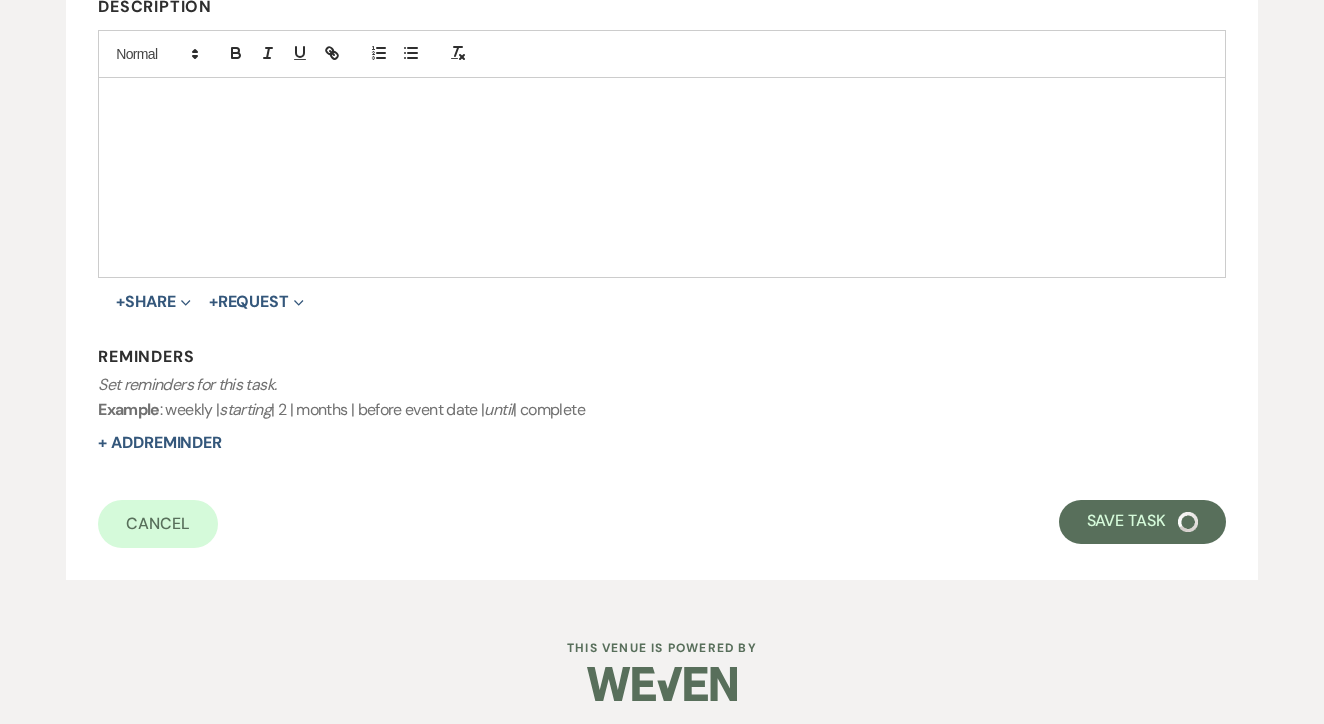 scroll, scrollTop: 696, scrollLeft: 0, axis: vertical 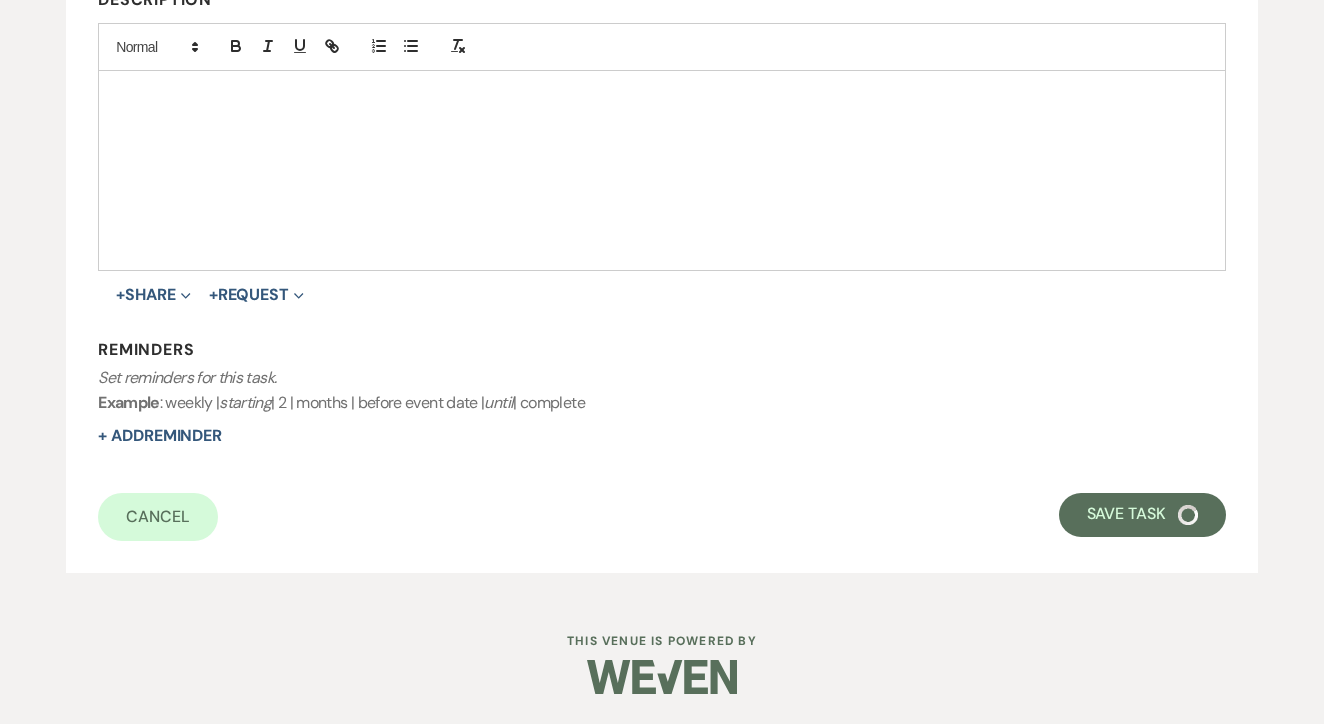 select on "2" 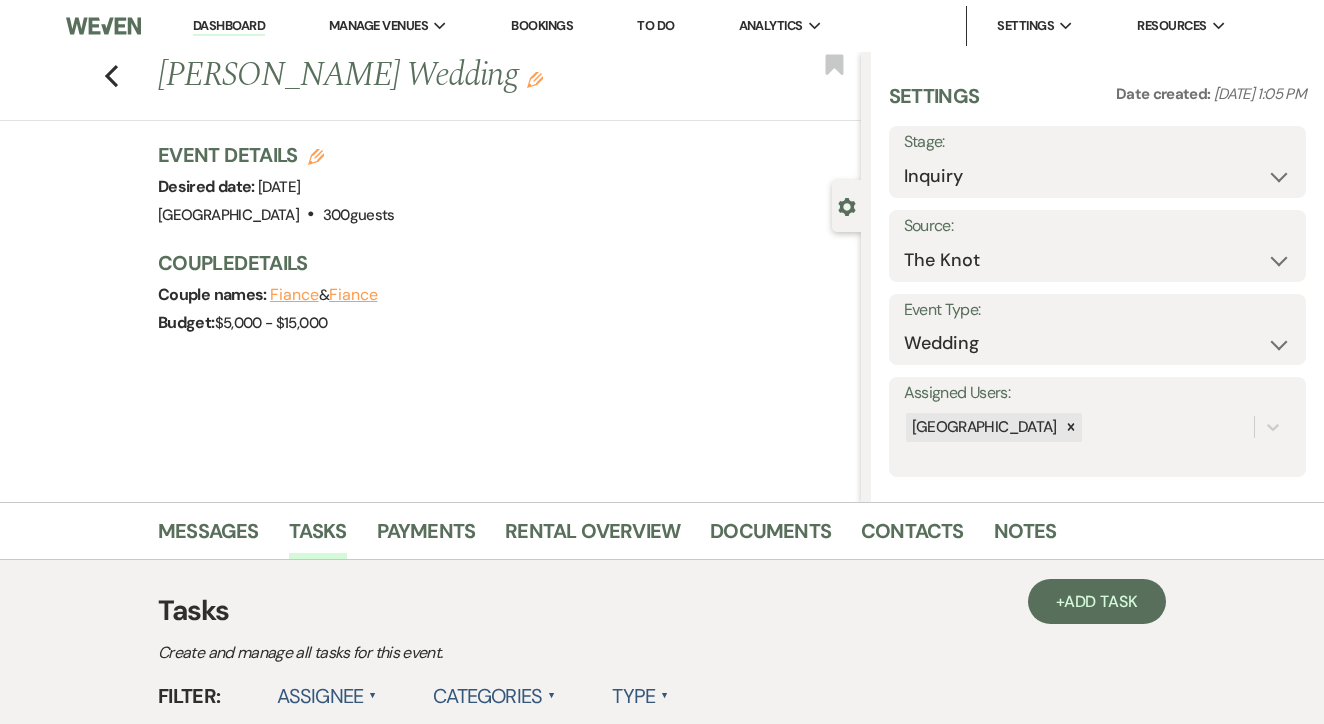 scroll, scrollTop: 0, scrollLeft: 0, axis: both 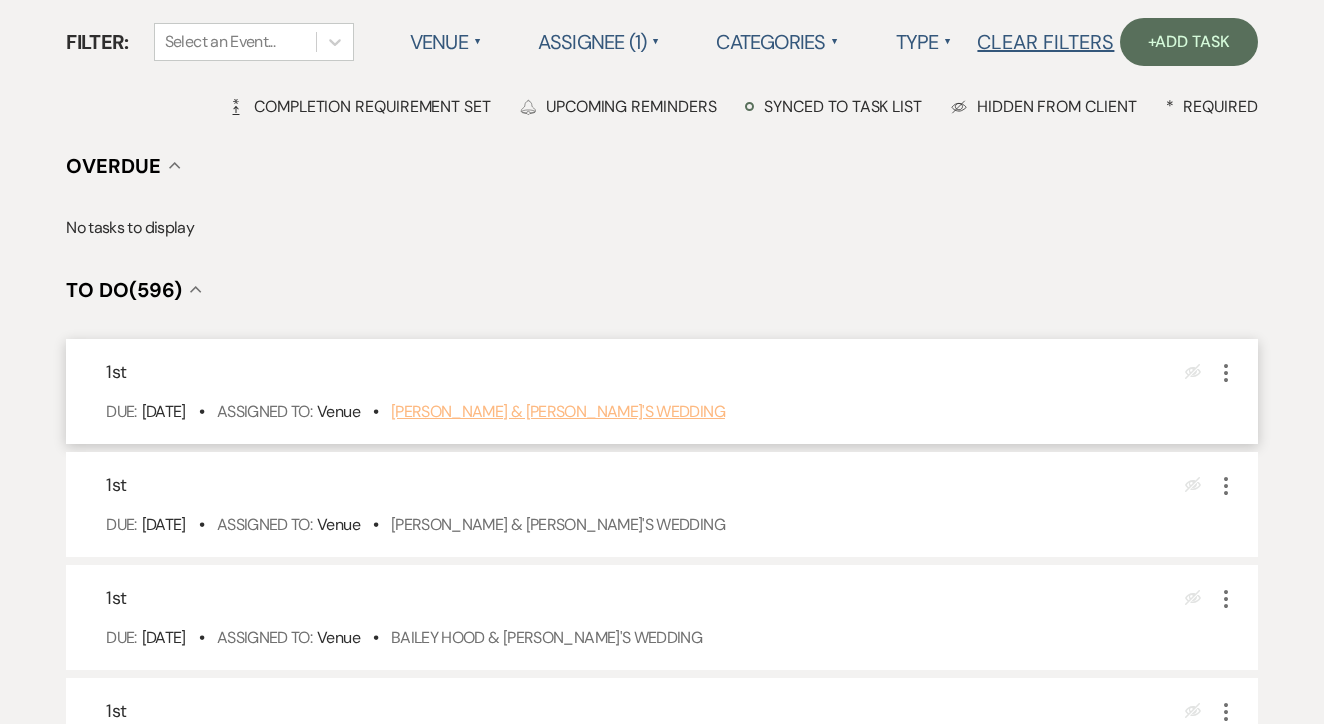 click on "Elsy Hernandez & Fiance's Wedding" at bounding box center (558, 411) 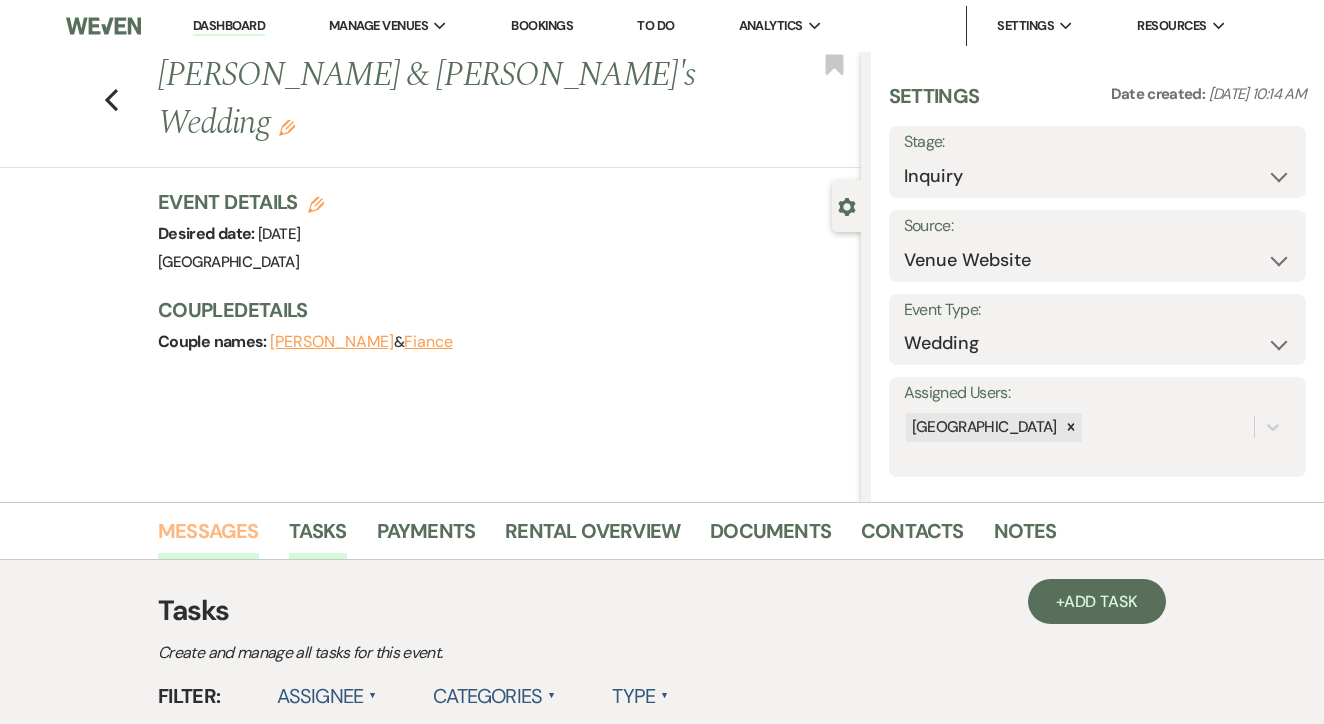 scroll, scrollTop: 0, scrollLeft: 0, axis: both 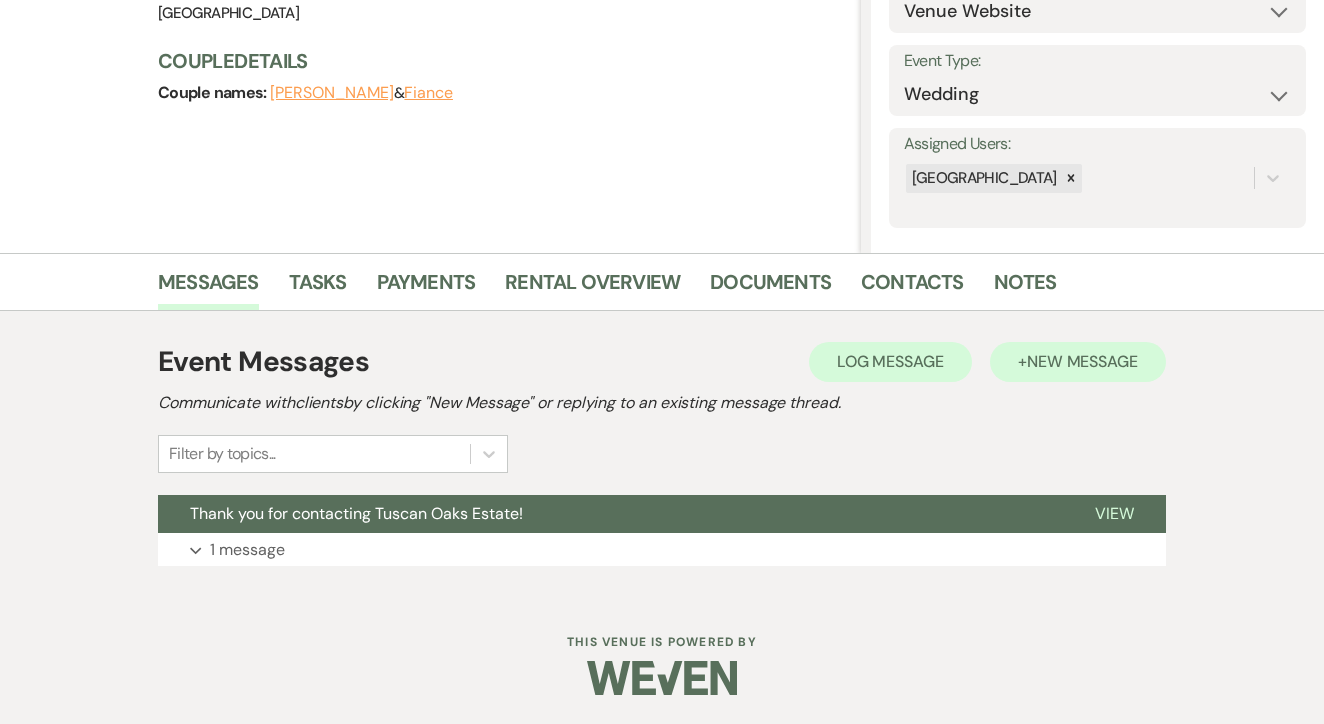 click on "New Message" at bounding box center (1082, 361) 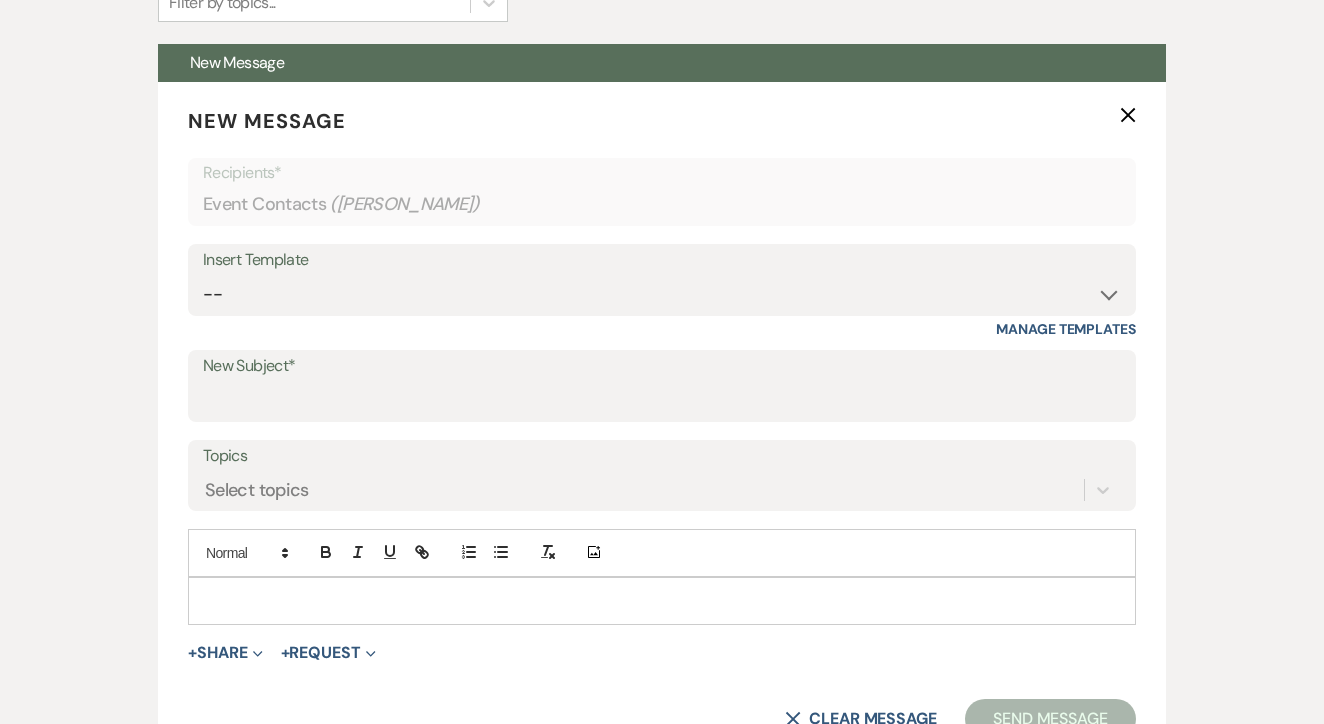 scroll, scrollTop: 697, scrollLeft: 0, axis: vertical 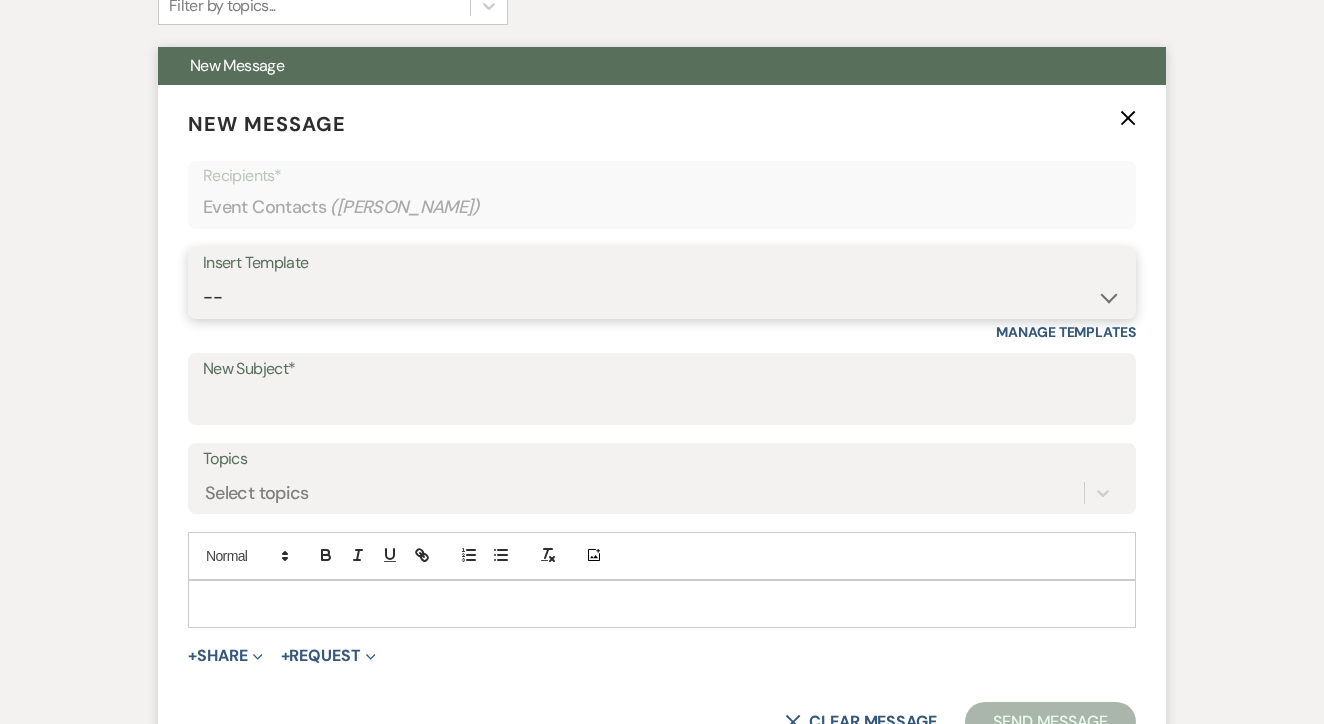 click on "-- Lead: Automated Intro Email (Wedding) Lead: 1st Follow Up Email Images Lead: TEXT (1st) Lead: 2nd Follow Up Email Lead: Booking Proposal (Post-Tour) Booked: Weven Planning Portal Introduction (AI) Lead: TEXT (Intro) Lead: Phone Consult Follow-up Lead: Hired Someone Else Lead: Confirm Tour Lead: Confirm Tour (TEXT) Booked: Insta Post Info Lead: 3rd Follow Up Email Booked: Damage Deposit Deduction Lead: Post Tour F/u (no proposal) Lead: Tour No-Show Booked: Day After Wedding Booked: Mailing Address Lead: Cancelled Tour Lead: TEXT (2nd) Lead: 4th Follow Up Email Lead: Booking Deposit Type (ACH or Card) Booked: Vendor Information Needed Booked: Review Request Lead: ACH Instructions Vendor: Photo Request Vendor: Video Request Booked: 6 Month Planning Meeting Booked: 6 Week Final Consult Open House Invite Booked: Late Payment Booked: Weven Planning Portal Introduction" at bounding box center (662, 297) 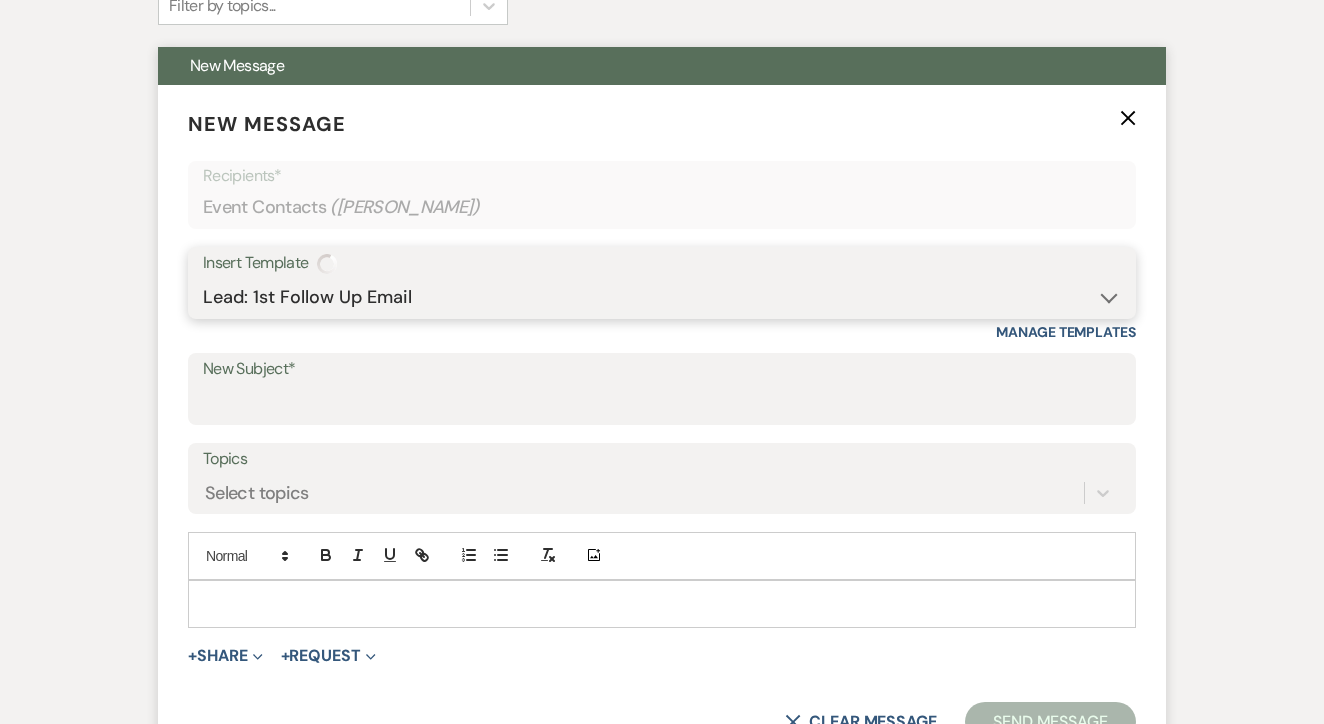 type on "Let's Tour!" 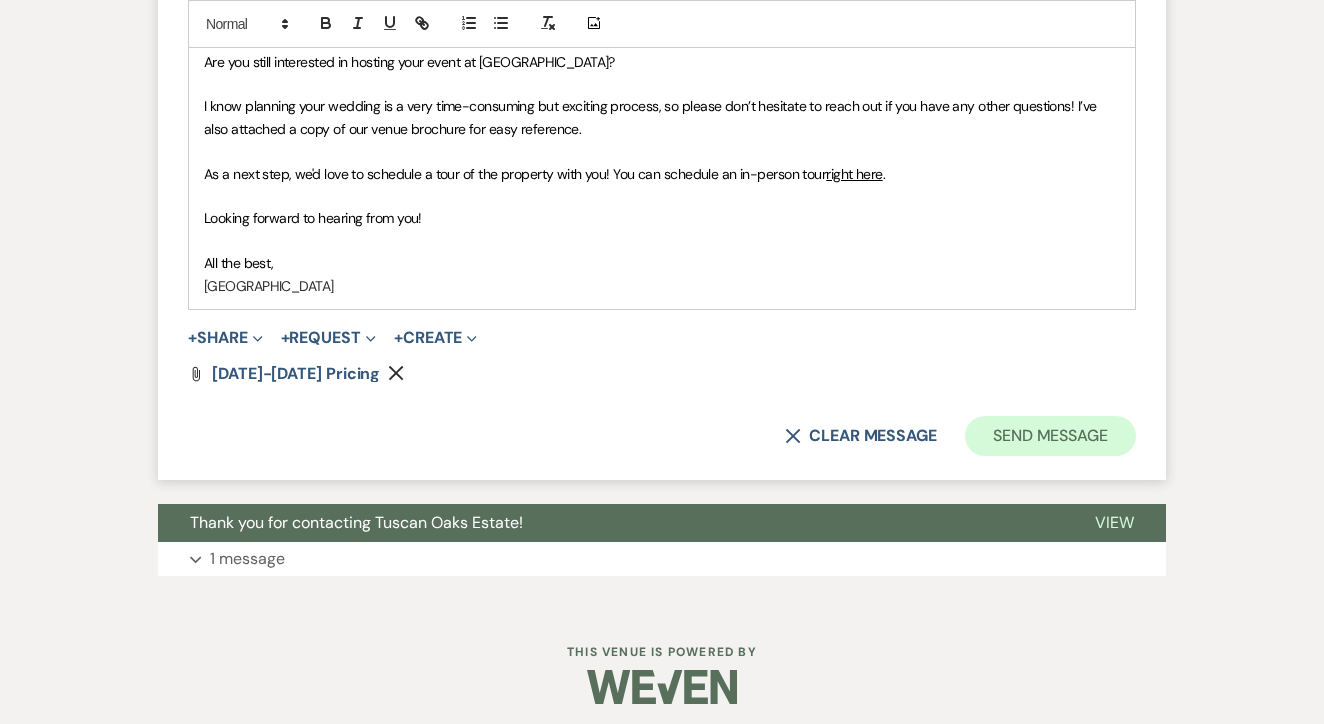 click on "Send Message" at bounding box center (1050, 436) 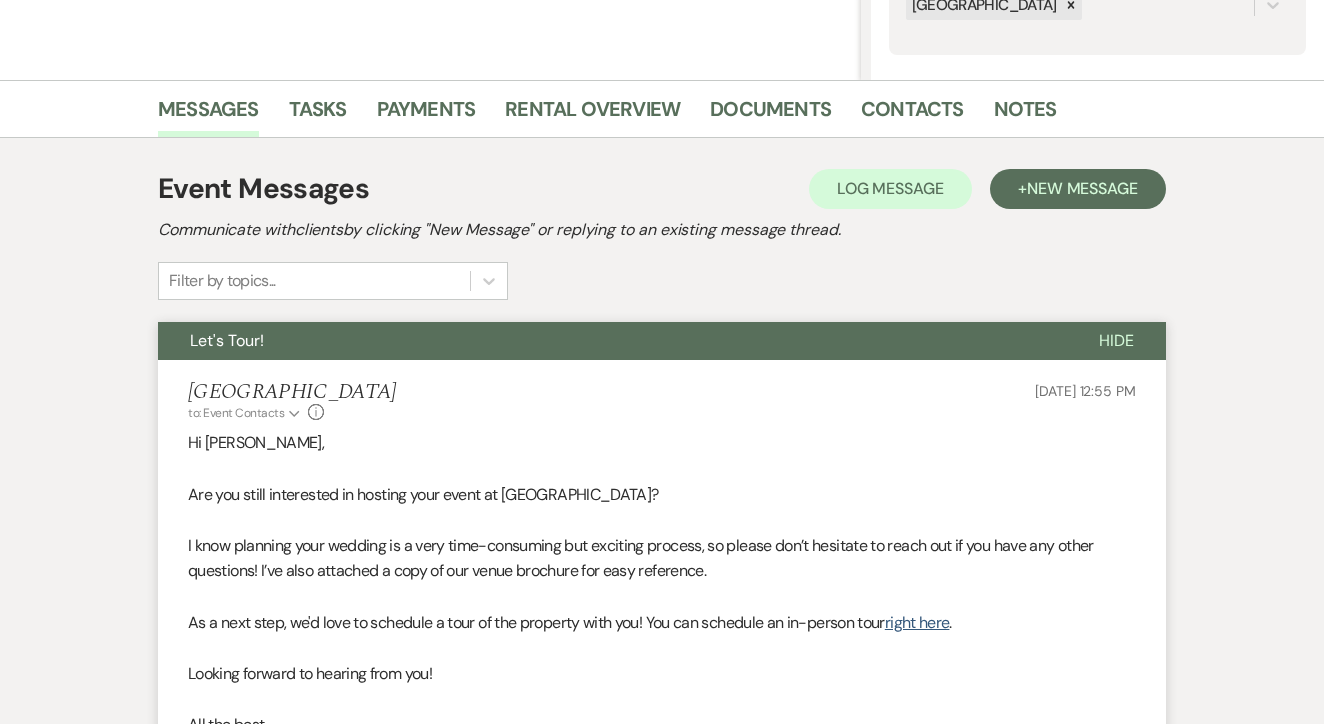 scroll, scrollTop: 412, scrollLeft: 0, axis: vertical 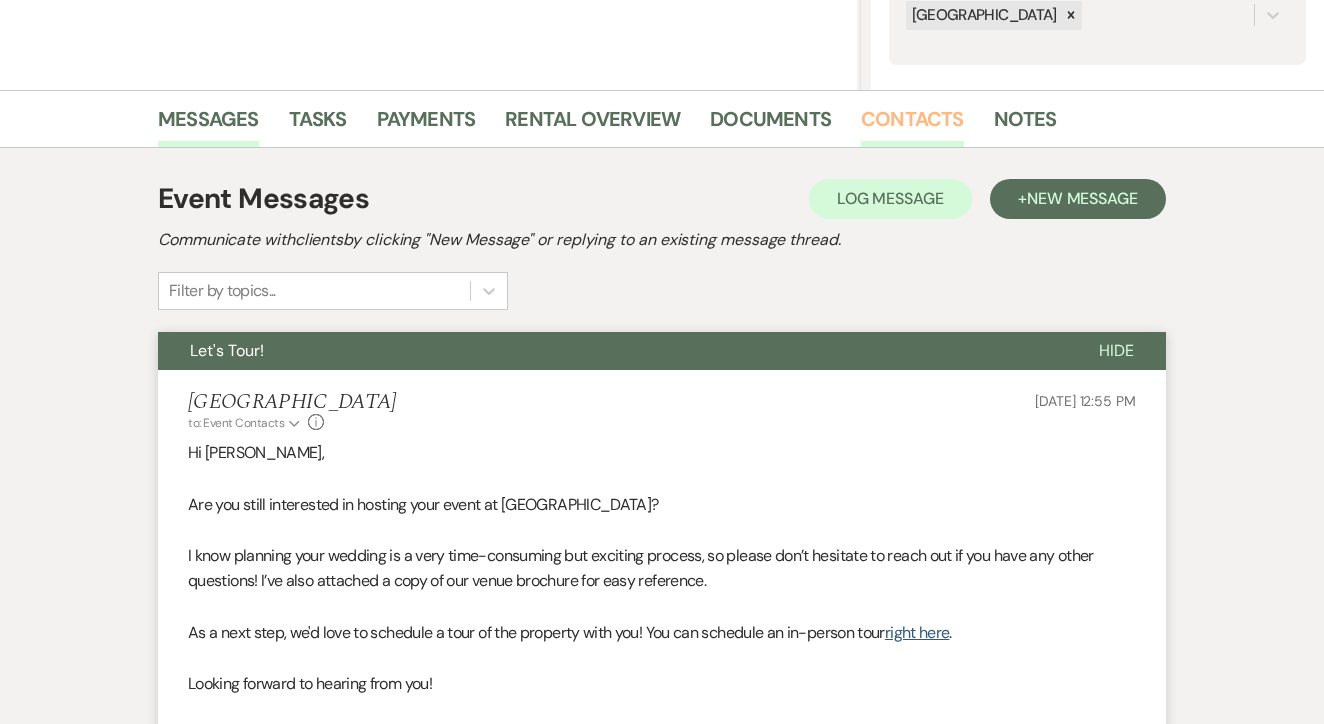 click on "Contacts" at bounding box center [912, 125] 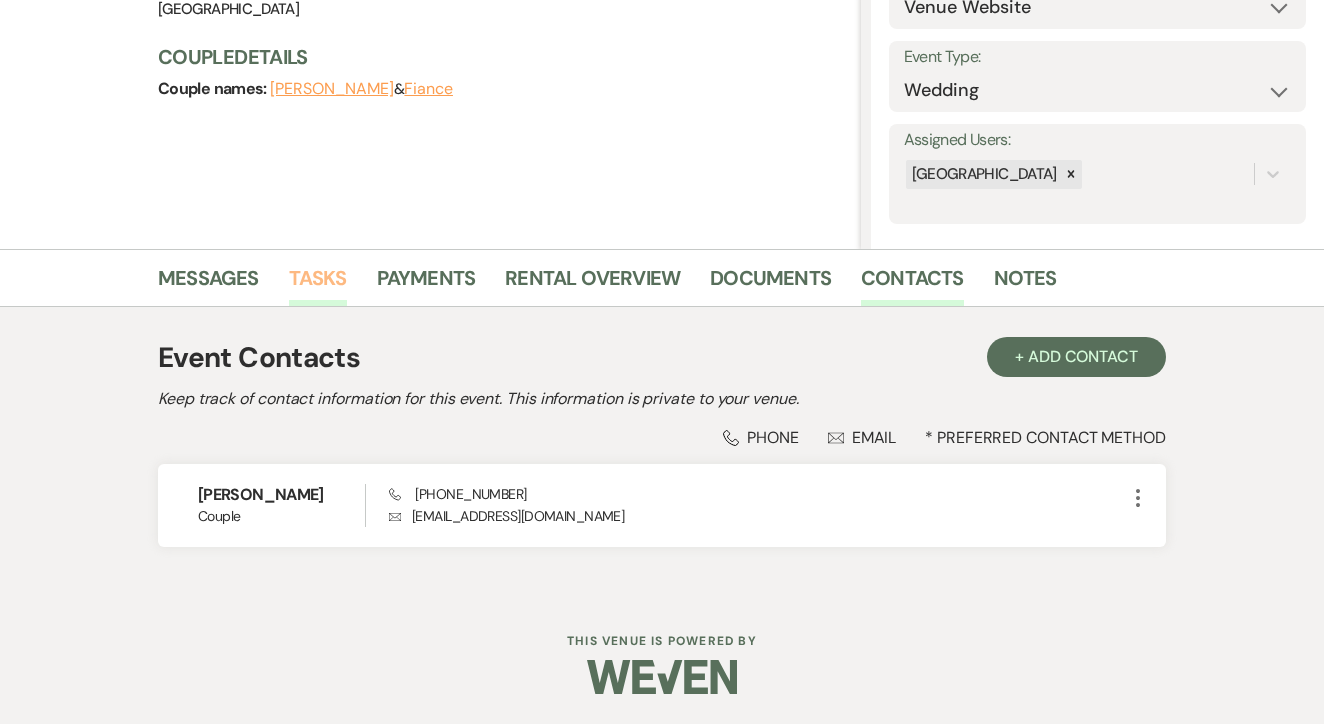 click on "Tasks" at bounding box center [318, 284] 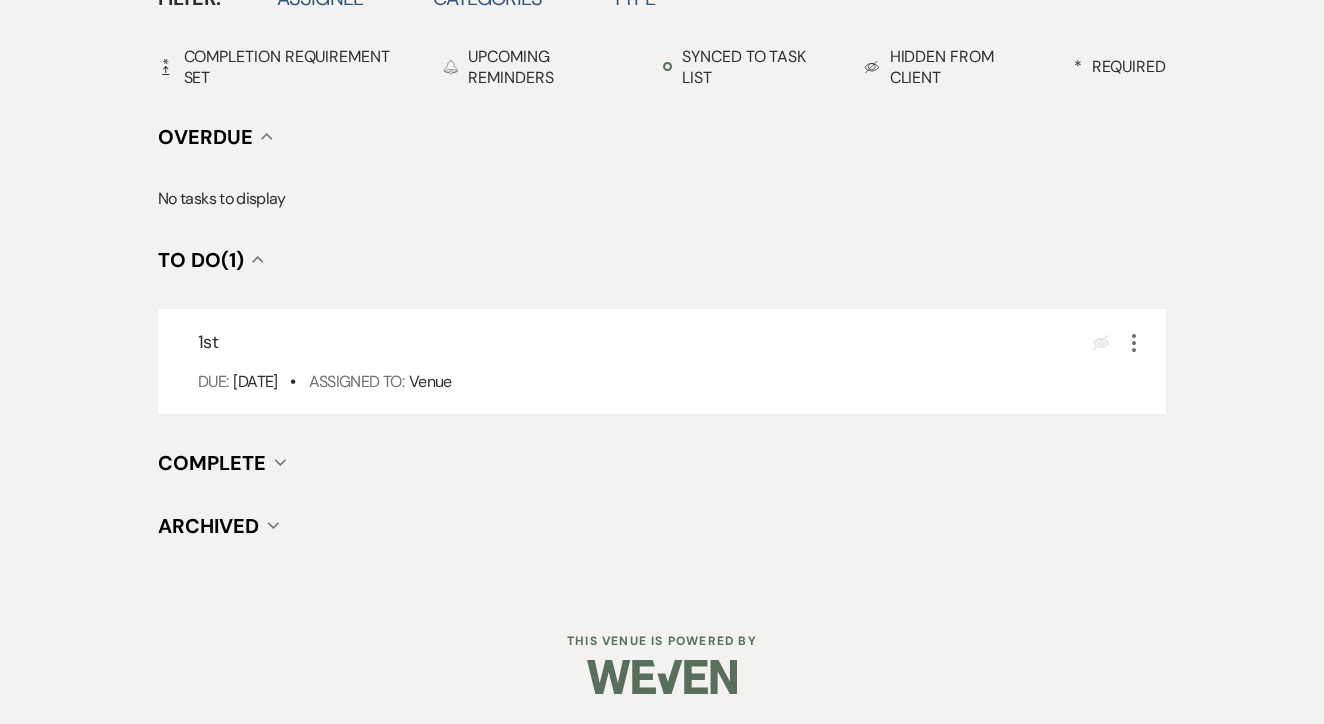 scroll, scrollTop: 696, scrollLeft: 0, axis: vertical 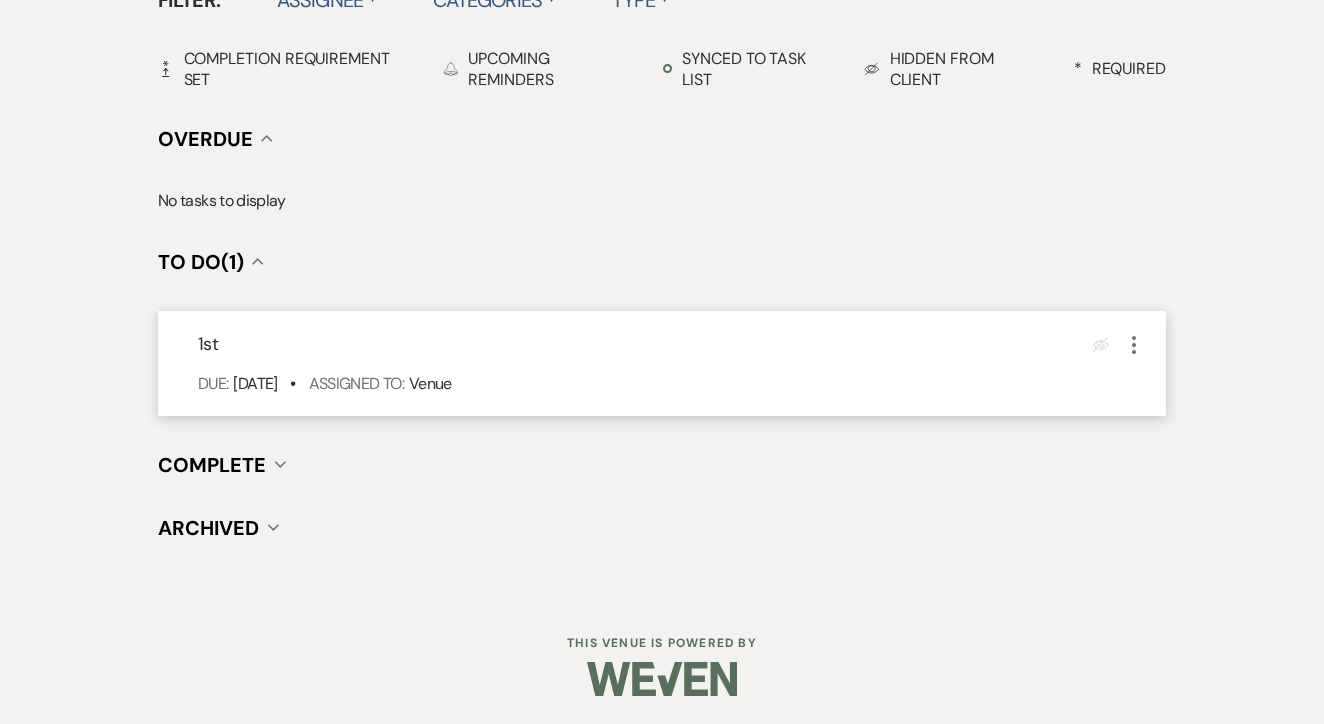 click on "More" 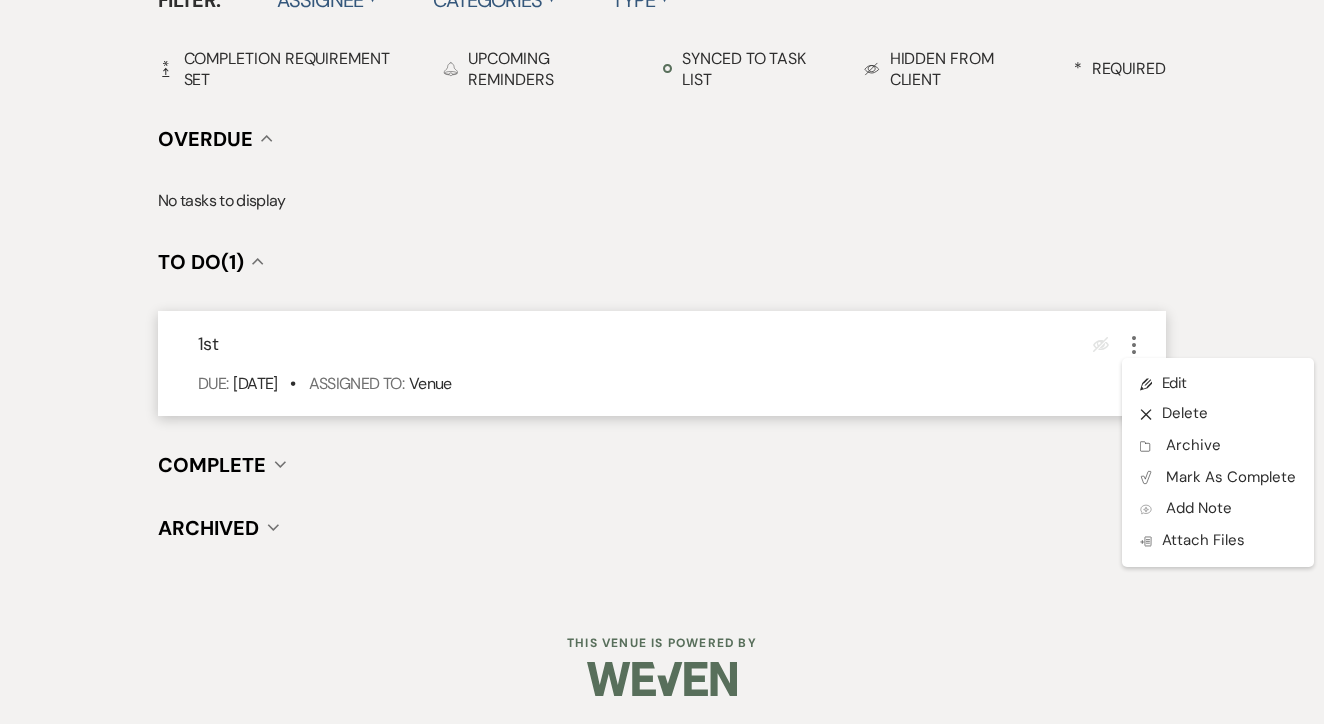click on "Pencil  Edit X Delete Archive   Archive Plan Portal Link   Mark As Complete Add Note   Add Note Doc Upload Attach Files" at bounding box center (1218, 462) 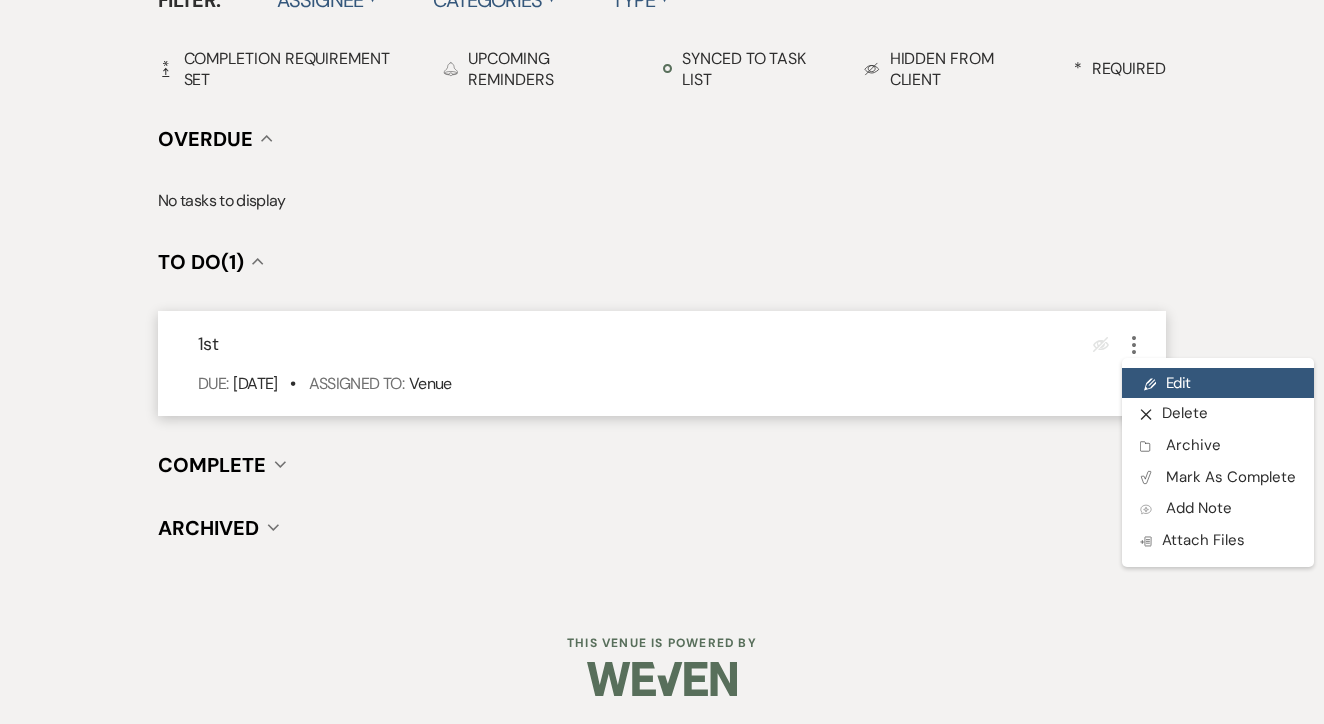 click on "Pencil  Edit" at bounding box center (1218, 383) 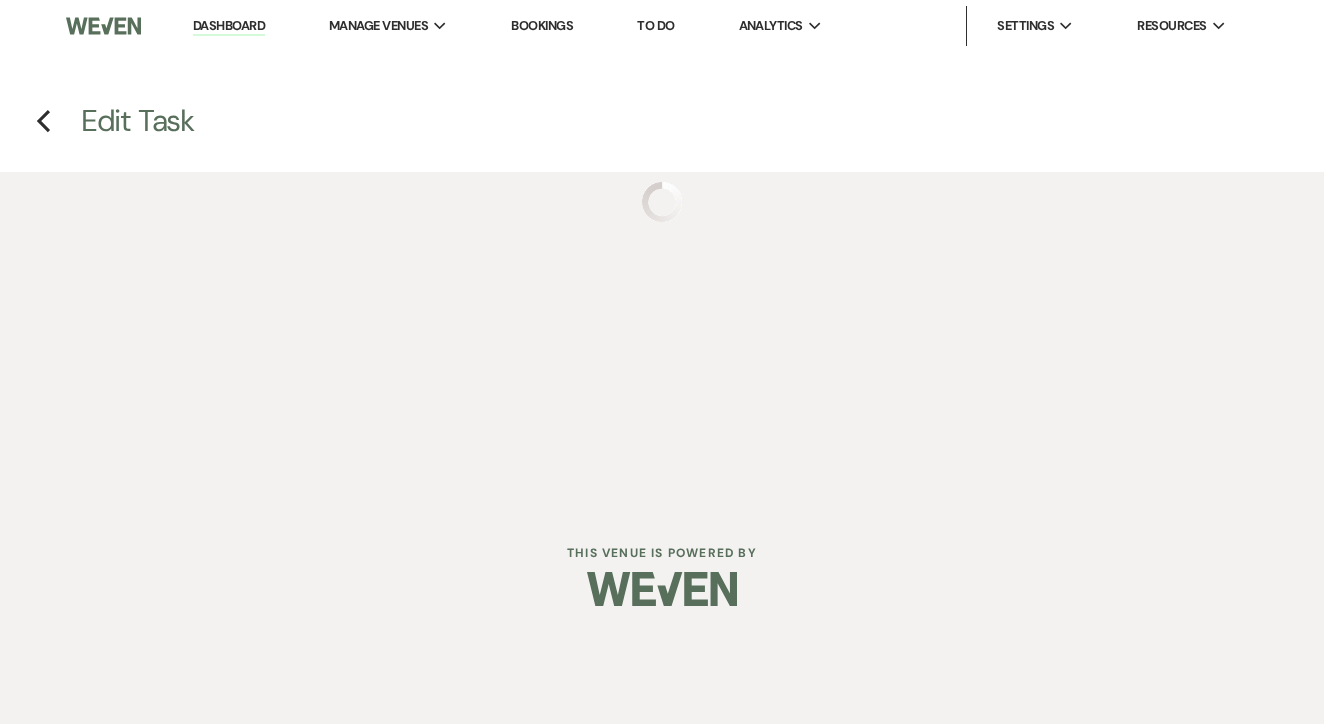 scroll, scrollTop: 0, scrollLeft: 0, axis: both 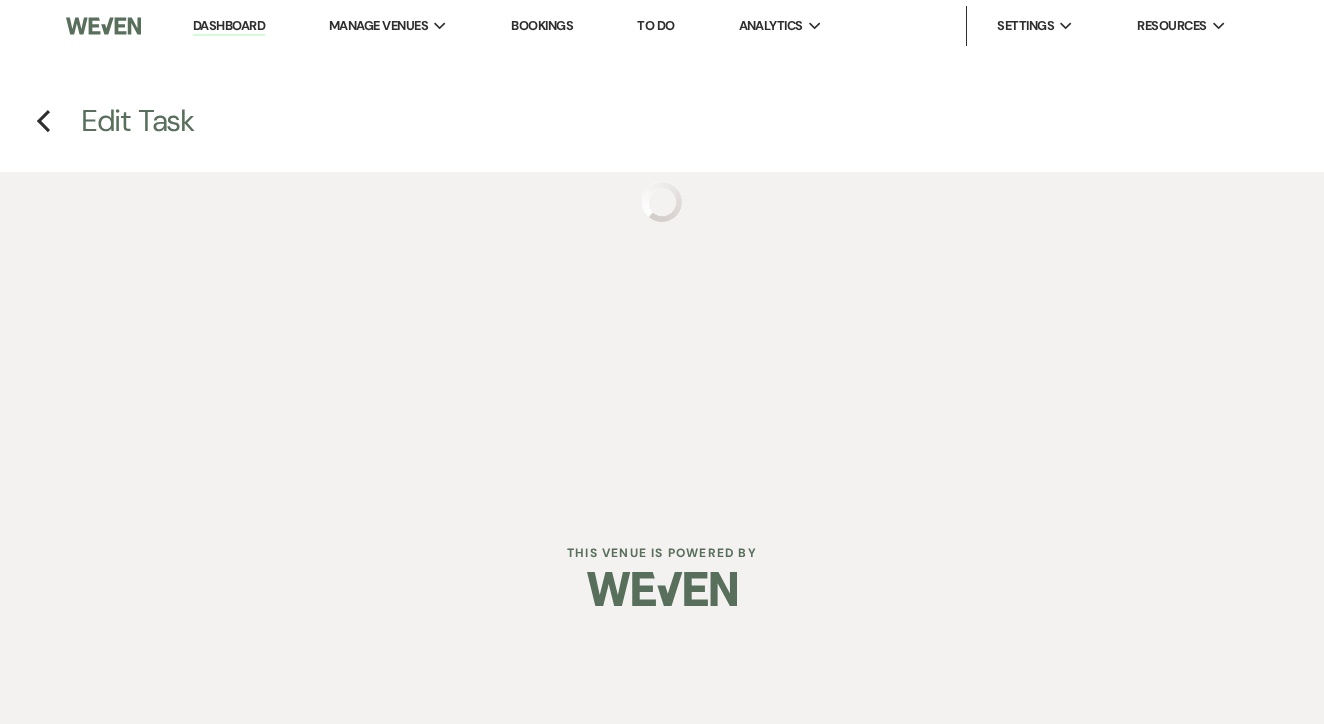 select on "false" 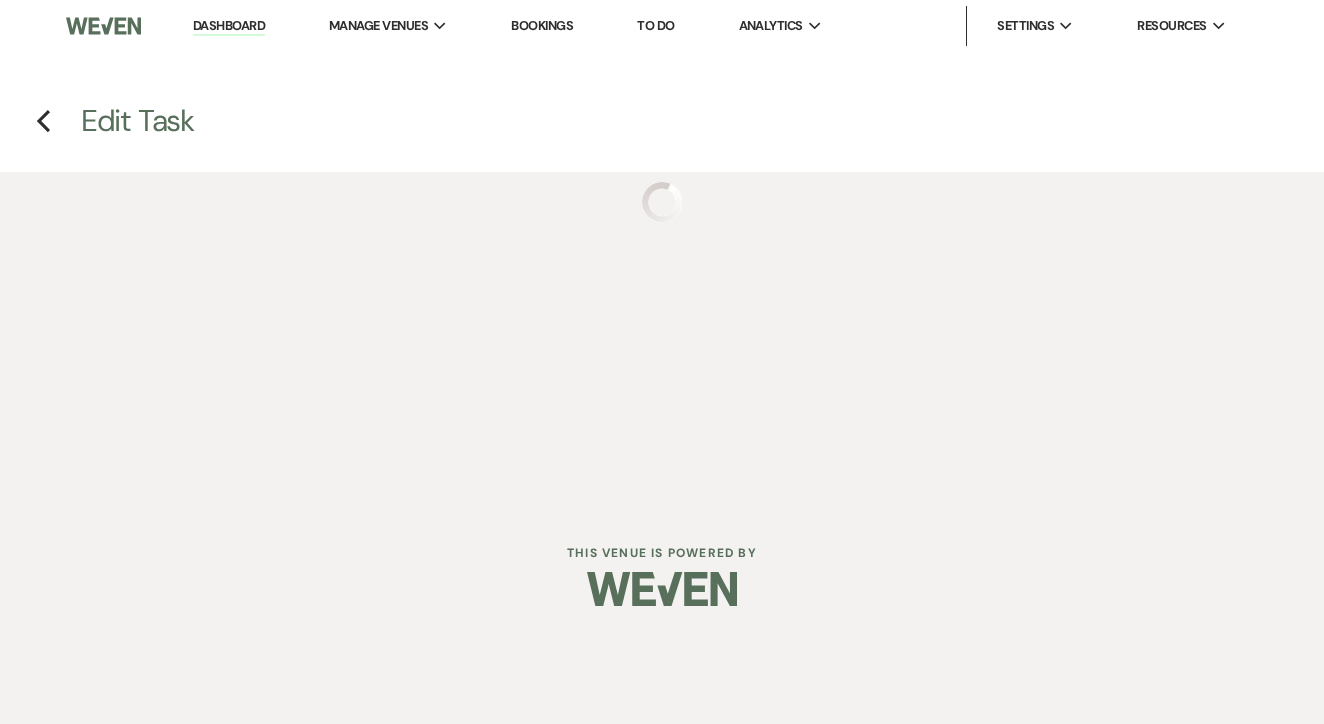 select on "venueHost" 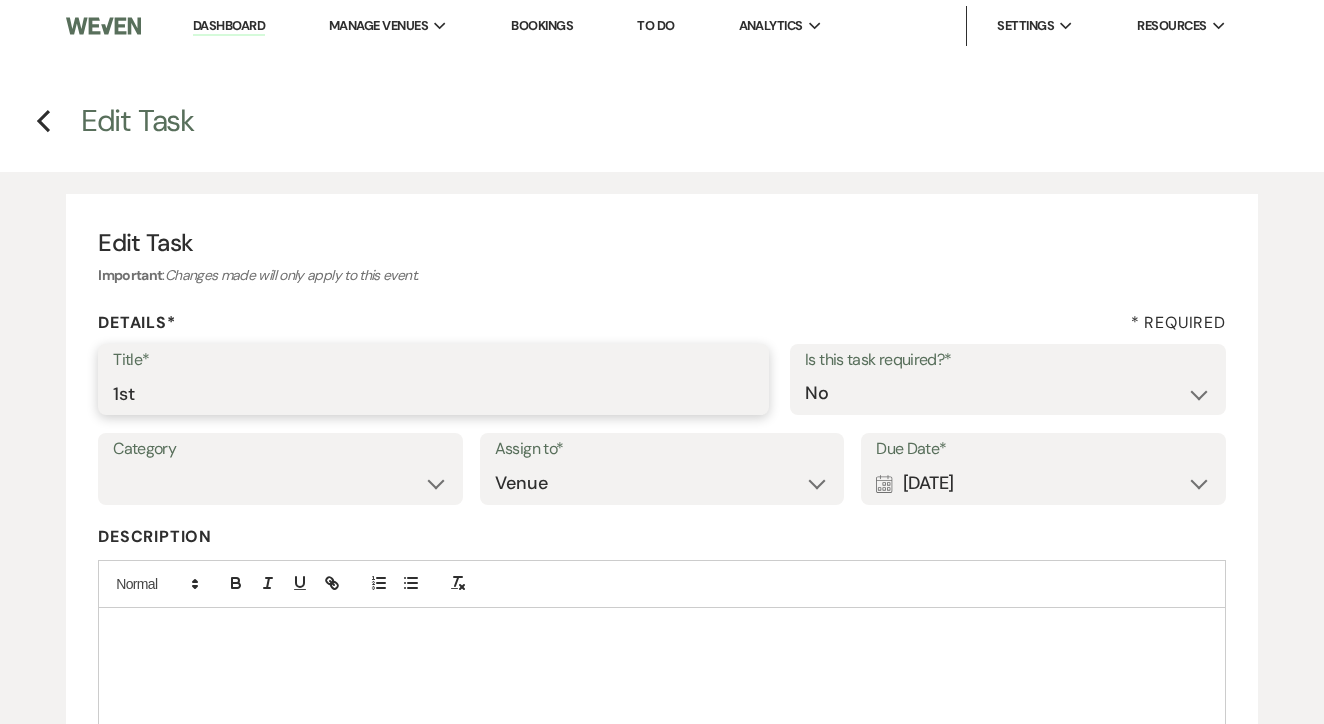 click on "1st" at bounding box center (433, 393) 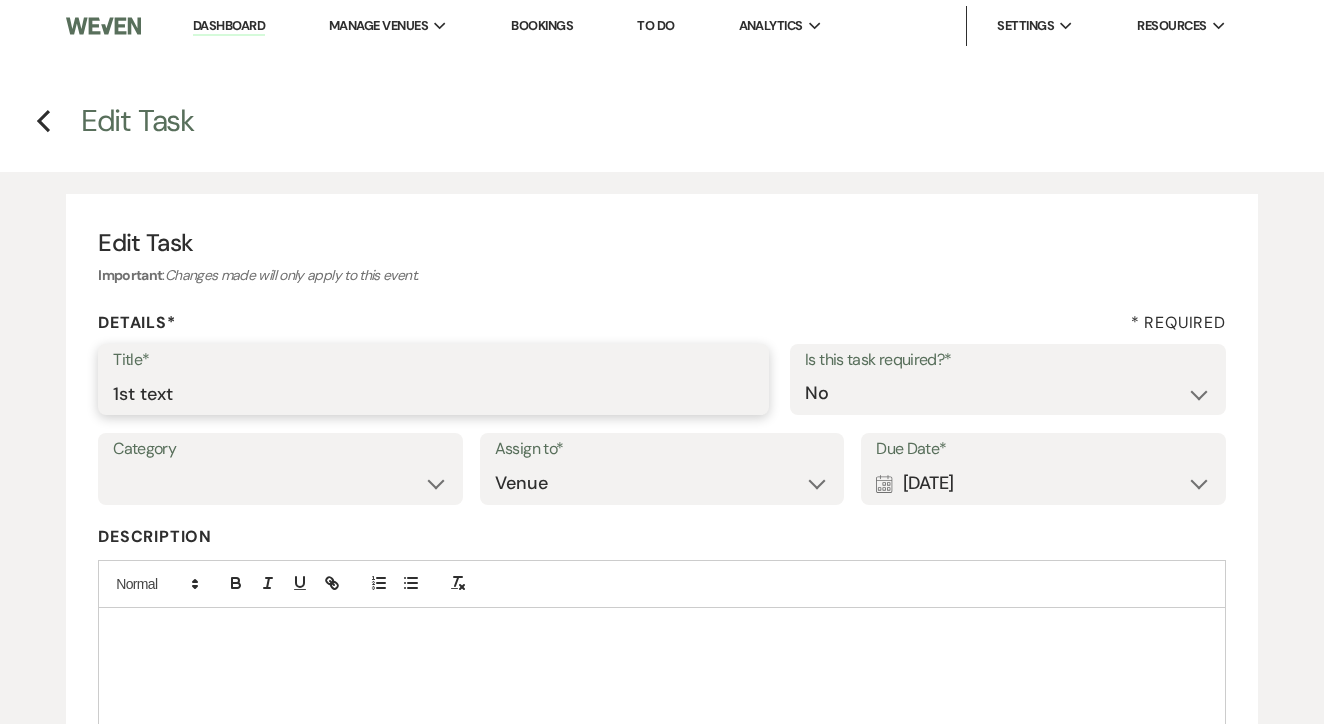 type on "1st text" 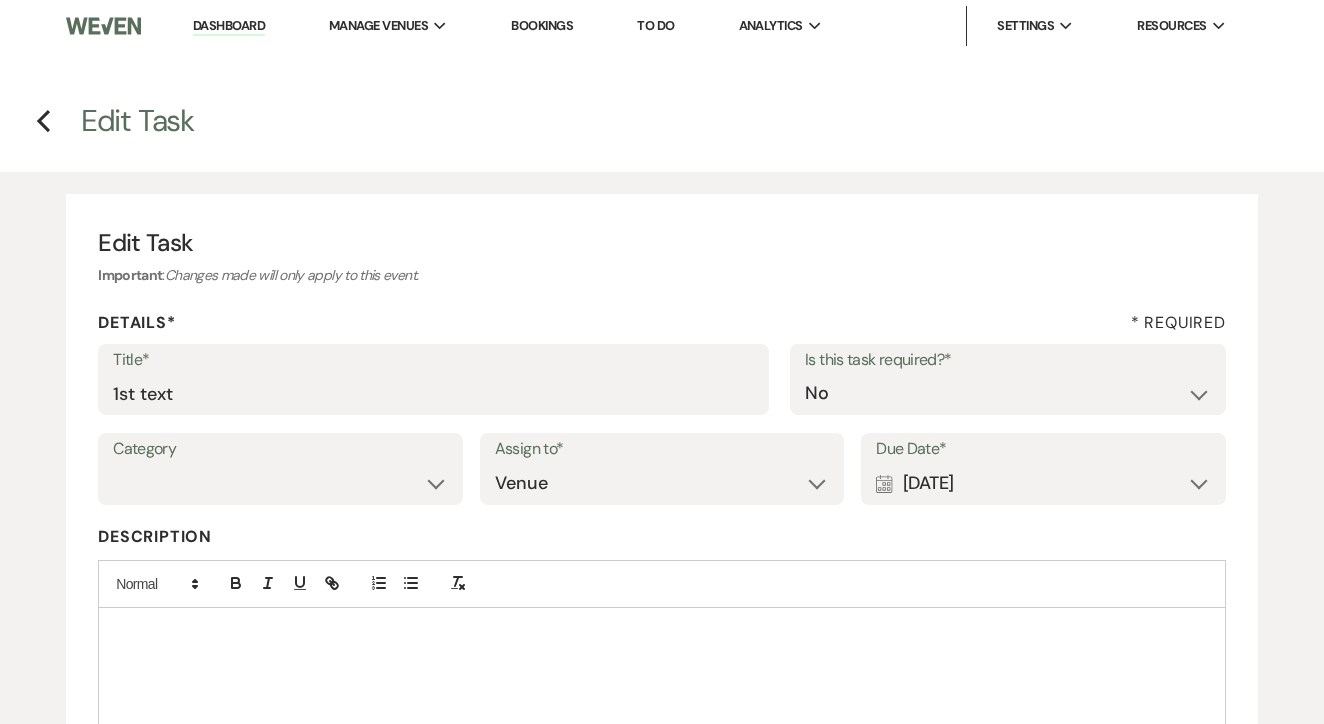 click on "Calendar [DATE] Expand" at bounding box center (1043, 483) 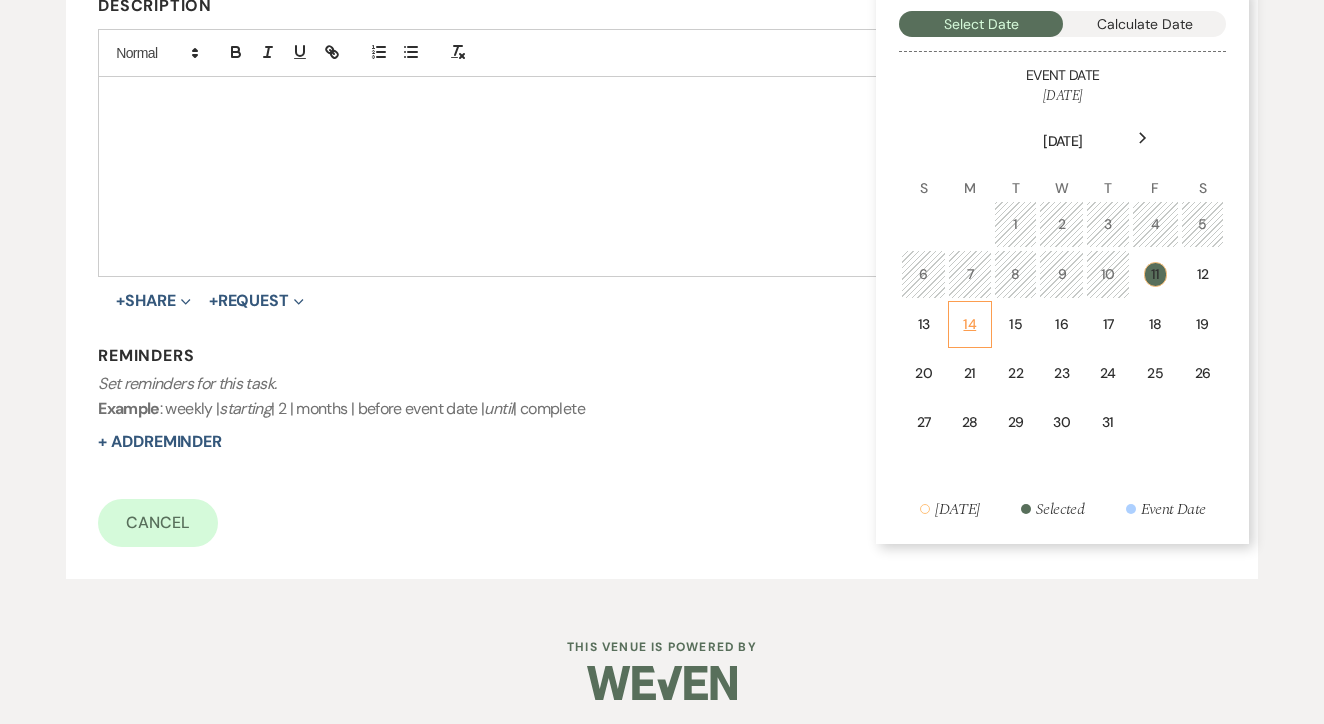 scroll, scrollTop: 530, scrollLeft: 0, axis: vertical 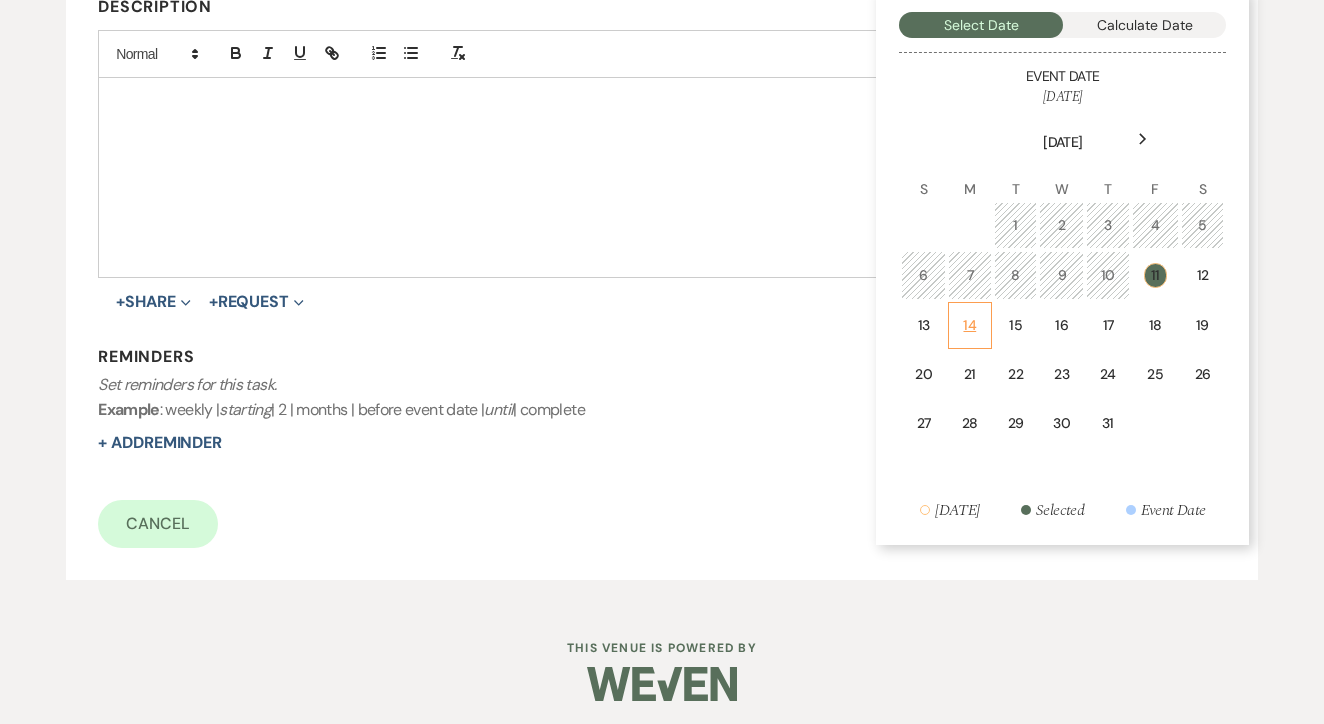 click on "14" at bounding box center [970, 325] 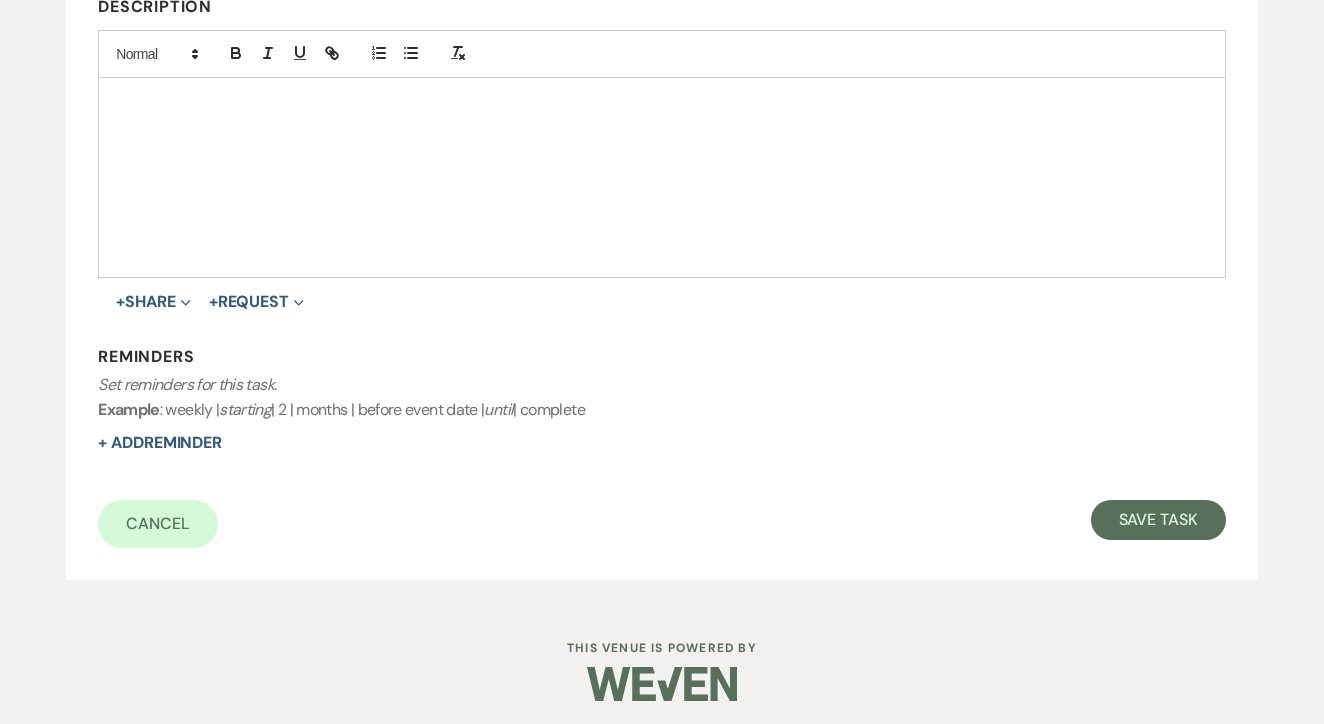 click on "Title* 1st text Is this task required?* Yes No Category Venue Vendors Guests Details Finalize & Share Assign to* Venue Client Due Date* Calendar Jul 14, 2025 Expand Description                                                                             +  Share Expand Doc Upload Documents Add Photo Images Pref Vendors Preferred vendors +  Request Expand Vendor List Vendor list Doc Upload Document upload Reminders Set reminders for this task. Example : weekly |  starting  | 2 | months | before event date |  until  | complete + Add  Reminder Cancel Save Task" at bounding box center (662, 181) 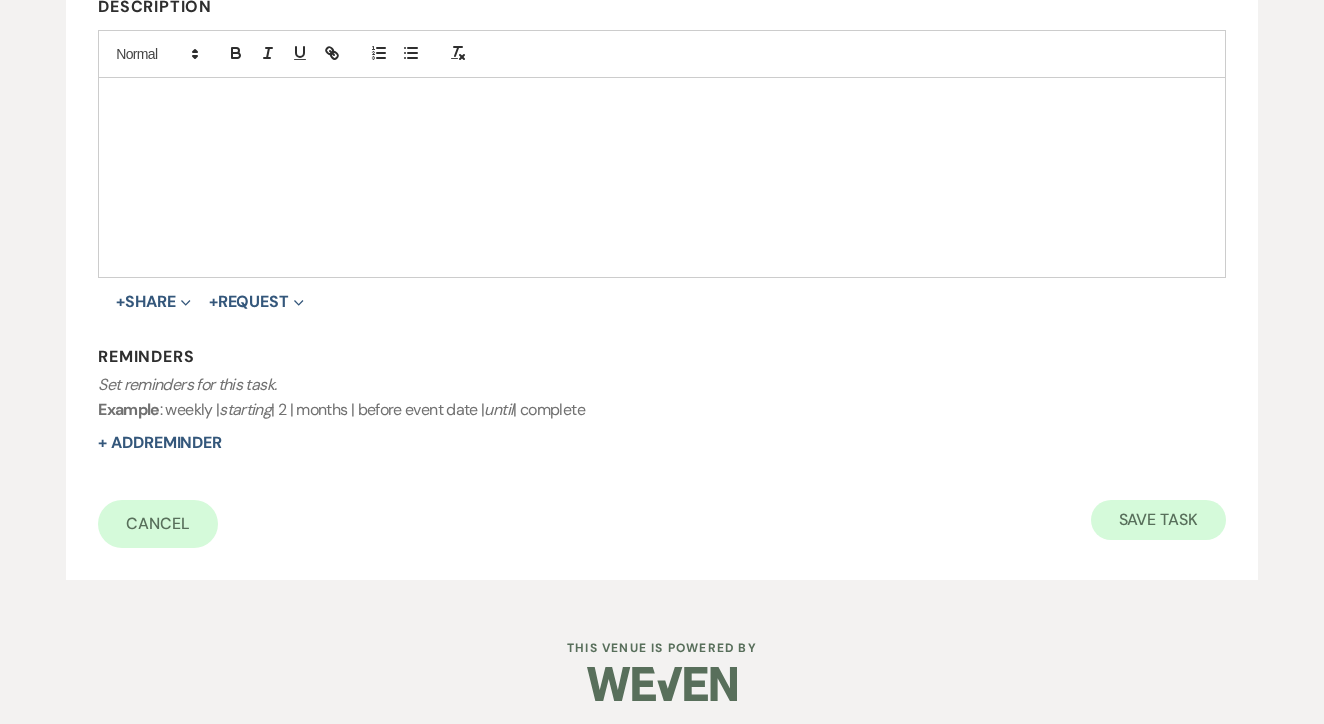 click on "Save Task" at bounding box center (1158, 520) 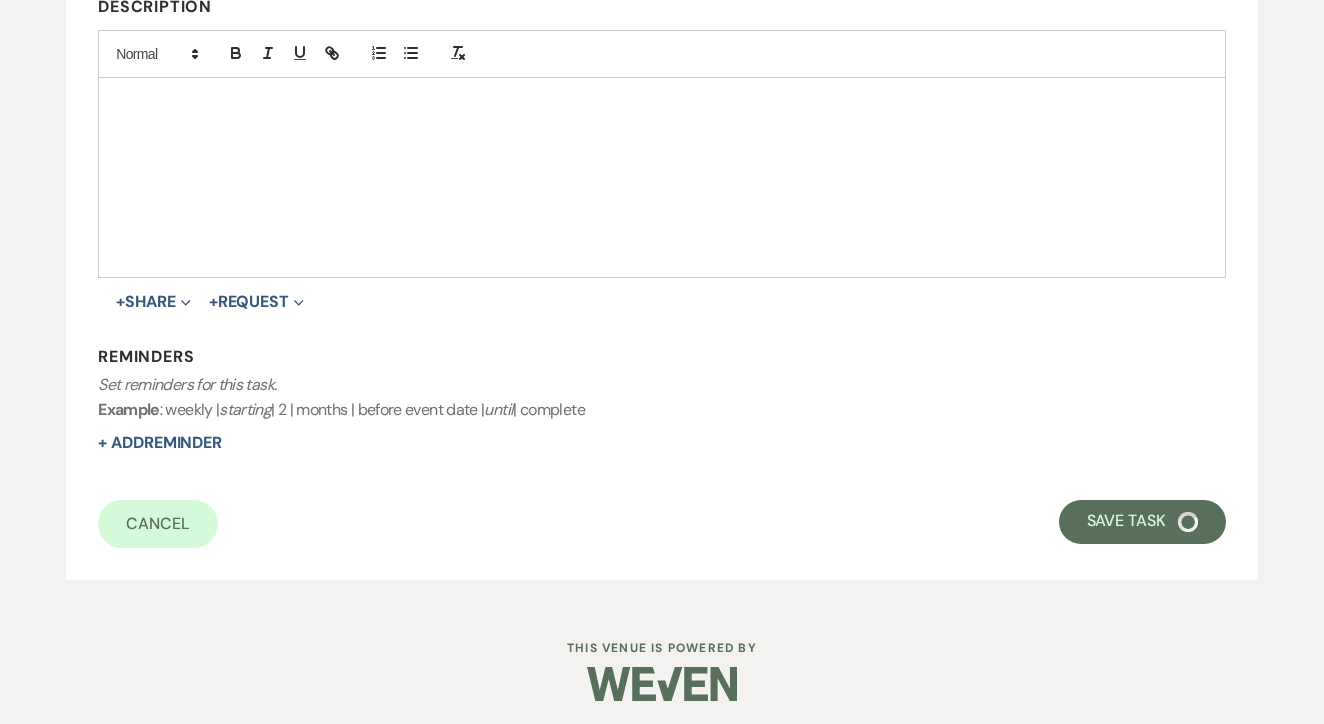 select on "5" 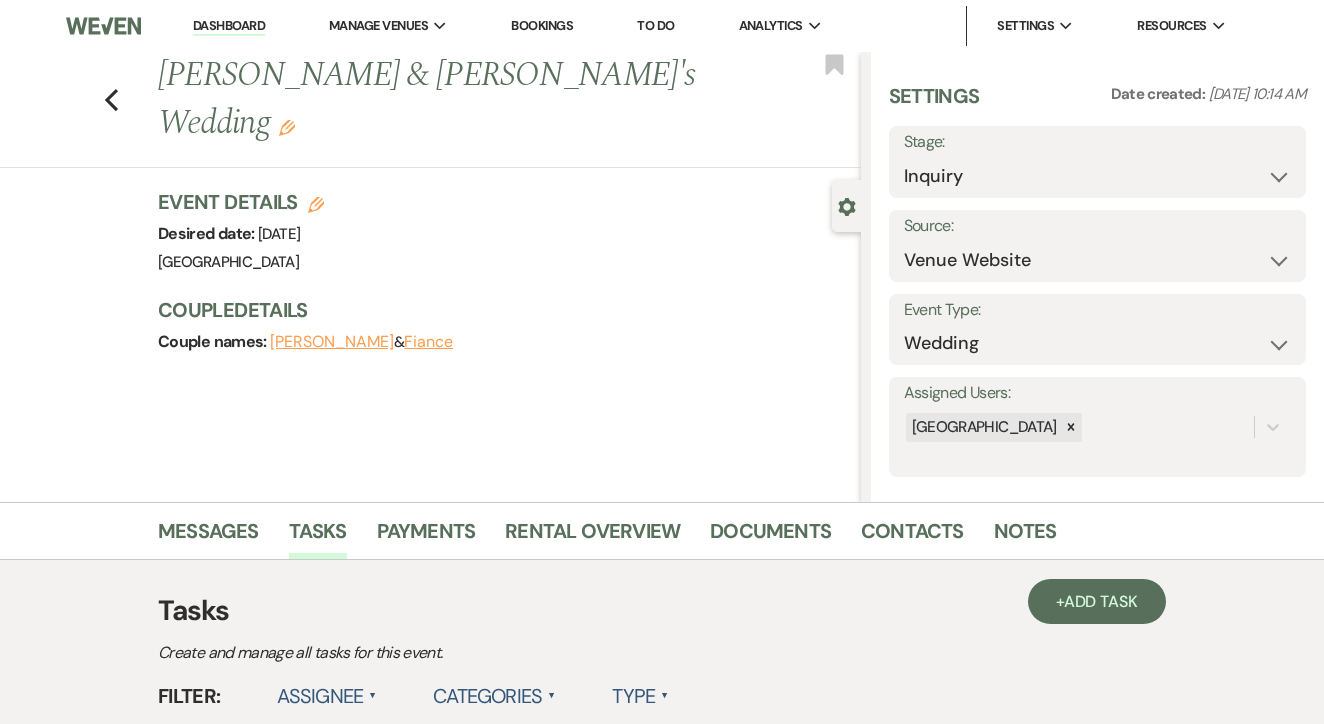 scroll, scrollTop: 0, scrollLeft: 0, axis: both 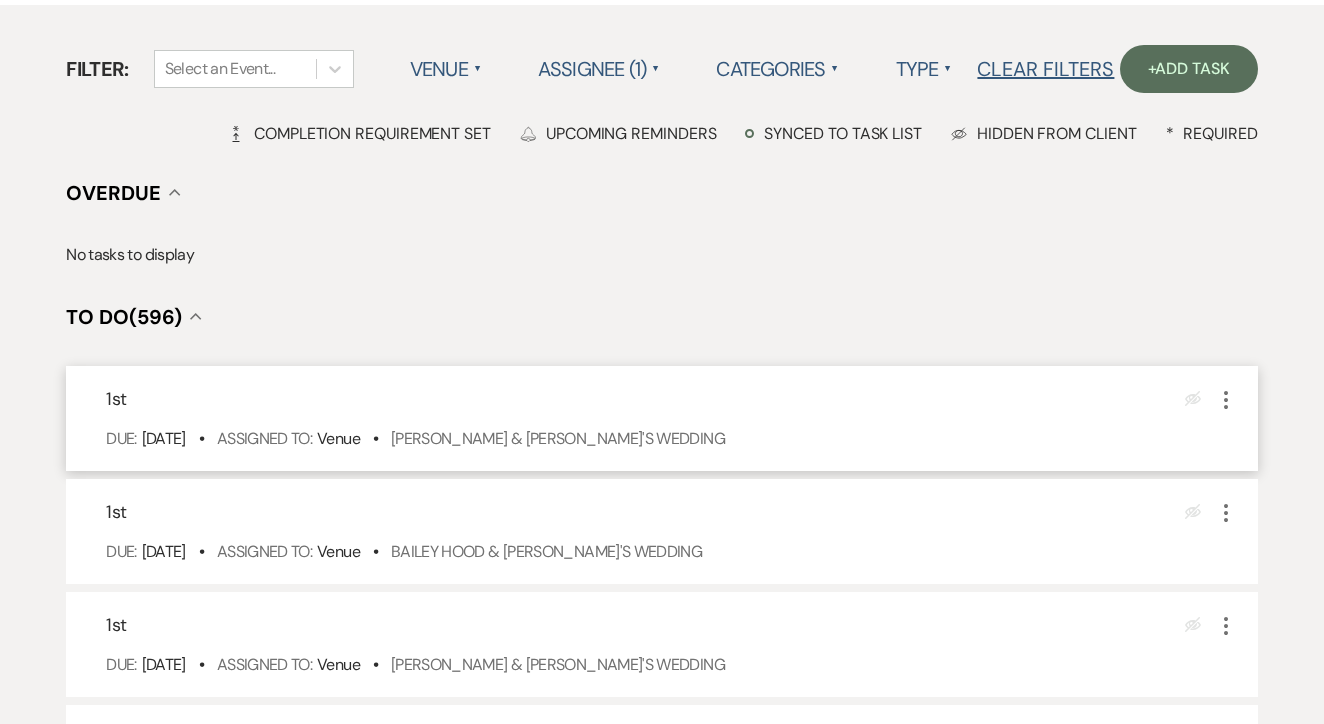 click on "Due:  Jul 11 25 • Assigned To:  Venue • Lexi Porter & Fiance's Wedding" at bounding box center (672, 439) 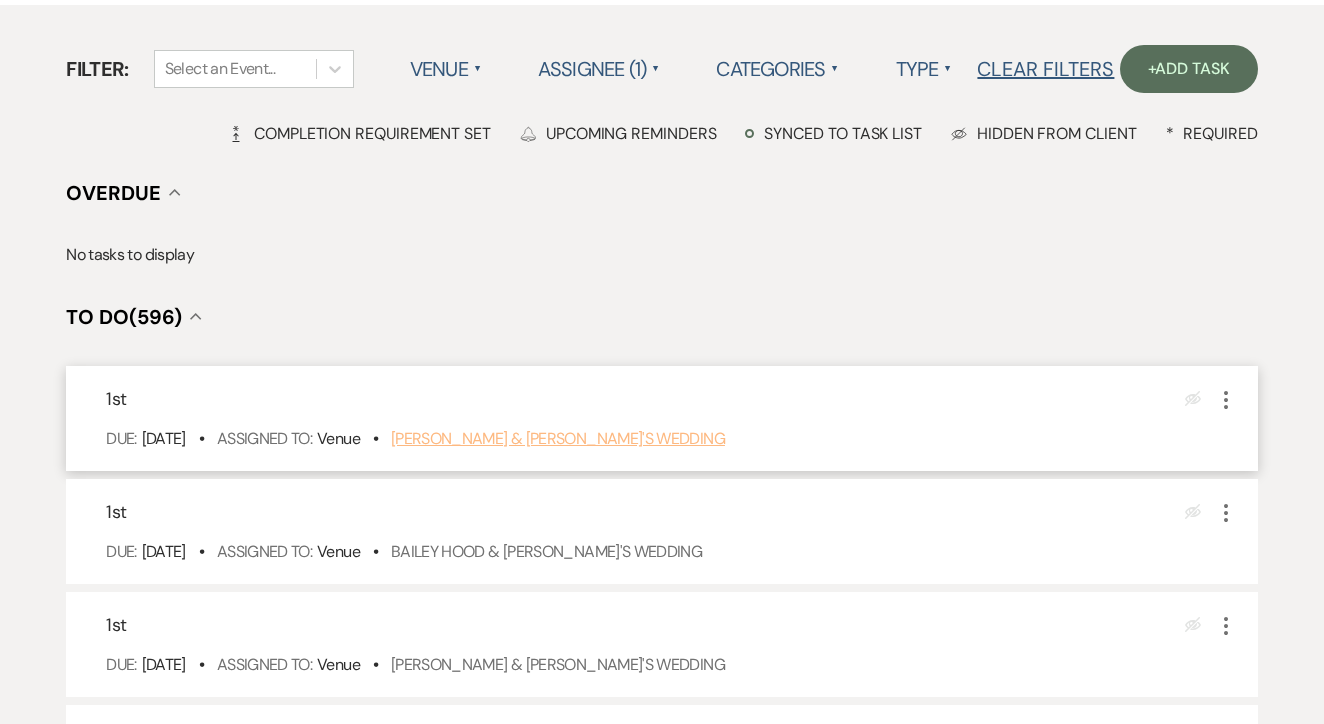 click on "Lexi Porter & Fiance's Wedding" at bounding box center [558, 438] 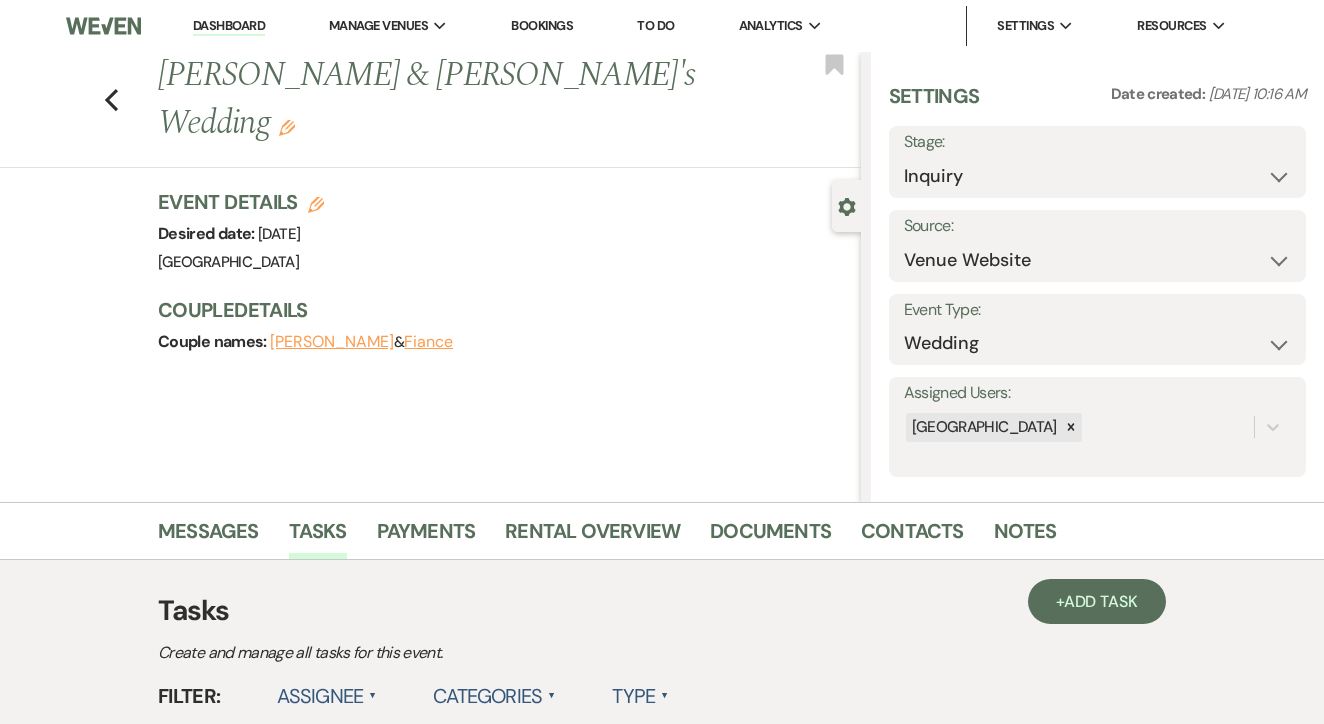 scroll, scrollTop: 0, scrollLeft: 0, axis: both 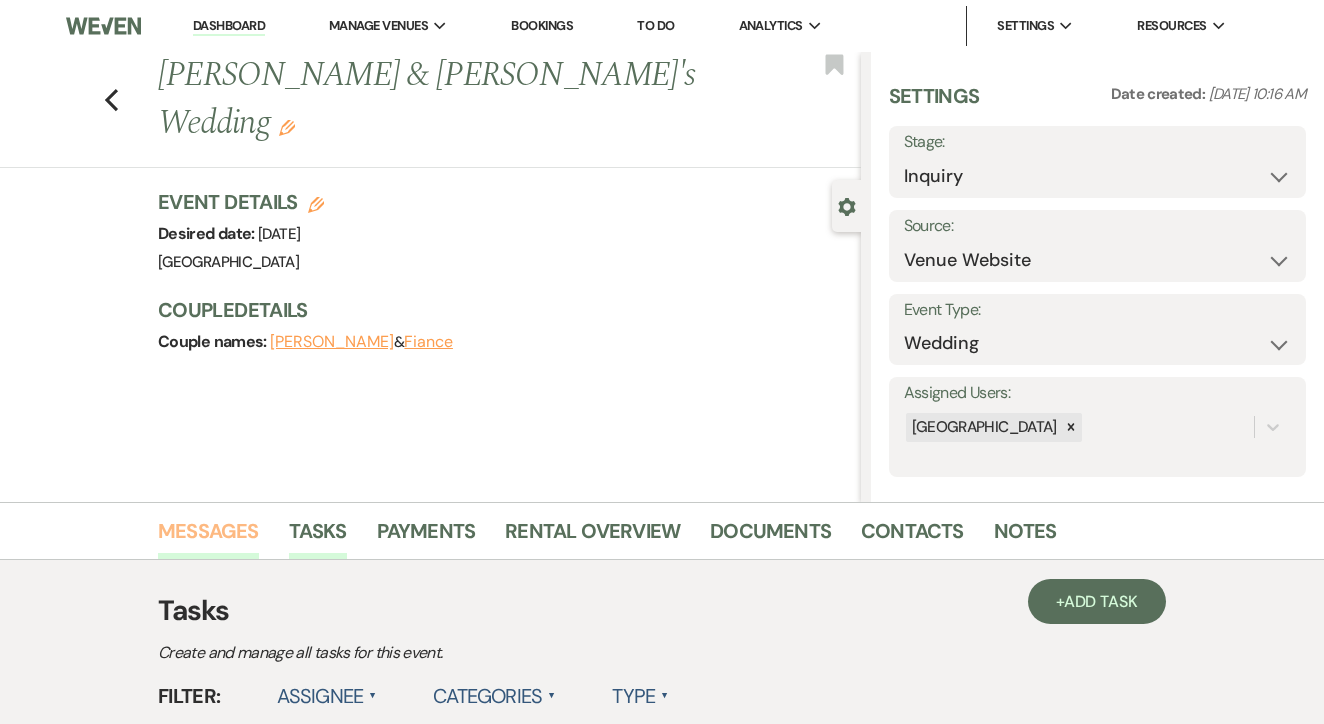 click on "Messages" at bounding box center [208, 537] 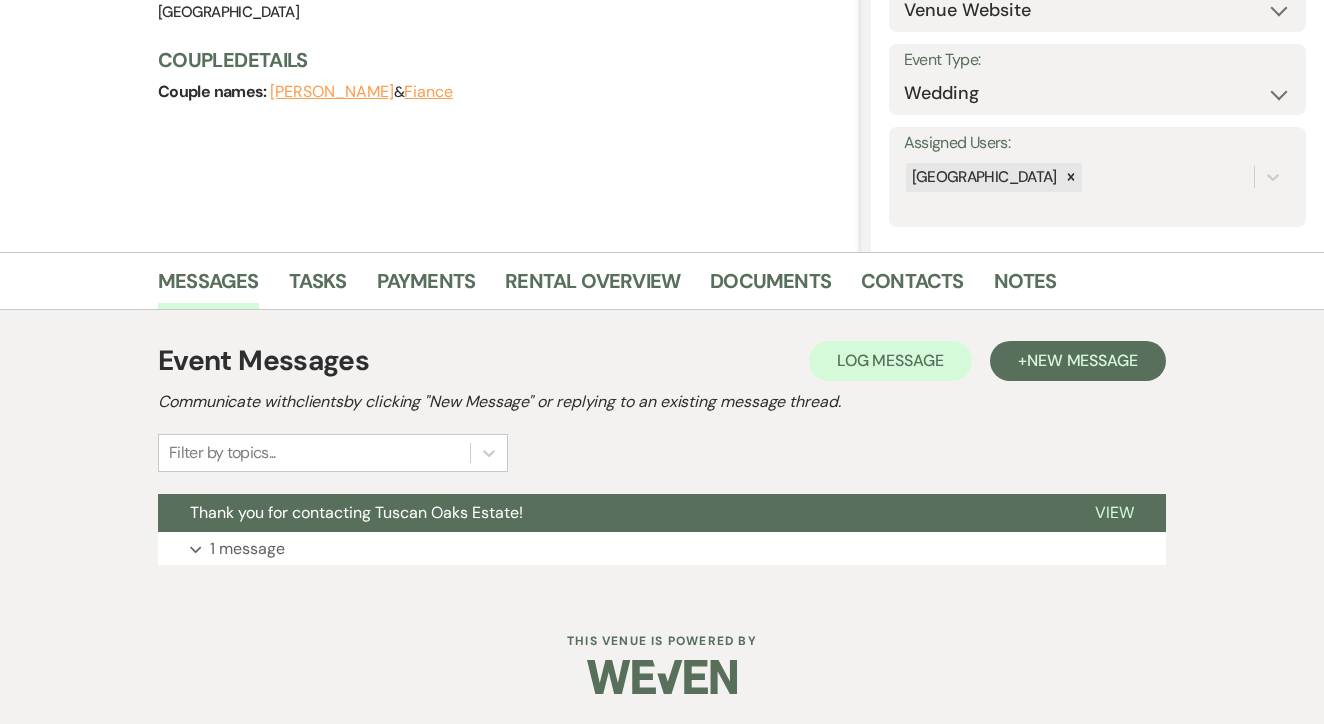 scroll, scrollTop: 249, scrollLeft: 0, axis: vertical 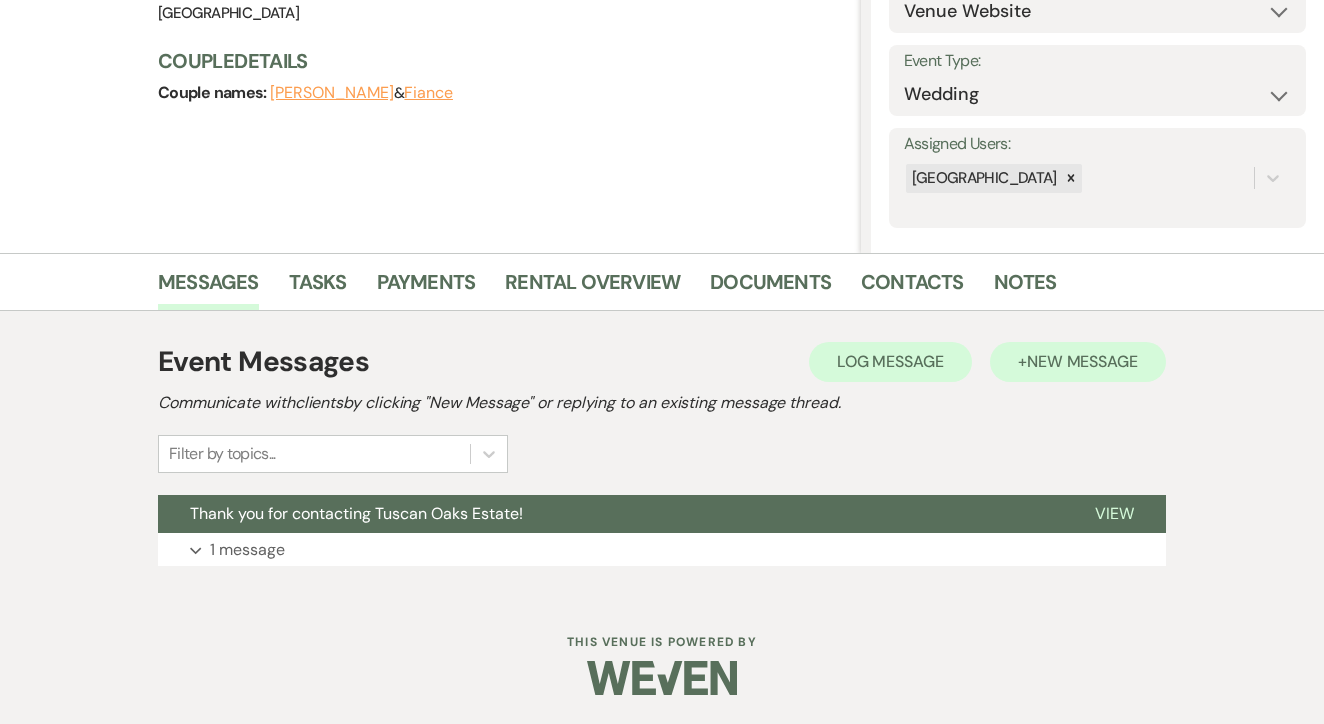 click on "New Message" at bounding box center (1082, 361) 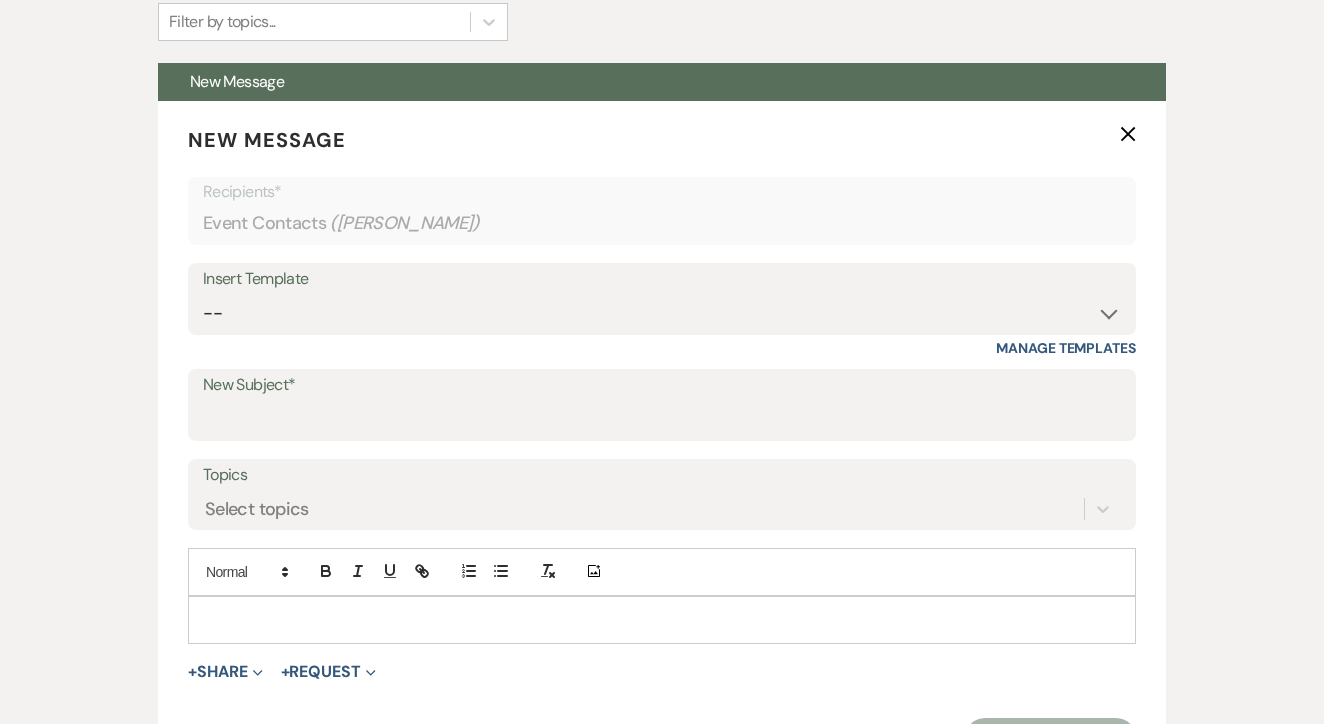 scroll, scrollTop: 714, scrollLeft: 0, axis: vertical 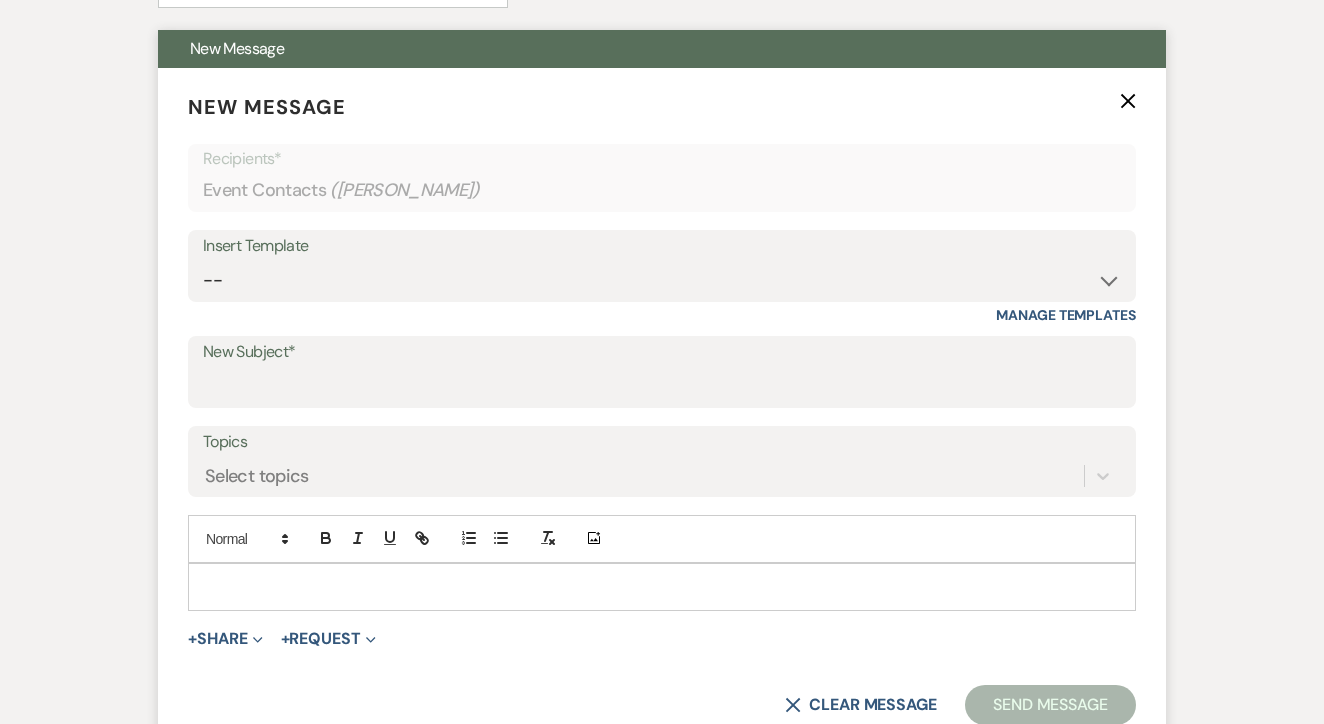 click on "Insert Template" at bounding box center (662, 246) 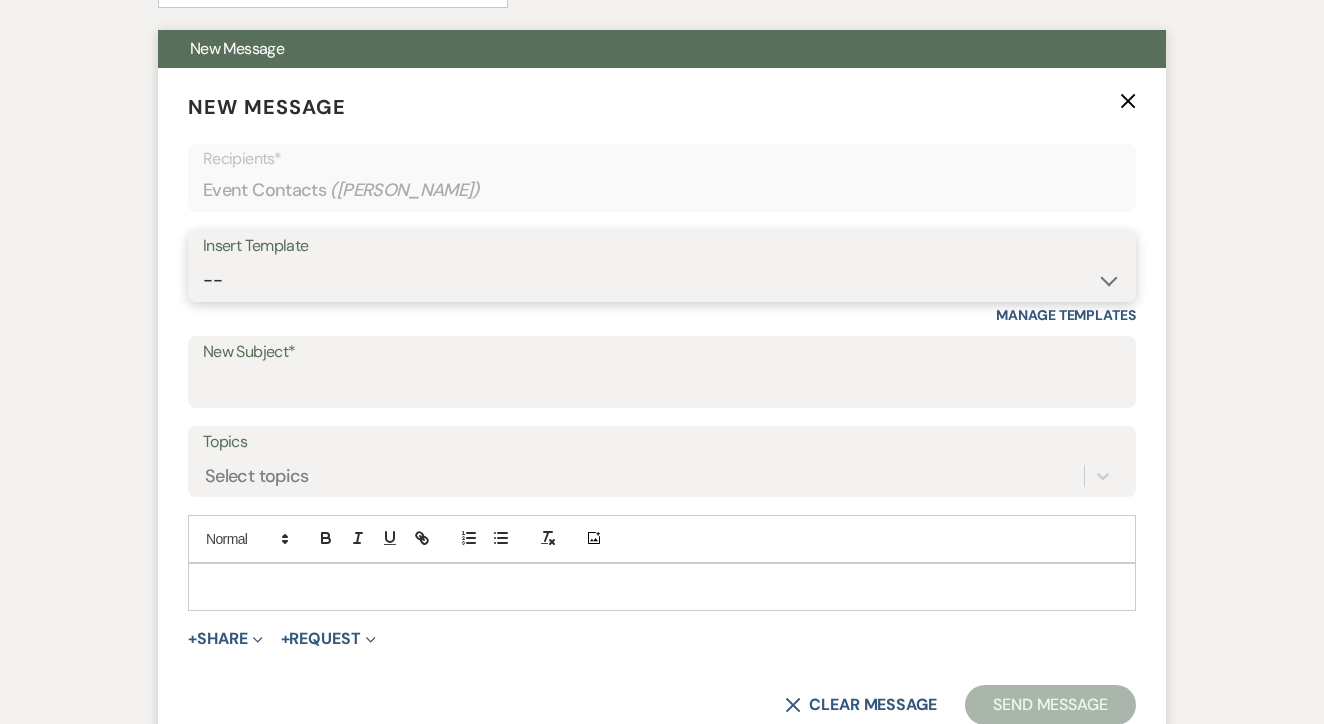 click on "-- Lead: Automated Intro Email (Wedding) Lead: 1st Follow Up Email Images Lead: TEXT (1st) Lead: 2nd Follow Up Email Lead: Booking Proposal (Post-Tour) Booked: Weven Planning Portal Introduction (AI) Lead: TEXT (Intro) Lead: Phone Consult Follow-up Lead: Hired Someone Else Lead: Confirm Tour Lead: Confirm Tour (TEXT) Booked: Insta Post Info Lead: 3rd Follow Up Email Booked: Damage Deposit Deduction Lead: Post Tour F/u (no proposal) Lead: Tour No-Show Booked: Day After Wedding Booked: Mailing Address Lead: Cancelled Tour Lead: TEXT (2nd) Lead: 4th Follow Up Email Lead: Booking Deposit Type (ACH or Card) Booked: Vendor Information Needed Booked: Review Request Lead: ACH Instructions Vendor: Photo Request Vendor: Video Request Booked: 6 Month Planning Meeting Booked: 6 Week Final Consult Open House Invite Booked: Late Payment Booked: Weven Planning Portal Introduction" at bounding box center [662, 280] 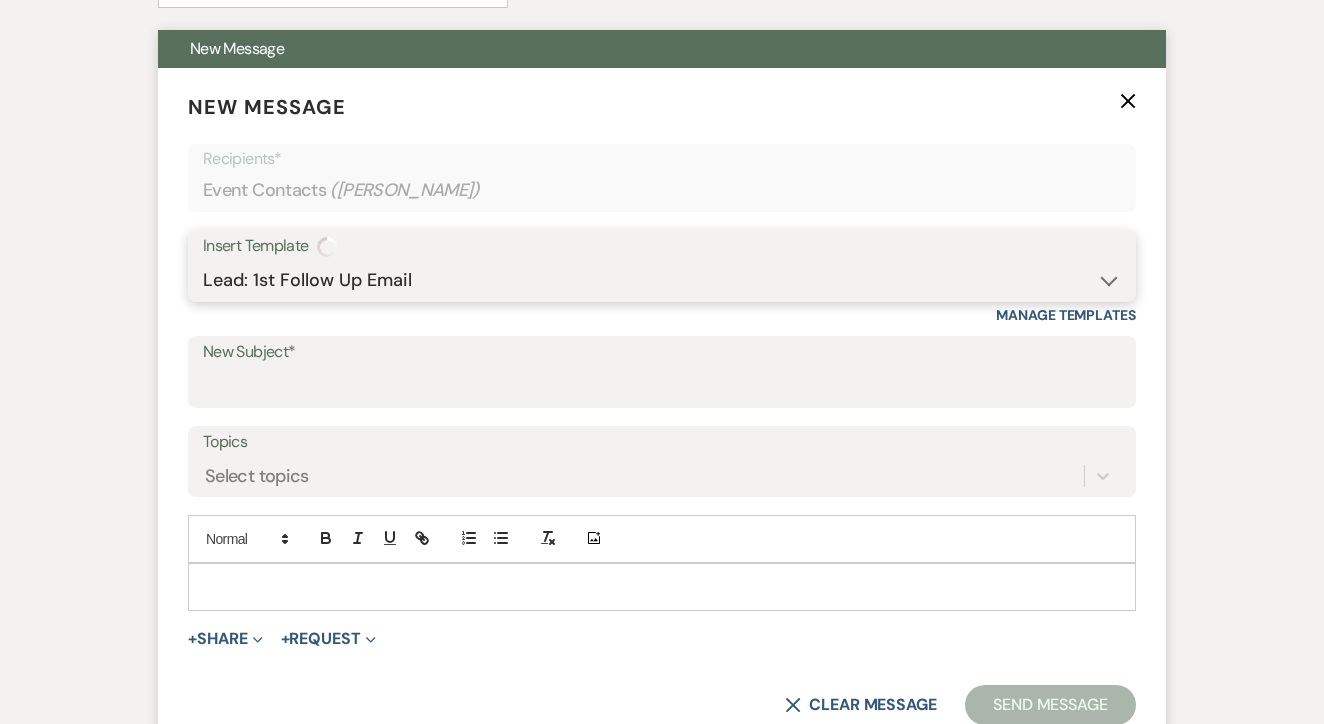 type on "Let's Tour!" 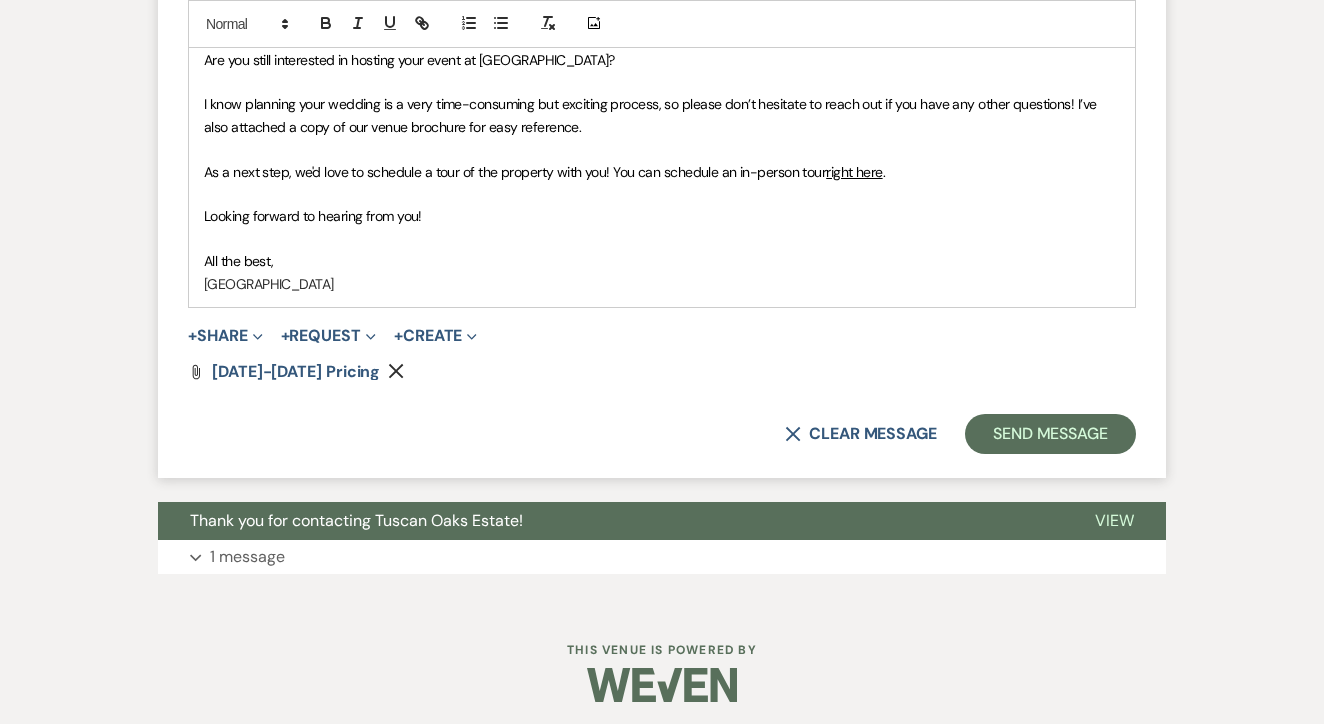 scroll, scrollTop: 1284, scrollLeft: 0, axis: vertical 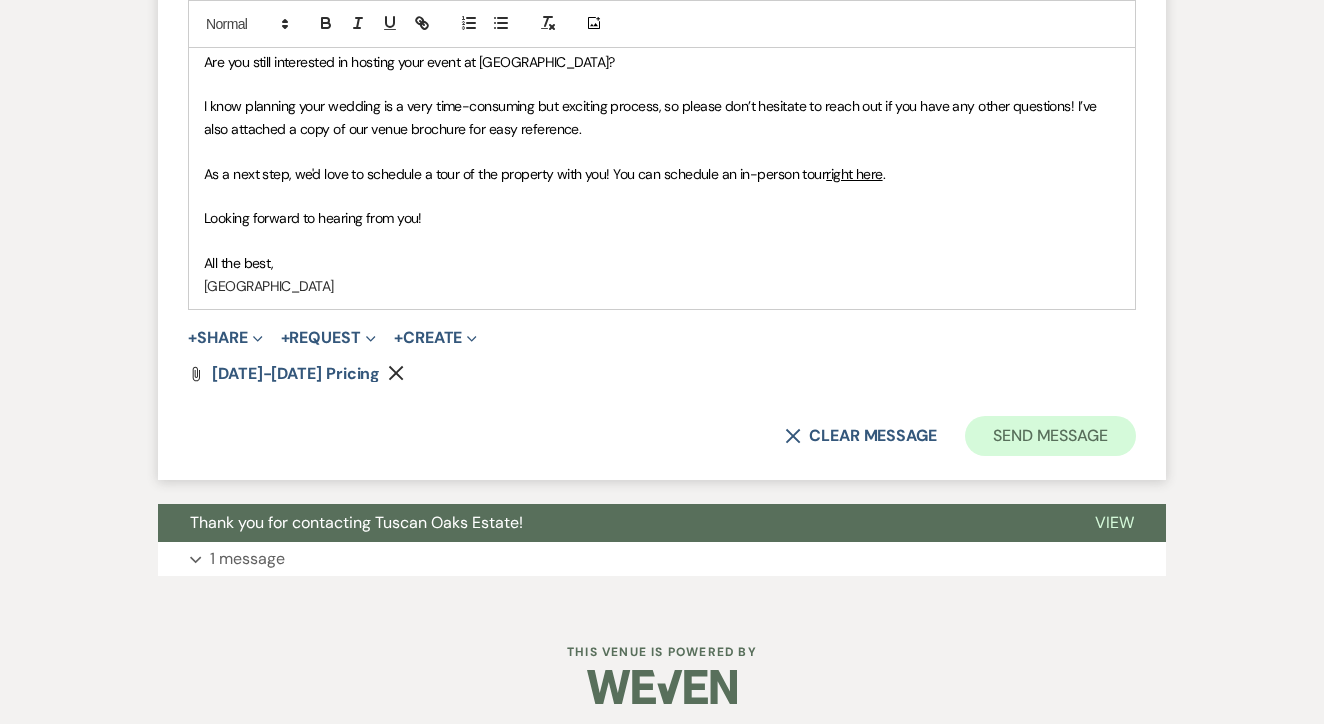 click on "Send Message" at bounding box center [1050, 436] 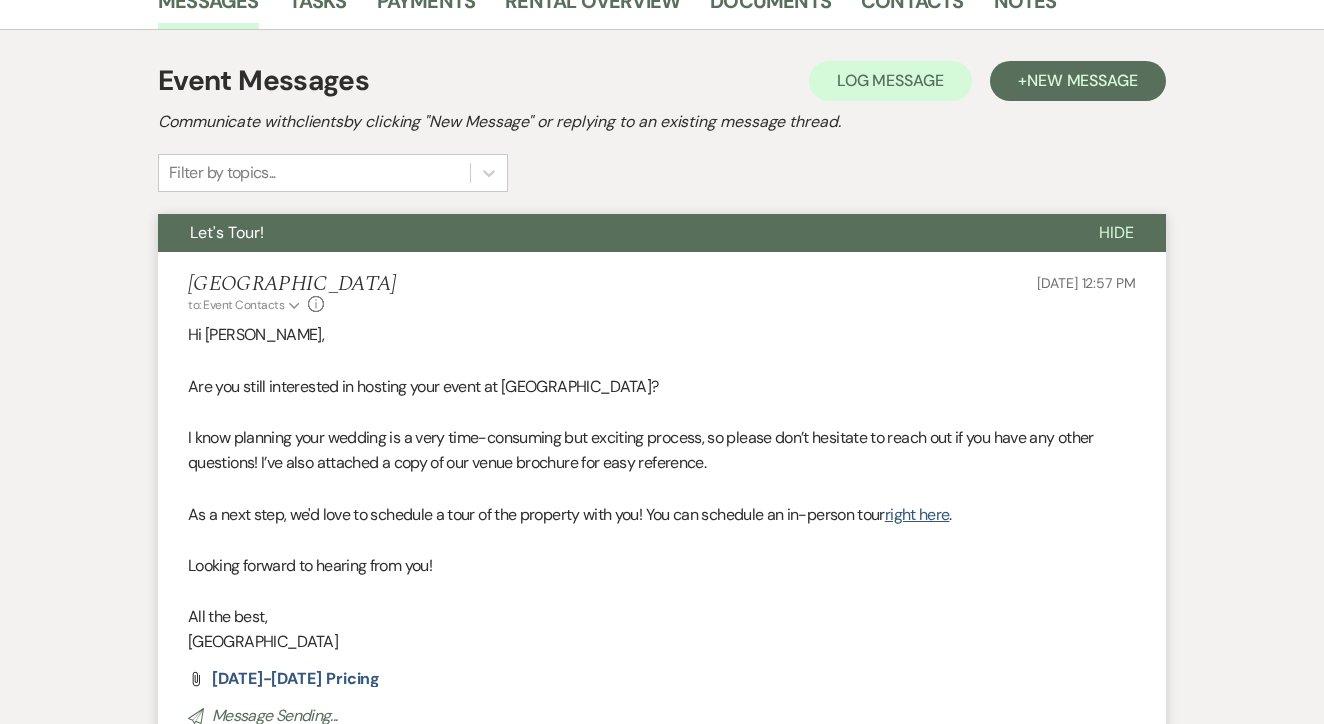 scroll, scrollTop: 530, scrollLeft: 0, axis: vertical 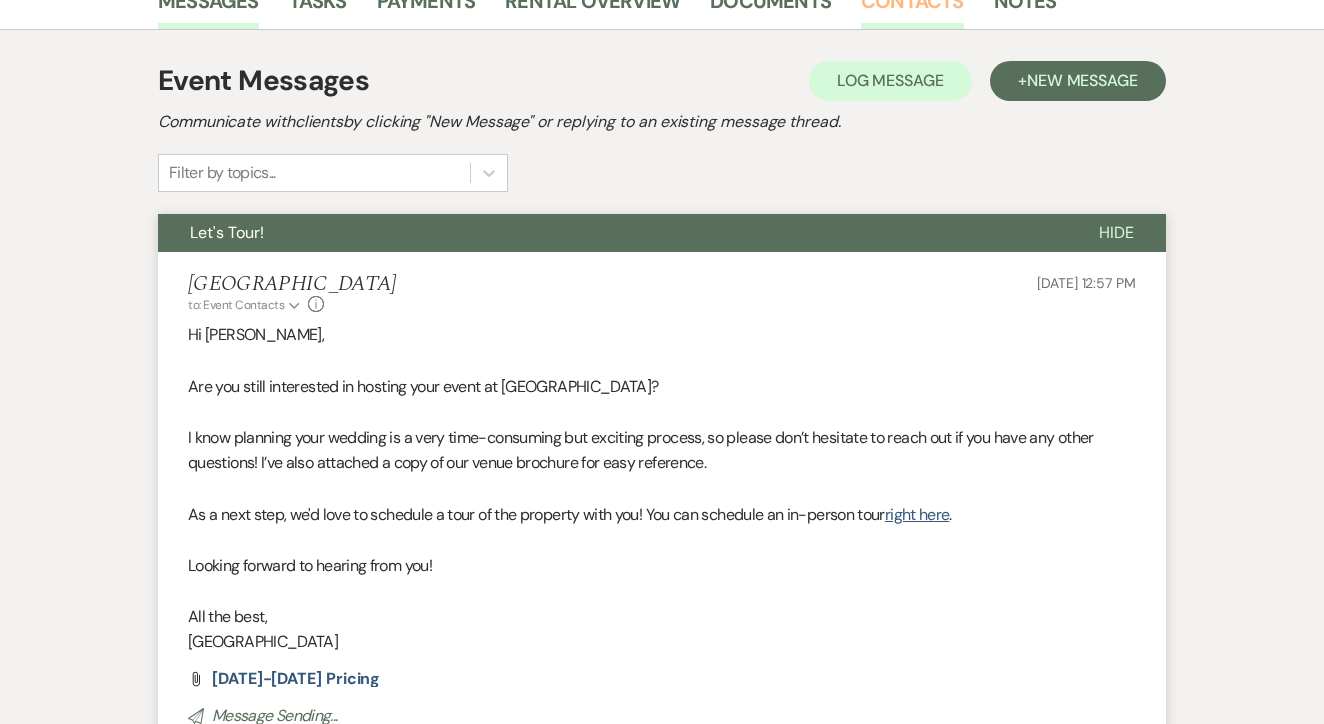 click on "Contacts" at bounding box center (912, 7) 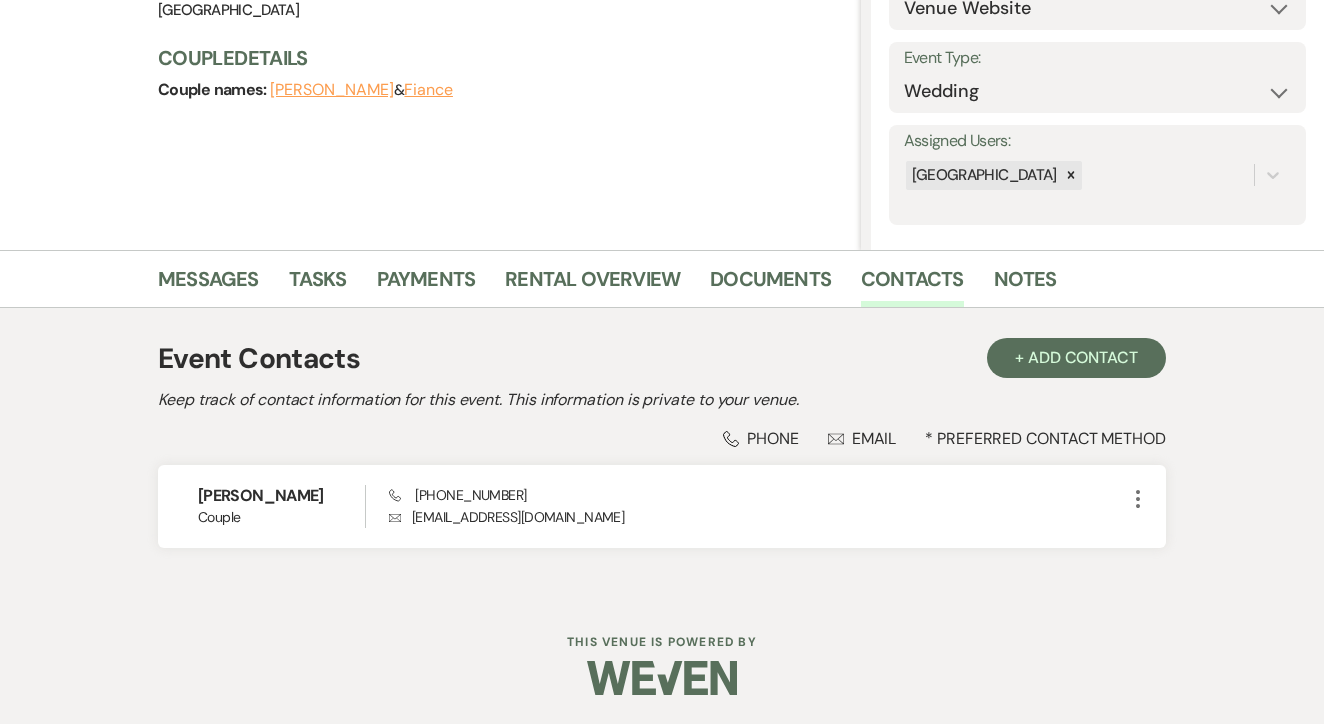 click on "Event Contacts + Add Contact Keep track of contact information for this event. This information is private to your venue.   Phone Phone Envelope Email * Preferred Contact Method Lexi Porter Couple   Phone   (682) 201-7814 Envelope lexiandcaden2026@gmail.com More" at bounding box center (662, 452) 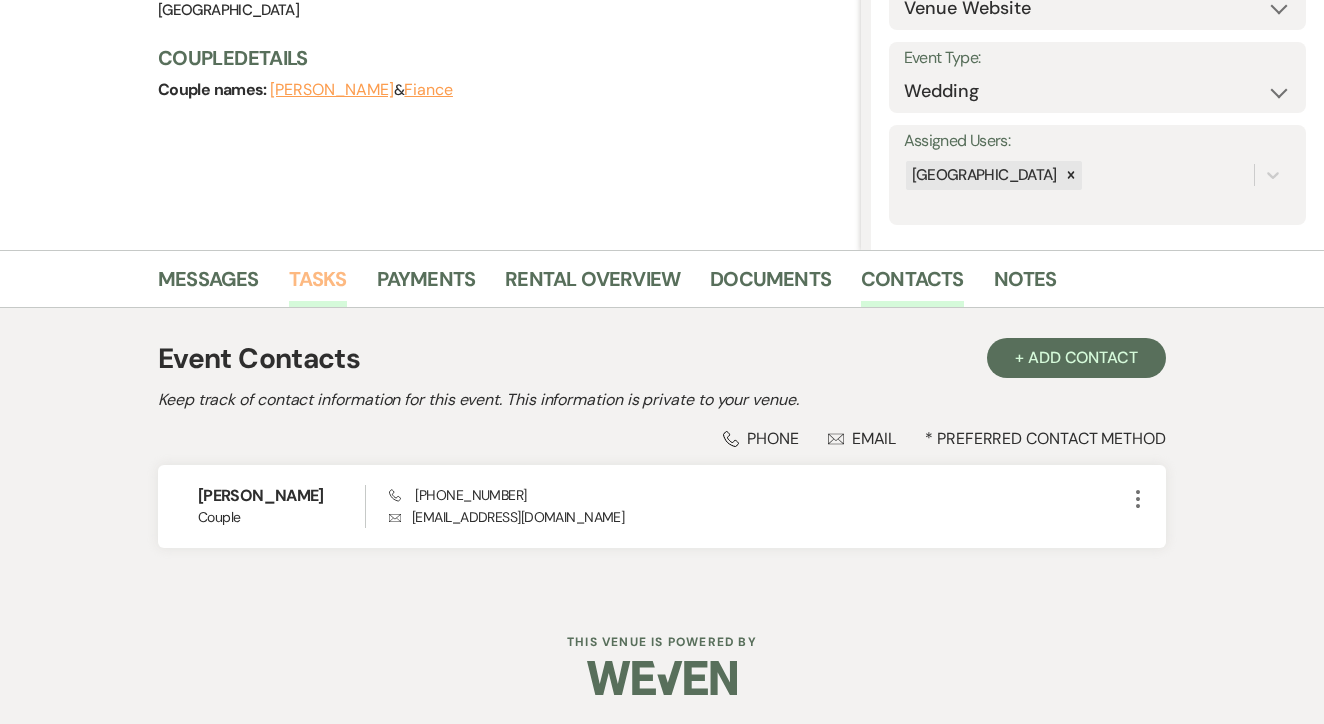 click on "Tasks" at bounding box center (318, 285) 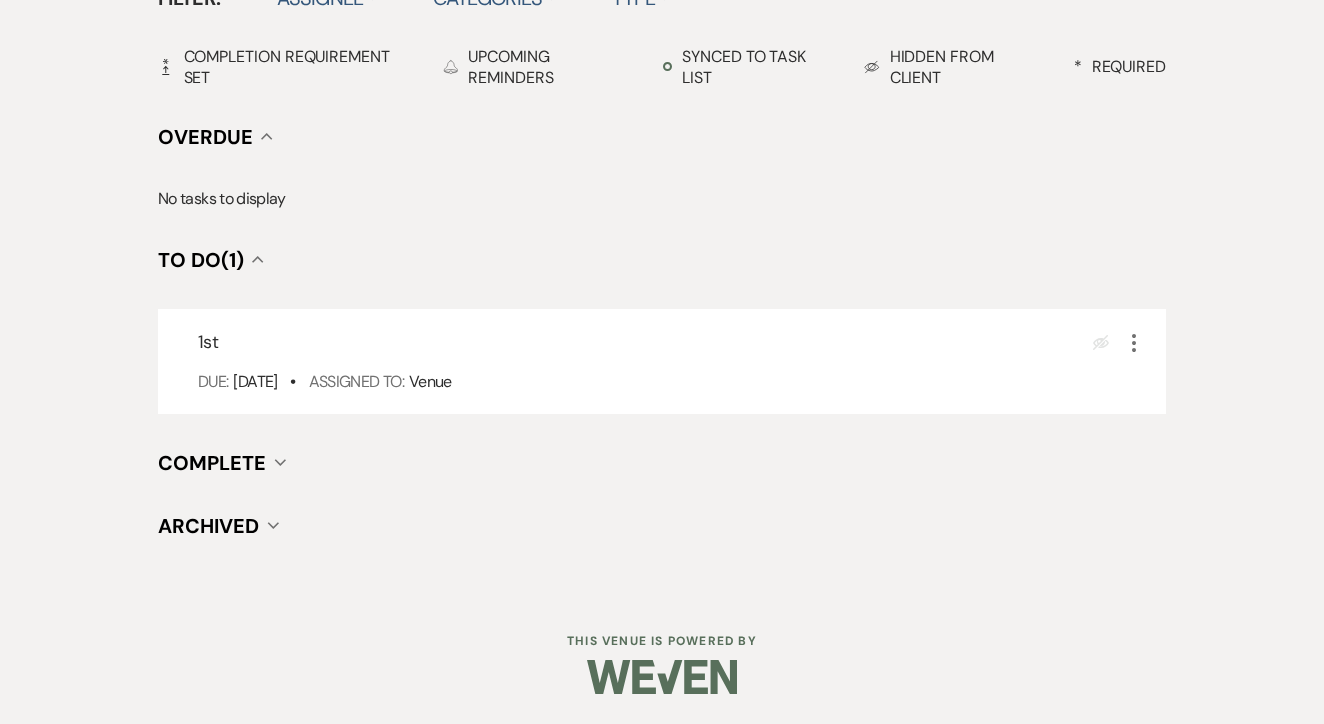 scroll, scrollTop: 696, scrollLeft: 0, axis: vertical 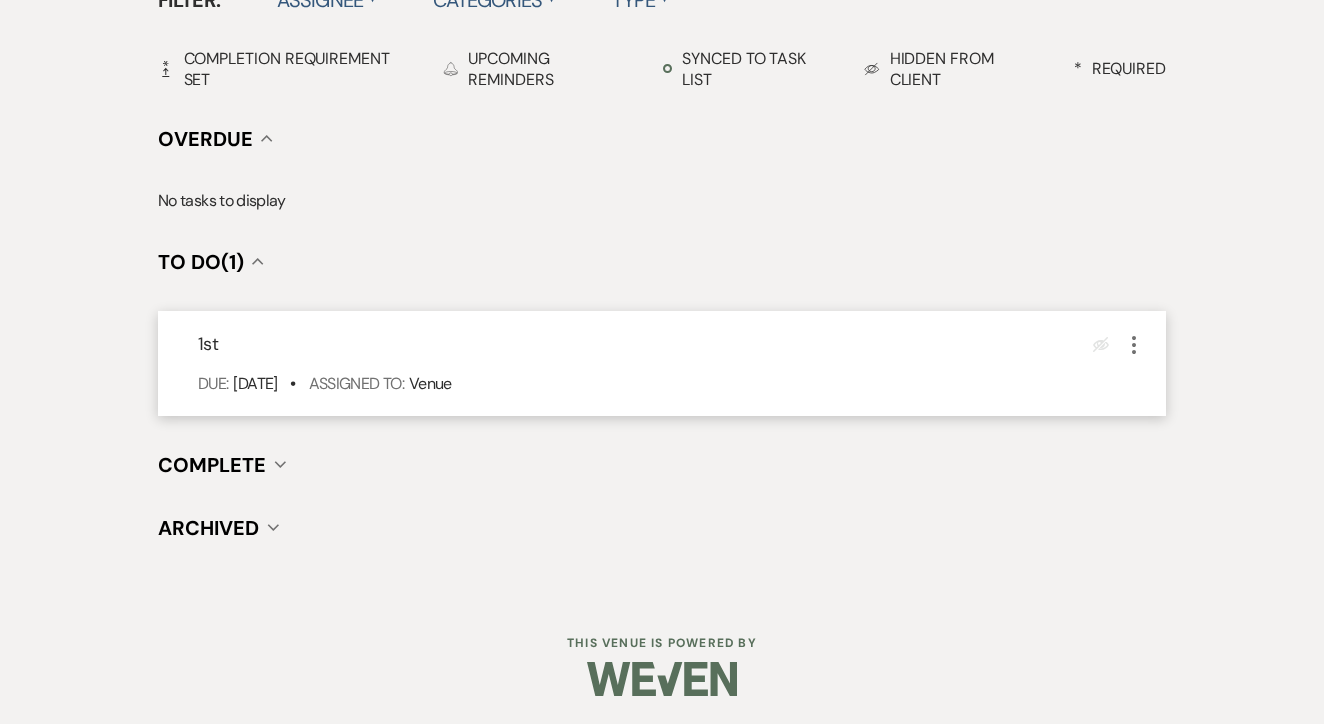 click 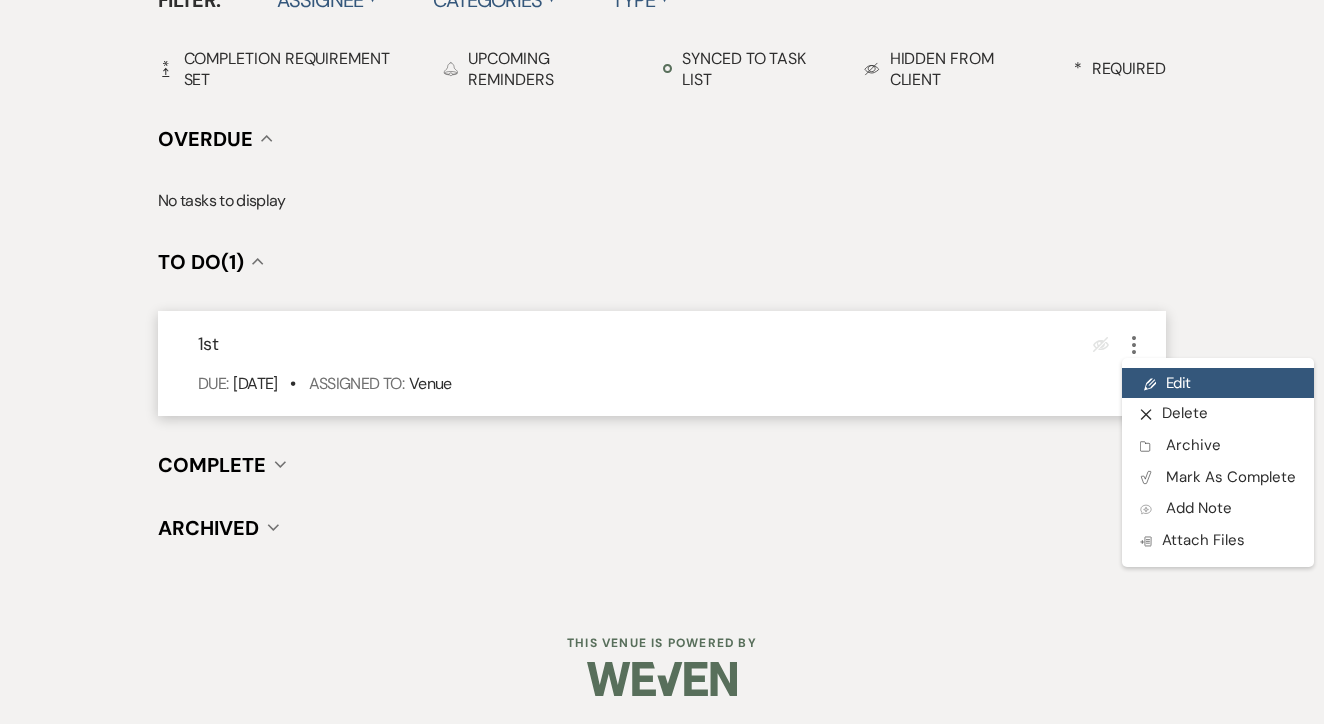 click on "Pencil  Edit" at bounding box center (1218, 383) 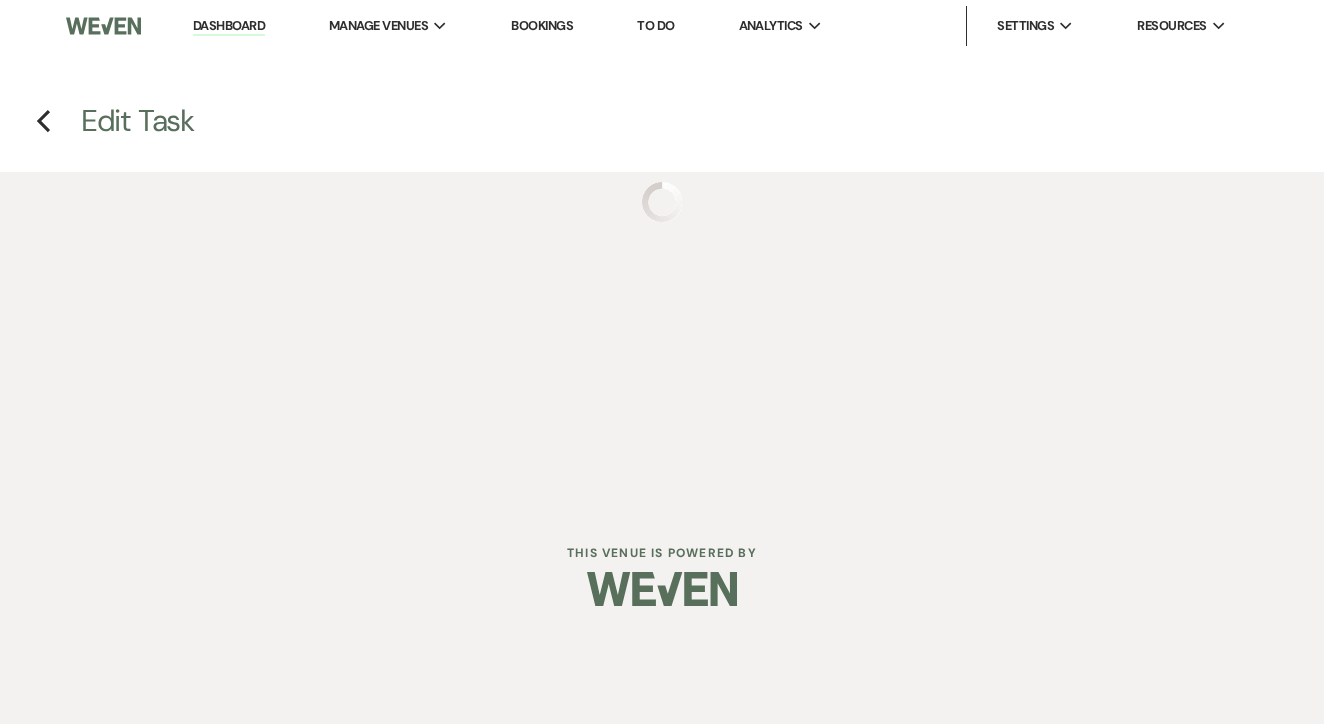 scroll, scrollTop: 0, scrollLeft: 0, axis: both 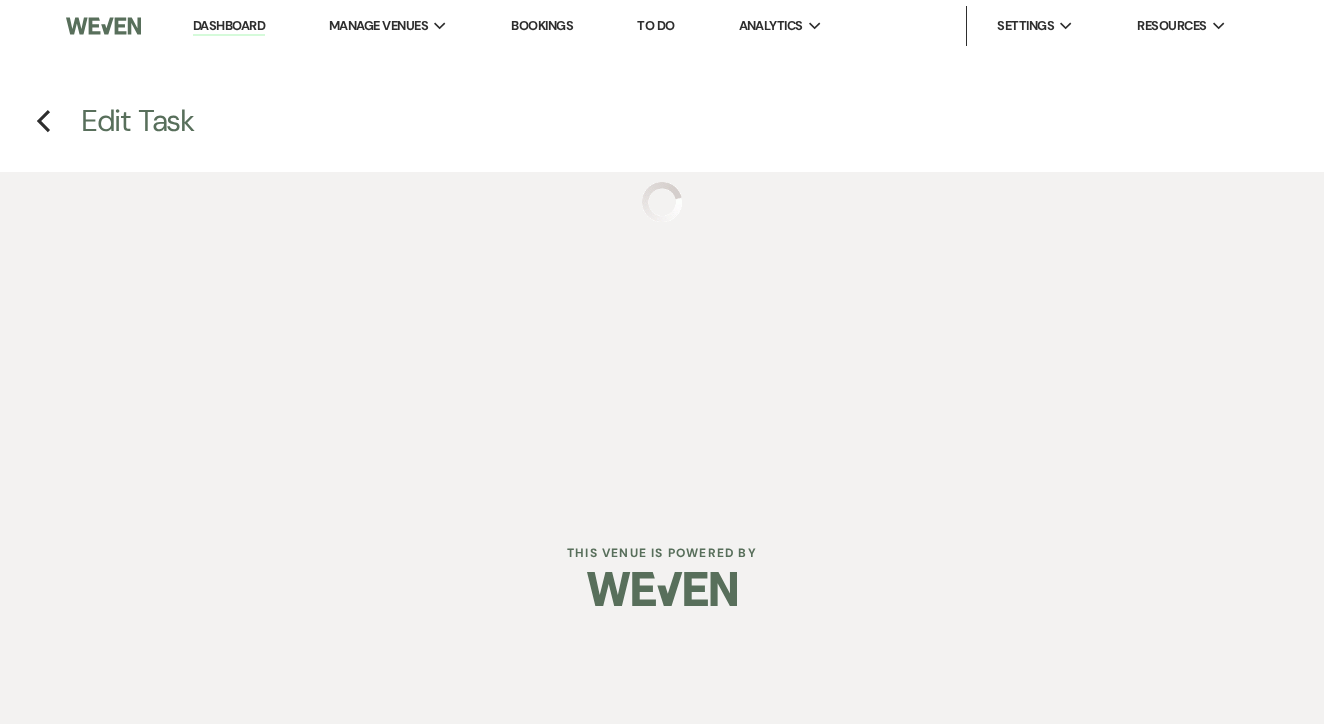select on "false" 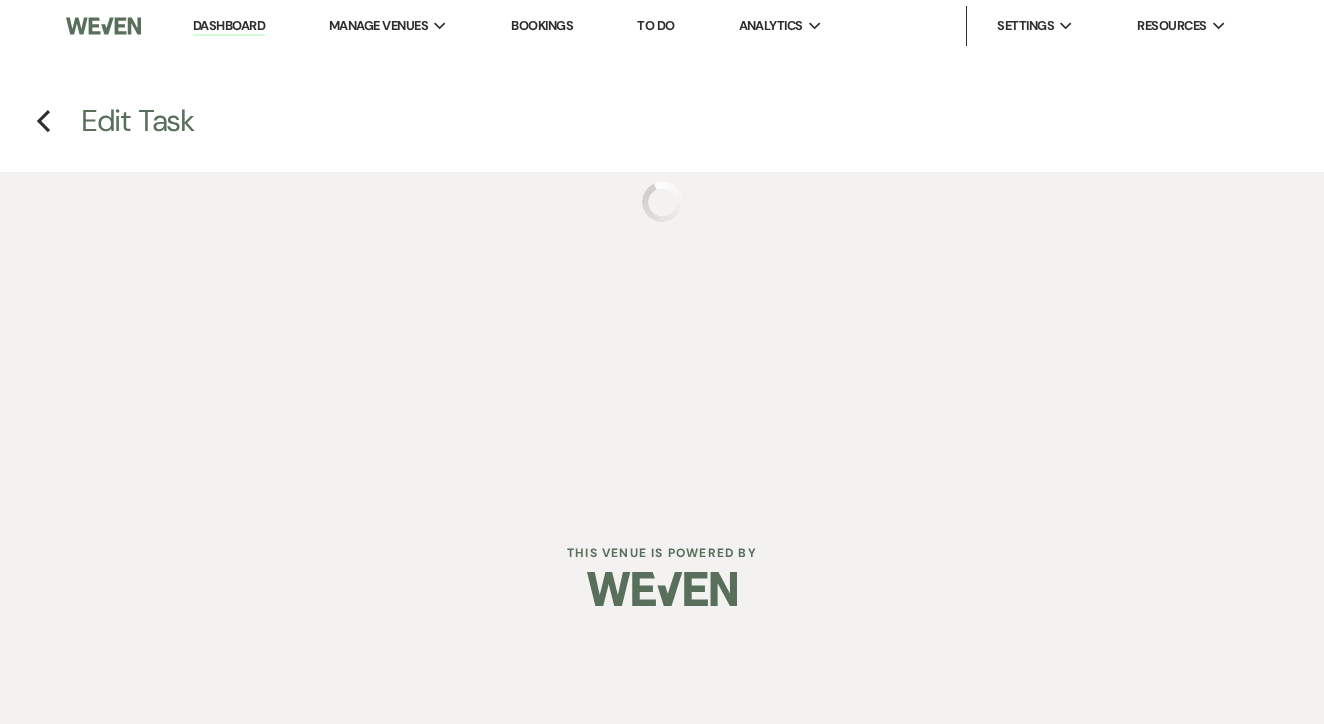 select on "venueHost" 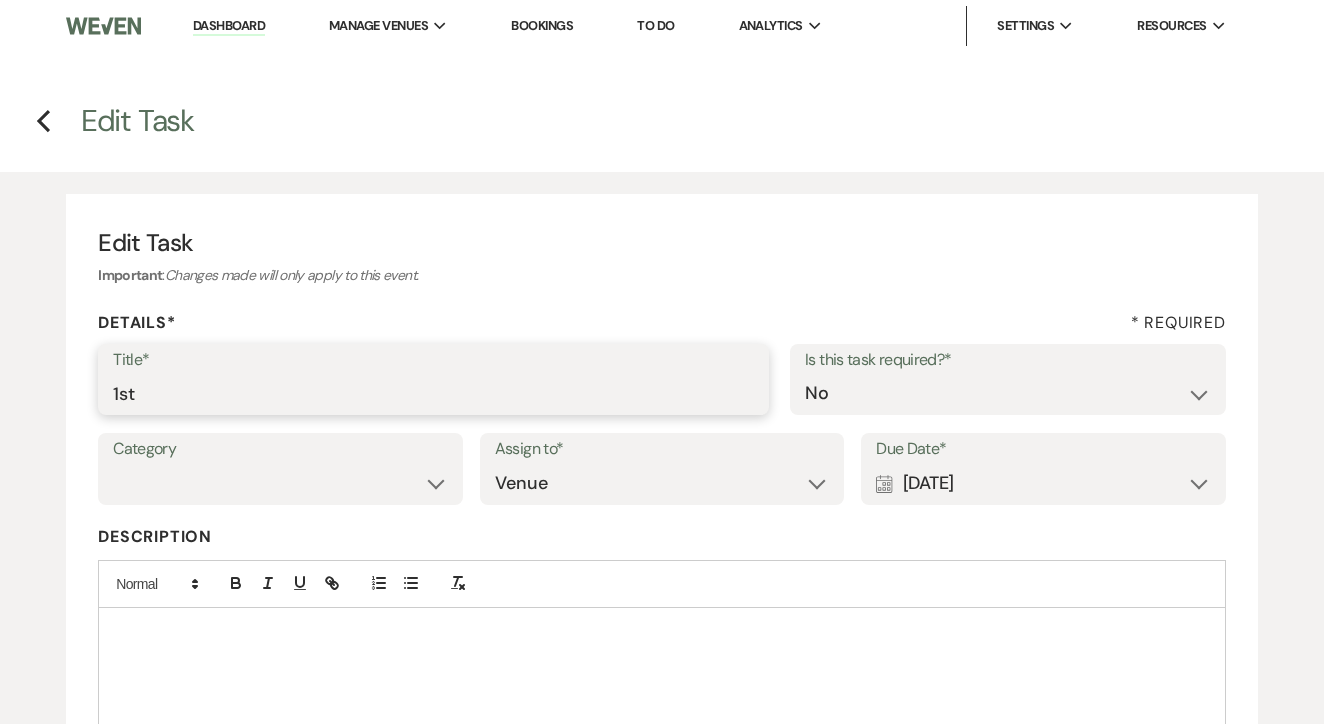 click on "1st" at bounding box center [433, 393] 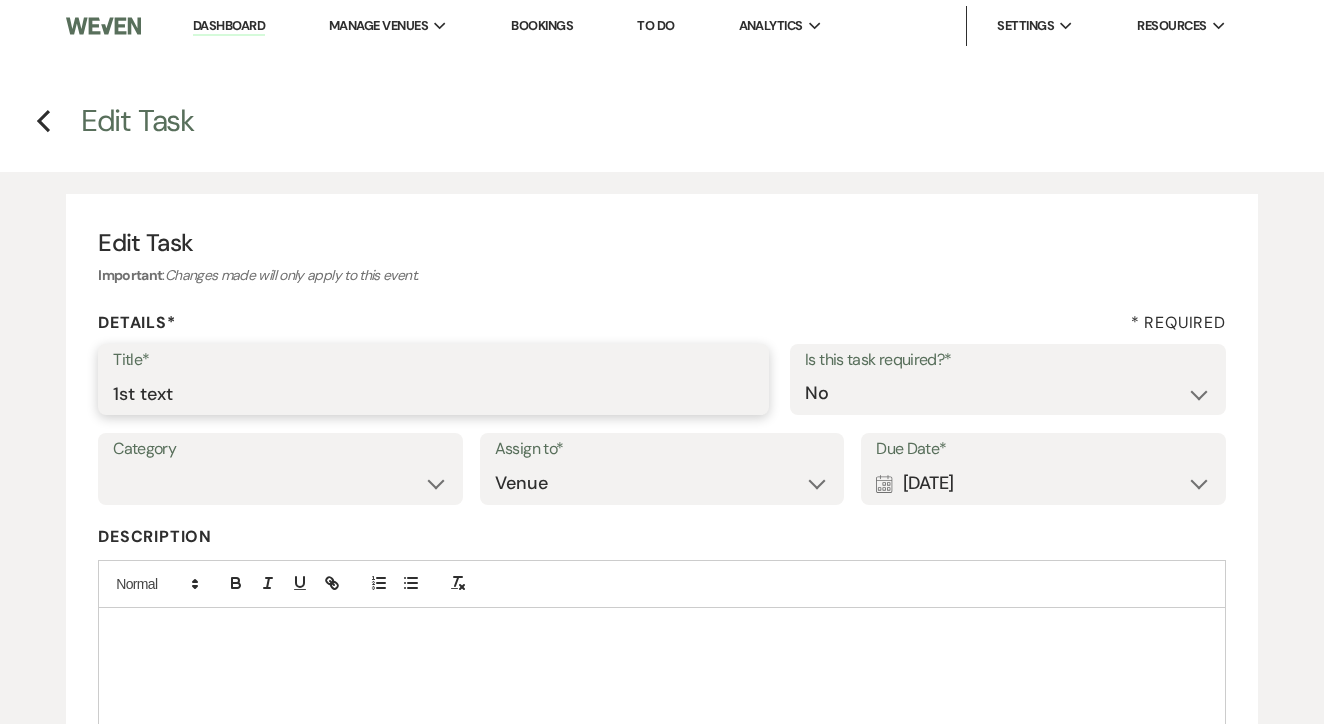 type on "1st text" 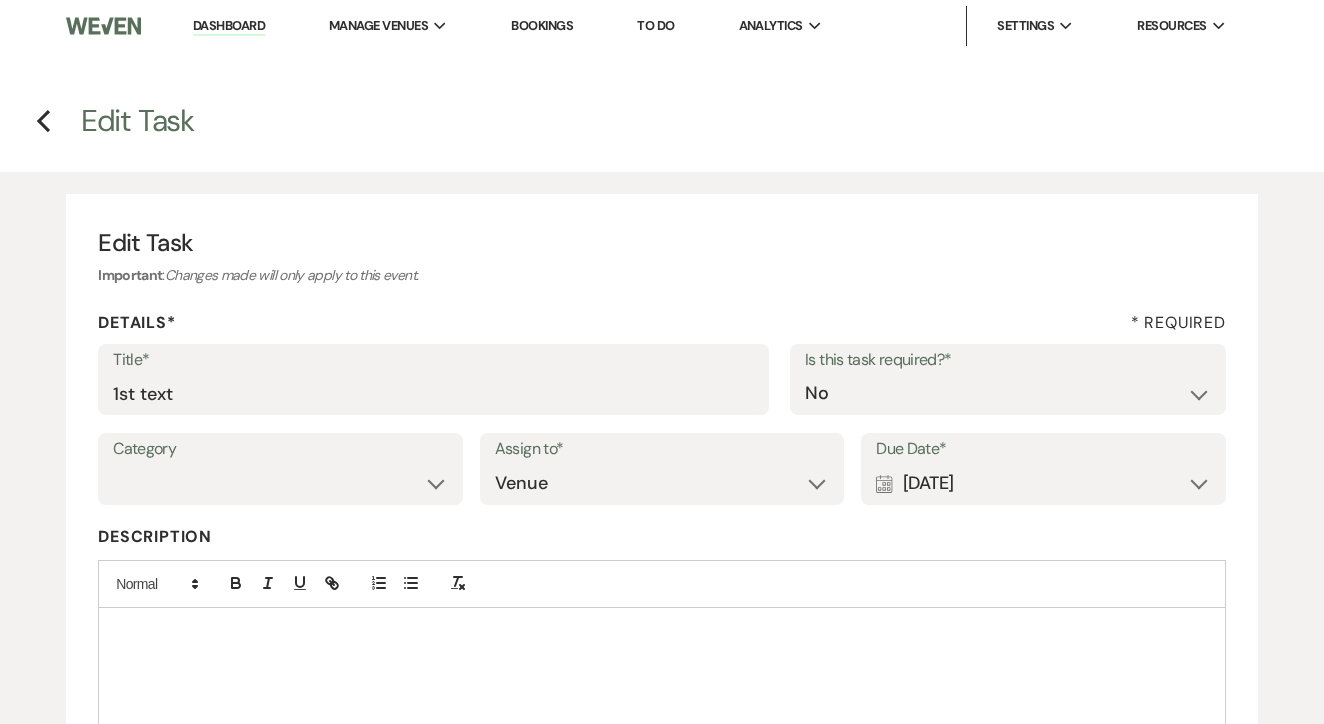click on "Calendar [DATE] Expand" at bounding box center (1043, 483) 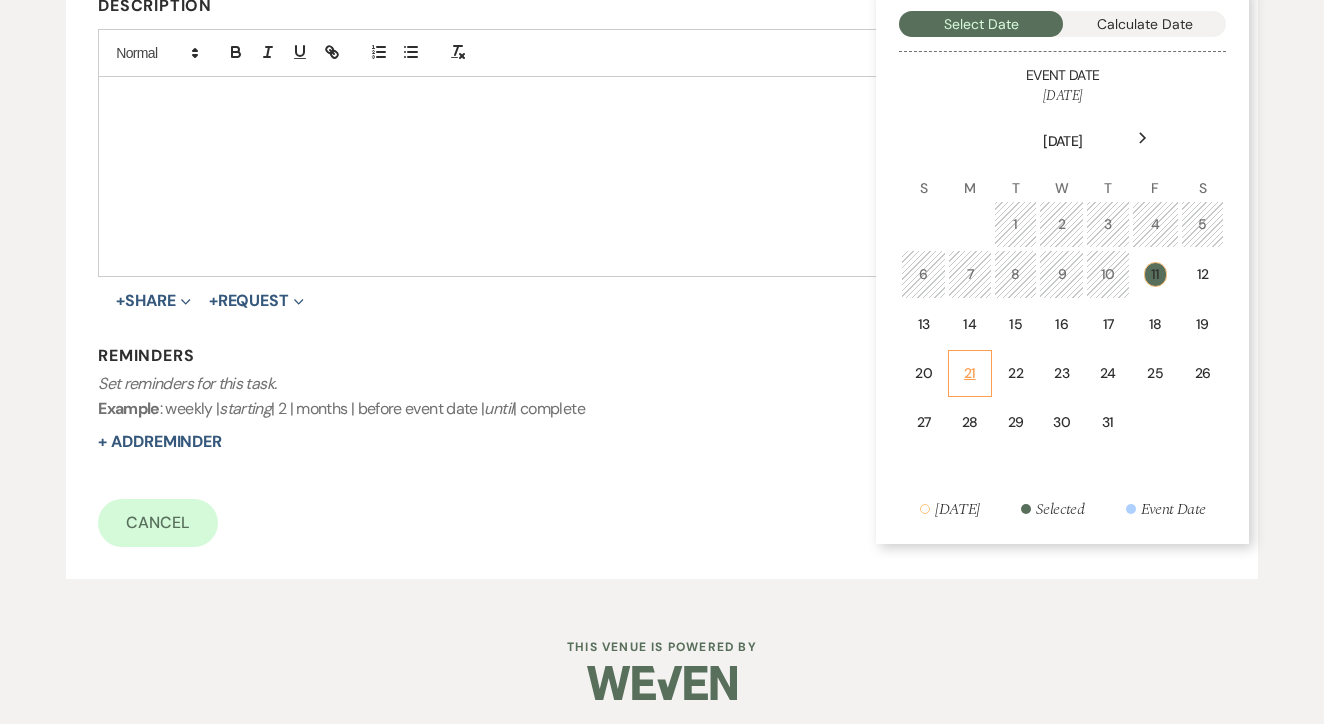 scroll, scrollTop: 530, scrollLeft: 0, axis: vertical 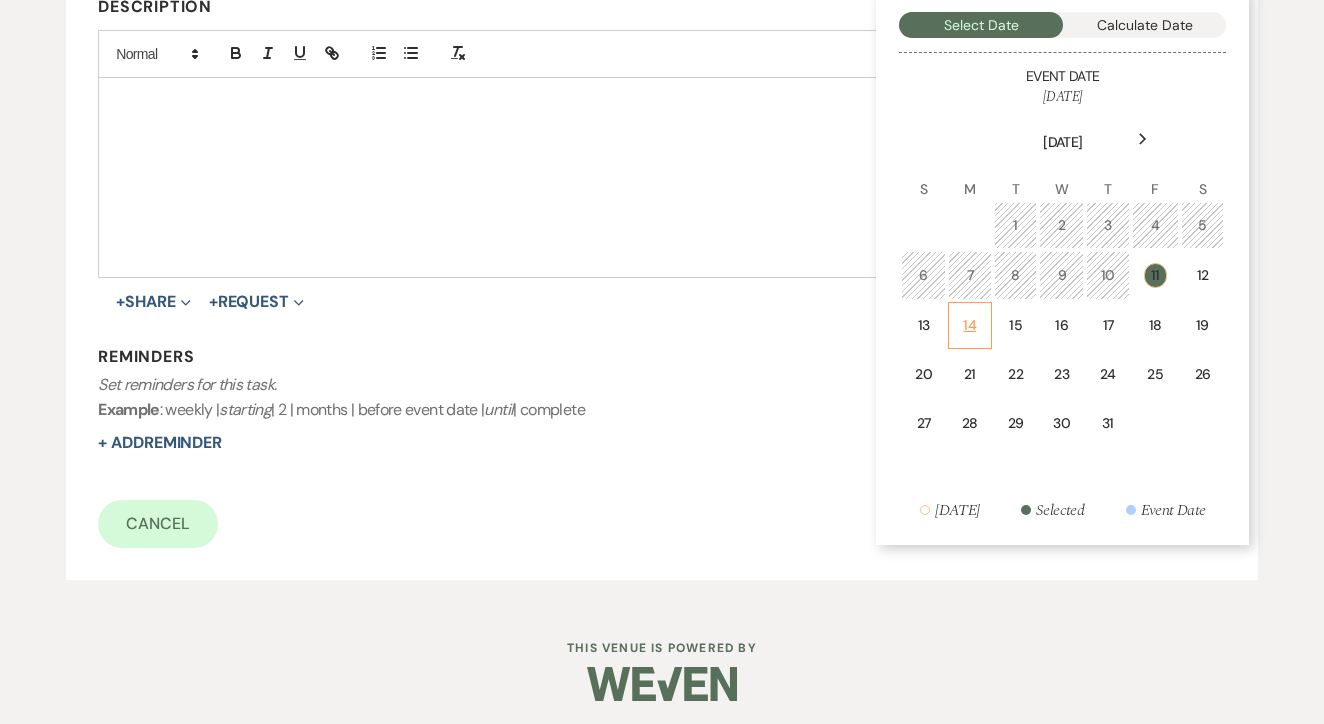 click on "14" at bounding box center (970, 325) 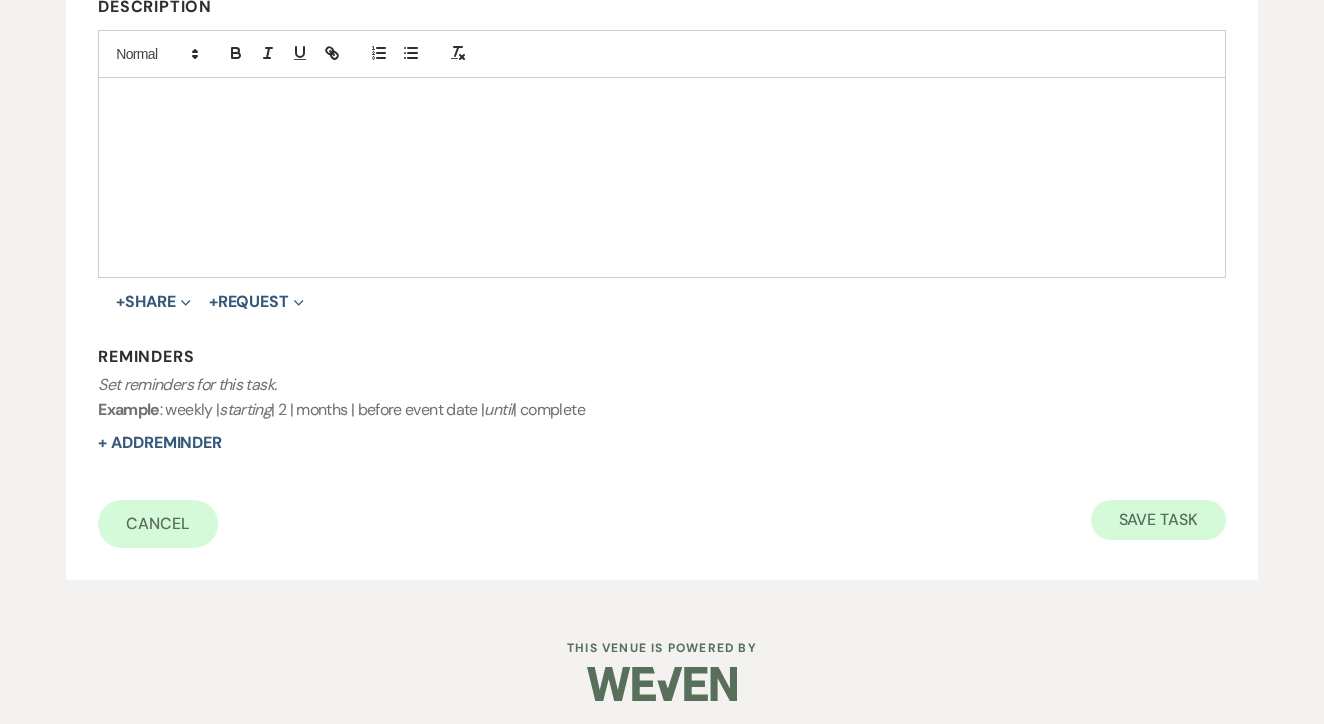 click on "Save Task" at bounding box center (1158, 520) 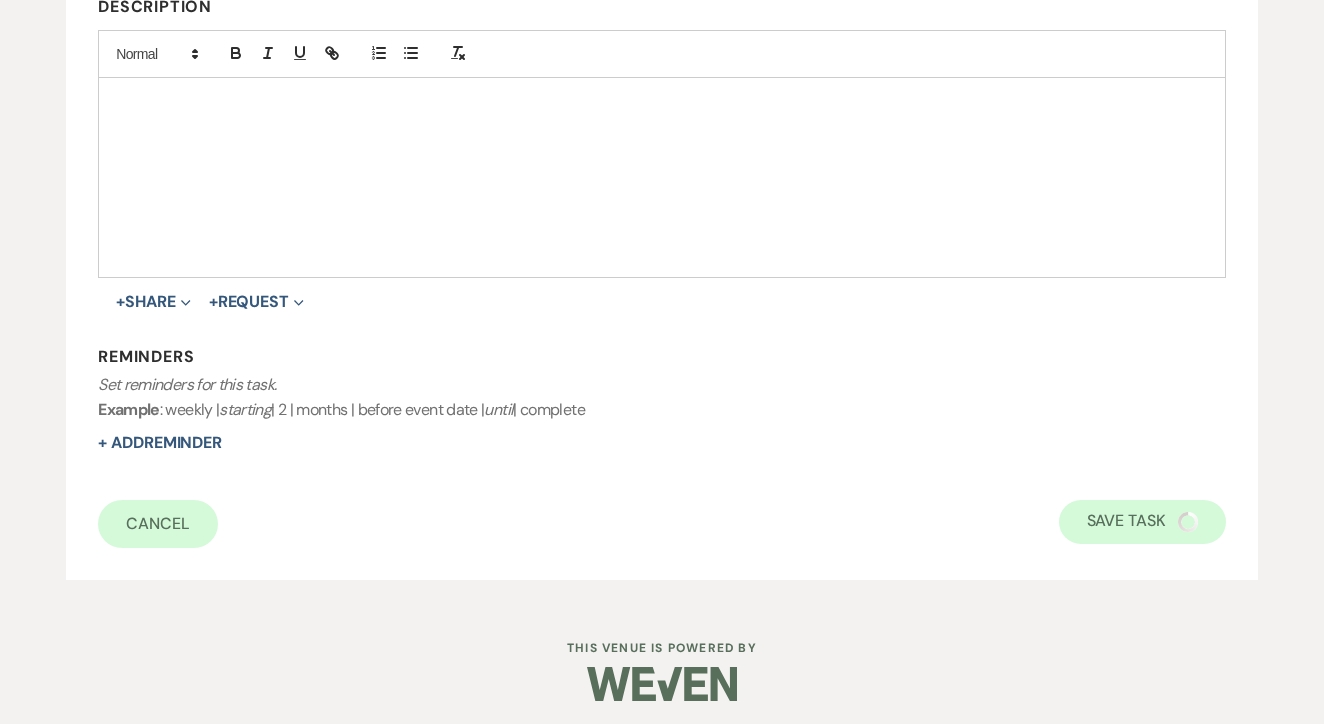 select on "5" 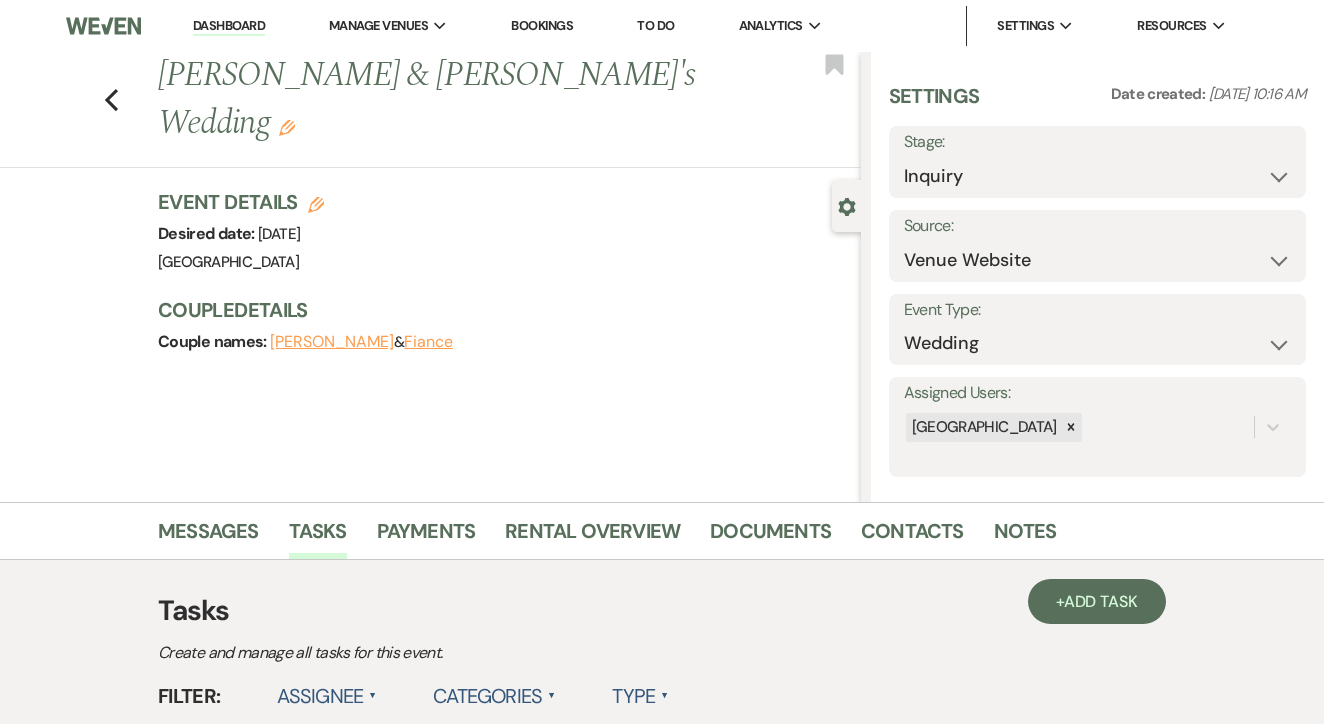 scroll, scrollTop: 0, scrollLeft: 0, axis: both 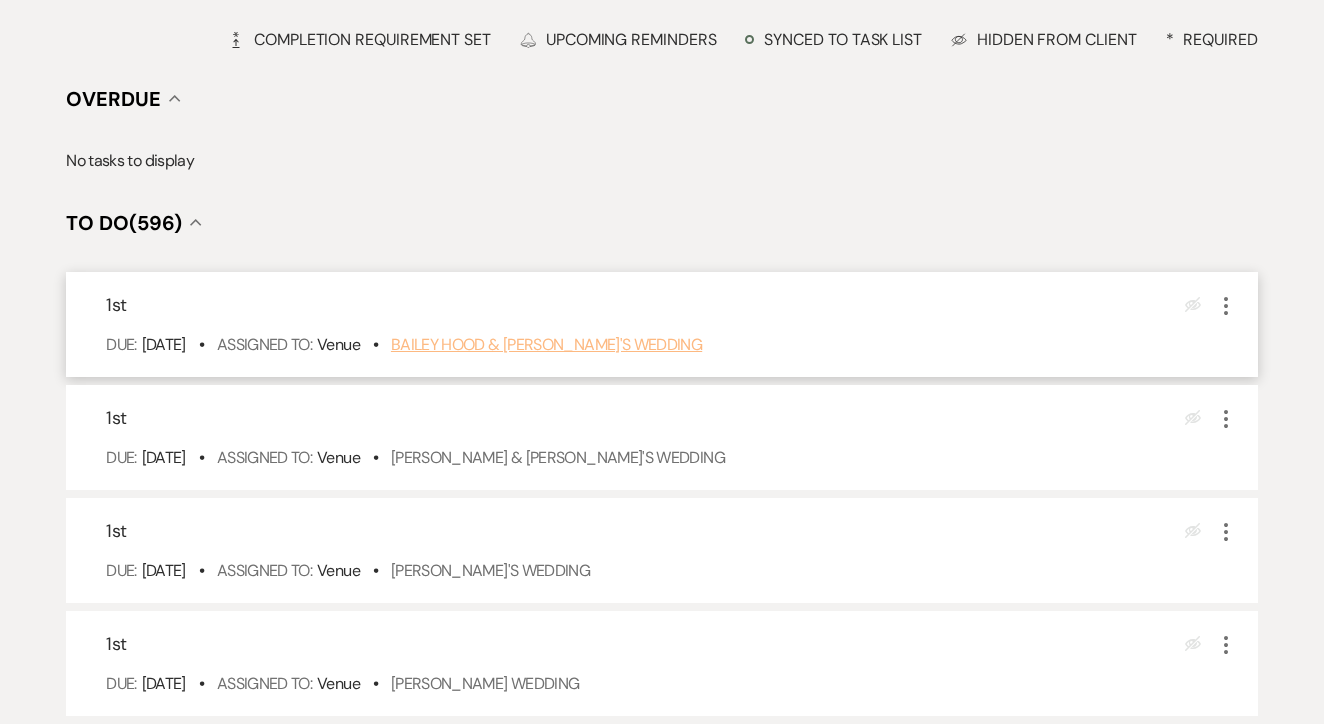 click on "Bailey Hood & [PERSON_NAME]'s Wedding" at bounding box center (546, 344) 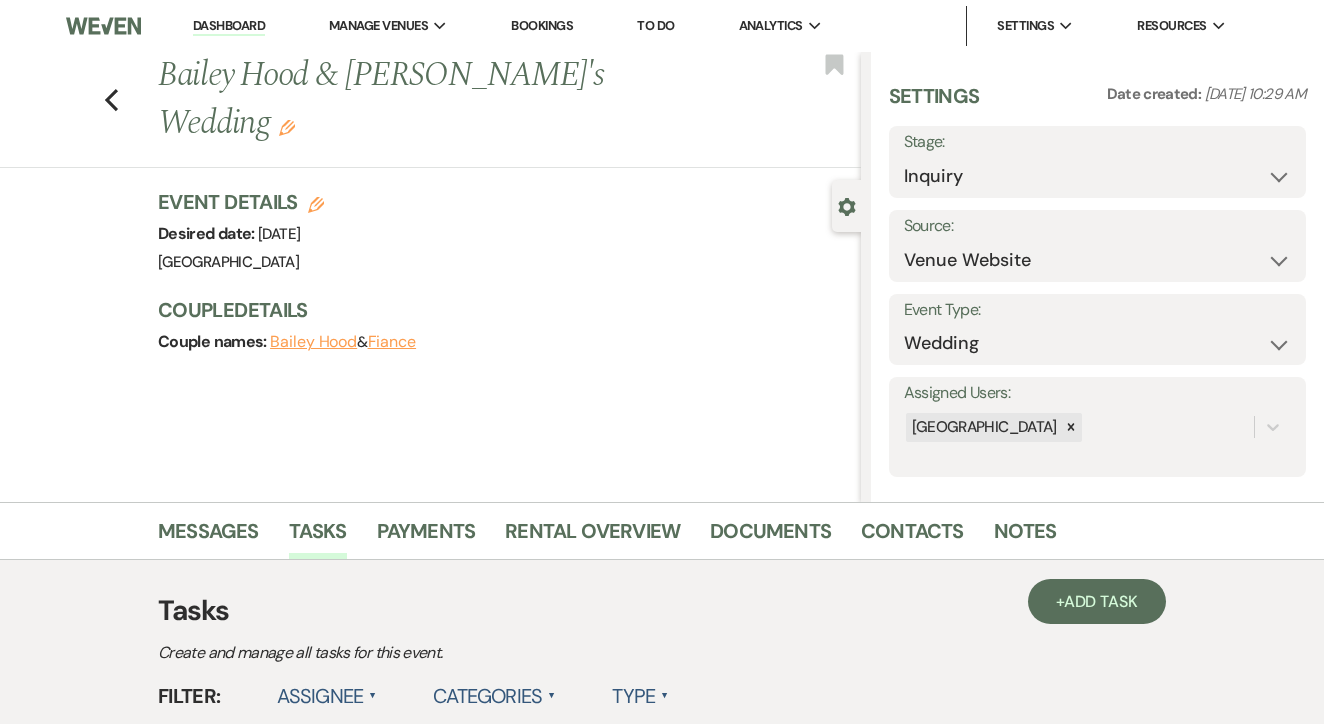 scroll, scrollTop: 0, scrollLeft: 0, axis: both 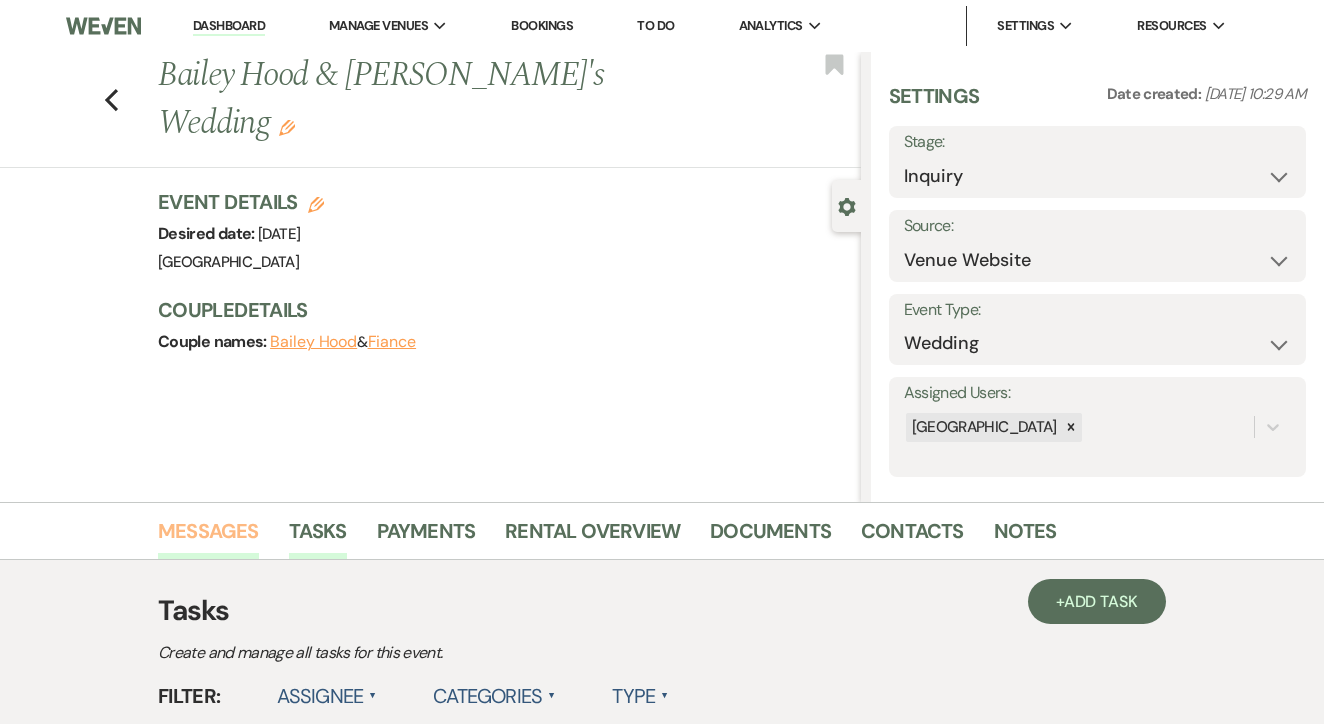 click on "Messages" at bounding box center [208, 537] 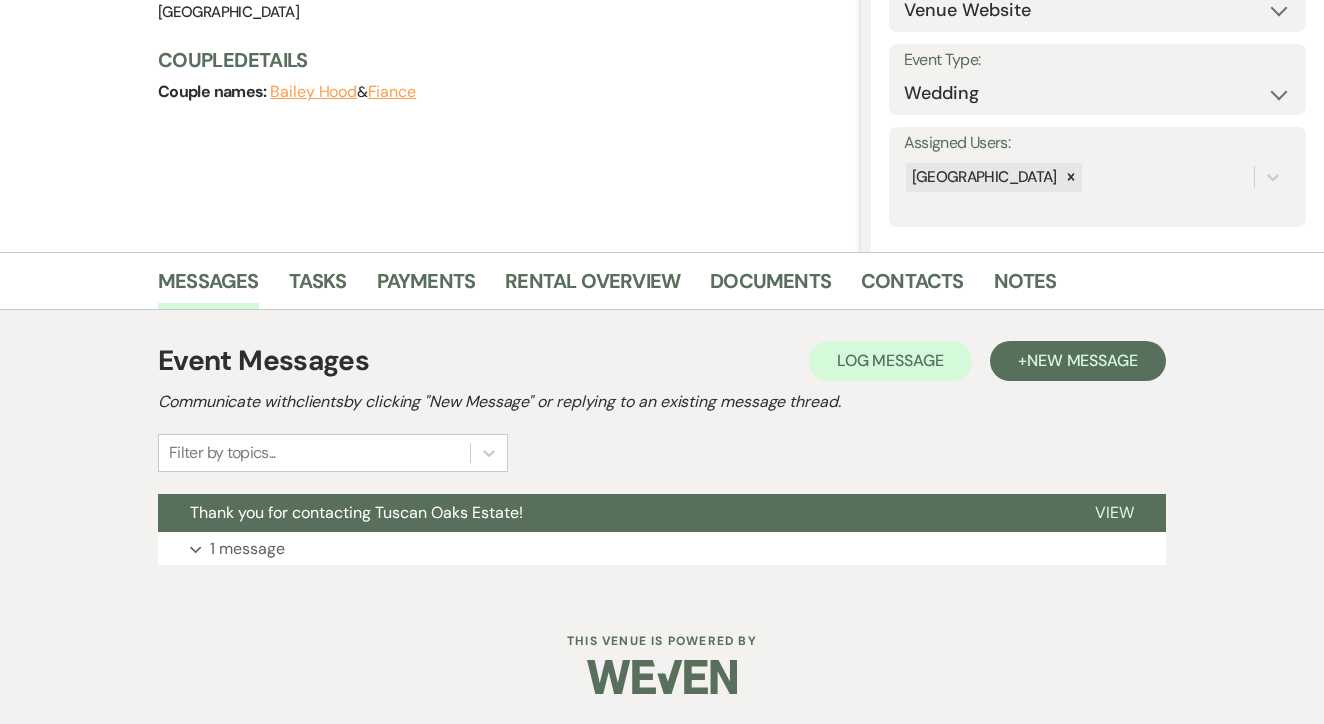 scroll, scrollTop: 249, scrollLeft: 0, axis: vertical 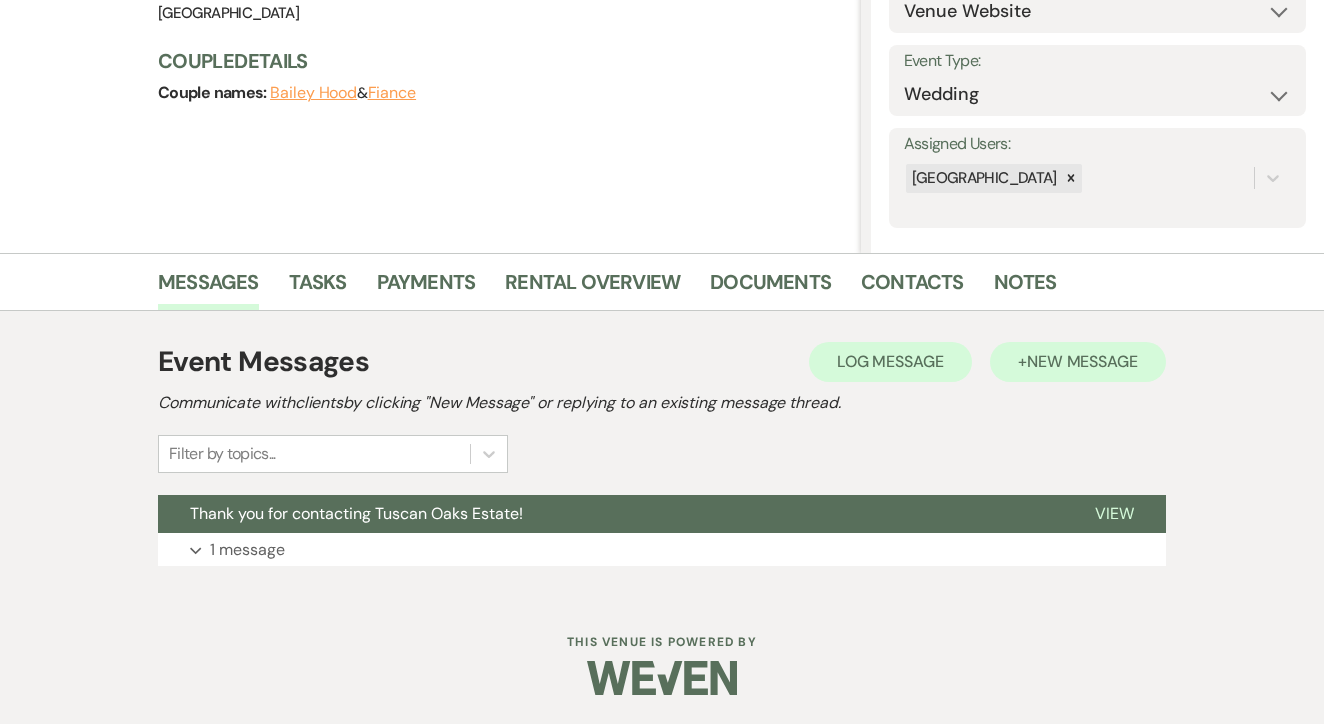click on "New Message" at bounding box center (1082, 361) 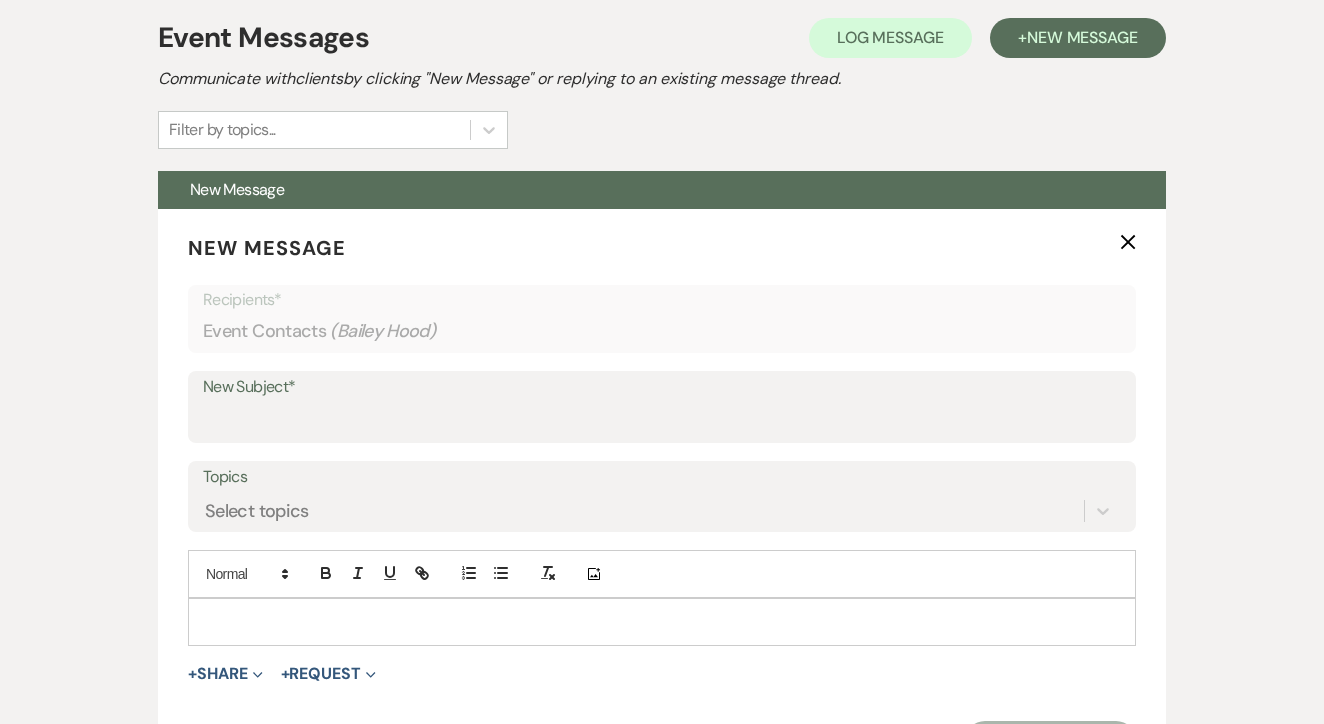 scroll, scrollTop: 561, scrollLeft: 0, axis: vertical 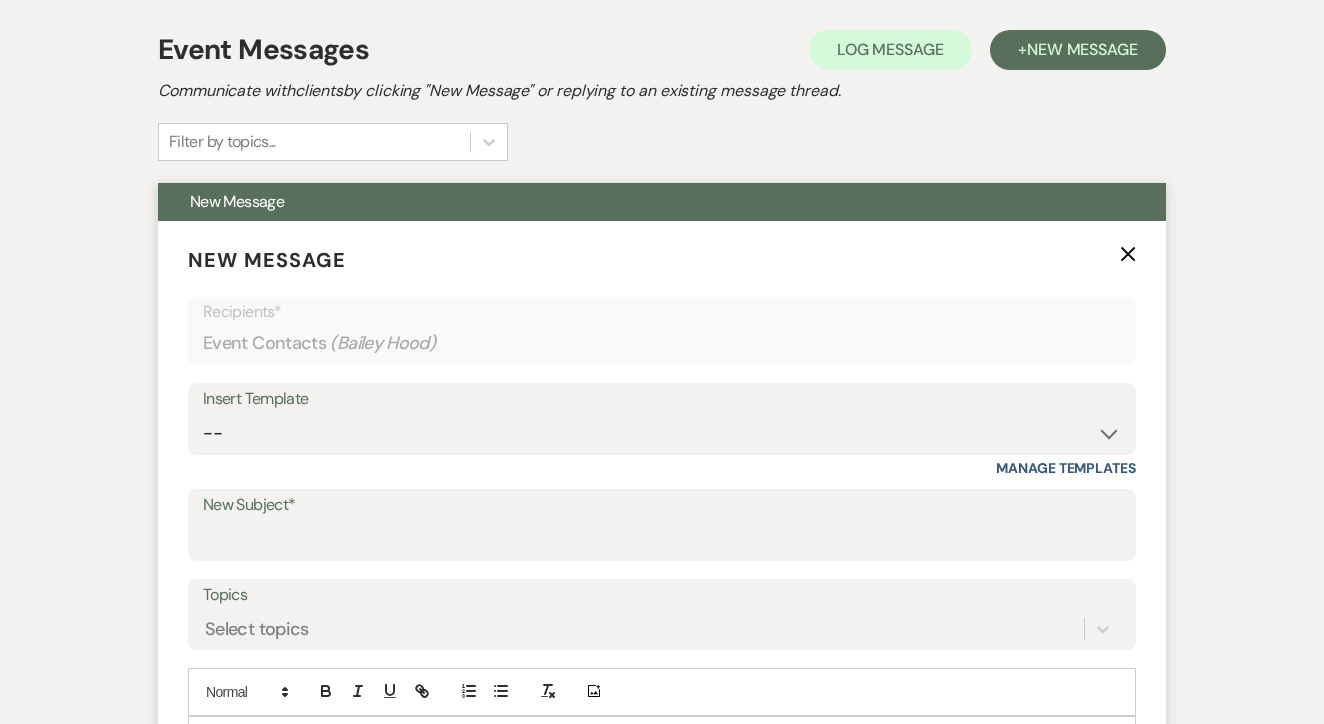 select on "1174" 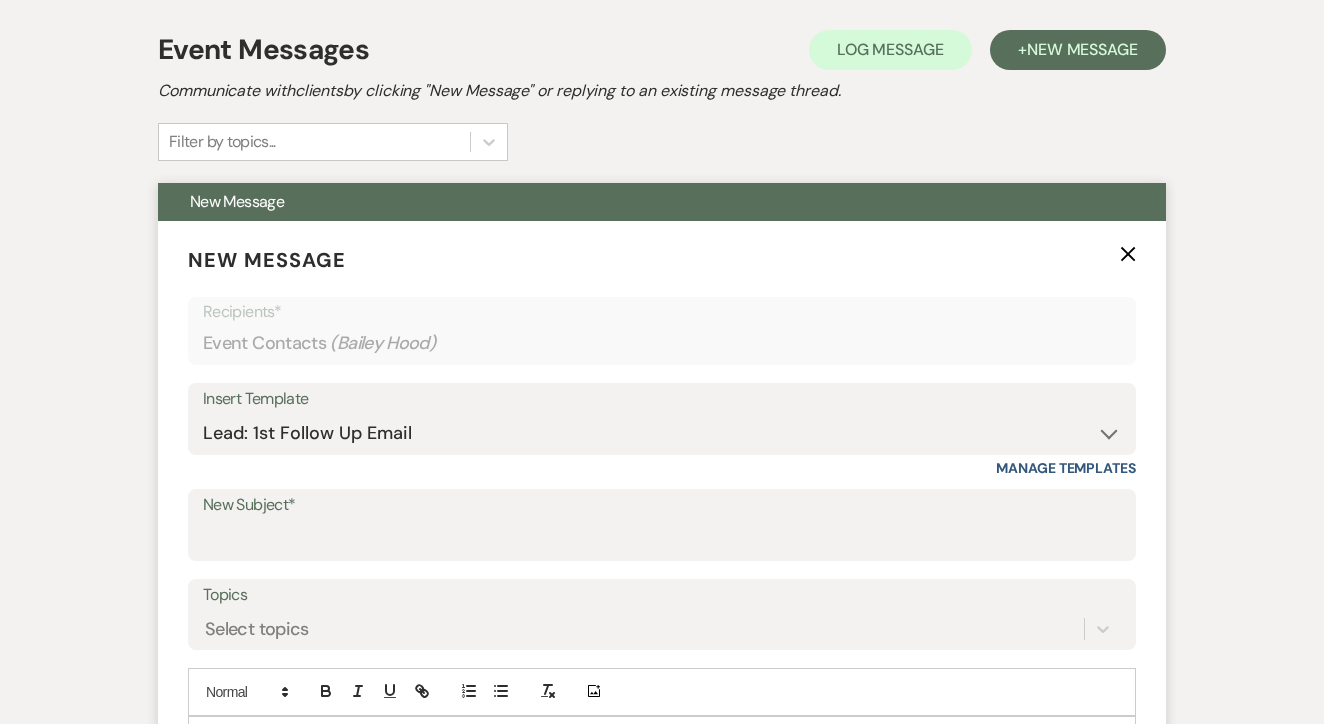 type on "Let's Tour!" 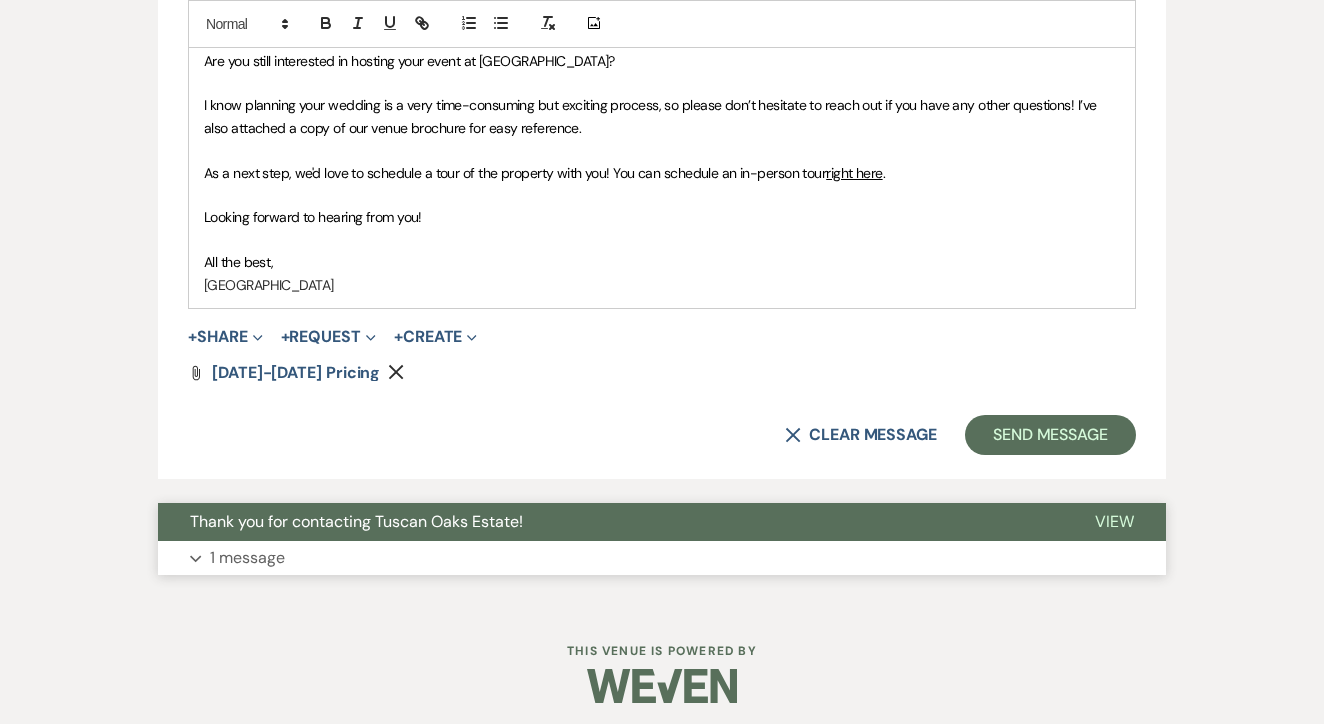 scroll, scrollTop: 1284, scrollLeft: 0, axis: vertical 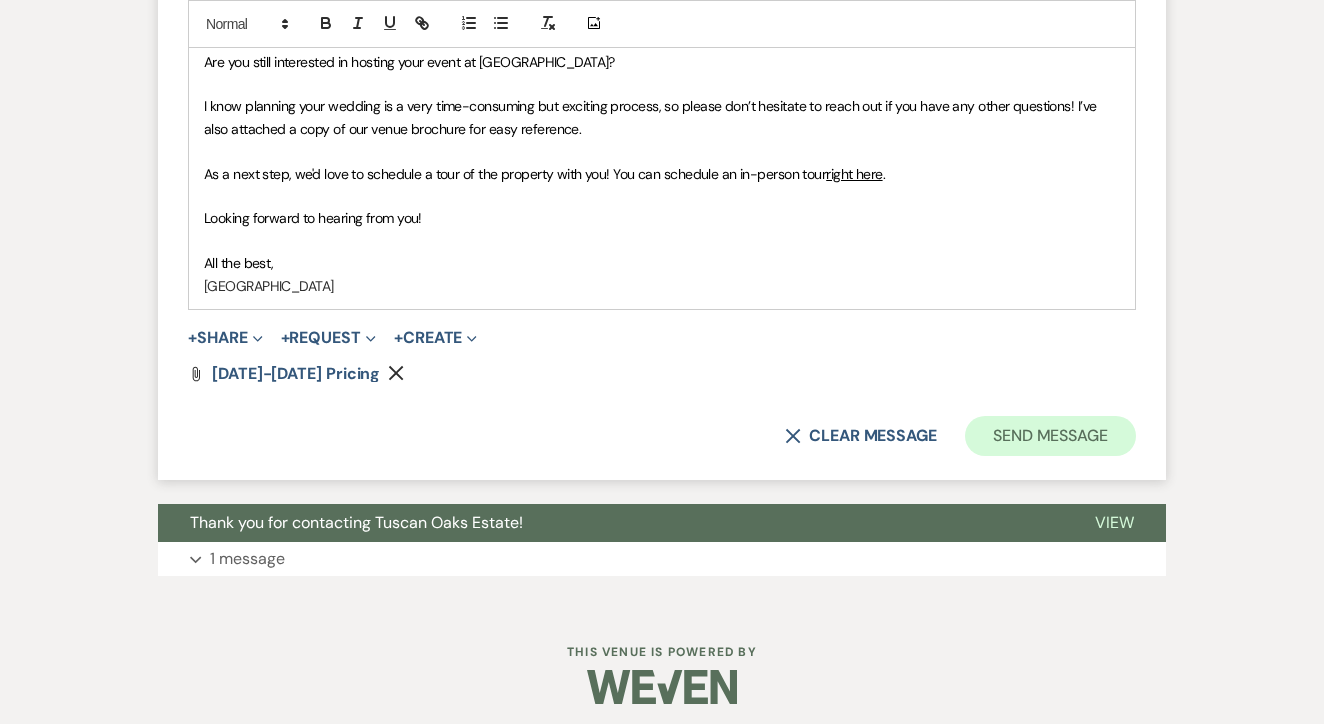 click on "Send Message" at bounding box center (1050, 436) 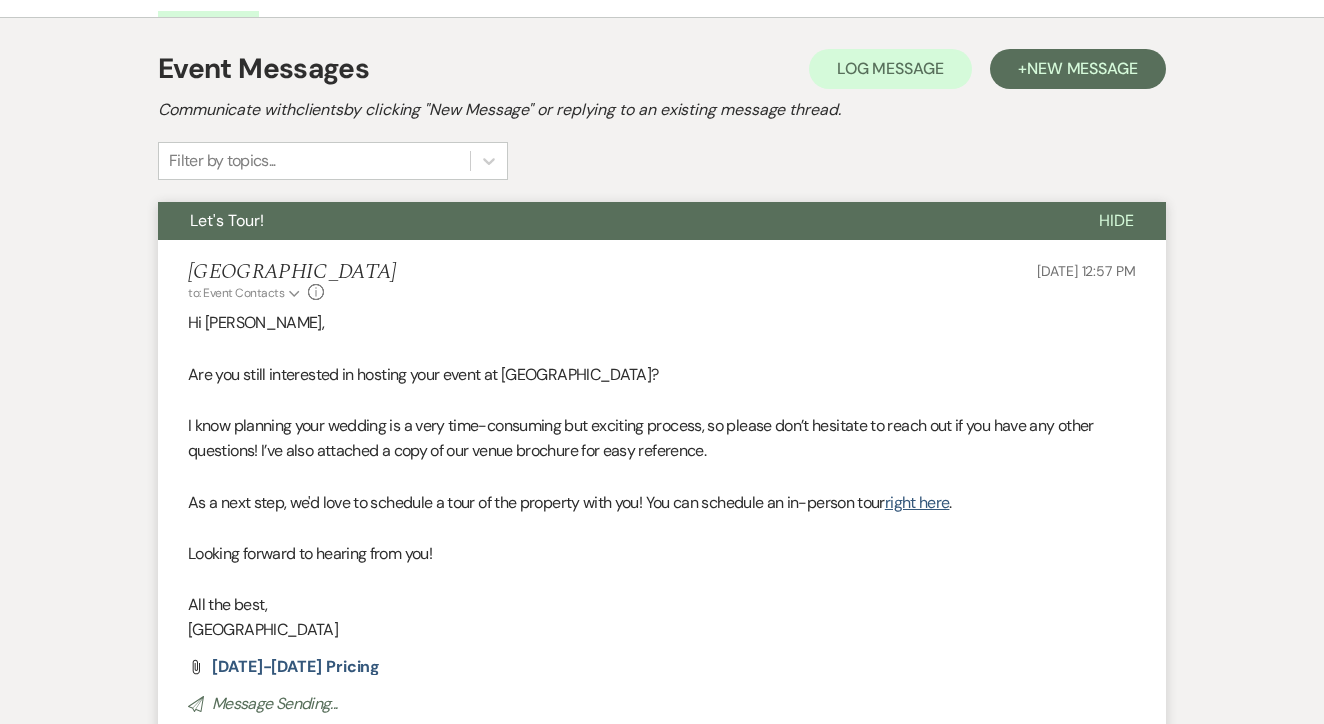 scroll, scrollTop: 538, scrollLeft: 1, axis: both 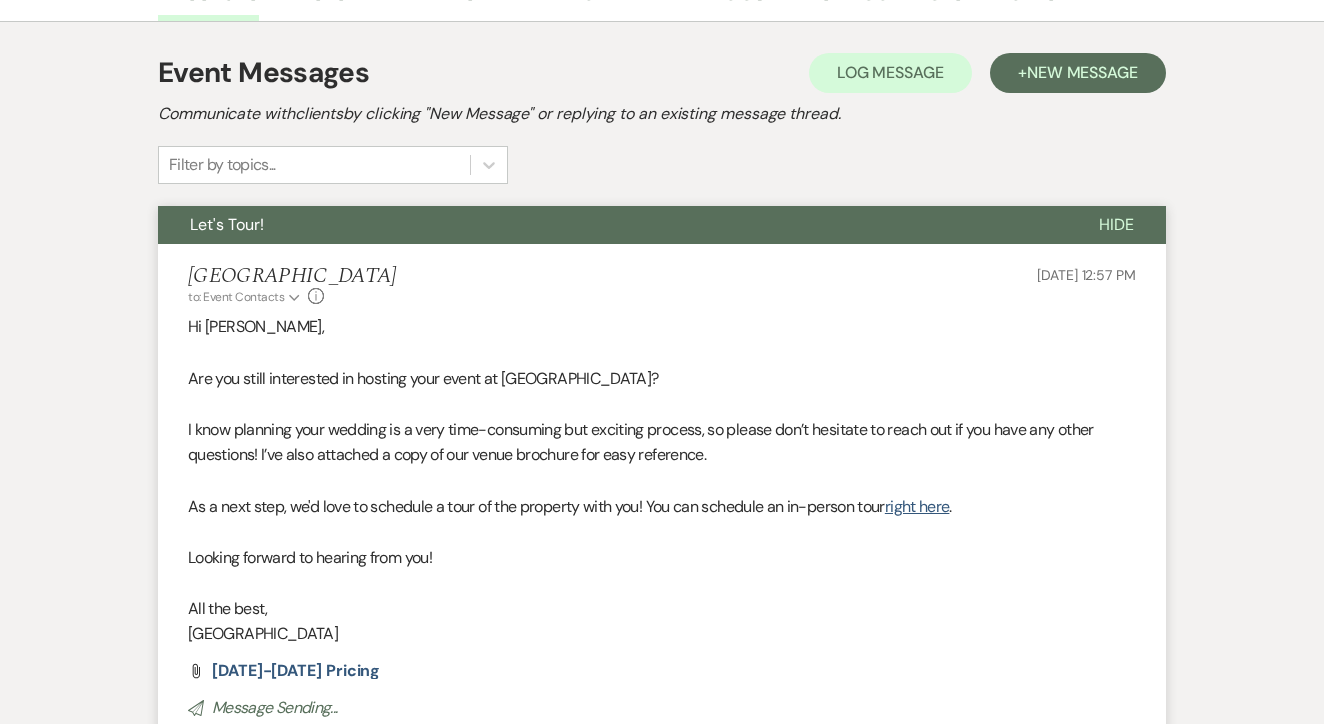 click on "[GEOGRAPHIC_DATA] to: Event Contacts Expand Info [DATE] 12:57 PM" at bounding box center (662, 285) 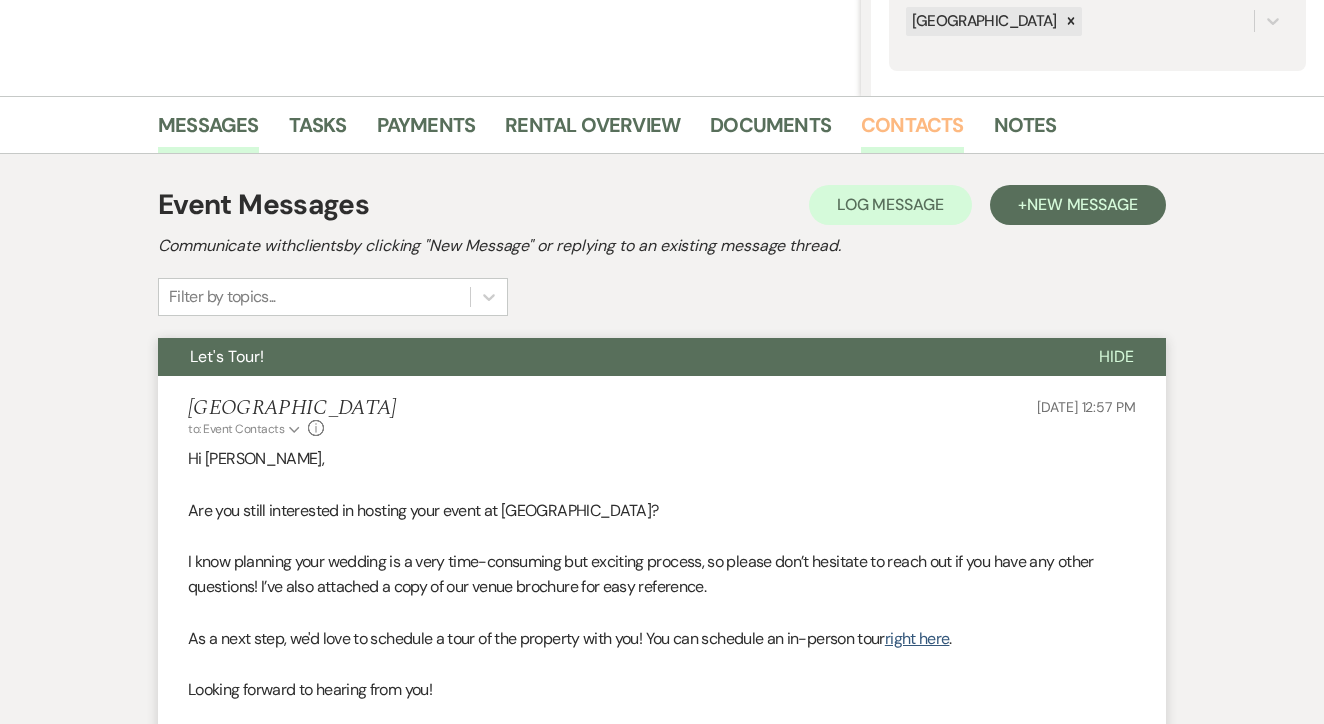 click on "Contacts" at bounding box center (912, 131) 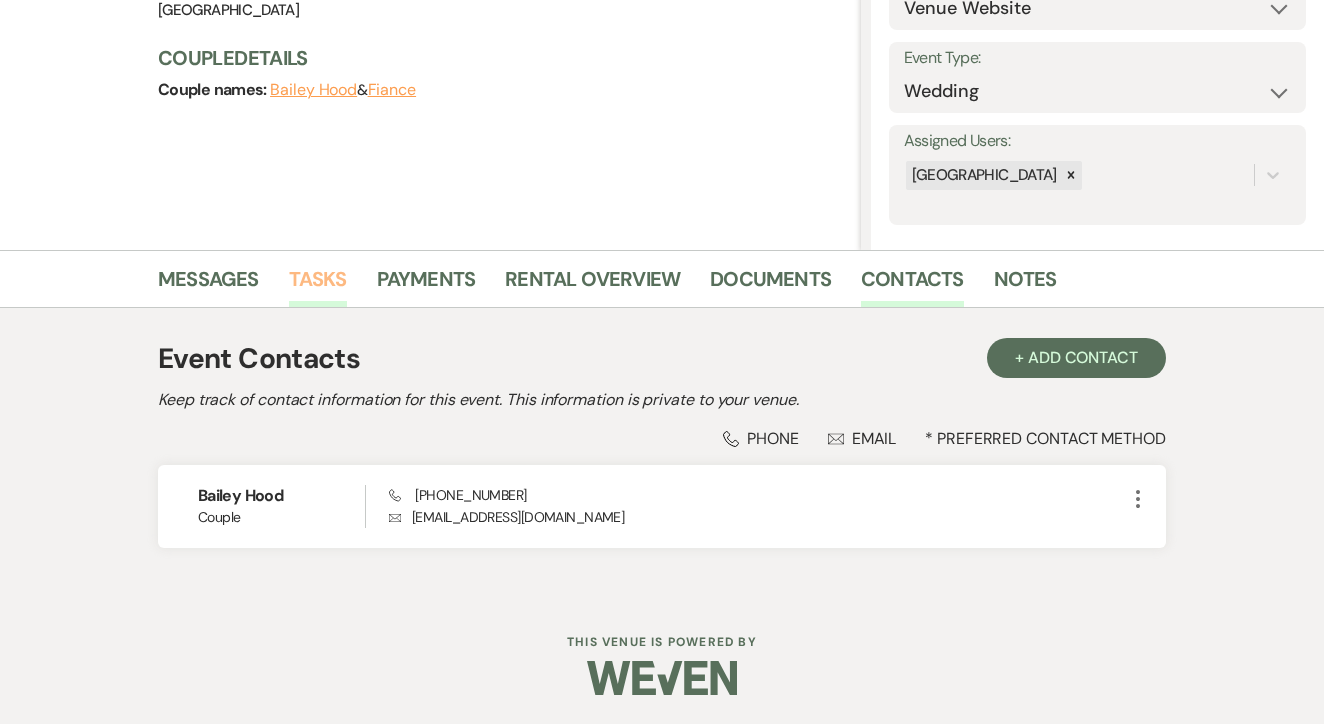 click on "Tasks" at bounding box center [318, 285] 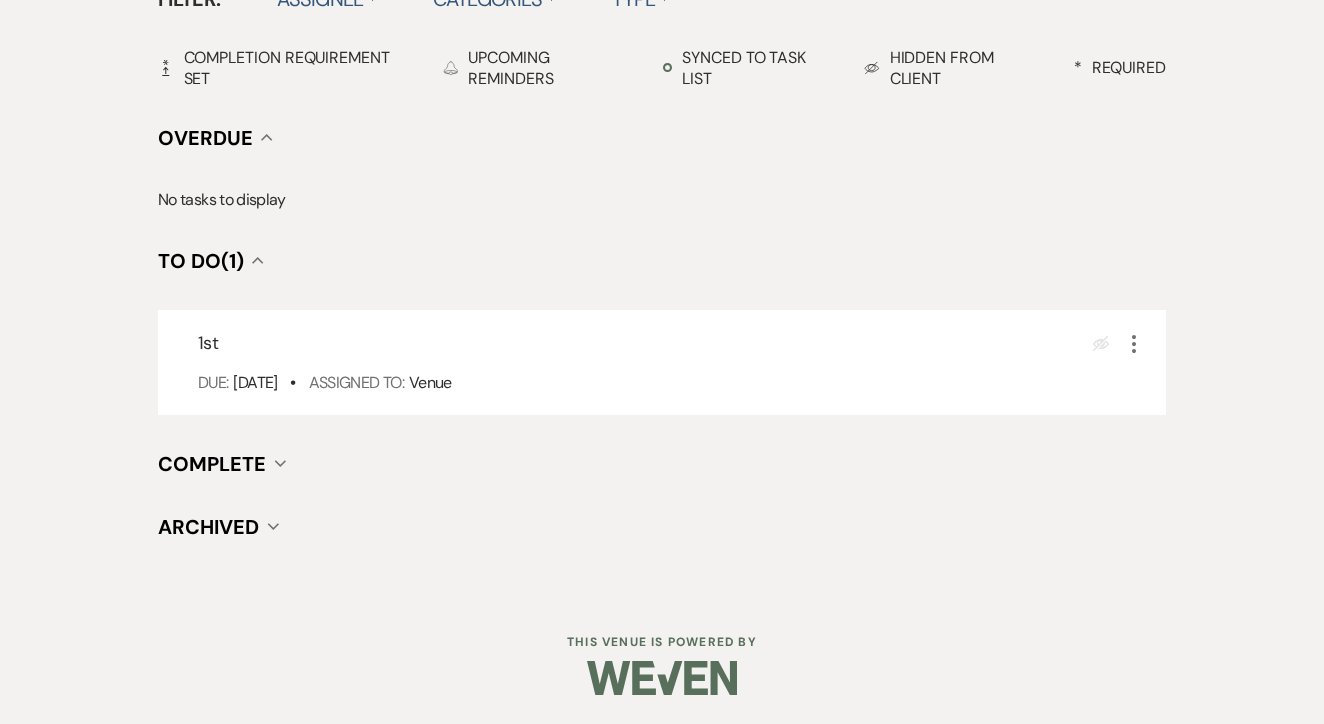scroll, scrollTop: 696, scrollLeft: 0, axis: vertical 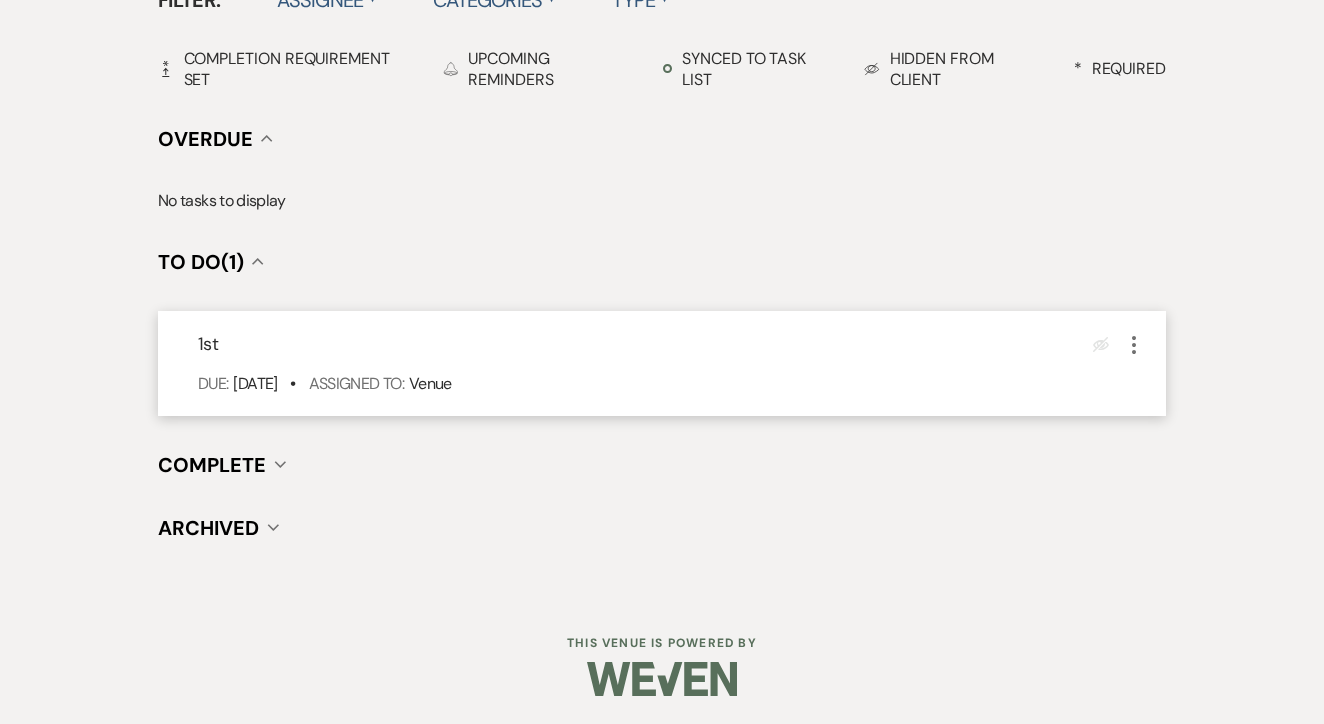 click on "1st Eye Blocked More Due:  Jul 11 25 • Assigned To:  Venue" at bounding box center [662, 363] 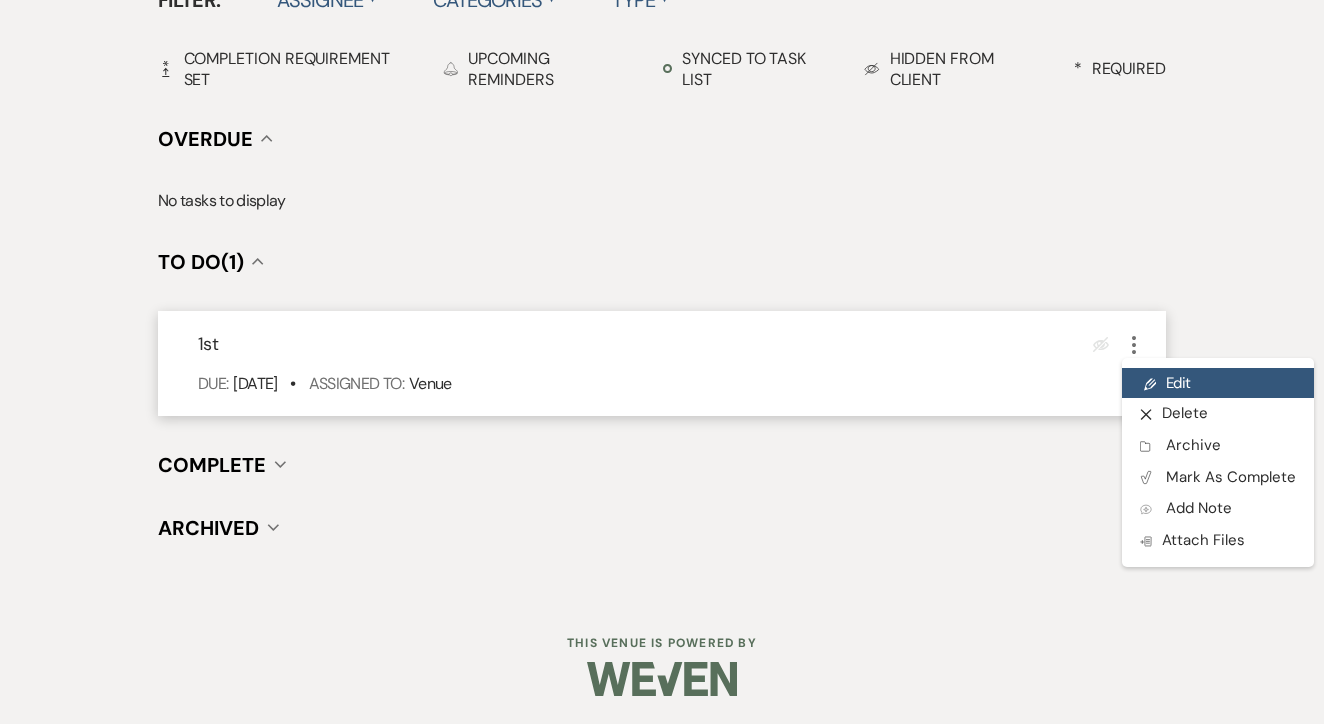 click on "Pencil  Edit" at bounding box center [1218, 383] 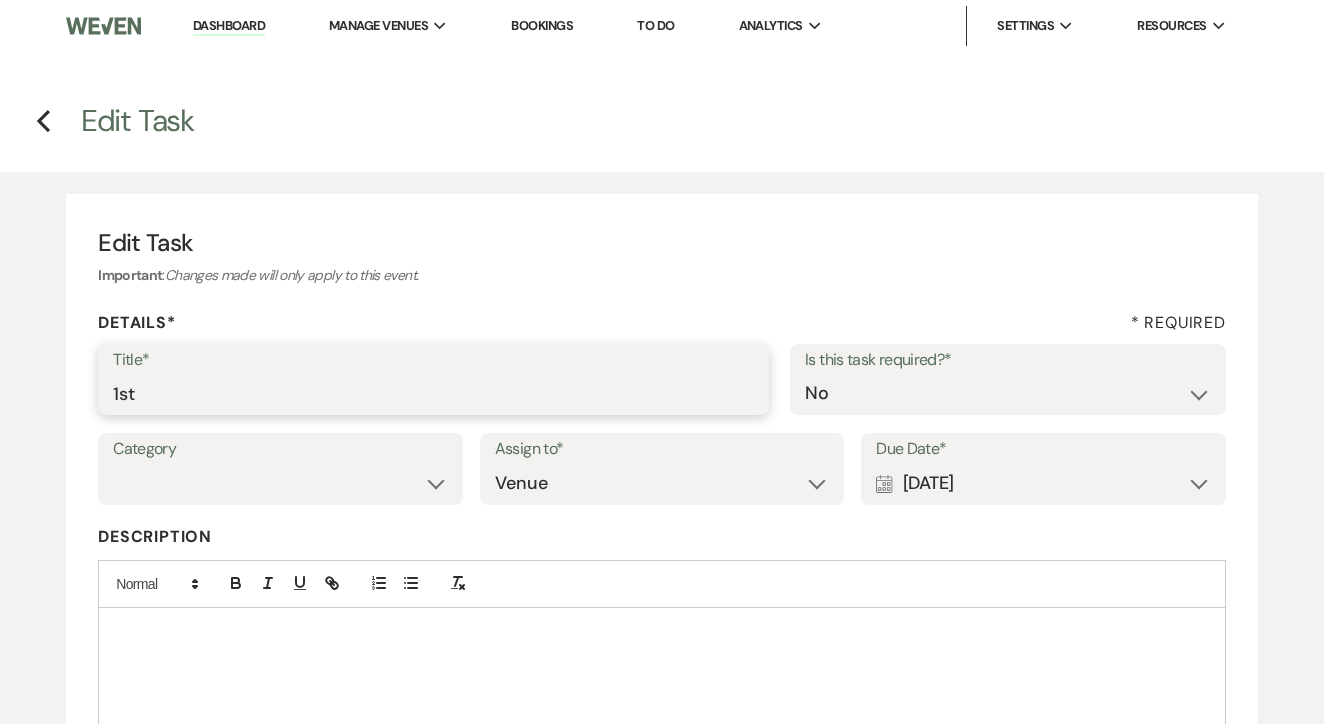 click on "1st" at bounding box center [433, 393] 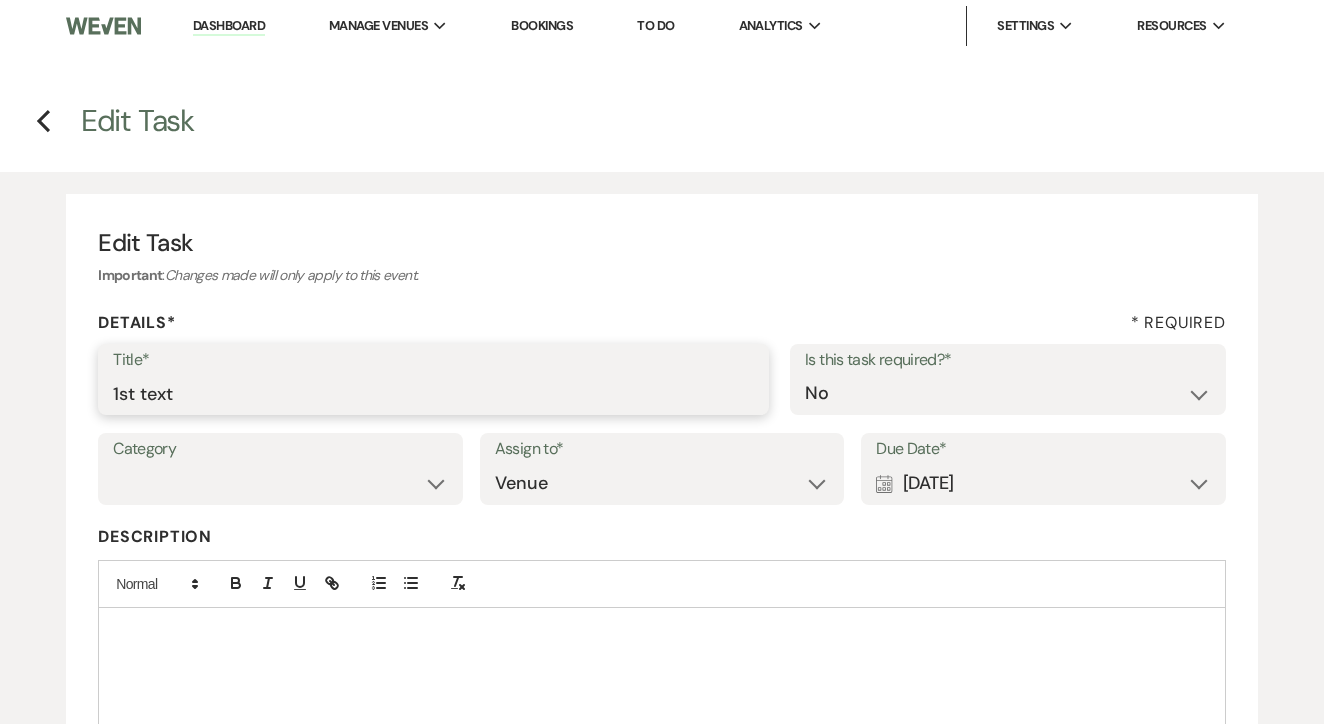 type on "1st text" 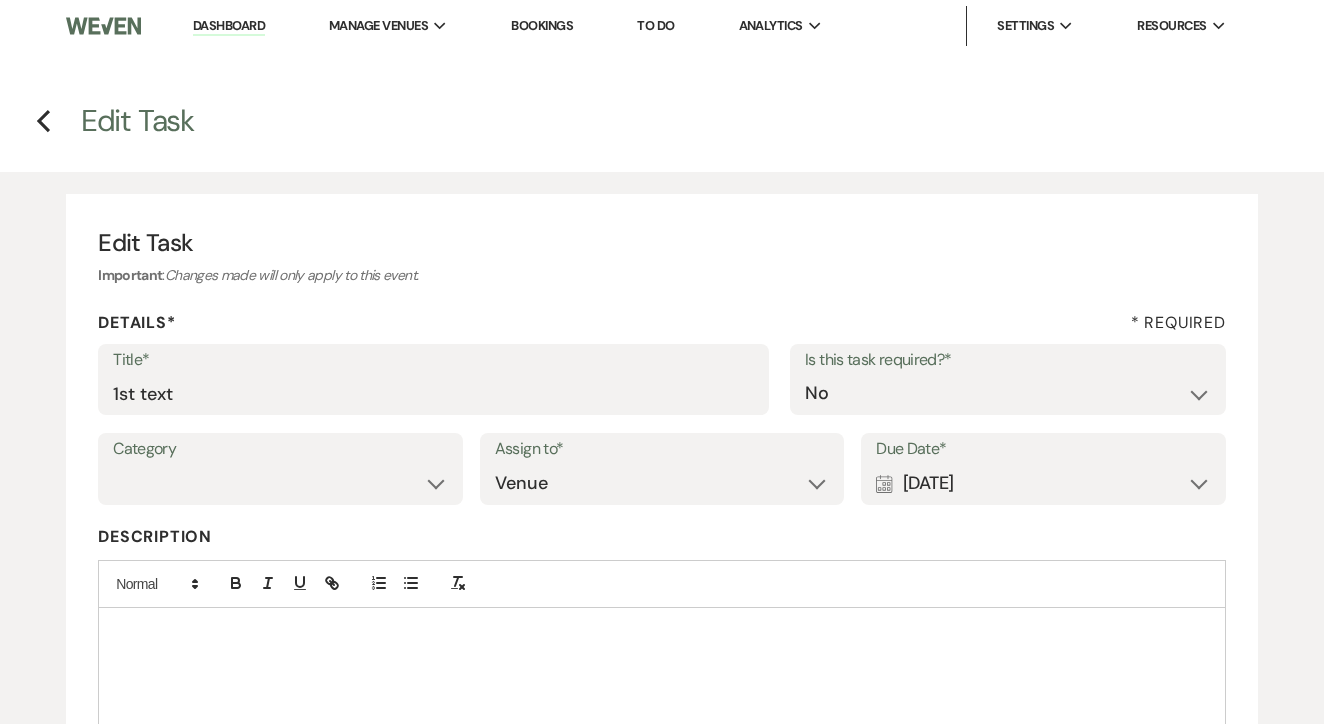 click on "Calendar [DATE] Expand" at bounding box center [1043, 483] 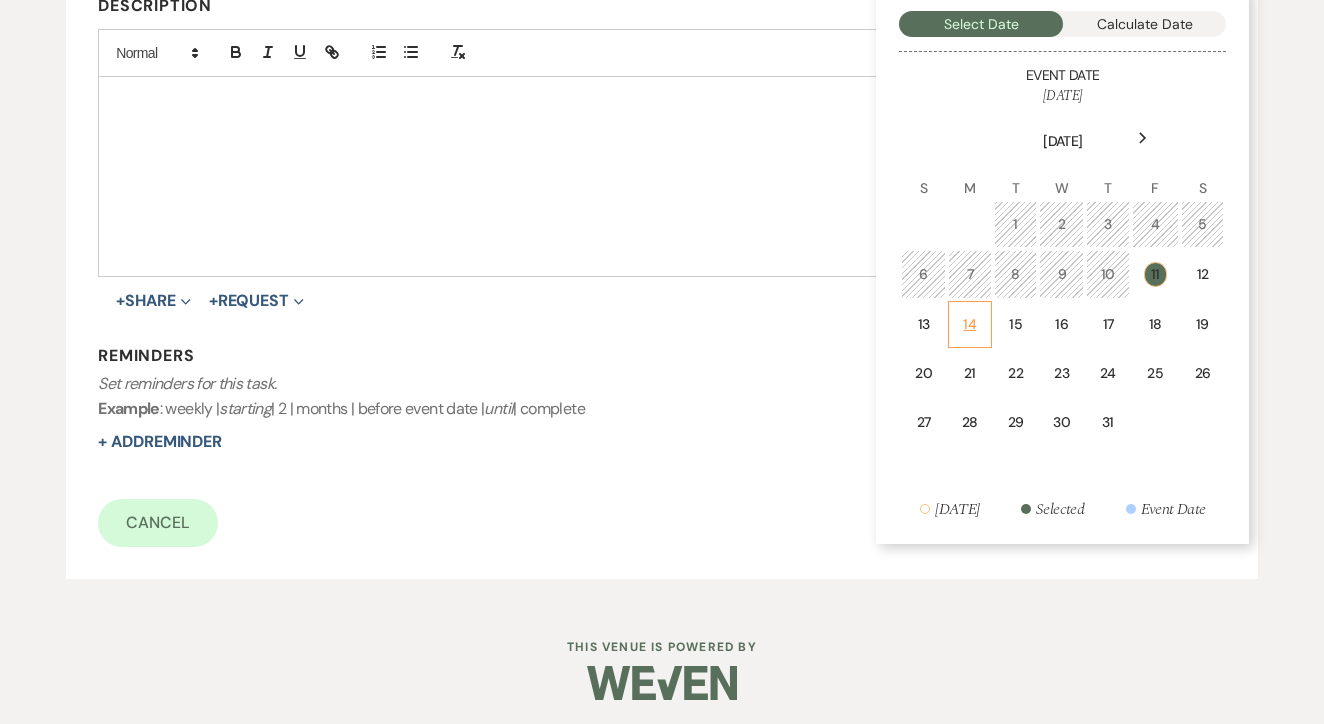 scroll, scrollTop: 530, scrollLeft: 0, axis: vertical 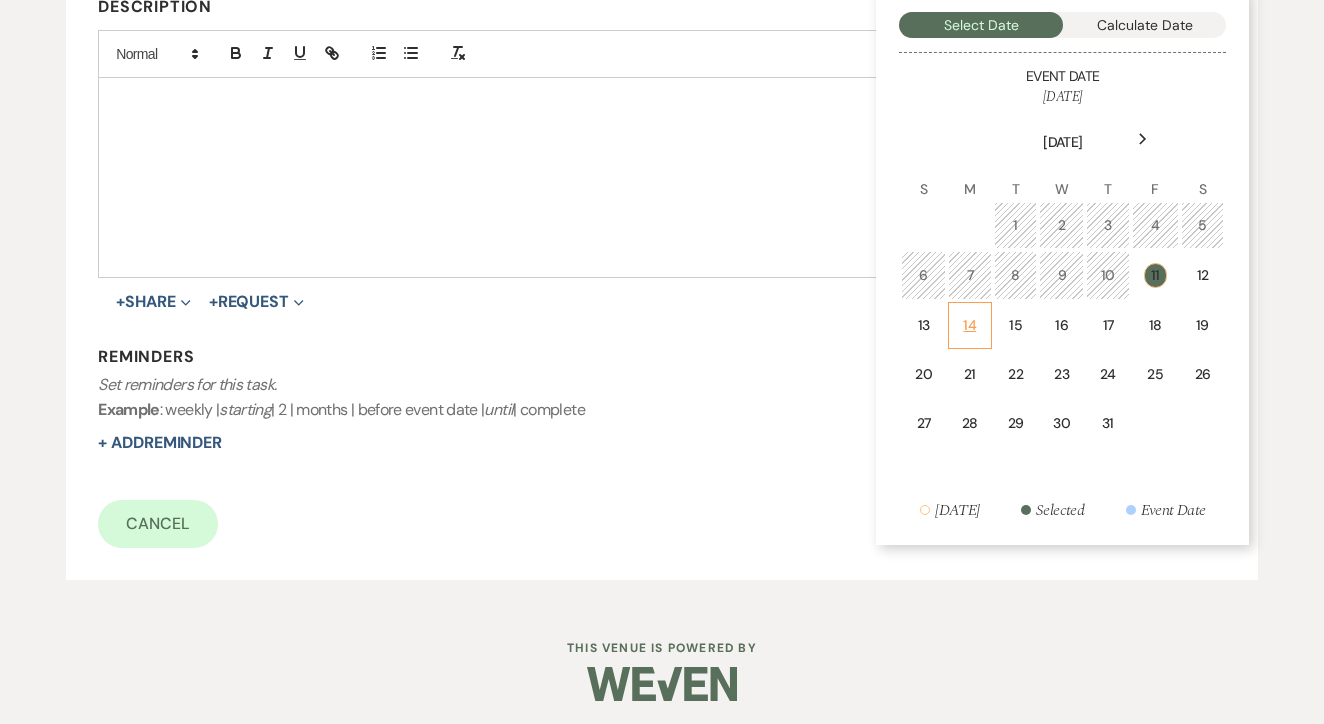 click on "14" at bounding box center [970, 325] 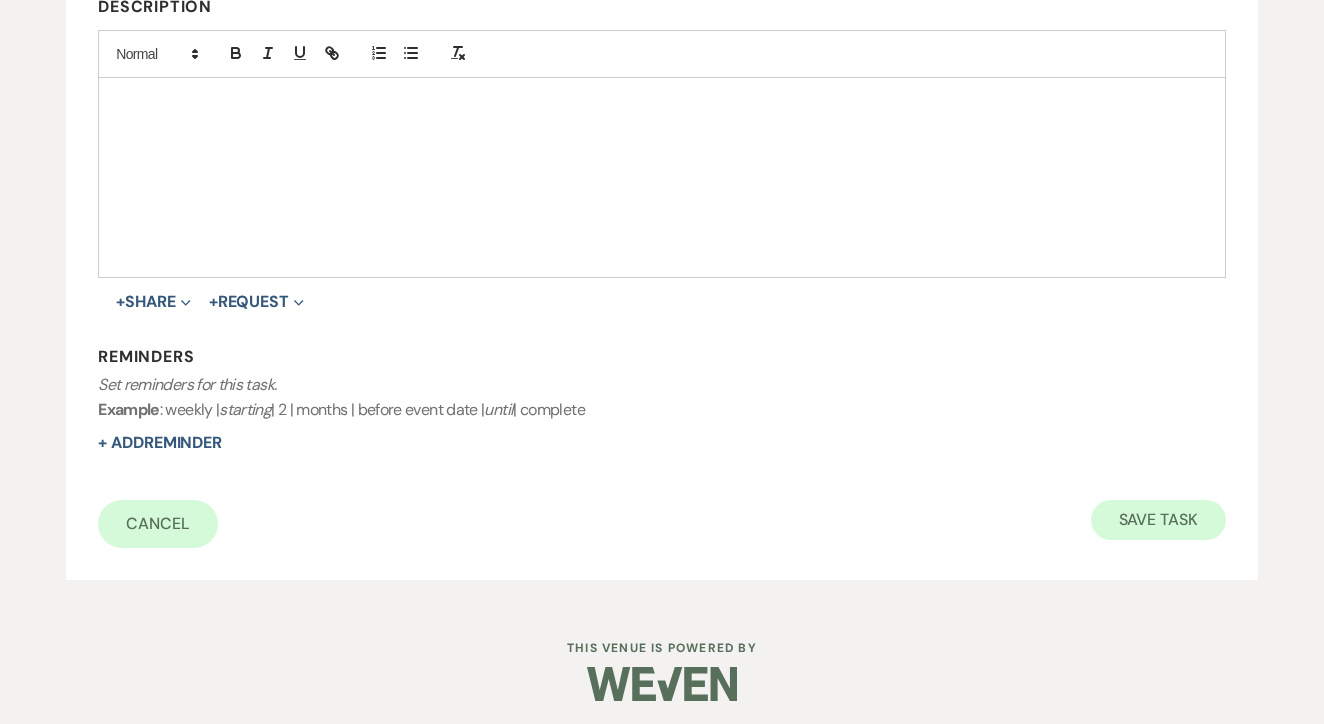 click on "Save Task" at bounding box center (1158, 520) 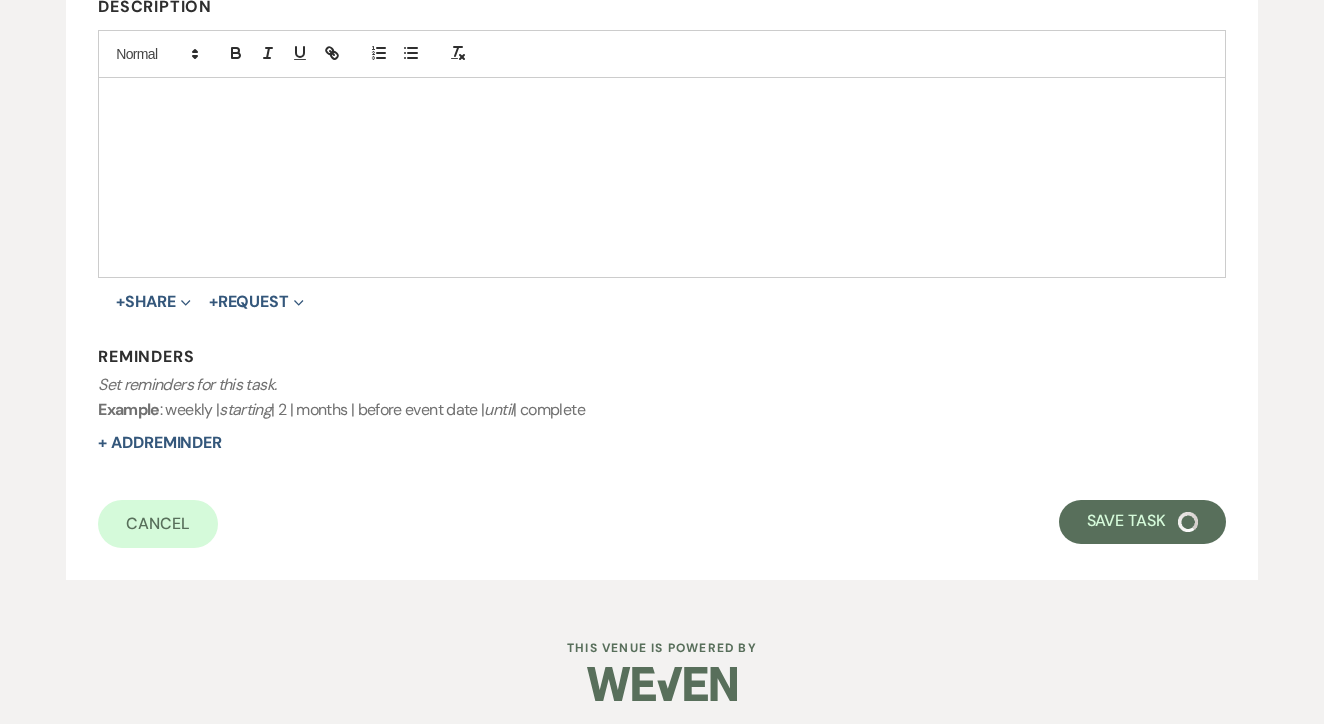 select on "5" 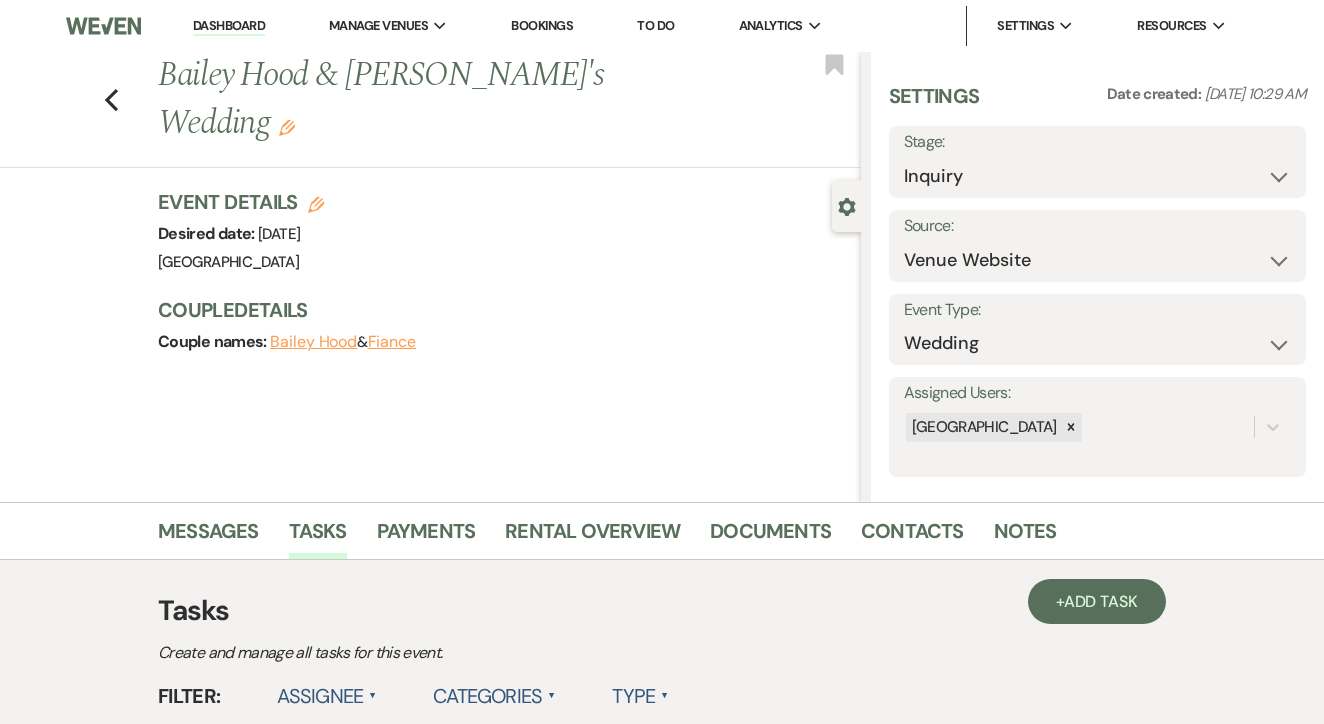 scroll, scrollTop: 0, scrollLeft: 0, axis: both 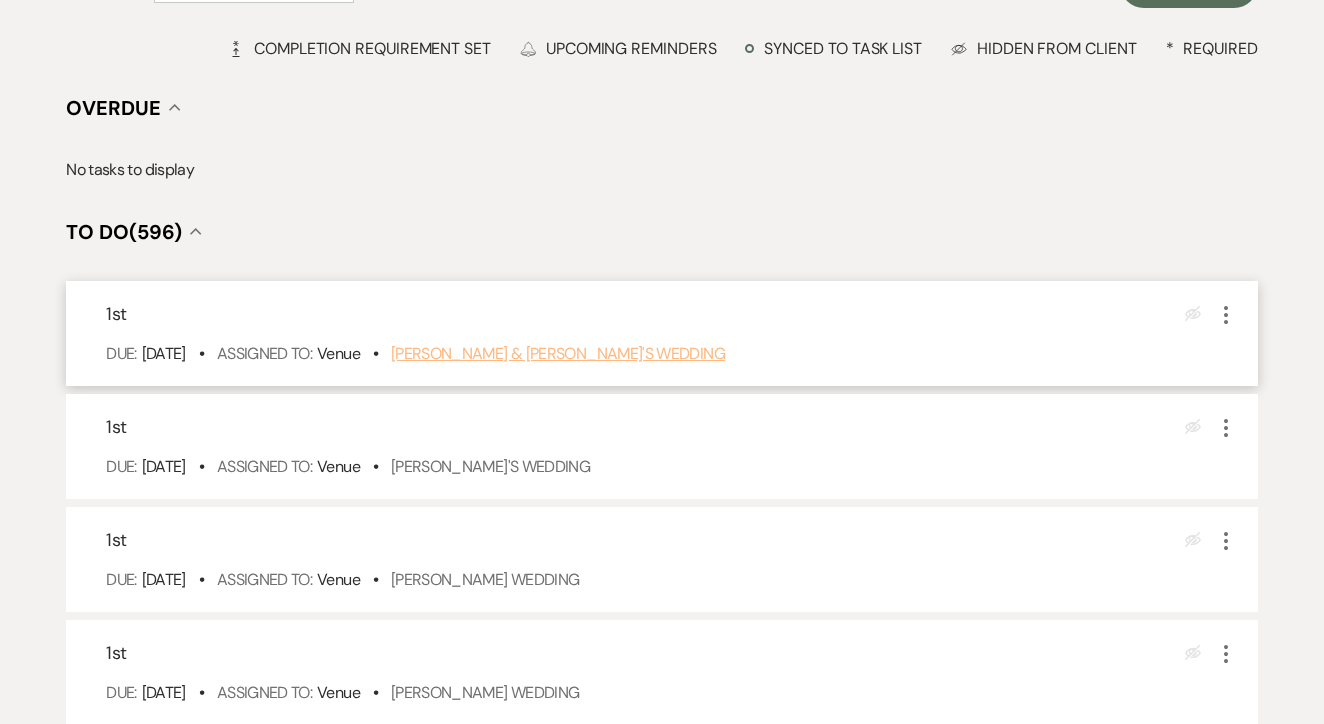 click on "Caitlin Barrager & Fiance's Wedding" at bounding box center [558, 353] 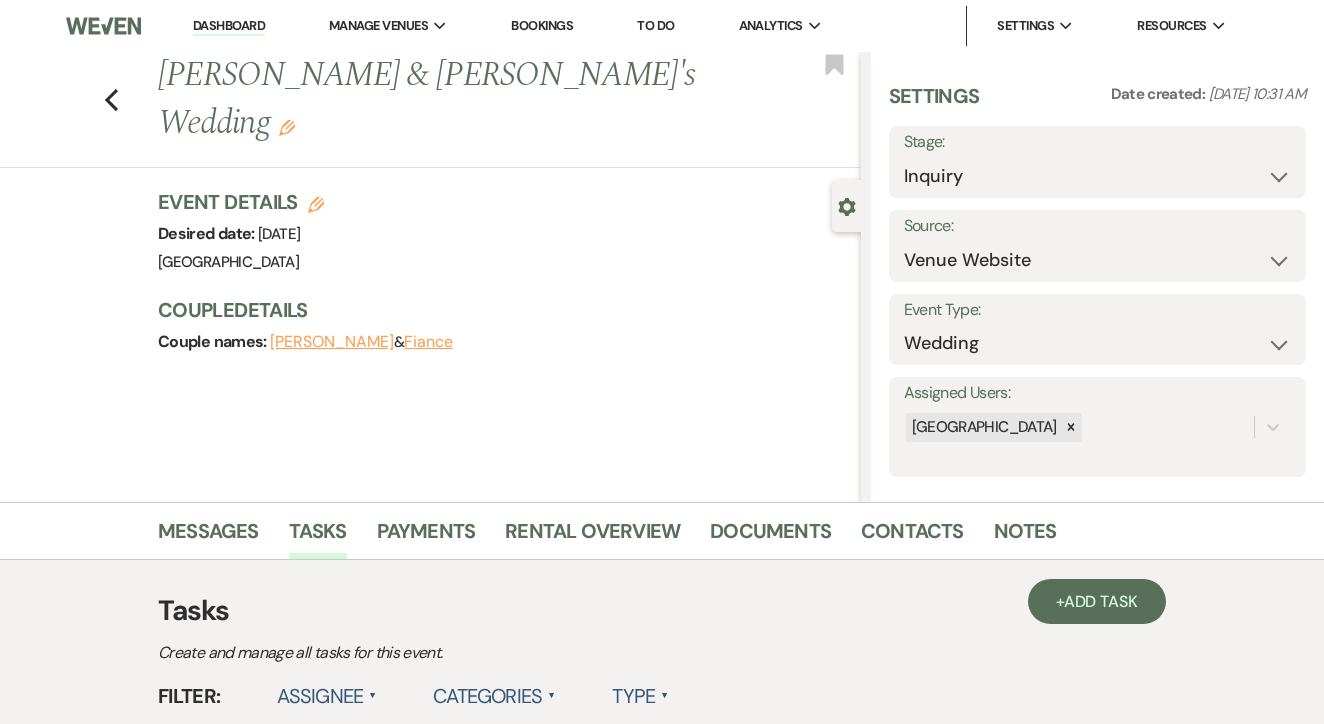 scroll, scrollTop: 0, scrollLeft: 0, axis: both 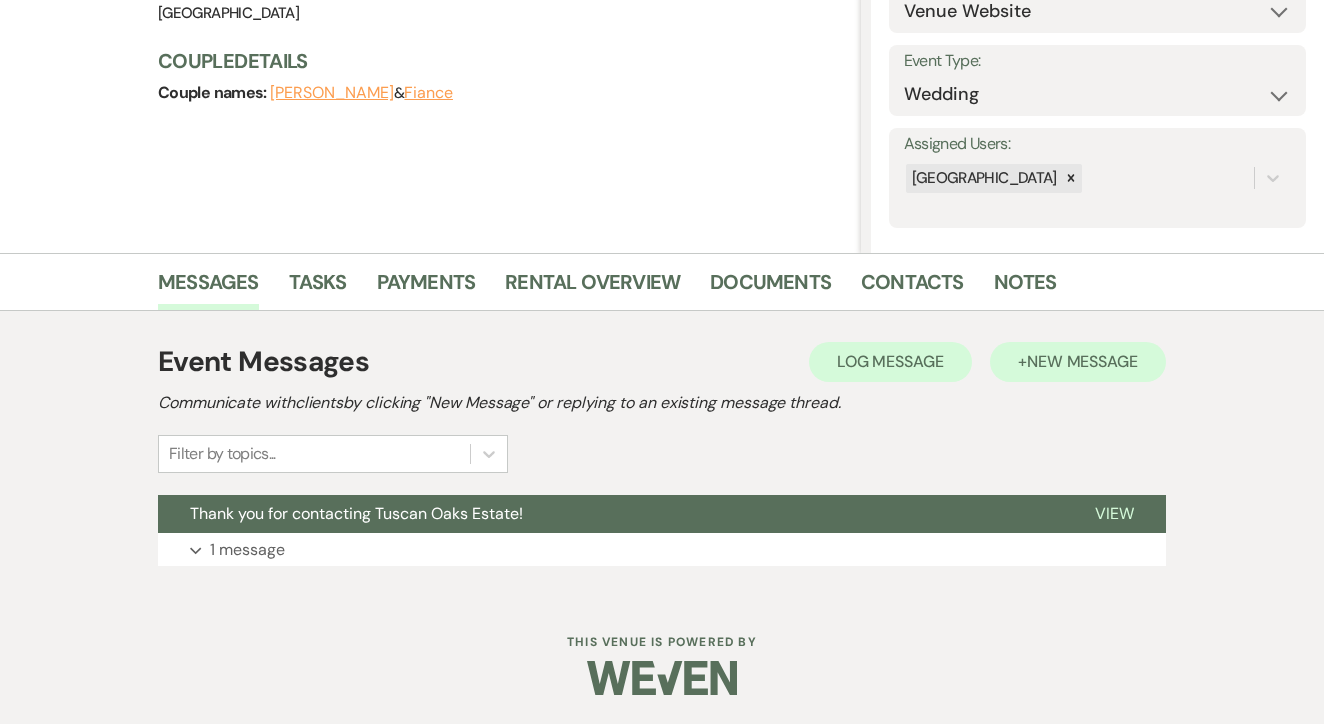 click on "+  New Message" at bounding box center (1078, 362) 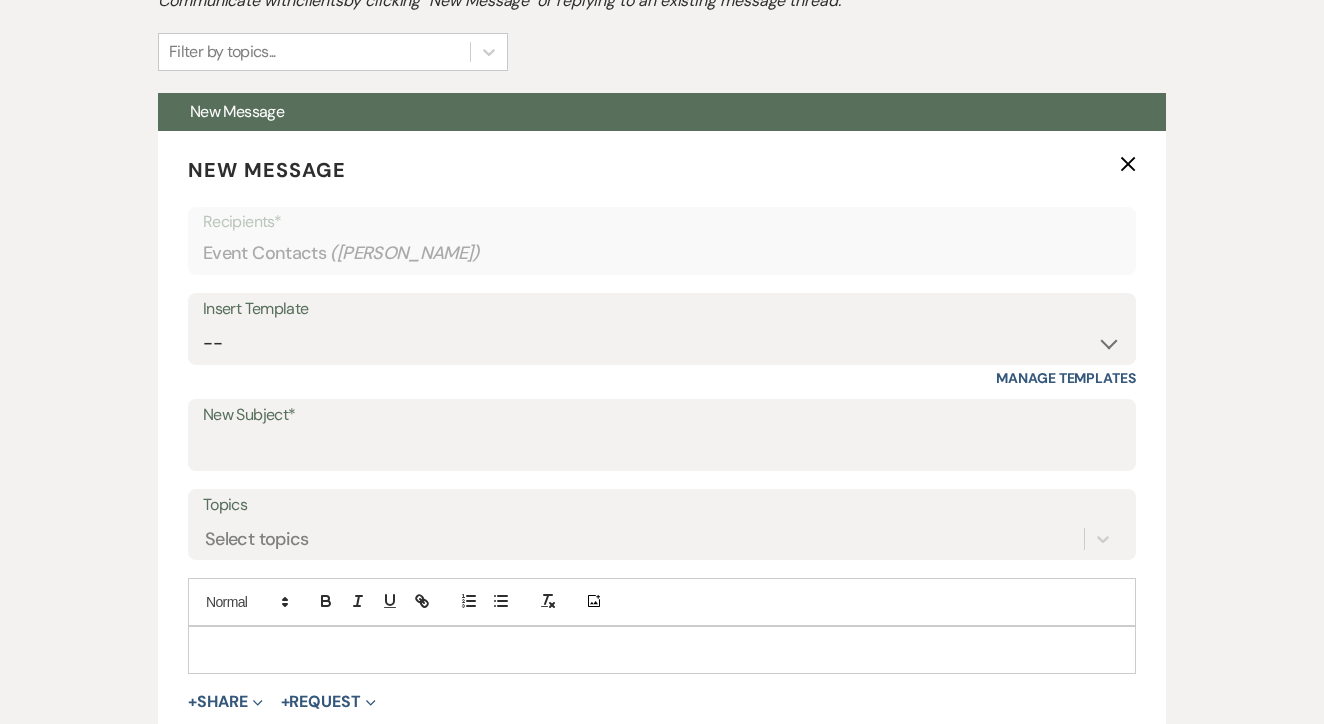 scroll, scrollTop: 659, scrollLeft: 0, axis: vertical 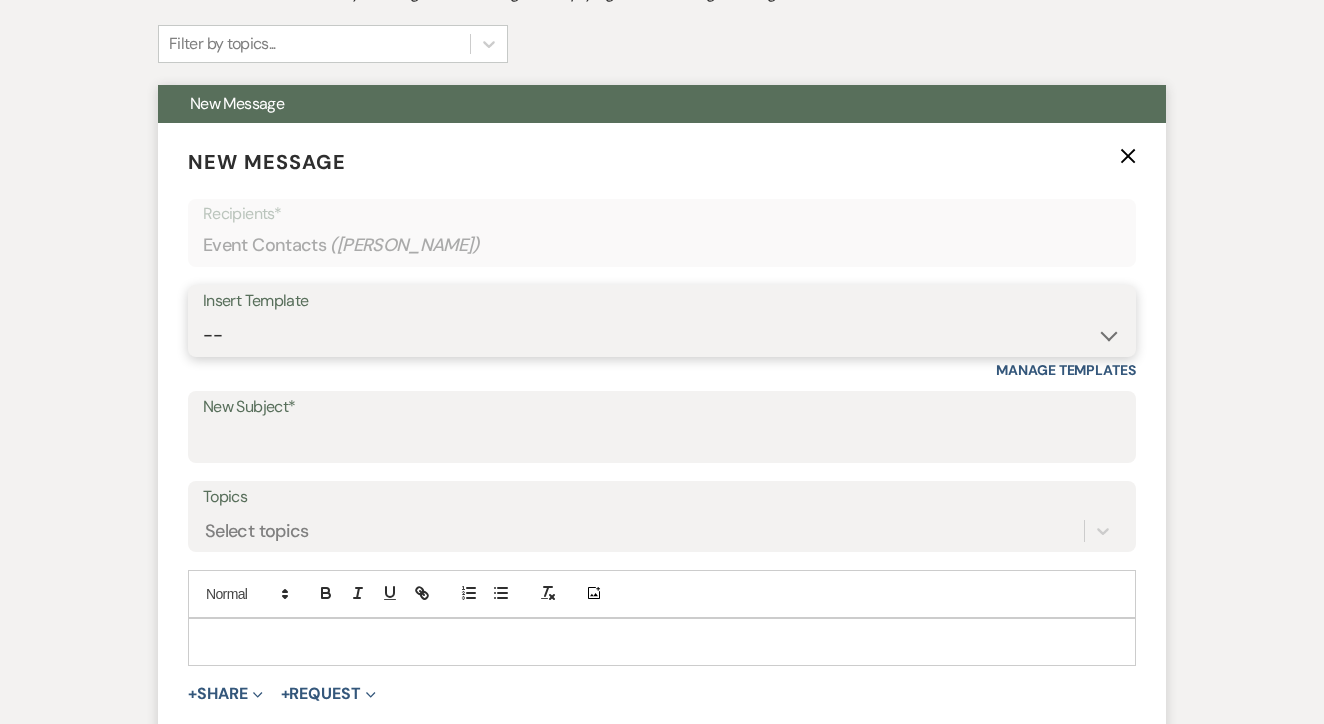 click on "-- Lead: Automated Intro Email (Wedding) Lead: 1st Follow Up Email Images Lead: TEXT (1st) Lead: 2nd Follow Up Email Lead: Booking Proposal (Post-Tour) Booked: Weven Planning Portal Introduction (AI) Lead: TEXT (Intro) Lead: Phone Consult Follow-up Lead: Hired Someone Else Lead: Confirm Tour Lead: Confirm Tour (TEXT) Booked: Insta Post Info Lead: 3rd Follow Up Email Booked: Damage Deposit Deduction Lead: Post Tour F/u (no proposal) Lead: Tour No-Show Booked: Day After Wedding Booked: Mailing Address Lead: Cancelled Tour Lead: TEXT (2nd) Lead: 4th Follow Up Email Lead: Booking Deposit Type (ACH or Card) Booked: Vendor Information Needed Booked: Review Request Lead: ACH Instructions Vendor: Photo Request Vendor: Video Request Booked: 6 Month Planning Meeting Booked: 6 Week Final Consult Open House Invite Booked: Late Payment Booked: Weven Planning Portal Introduction" at bounding box center [662, 335] 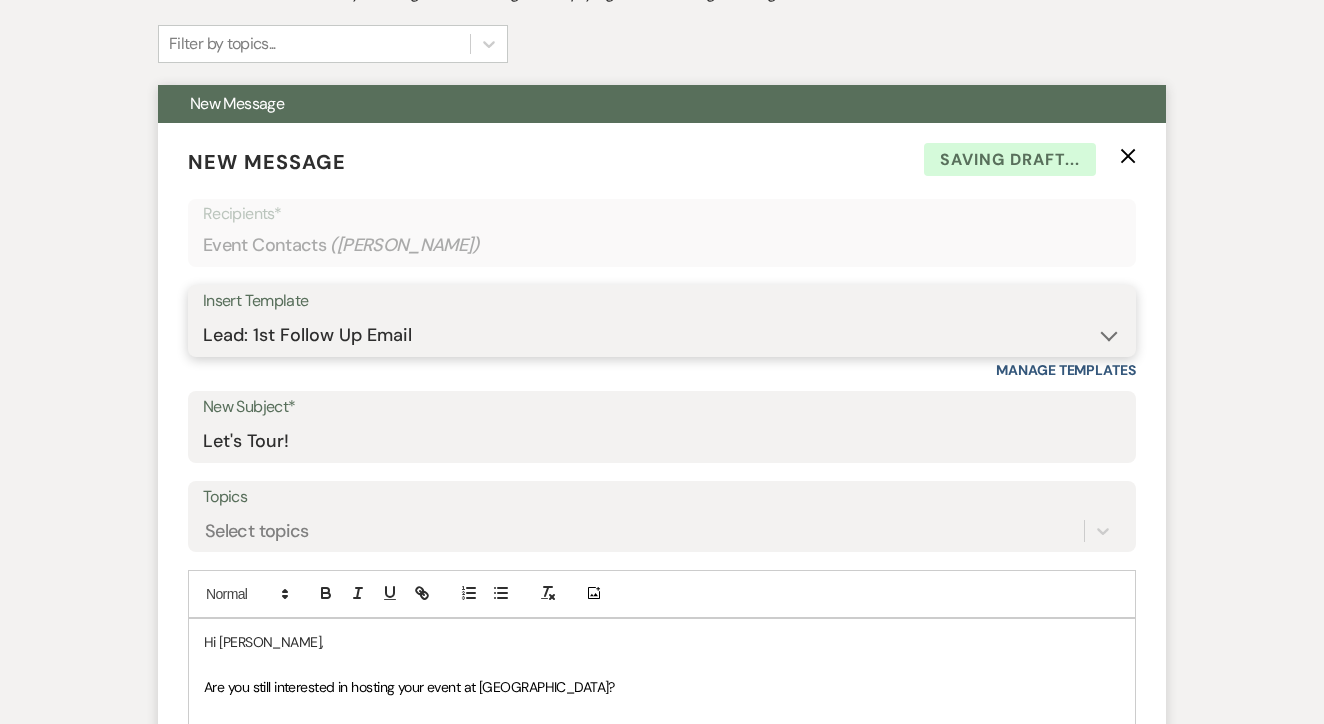 type on "Let's Tour!" 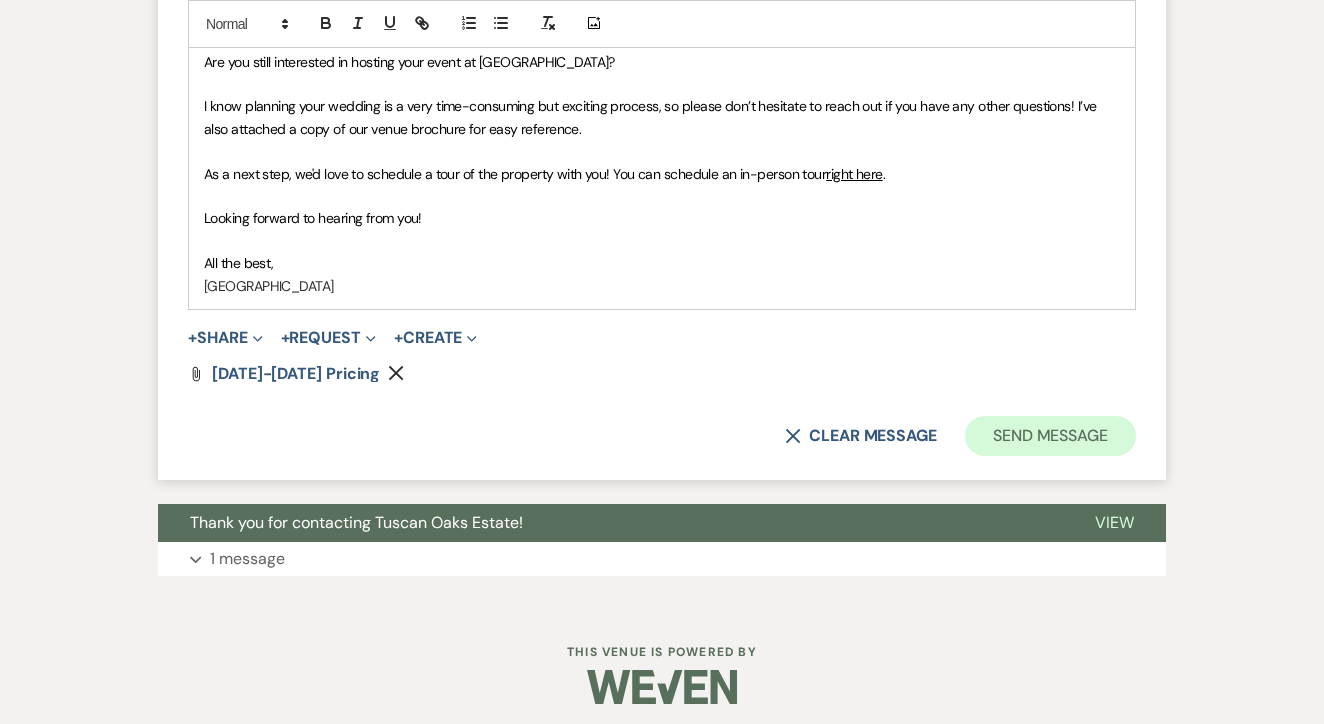click on "Send Message" at bounding box center (1050, 436) 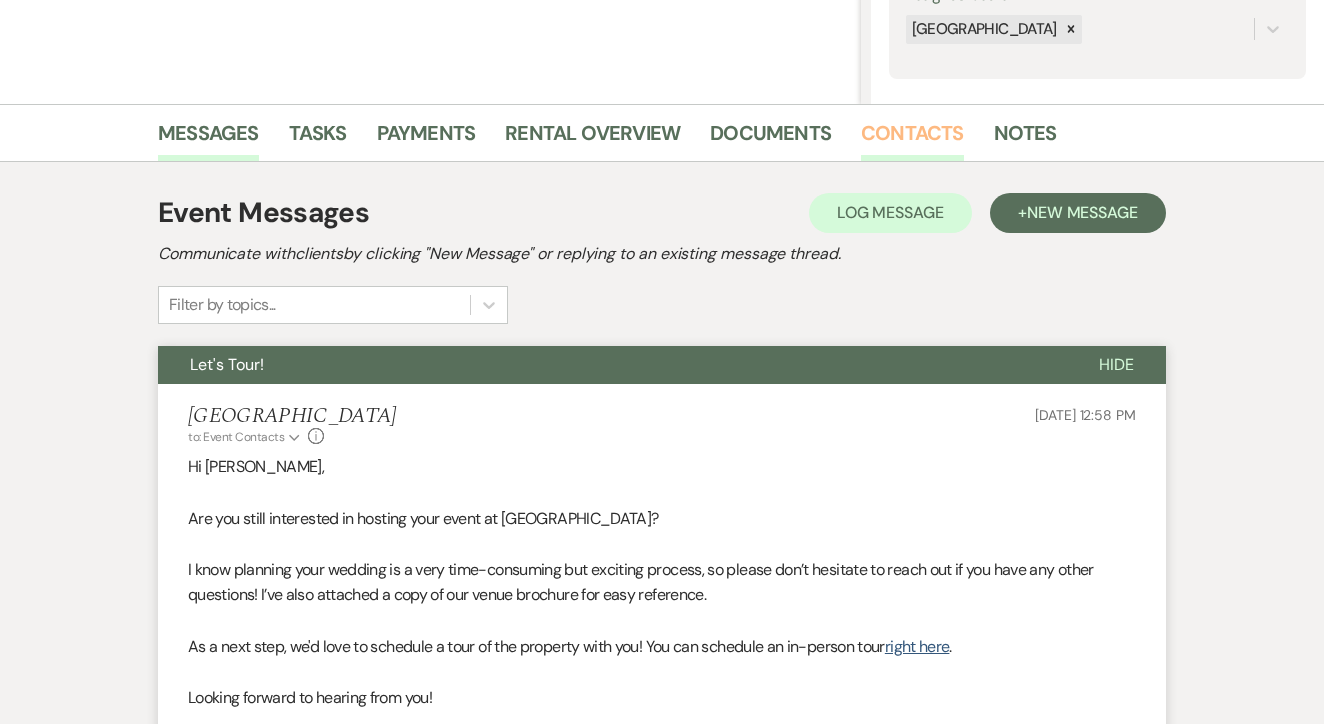 click on "Contacts" at bounding box center (912, 139) 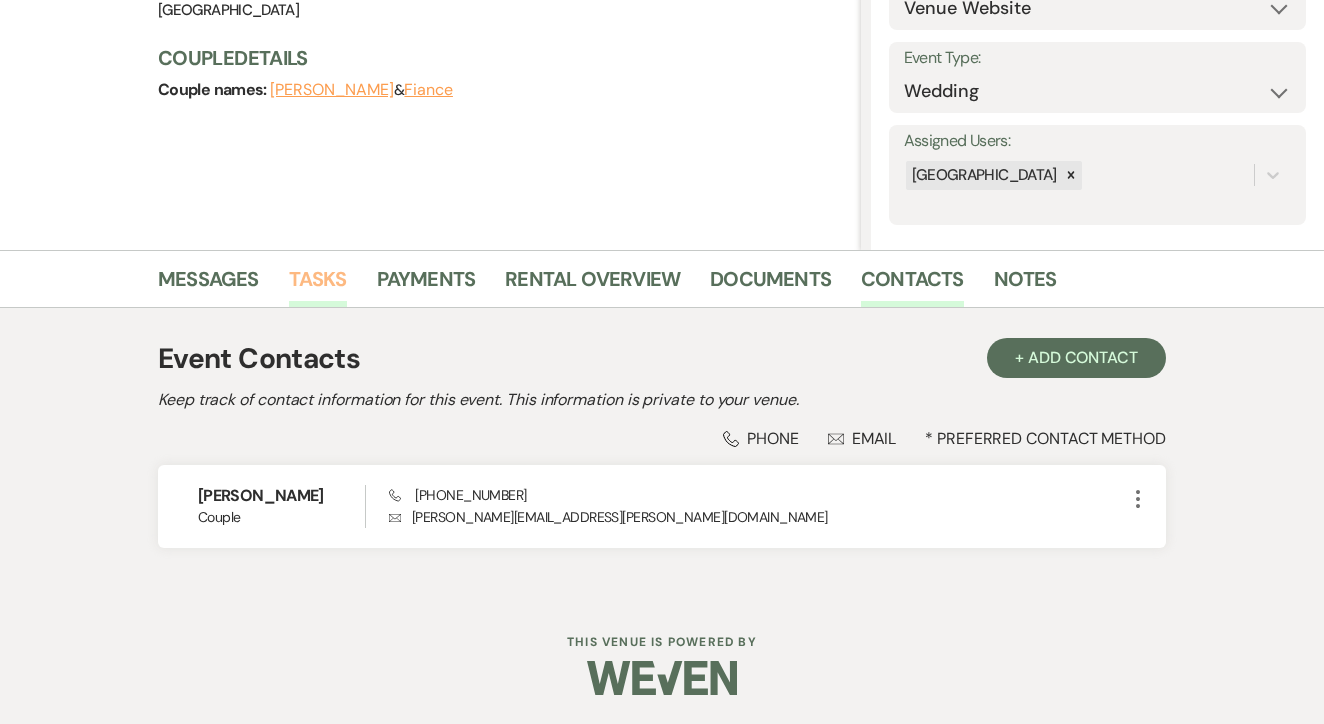 click on "Tasks" at bounding box center (318, 285) 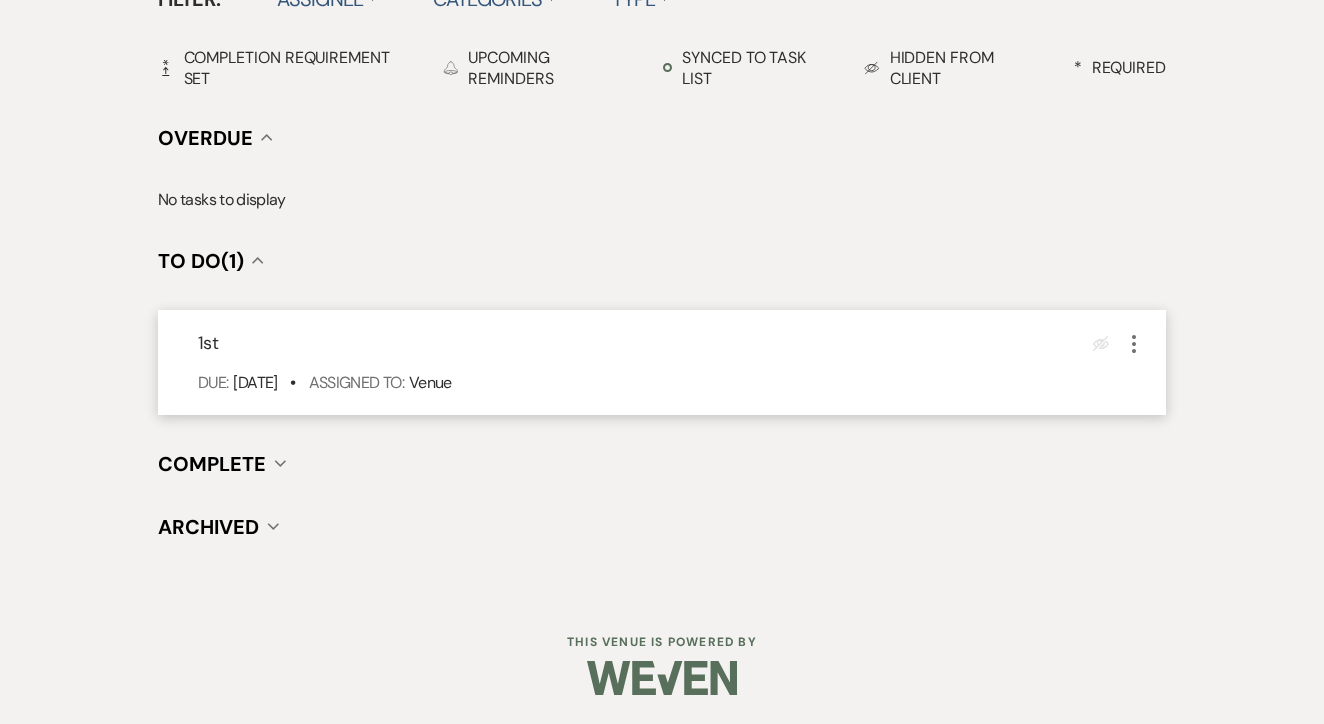 scroll, scrollTop: 696, scrollLeft: 0, axis: vertical 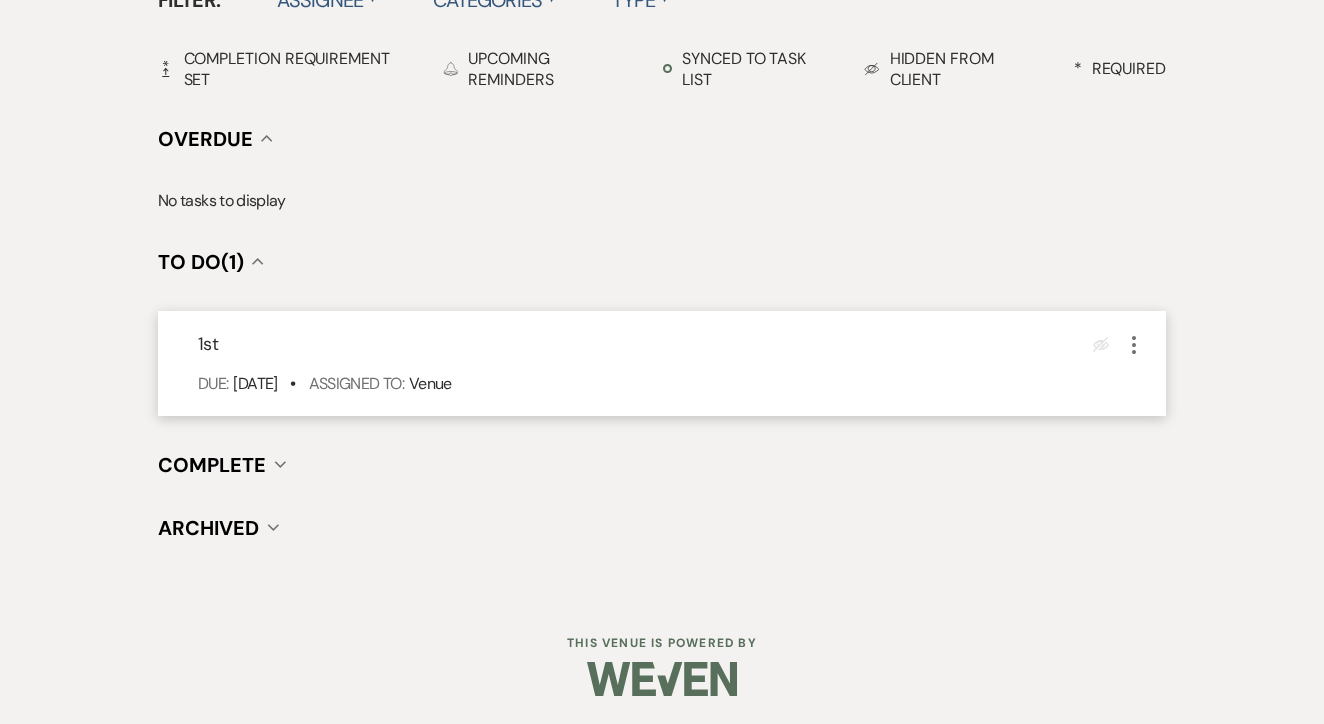 click on "More" 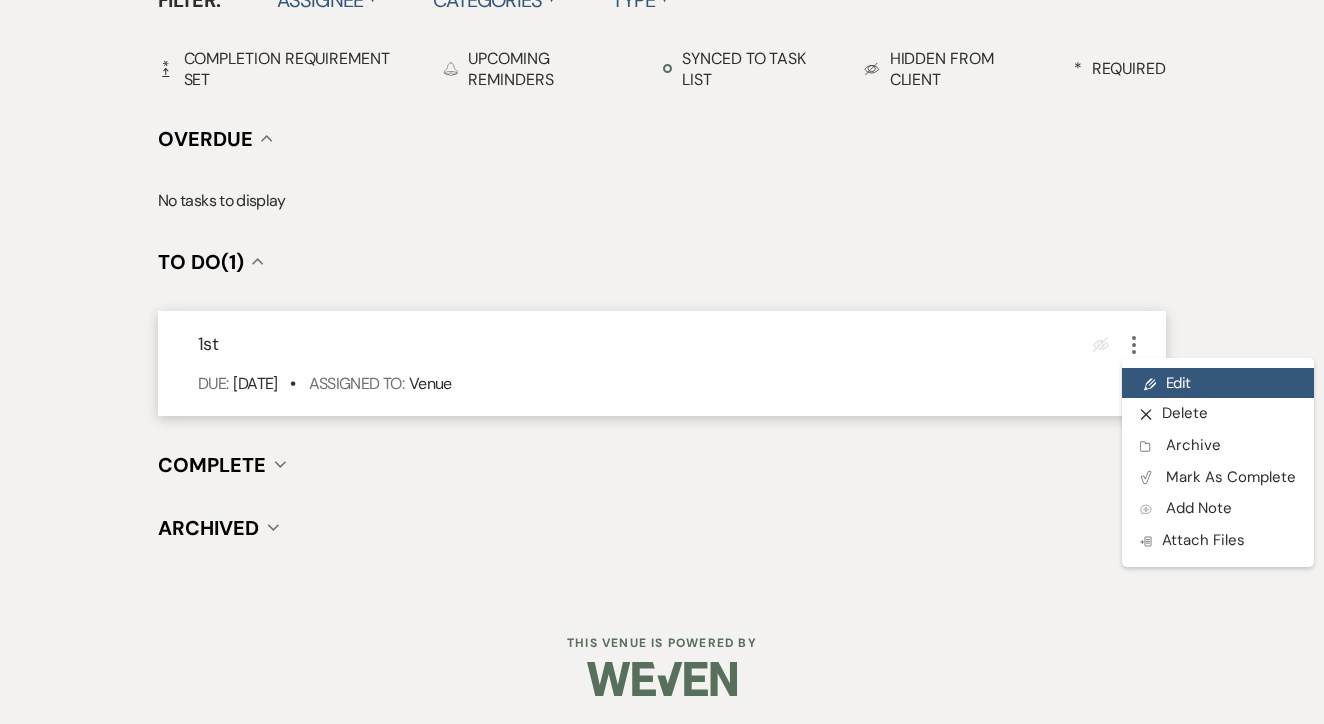 click on "Pencil  Edit" at bounding box center [1218, 383] 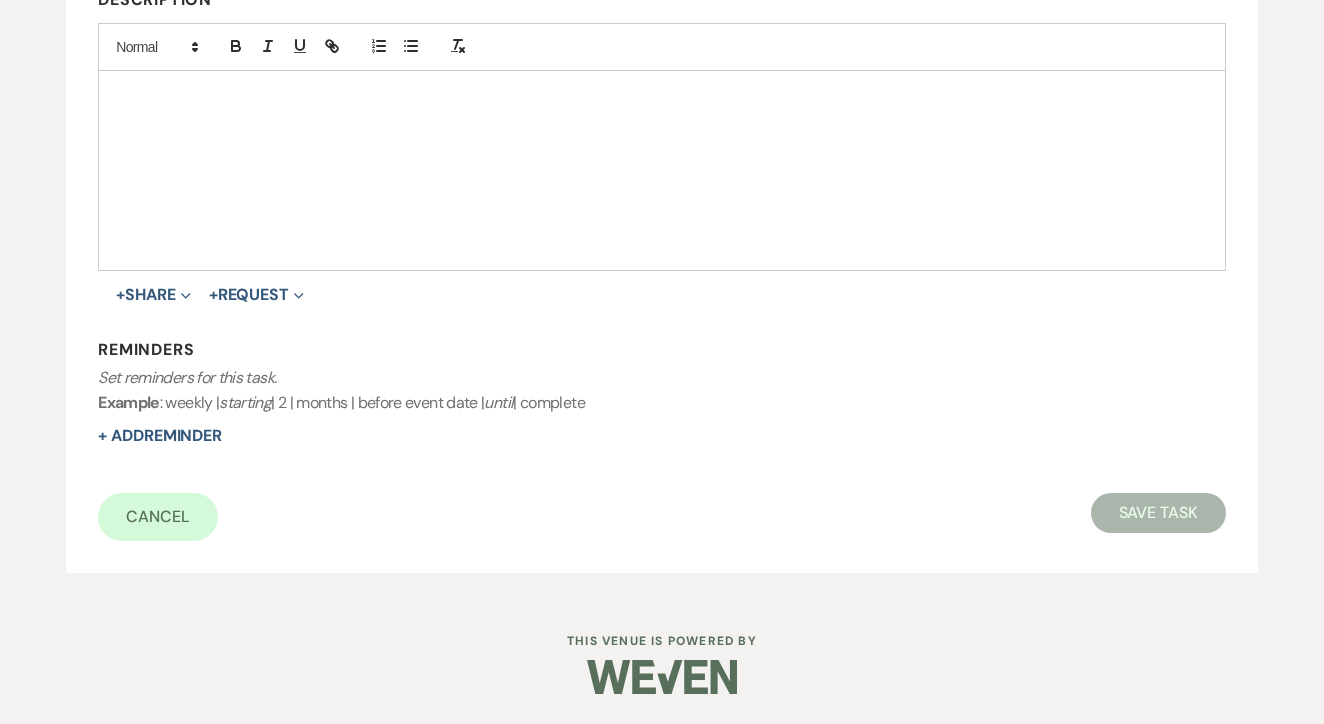 scroll, scrollTop: 0, scrollLeft: 0, axis: both 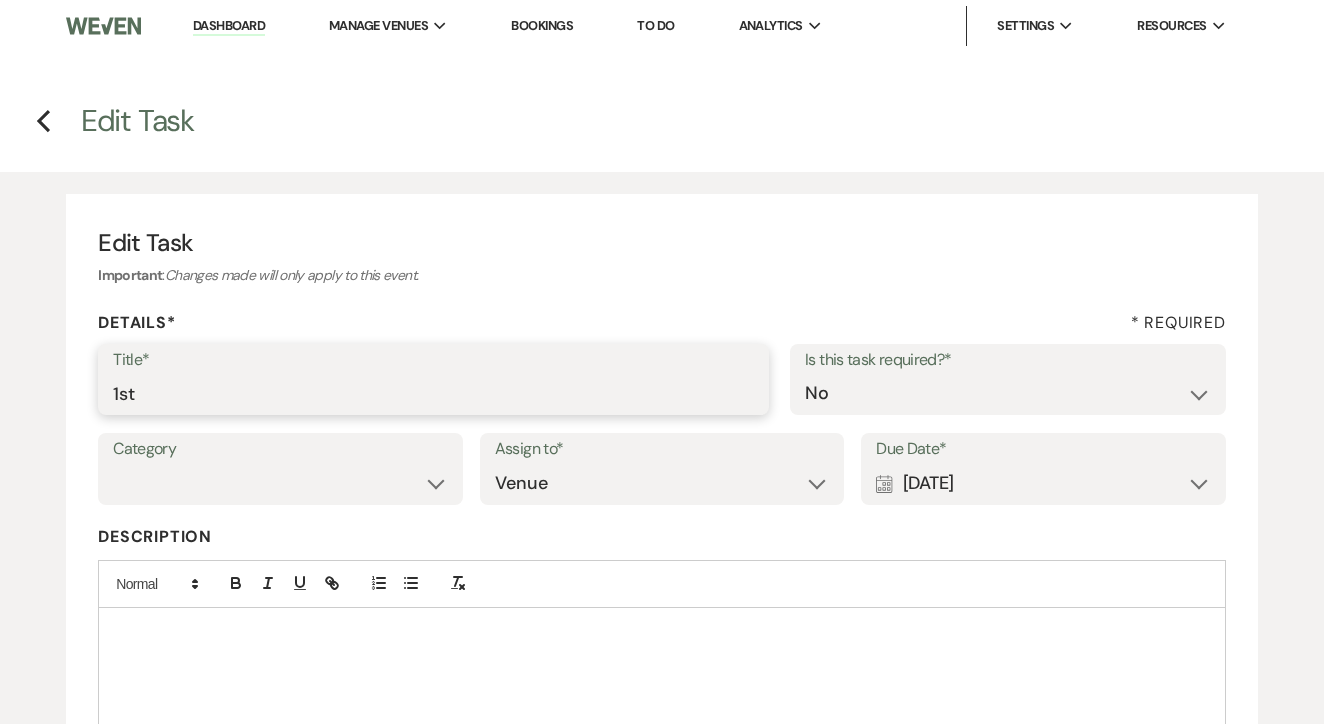 click on "1st" at bounding box center (433, 393) 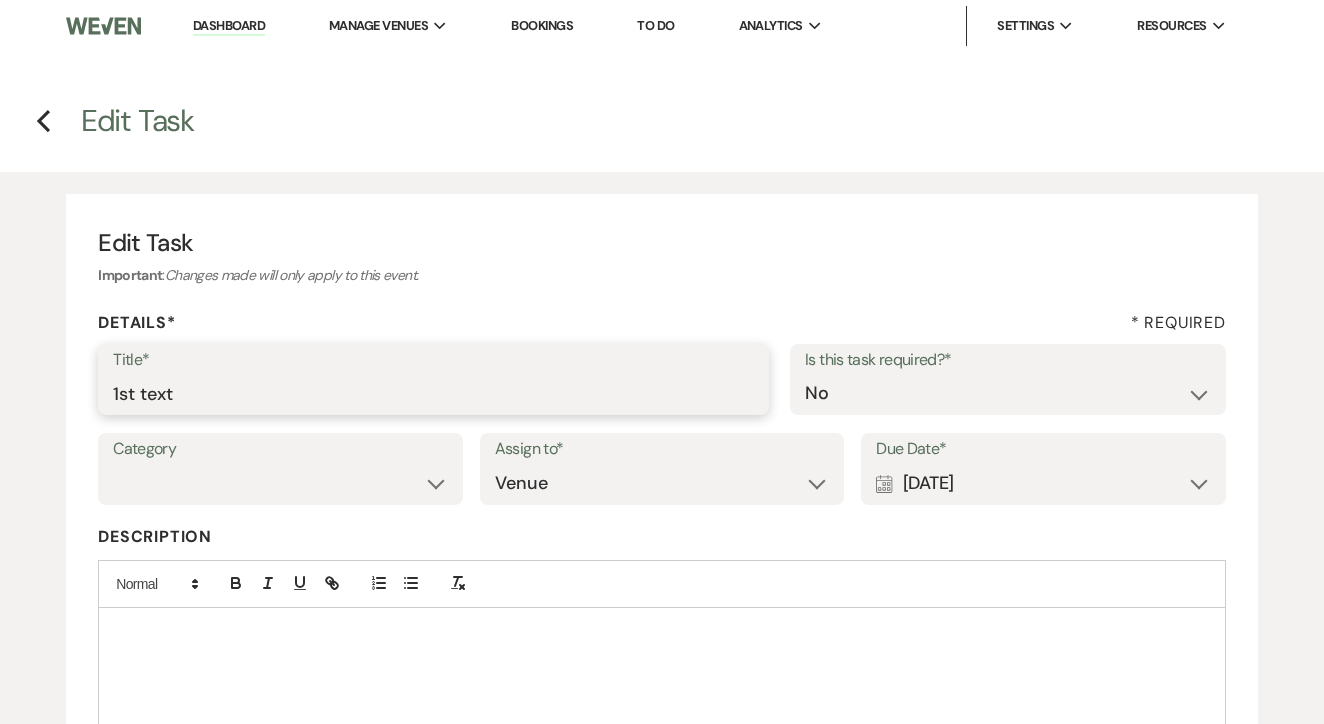 type on "1st text" 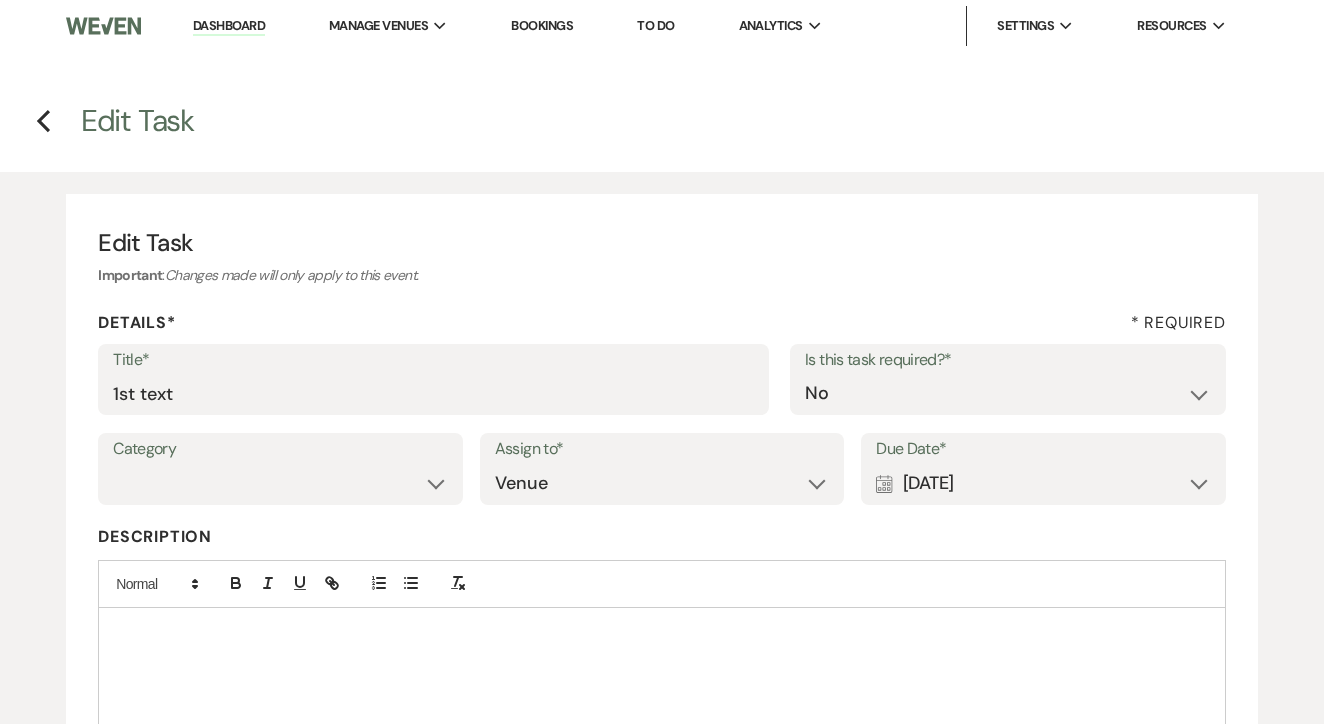 click on "Calendar [DATE] Expand" at bounding box center (1043, 483) 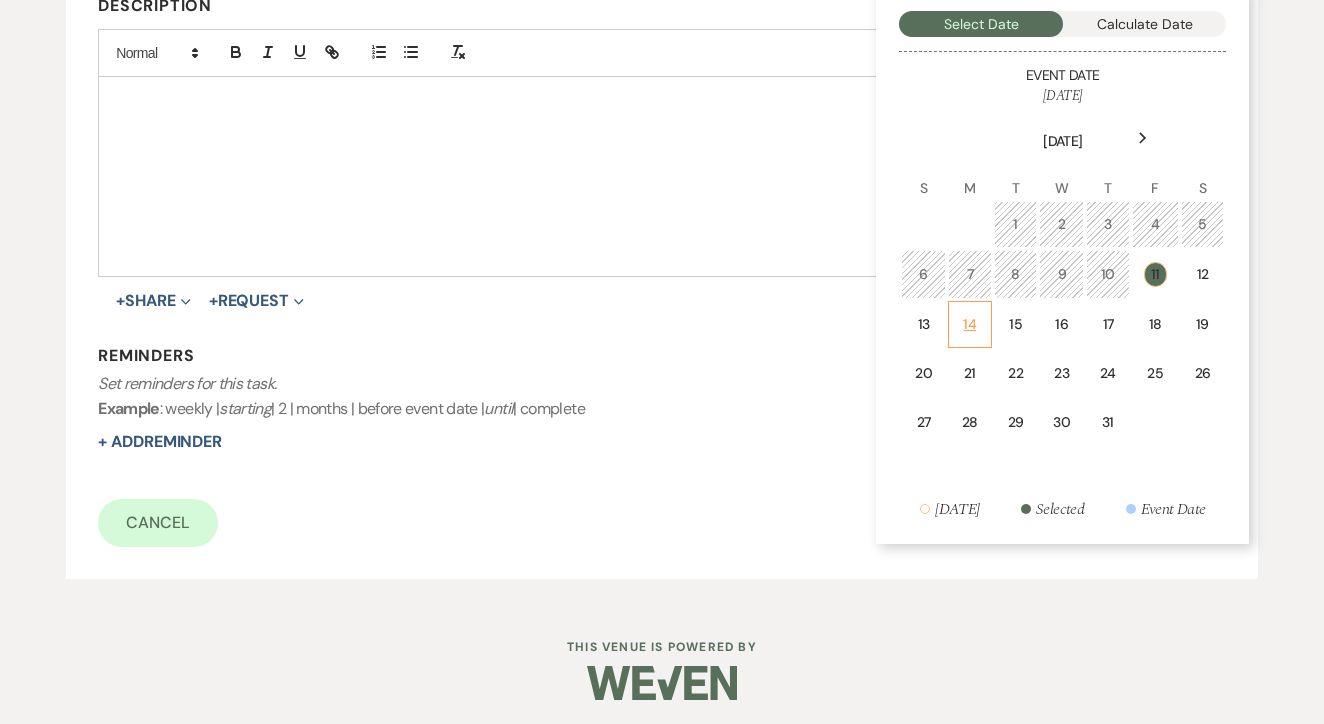scroll, scrollTop: 530, scrollLeft: 0, axis: vertical 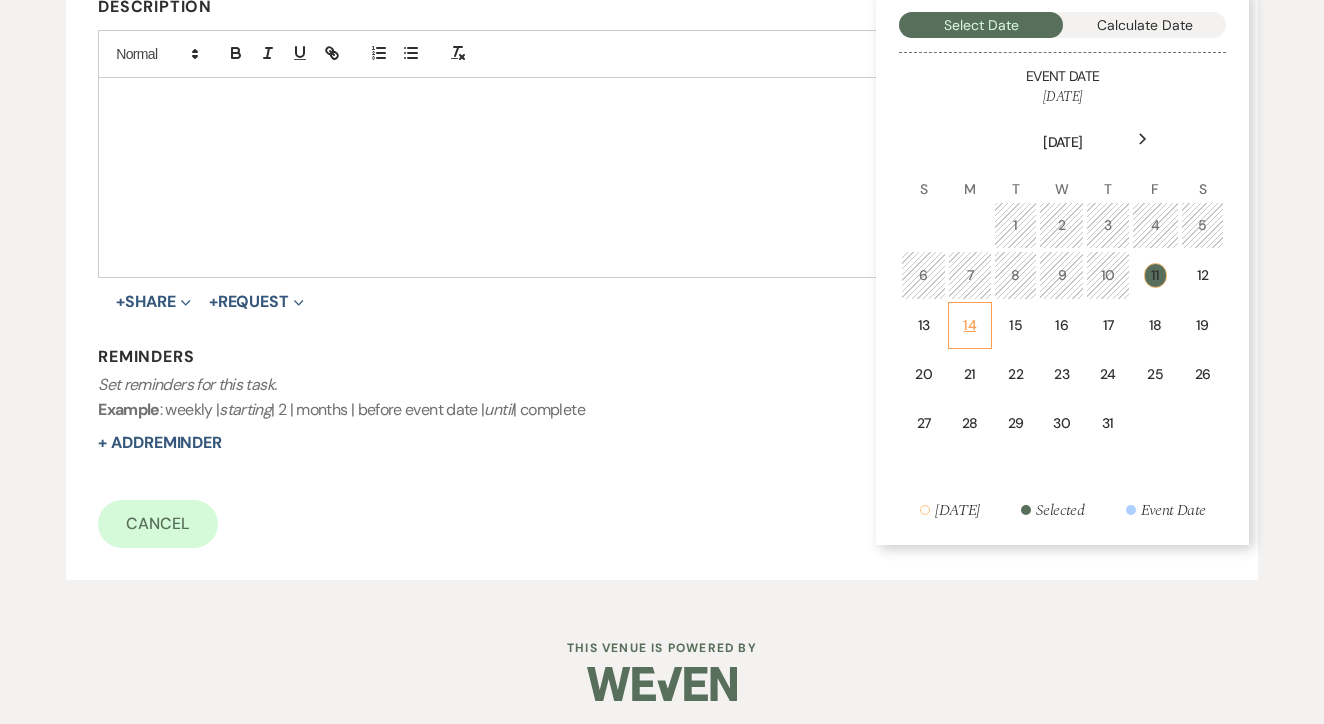 click on "14" at bounding box center [970, 325] 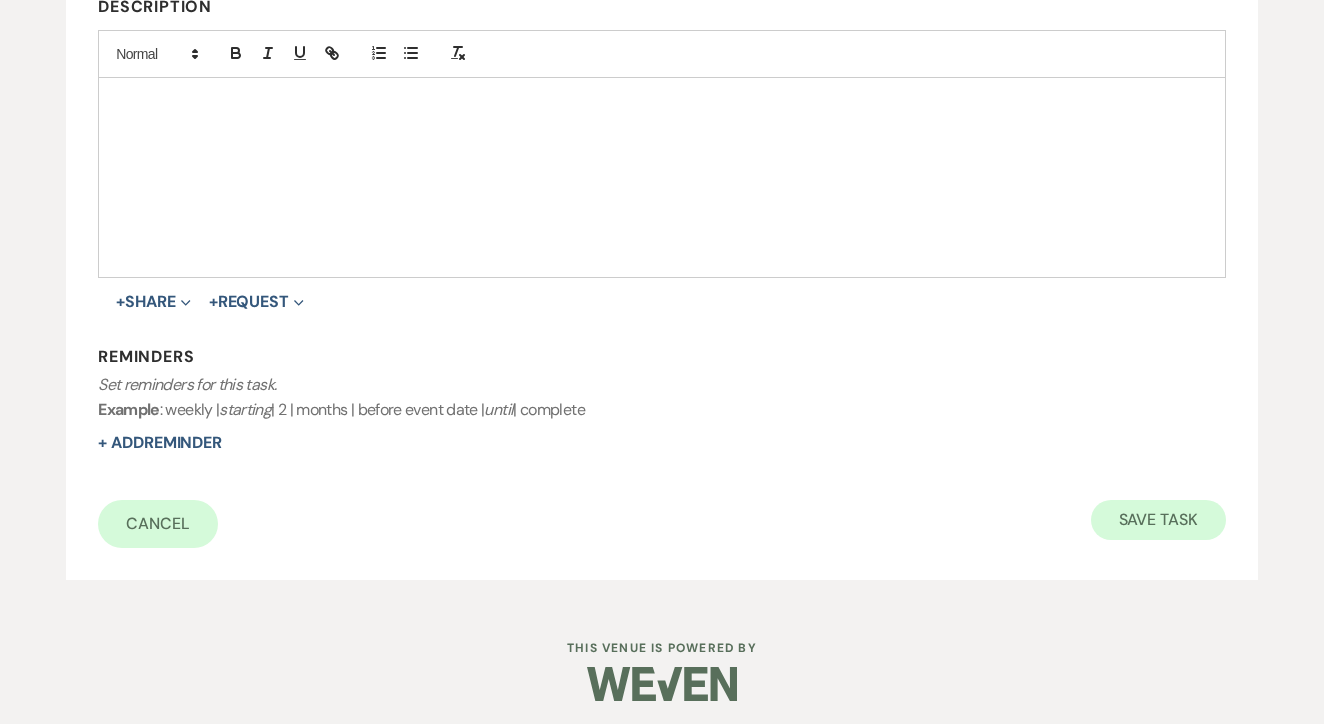 click on "Save Task" at bounding box center [1158, 520] 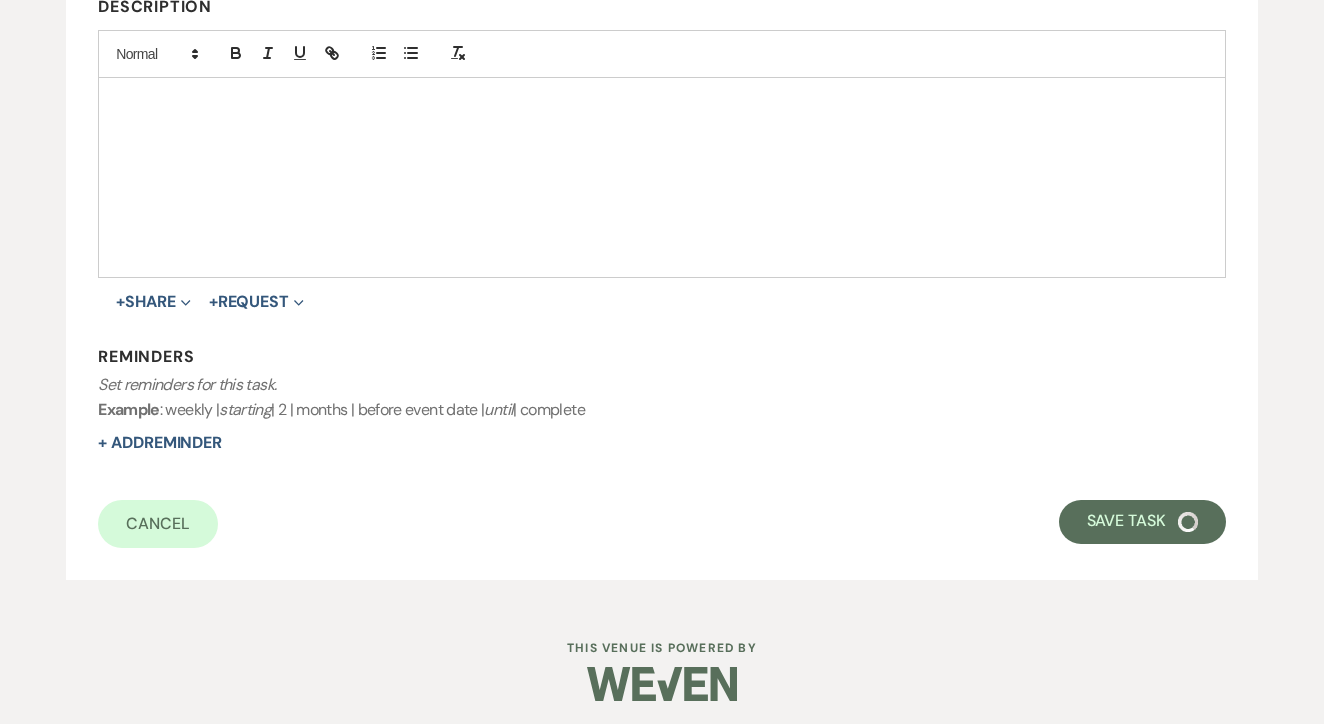 select on "5" 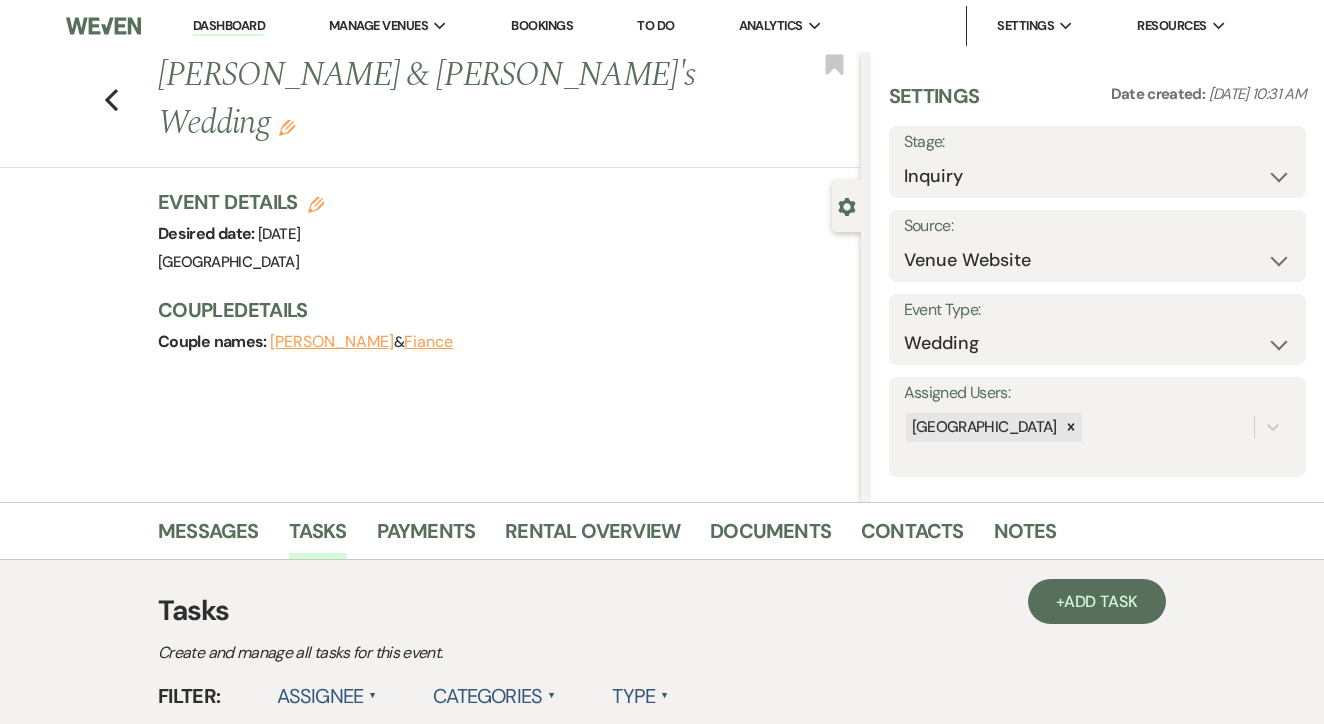 scroll, scrollTop: 0, scrollLeft: 0, axis: both 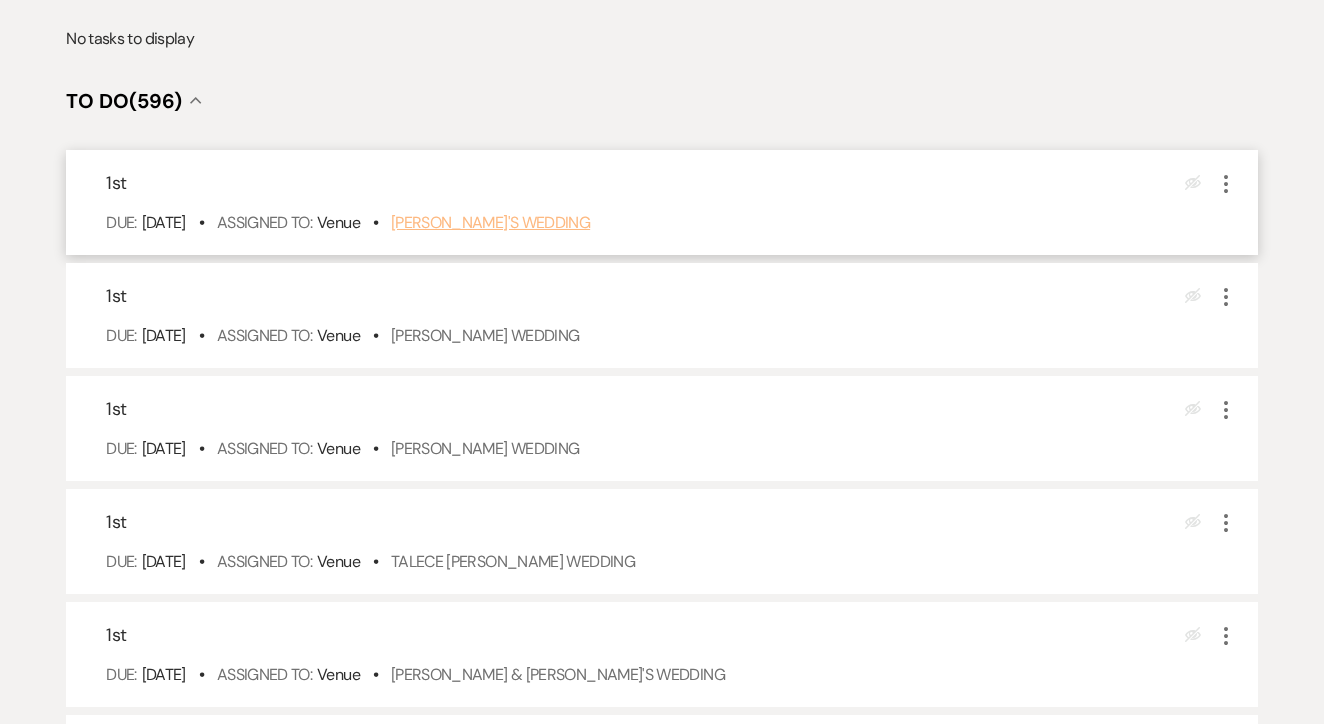 click on "Bree Paul's Wedding" at bounding box center [490, 222] 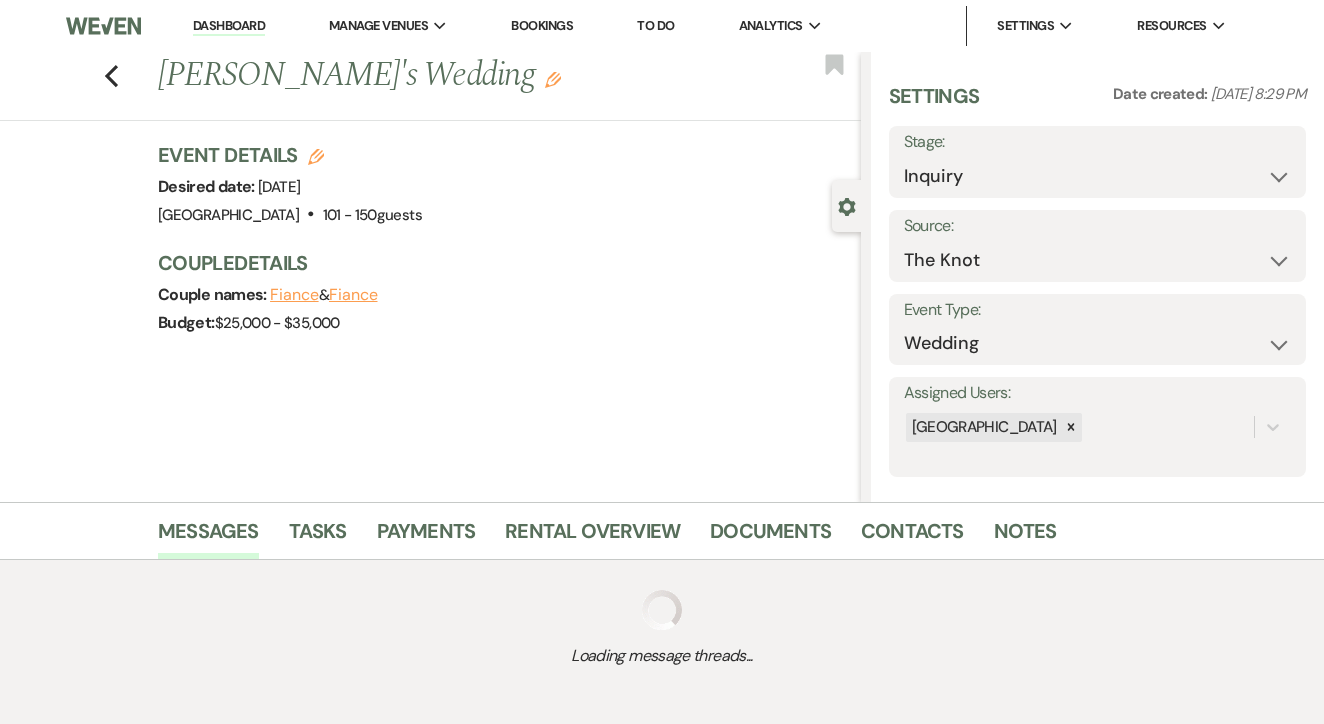 scroll, scrollTop: 0, scrollLeft: 0, axis: both 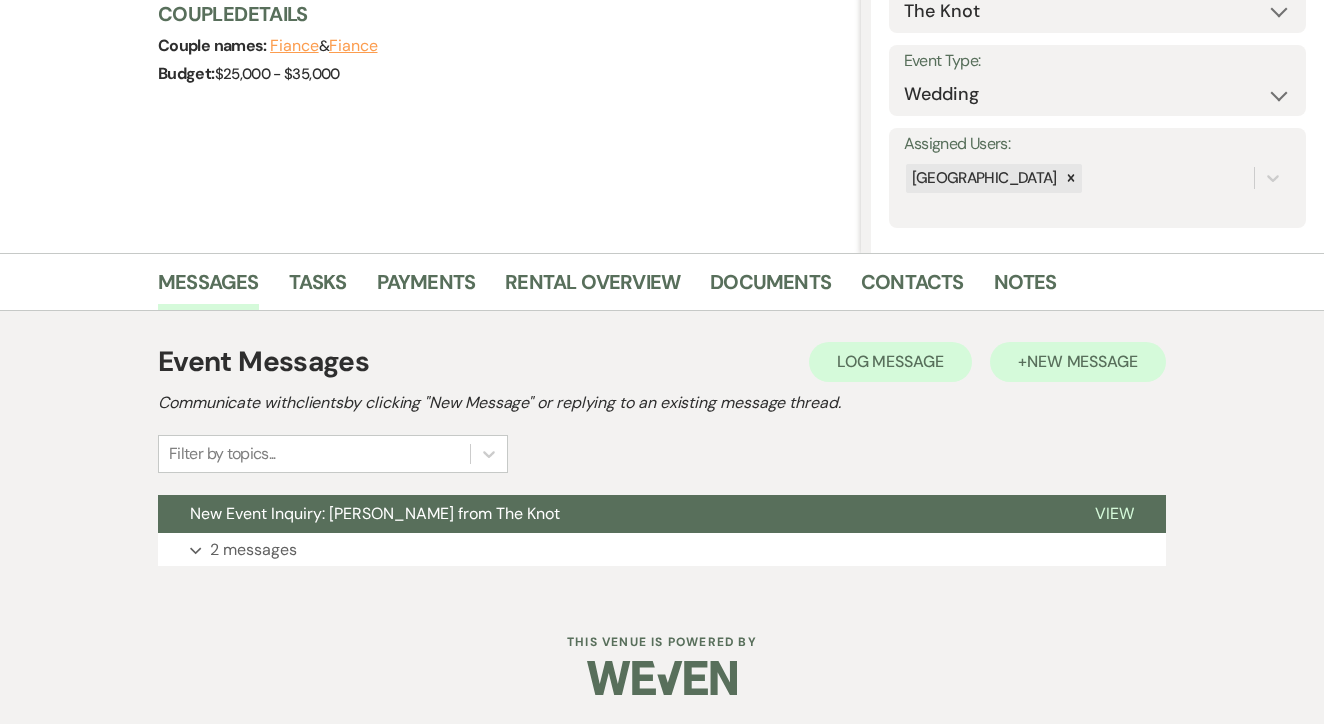 click on "New Message" at bounding box center [1082, 361] 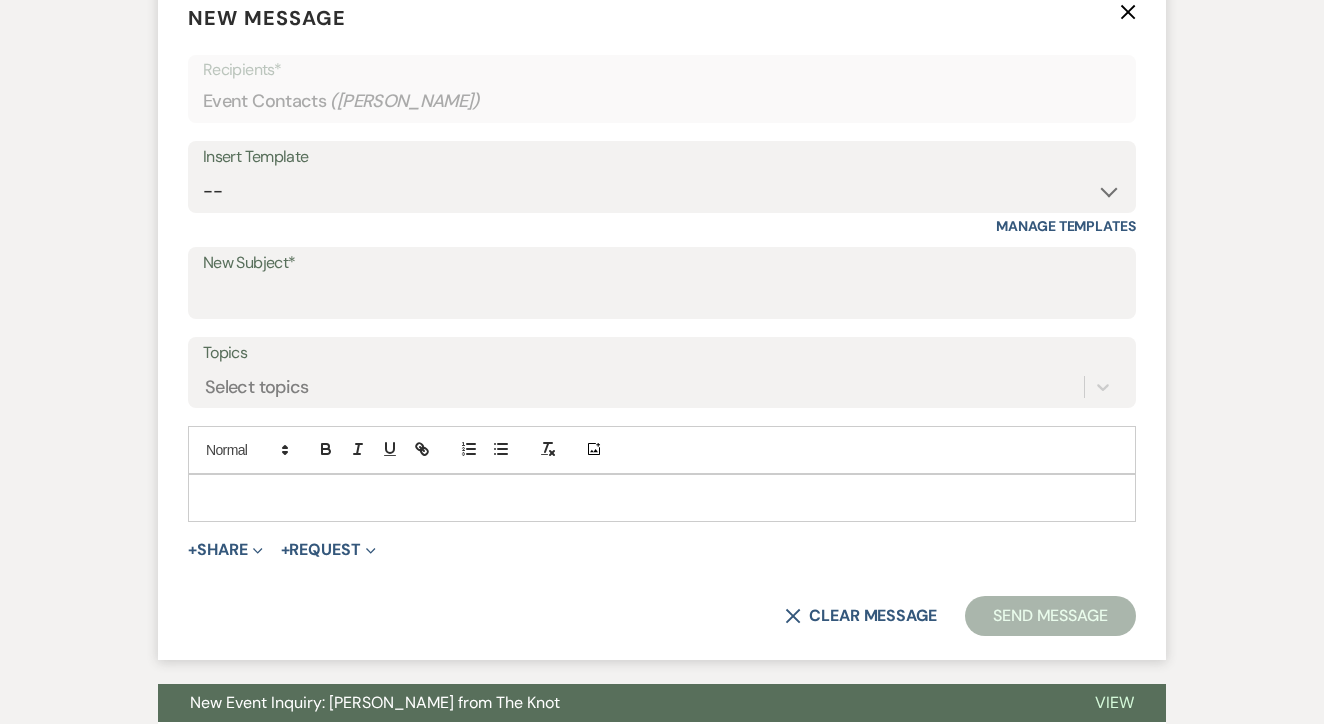 scroll, scrollTop: 826, scrollLeft: 0, axis: vertical 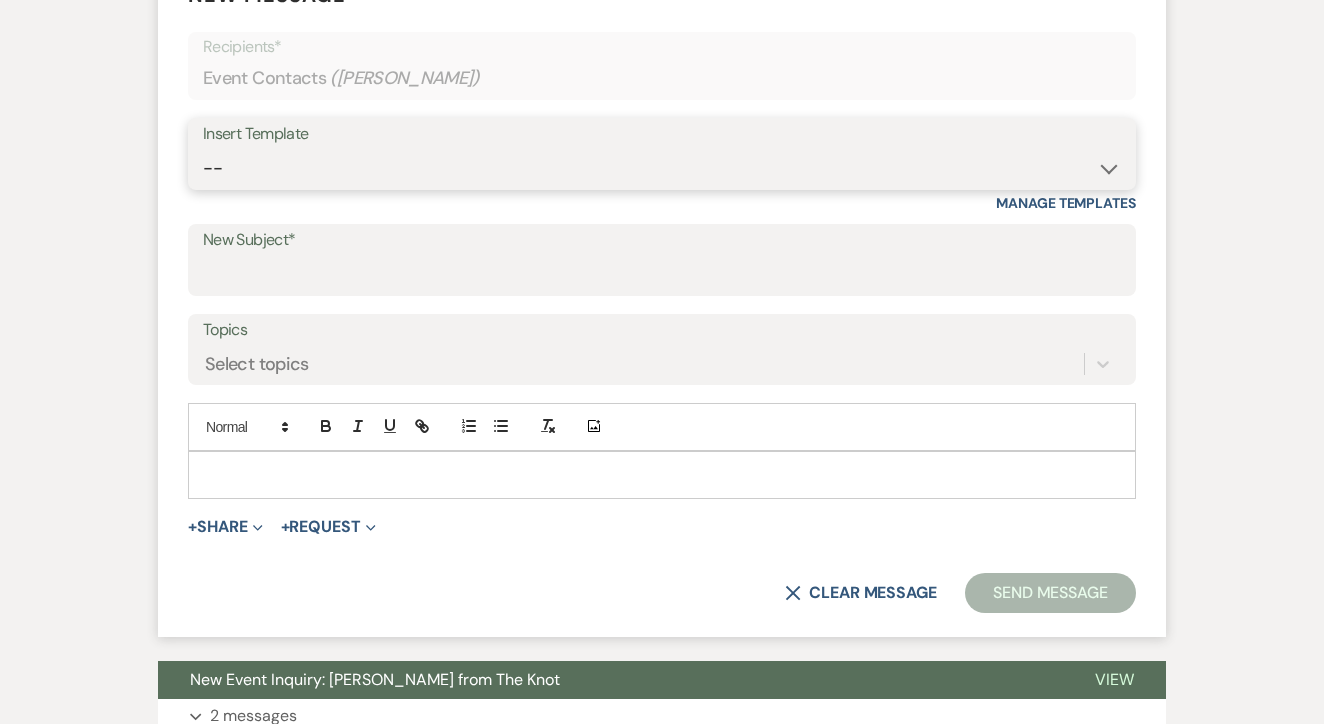 click on "-- Lead: Automated Intro Email (Wedding) Lead: 1st Follow Up Email Images Lead: TEXT (1st) Lead: 2nd Follow Up Email Lead: Booking Proposal (Post-Tour) Booked: Weven Planning Portal Introduction (AI) Lead: TEXT (Intro) Lead: Phone Consult Follow-up Lead: Hired Someone Else Lead: Confirm Tour Lead: Confirm Tour (TEXT) Booked: Insta Post Info Lead: 3rd Follow Up Email Booked: Damage Deposit Deduction Lead: Post Tour F/u (no proposal) Lead: Tour No-Show Booked: Day After Wedding Booked: Mailing Address Lead: Cancelled Tour Lead: TEXT (2nd) Lead: 4th Follow Up Email Lead: Booking Deposit Type (ACH or Card) Booked: Vendor Information Needed Booked: Review Request Lead: ACH Instructions Vendor: Photo Request Vendor: Video Request Booked: 6 Month Planning Meeting Booked: 6 Week Final Consult Open House Invite Booked: Late Payment Booked: Weven Planning Portal Introduction" at bounding box center (662, 168) 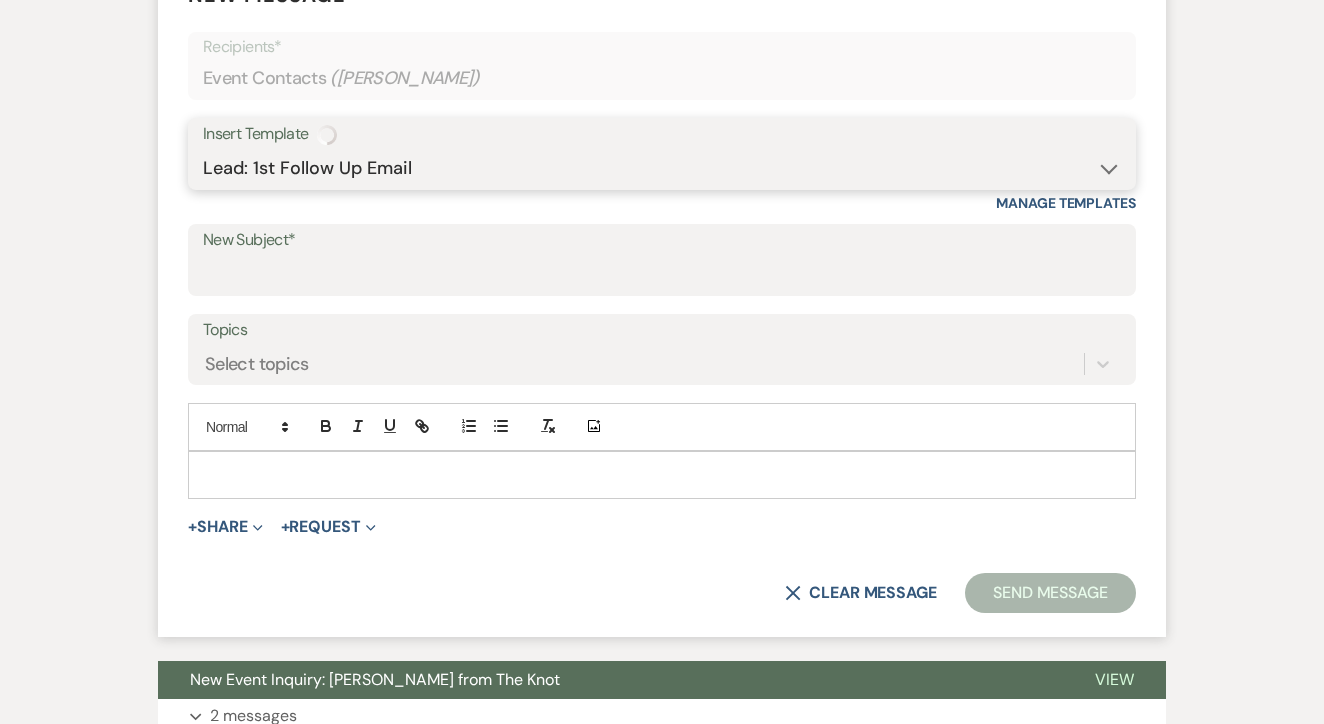 type on "Let's Tour!" 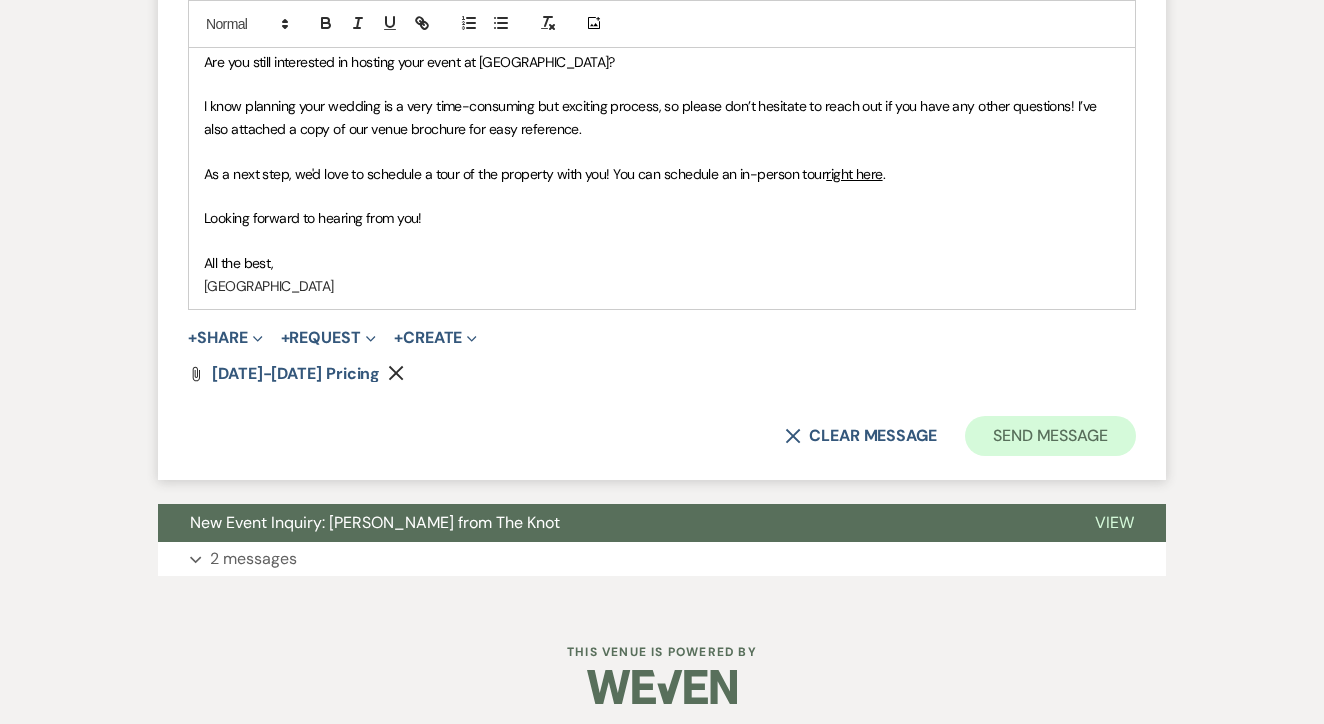 click on "Send Message" at bounding box center [1050, 436] 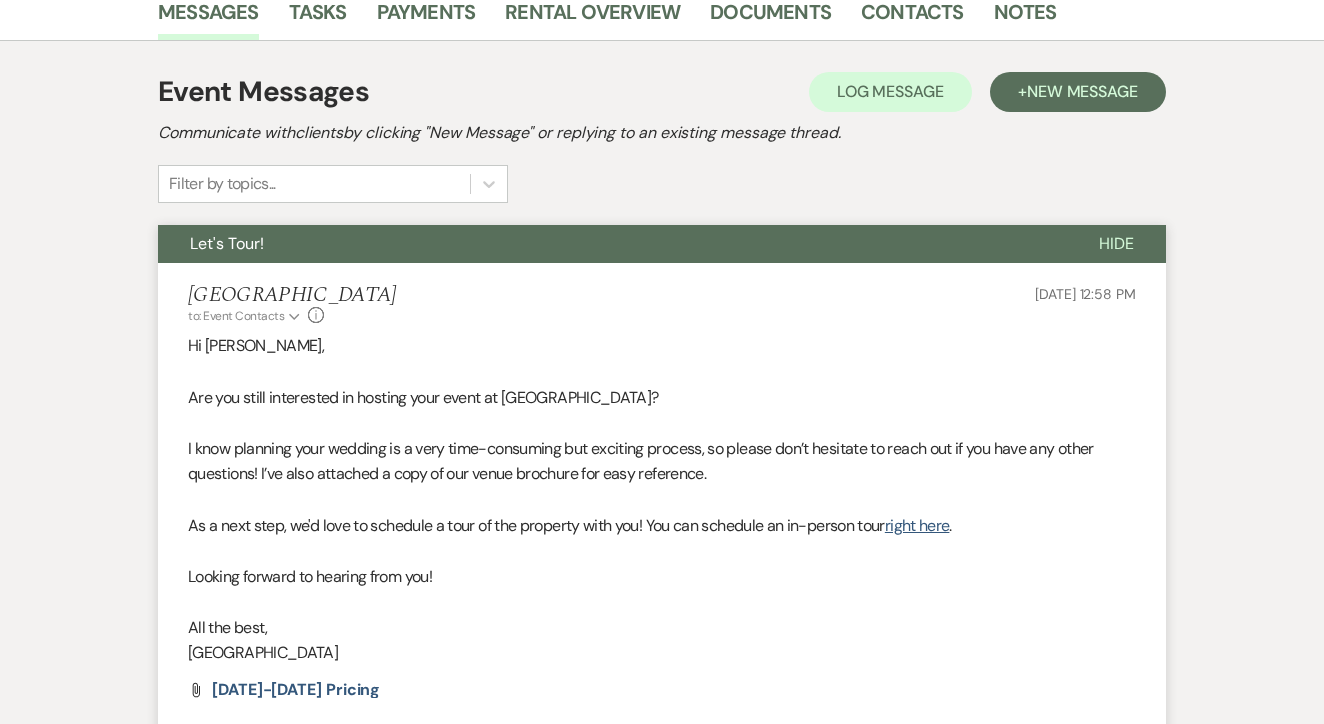 scroll, scrollTop: 431, scrollLeft: 0, axis: vertical 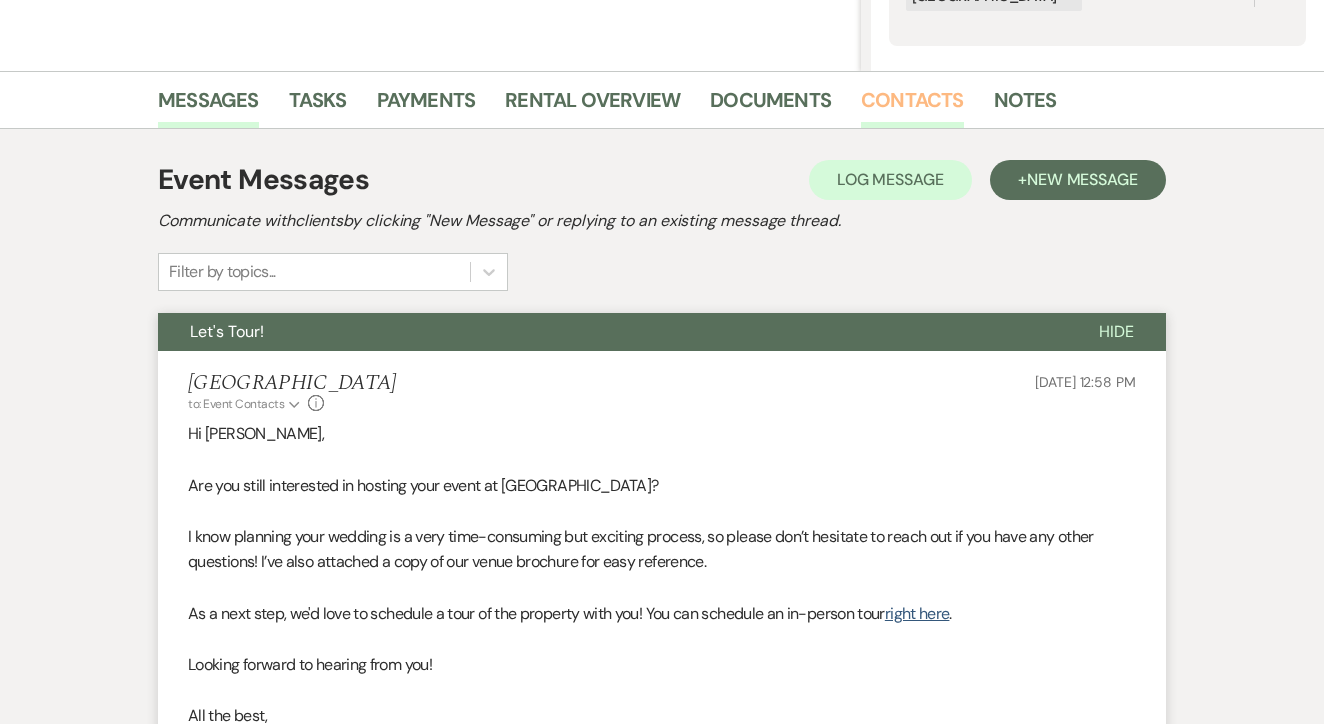 click on "Contacts" at bounding box center [912, 106] 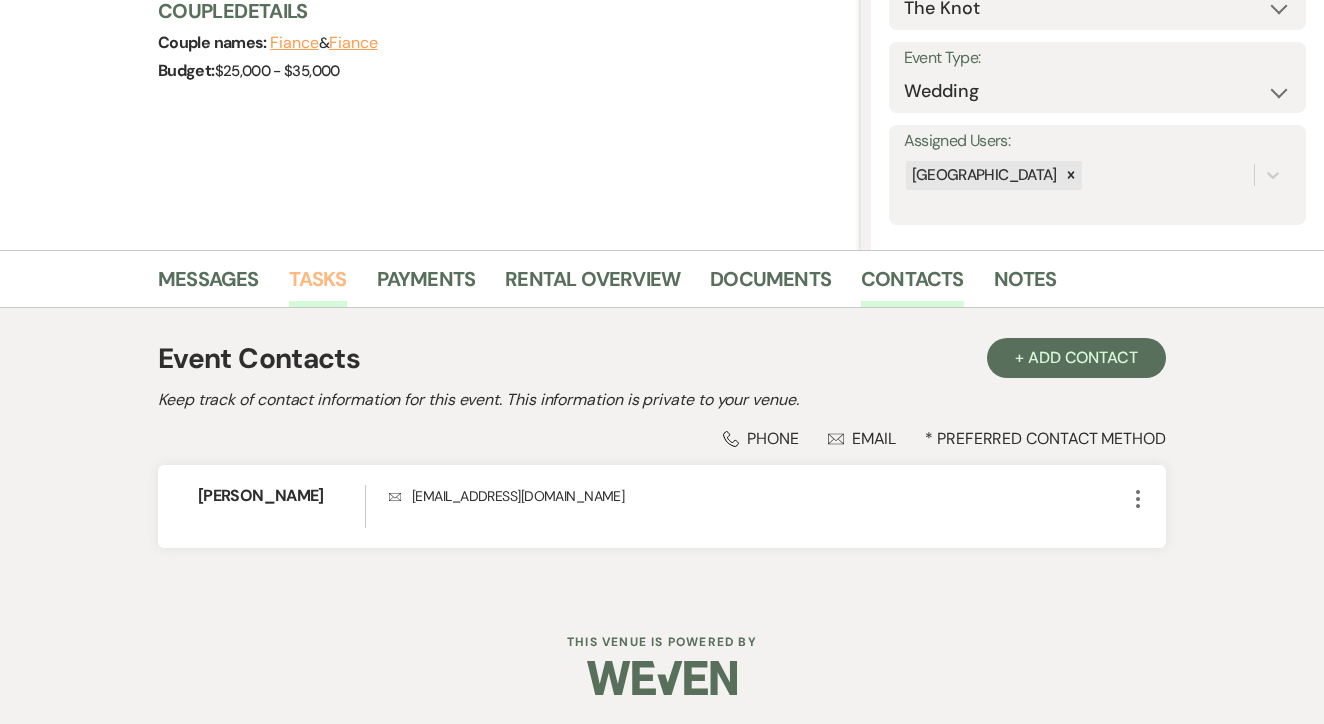 click on "Tasks" at bounding box center [318, 285] 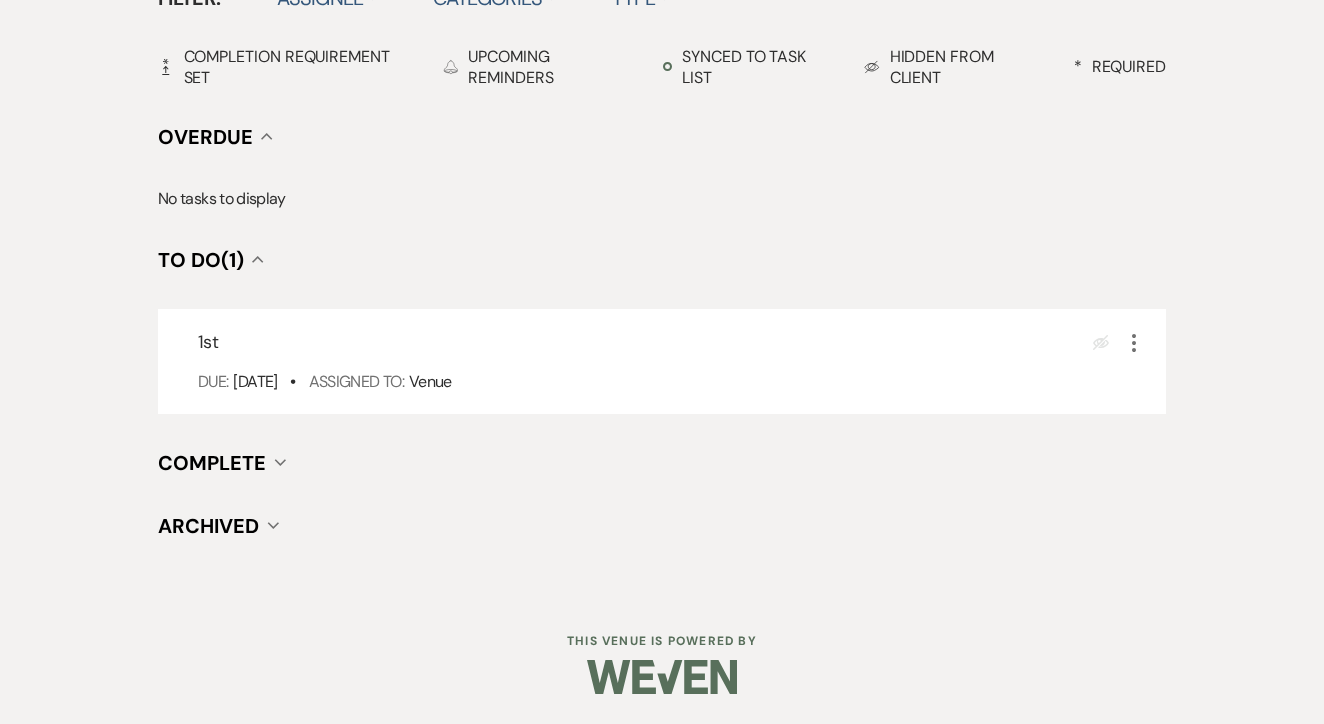 scroll, scrollTop: 696, scrollLeft: 0, axis: vertical 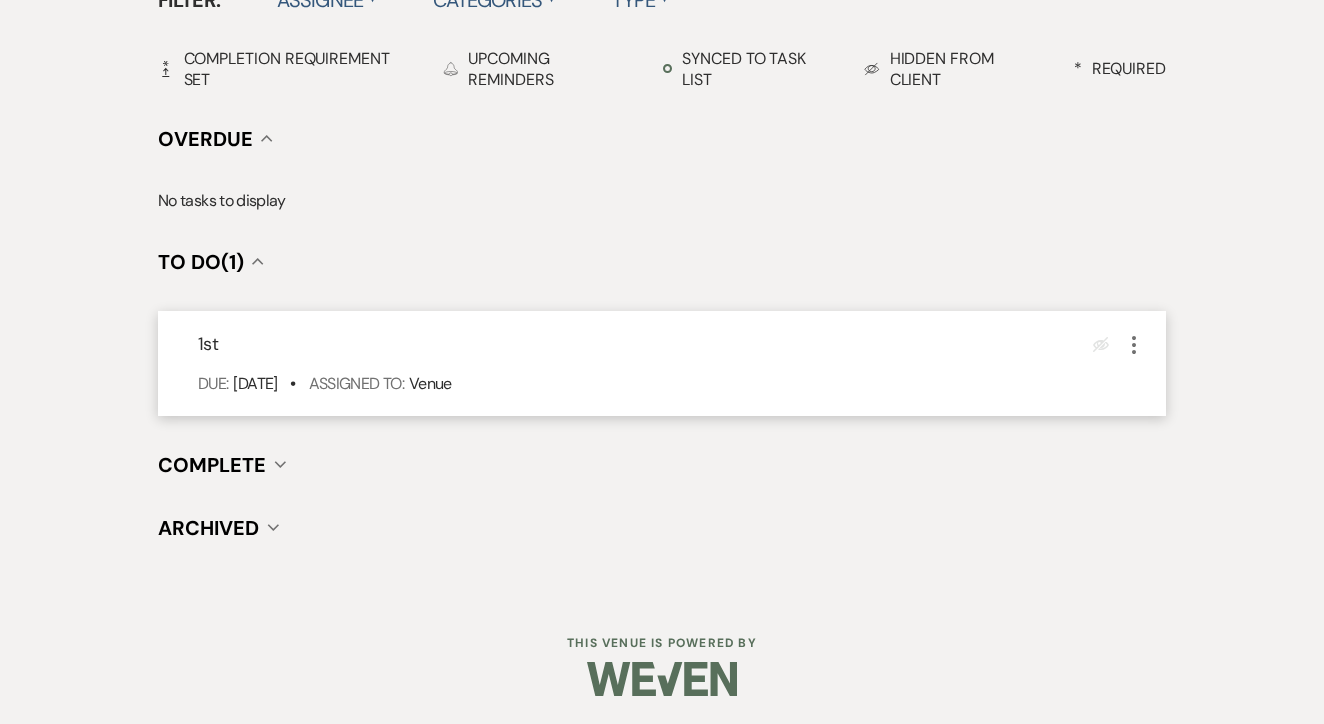 click on "More" 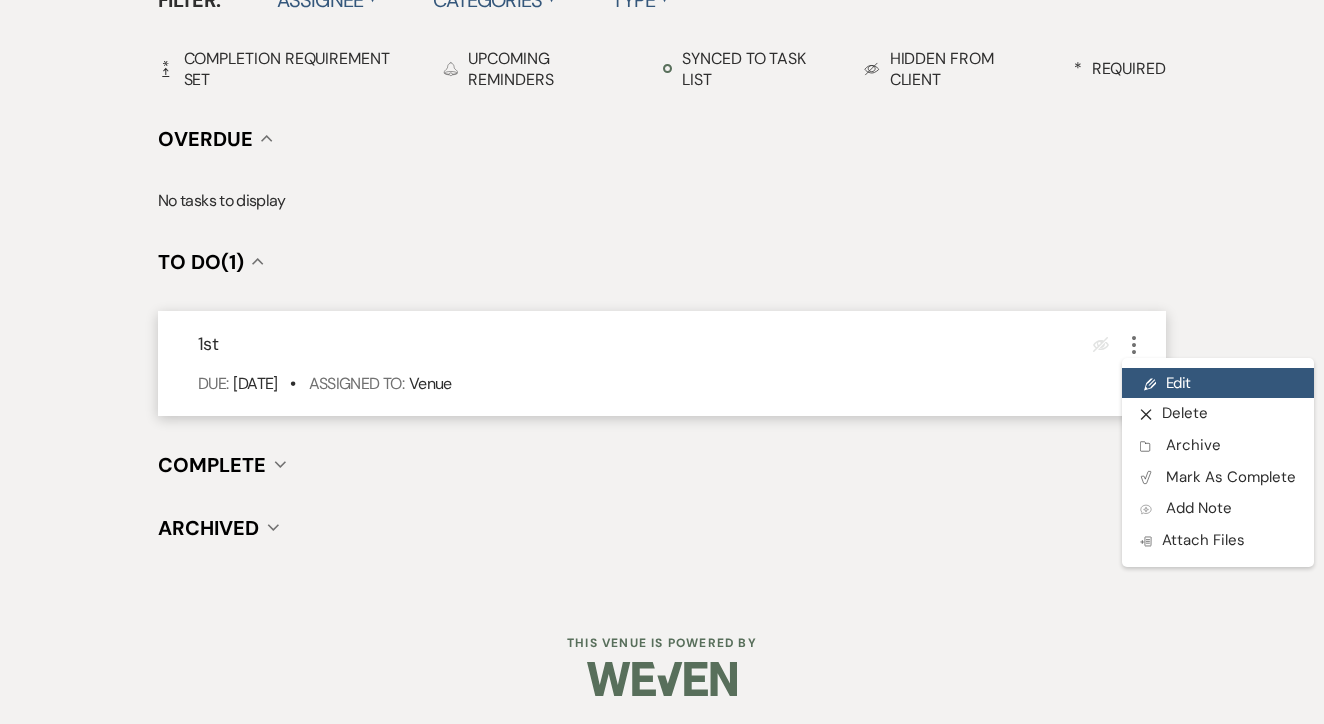 click on "Pencil" 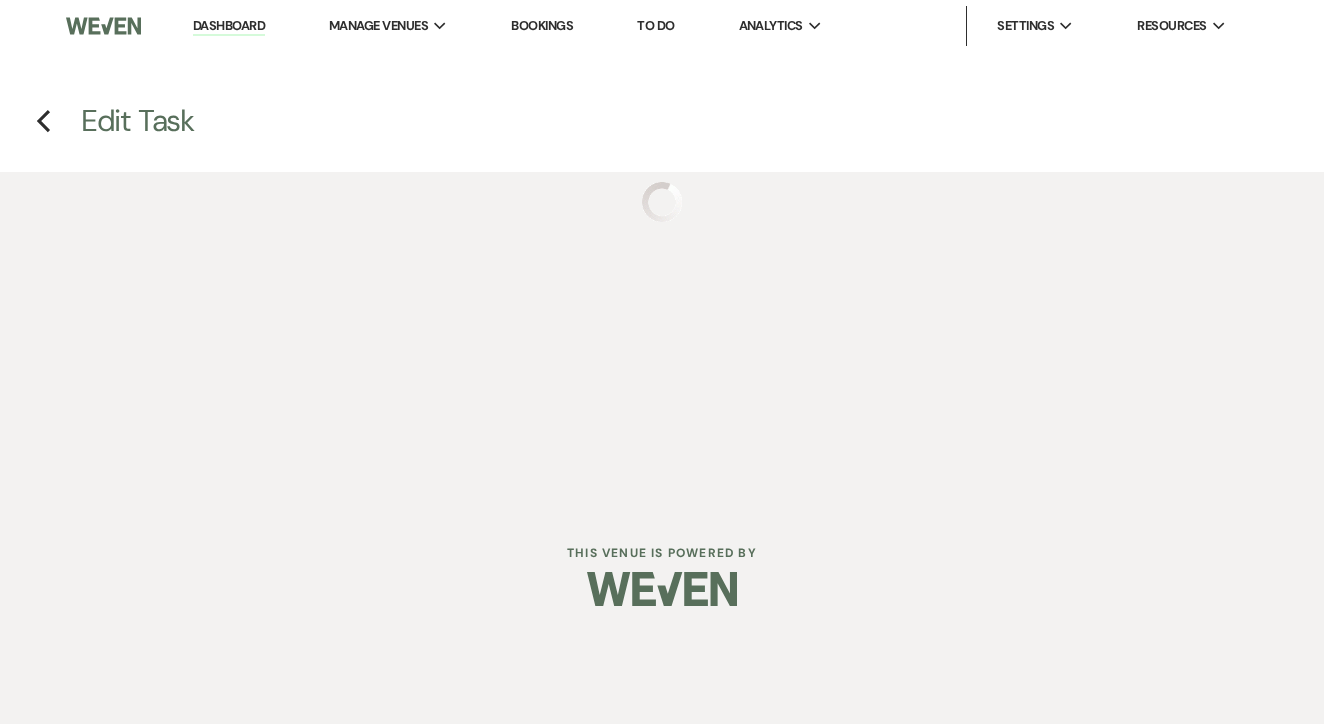 scroll, scrollTop: 0, scrollLeft: 0, axis: both 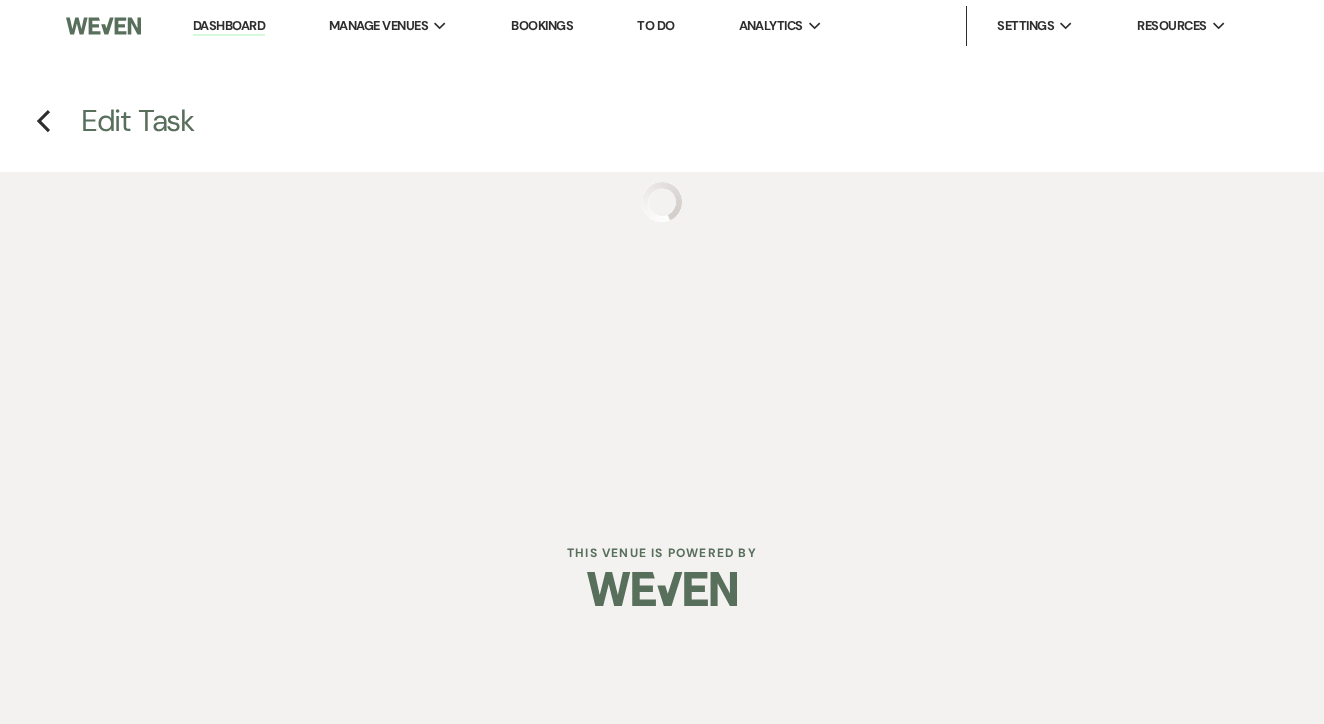 select on "false" 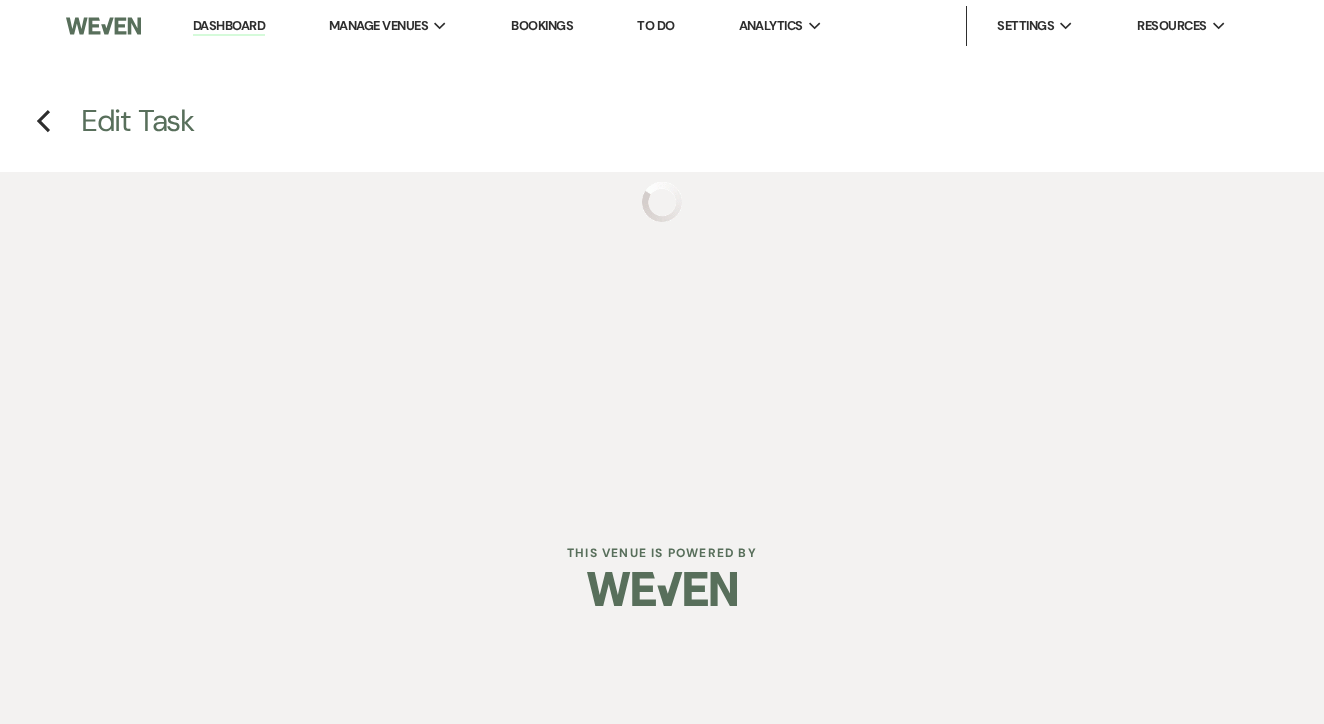 select on "venueHost" 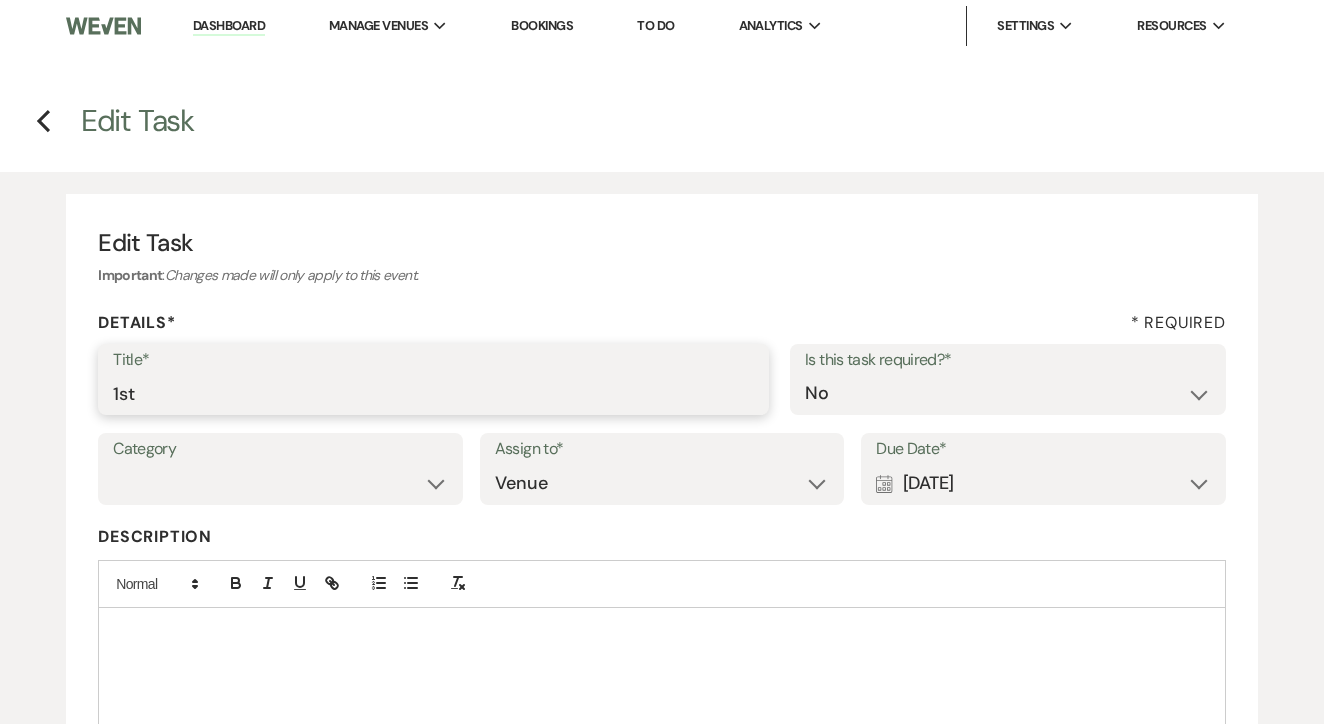 click on "1st" at bounding box center [433, 393] 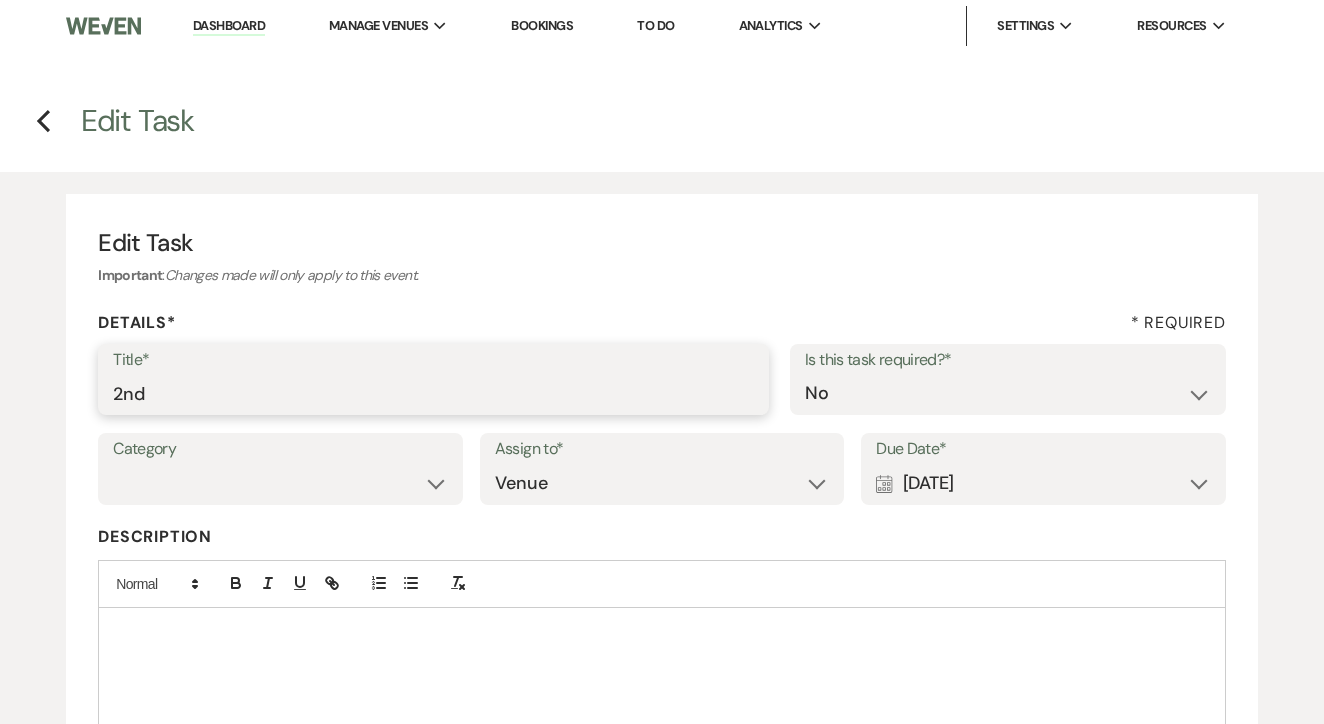 type on "2nd" 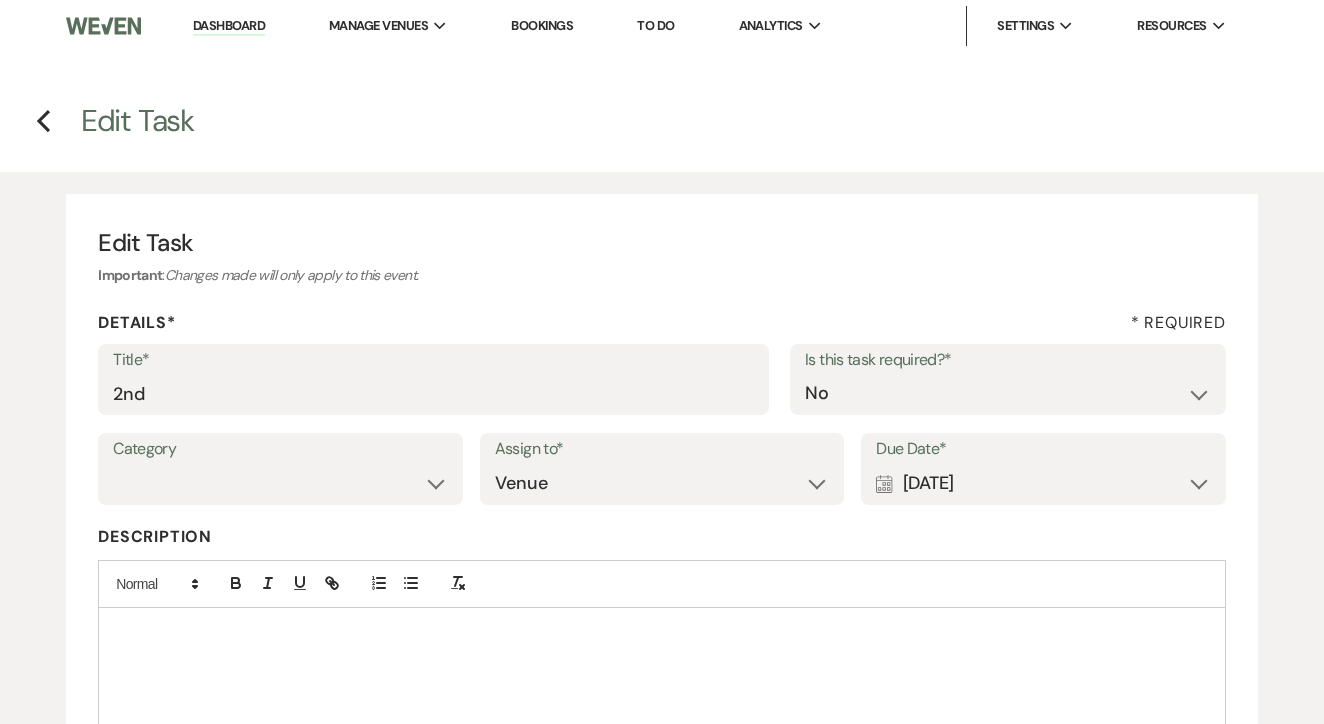 click on "Calendar [DATE] Expand" at bounding box center (1043, 483) 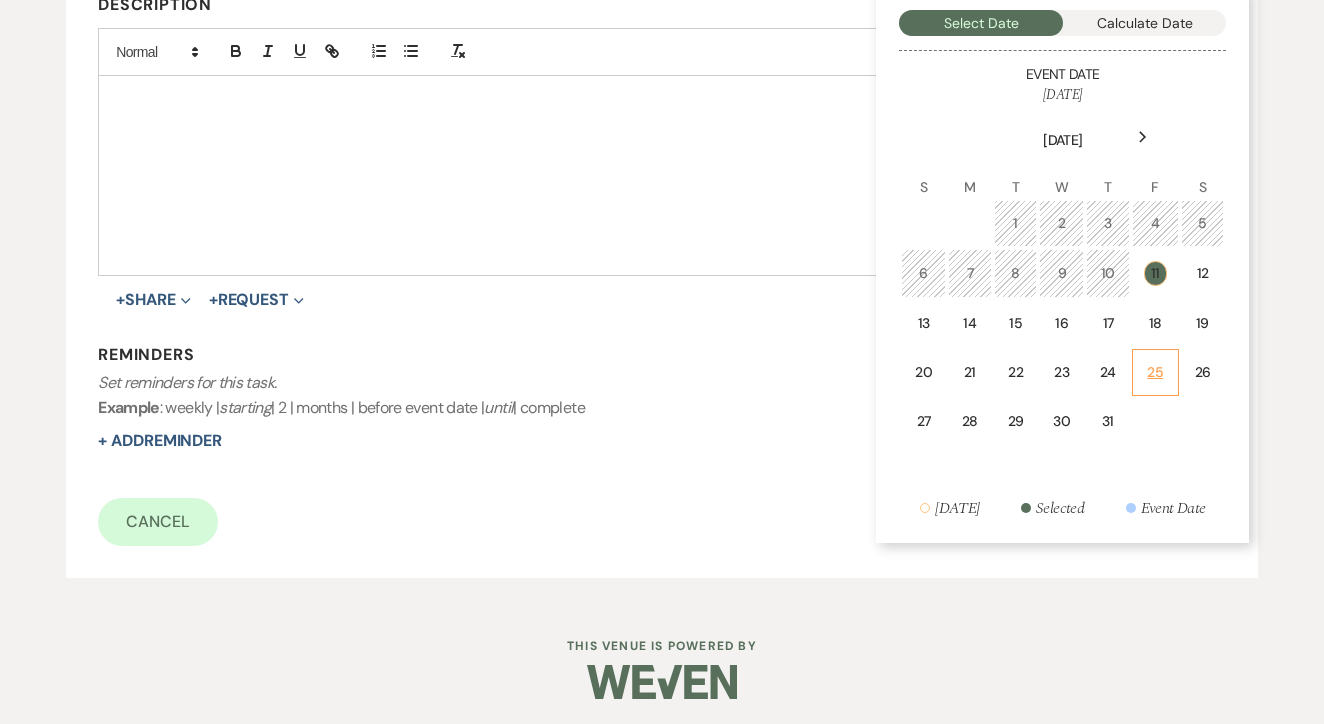 scroll, scrollTop: 530, scrollLeft: 0, axis: vertical 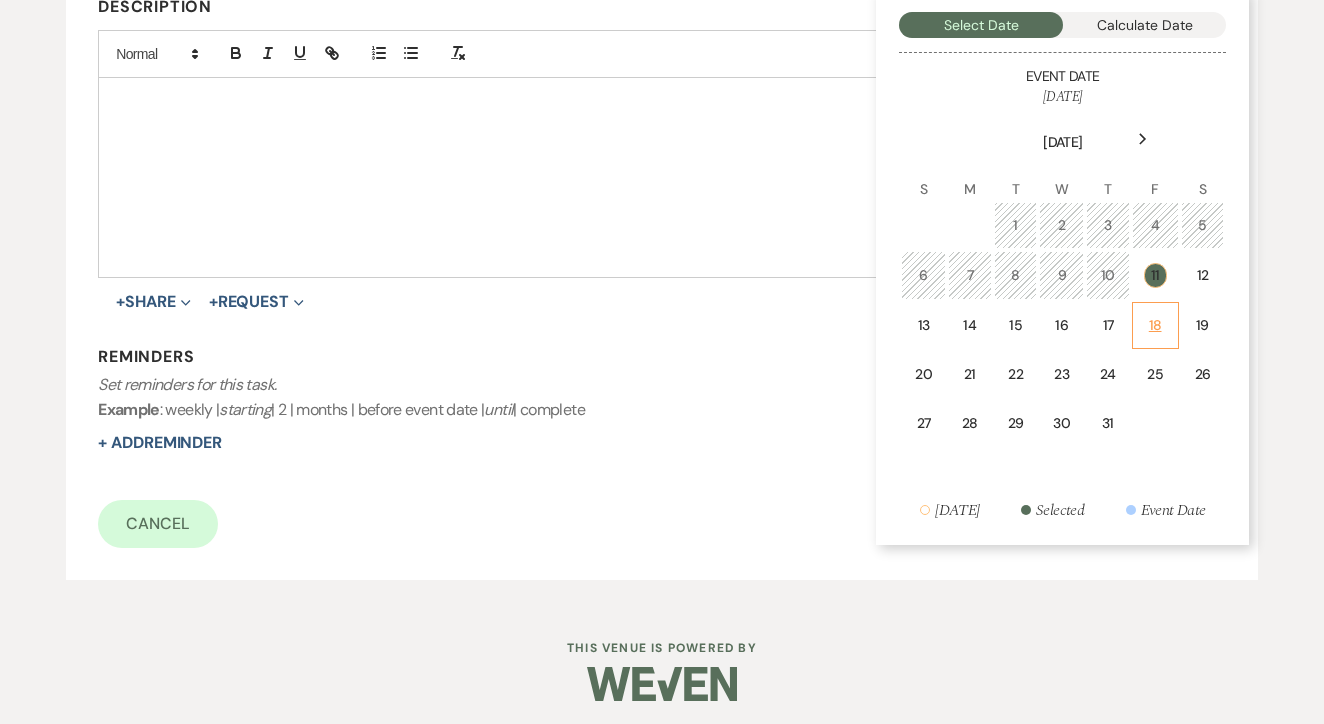 click on "18" at bounding box center [1155, 325] 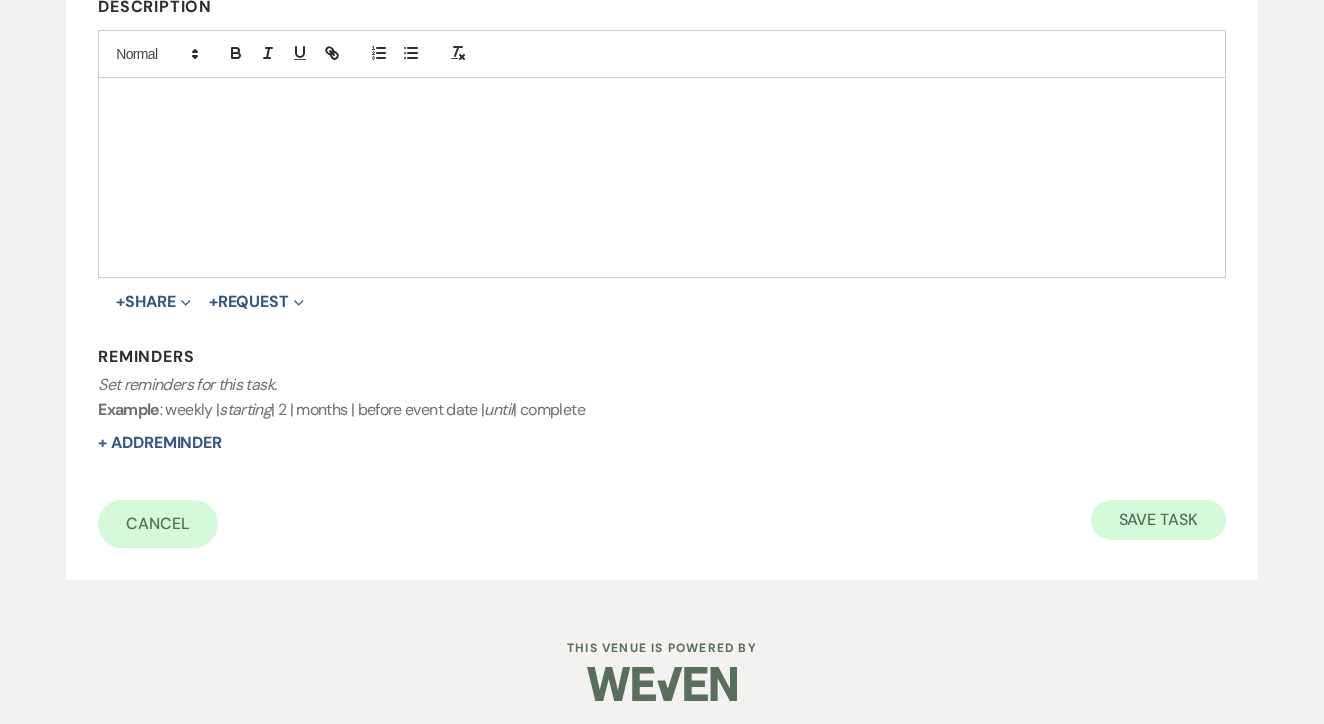 click on "Save Task" at bounding box center (1158, 520) 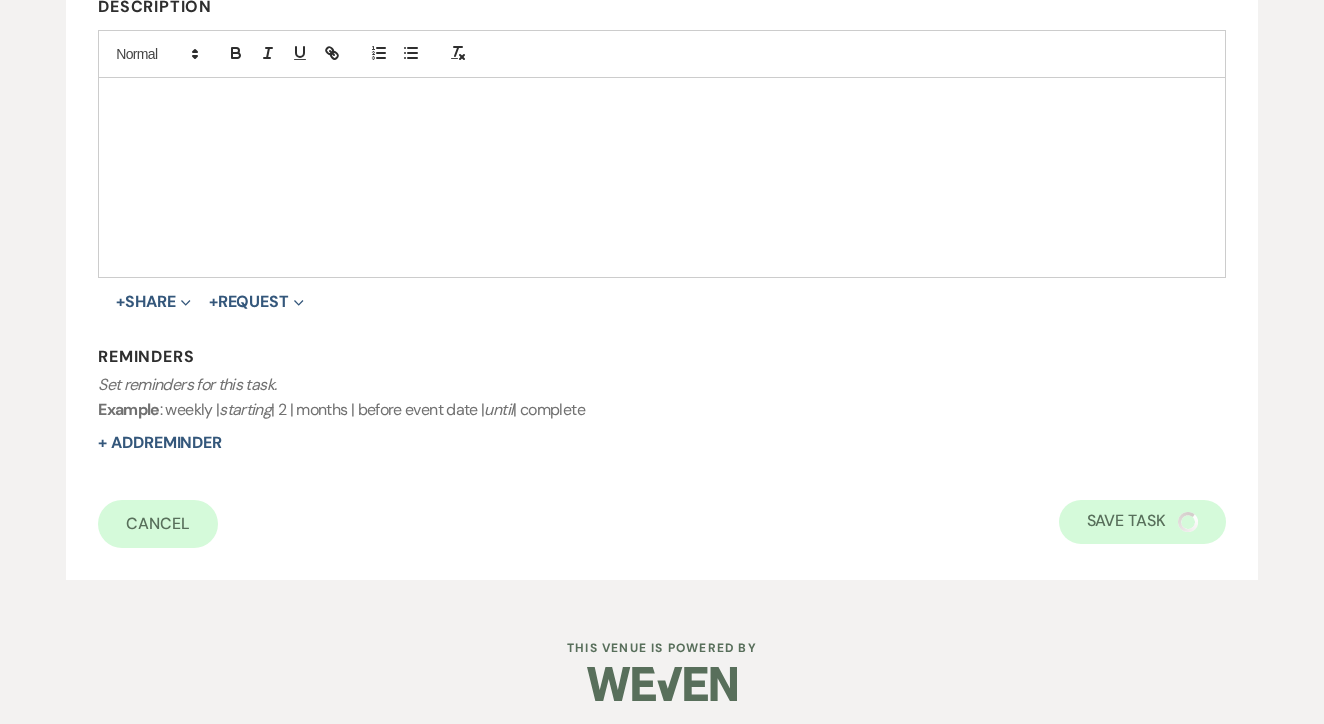 scroll, scrollTop: 696, scrollLeft: 0, axis: vertical 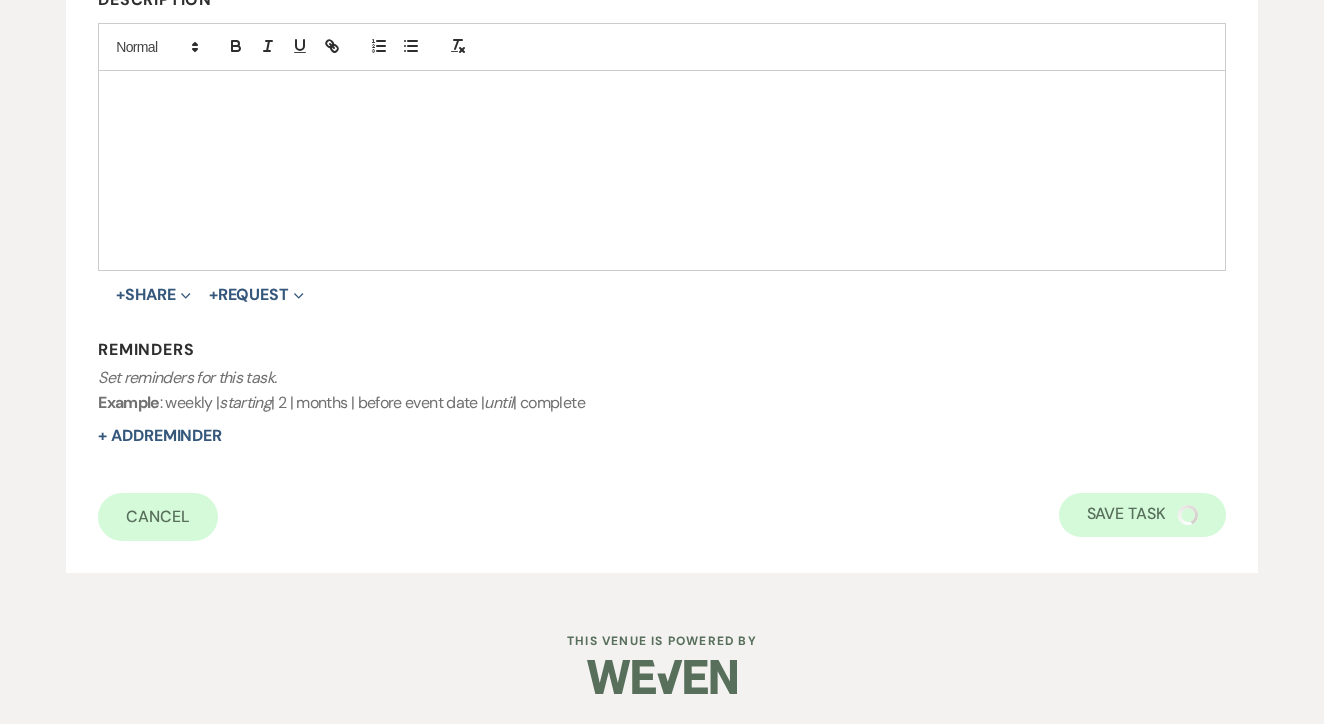 select on "2" 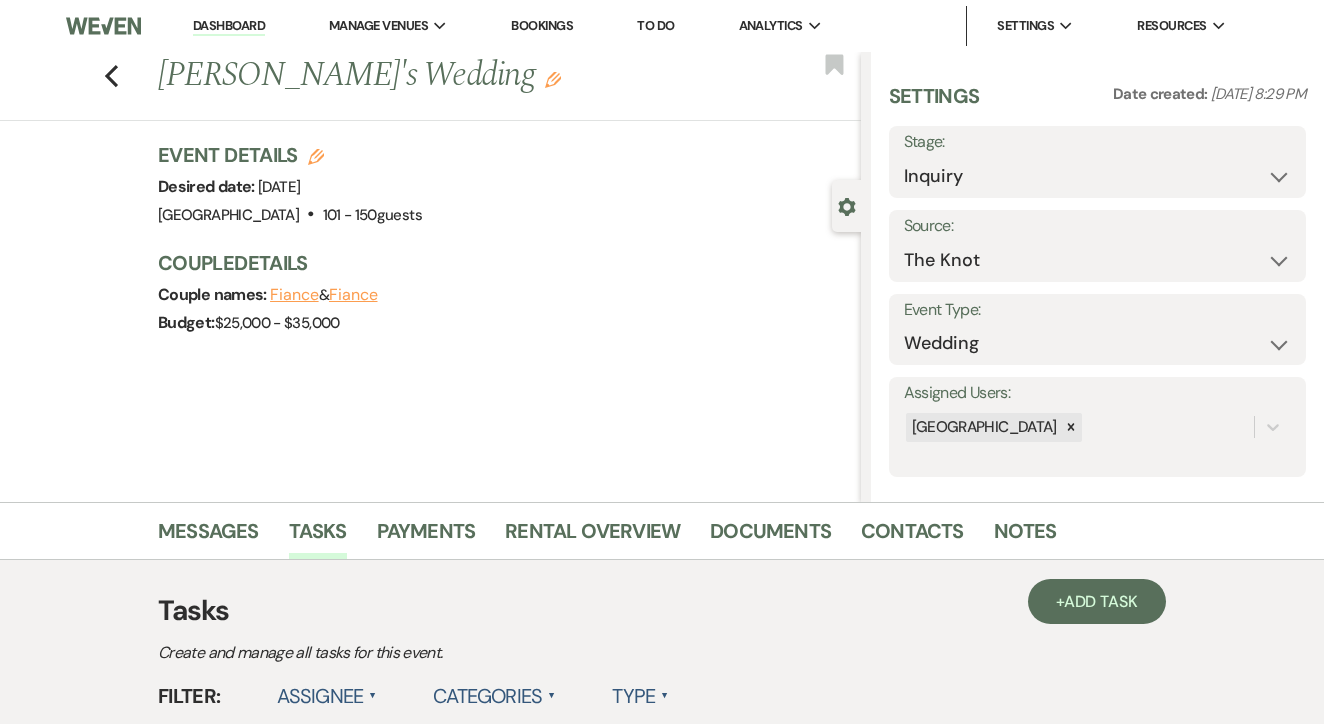scroll, scrollTop: 0, scrollLeft: 0, axis: both 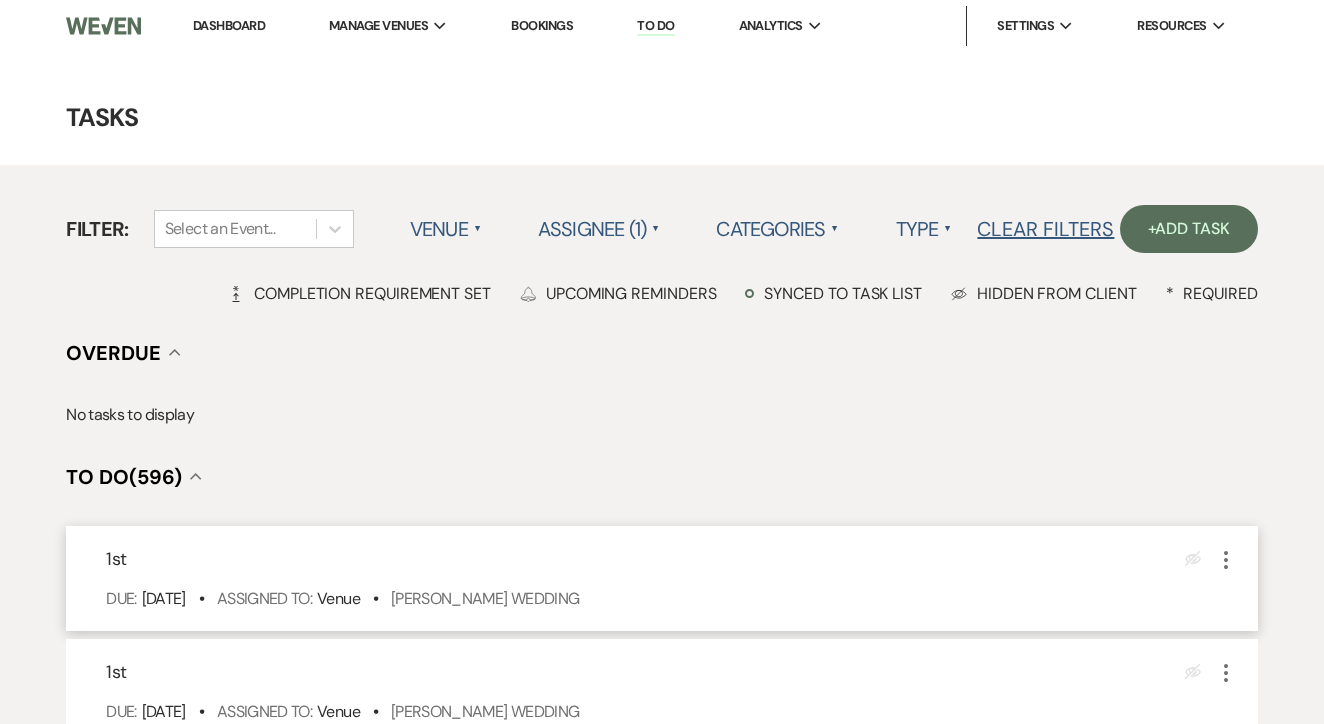 click on "1st Eye Blocked More Due:  Jul 11 25 • Assigned To:  Venue • Cathy Dougherty's Wedding" at bounding box center [662, 578] 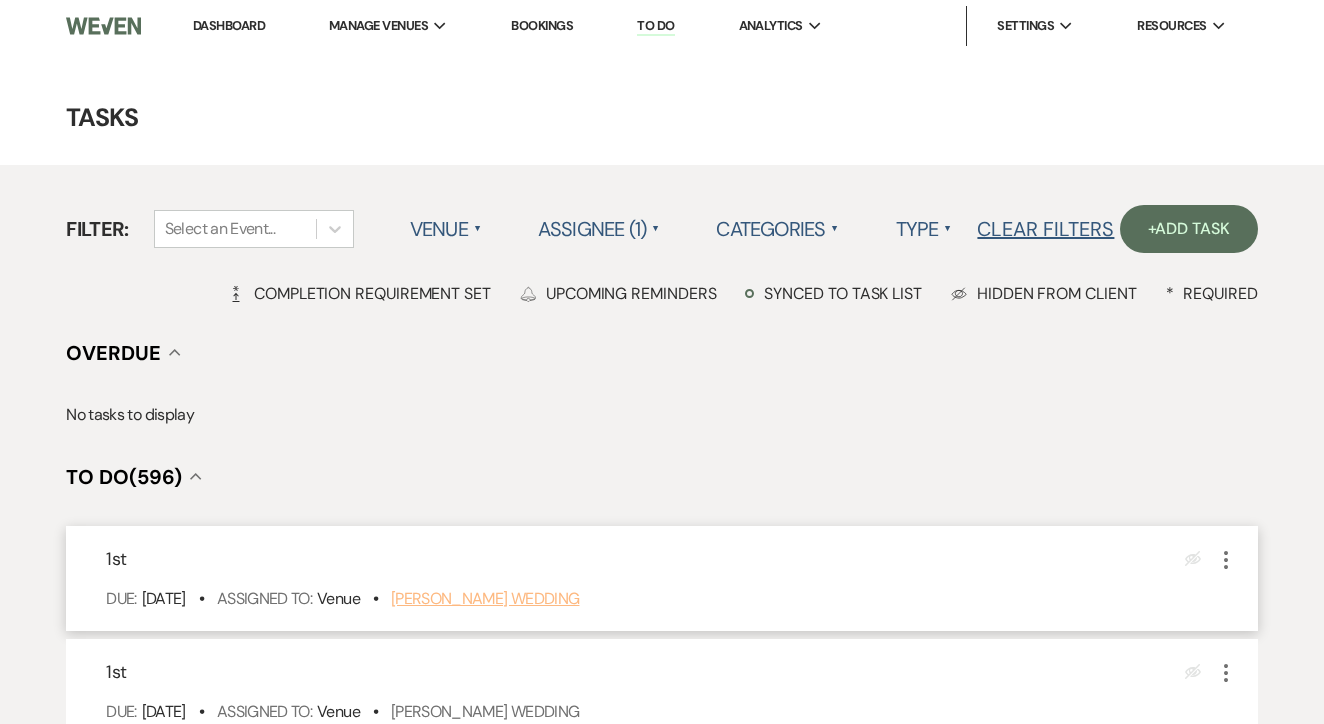 click on "Cathy Dougherty's Wedding" at bounding box center [485, 598] 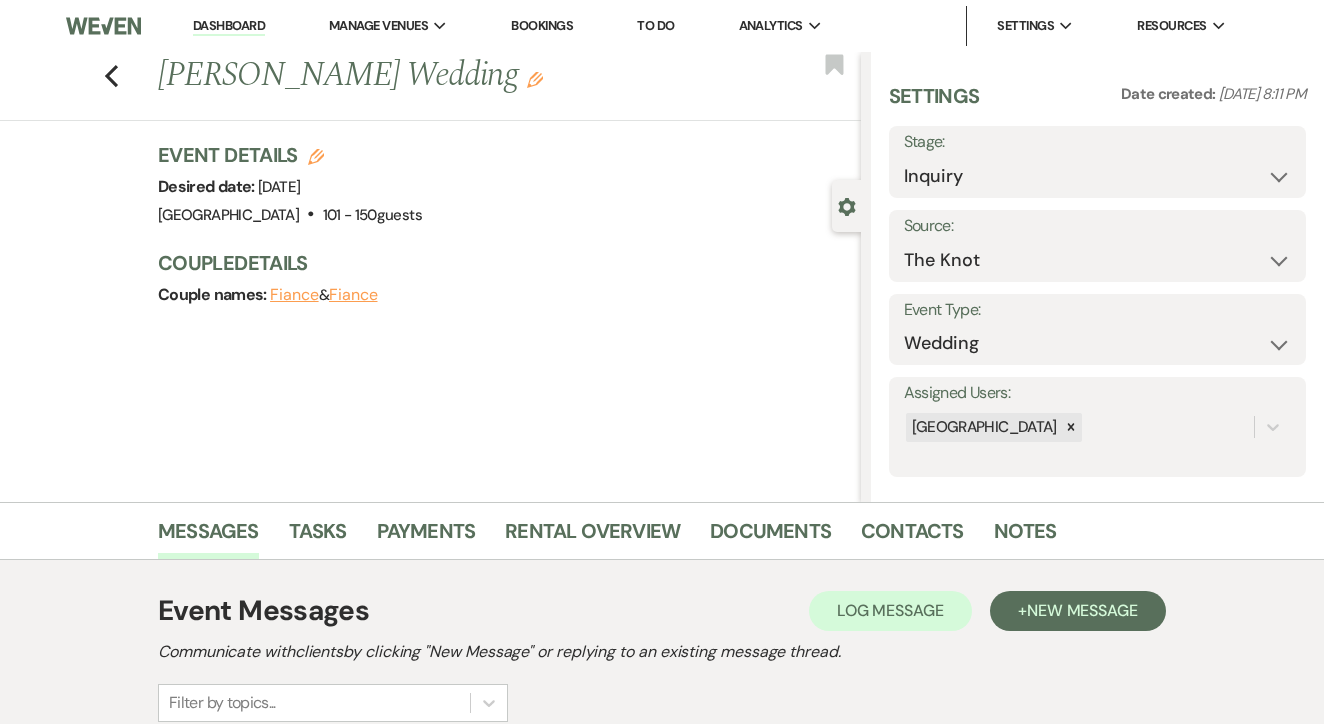 scroll, scrollTop: 0, scrollLeft: 0, axis: both 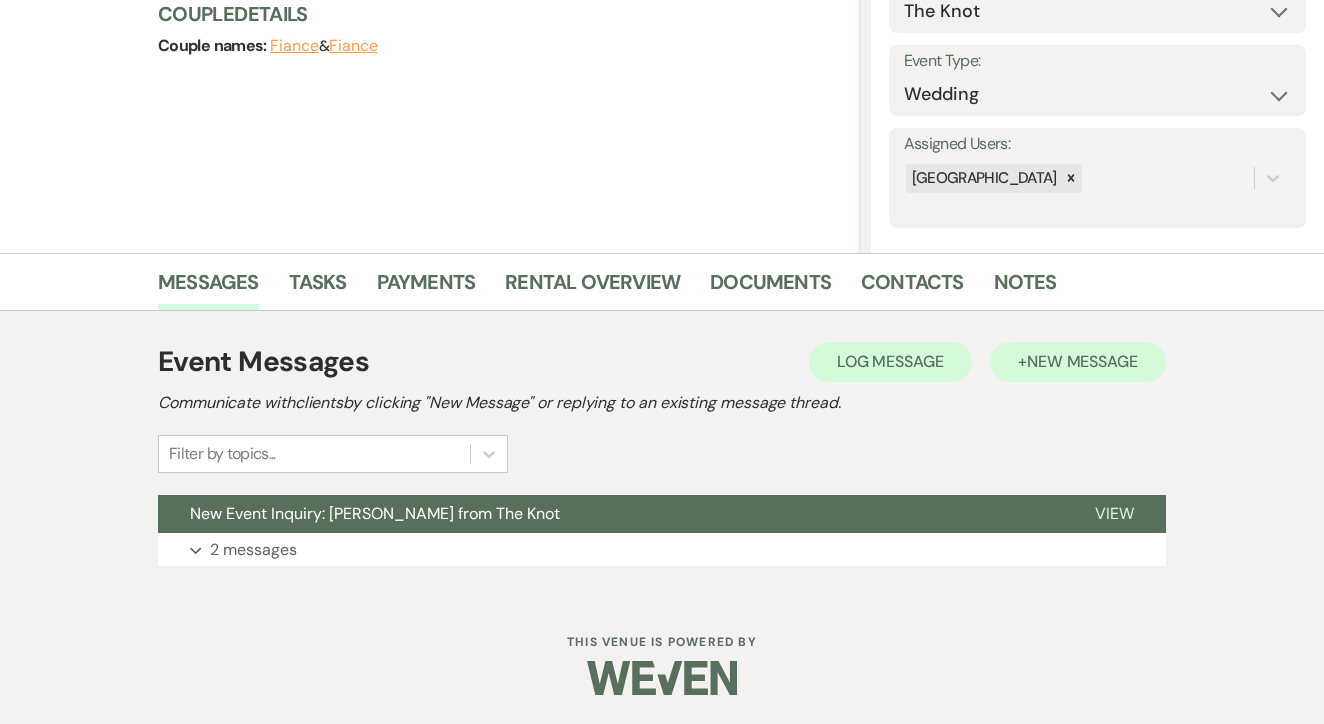 click on "+  New Message" at bounding box center [1078, 362] 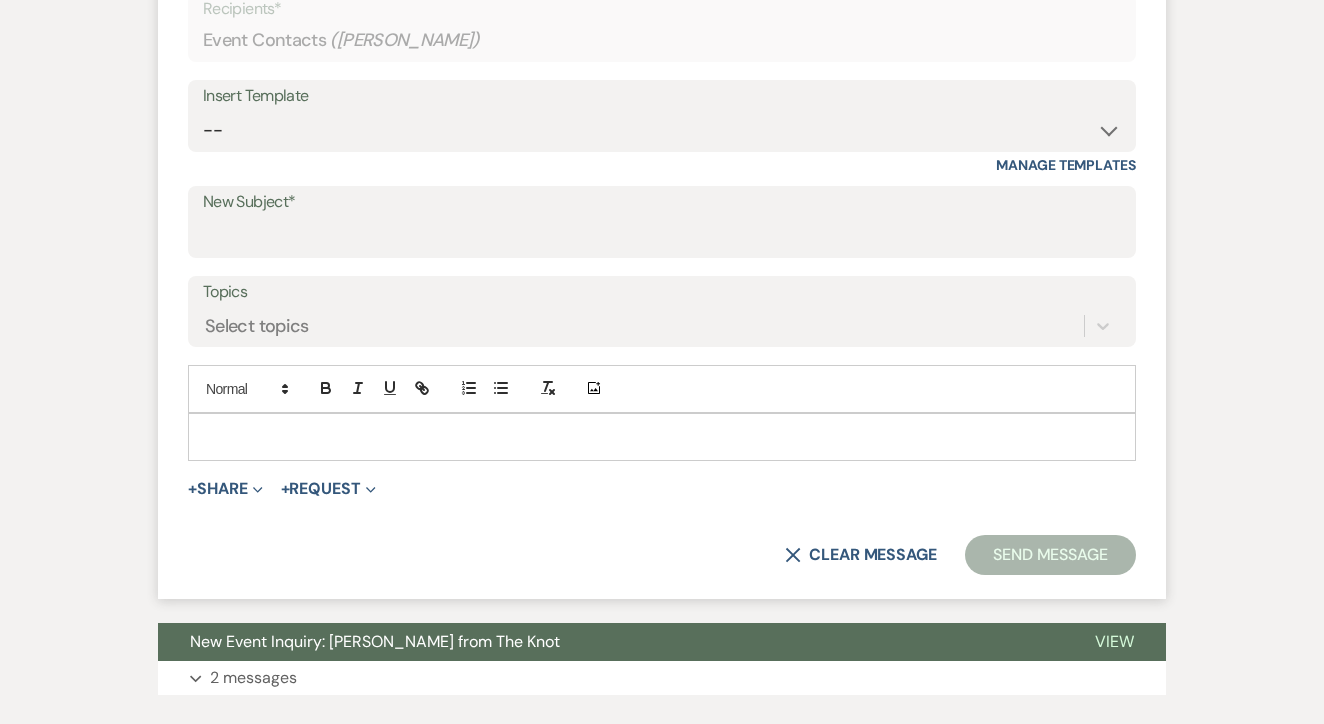 scroll, scrollTop: 865, scrollLeft: 0, axis: vertical 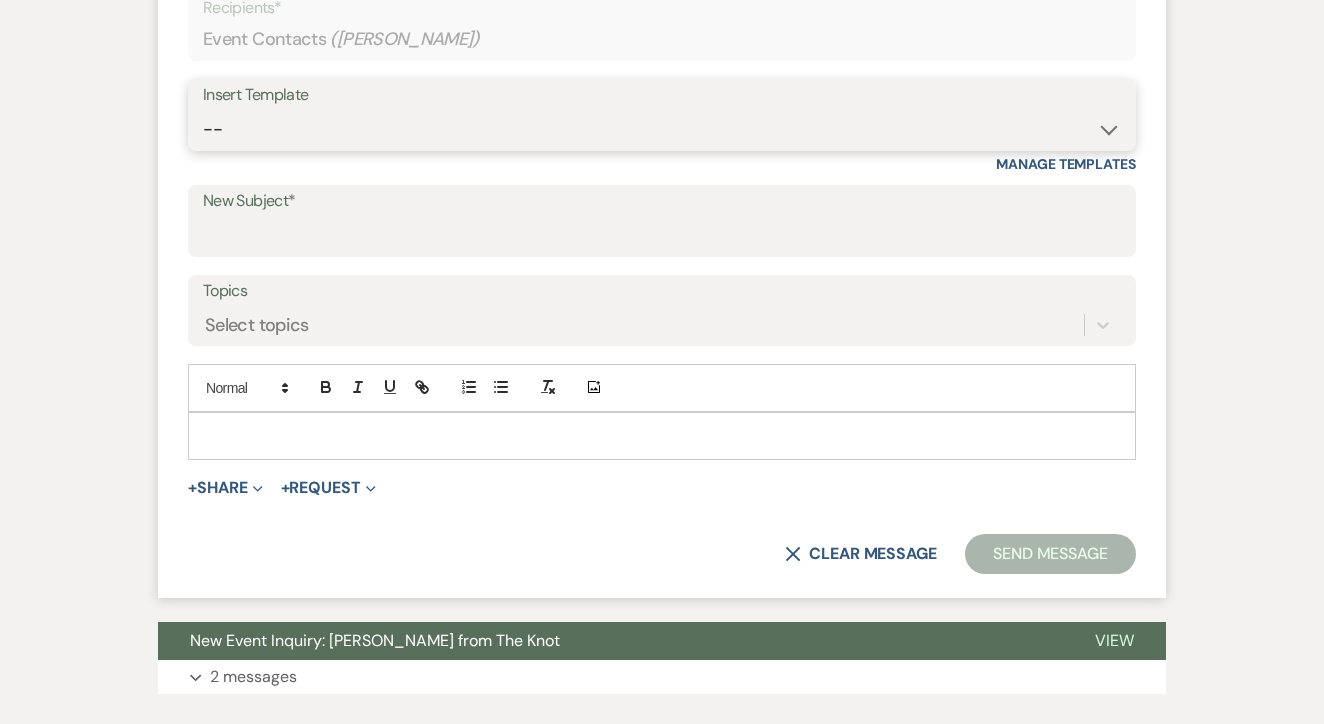 click on "-- Lead: Automated Intro Email (Wedding) Lead: 1st Follow Up Email Images Lead: TEXT (1st) Lead: 2nd Follow Up Email Lead: Booking Proposal (Post-Tour) Booked: Weven Planning Portal Introduction (AI) Lead: TEXT (Intro) Lead: Phone Consult Follow-up Lead: Hired Someone Else Lead: Confirm Tour Lead: Confirm Tour (TEXT) Booked: Insta Post Info Lead: 3rd Follow Up Email Booked: Damage Deposit Deduction Lead: Post Tour F/u (no proposal) Lead: Tour No-Show Booked: Day After Wedding Booked: Mailing Address Lead: Cancelled Tour Lead: TEXT (2nd) Lead: 4th Follow Up Email Lead: Booking Deposit Type (ACH or Card) Booked: Vendor Information Needed Booked: Review Request Lead: ACH Instructions Vendor: Photo Request Vendor: Video Request Booked: 6 Month Planning Meeting Booked: 6 Week Final Consult Open House Invite Booked: Late Payment Booked: Weven Planning Portal Introduction" at bounding box center (662, 129) 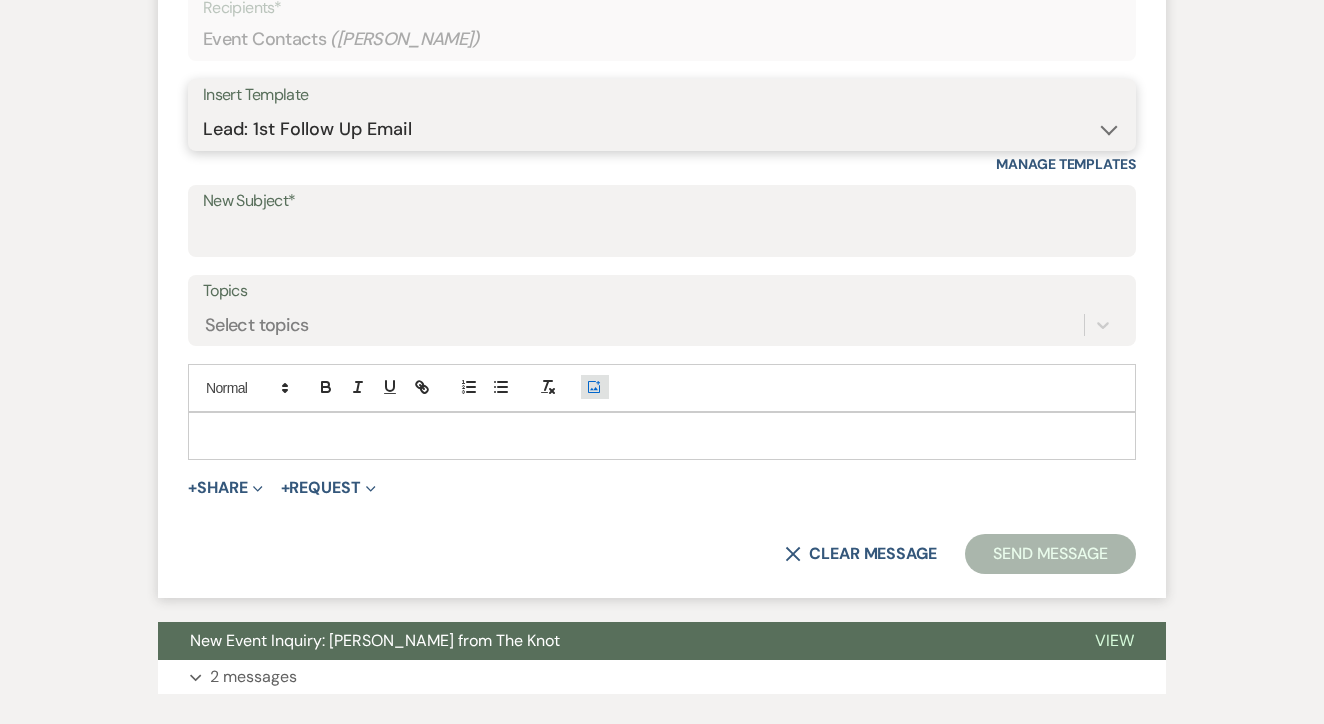 type on "Let's Tour!" 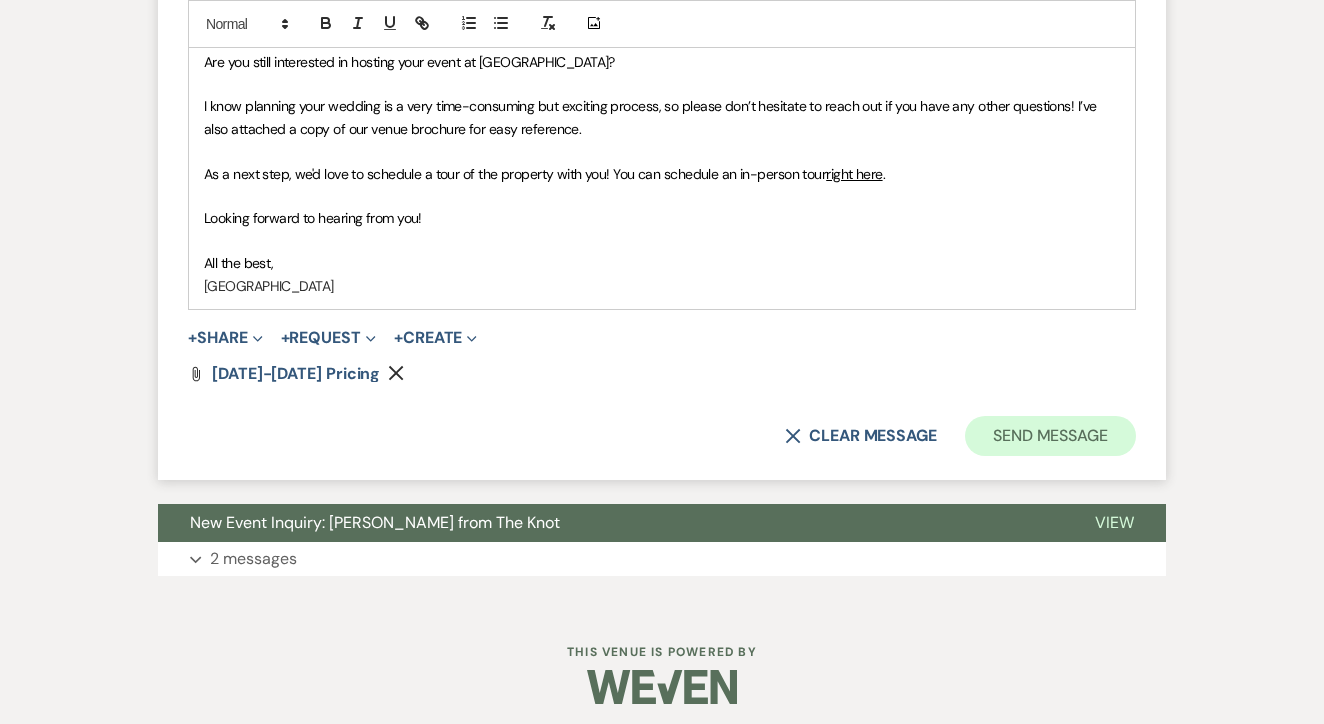 click on "Send Message" at bounding box center (1050, 436) 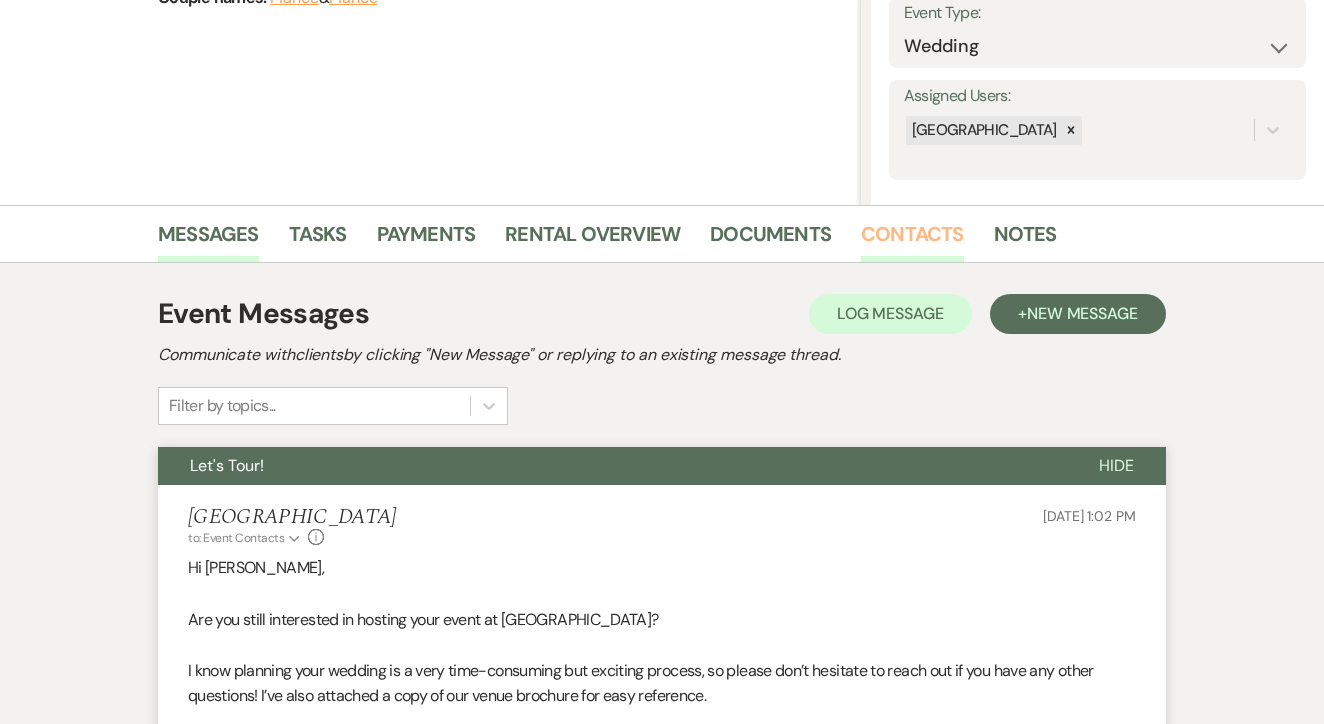 click on "Contacts" at bounding box center (912, 240) 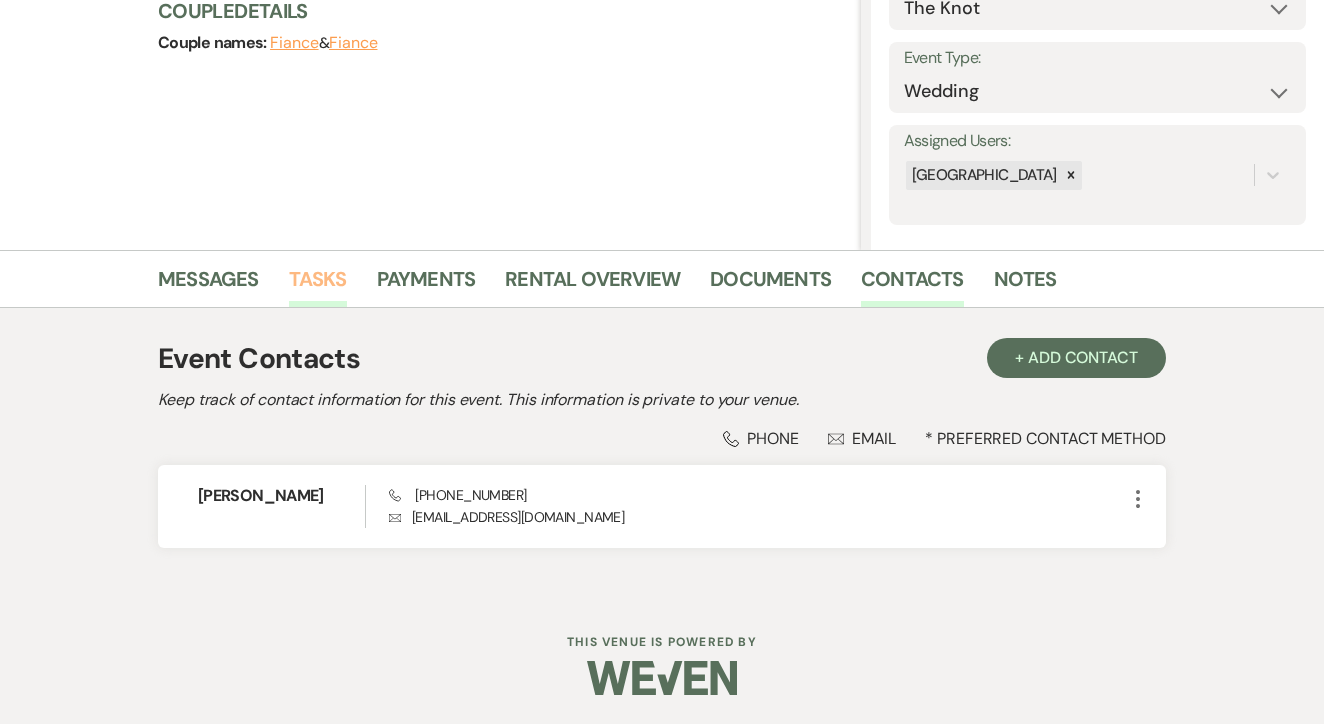 click on "Tasks" at bounding box center (318, 285) 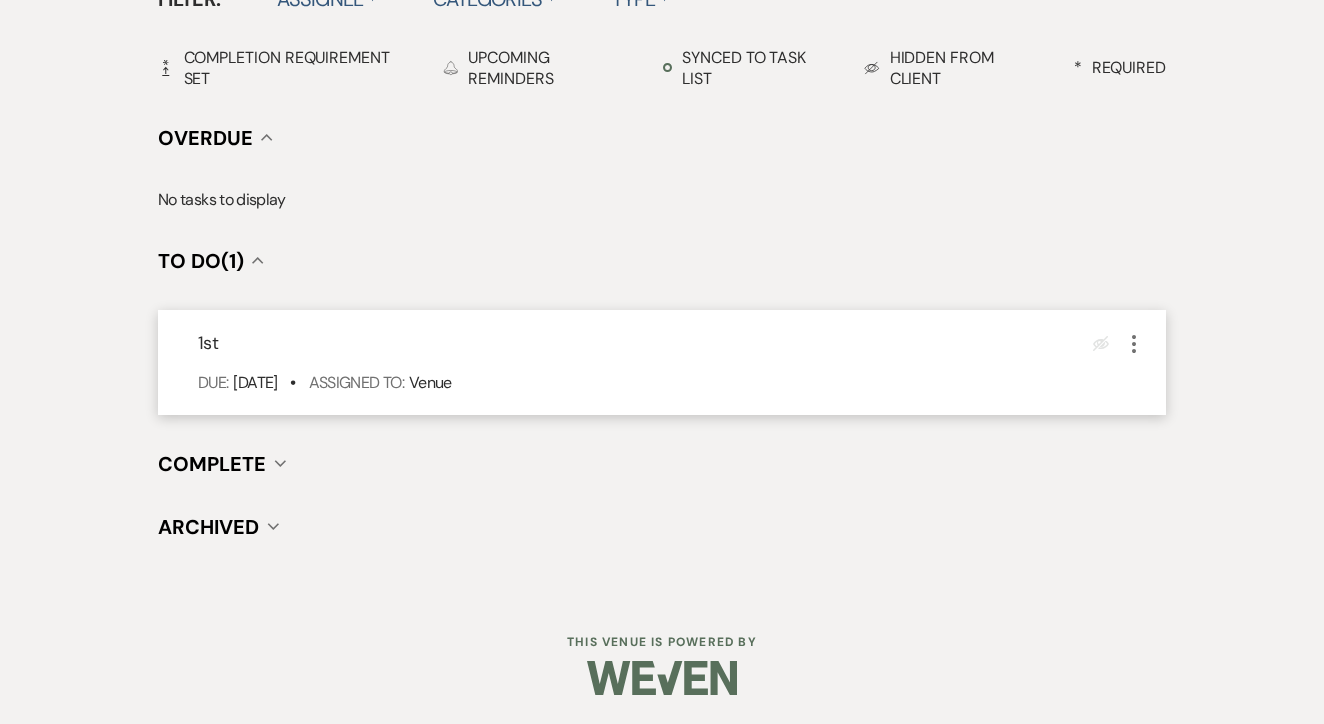 scroll, scrollTop: 696, scrollLeft: 0, axis: vertical 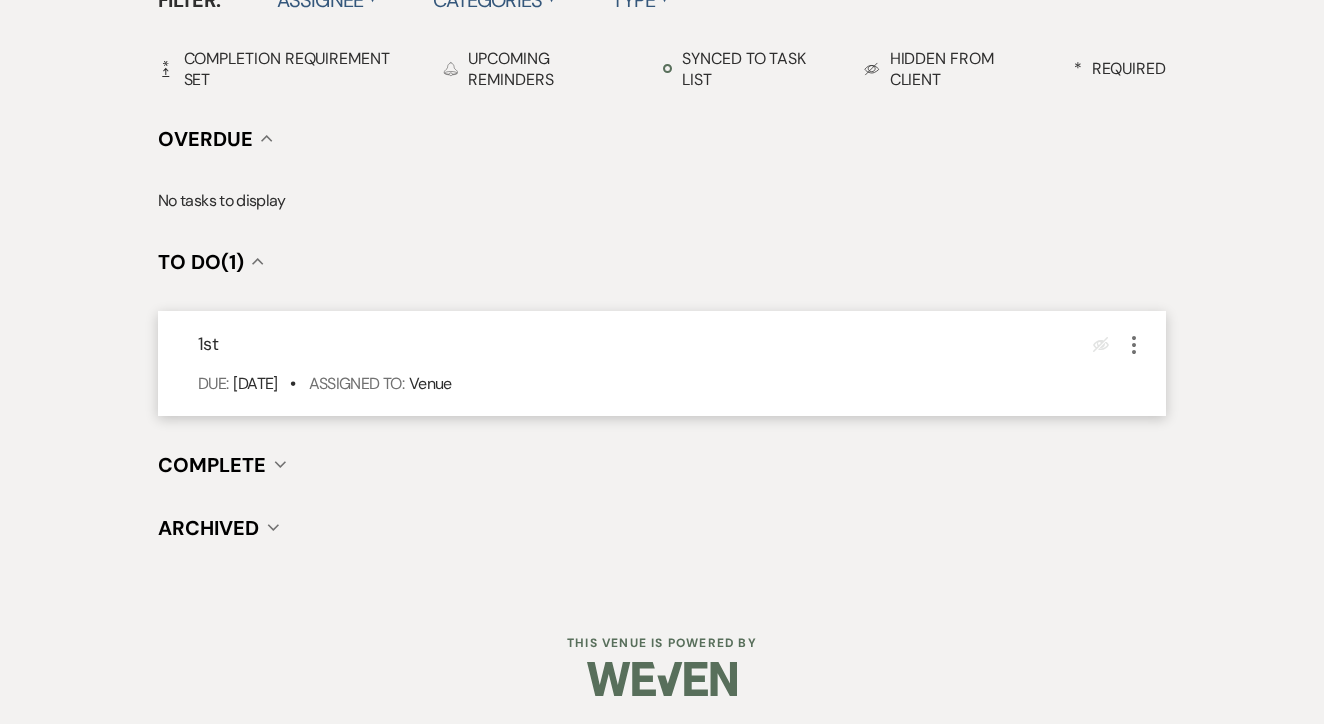 click on "More" 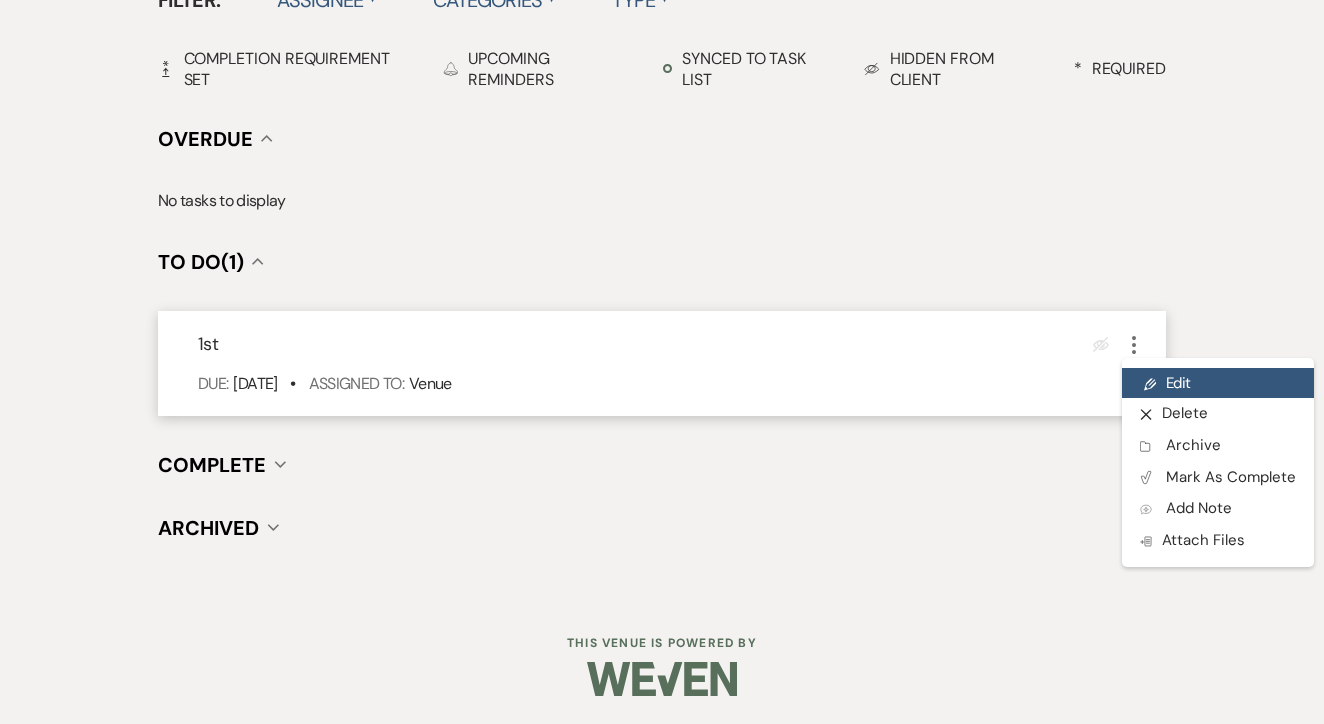 click on "Pencil  Edit" at bounding box center (1218, 383) 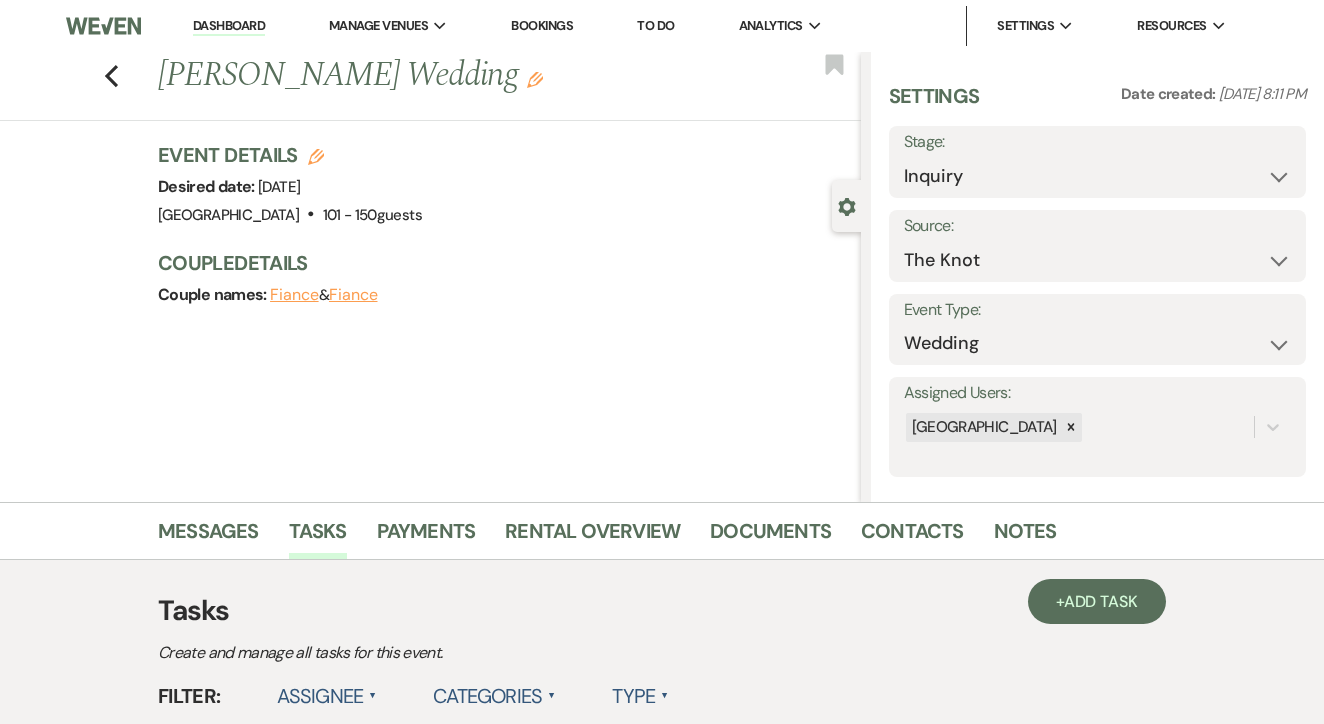 select on "false" 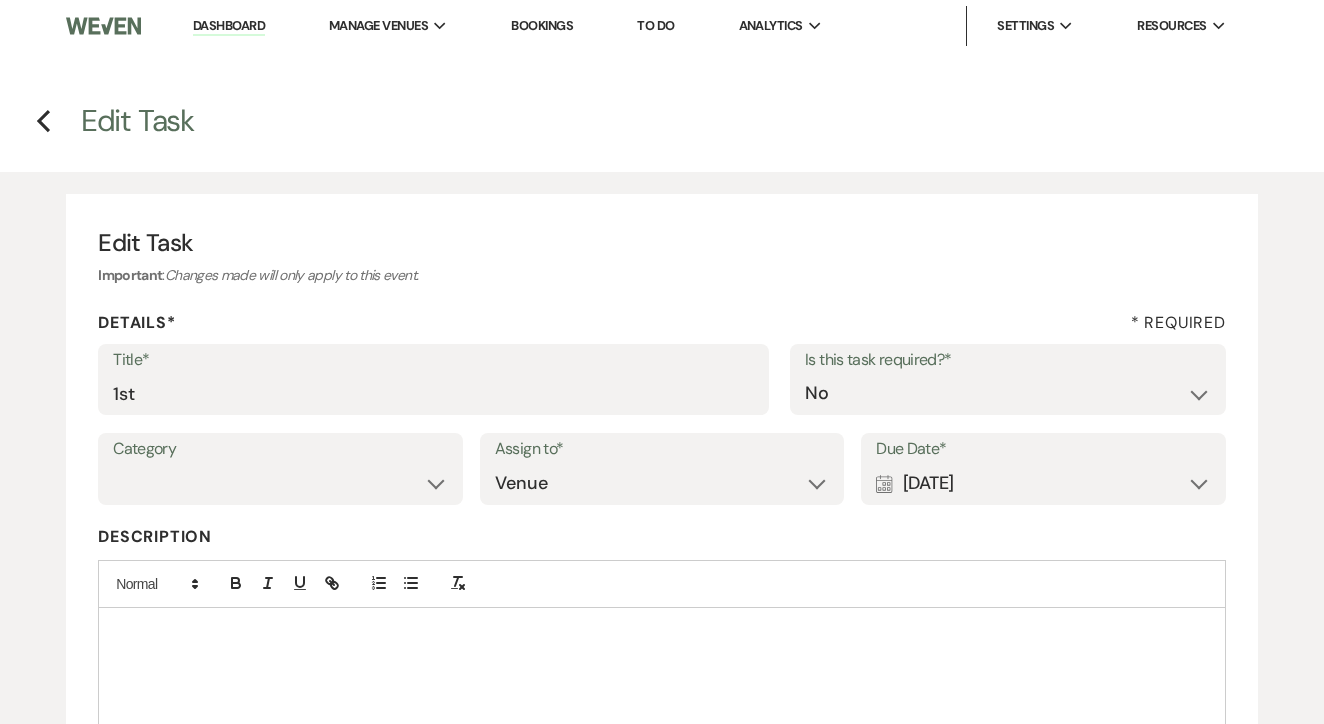 click on "Title* 1st Is this task required?* Yes No" at bounding box center (662, 389) 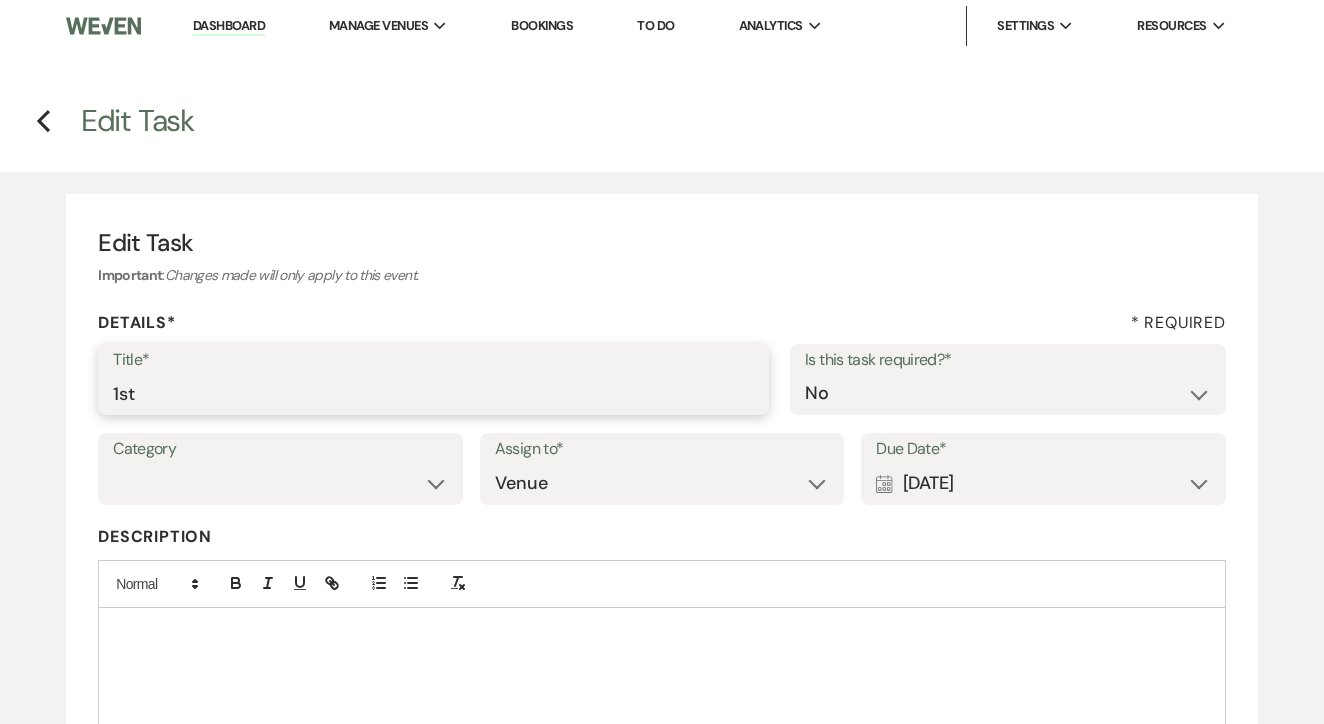 click on "1st" at bounding box center [433, 393] 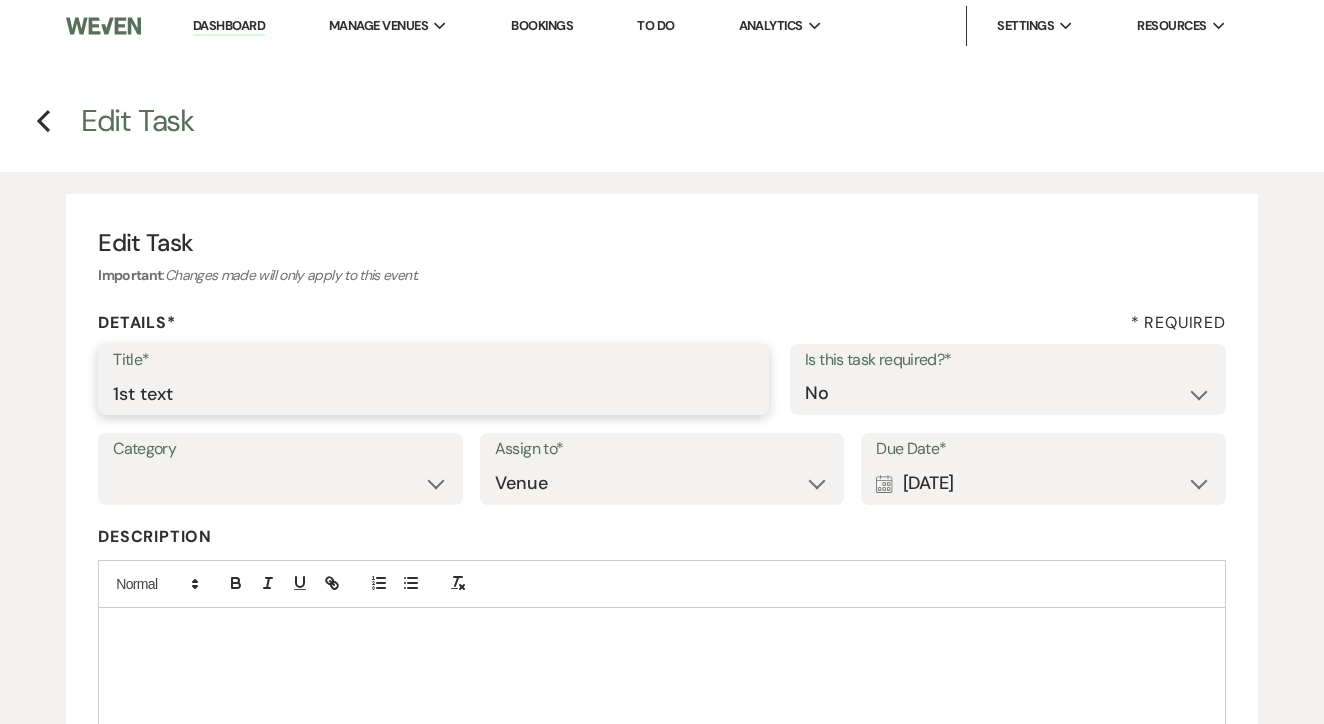 type on "1st text" 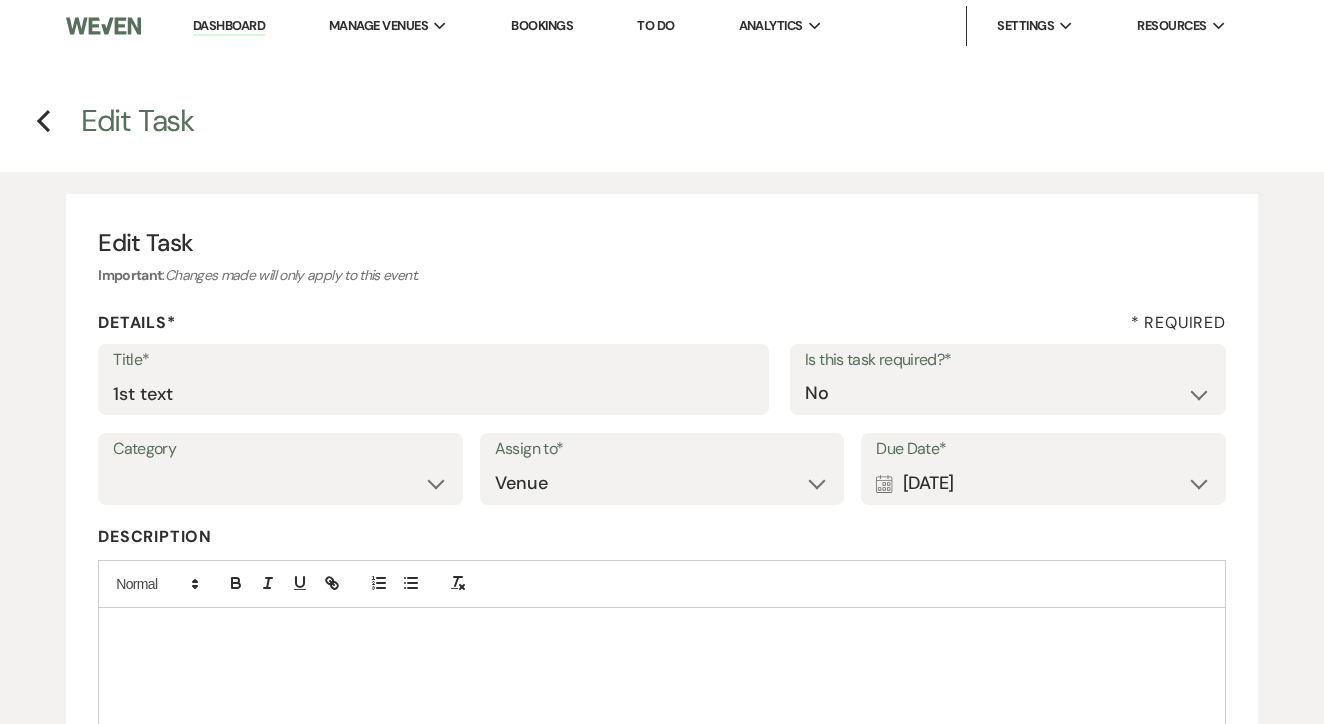 click on "Calendar [DATE] Expand" at bounding box center (1043, 483) 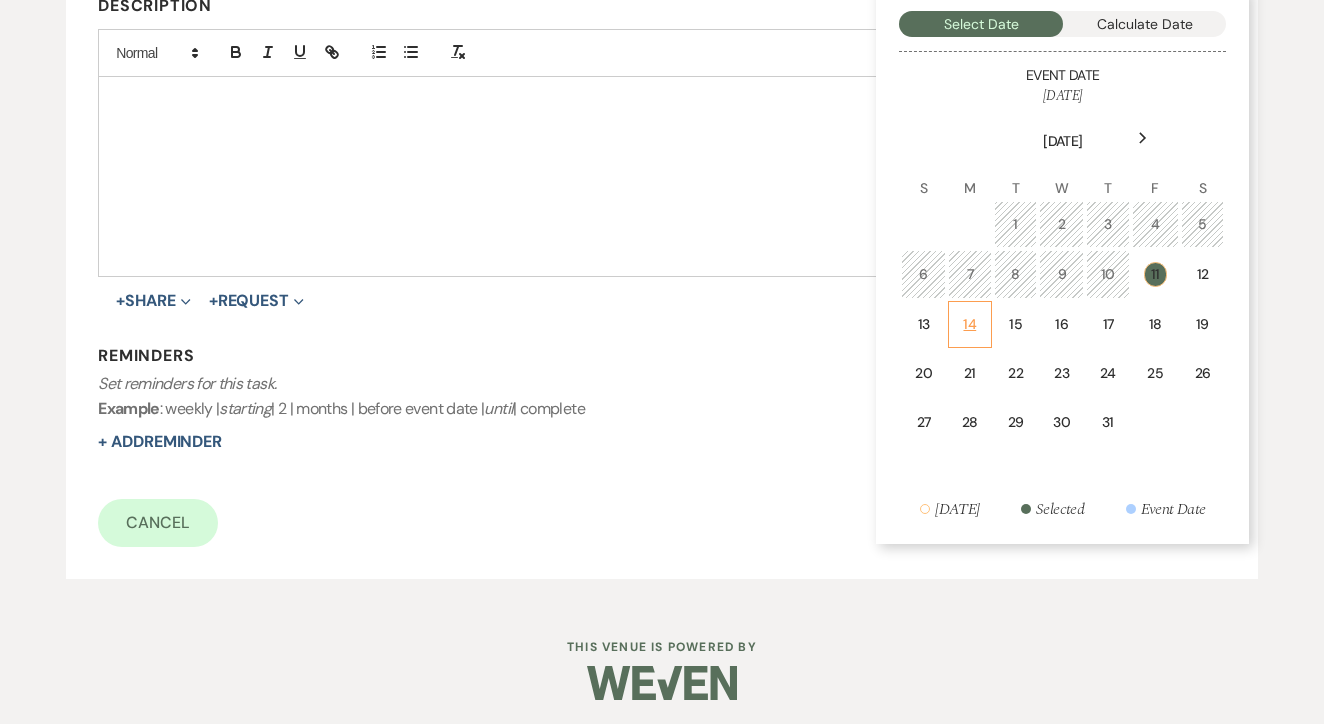 scroll, scrollTop: 530, scrollLeft: 0, axis: vertical 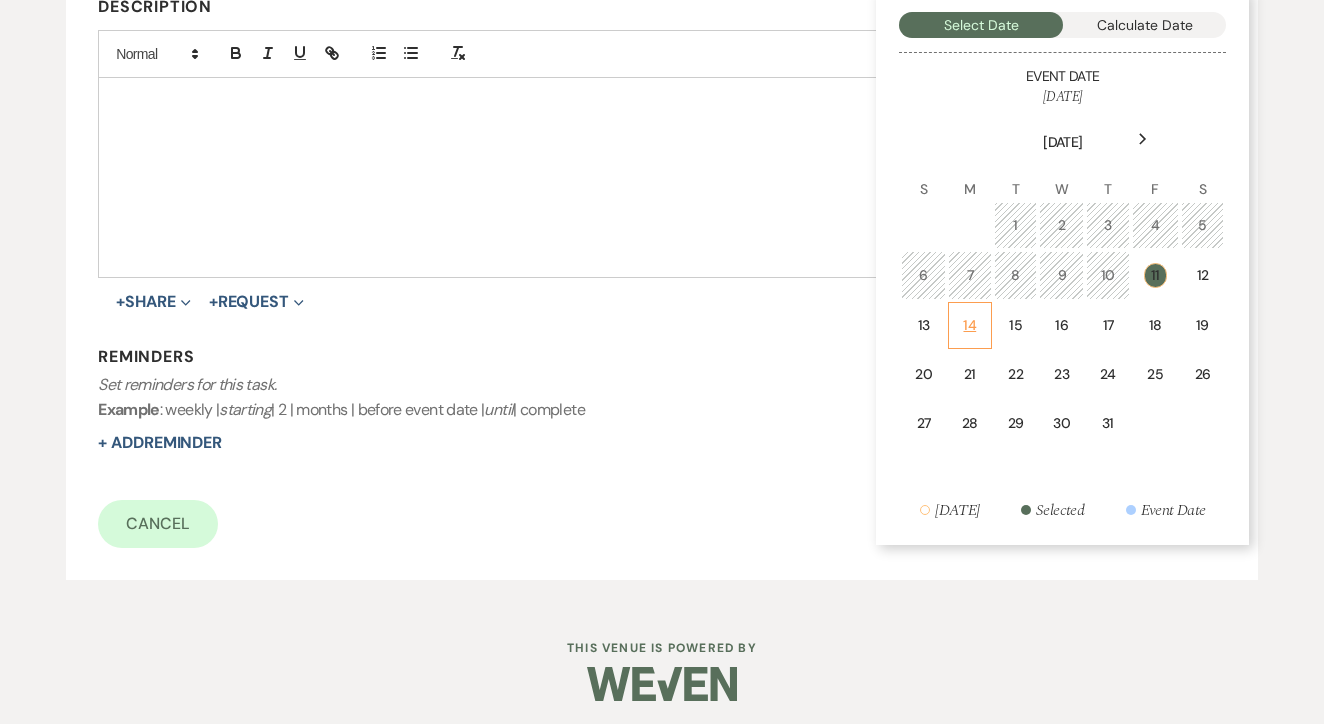 click on "14" at bounding box center (970, 325) 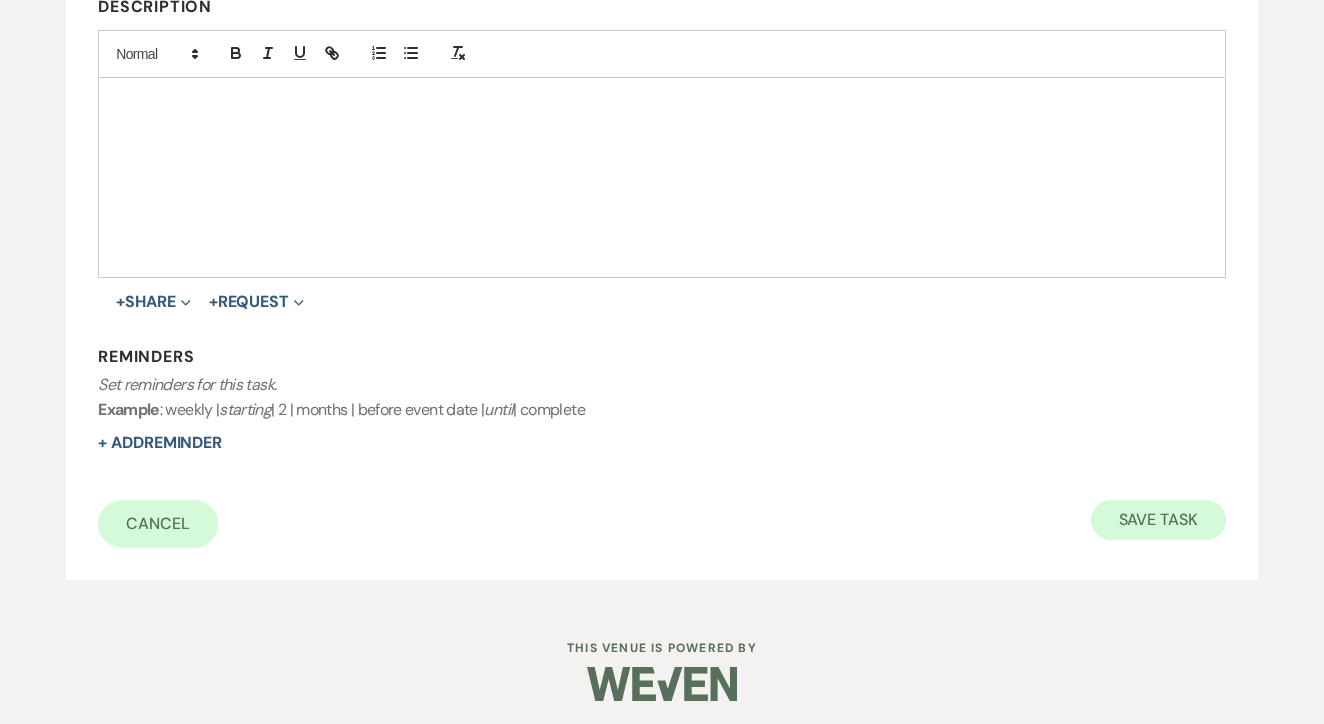 click on "Save Task" at bounding box center (1158, 520) 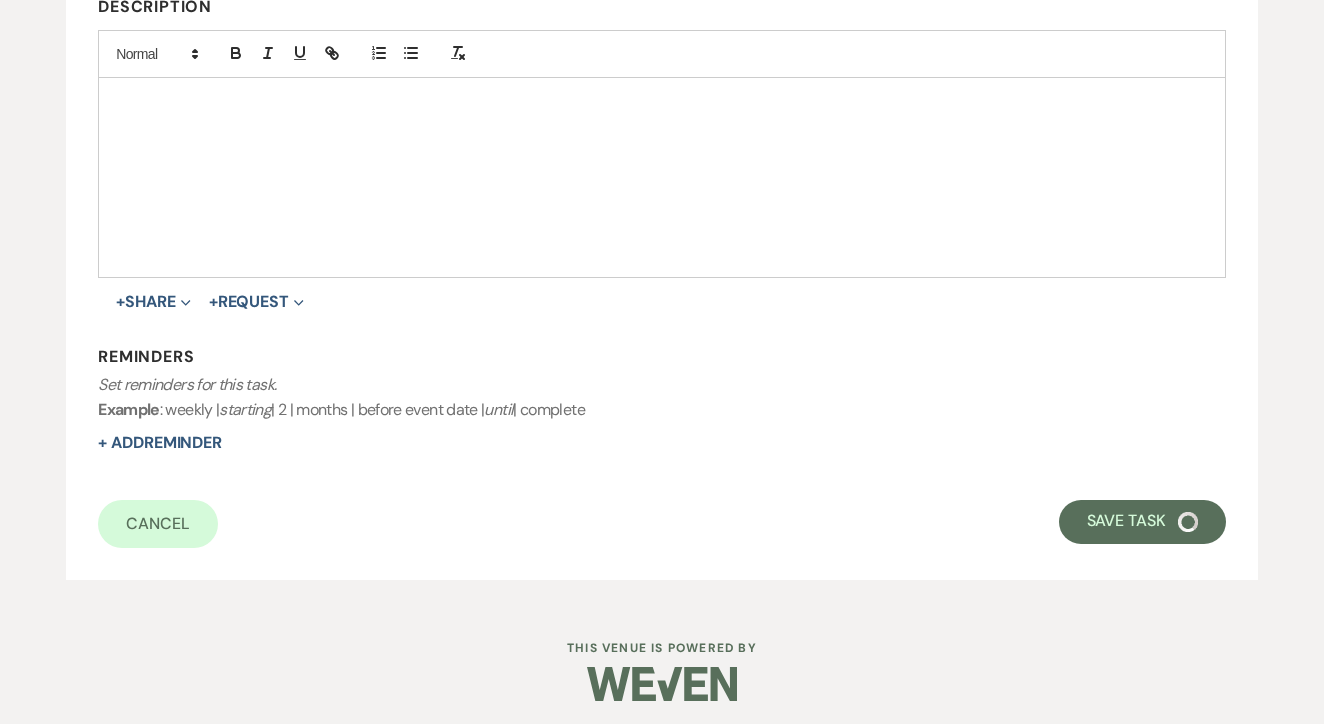 select on "2" 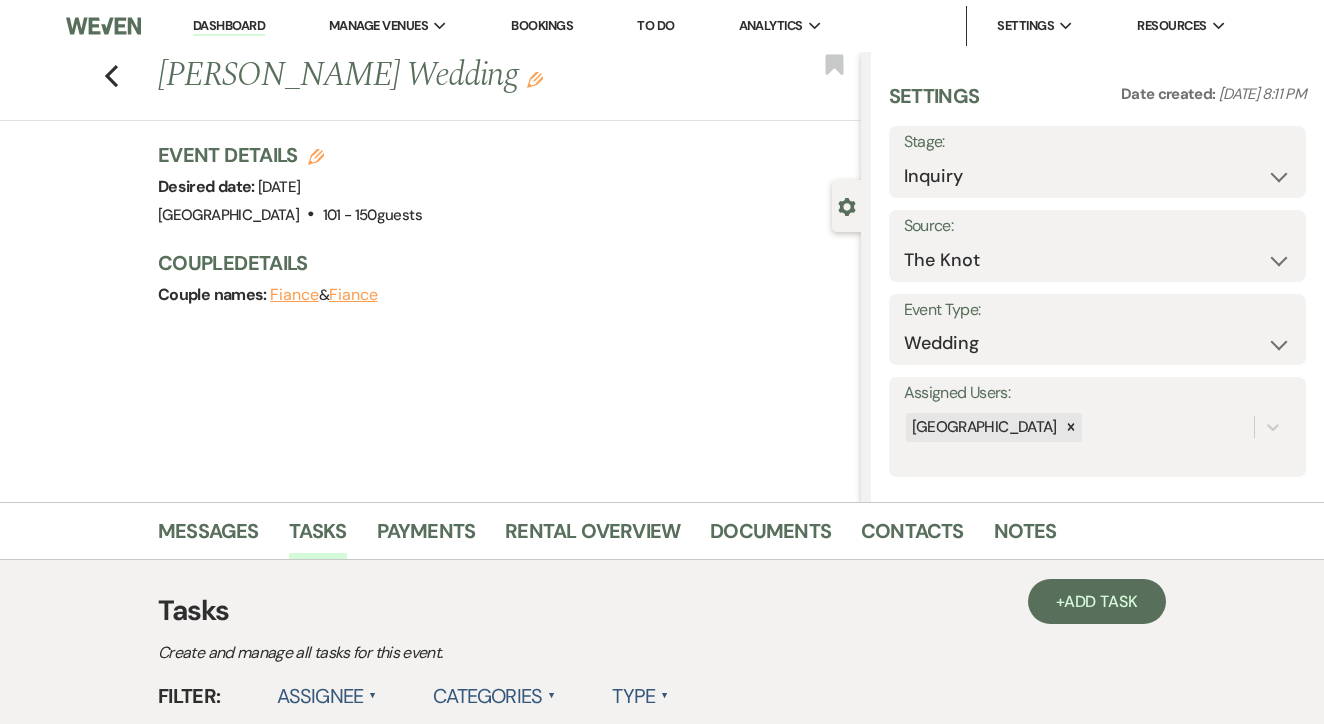 scroll, scrollTop: 0, scrollLeft: 0, axis: both 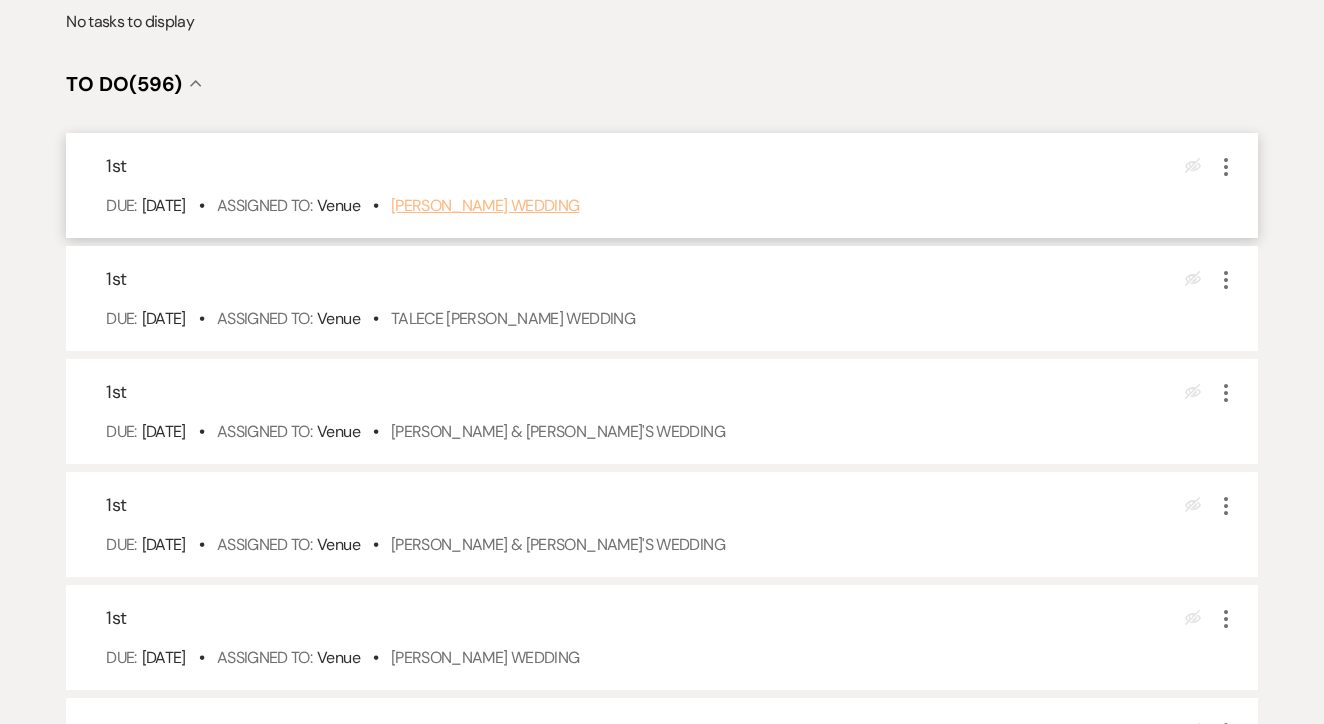 click on "Amber Patterson's Wedding" at bounding box center (485, 205) 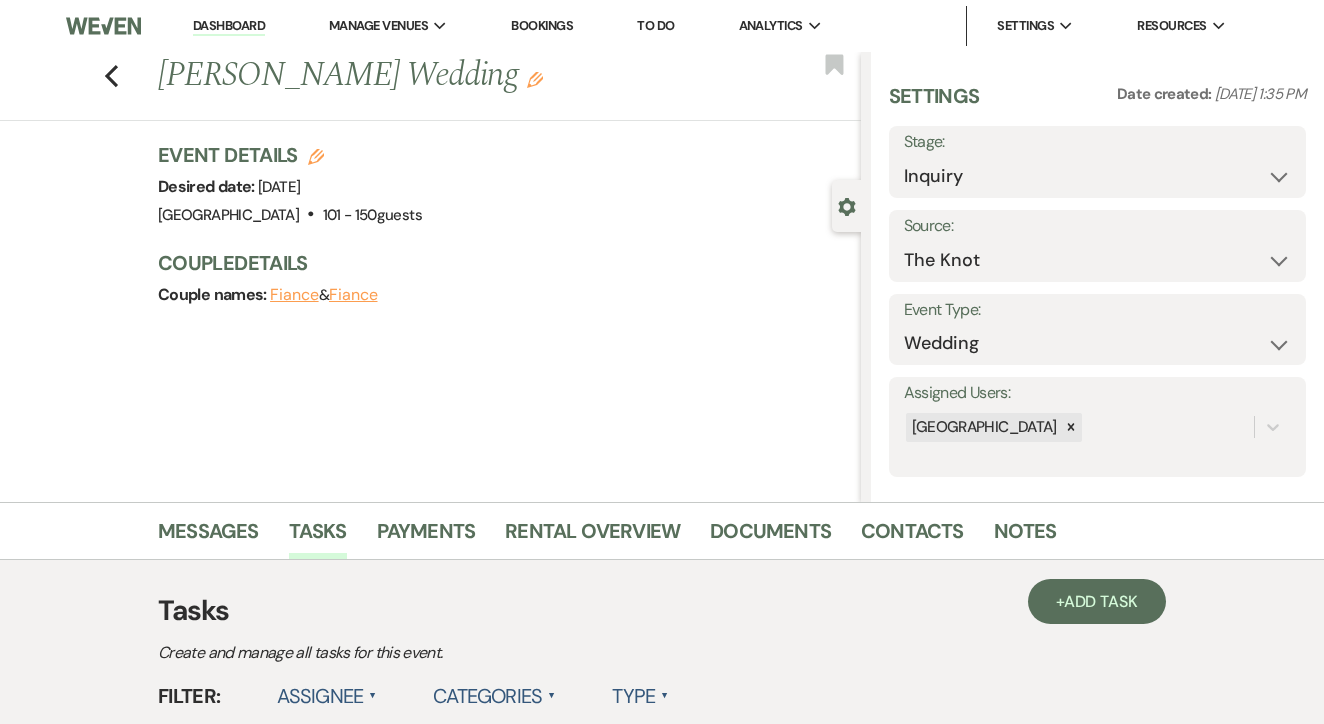 scroll, scrollTop: 757, scrollLeft: 0, axis: vertical 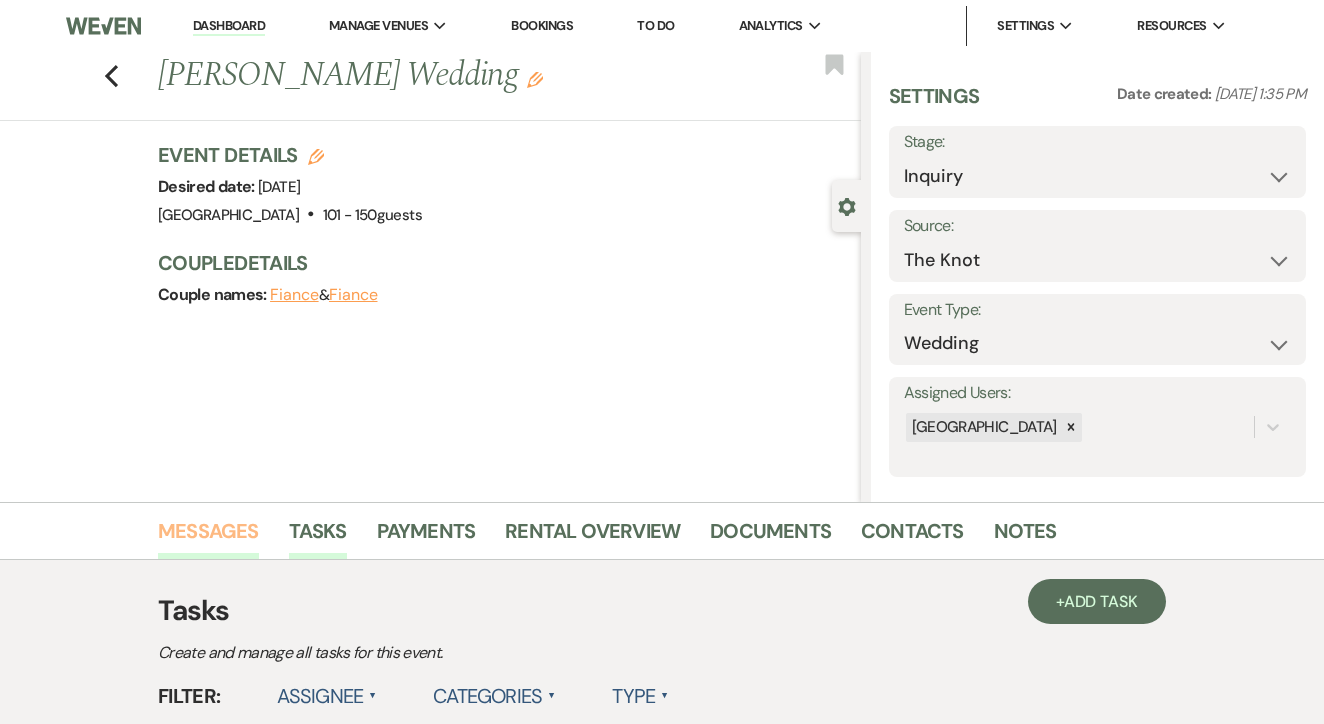 click on "Messages" at bounding box center (208, 537) 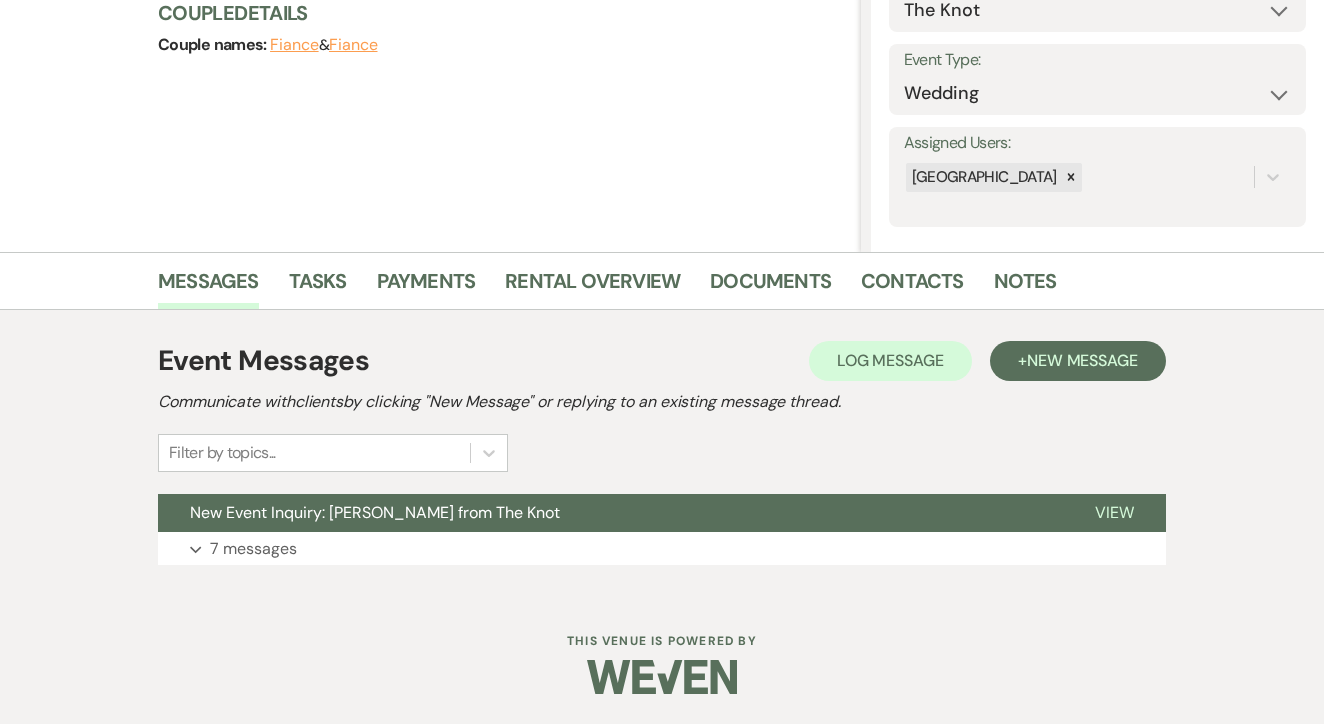 scroll, scrollTop: 249, scrollLeft: 0, axis: vertical 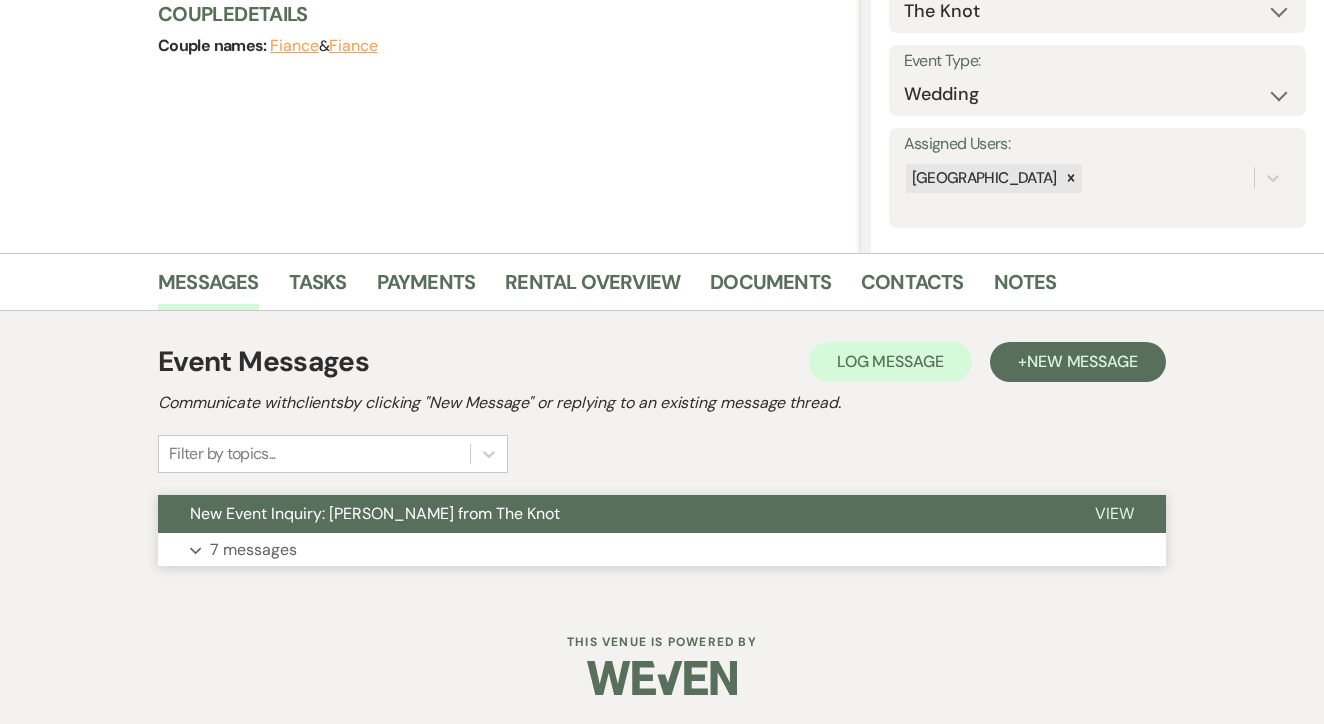 click on "New Event Inquiry: [PERSON_NAME] from The Knot" at bounding box center [375, 513] 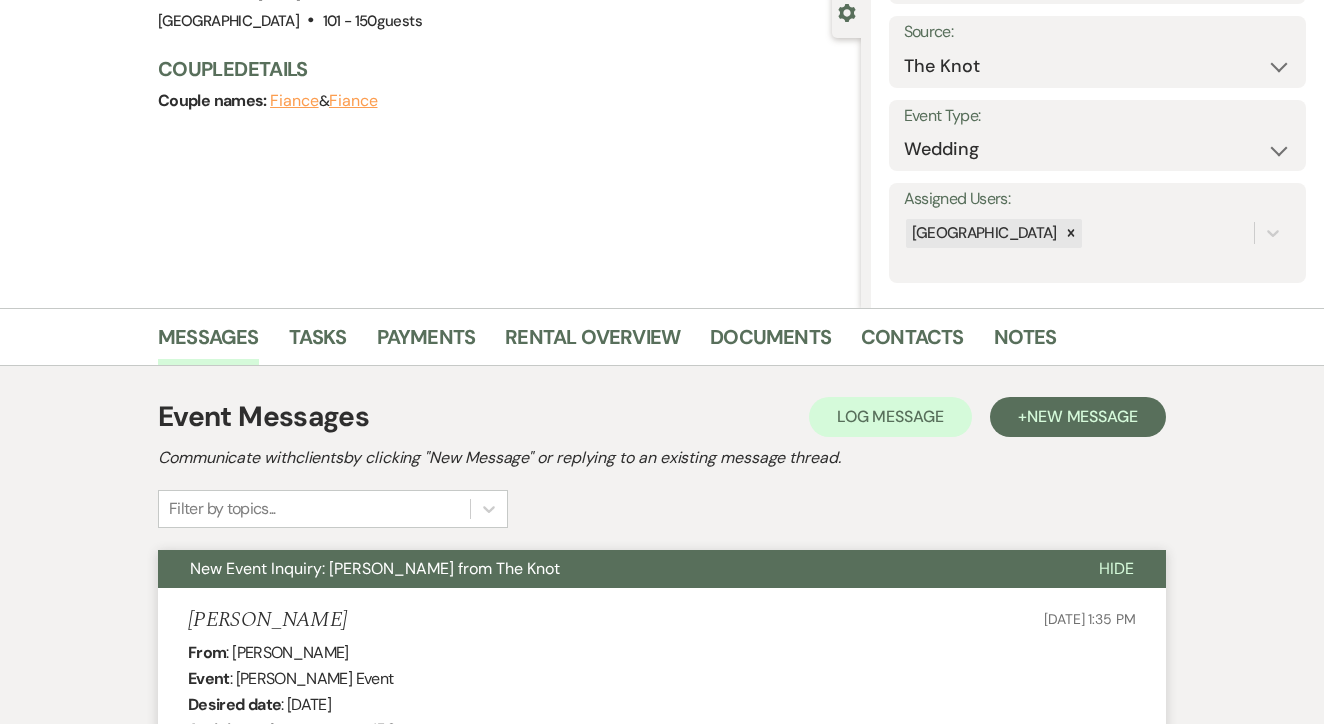 scroll, scrollTop: 335, scrollLeft: 0, axis: vertical 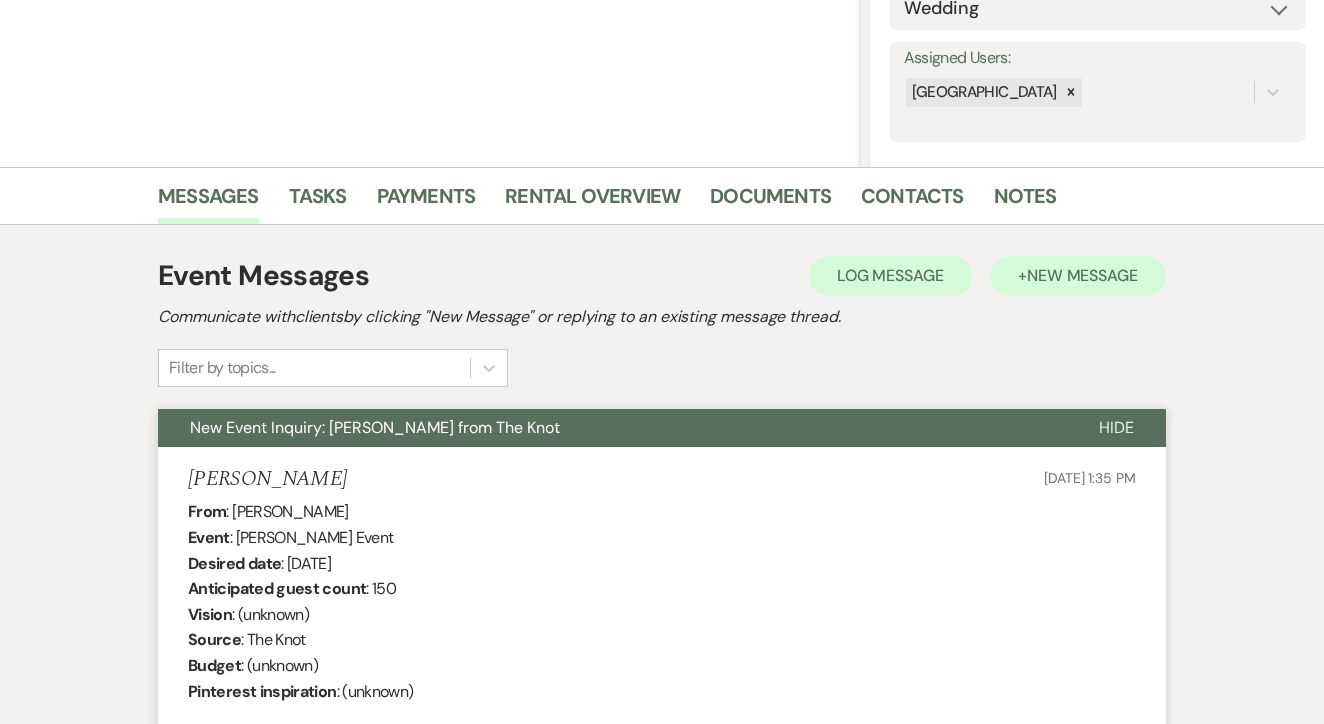 click on "New Message" at bounding box center [1082, 275] 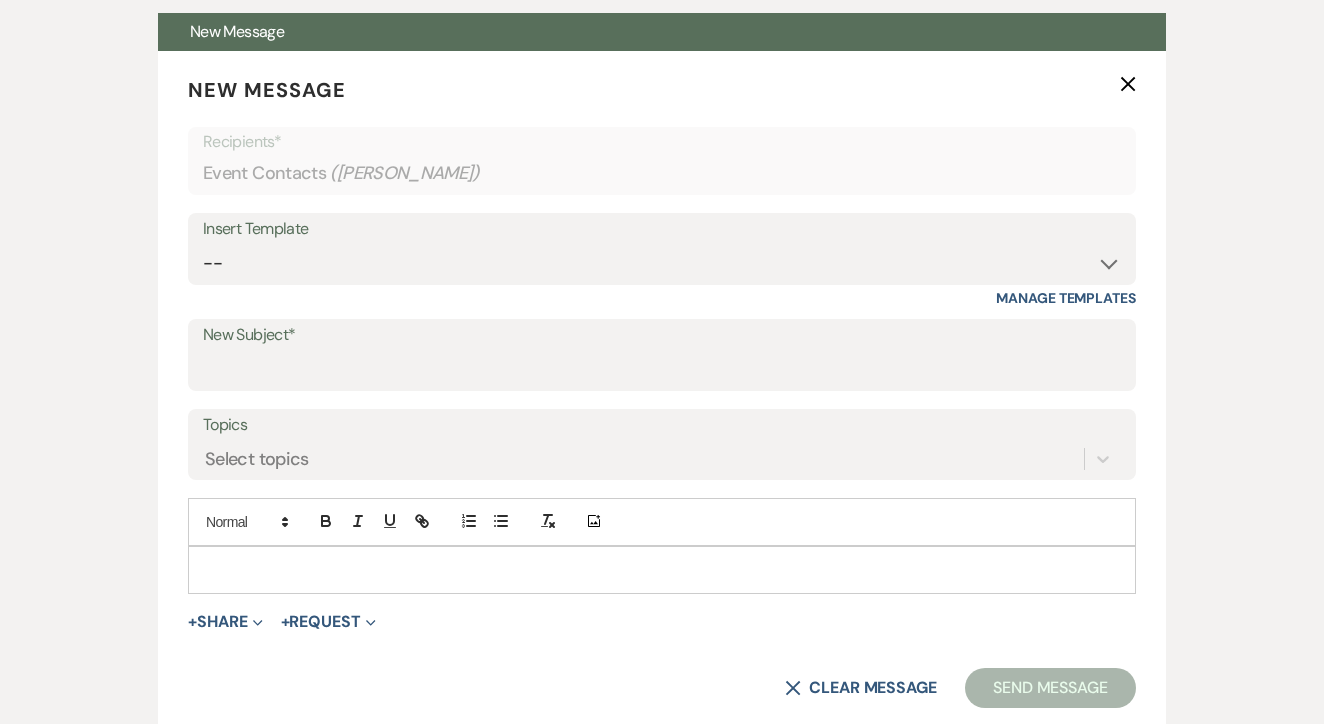 scroll, scrollTop: 733, scrollLeft: 0, axis: vertical 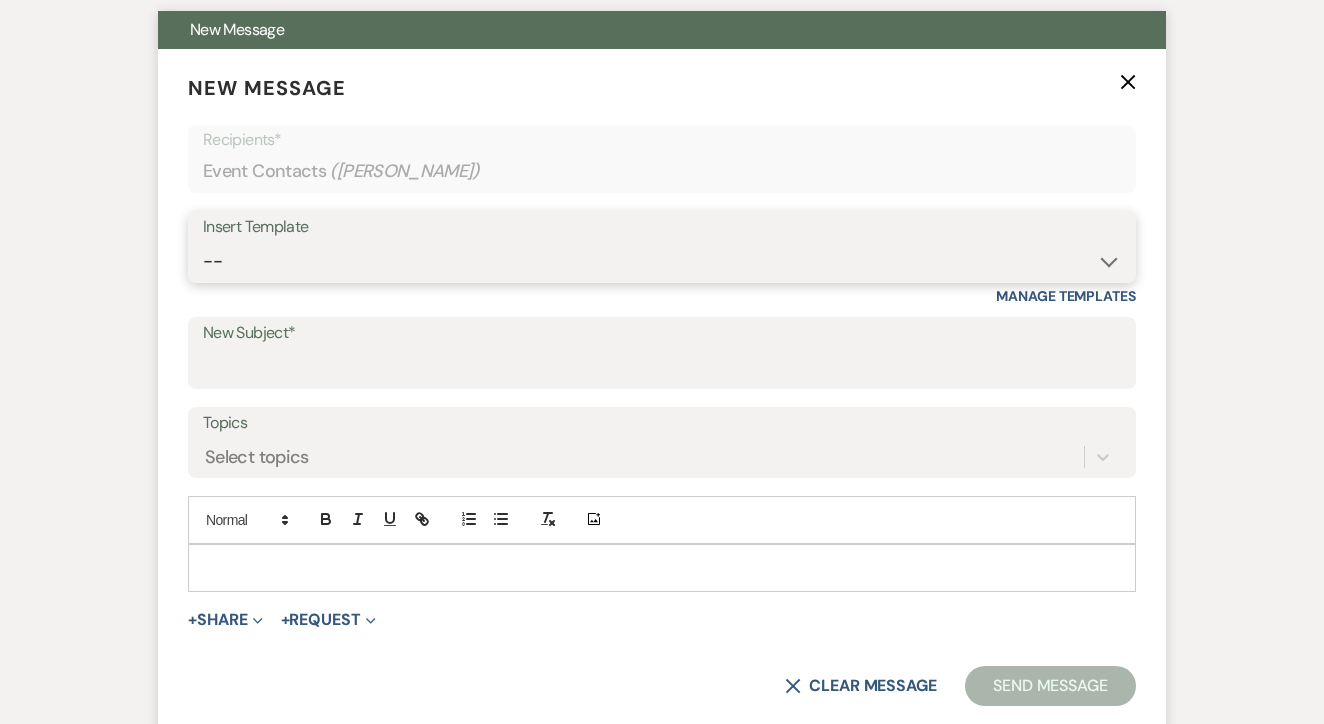 click on "-- Lead: Automated Intro Email (Wedding) Lead: 1st Follow Up Email Images Lead: TEXT (1st) Lead: 2nd Follow Up Email Lead: Booking Proposal (Post-Tour) Booked: Weven Planning Portal Introduction (AI) Lead: TEXT (Intro) Lead: Phone Consult Follow-up Lead: Hired Someone Else Lead: Confirm Tour Lead: Confirm Tour (TEXT) Booked: Insta Post Info Lead: 3rd Follow Up Email Booked: Damage Deposit Deduction Lead: Post Tour F/u (no proposal) Lead: Tour No-Show Booked: Day After Wedding Booked: Mailing Address Lead: Cancelled Tour Lead: TEXT (2nd) Lead: 4th Follow Up Email Lead: Booking Deposit Type (ACH or Card) Booked: Vendor Information Needed Booked: Review Request Lead: ACH Instructions Vendor: Photo Request Vendor: Video Request Booked: 6 Month Planning Meeting Booked: 6 Week Final Consult Open House Invite Booked: Late Payment Booked: Weven Planning Portal Introduction" at bounding box center [662, 261] 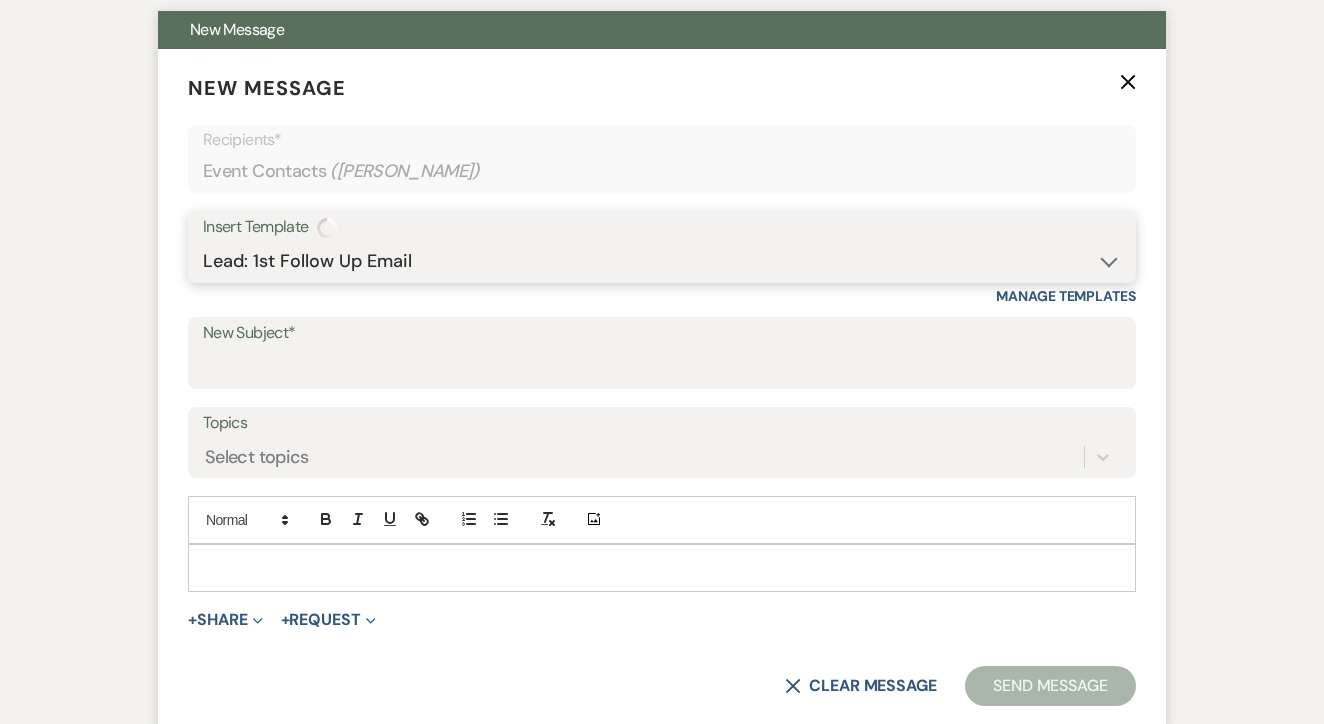 type on "Let's Tour!" 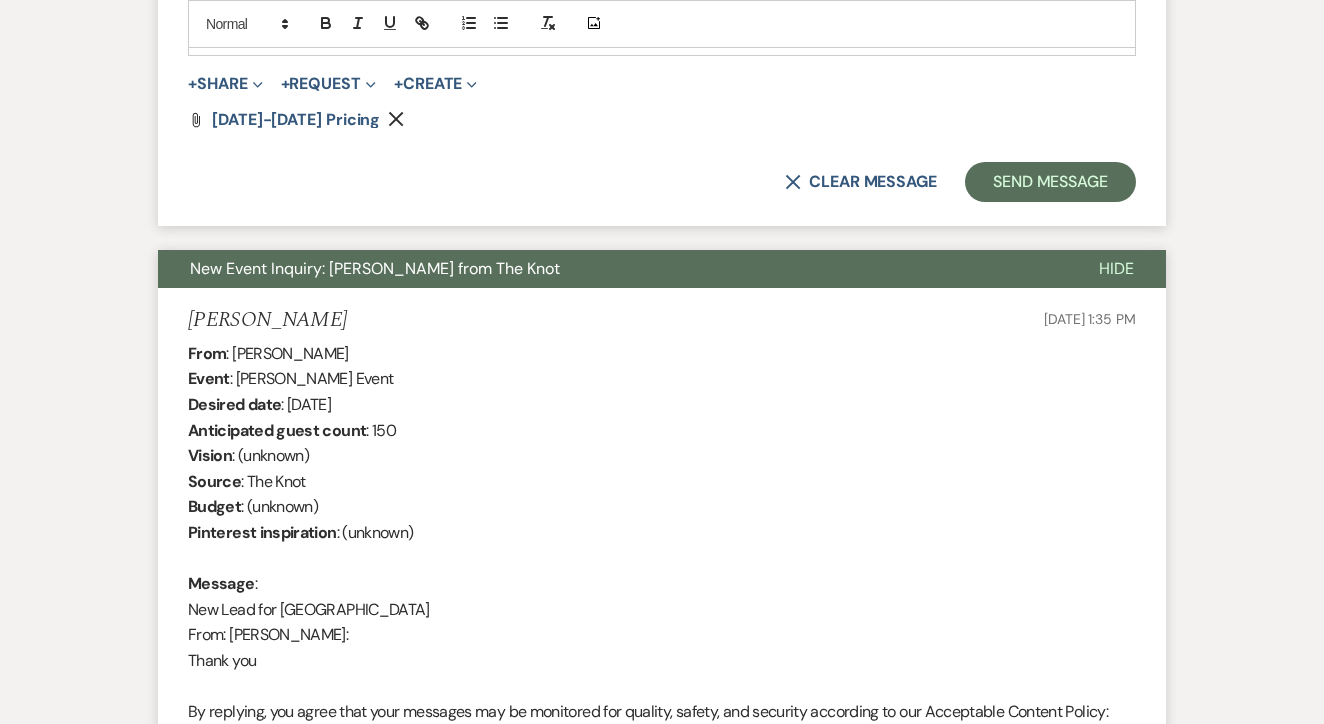 scroll, scrollTop: 1543, scrollLeft: 0, axis: vertical 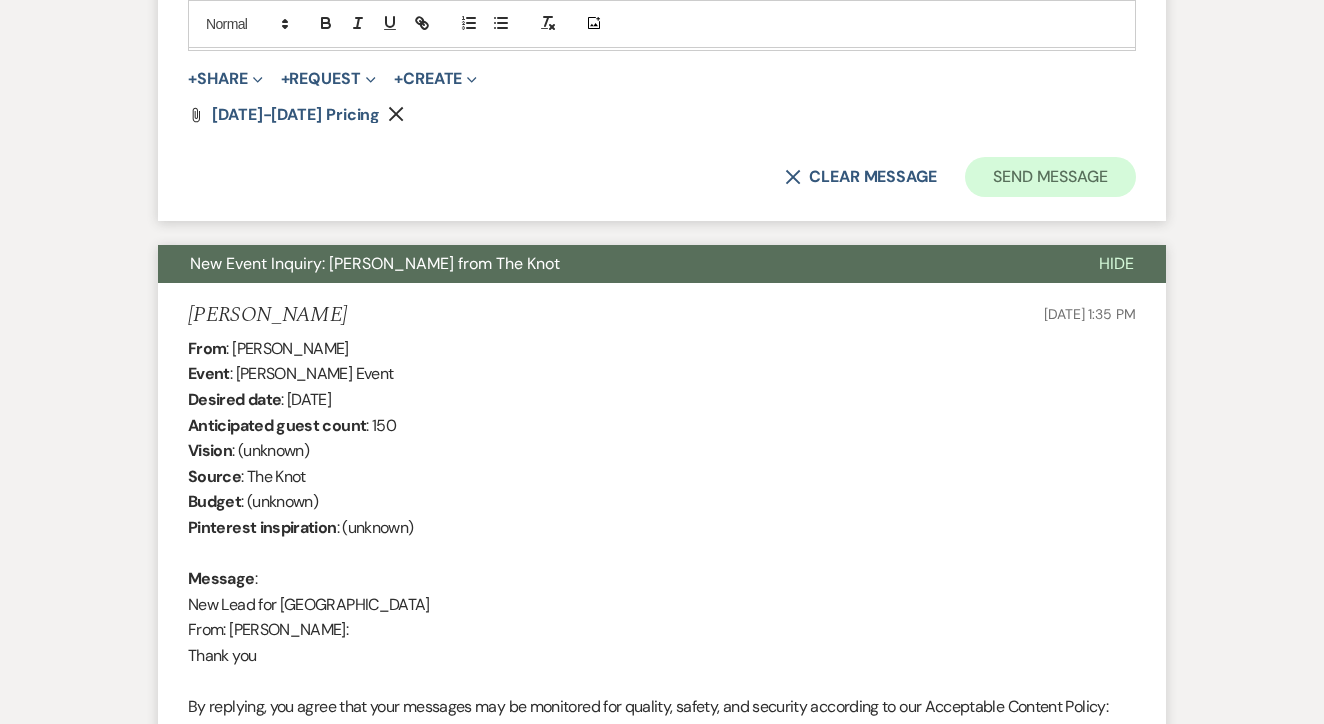 click on "Send Message" at bounding box center (1050, 177) 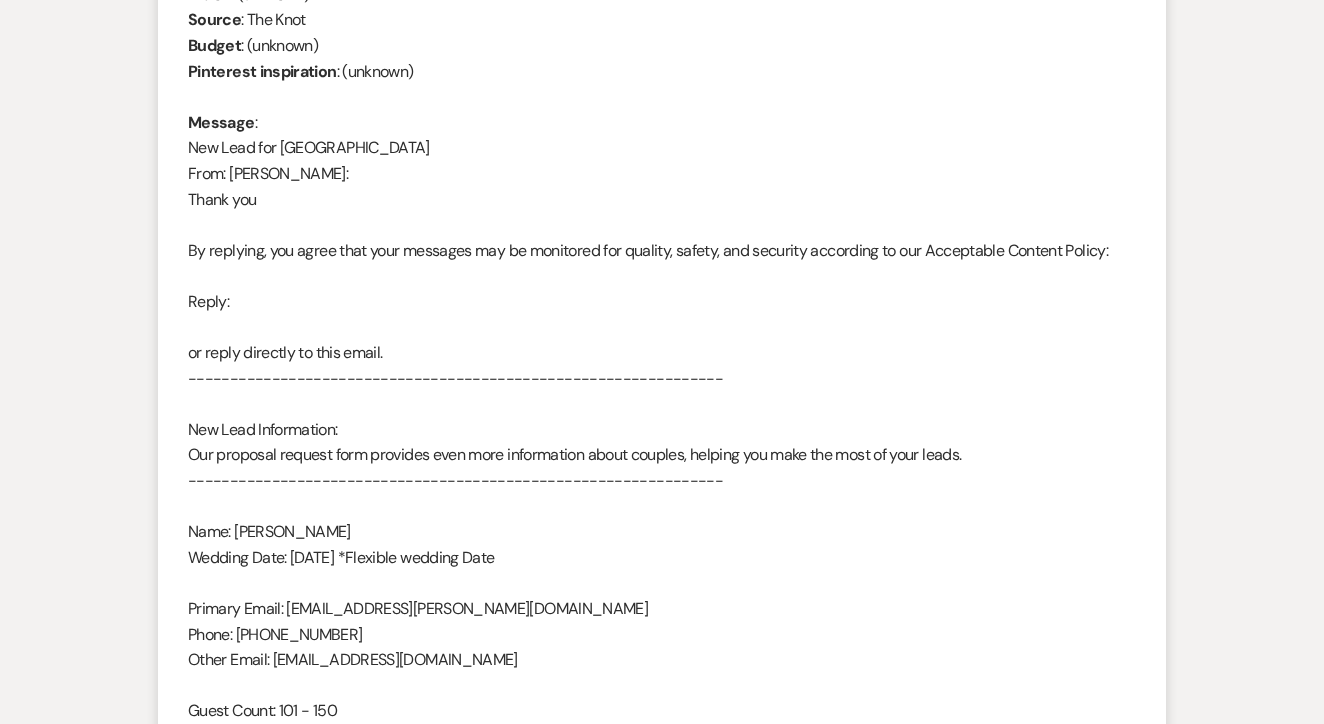 click on "From : Amber Patterson
Event : Amber Patterson's Event
Desired date : December 6th 2025
Anticipated guest count : 150
Vision : (unknown)
Source : The Knot
Budget : (unknown)
Pinterest inspiration : (unknown)
Message :   New Lead for Tuscan Oaks Estate From: Amber Patterson: Thank you By replying, you agree that your messages may be monitored for quality, safety, and security according to our Acceptable Content Policy:  Reply: or reply directly to this email. ---------------------------------------------------------------- New Lead Information: Our proposal request form provides even more information about couples, helping you make the most of your leads. ---------------------------------------------------------------- Name: Amber Patterson Wedding Date: Sat 12/6/2025 *Flexible wedding Date Primary Email: amber.patterson.14.995176@member.theknot.com Phone: (817) 727-9646 Other Email: apatt9914@gmail.com Guest Count: 101 - 150" at bounding box center [662, 314] 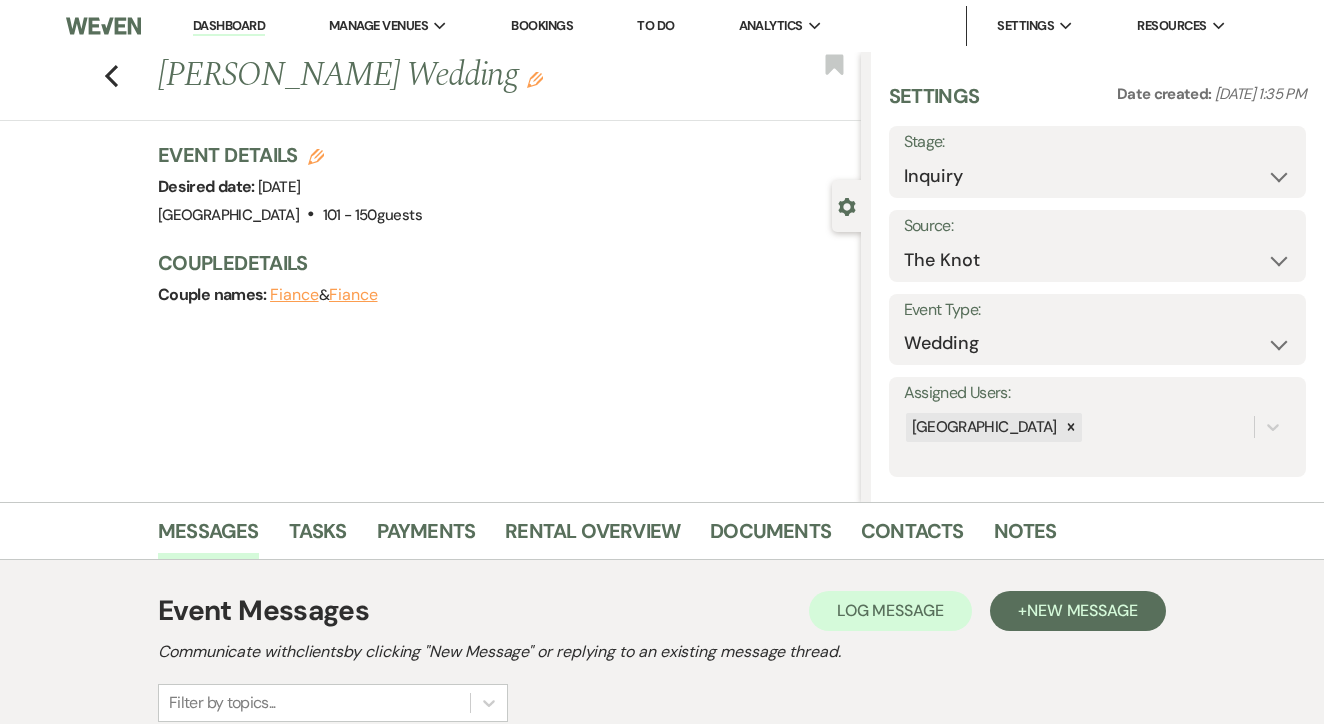 scroll, scrollTop: 0, scrollLeft: 0, axis: both 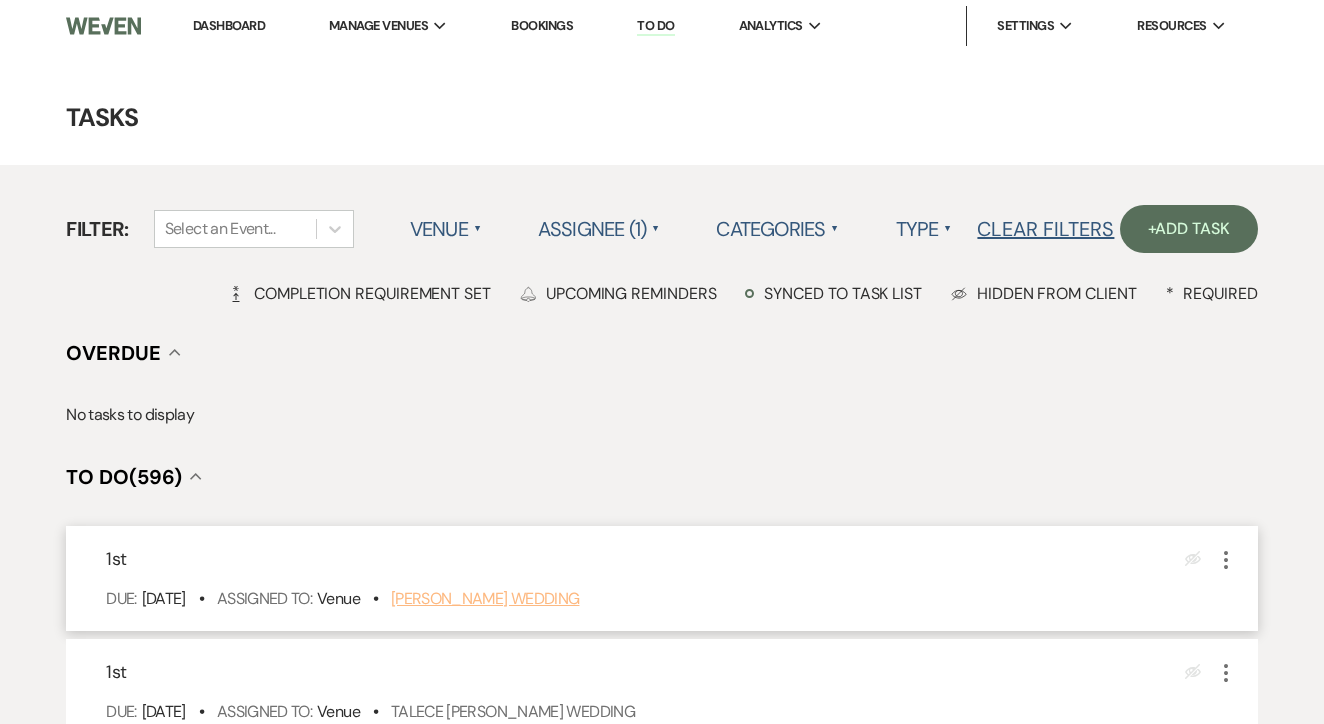 click on "[PERSON_NAME] Wedding" at bounding box center [485, 598] 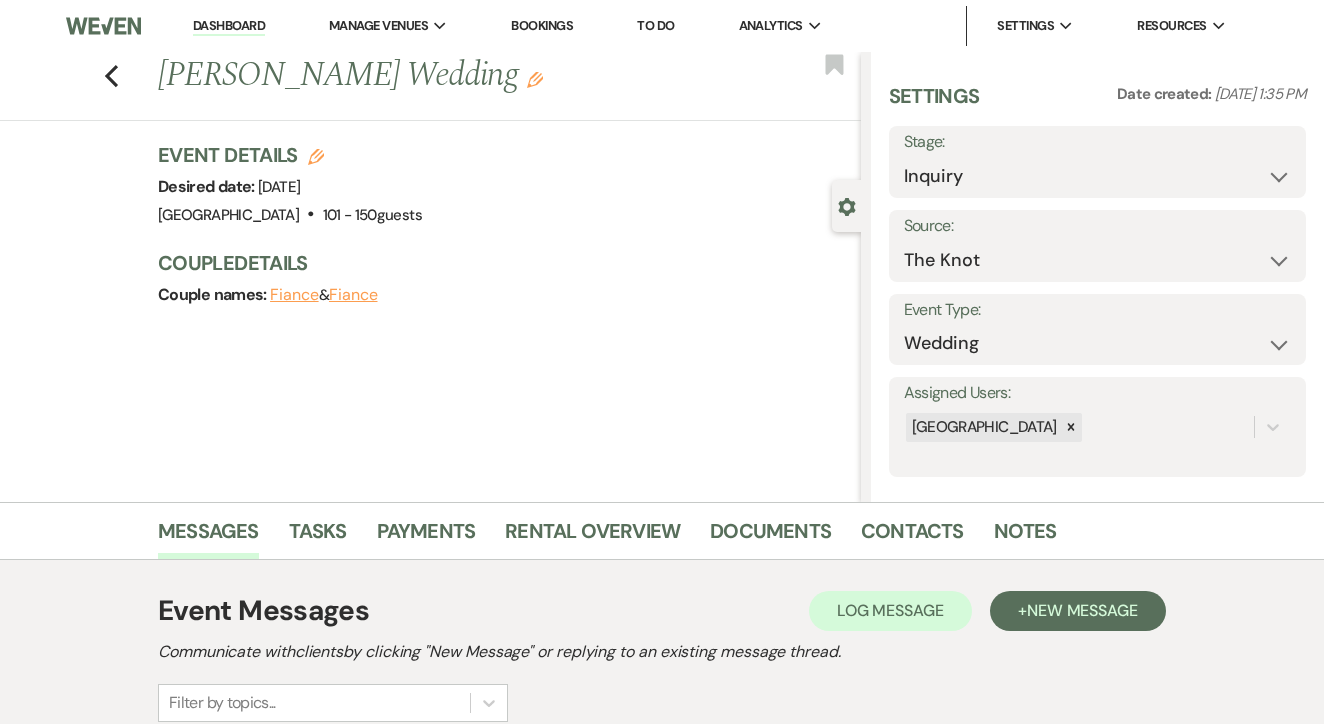 scroll, scrollTop: 0, scrollLeft: 0, axis: both 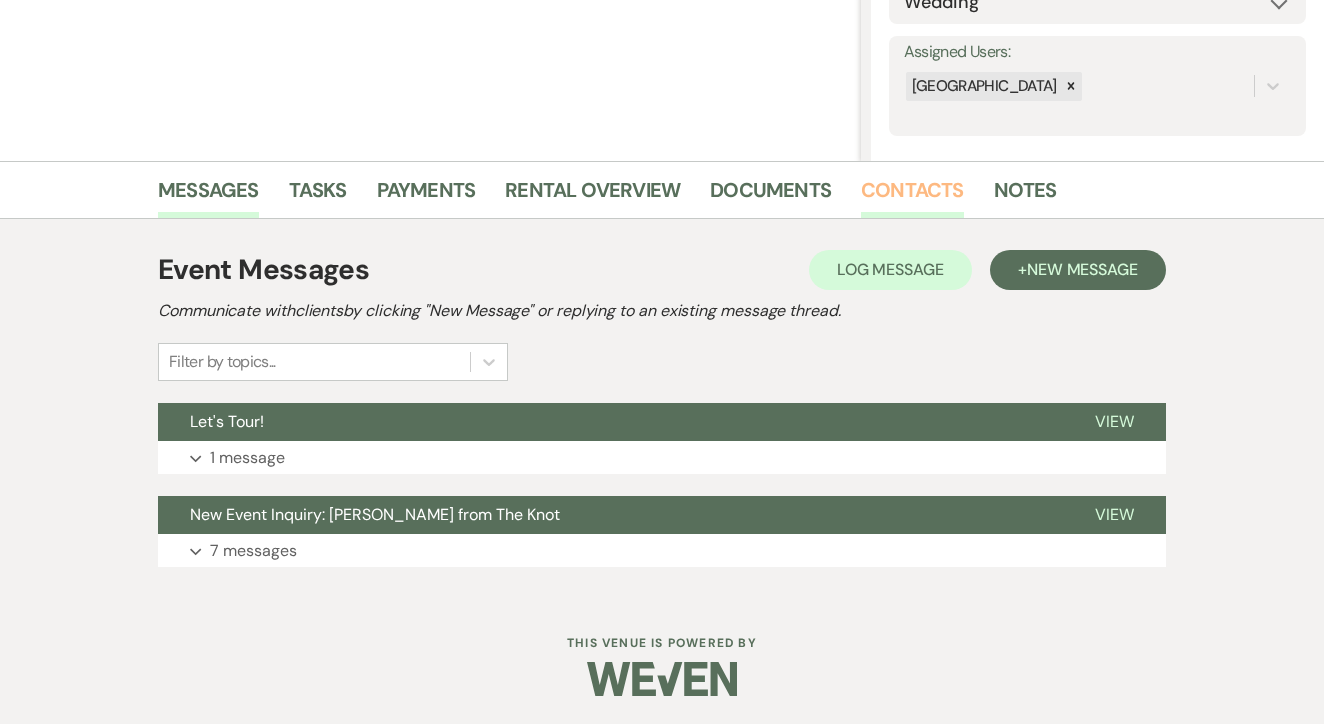 click on "Contacts" at bounding box center (912, 196) 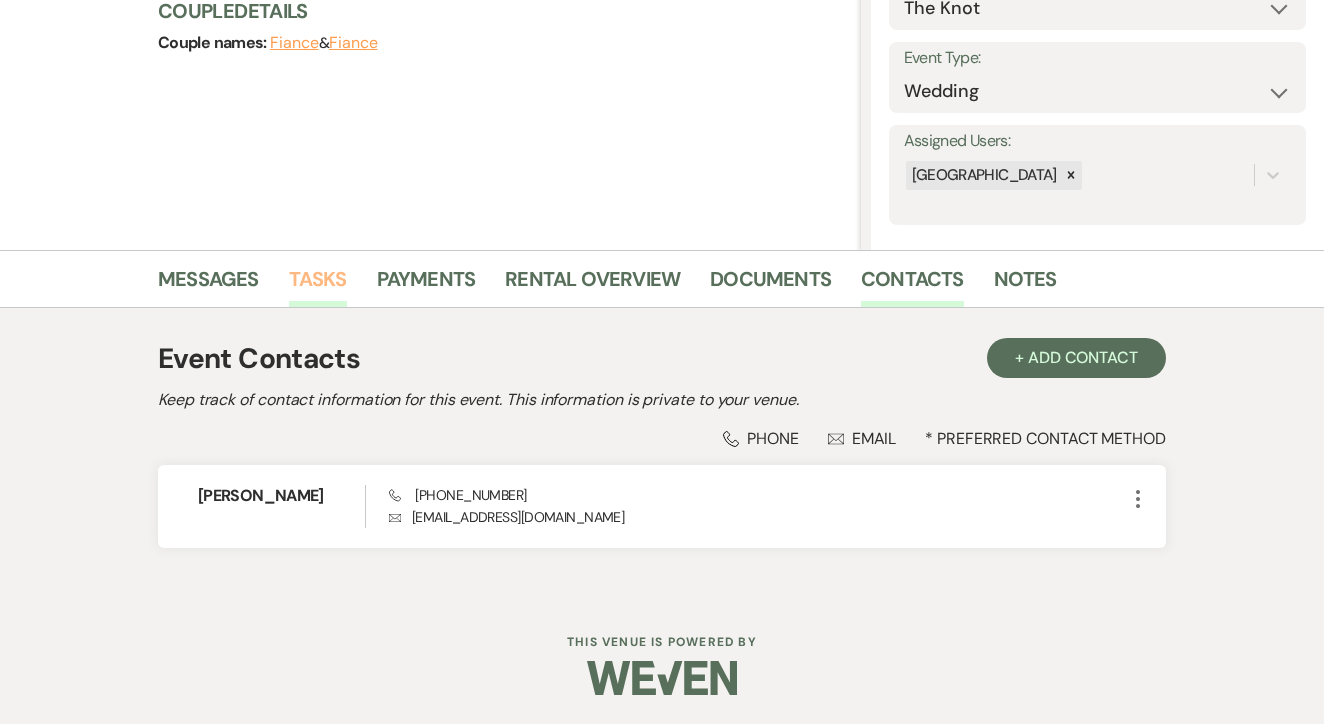 click on "Tasks" at bounding box center (318, 285) 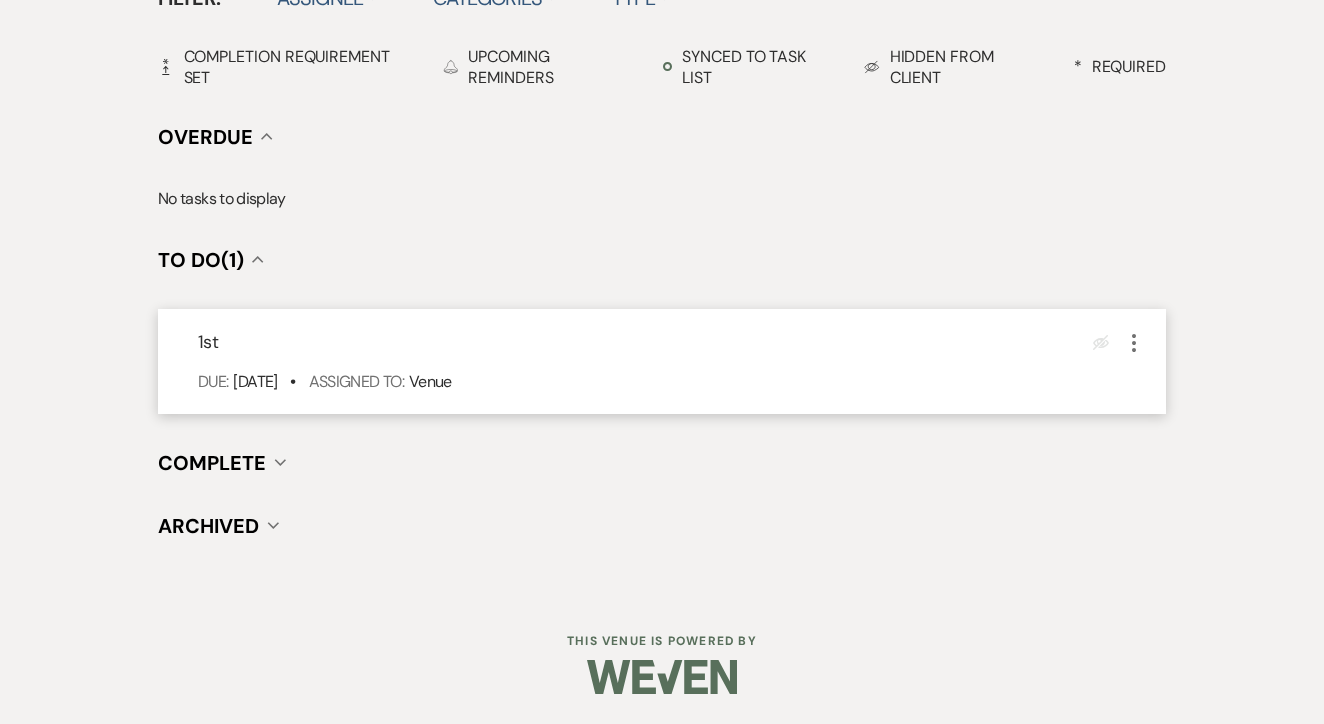 scroll, scrollTop: 696, scrollLeft: 0, axis: vertical 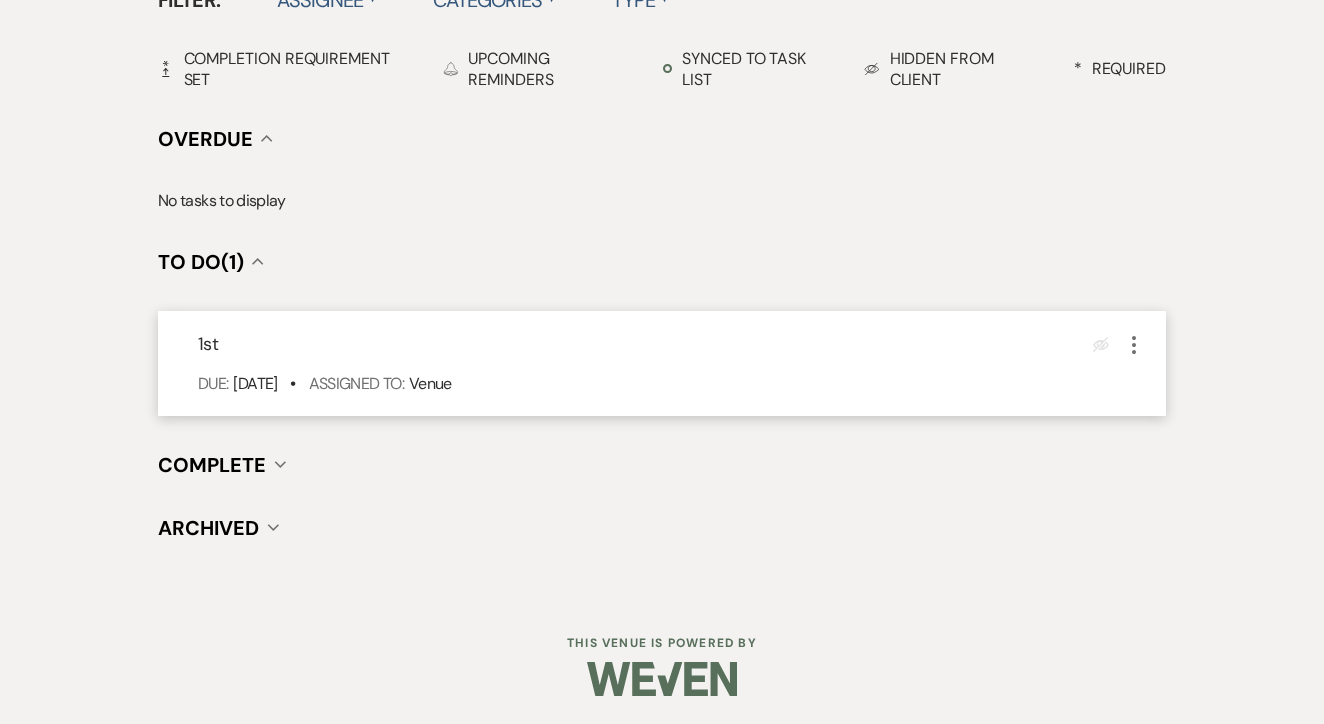 click on "1st Eye Blocked More Due:  [DATE] • Assigned To:  Venue" at bounding box center [662, 363] 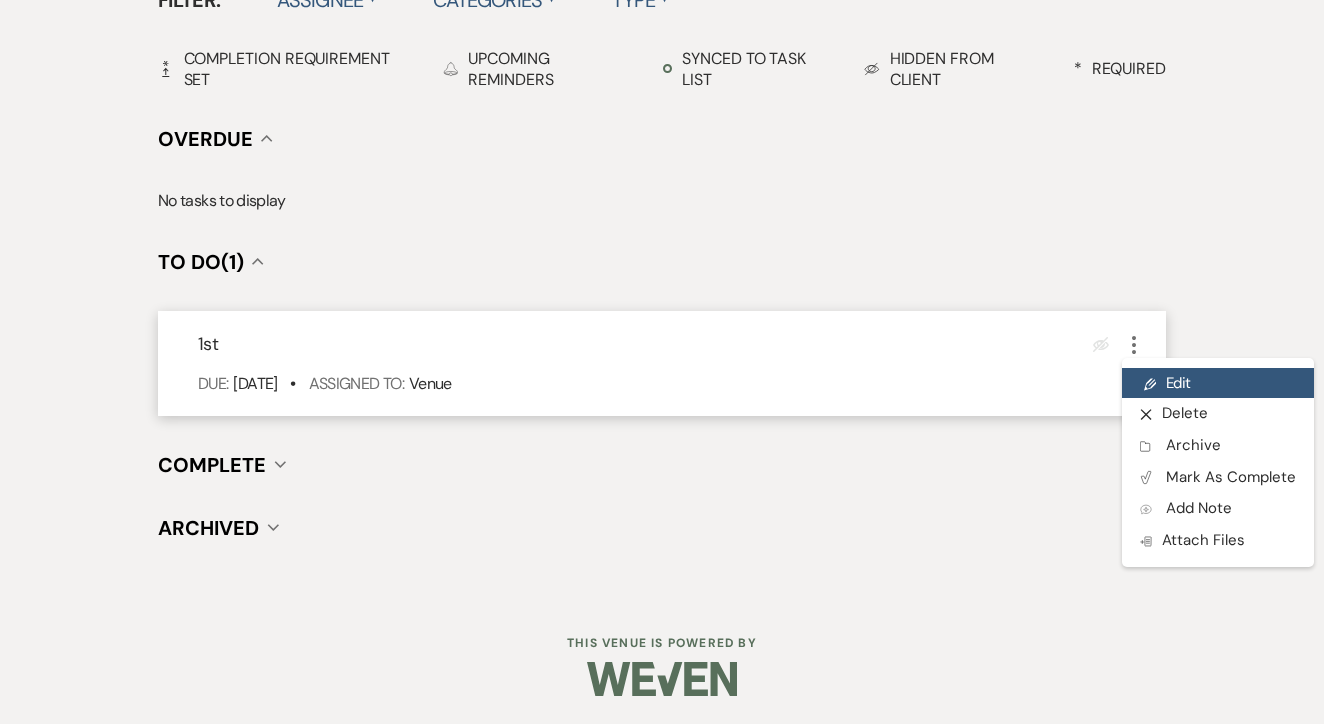 click on "Pencil  Edit" at bounding box center (1218, 383) 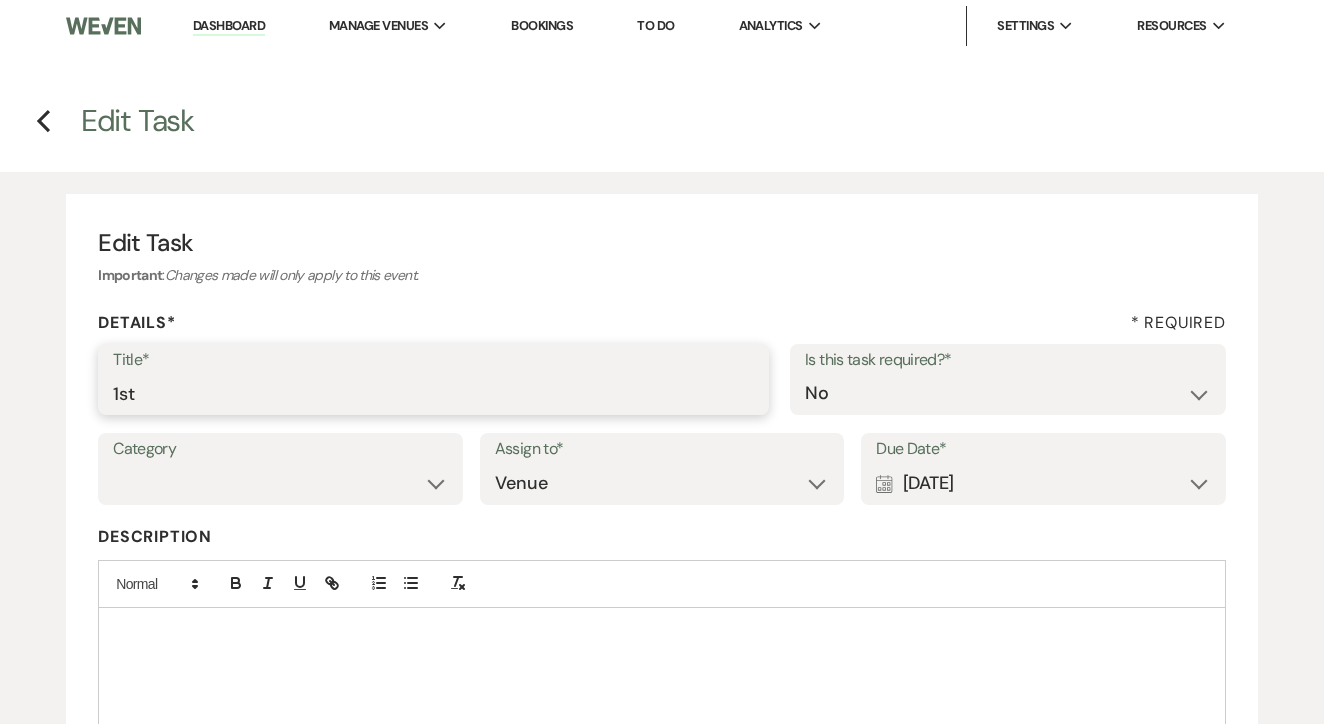 click on "1st" at bounding box center [433, 393] 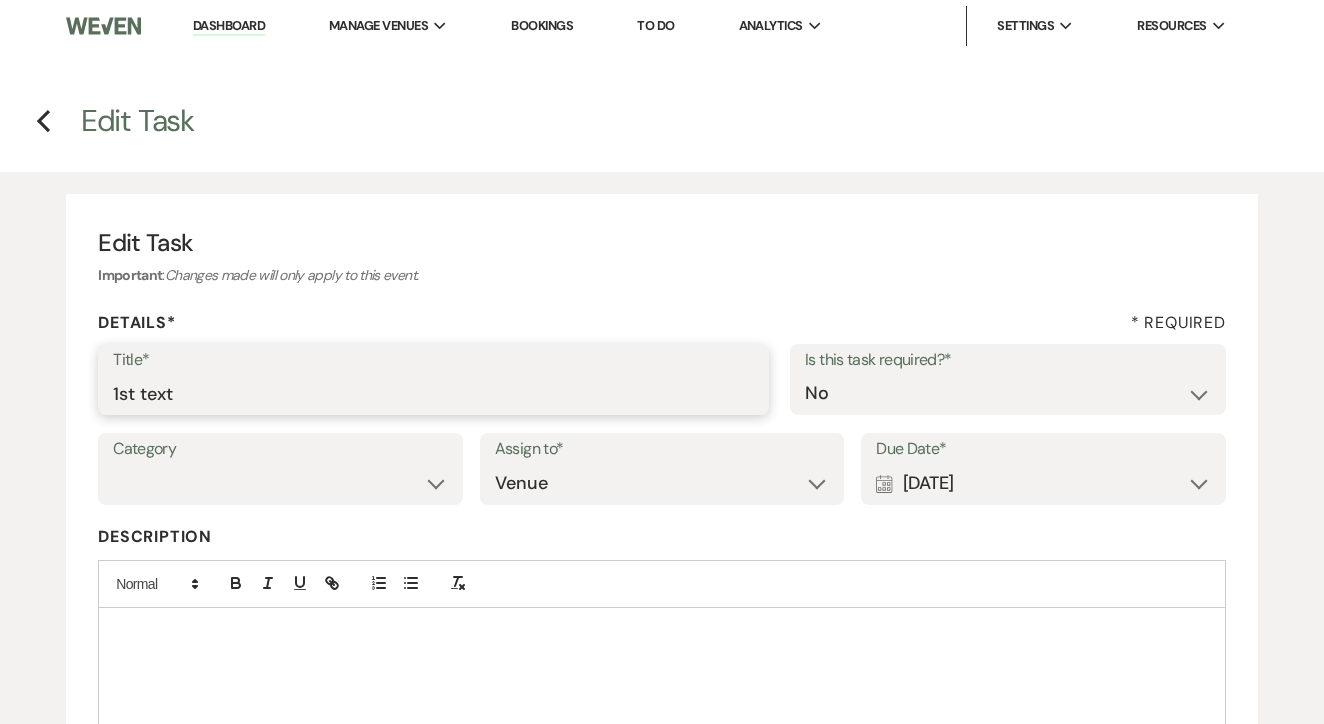 type on "1st text" 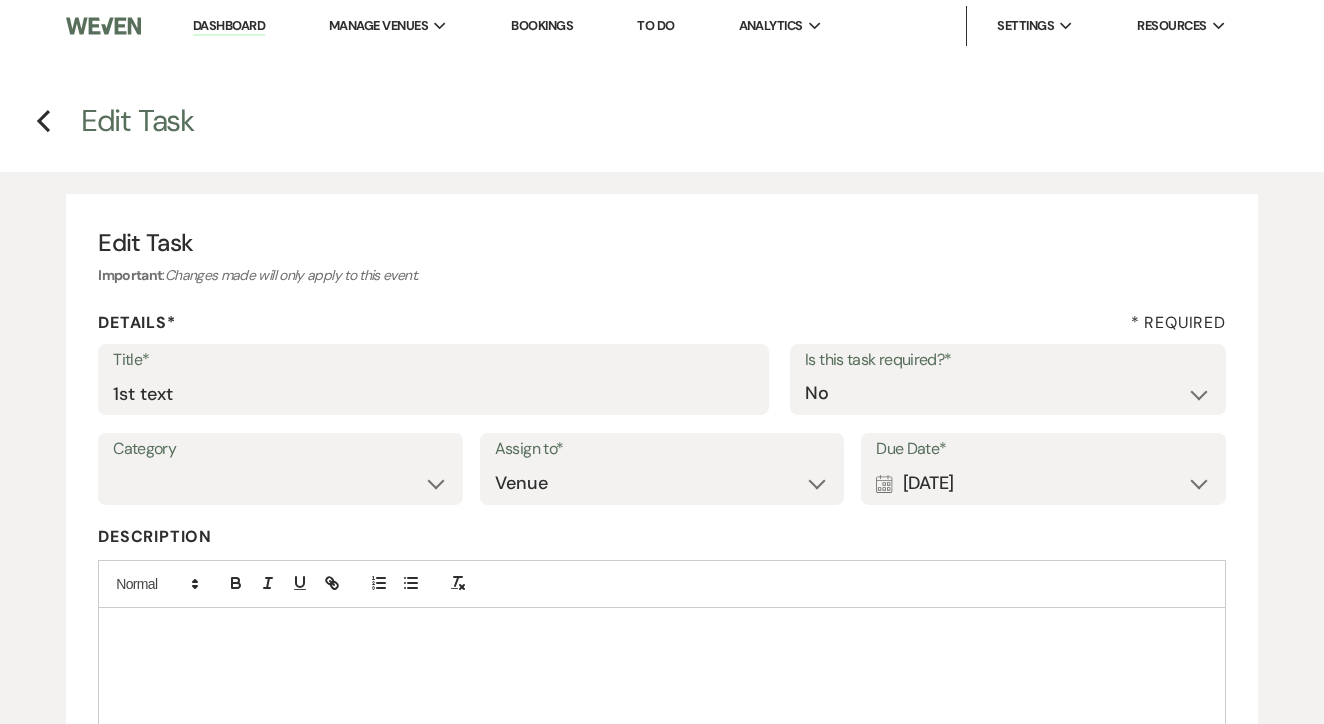 click on "Calendar [DATE] Expand" at bounding box center [1043, 483] 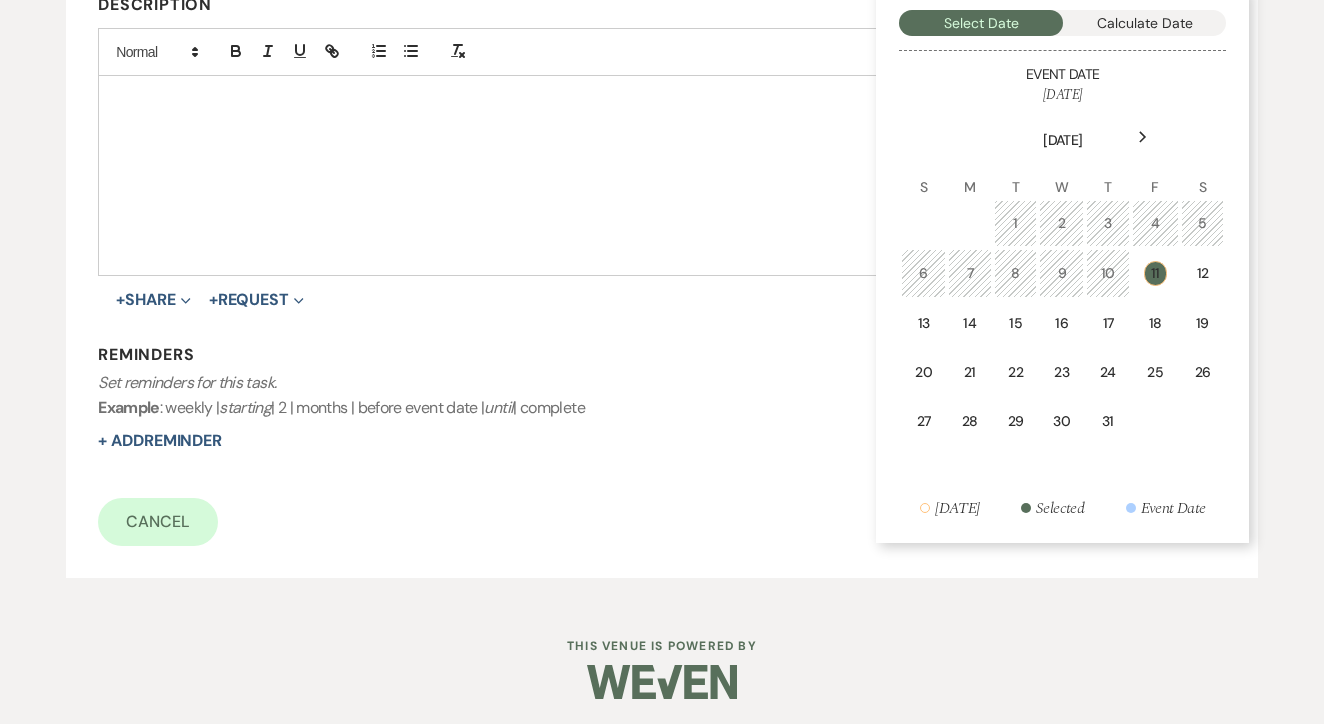 scroll, scrollTop: 530, scrollLeft: 0, axis: vertical 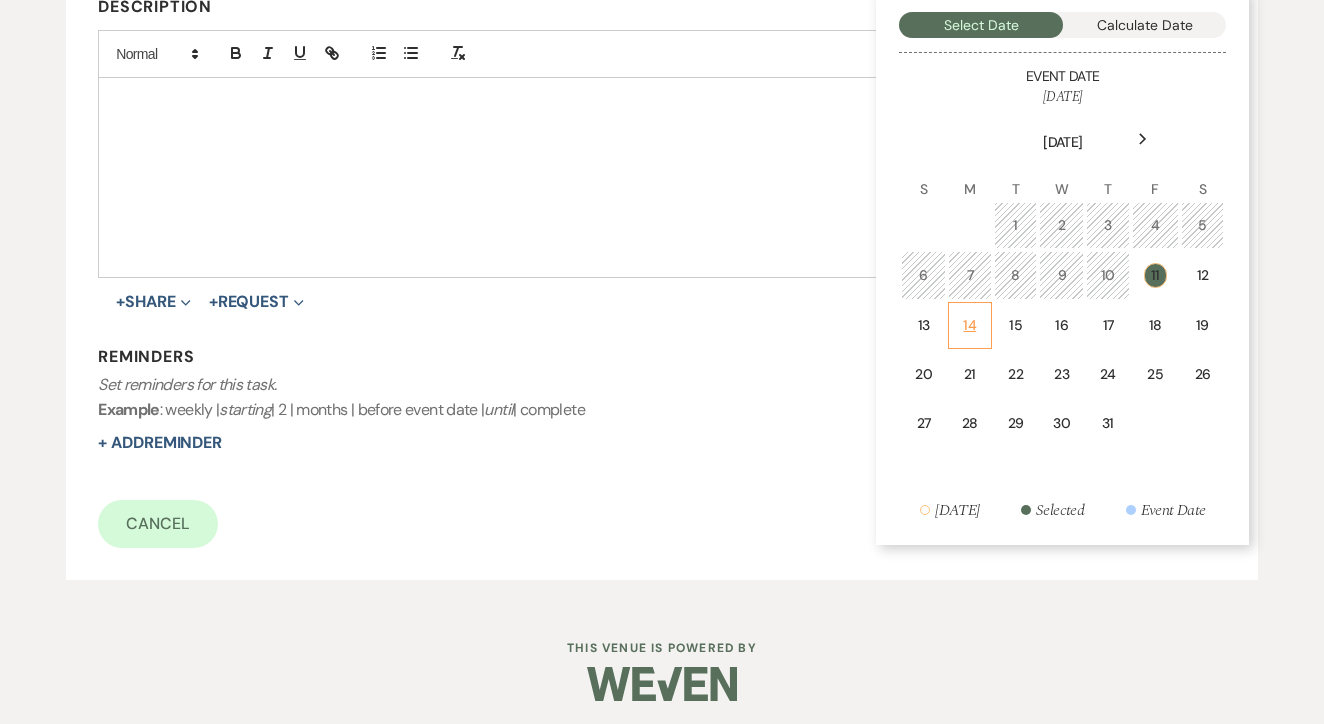 click on "14" at bounding box center (970, 325) 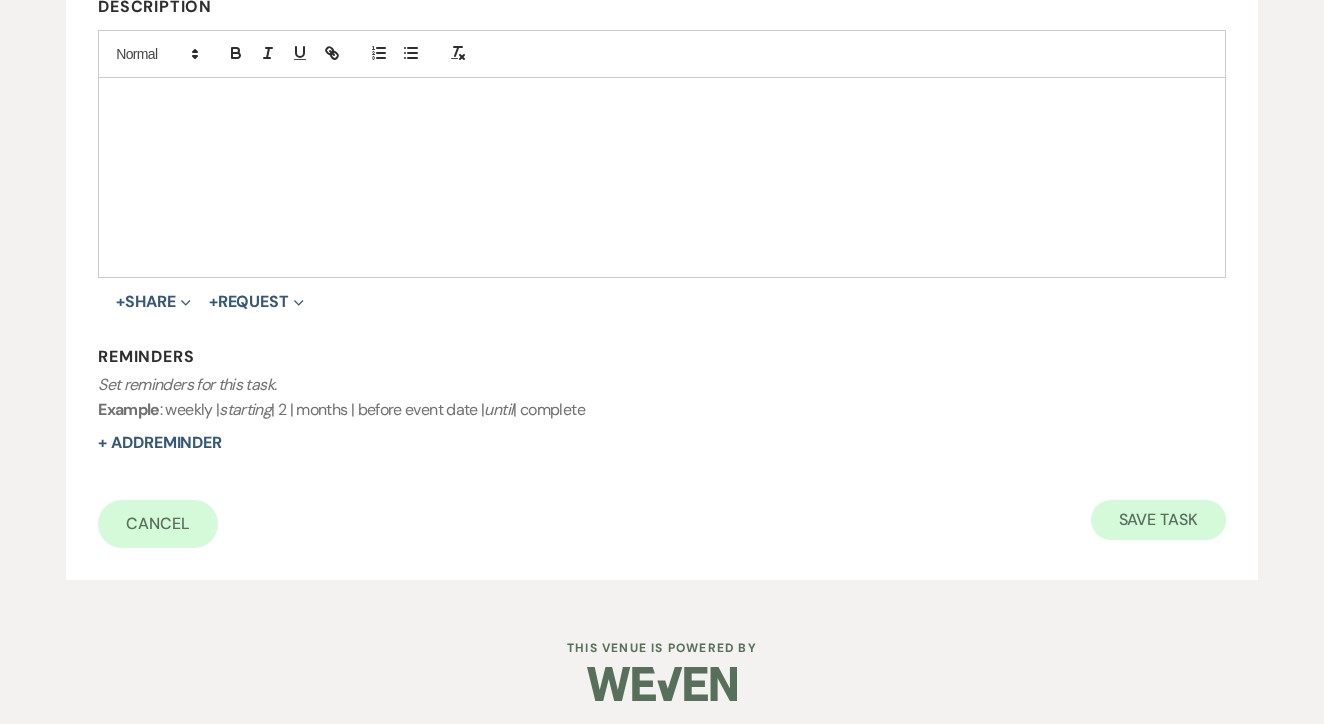 click on "Save Task" at bounding box center (1158, 520) 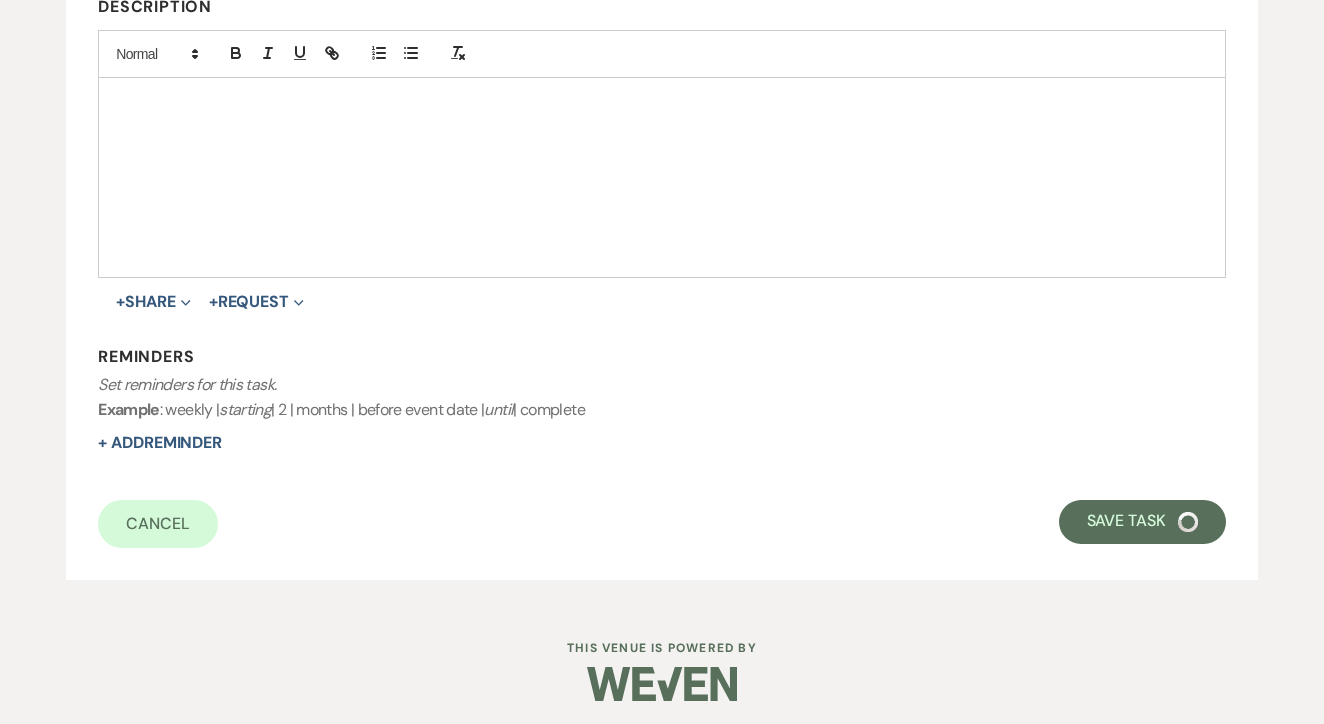 select on "2" 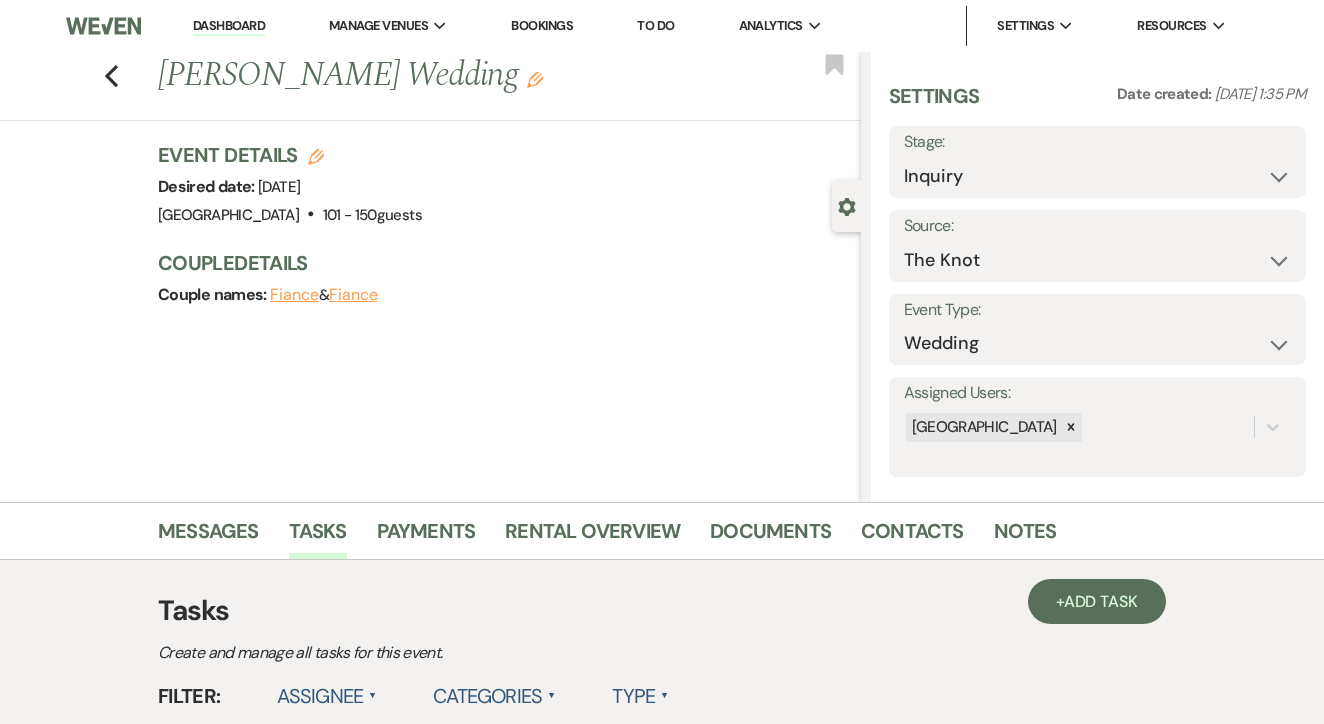 scroll, scrollTop: 0, scrollLeft: 0, axis: both 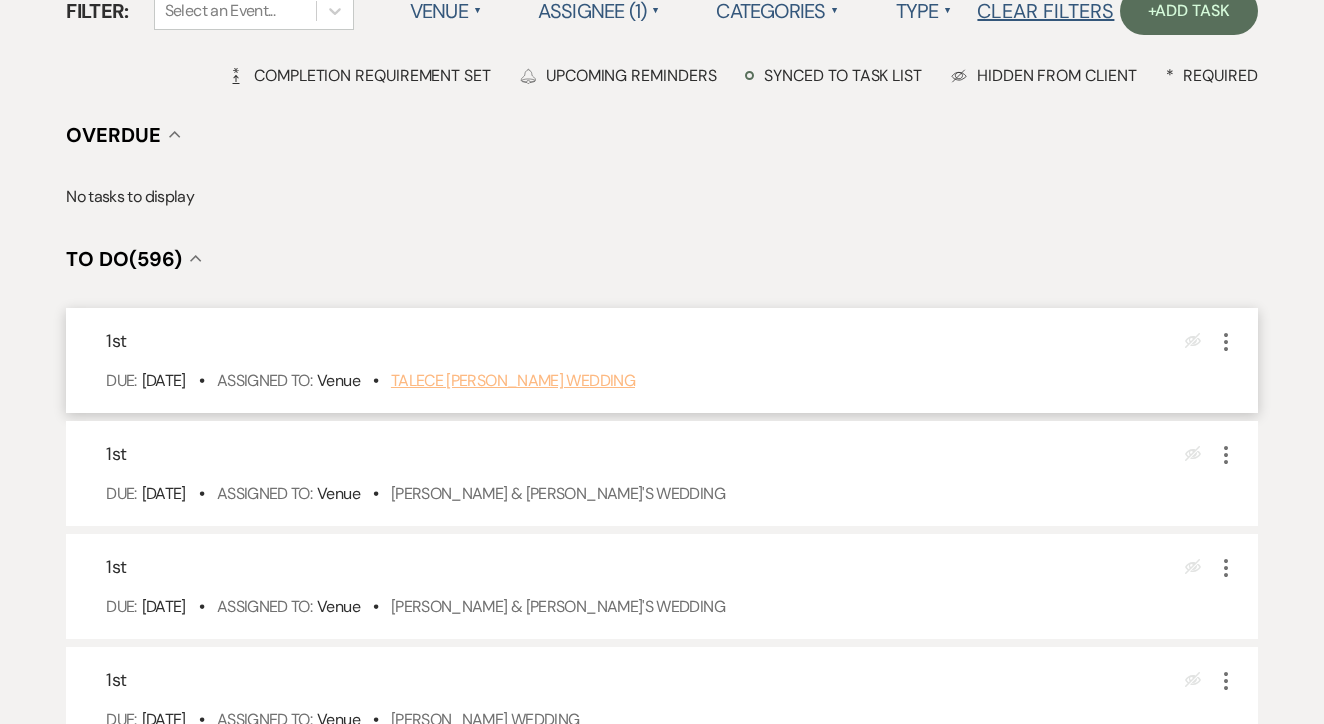 click on "TALECE [PERSON_NAME] Wedding" at bounding box center [513, 380] 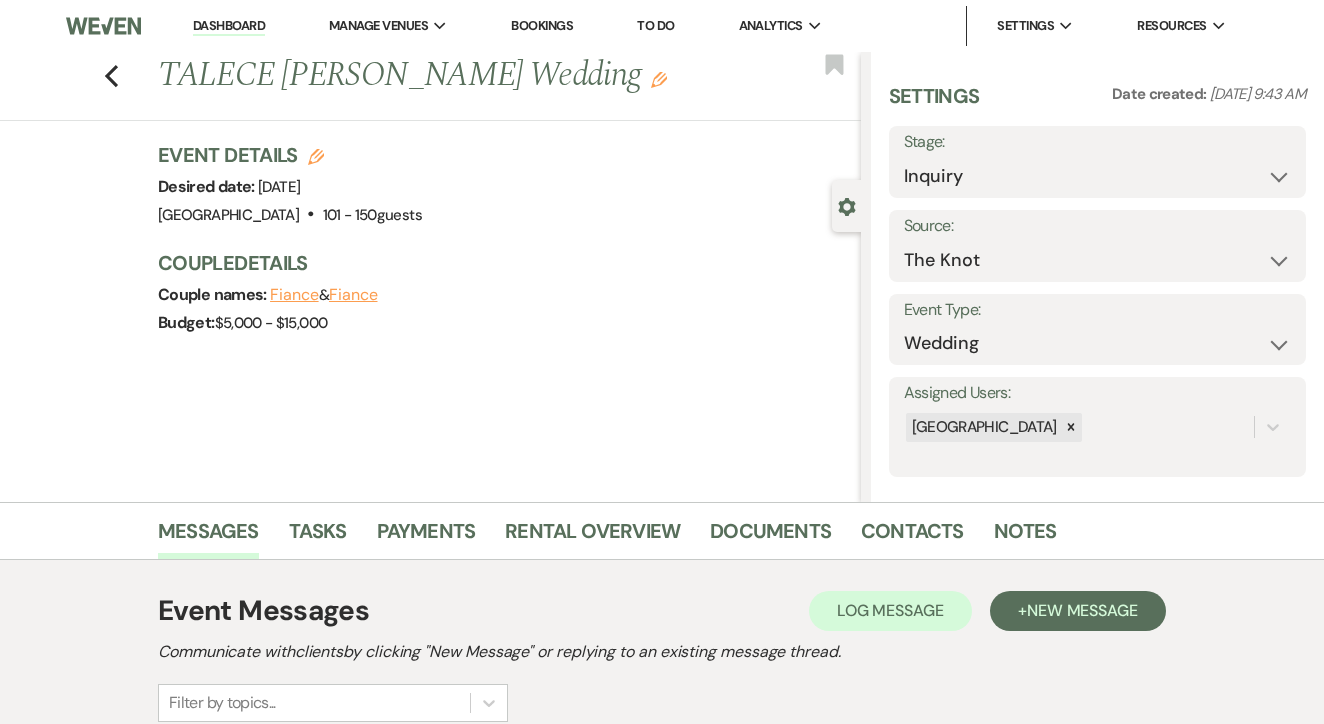 scroll, scrollTop: 0, scrollLeft: 0, axis: both 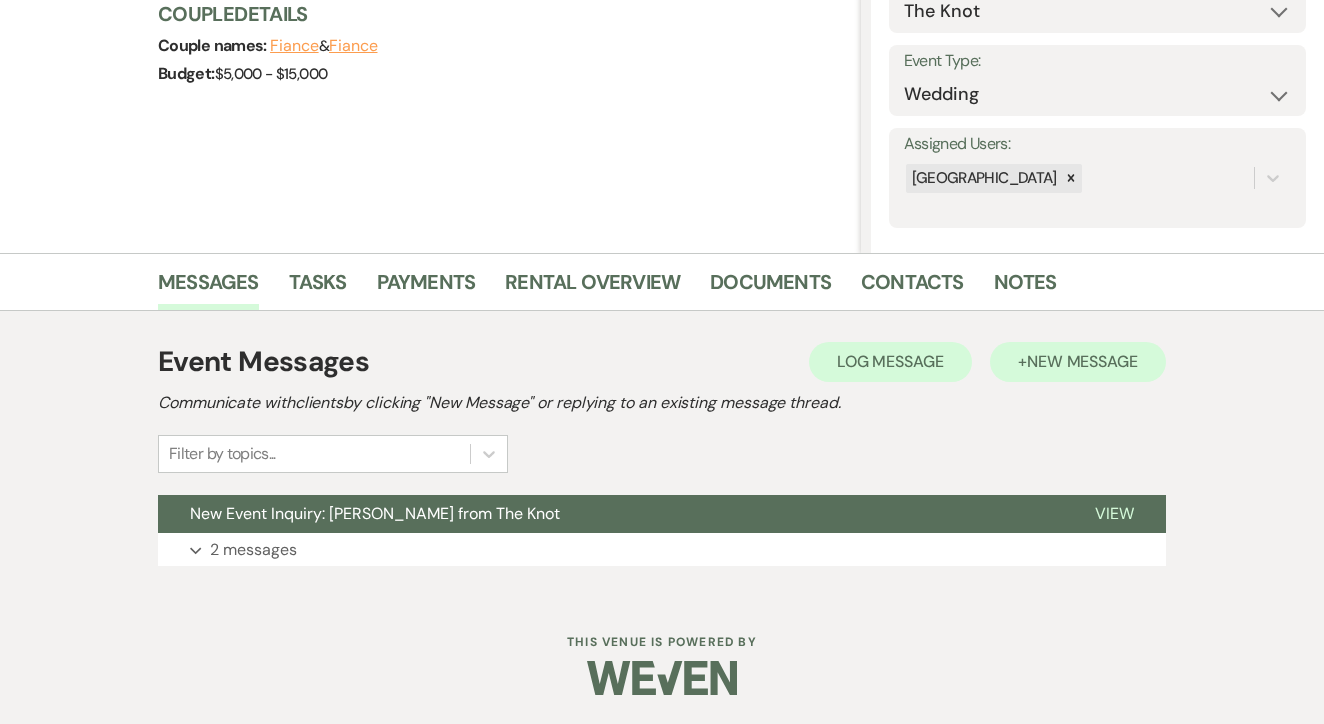 click on "New Message" at bounding box center (1082, 361) 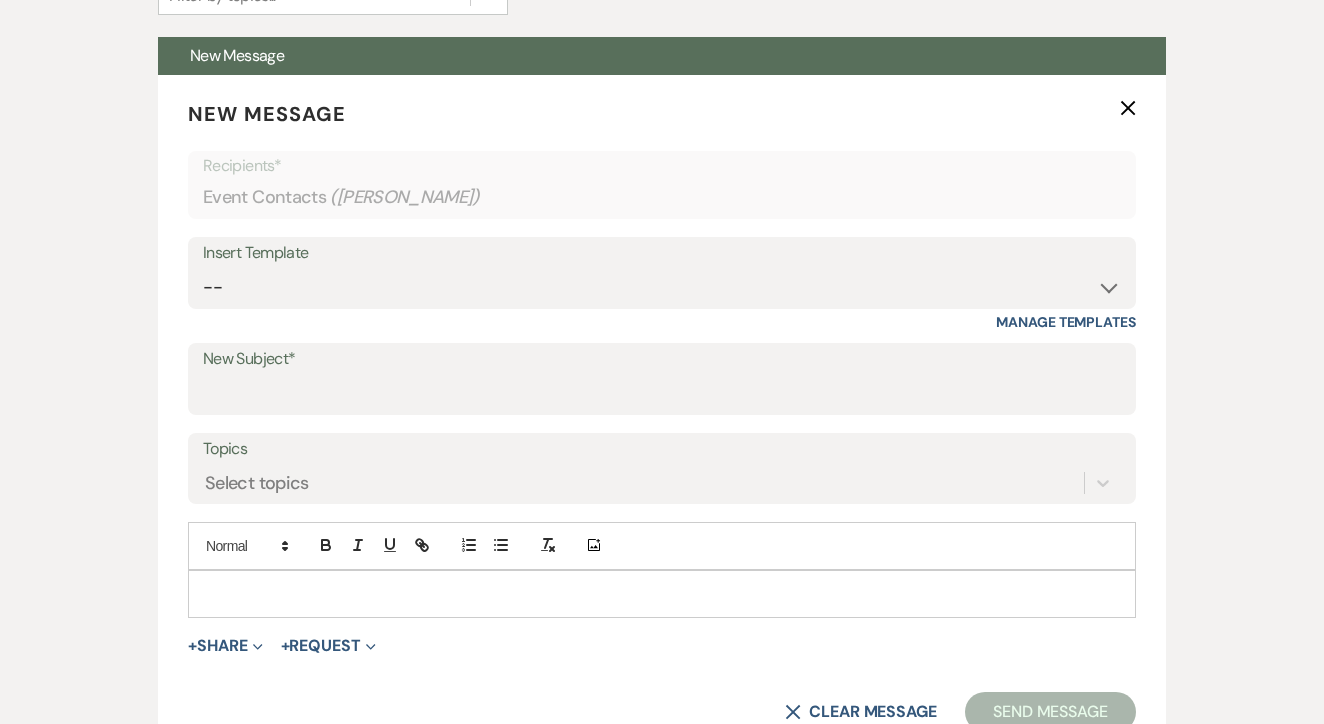 scroll, scrollTop: 715, scrollLeft: 0, axis: vertical 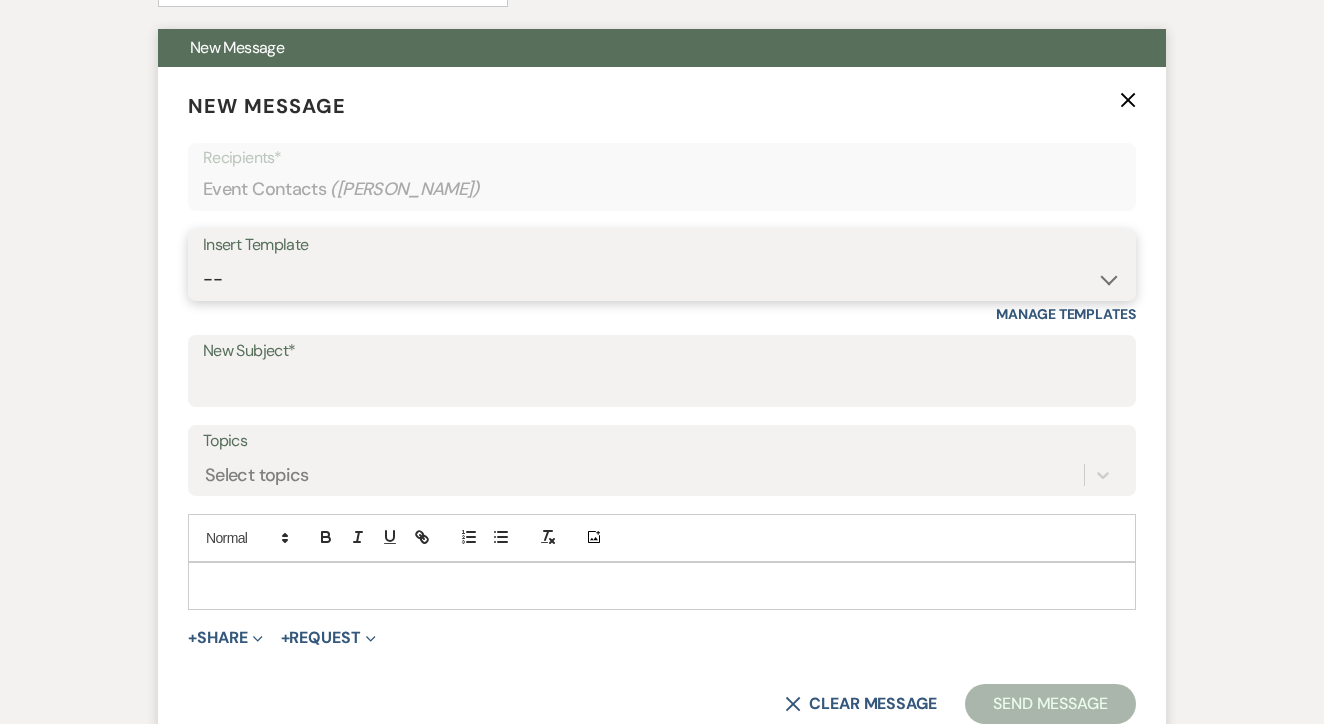 click on "-- Lead: Automated Intro Email (Wedding) Lead: 1st Follow Up Email Images Lead: TEXT (1st) Lead: 2nd Follow Up Email Lead: Booking Proposal (Post-Tour) Booked: Weven Planning Portal Introduction (AI) Lead: TEXT (Intro) Lead: Phone Consult Follow-up Lead: Hired Someone Else Lead: Confirm Tour Lead: Confirm Tour (TEXT) Booked: Insta Post Info Lead: 3rd Follow Up Email Booked: Damage Deposit Deduction Lead: Post Tour F/u (no proposal) Lead: Tour No-Show Booked: Day After Wedding Booked: Mailing Address Lead: Cancelled Tour Lead: TEXT (2nd) Lead: 4th Follow Up Email Lead: Booking Deposit Type (ACH or Card) Booked: Vendor Information Needed Booked: Review Request Lead: ACH Instructions Vendor: Photo Request Vendor: Video Request Booked: 6 Month Planning Meeting Booked: 6 Week Final Consult Open House Invite Booked: Late Payment Booked: Weven Planning Portal Introduction" at bounding box center [662, 279] 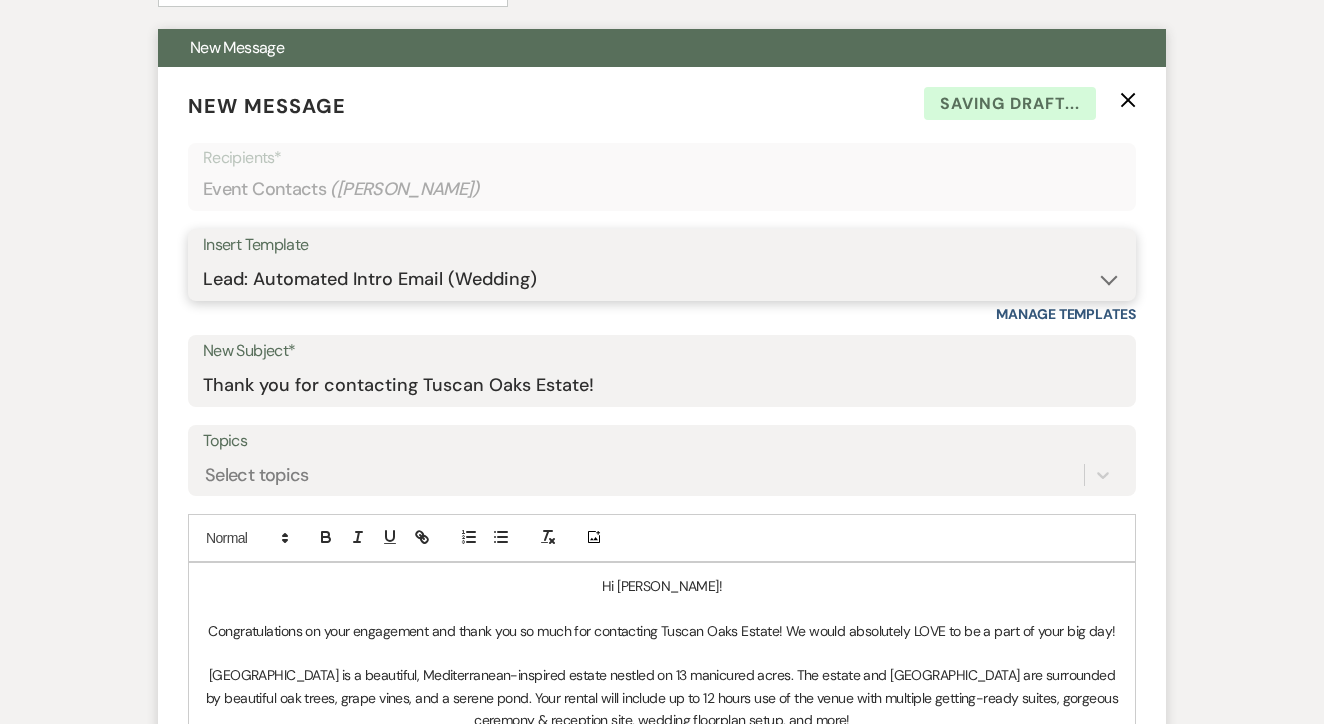 type on "Thank you for contacting Tuscan Oaks Estate!" 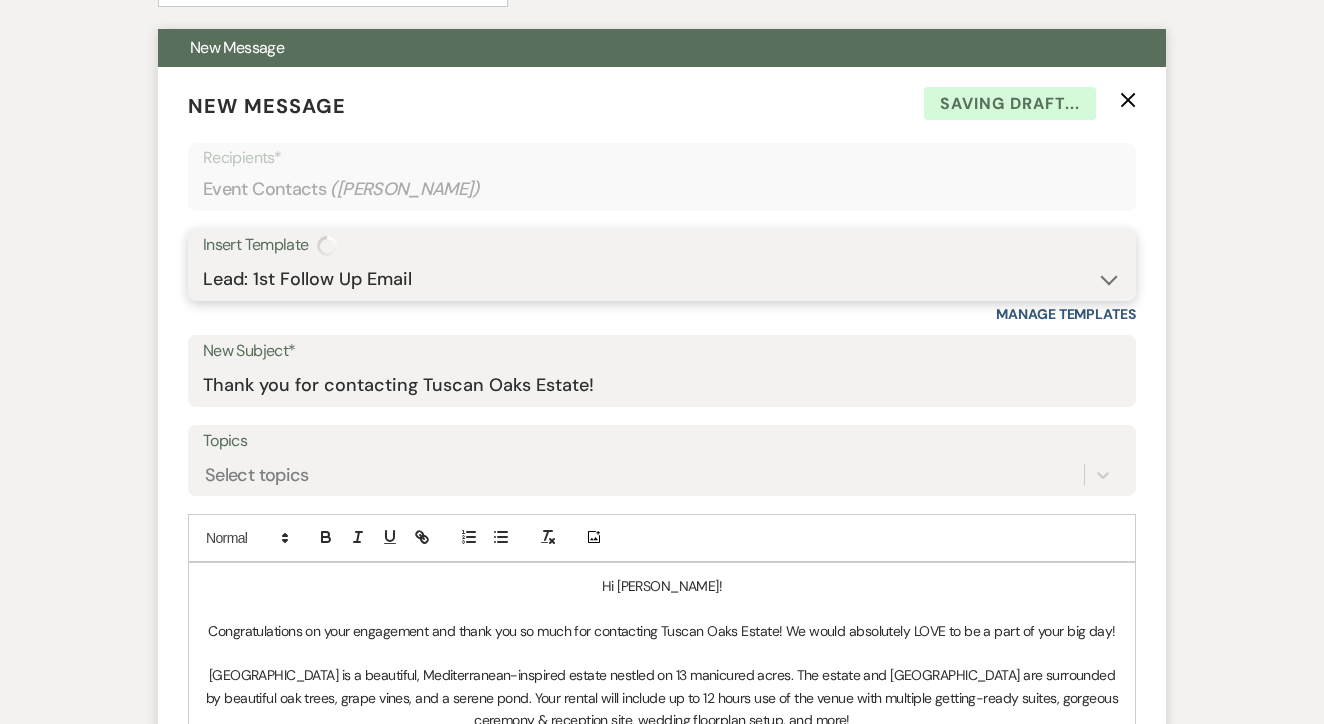 type on "Let's Tour!" 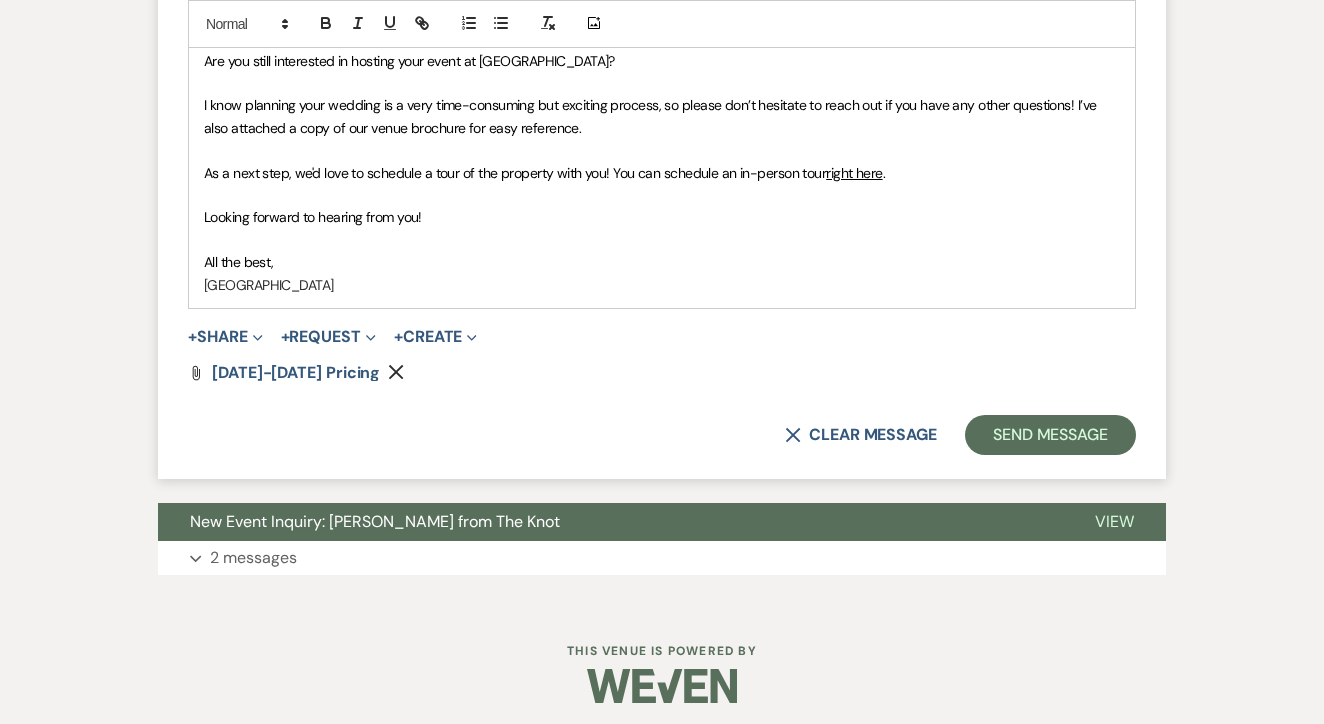 scroll, scrollTop: 1284, scrollLeft: 0, axis: vertical 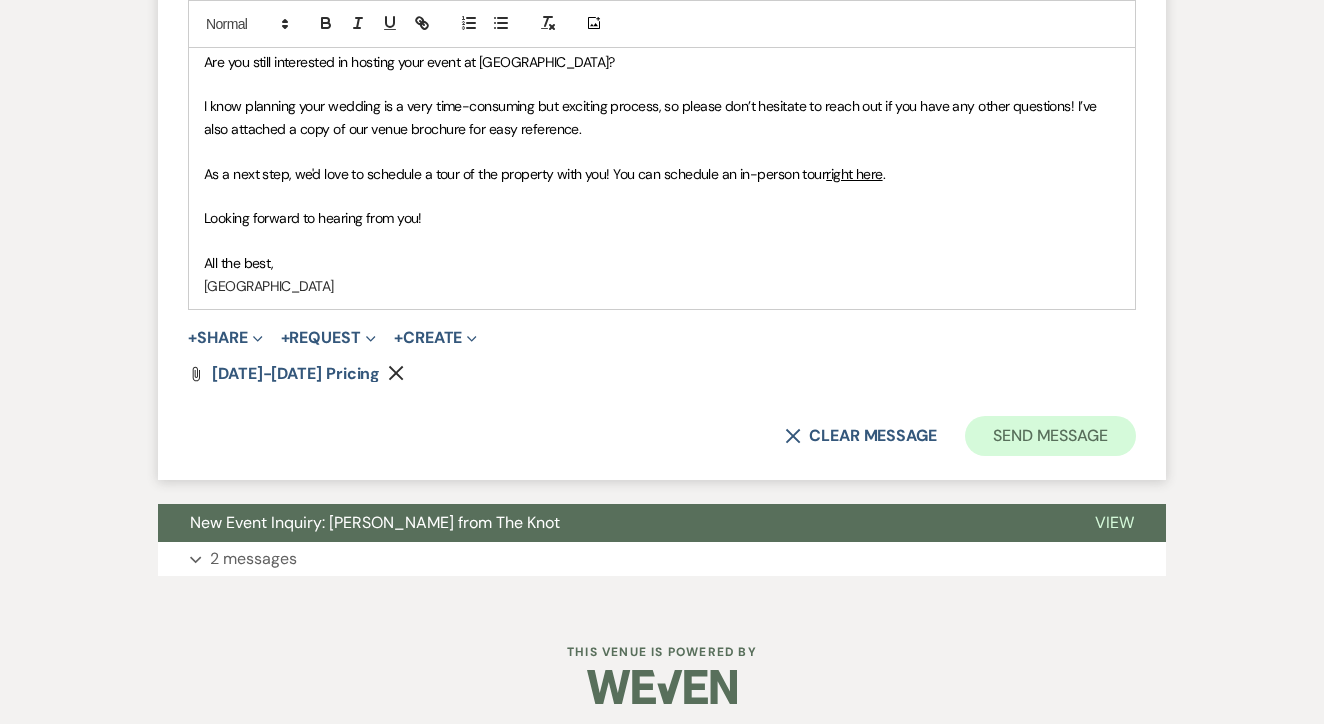click on "Send Message" at bounding box center (1050, 436) 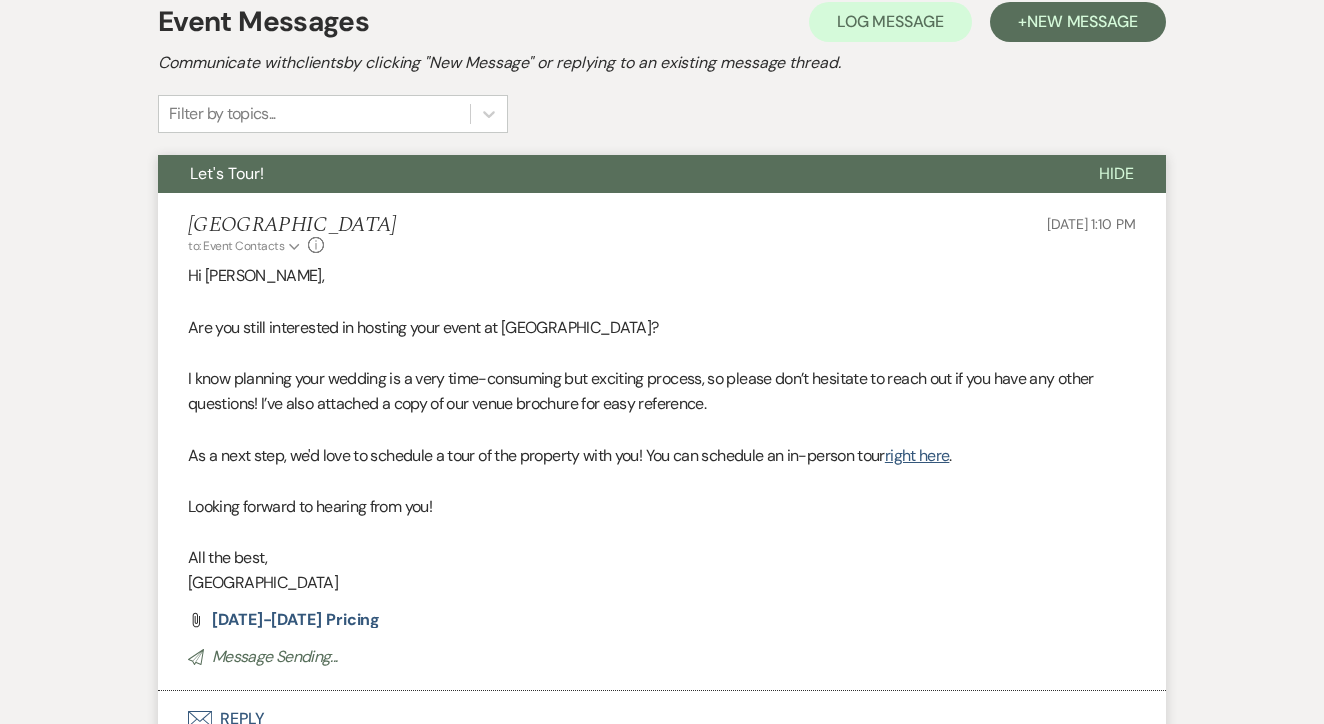 scroll, scrollTop: 532, scrollLeft: 1, axis: both 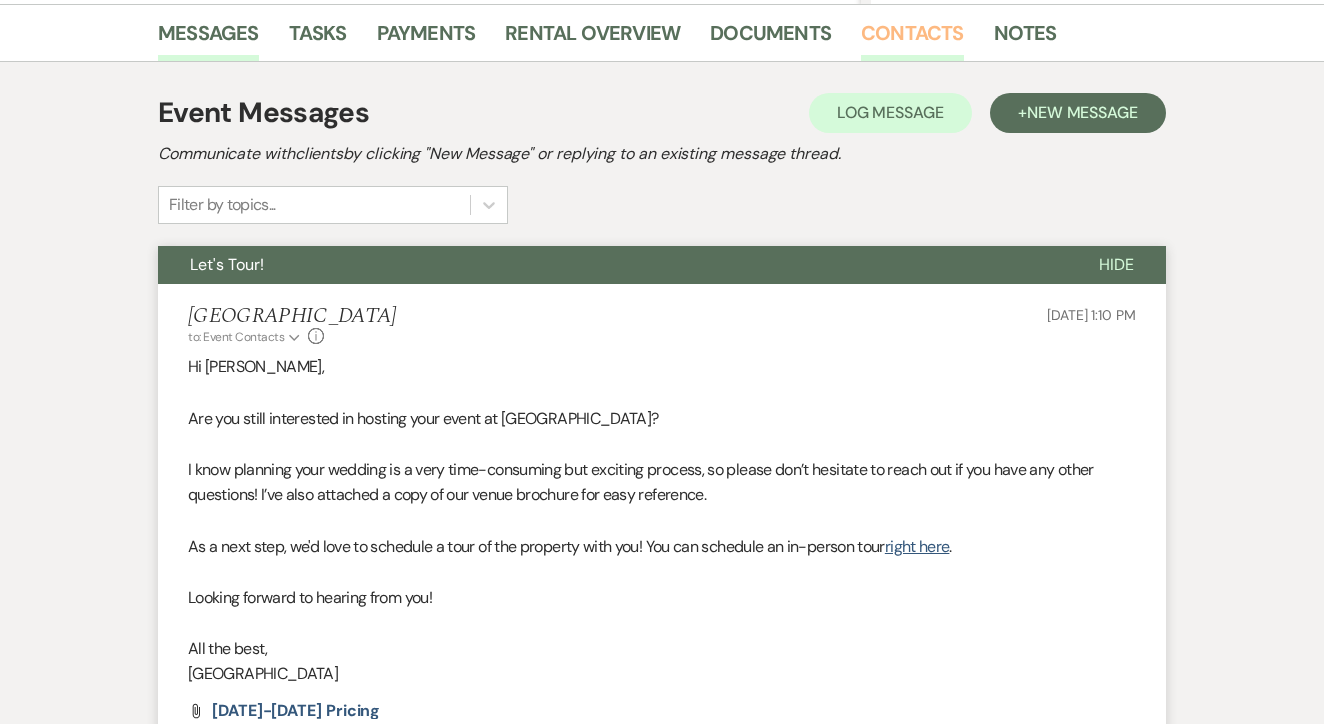 click on "Contacts" at bounding box center (912, 39) 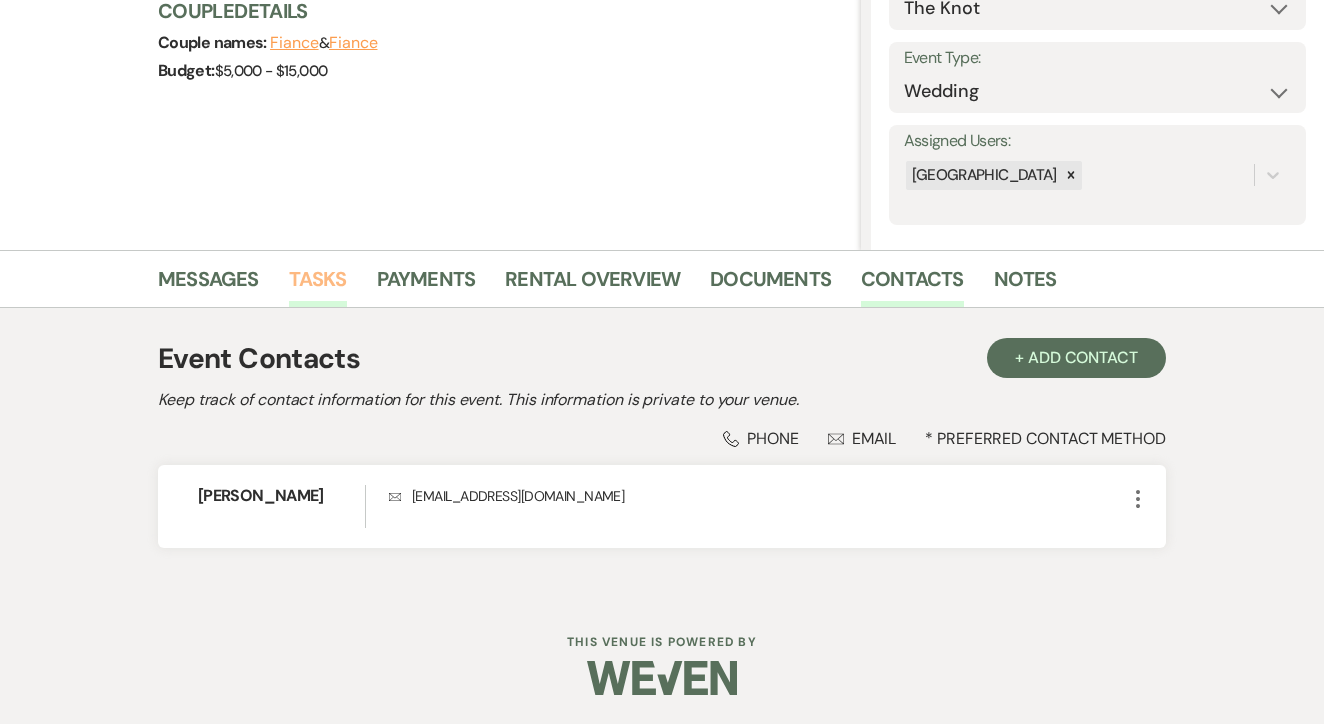 click on "Tasks" at bounding box center (318, 285) 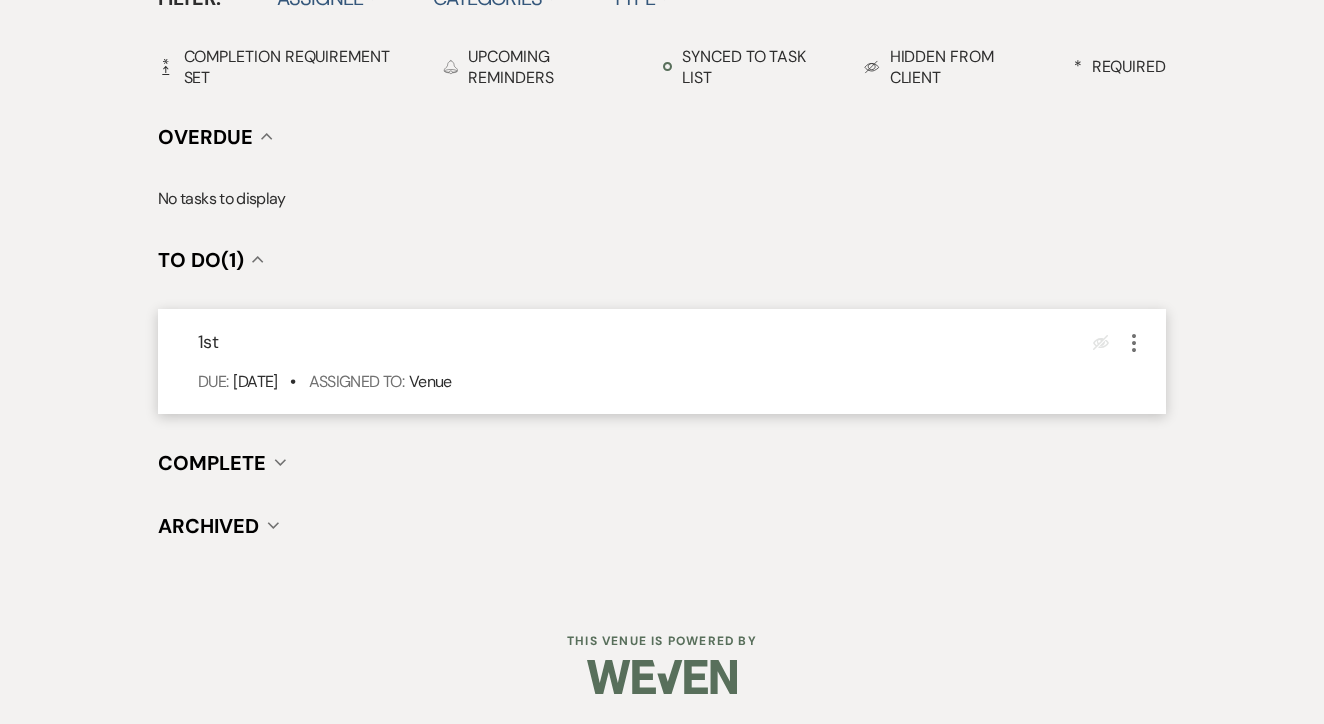scroll, scrollTop: 696, scrollLeft: 0, axis: vertical 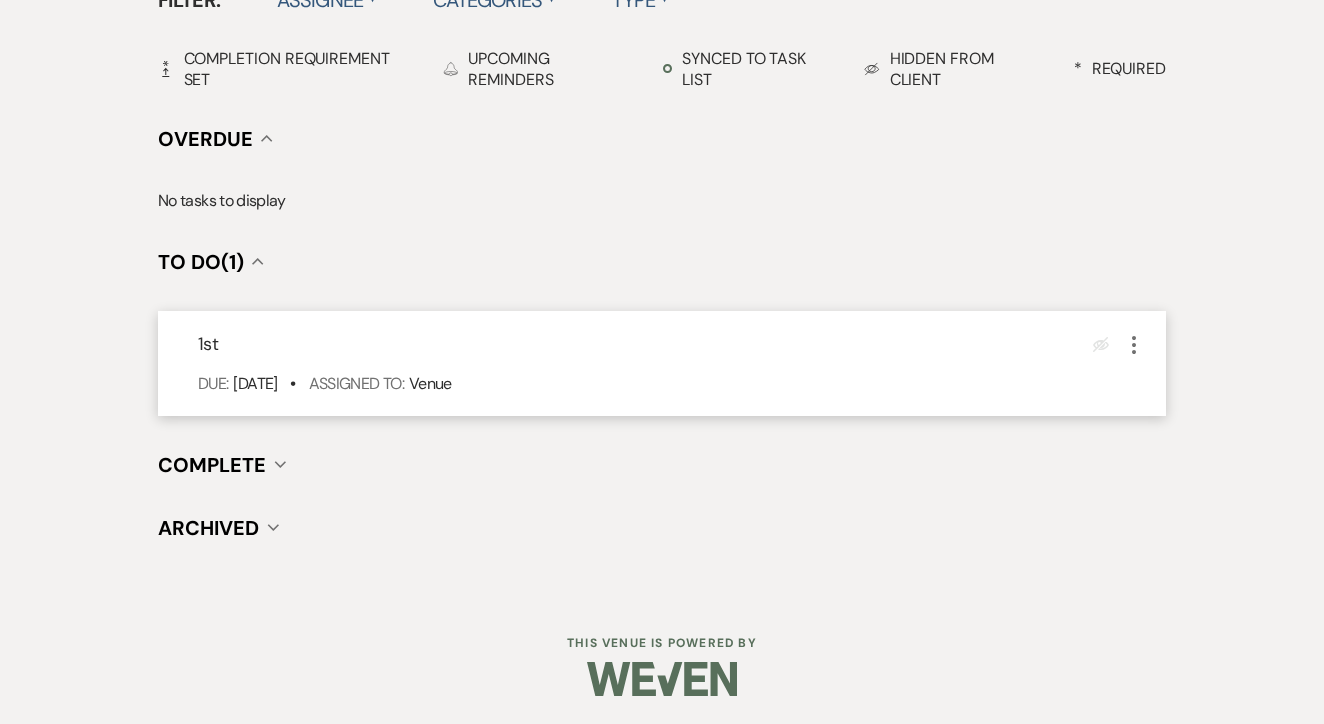 click on "More" 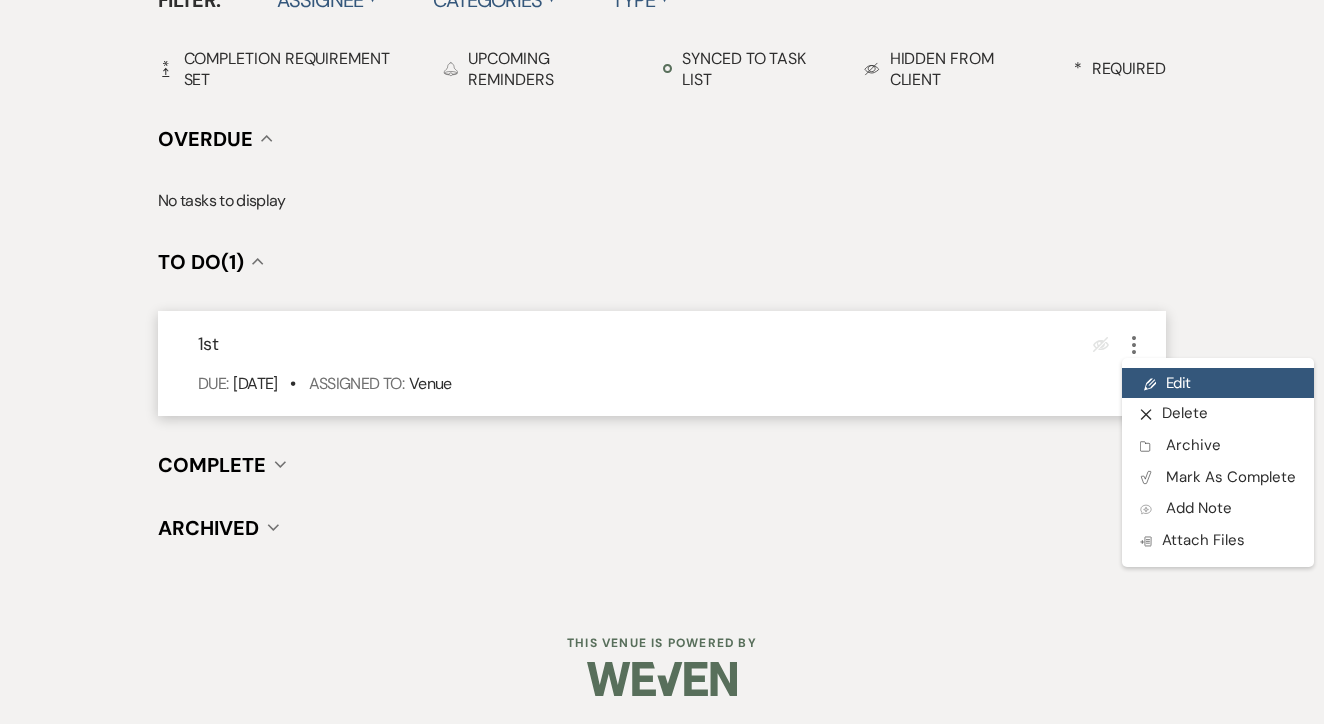 click on "Pencil  Edit" at bounding box center (1218, 383) 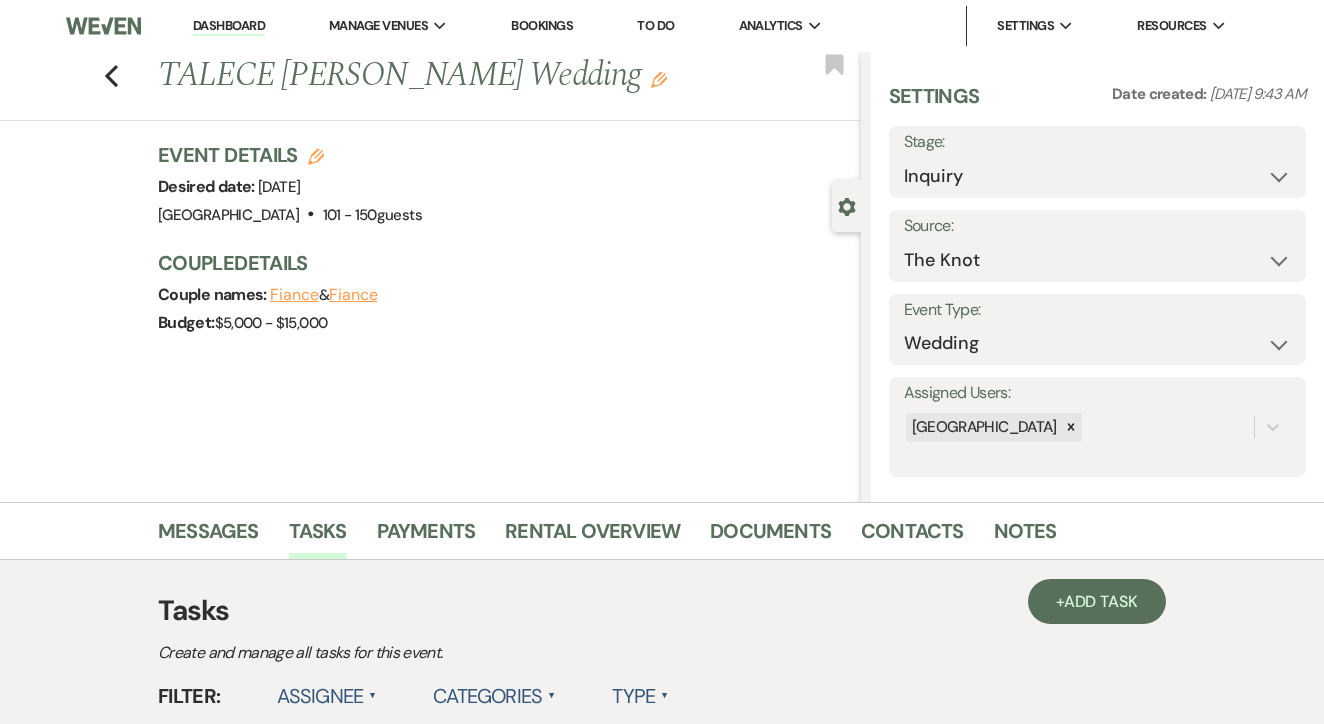 select on "false" 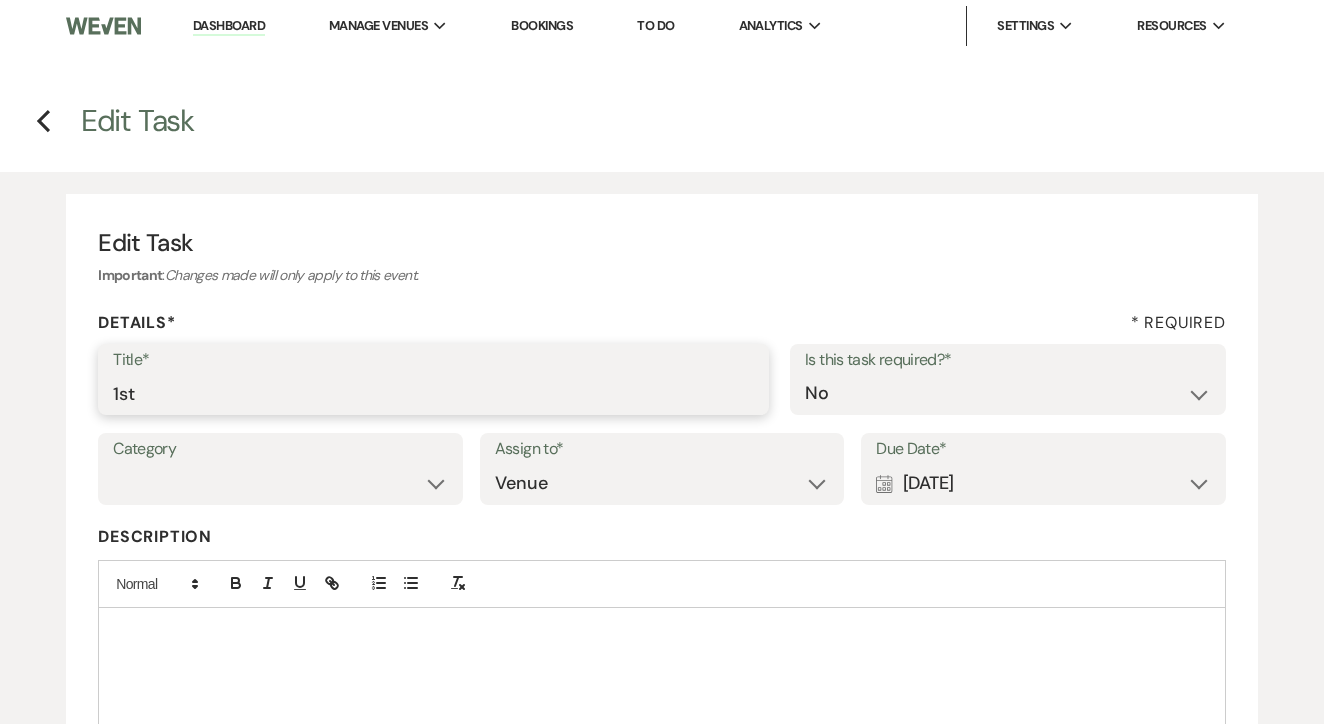 click on "1st" at bounding box center (433, 393) 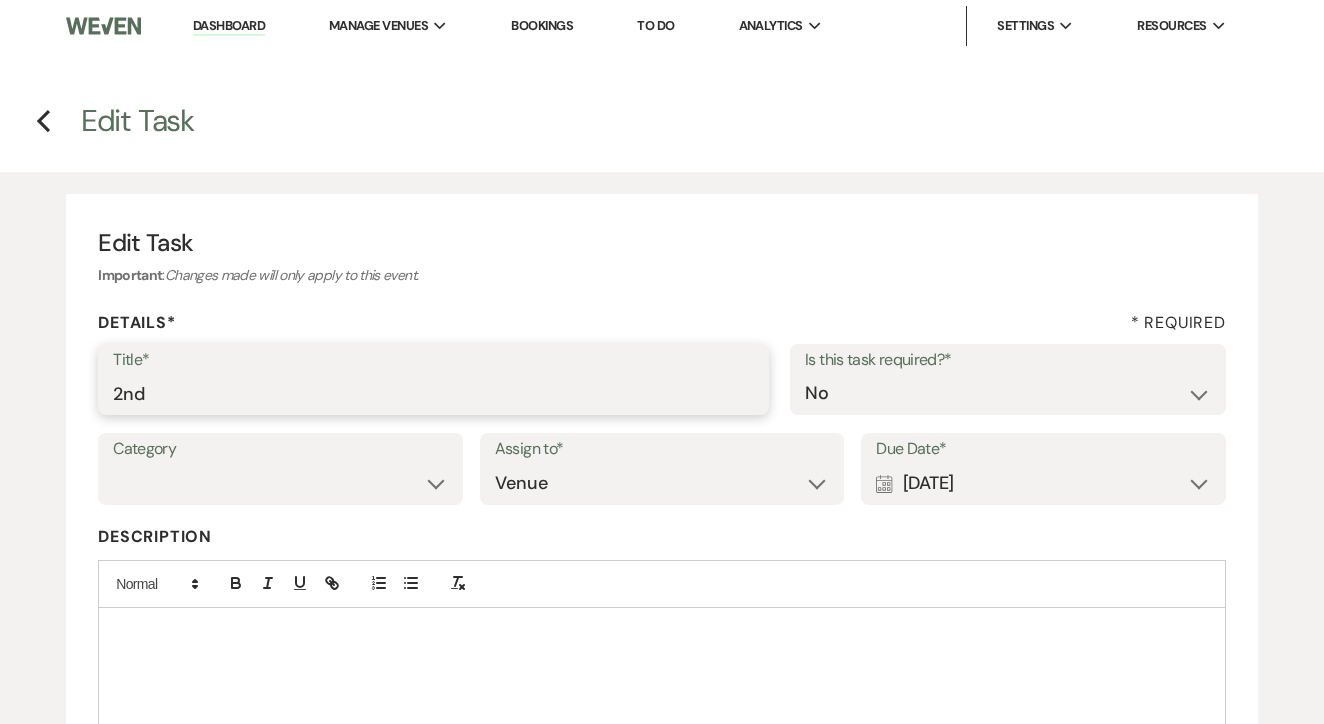 type on "2nd" 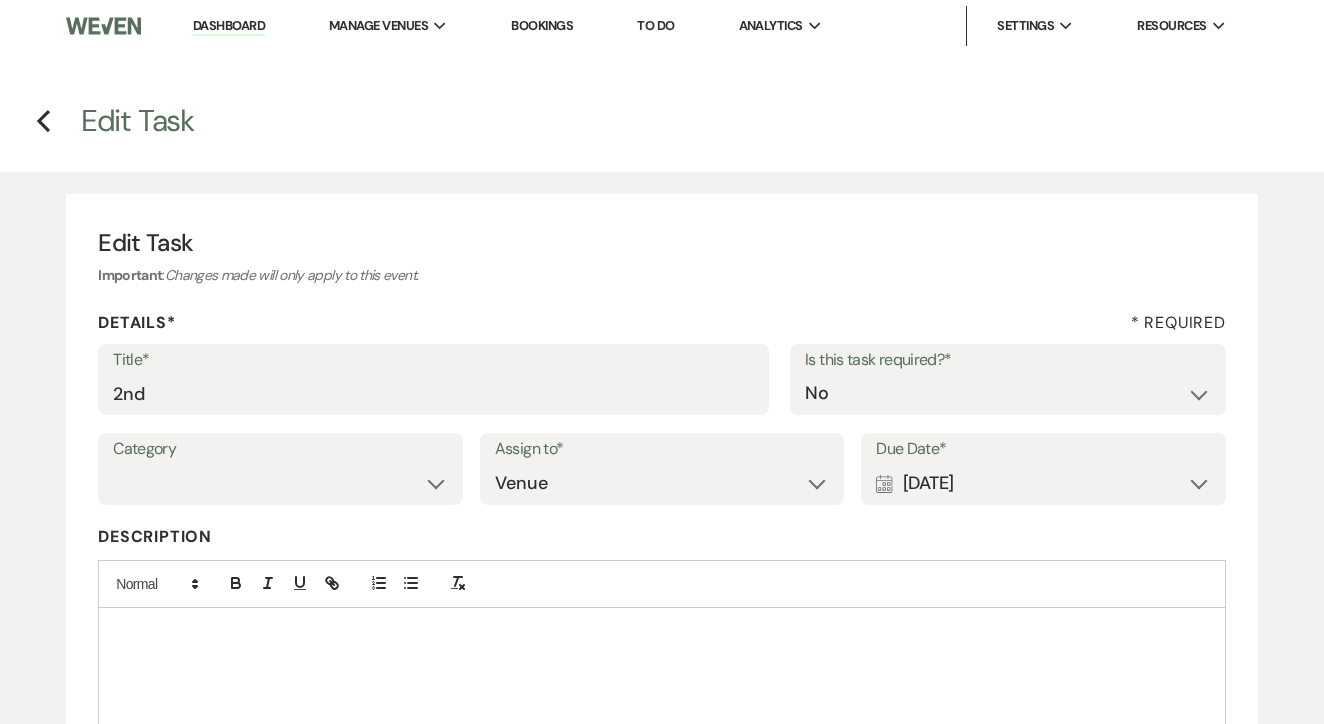 click on "Calendar [DATE] Expand" at bounding box center [1043, 483] 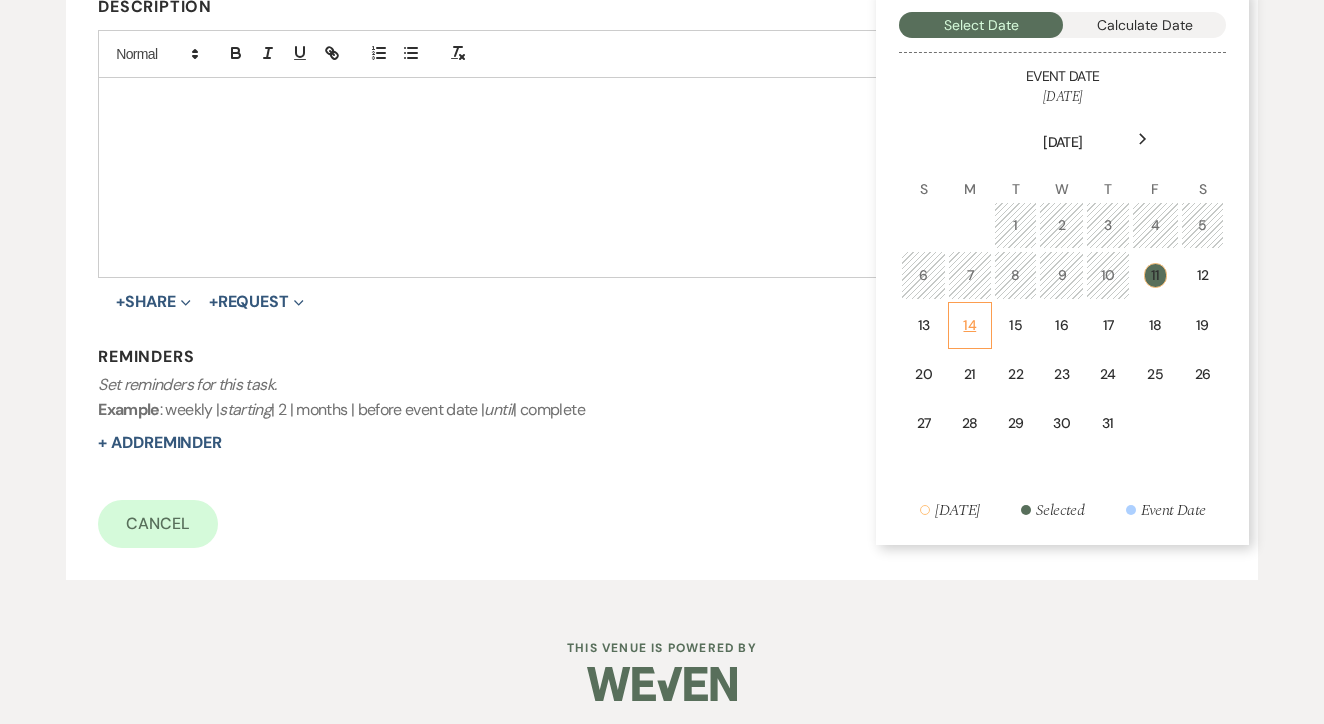 click on "14" at bounding box center (970, 325) 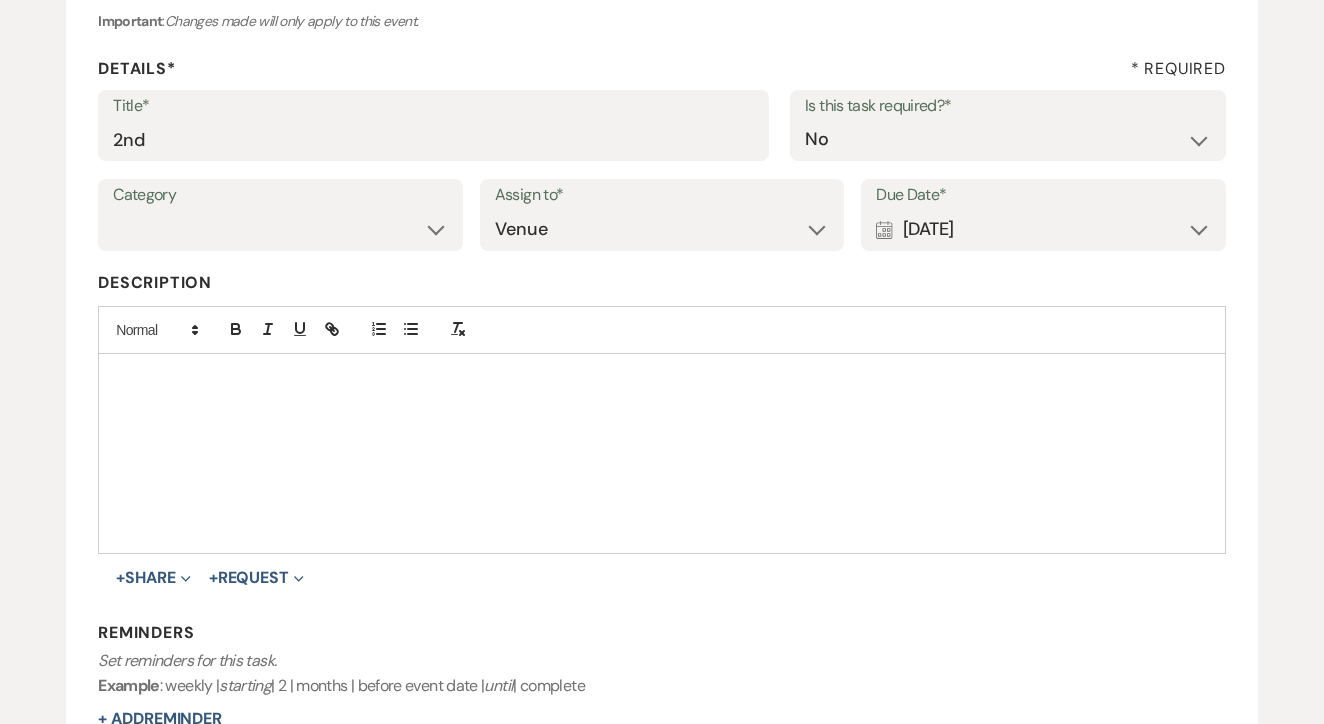 scroll, scrollTop: 210, scrollLeft: 0, axis: vertical 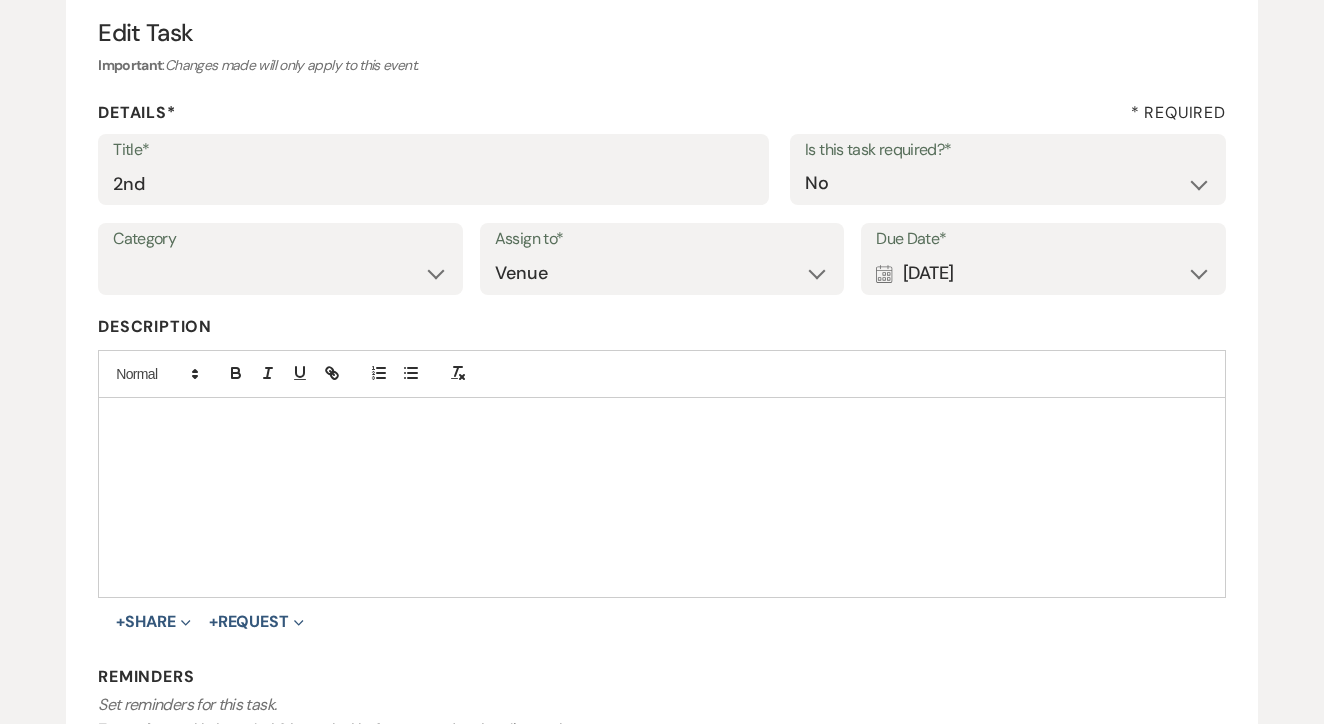 click on "Calendar Jul 14, 2025 Expand" at bounding box center [1043, 273] 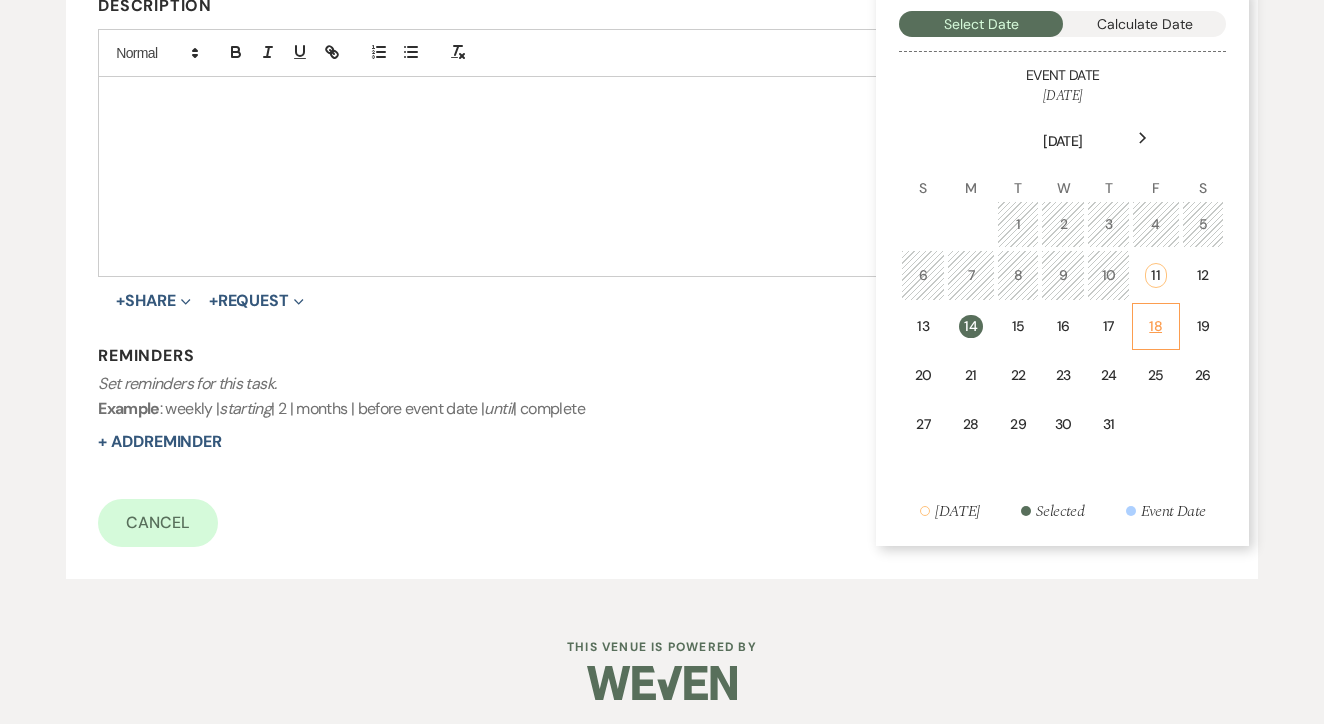 click on "18" at bounding box center [1156, 326] 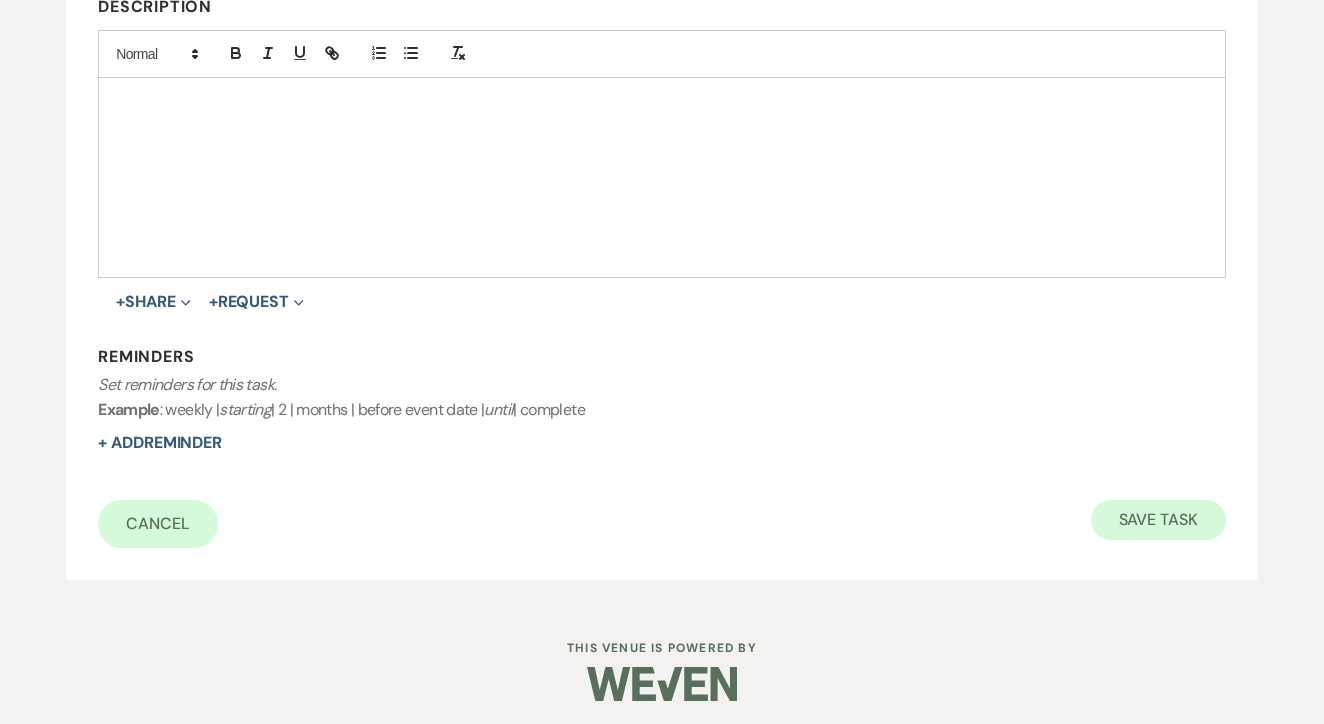 click on "Save Task" at bounding box center [1158, 520] 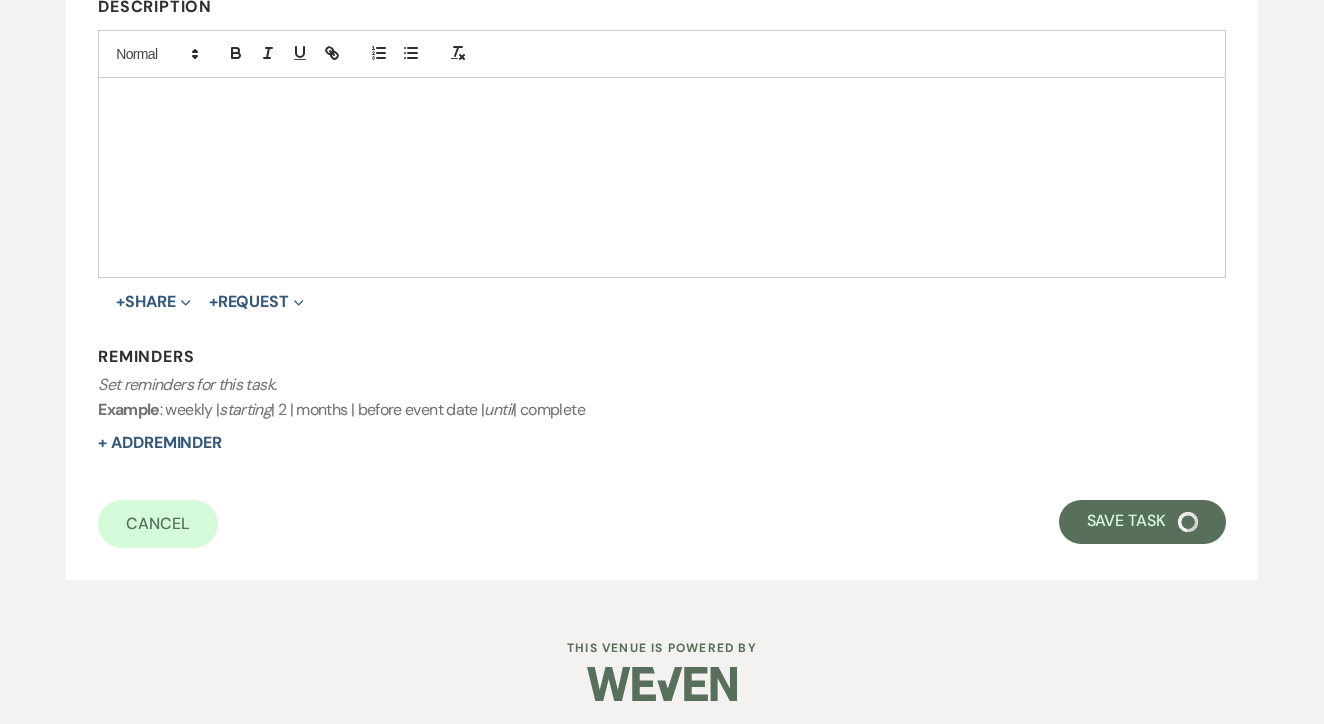 select on "2" 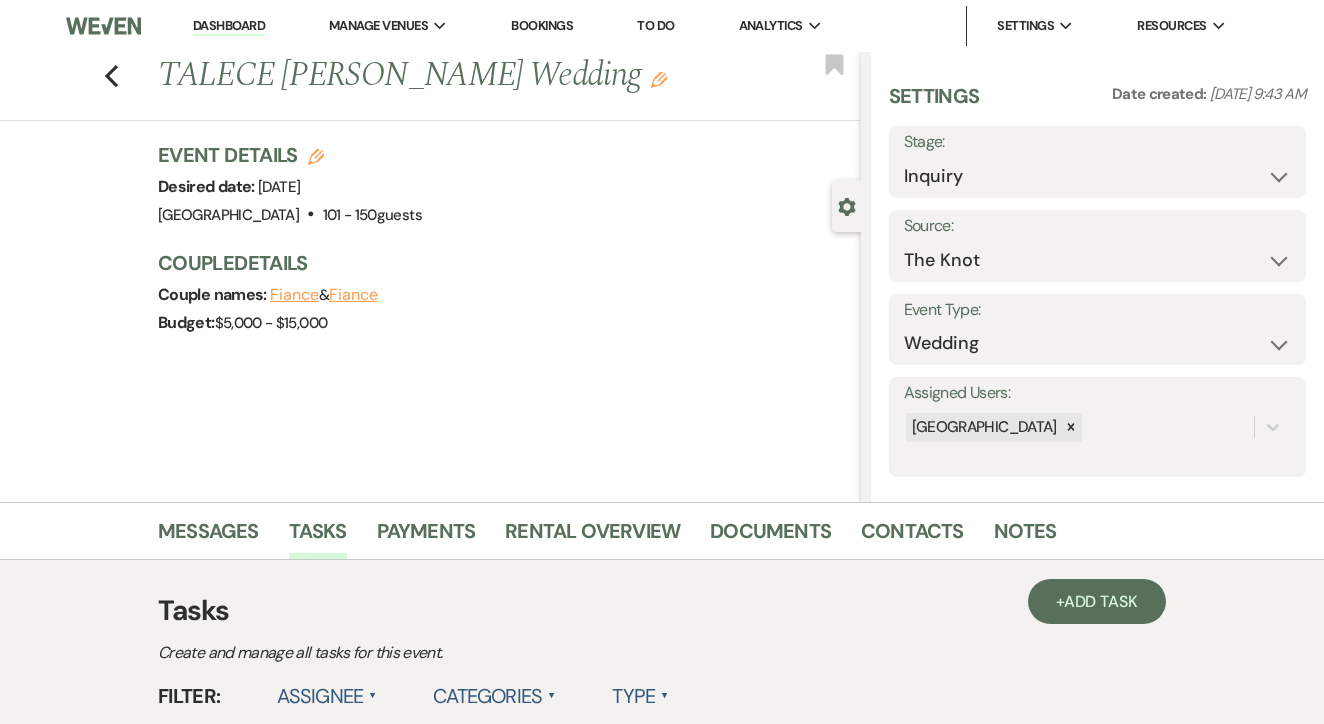 scroll, scrollTop: 0, scrollLeft: 0, axis: both 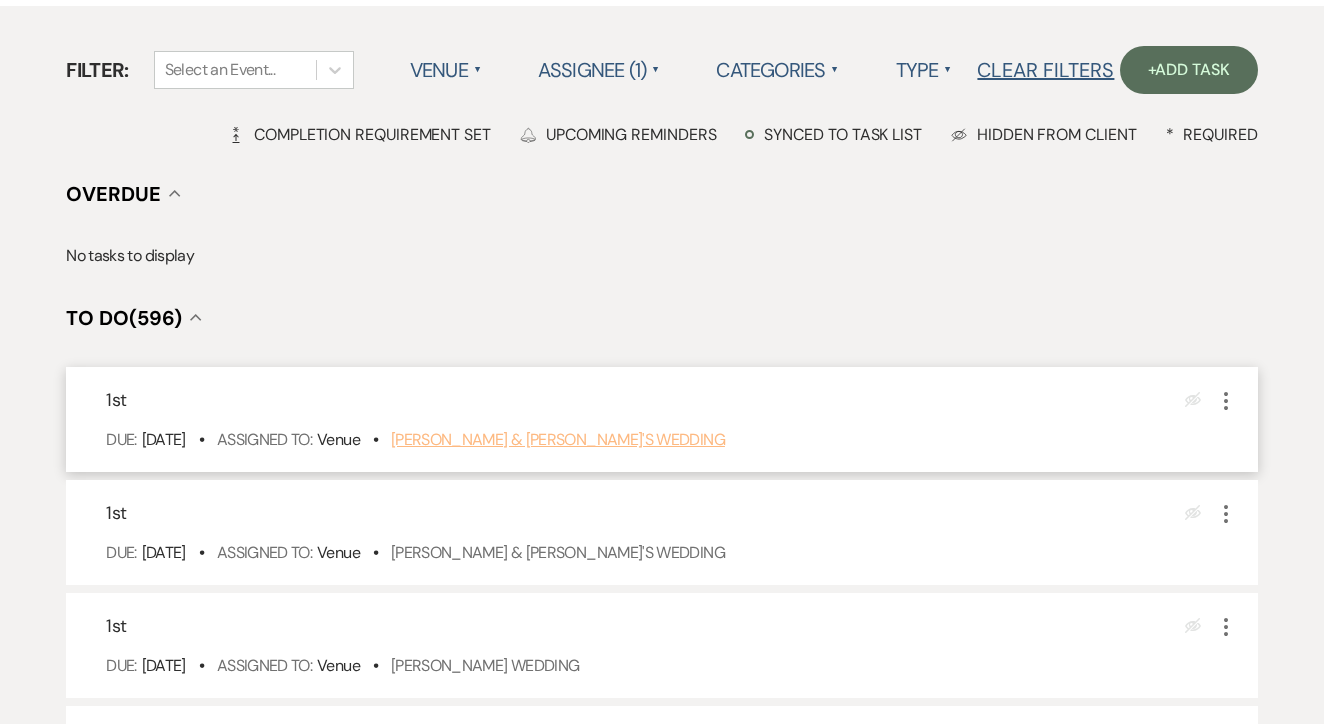 click on "Brooke Dorety & Fiance's Wedding" at bounding box center [558, 439] 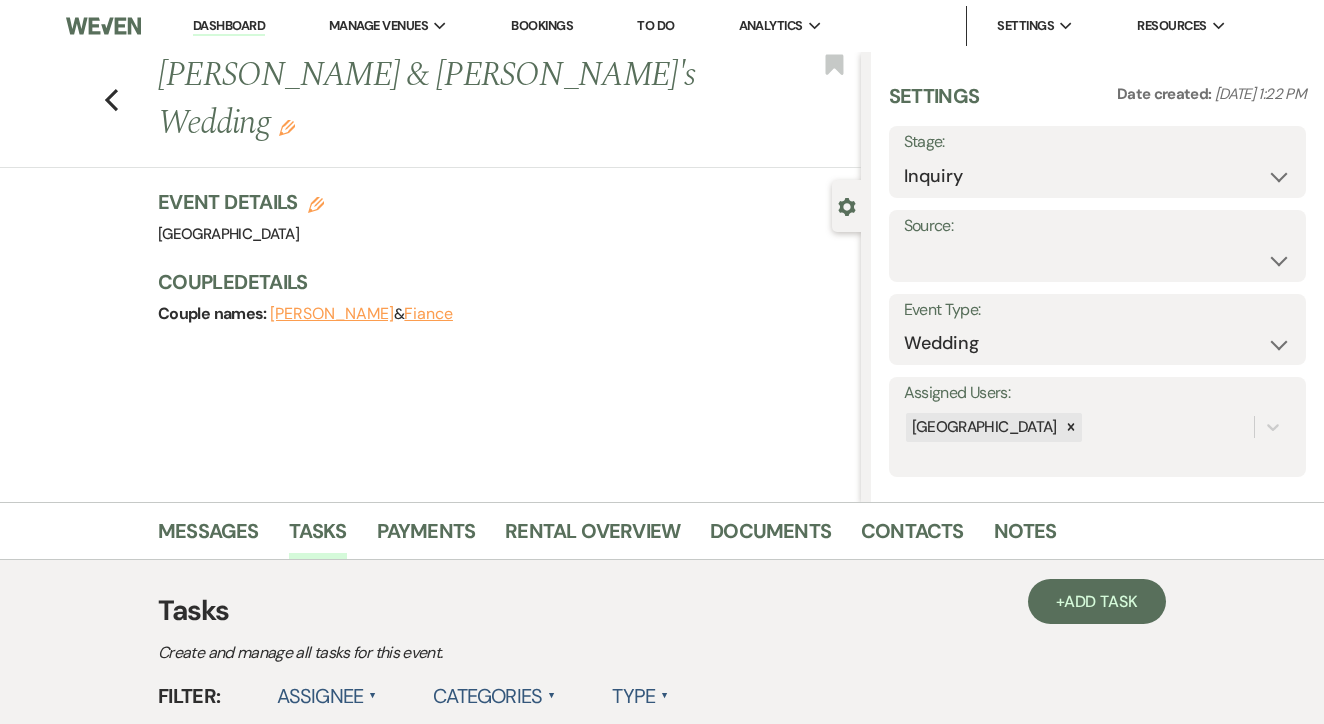 scroll, scrollTop: 0, scrollLeft: 0, axis: both 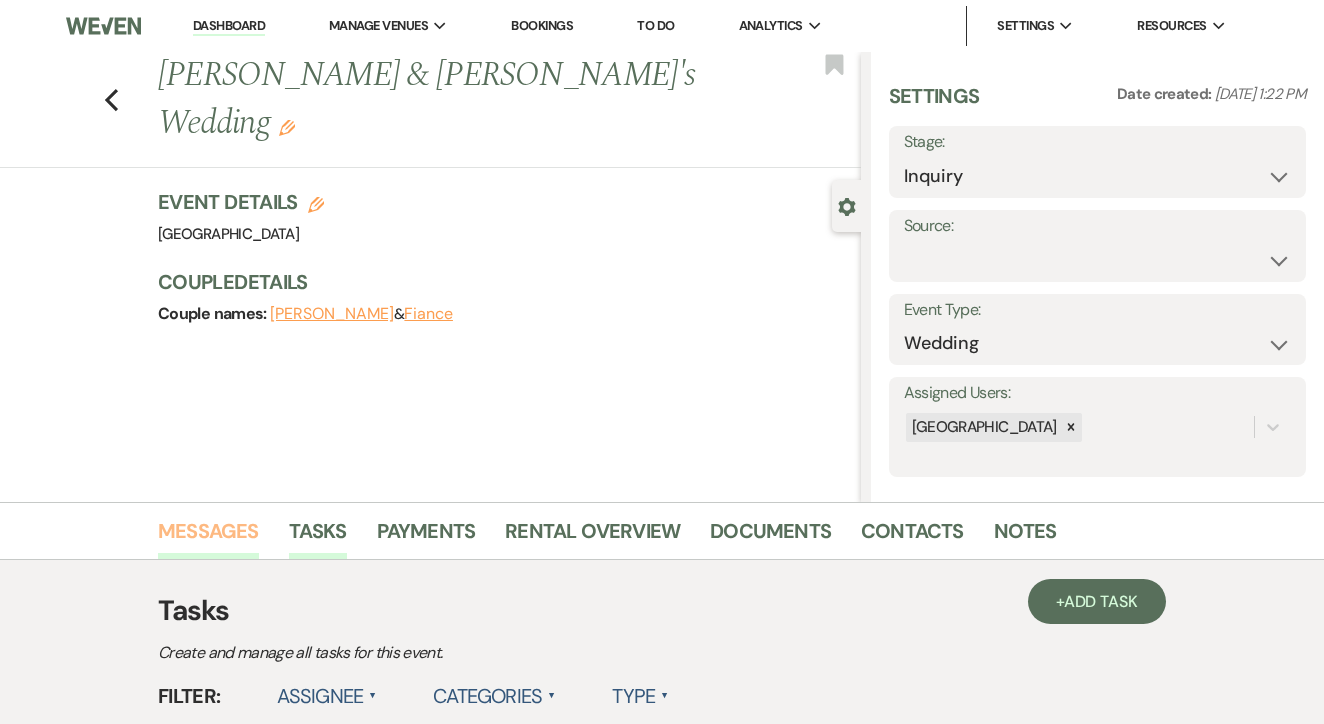click on "Messages" at bounding box center (208, 537) 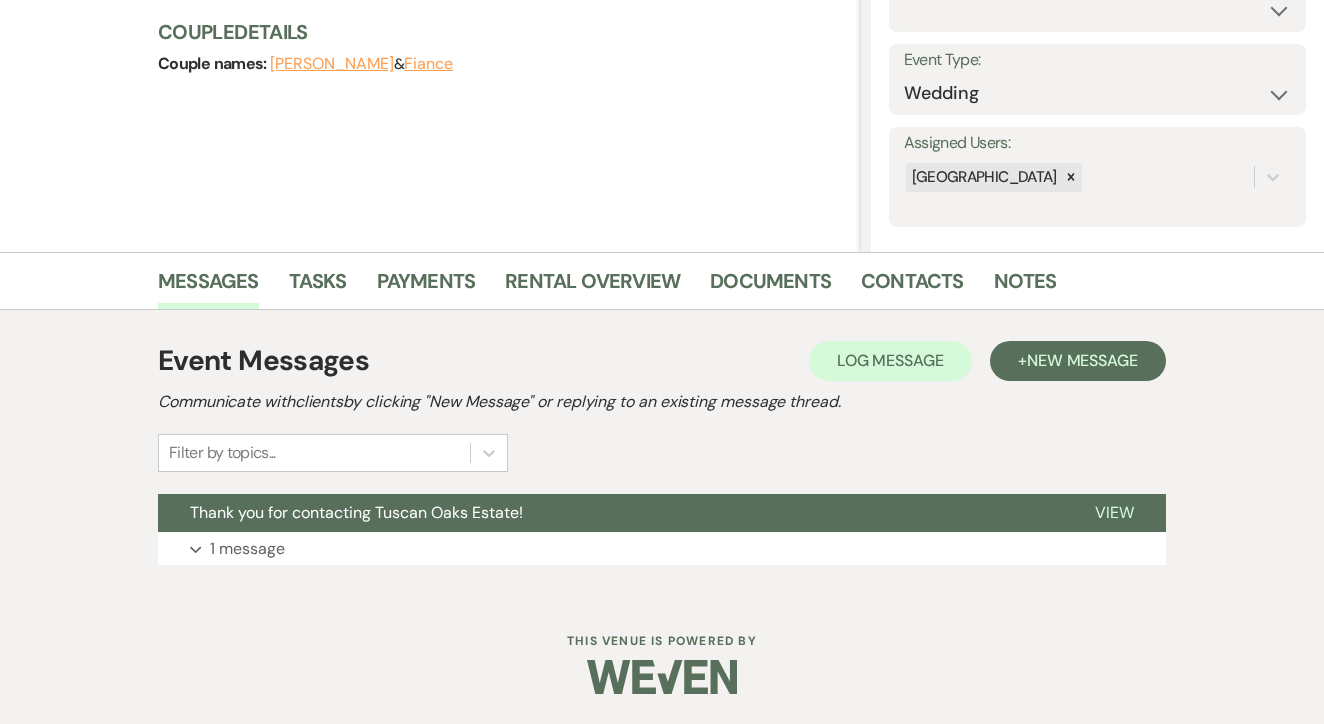 scroll, scrollTop: 249, scrollLeft: 0, axis: vertical 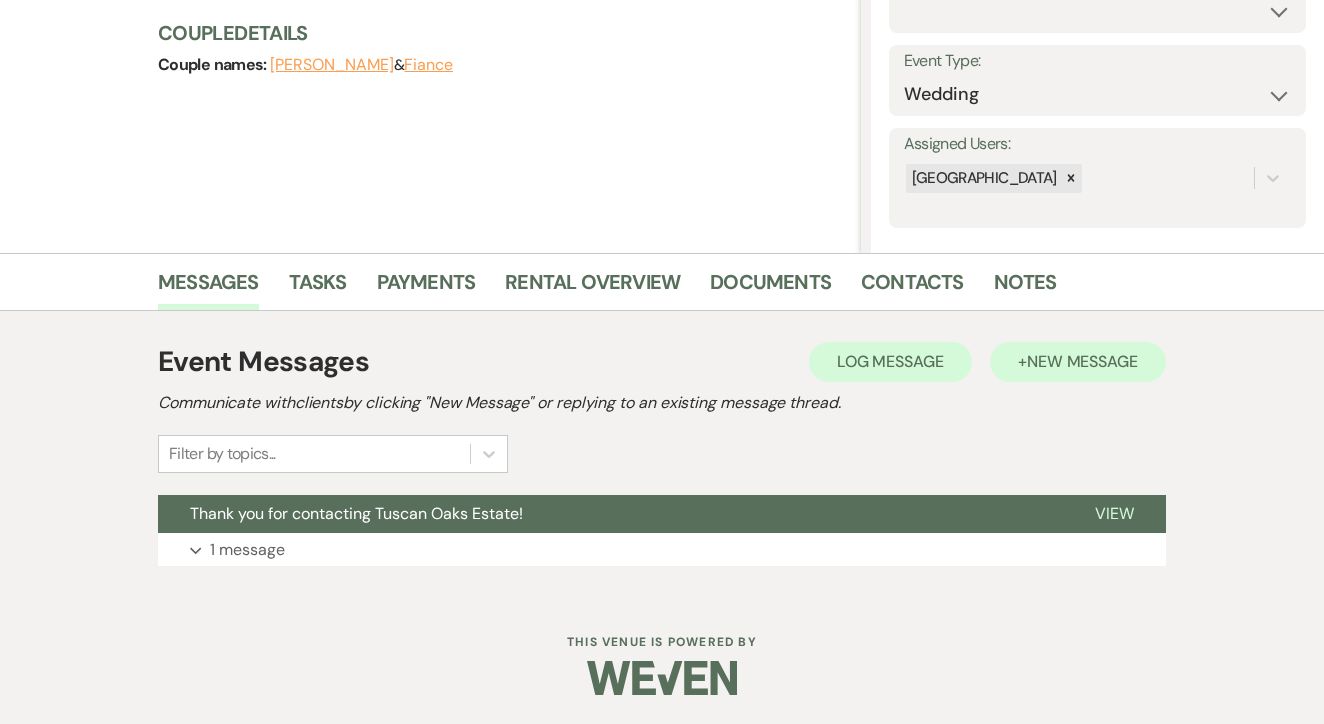 click on "New Message" at bounding box center (1082, 361) 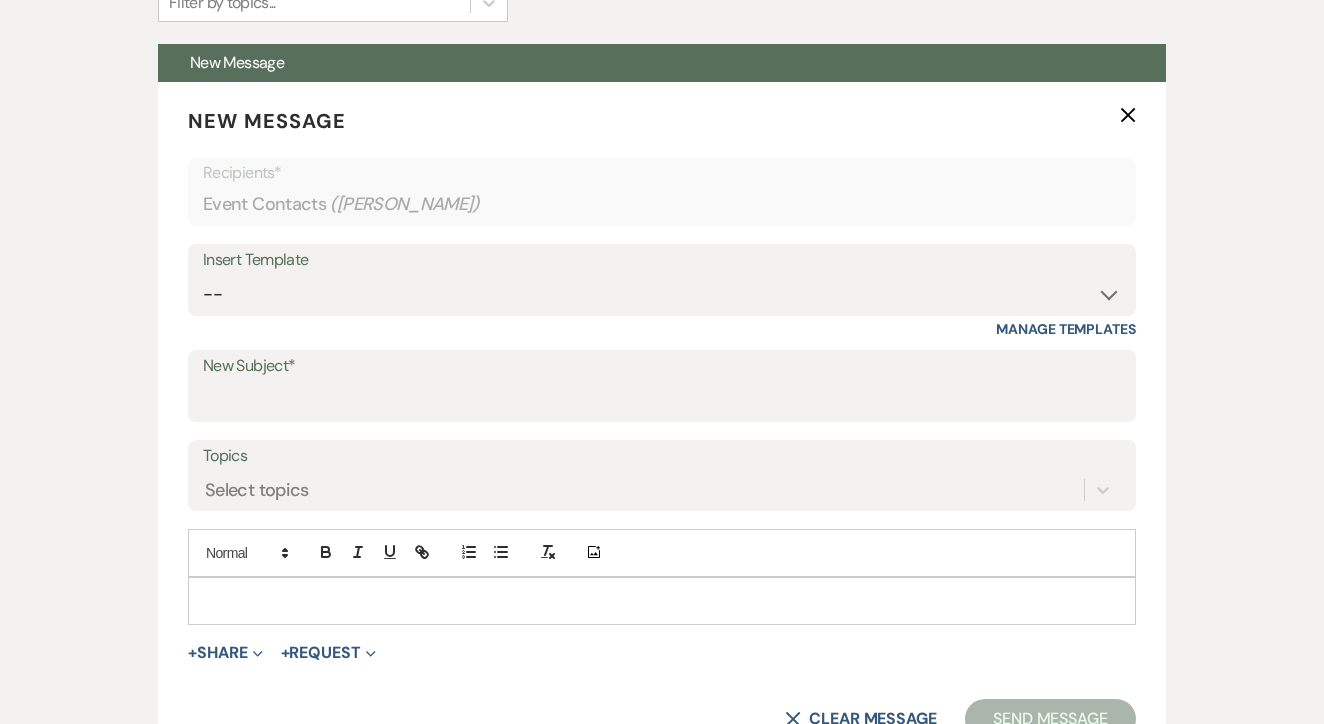 scroll, scrollTop: 733, scrollLeft: 0, axis: vertical 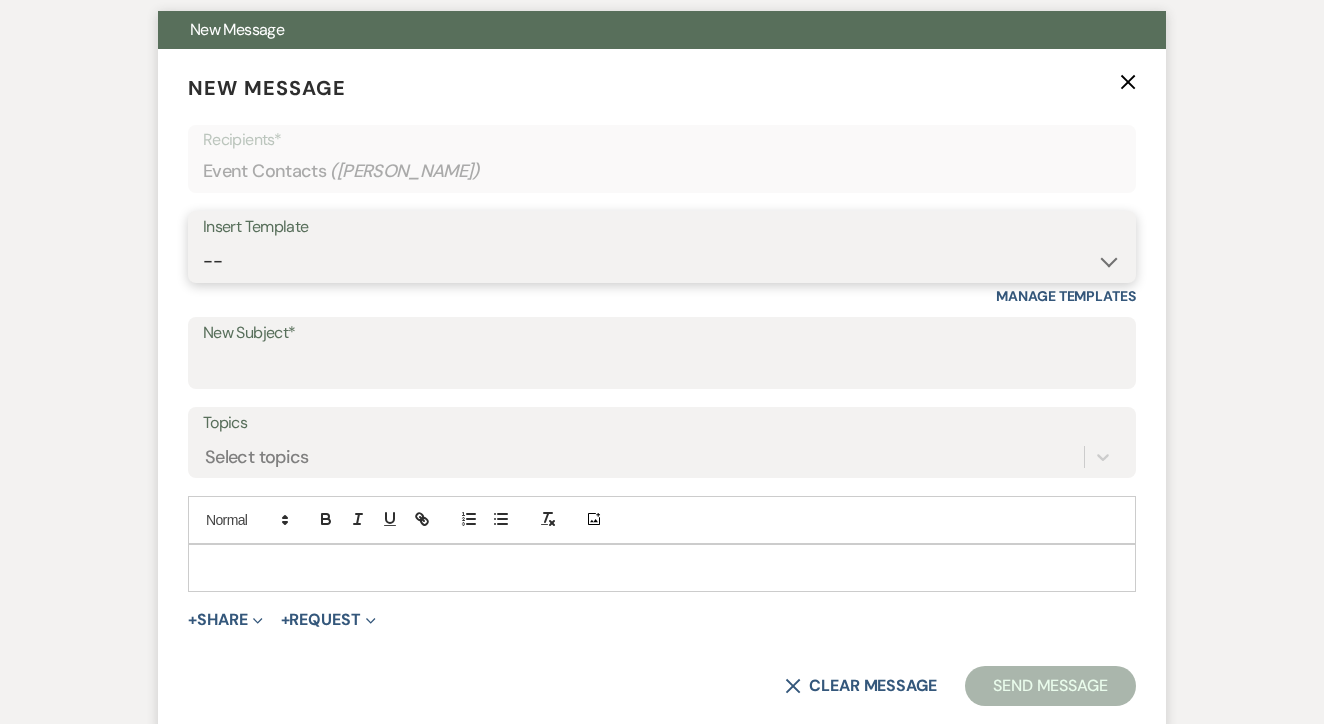 click on "-- Lead: Automated Intro Email (Wedding) Lead: 1st Follow Up Email Images Lead: TEXT (1st) Lead: 2nd Follow Up Email Lead: Booking Proposal (Post-Tour) Booked: Weven Planning Portal Introduction (AI) Lead: TEXT (Intro) Lead: Phone Consult Follow-up Lead: Hired Someone Else Lead: Confirm Tour Lead: Confirm Tour (TEXT) Booked: Insta Post Info Lead: 3rd Follow Up Email Booked: Damage Deposit Deduction Lead: Post Tour F/u (no proposal) Lead: Tour No-Show Booked: Day After Wedding Booked: Mailing Address Lead: Cancelled Tour Lead: TEXT (2nd) Lead: 4th Follow Up Email Lead: Booking Deposit Type (ACH or Card) Booked: Vendor Information Needed Booked: Review Request Lead: ACH Instructions Vendor: Photo Request Vendor: Video Request Booked: 6 Month Planning Meeting Booked: 6 Week Final Consult Open House Invite Booked: Late Payment Booked: Weven Planning Portal Introduction" at bounding box center [662, 261] 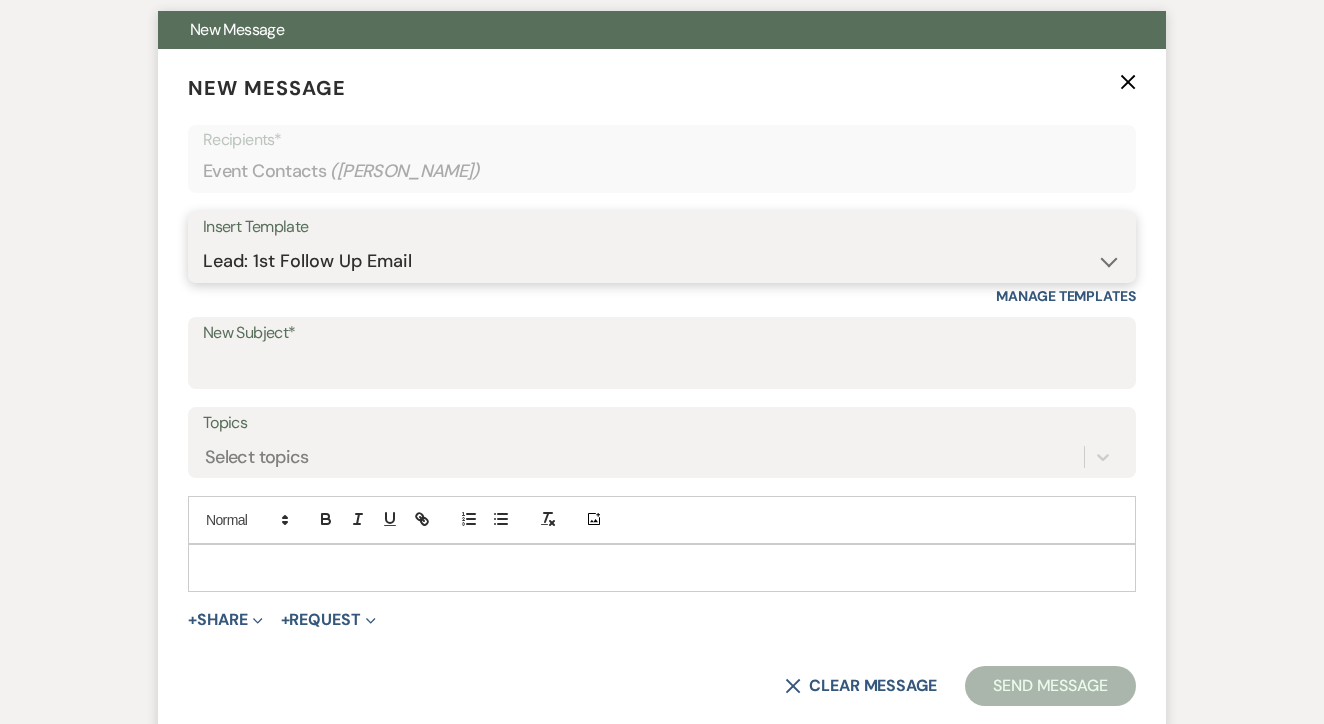 type on "Let's Tour!" 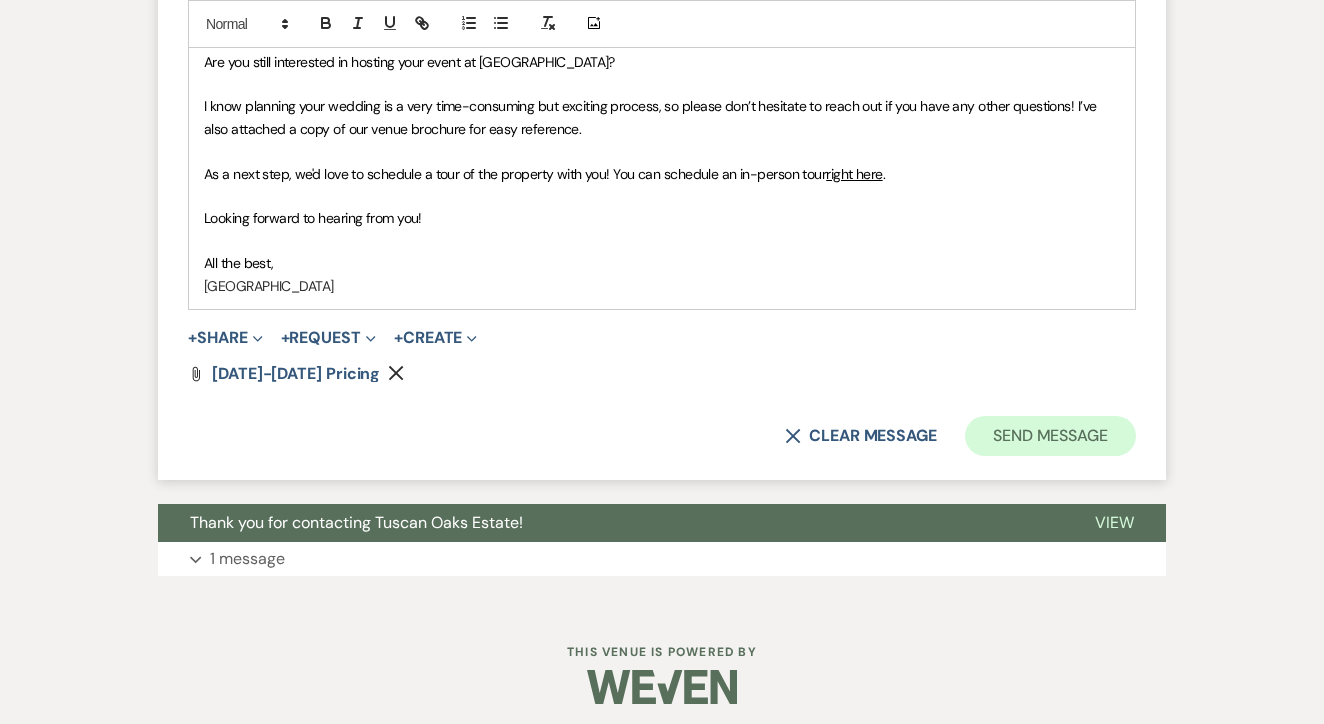 click on "Send Message" at bounding box center [1050, 436] 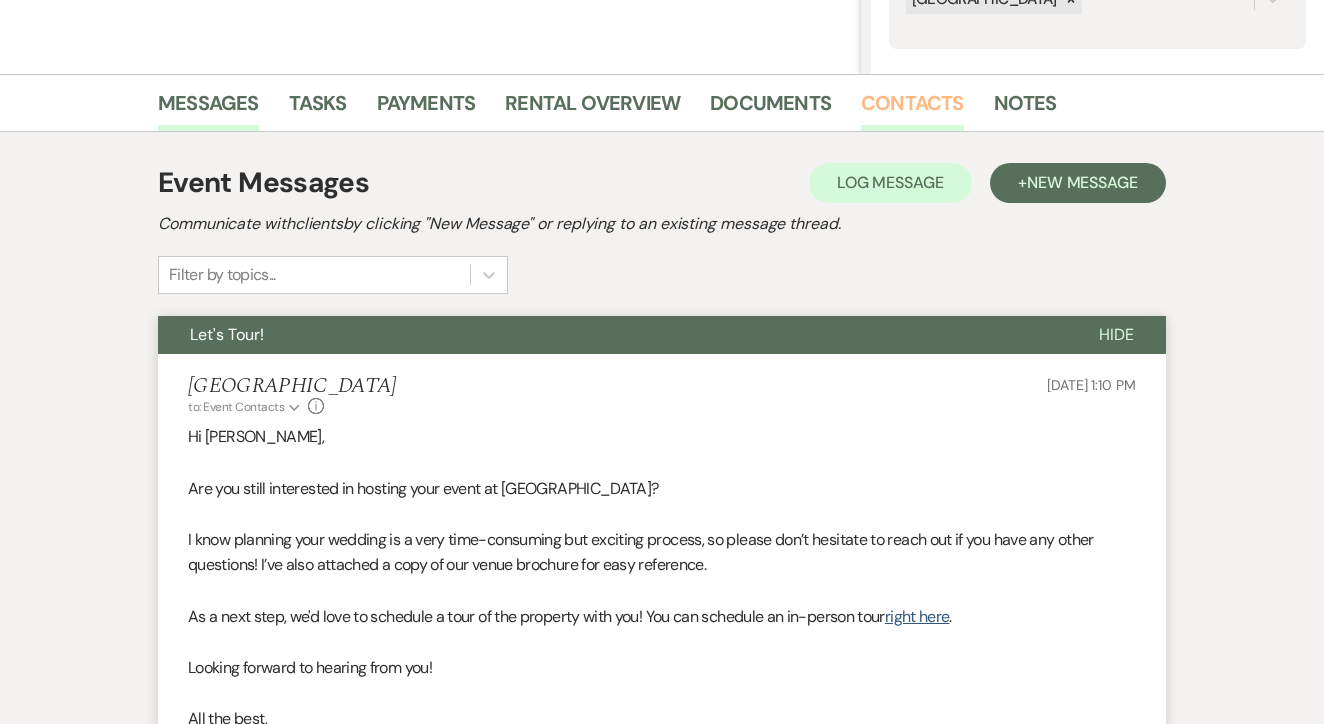 click on "Contacts" at bounding box center (912, 109) 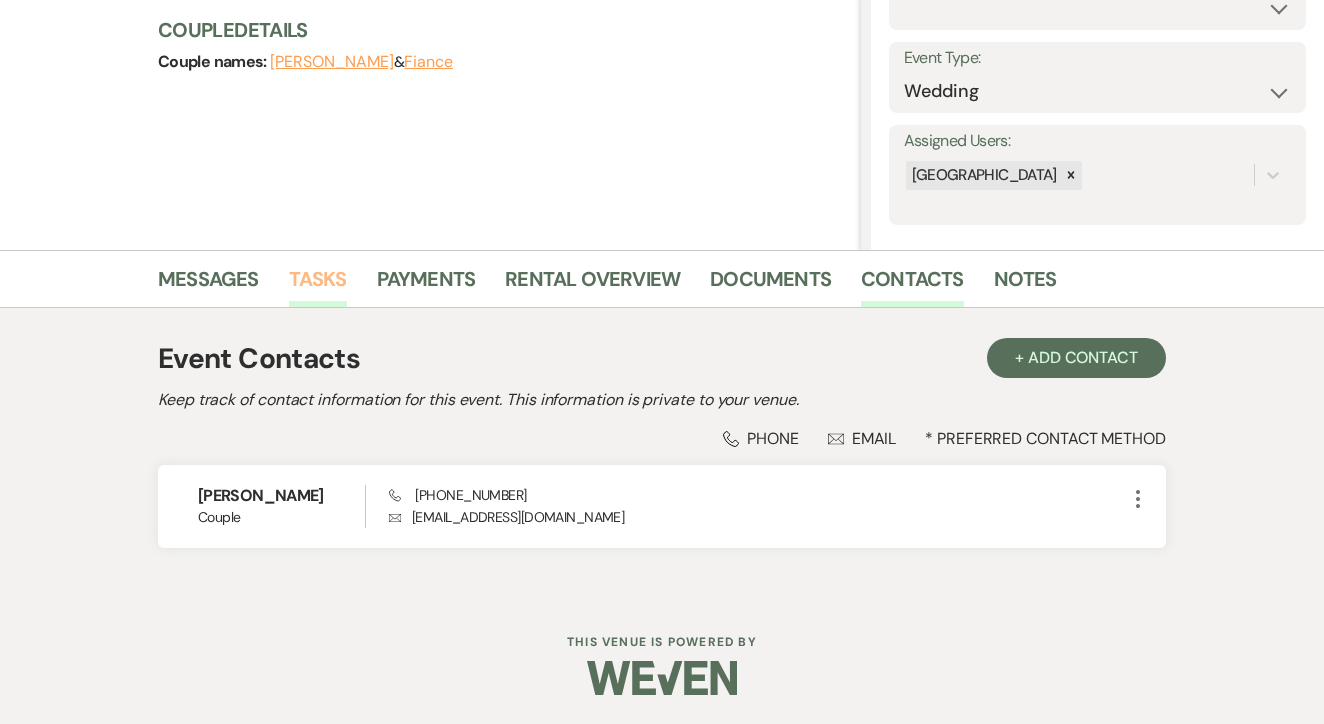 click on "Tasks" at bounding box center (318, 285) 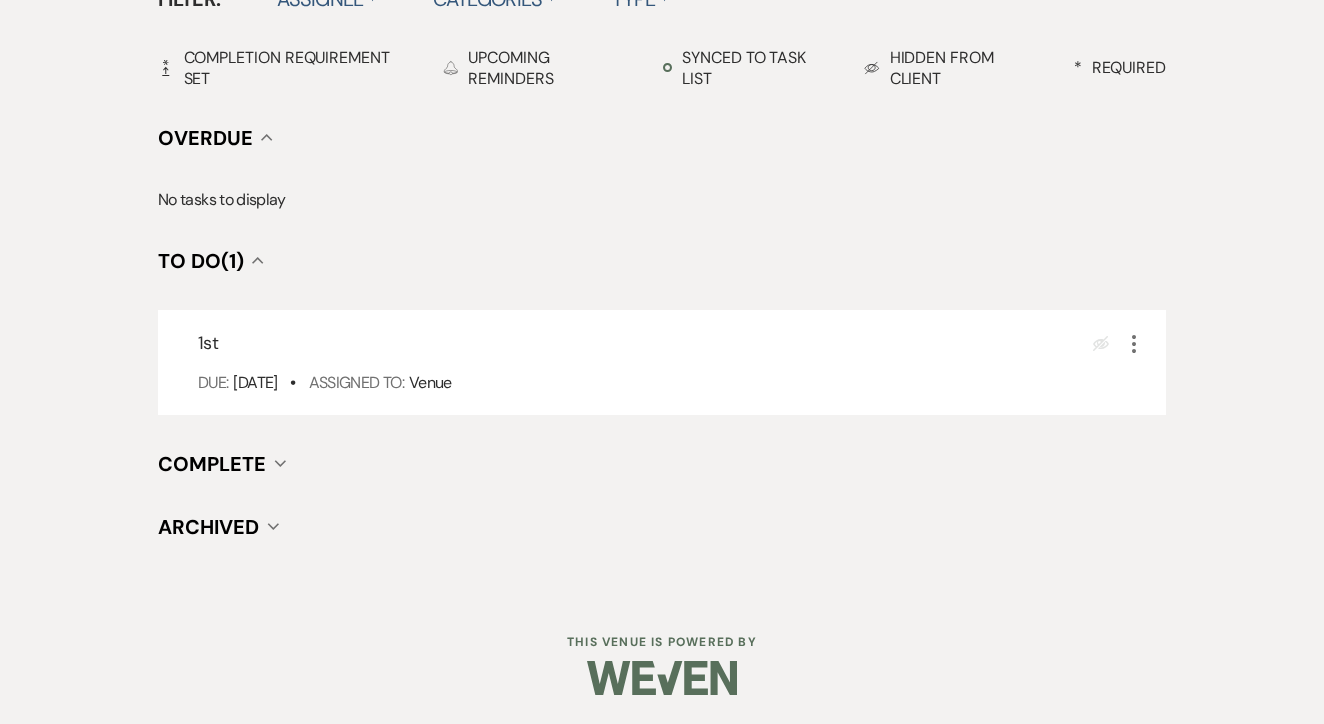 scroll, scrollTop: 696, scrollLeft: 0, axis: vertical 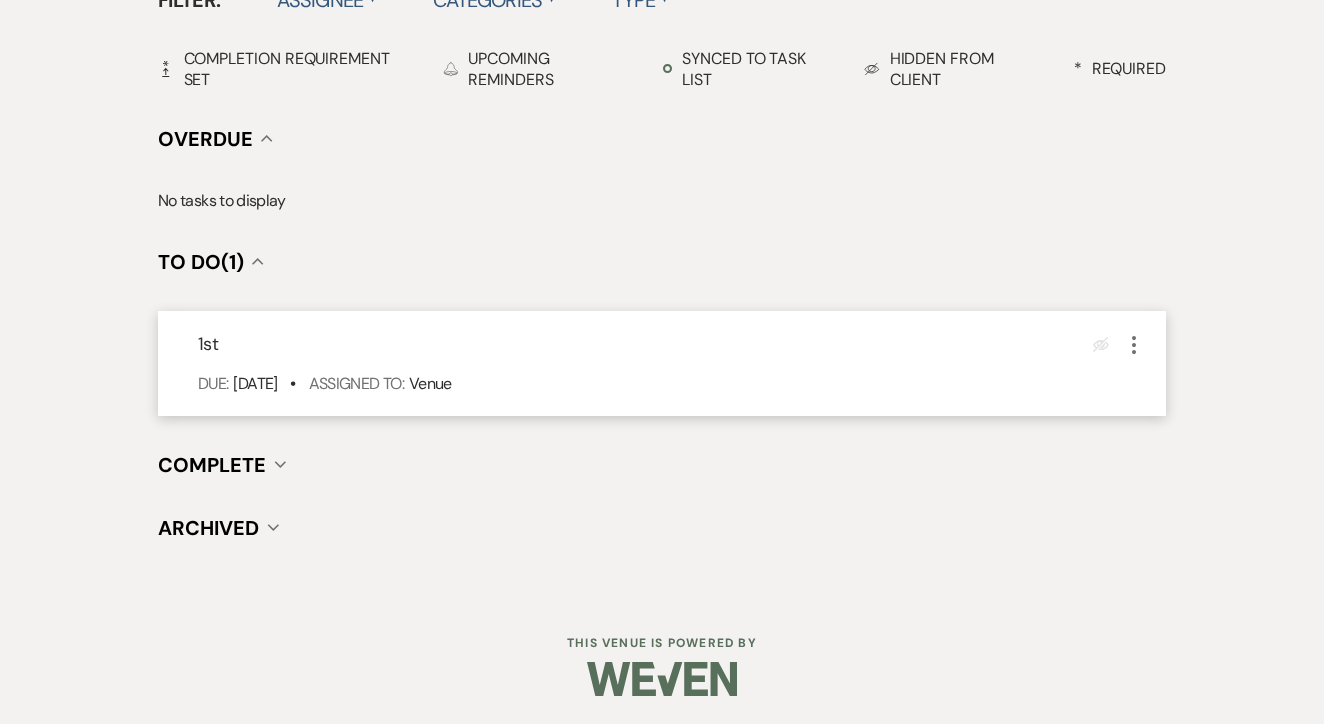 click on "More" 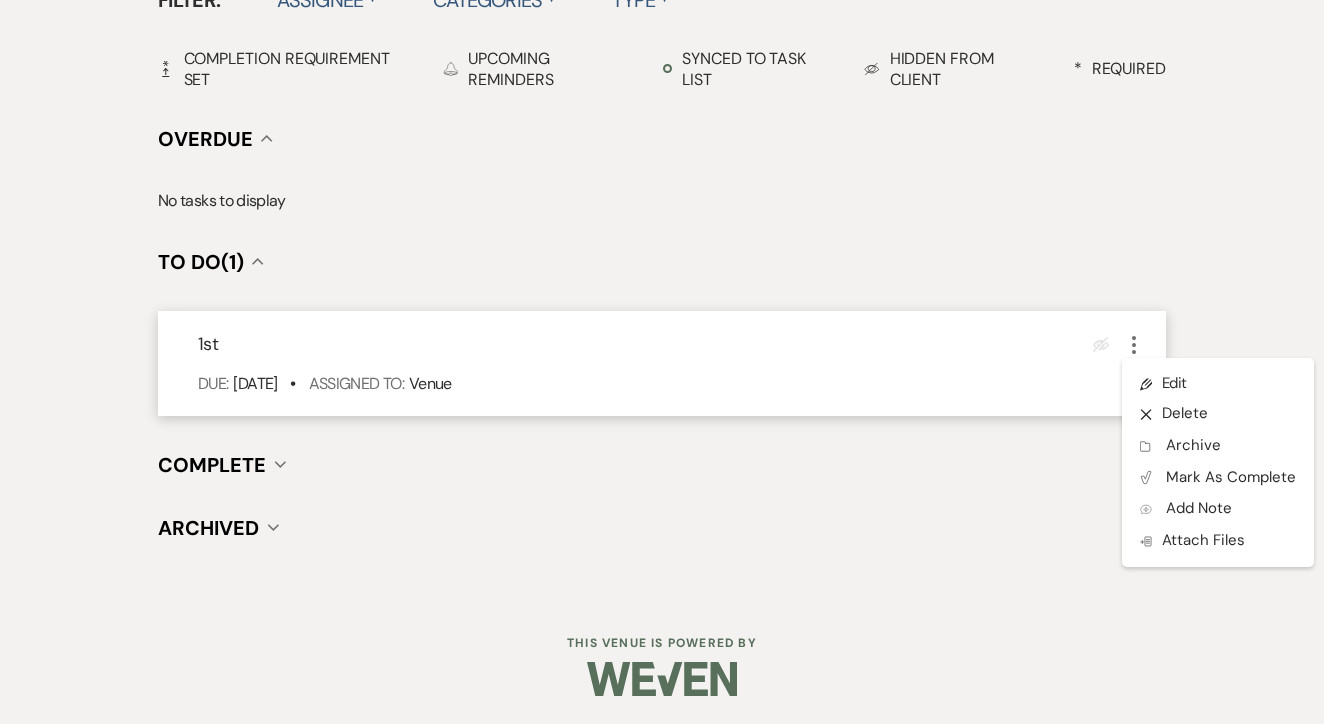 click on "Pencil  Edit X Delete Archive   Archive Plan Portal Link   Mark As Complete Add Note   Add Note Doc Upload Attach Files" at bounding box center (1218, 462) 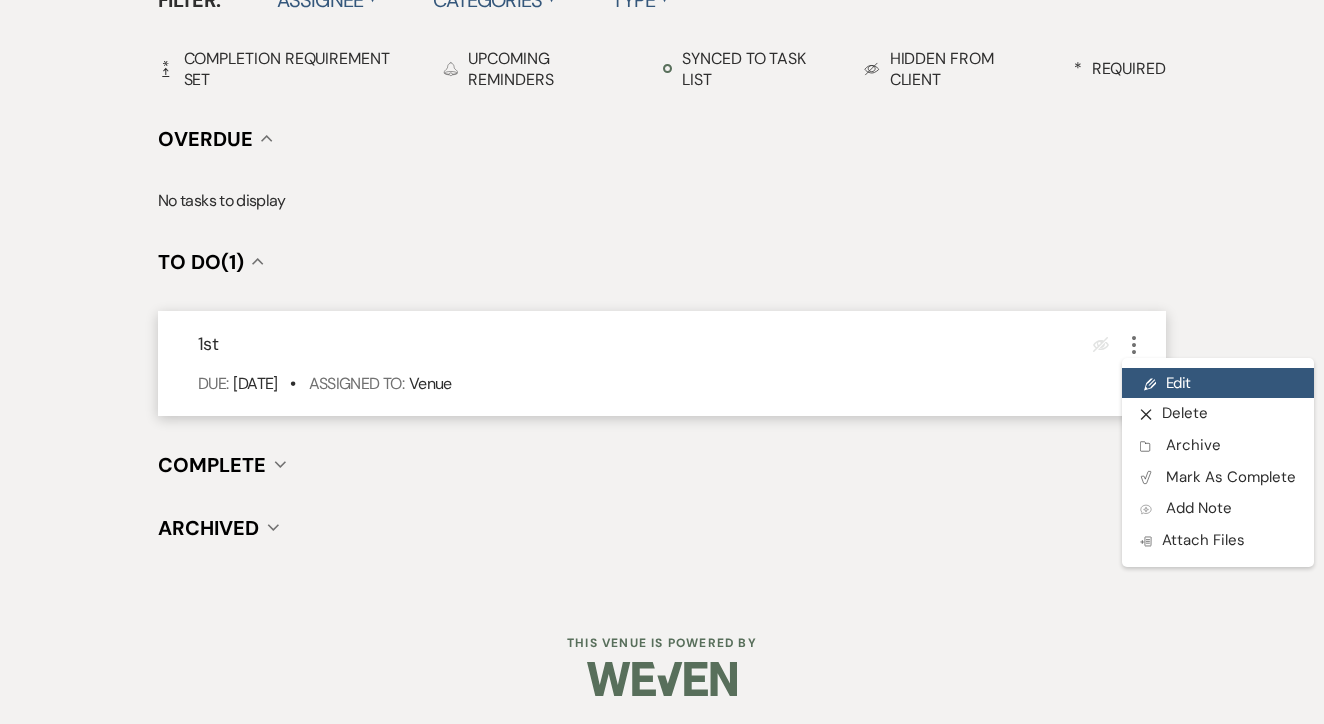 click on "Pencil  Edit" at bounding box center (1218, 383) 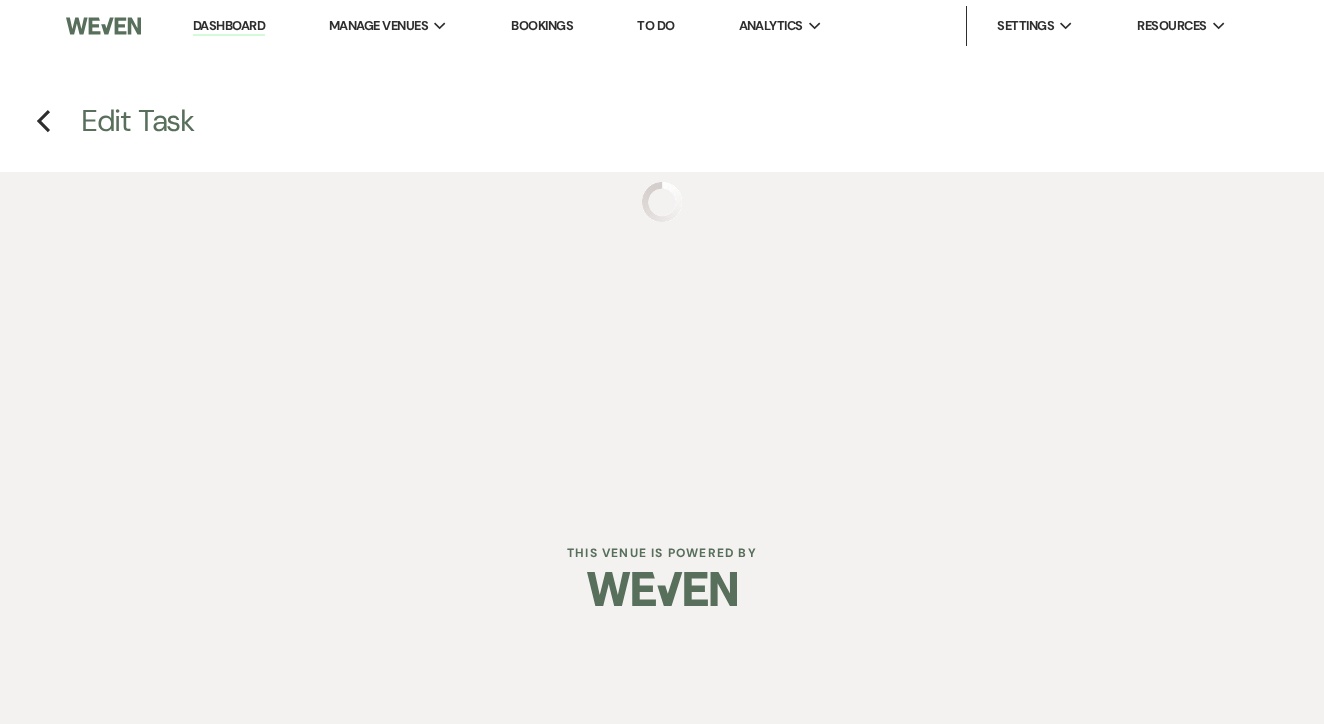 scroll, scrollTop: 0, scrollLeft: 0, axis: both 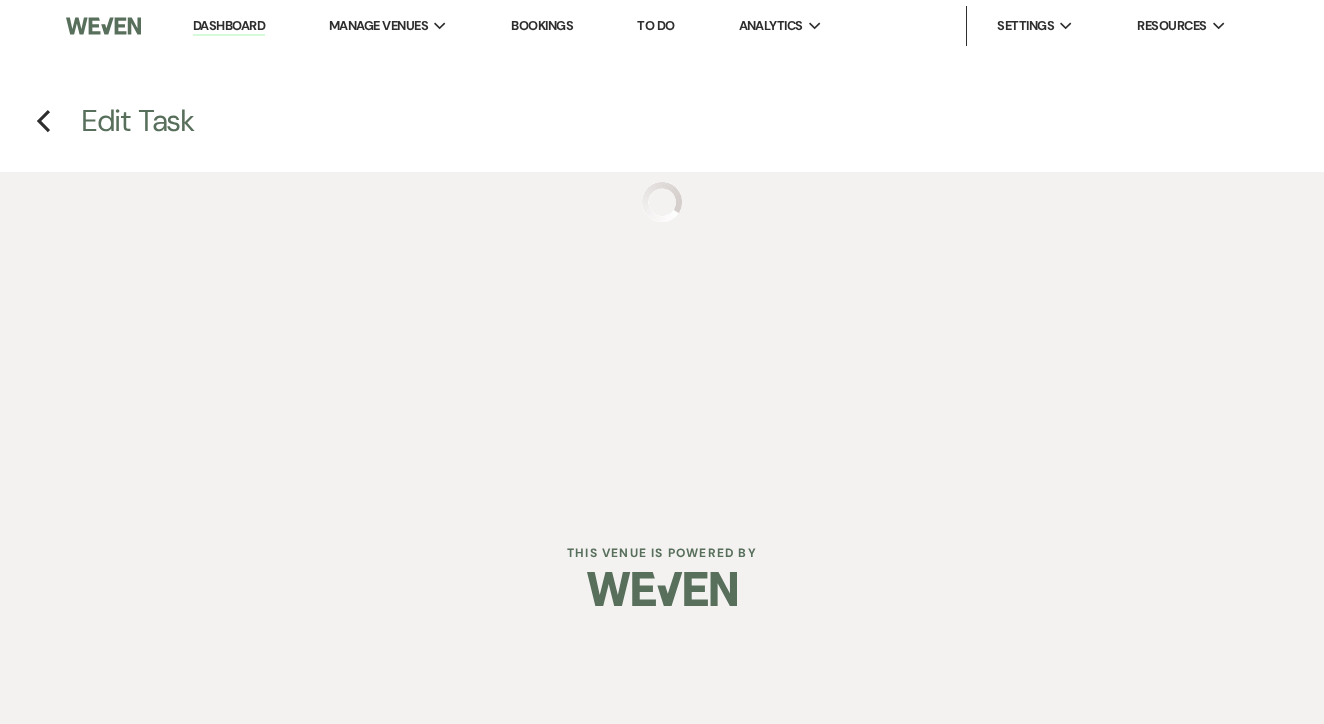 select on "false" 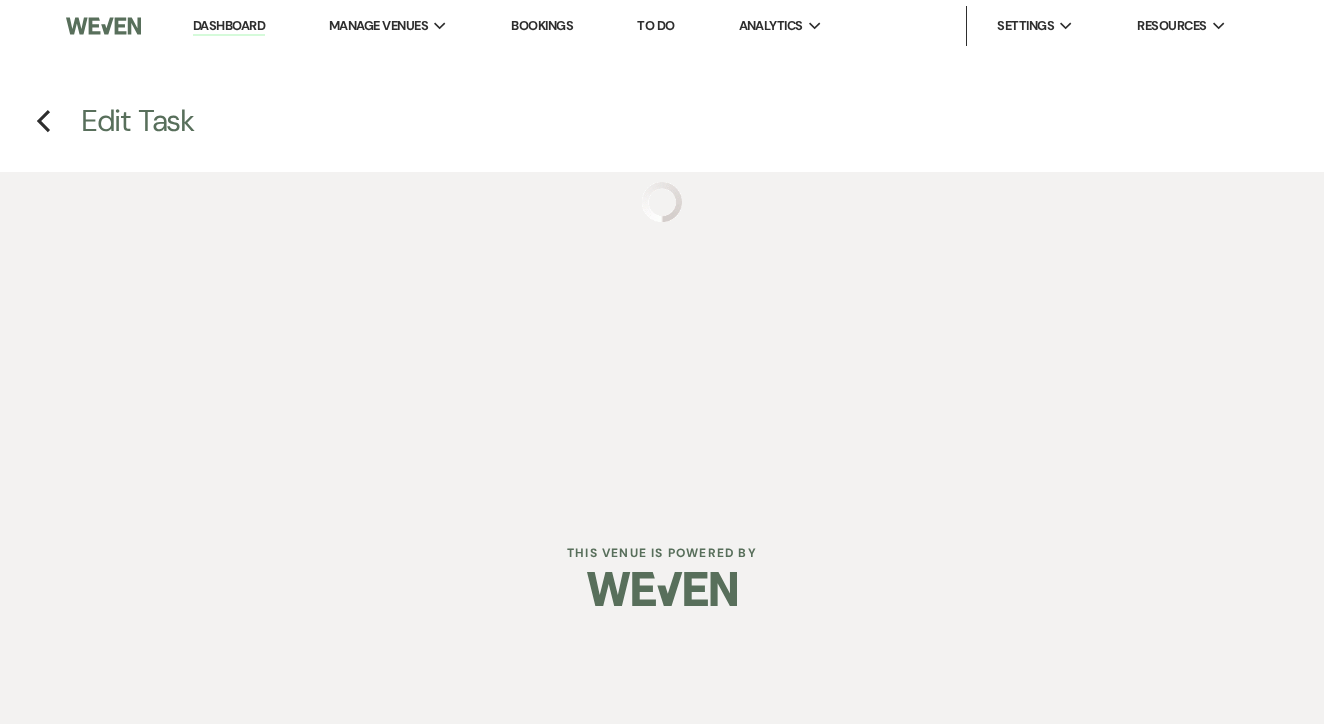 select on "venueHost" 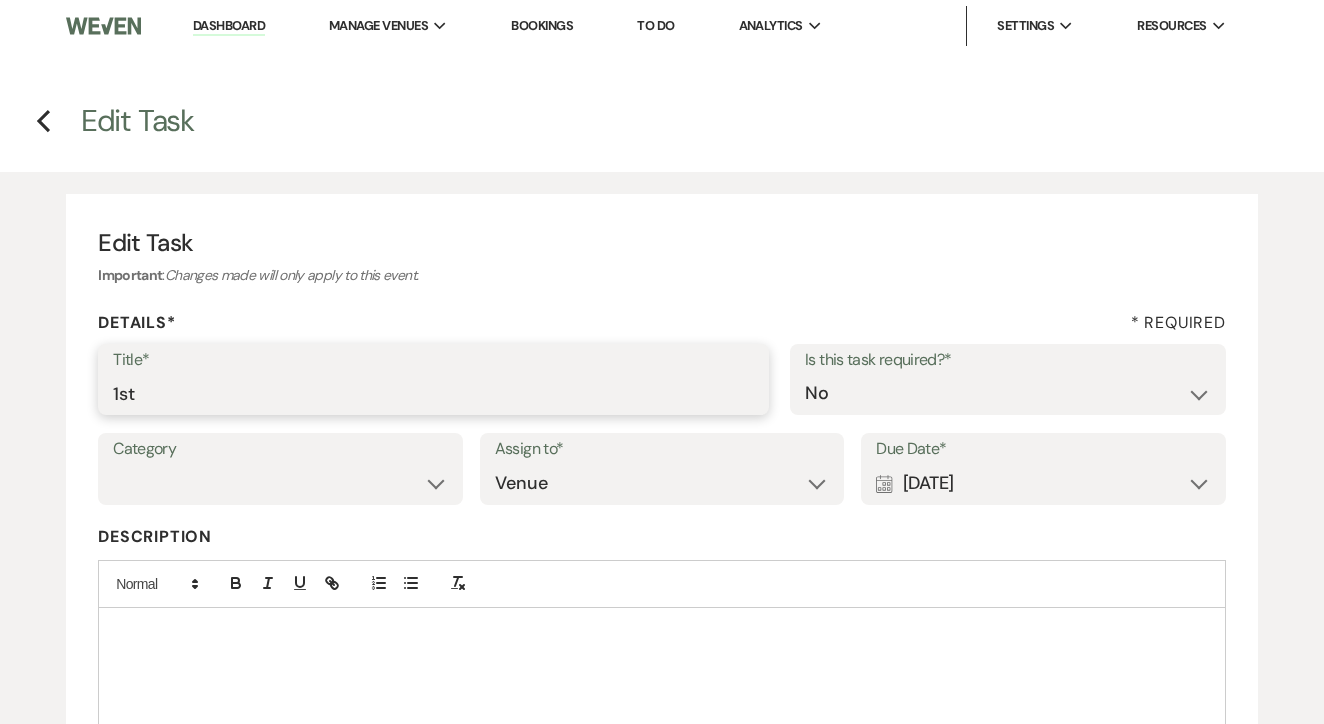 click on "1st" at bounding box center [433, 393] 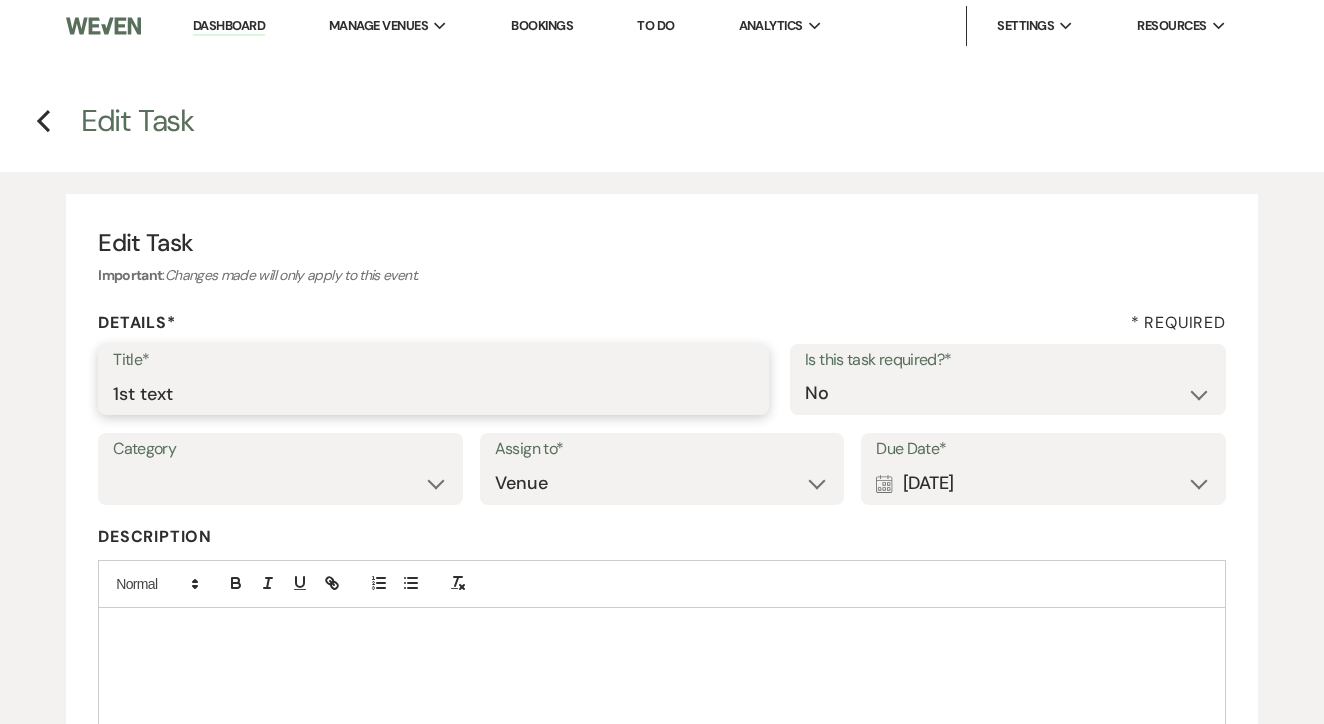 type on "1st text" 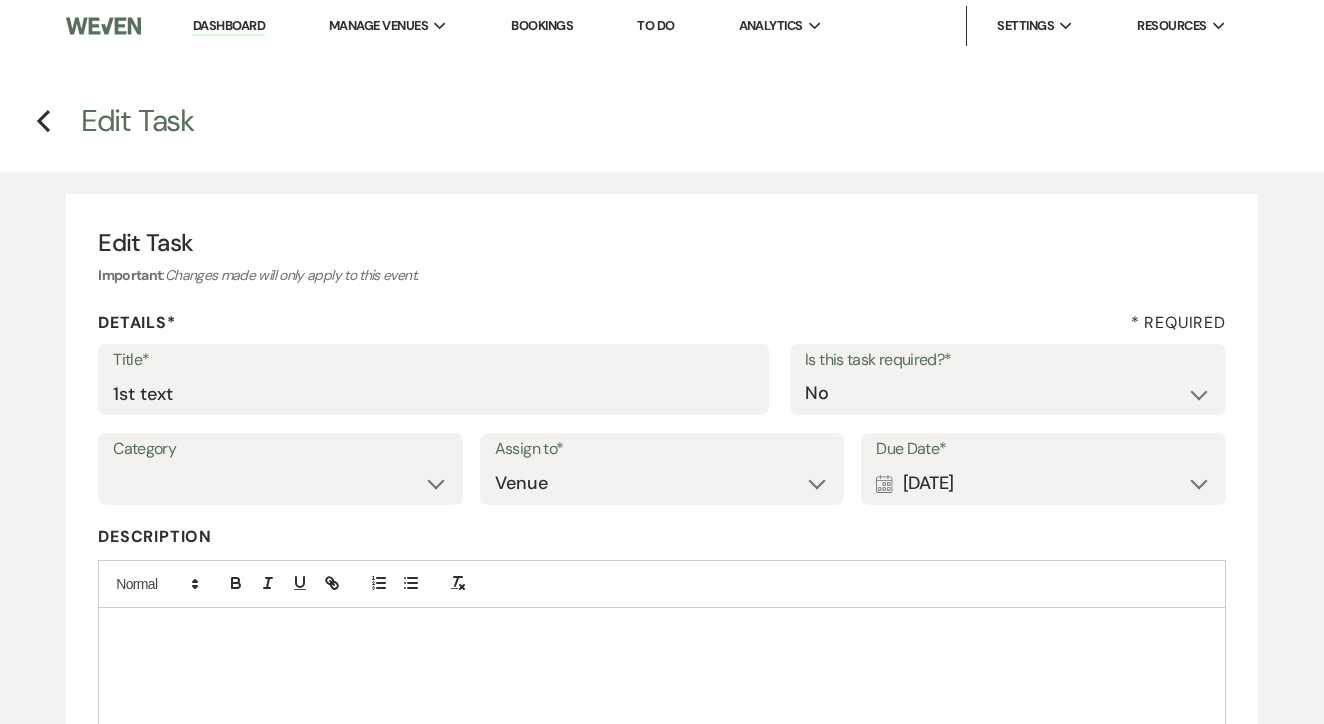 click on "Calendar [DATE] Expand" at bounding box center [1043, 483] 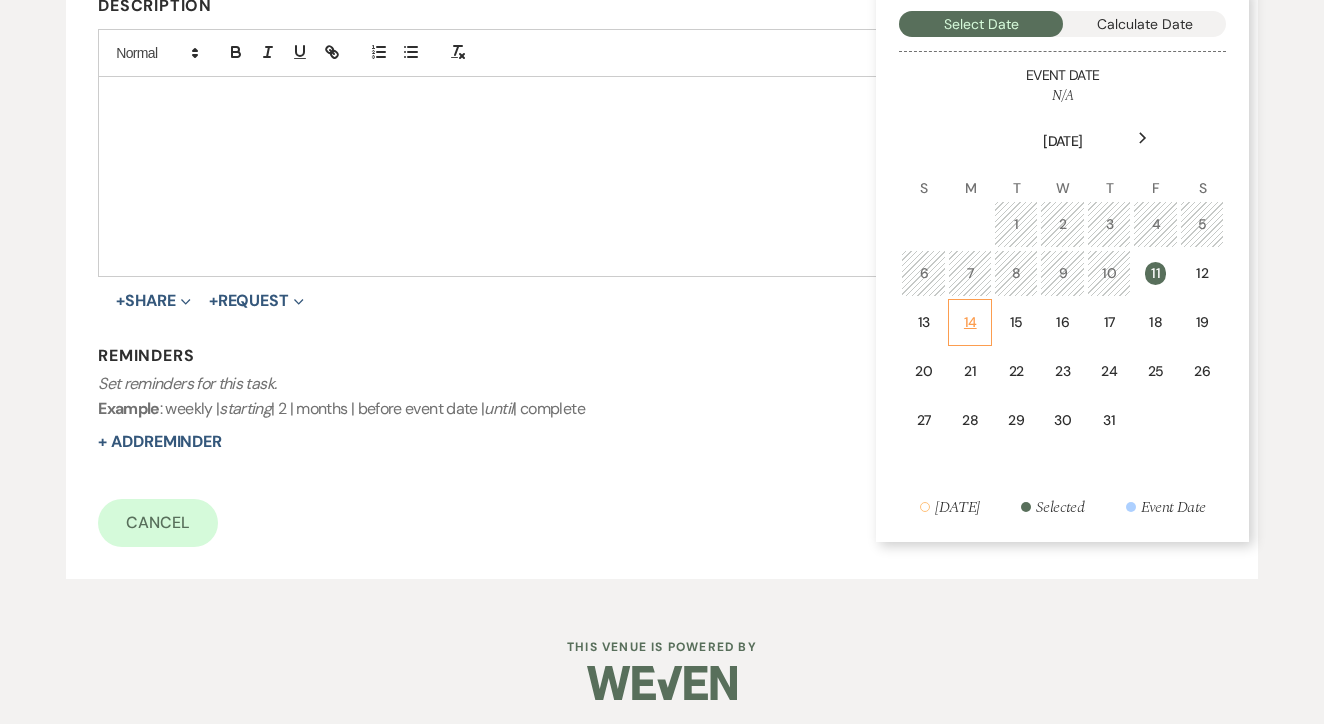 scroll, scrollTop: 530, scrollLeft: 0, axis: vertical 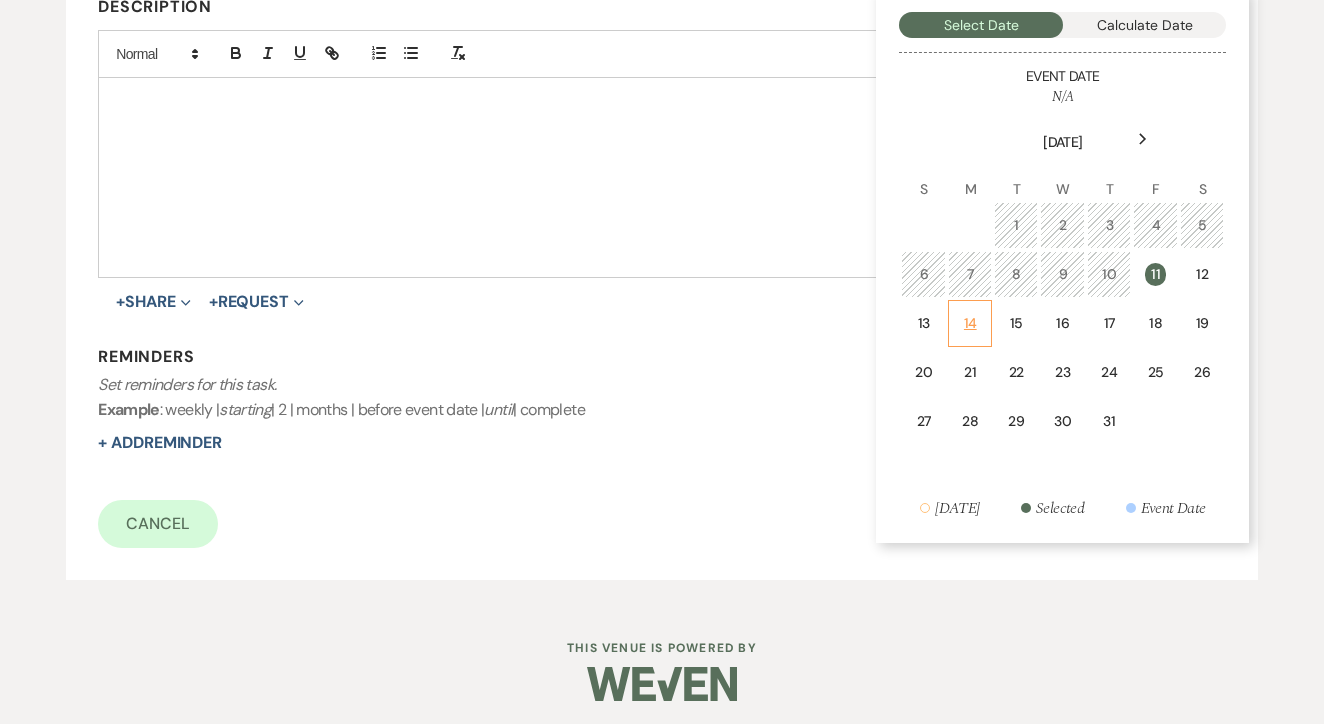 click on "14" at bounding box center (970, 323) 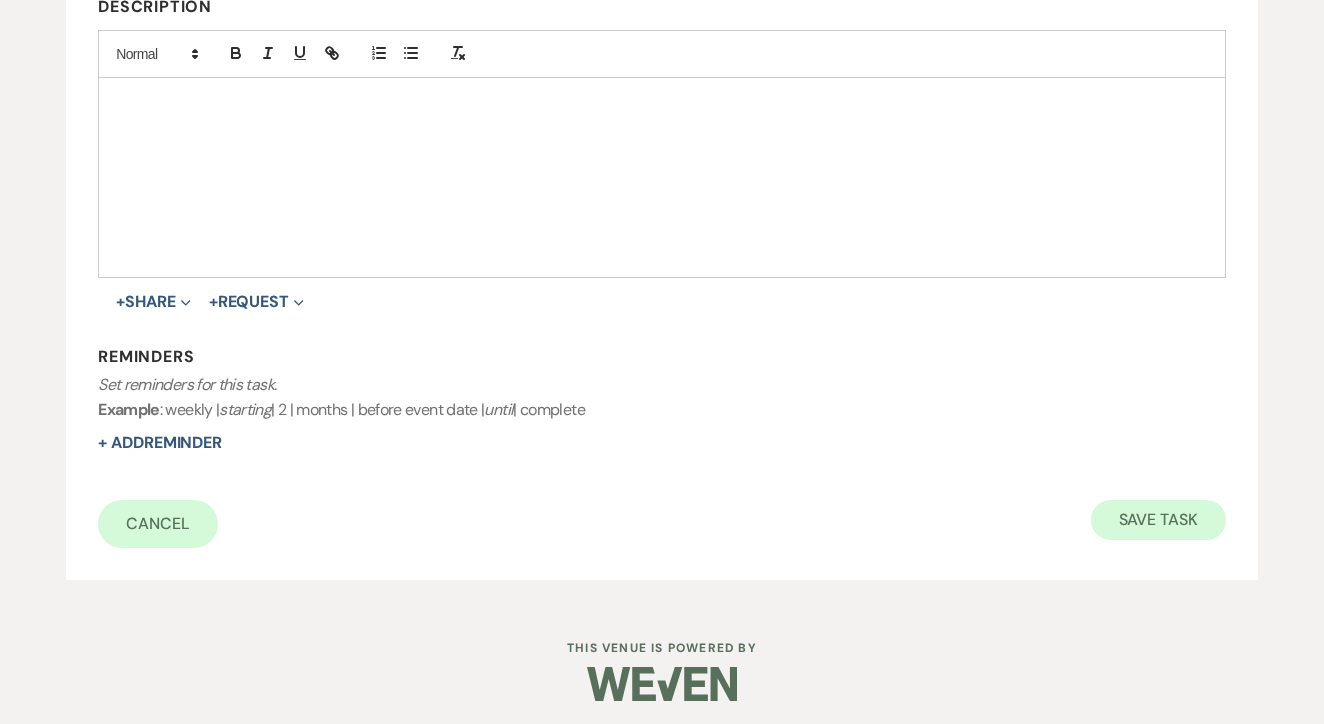 click on "Save Task" at bounding box center (1158, 520) 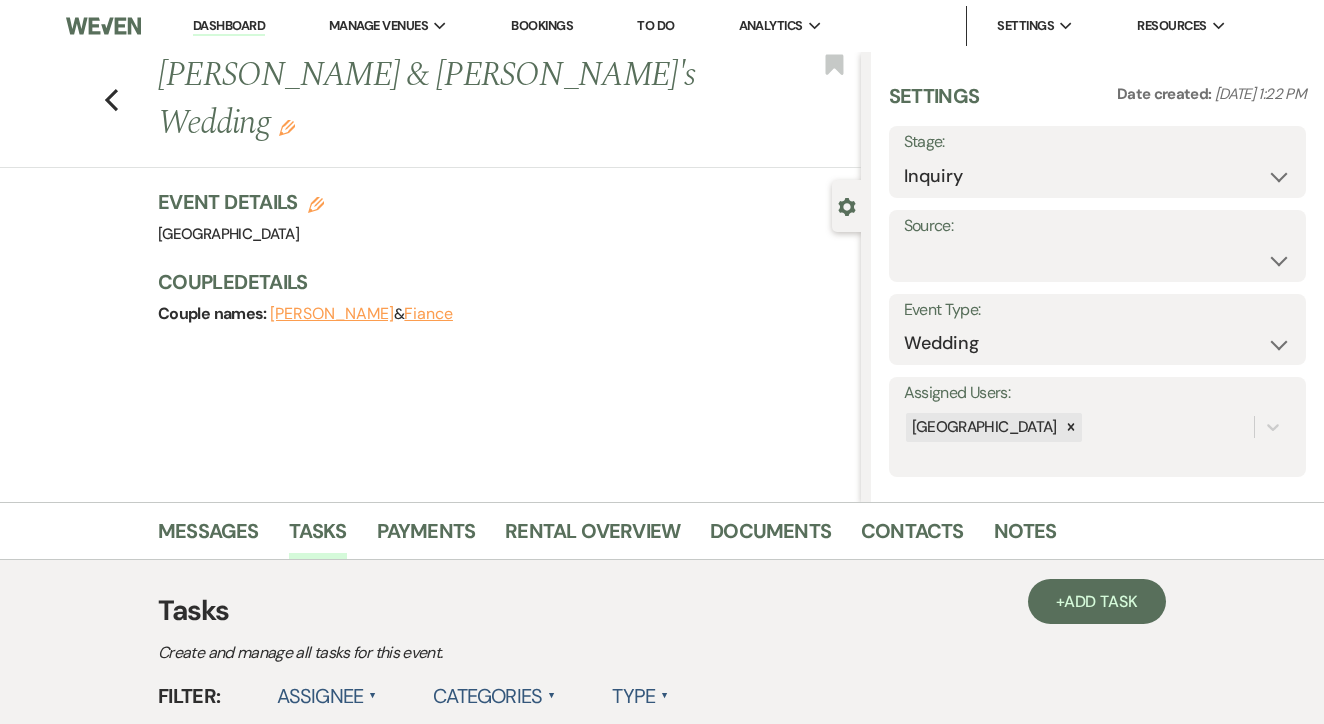 scroll, scrollTop: 0, scrollLeft: 0, axis: both 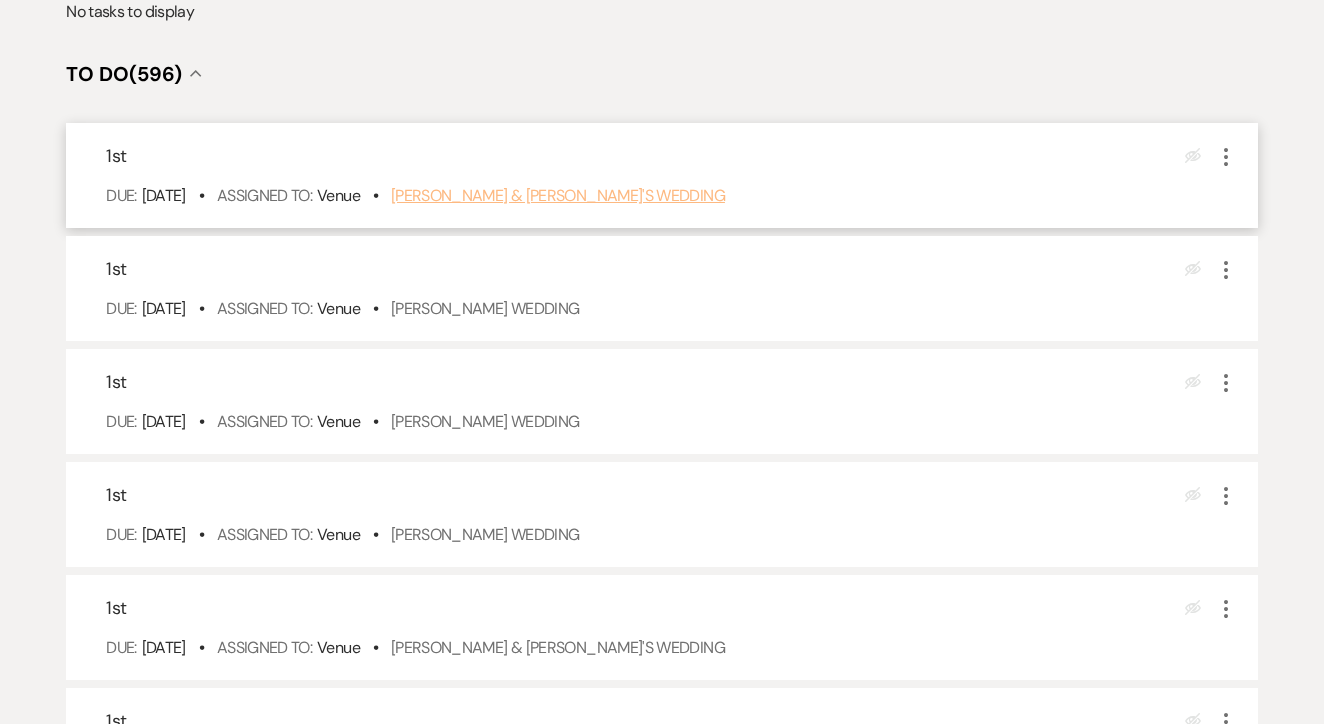 click on "Isabella Alexander & Fiance's Wedding" at bounding box center (558, 195) 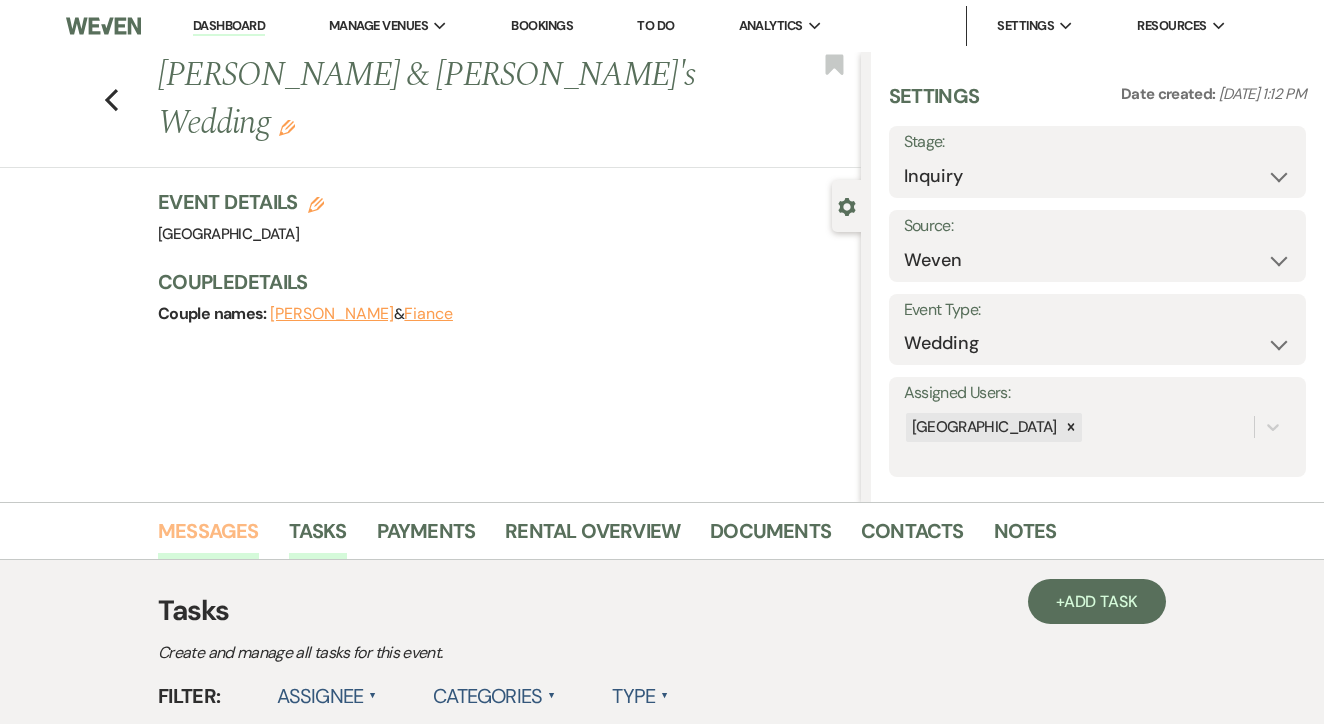 scroll, scrollTop: 0, scrollLeft: 0, axis: both 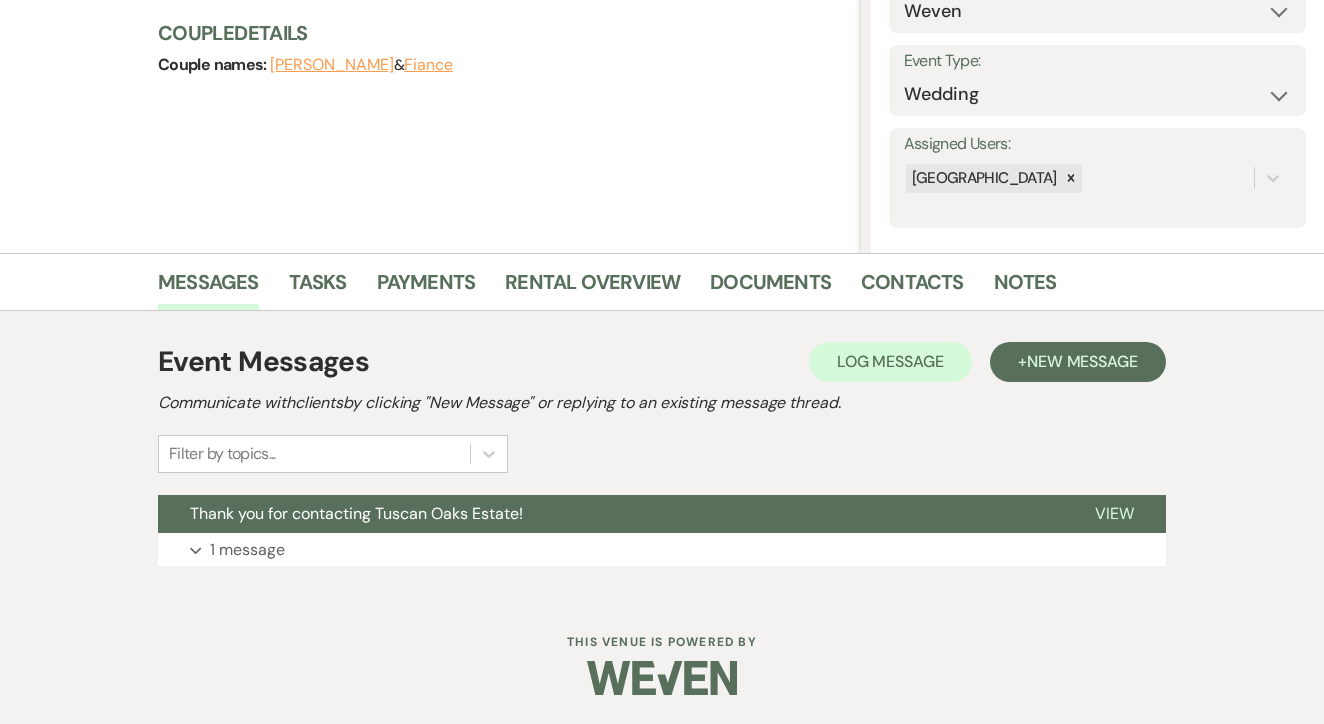 click on "Event Messages   Log Log Message +  New Message Communicate with  clients  by clicking "New Message" or replying to an existing message thread. Filter by topics..." at bounding box center [662, 407] 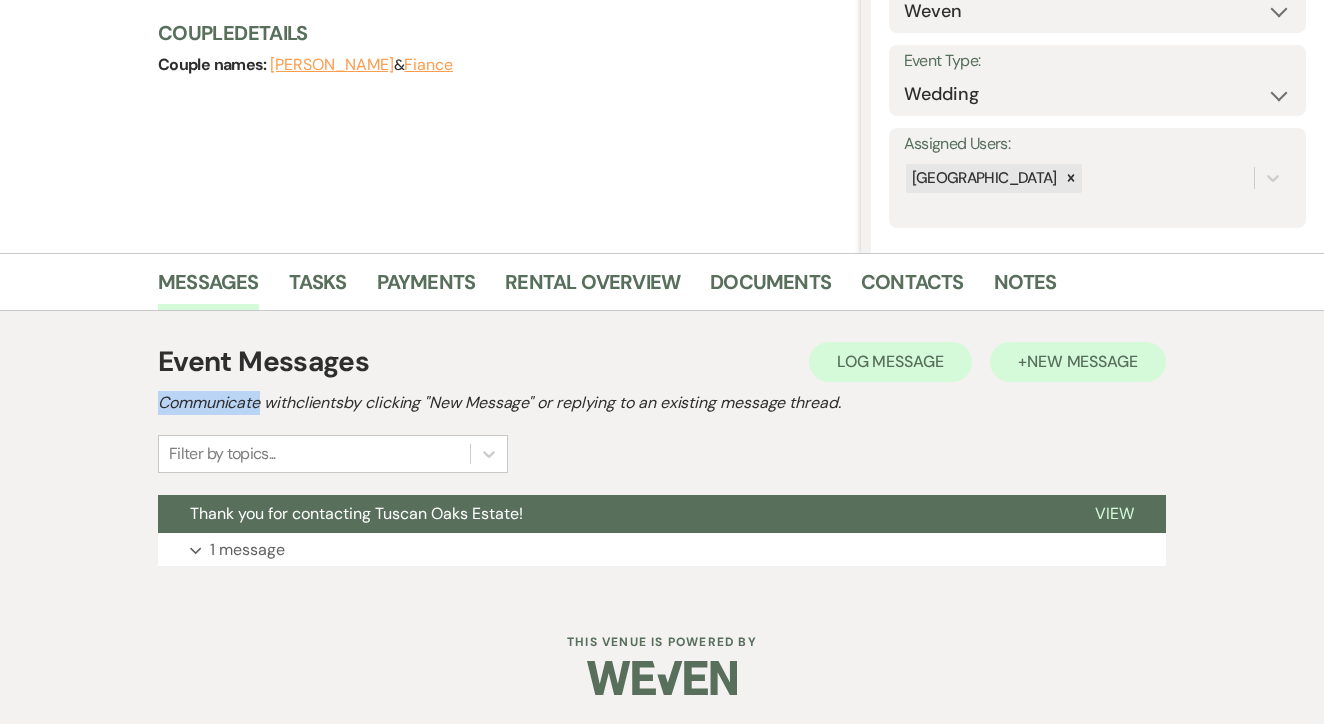 click on "New Message" at bounding box center (1082, 361) 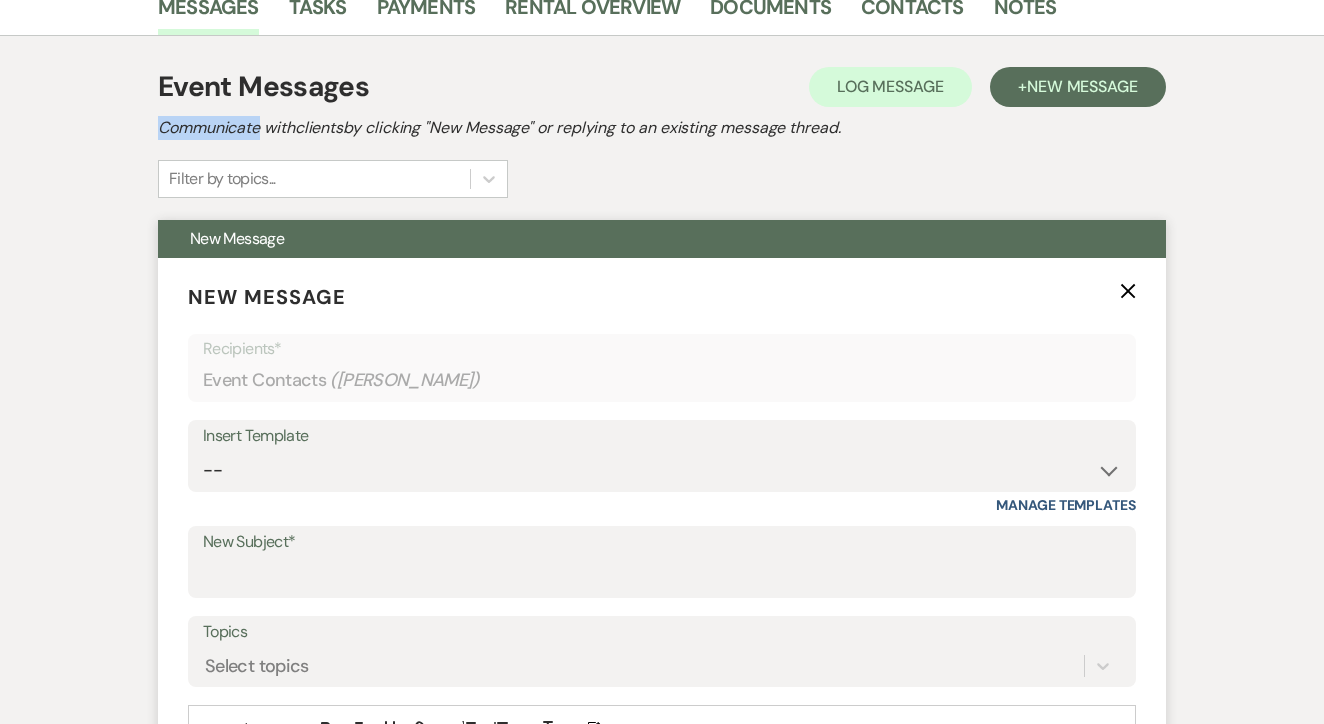 scroll, scrollTop: 665, scrollLeft: 0, axis: vertical 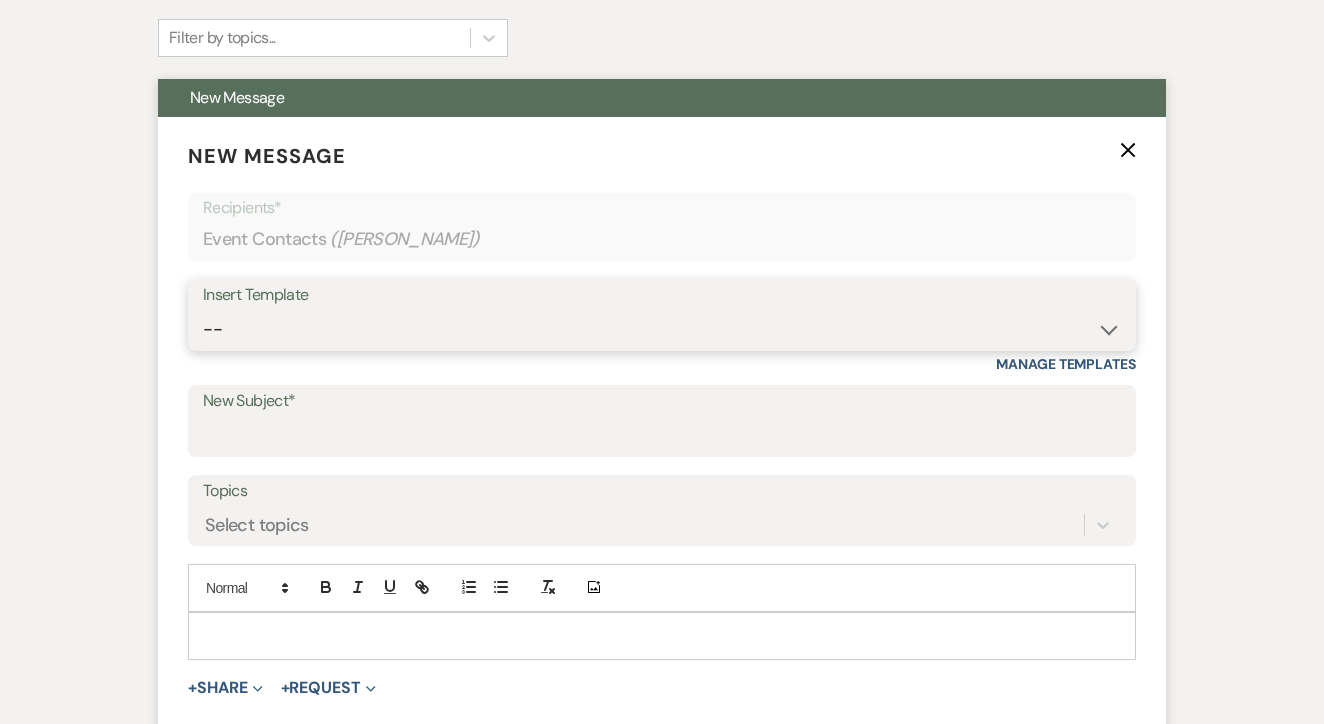 click on "-- Lead: Automated Intro Email (Wedding) Lead: 1st Follow Up Email Images Lead: TEXT (1st) Lead: 2nd Follow Up Email Lead: Booking Proposal (Post-Tour) Booked: Weven Planning Portal Introduction (AI) Lead: TEXT (Intro) Lead: Phone Consult Follow-up Lead: Hired Someone Else Lead: Confirm Tour Lead: Confirm Tour (TEXT) Booked: Insta Post Info Lead: 3rd Follow Up Email Booked: Damage Deposit Deduction Lead: Post Tour F/u (no proposal) Lead: Tour No-Show Booked: Day After Wedding Booked: Mailing Address Lead: Cancelled Tour Lead: TEXT (2nd) Lead: 4th Follow Up Email Lead: Booking Deposit Type (ACH or Card) Booked: Vendor Information Needed Booked: Review Request Lead: ACH Instructions Vendor: Photo Request Vendor: Video Request Booked: 6 Month Planning Meeting Booked: 6 Week Final Consult Open House Invite Booked: Late Payment Booked: Weven Planning Portal Introduction" at bounding box center [662, 329] 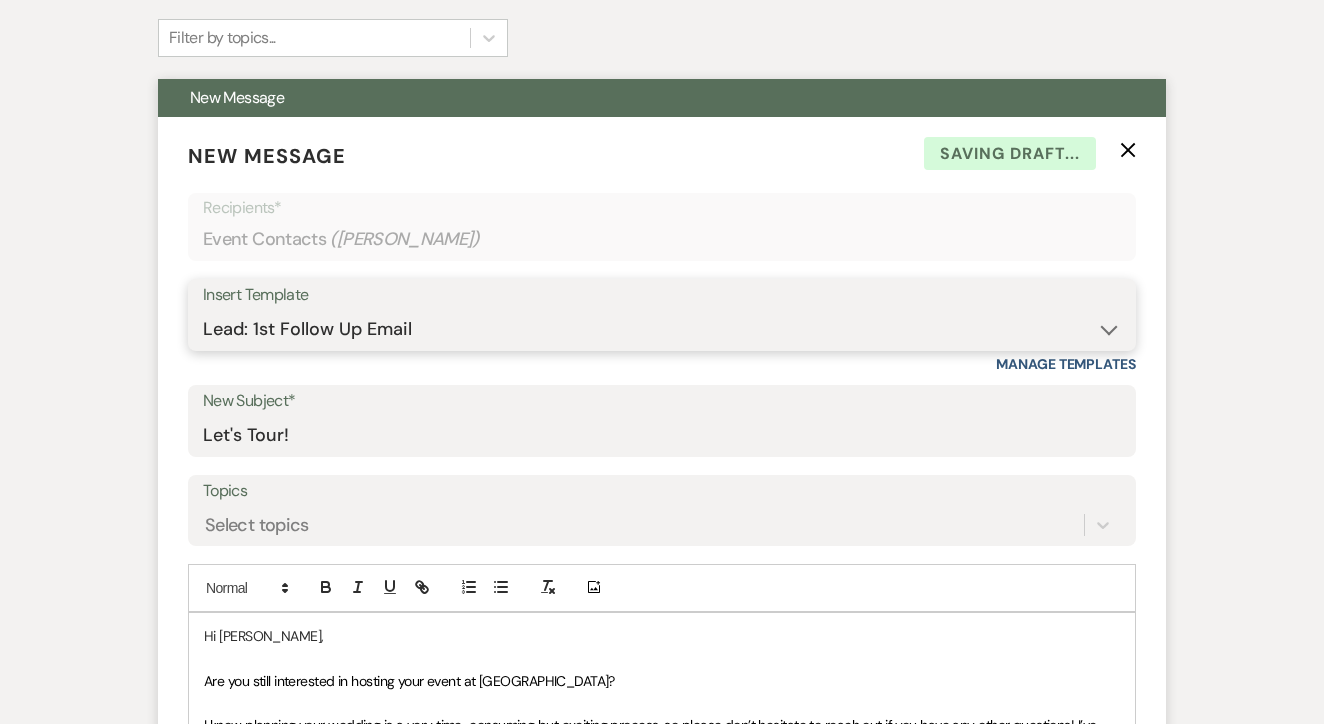 type on "Let's Tour!" 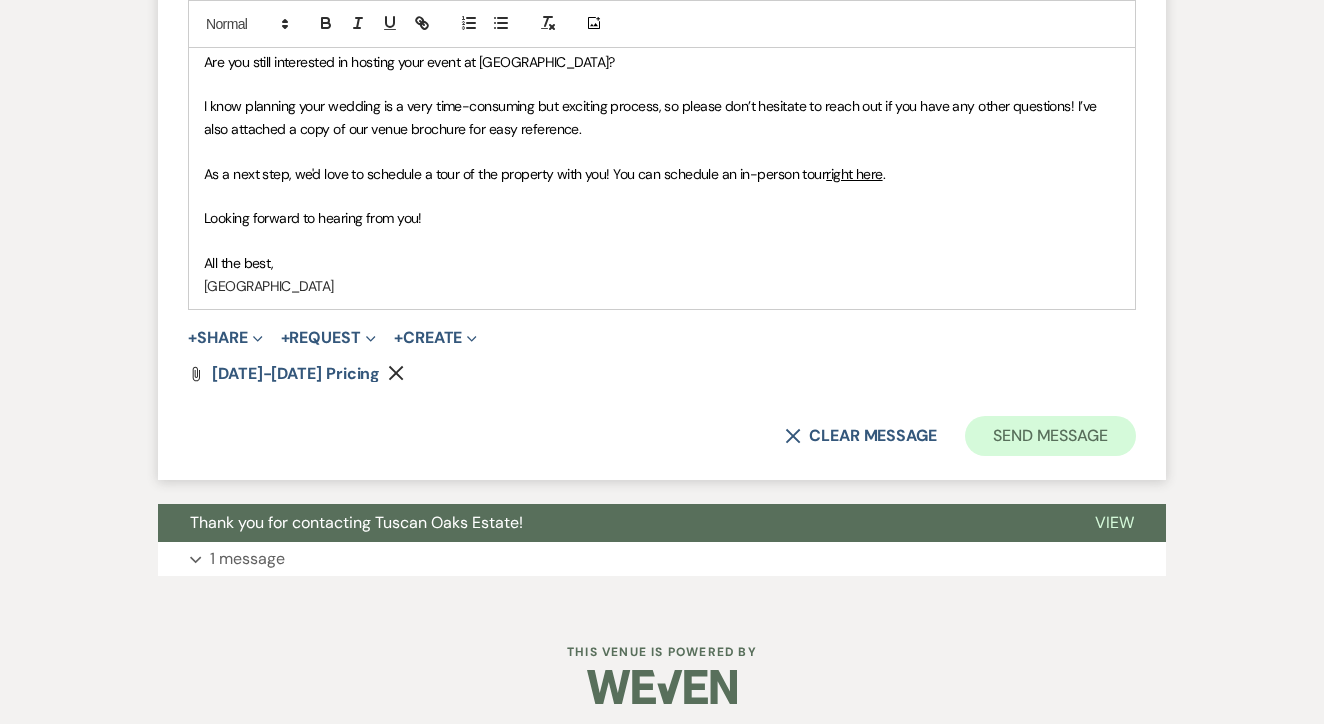 click on "Send Message" at bounding box center [1050, 436] 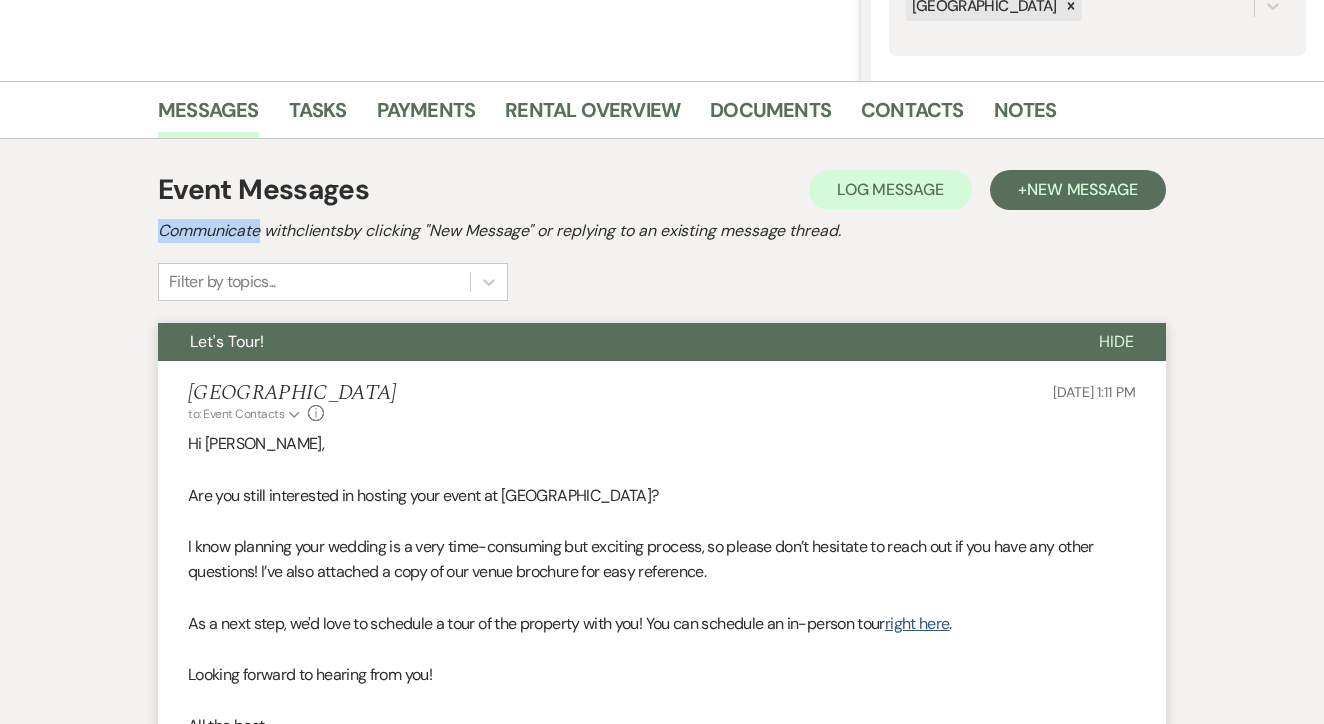 scroll, scrollTop: 421, scrollLeft: 0, axis: vertical 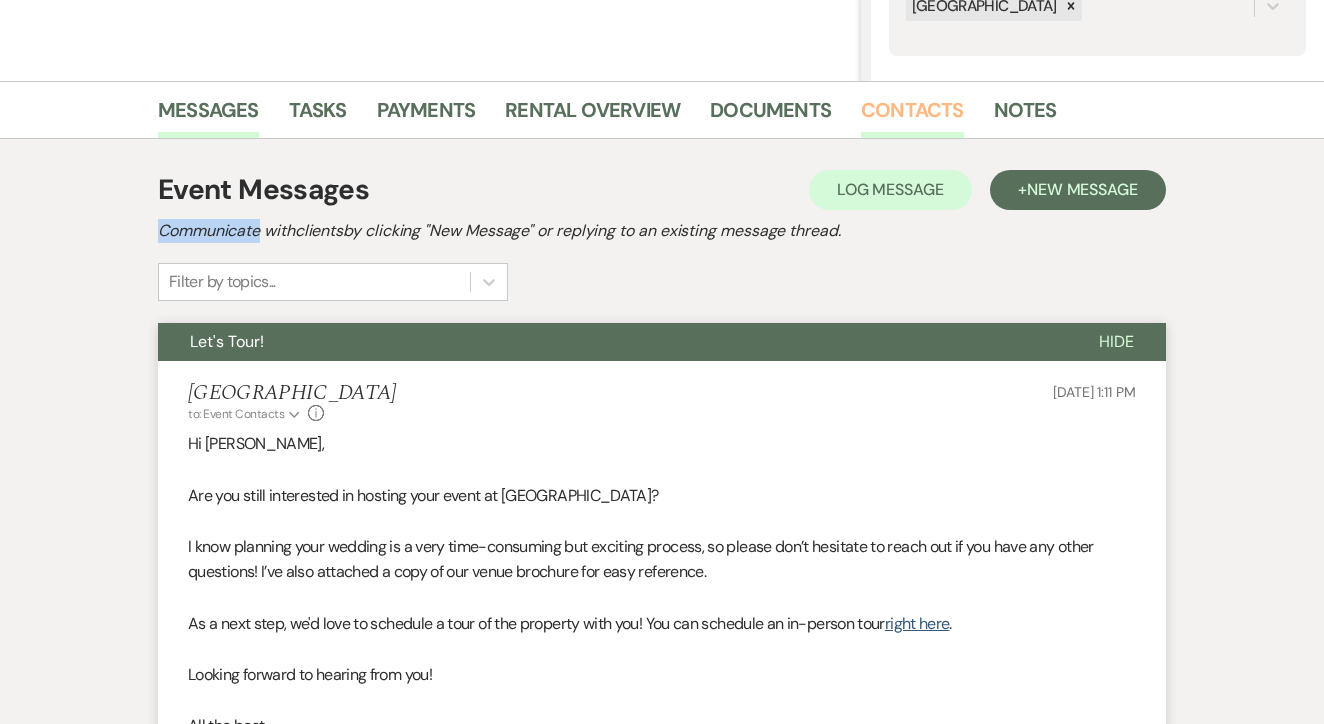 click on "Contacts" at bounding box center (912, 116) 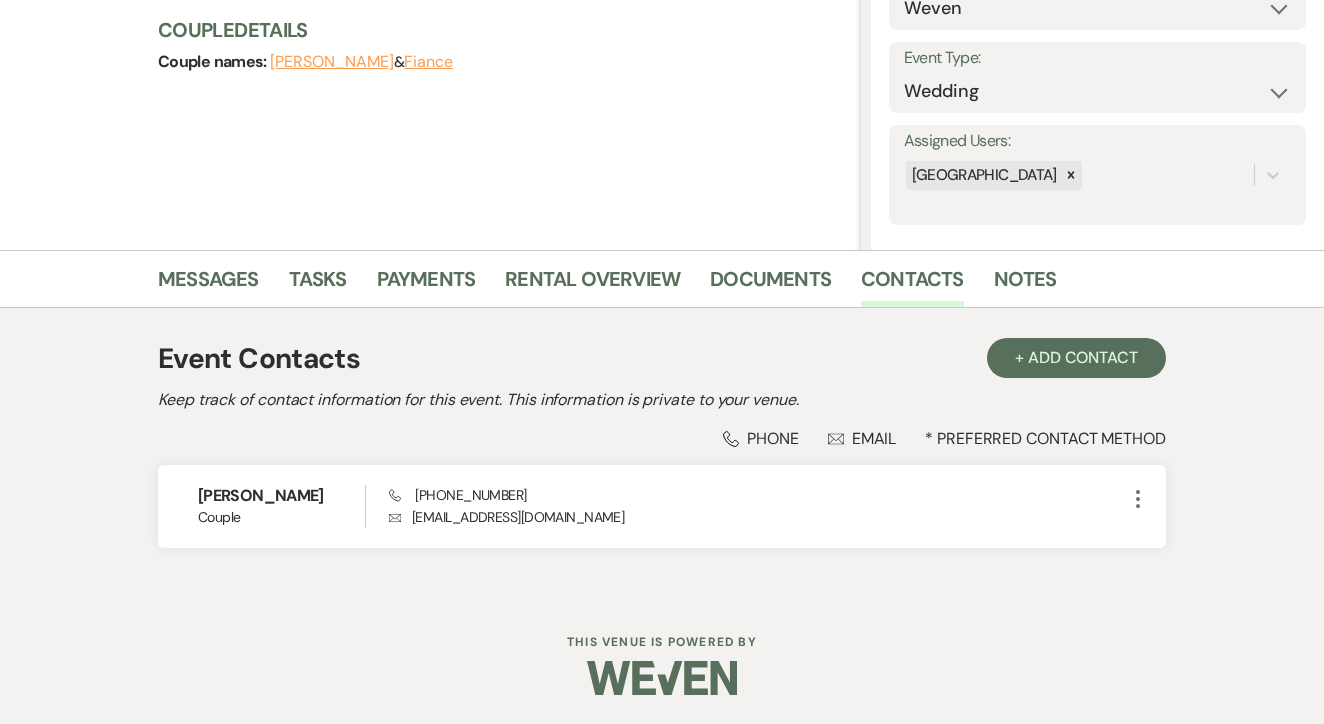 click on "Tasks" at bounding box center (333, 283) 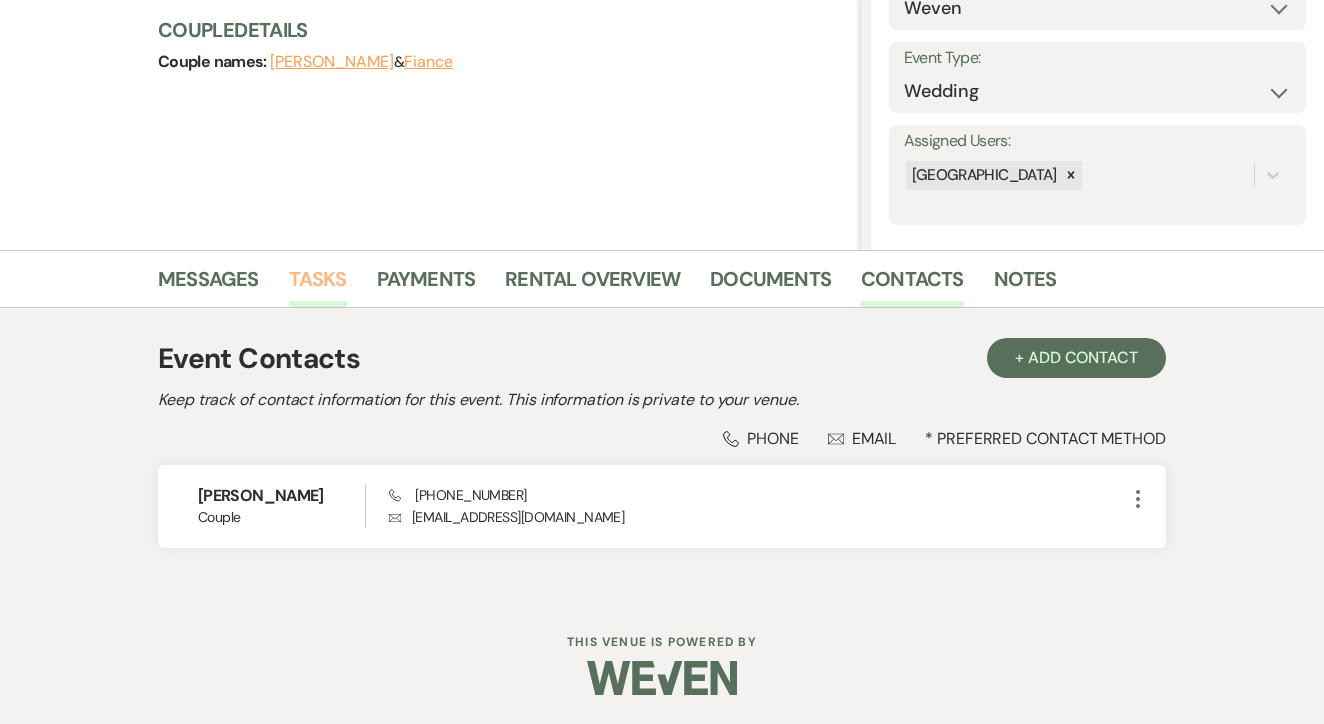 click on "Tasks" at bounding box center [318, 285] 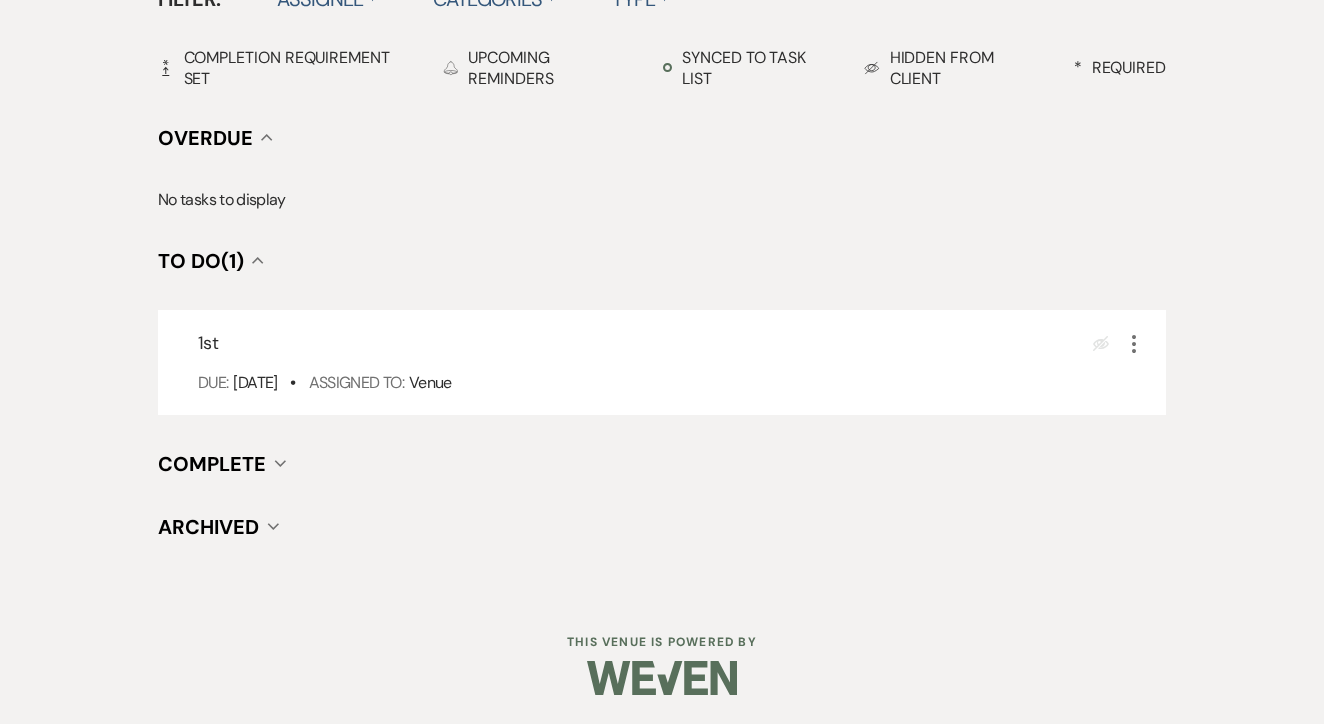 scroll, scrollTop: 696, scrollLeft: 0, axis: vertical 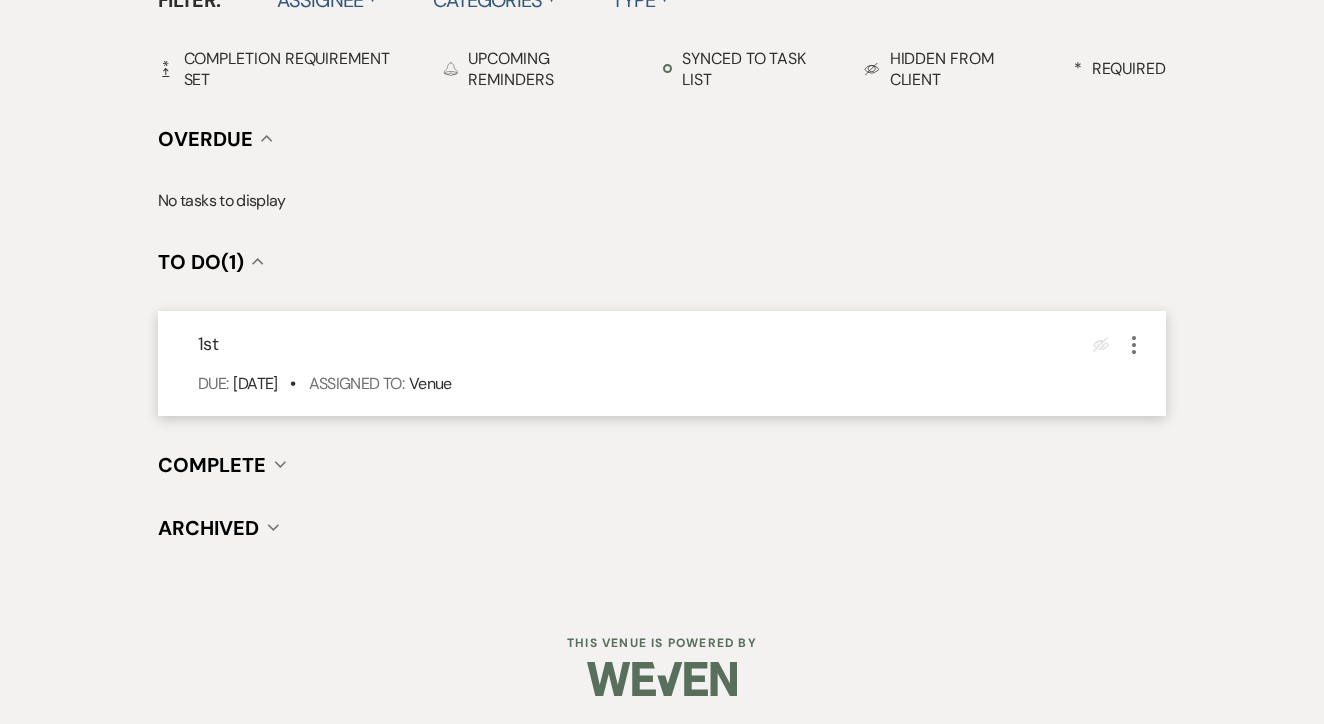 click 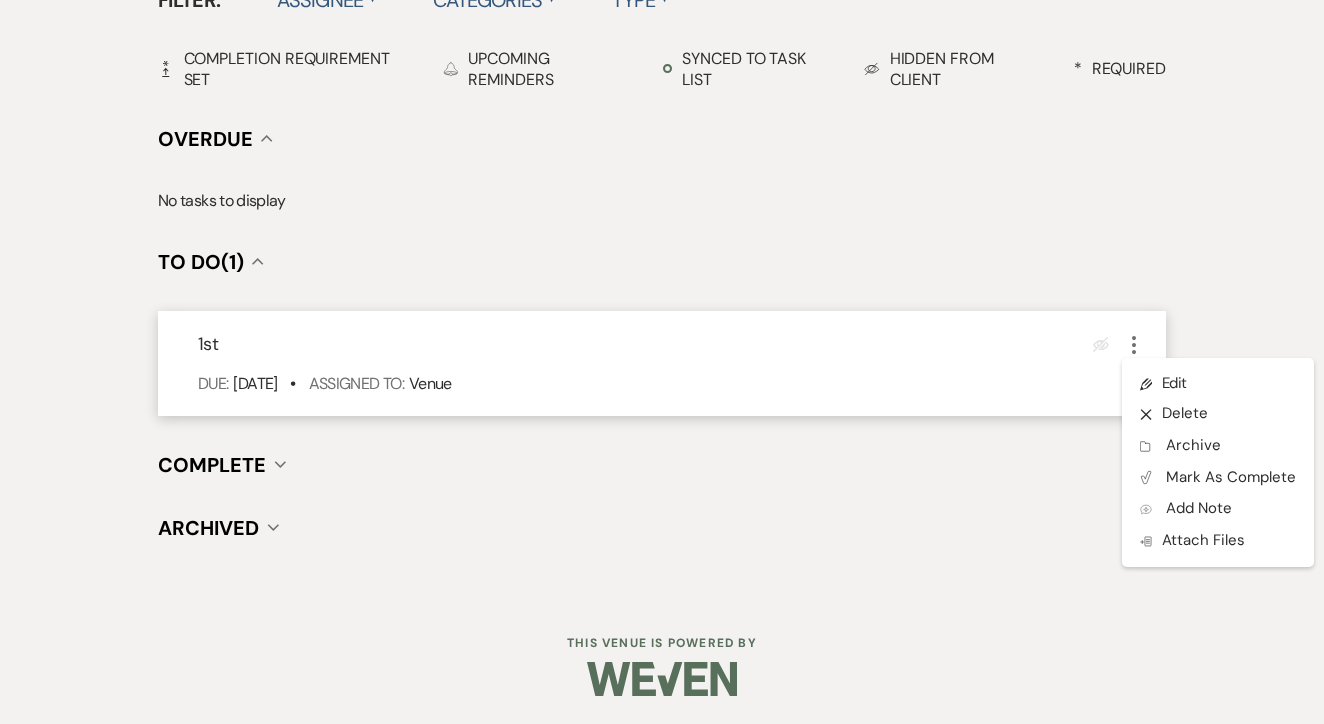 click on "Pencil  Edit X Delete Archive   Archive Plan Portal Link   Mark As Complete Add Note   Add Note Doc Upload Attach Files" at bounding box center [1218, 462] 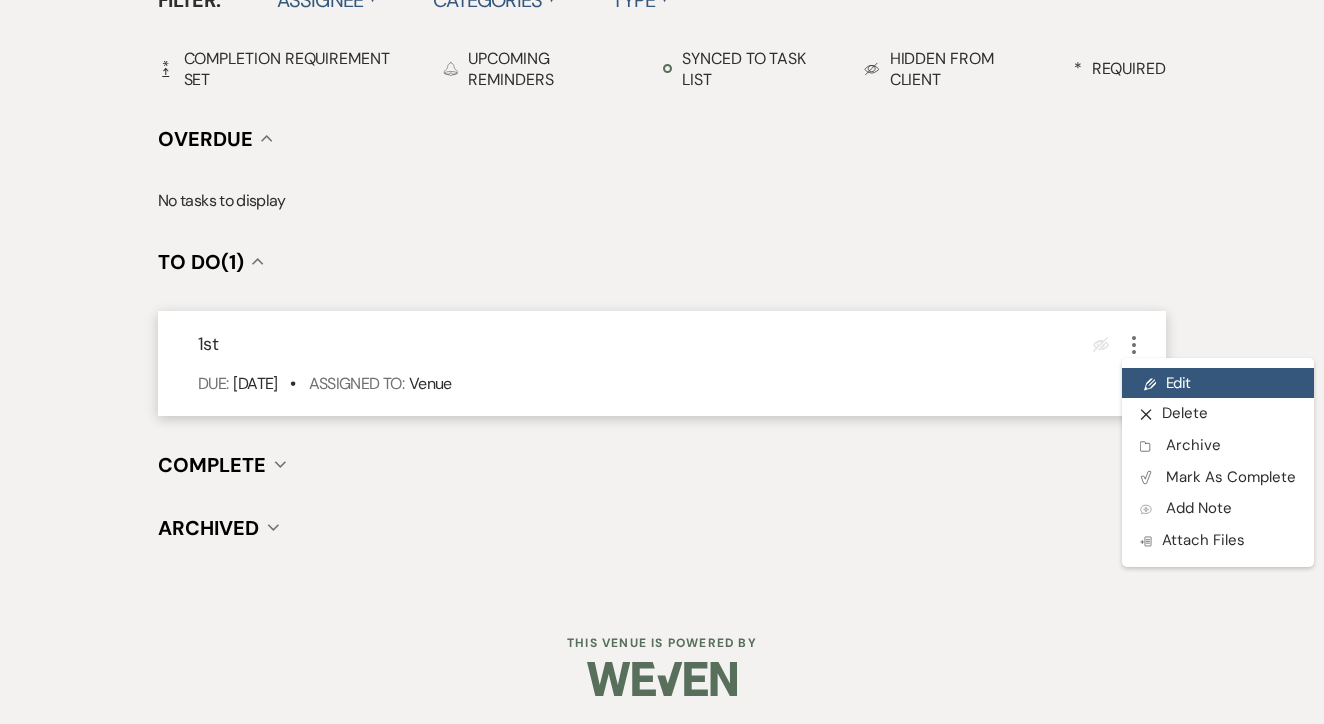 click on "Pencil  Edit" at bounding box center (1218, 383) 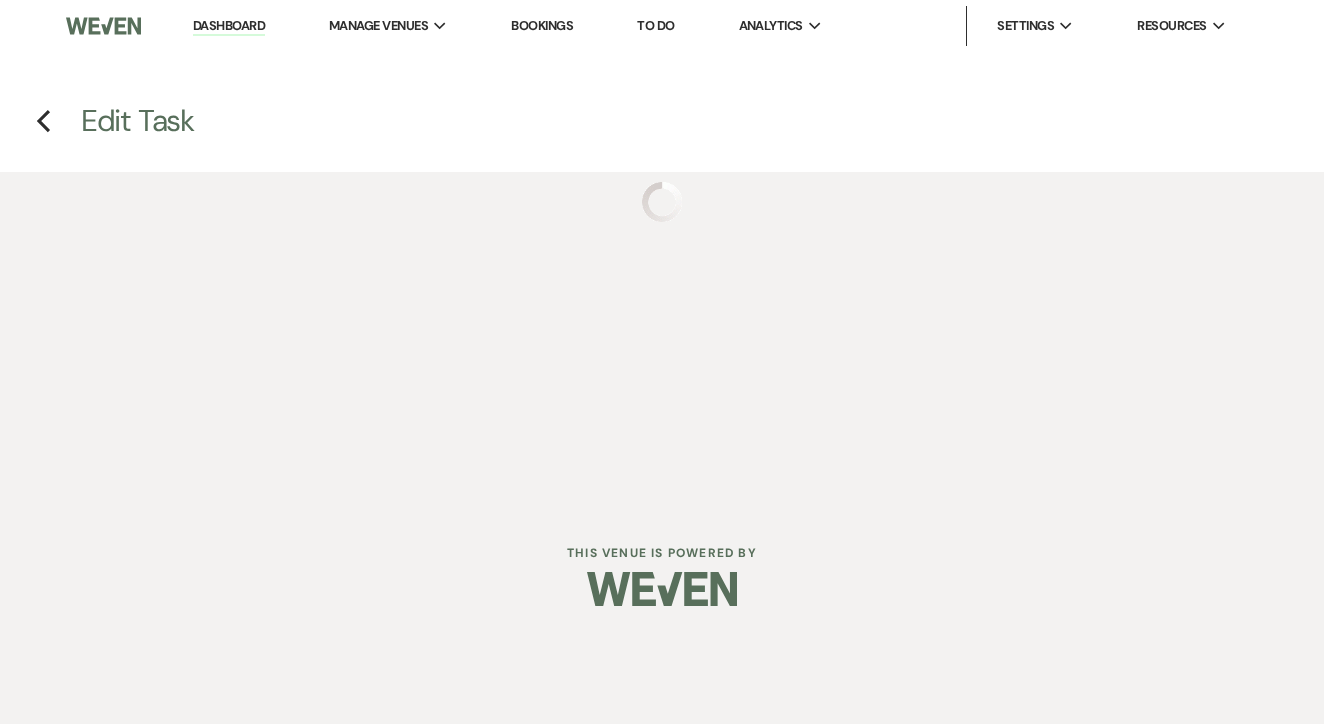 select on "false" 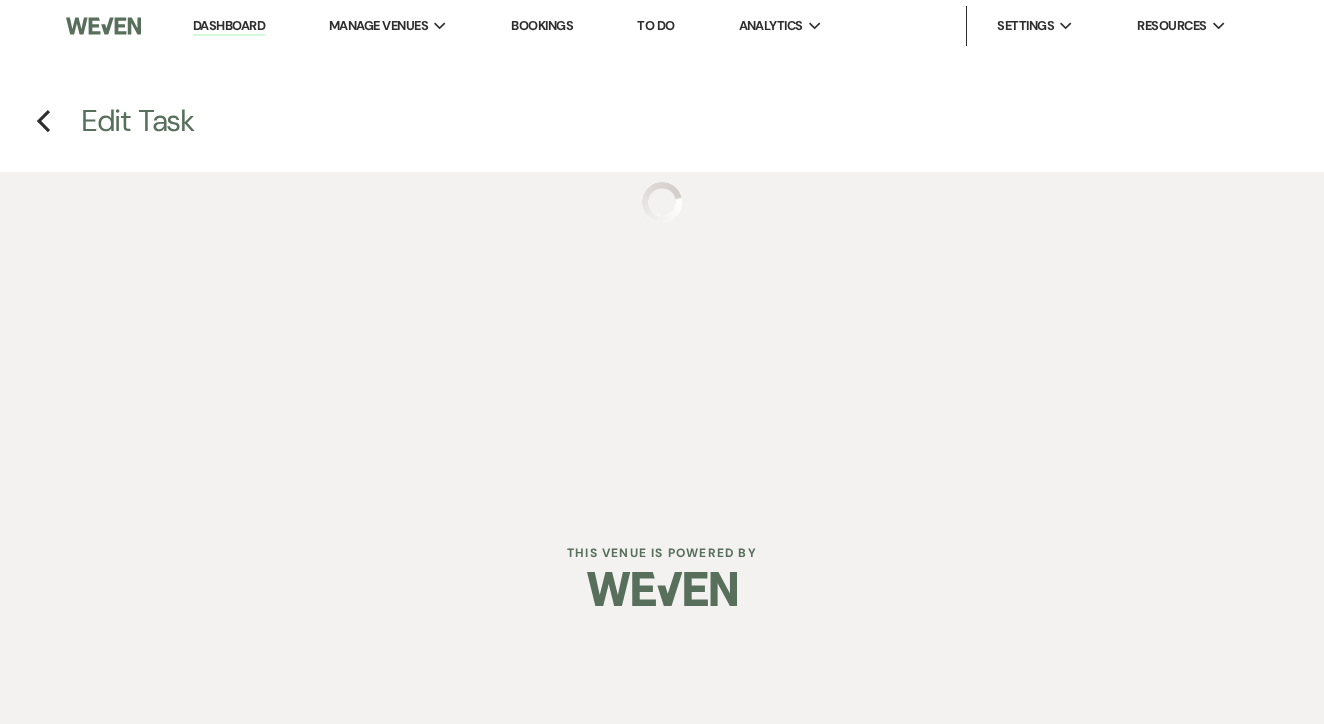 select on "venueHost" 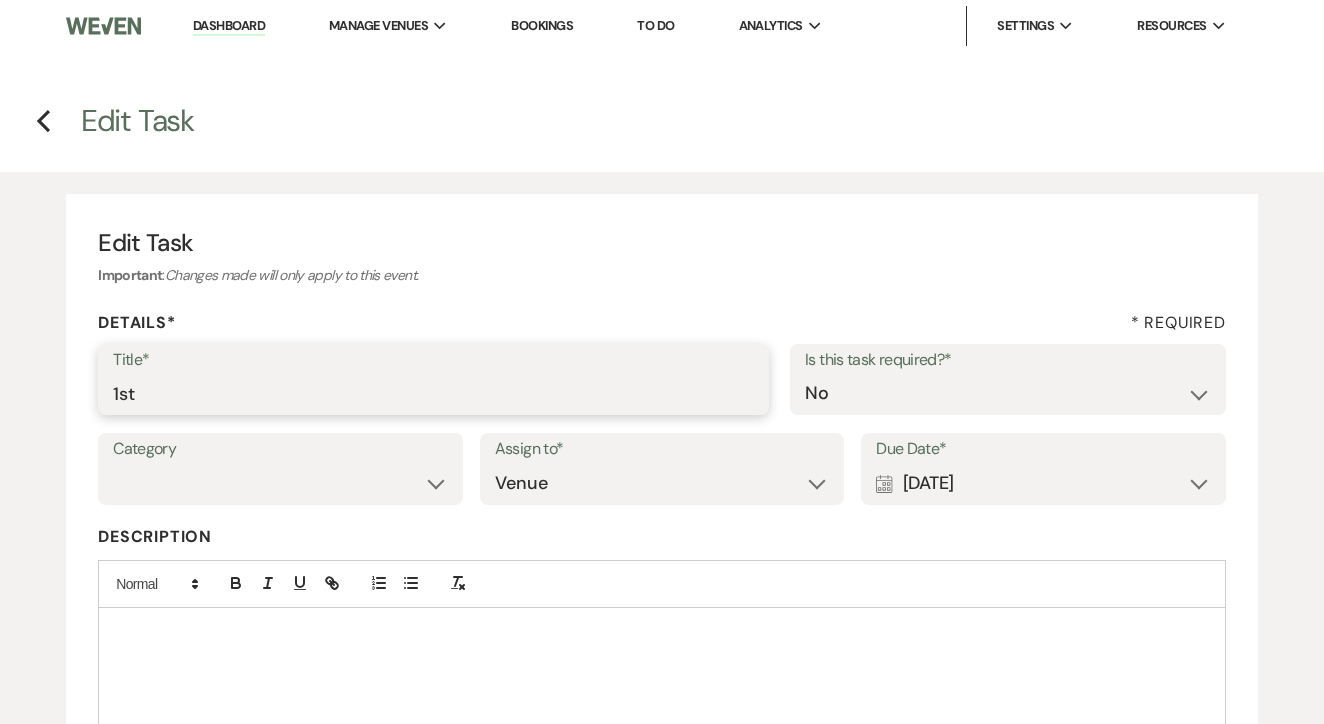 click on "1st" at bounding box center [433, 393] 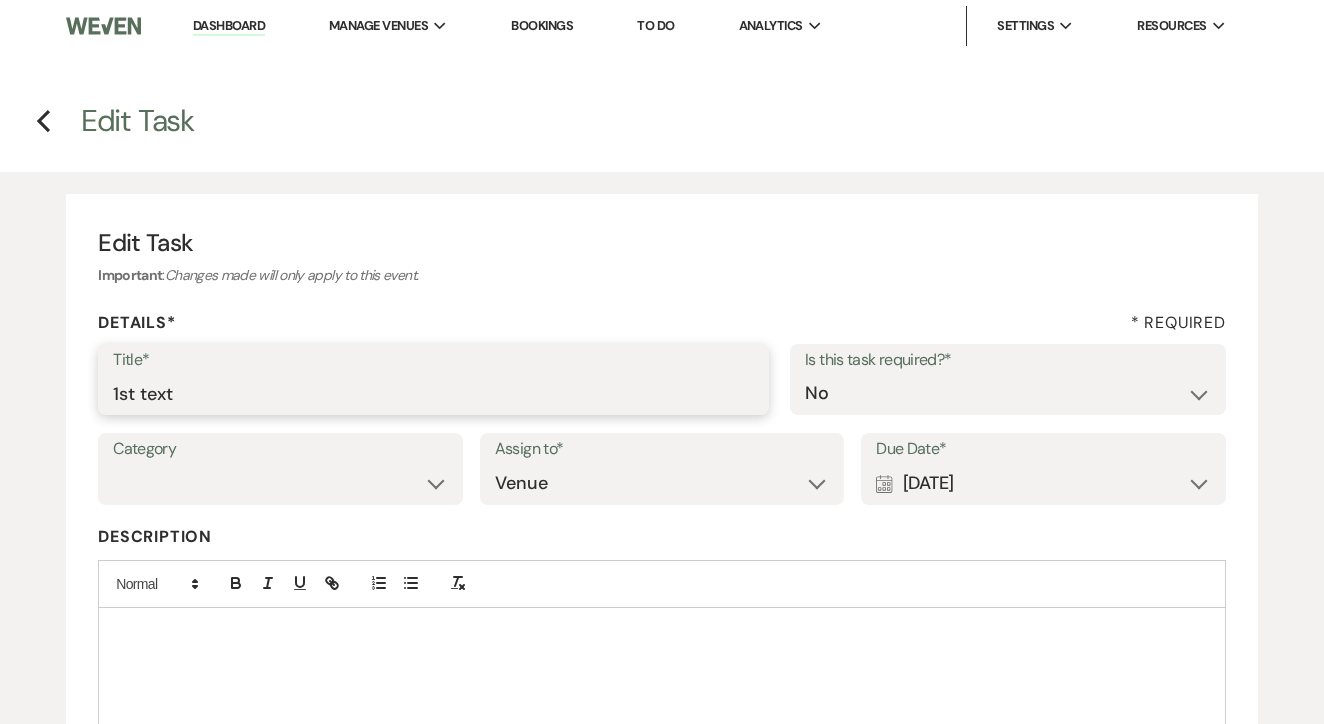 type on "1st text" 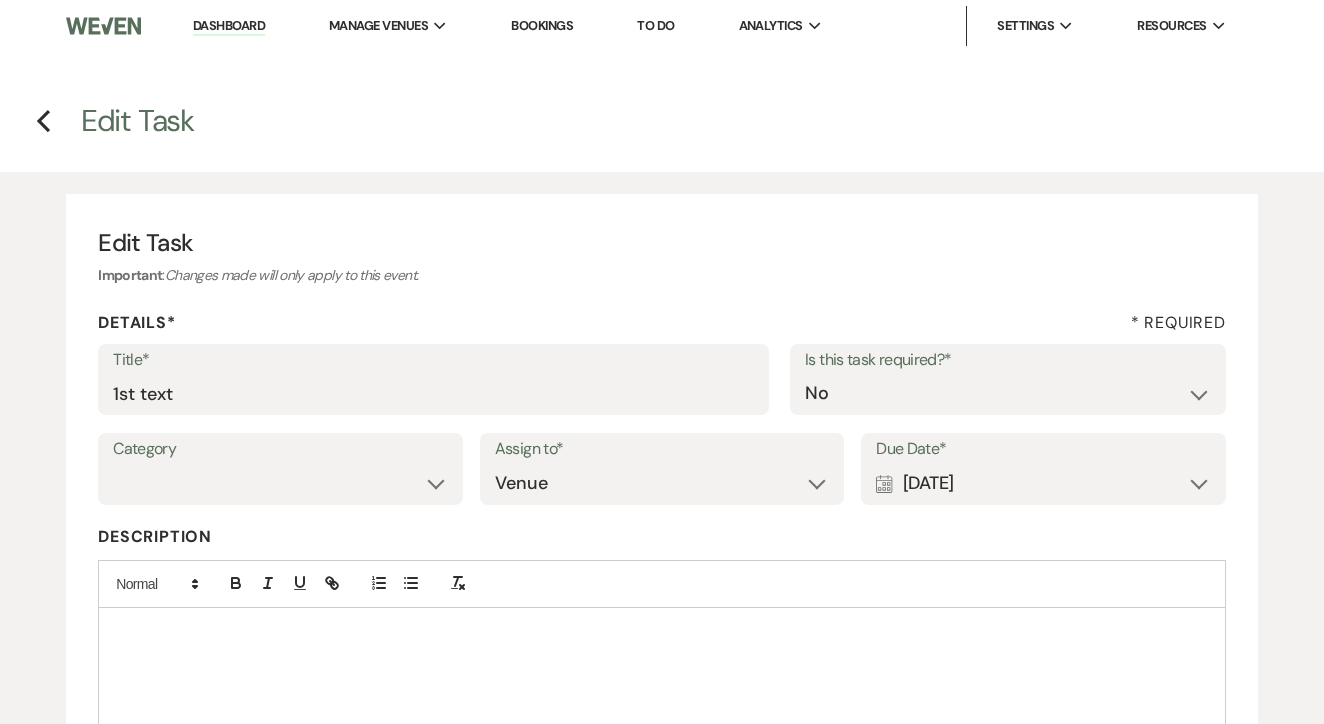 click on "Calendar [DATE] Expand" at bounding box center (1043, 483) 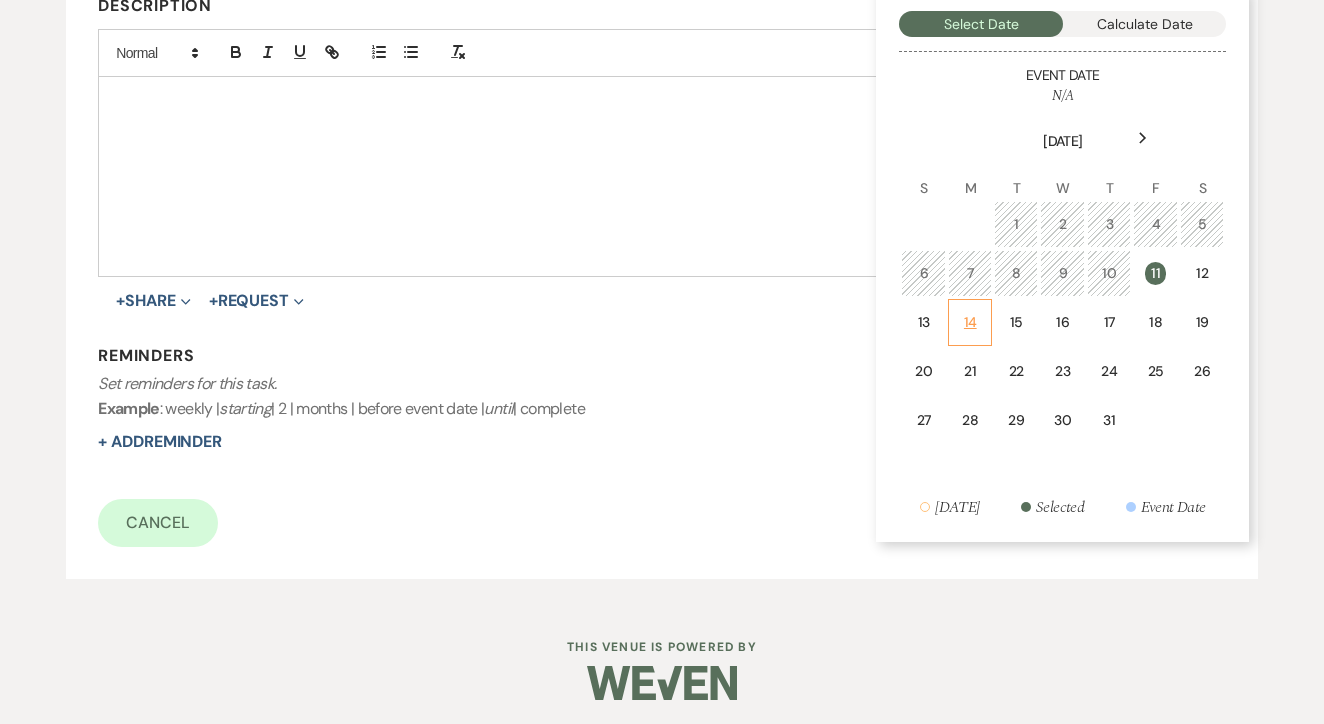 click on "14" at bounding box center [970, 322] 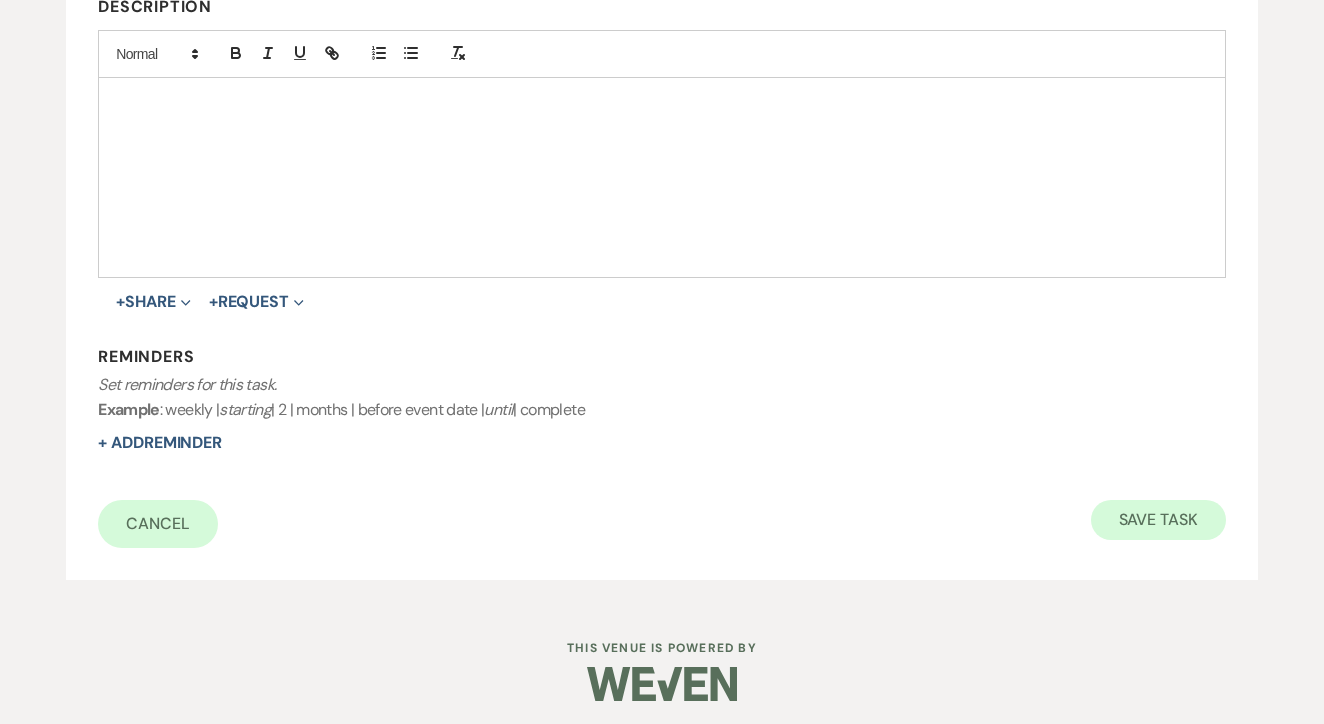 click on "Save Task" at bounding box center (1158, 520) 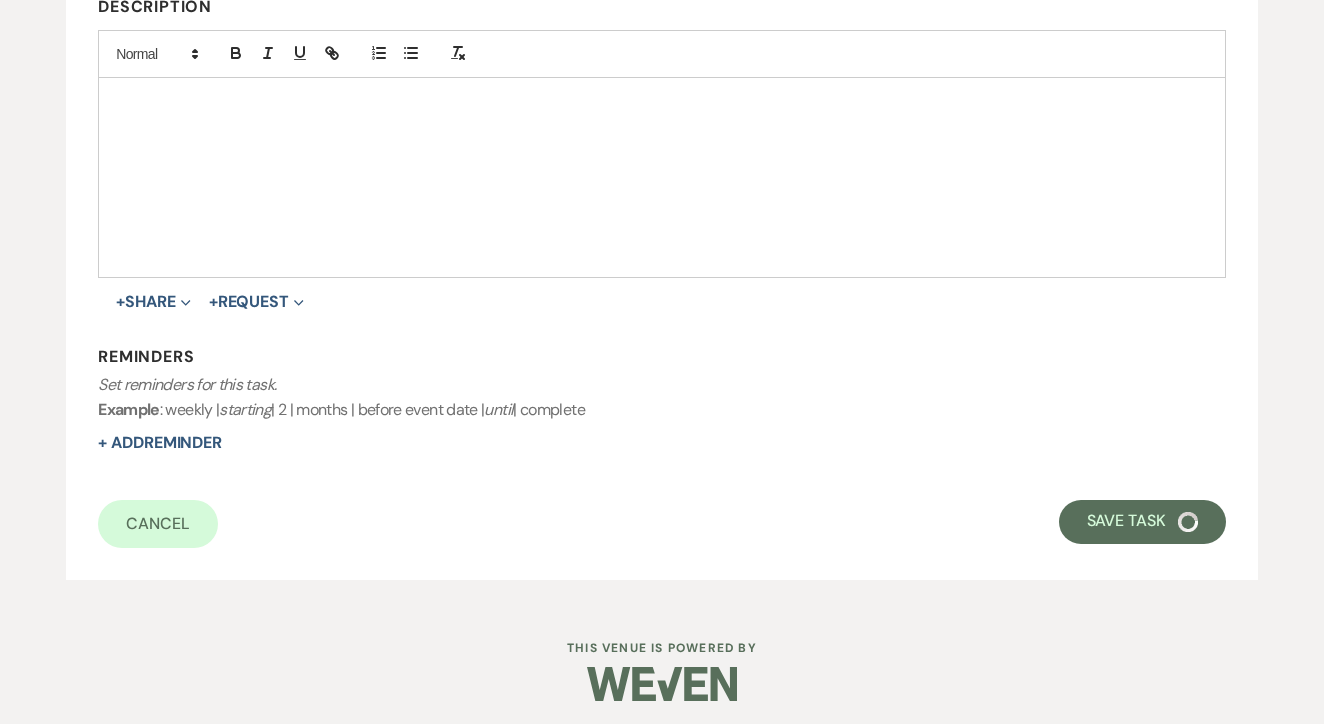 select on "1" 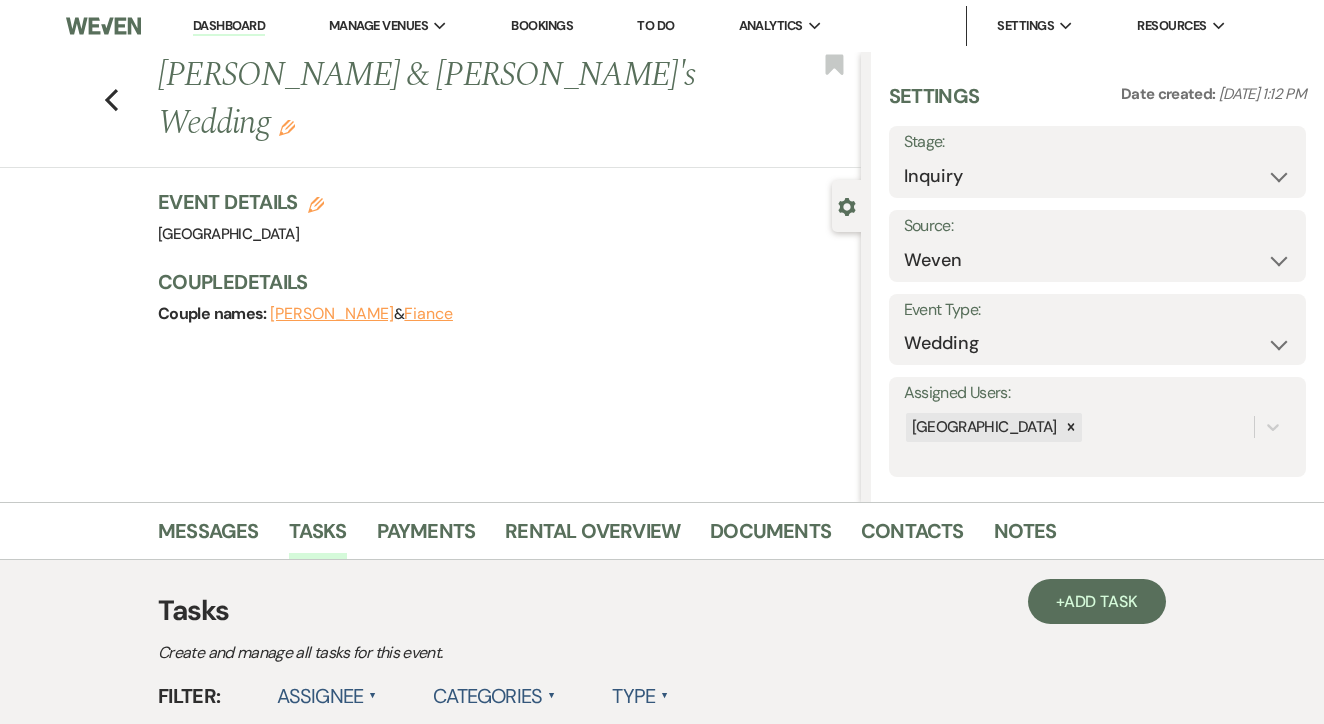 scroll, scrollTop: 0, scrollLeft: 0, axis: both 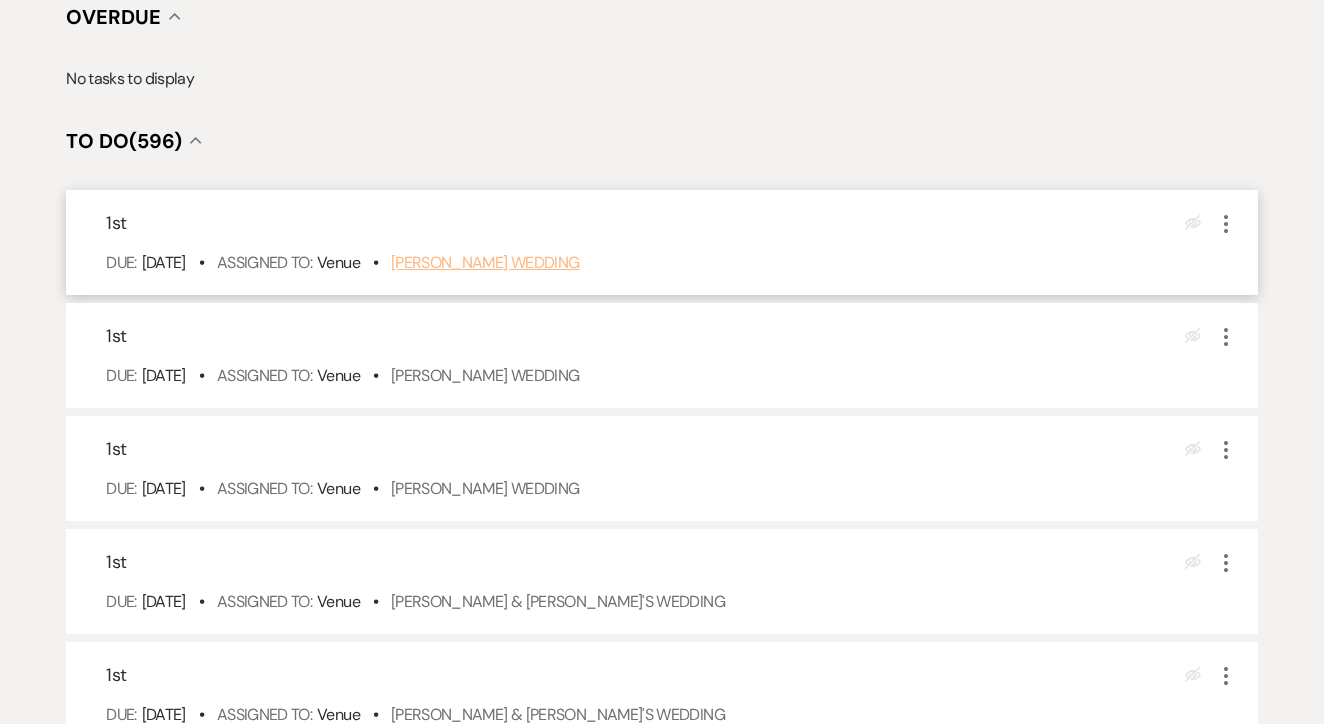 click on "Jewel Rubio's Wedding" at bounding box center (485, 262) 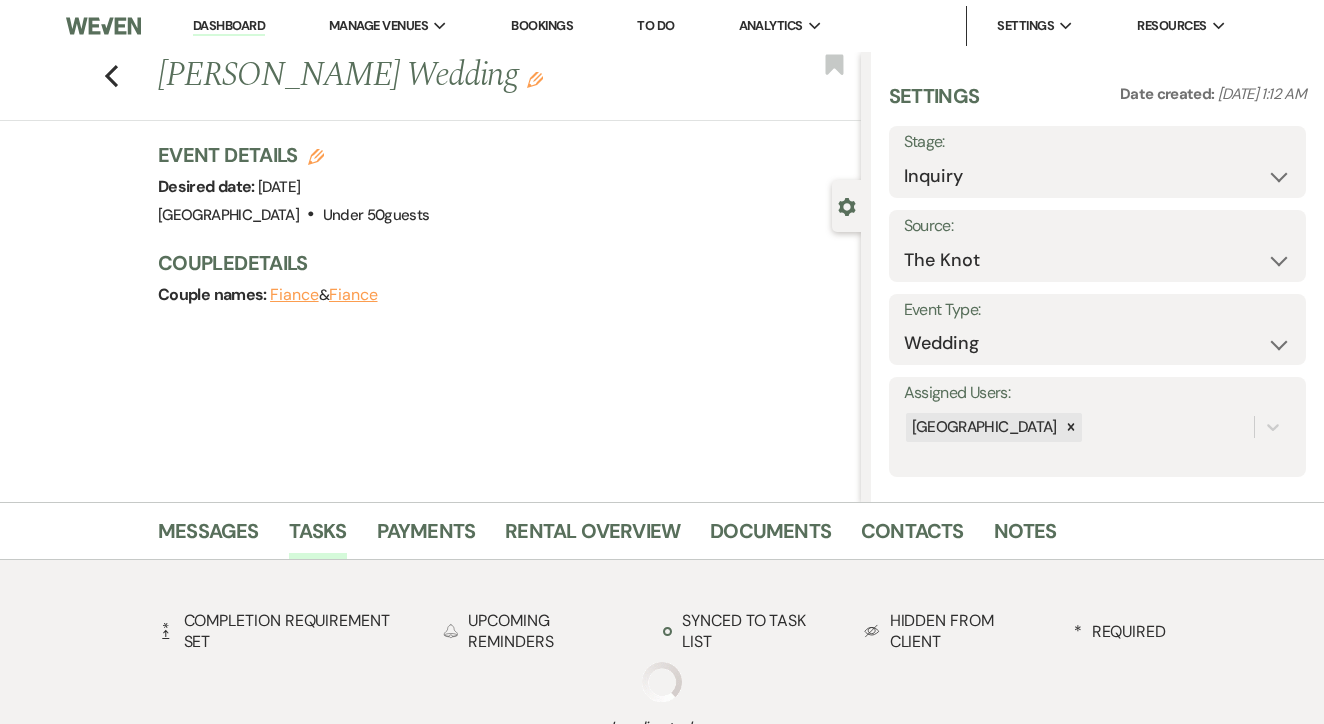 scroll, scrollTop: 0, scrollLeft: 0, axis: both 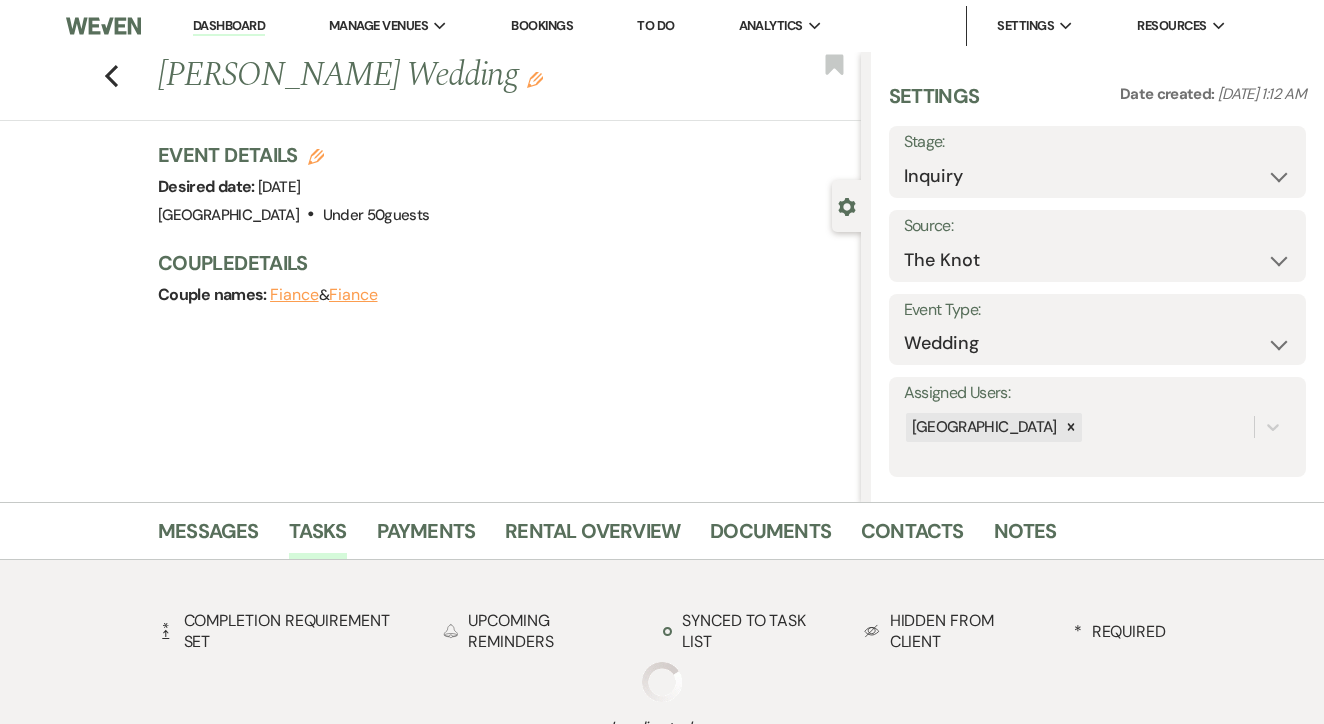 click on "Messages" at bounding box center [208, 537] 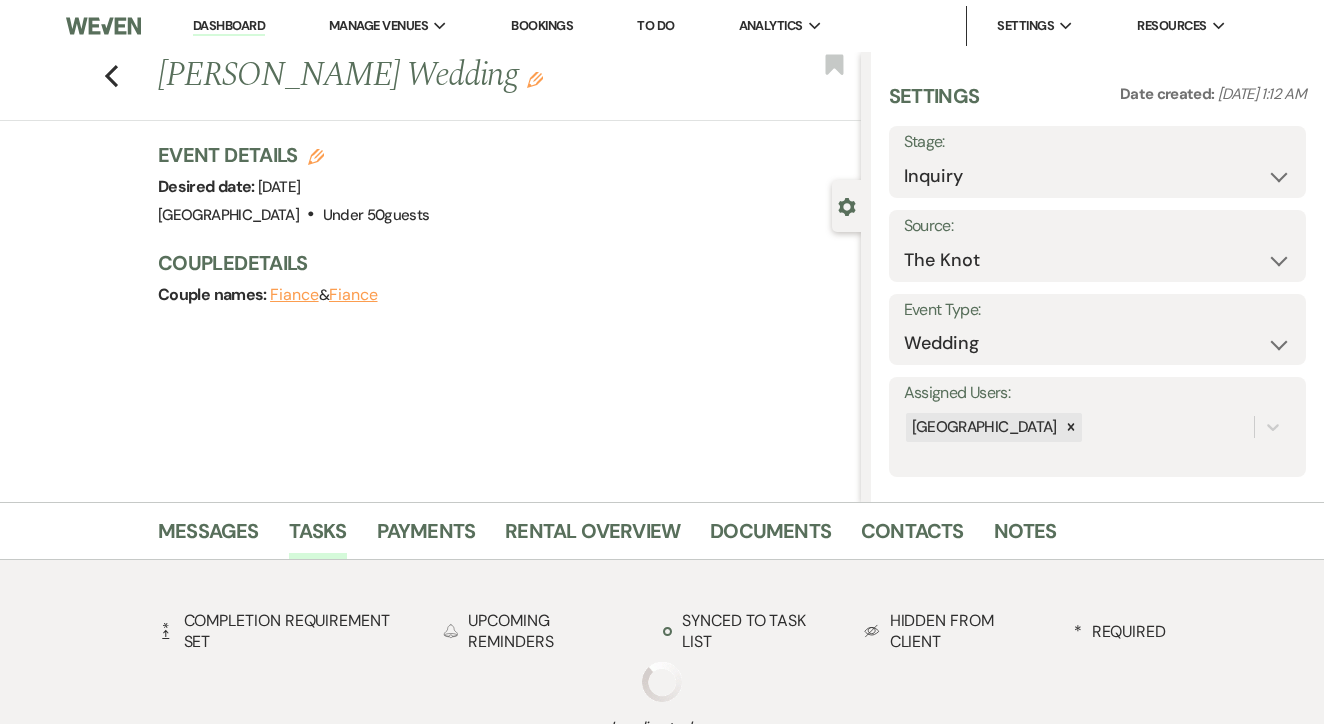 scroll, scrollTop: 0, scrollLeft: 0, axis: both 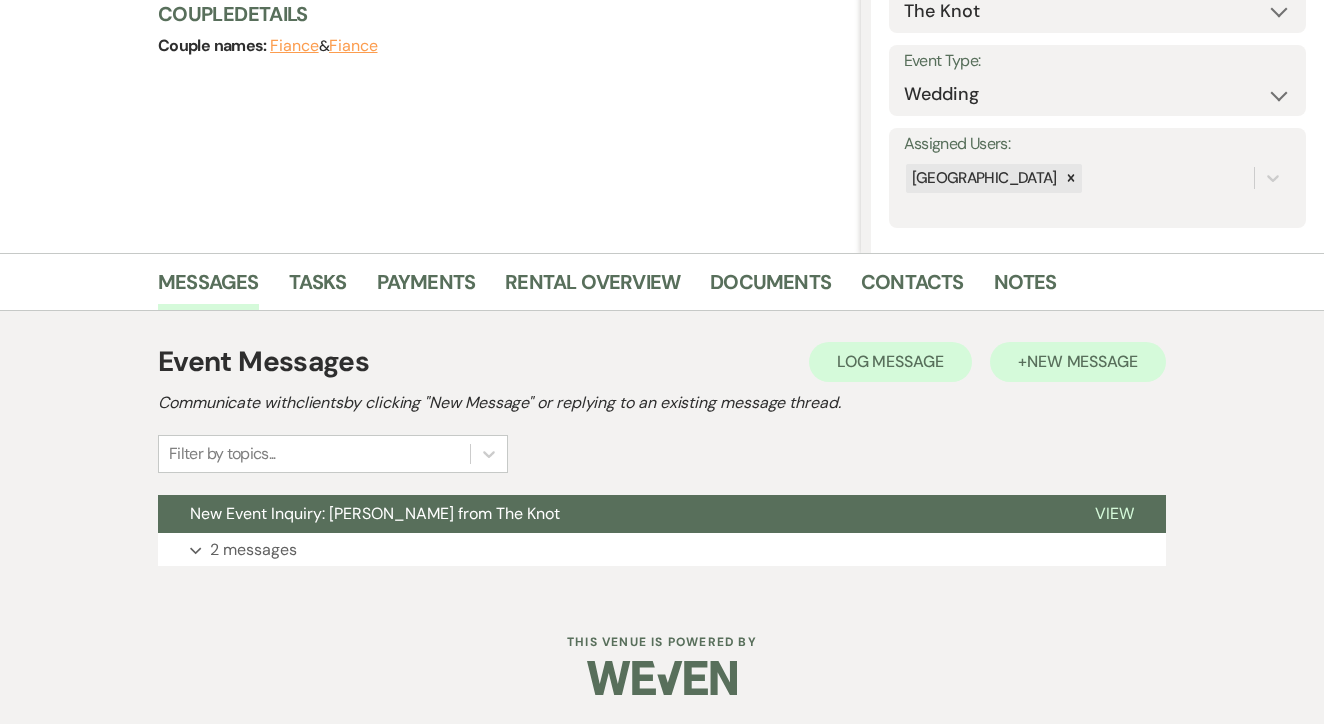 click on "New Message" at bounding box center (1082, 361) 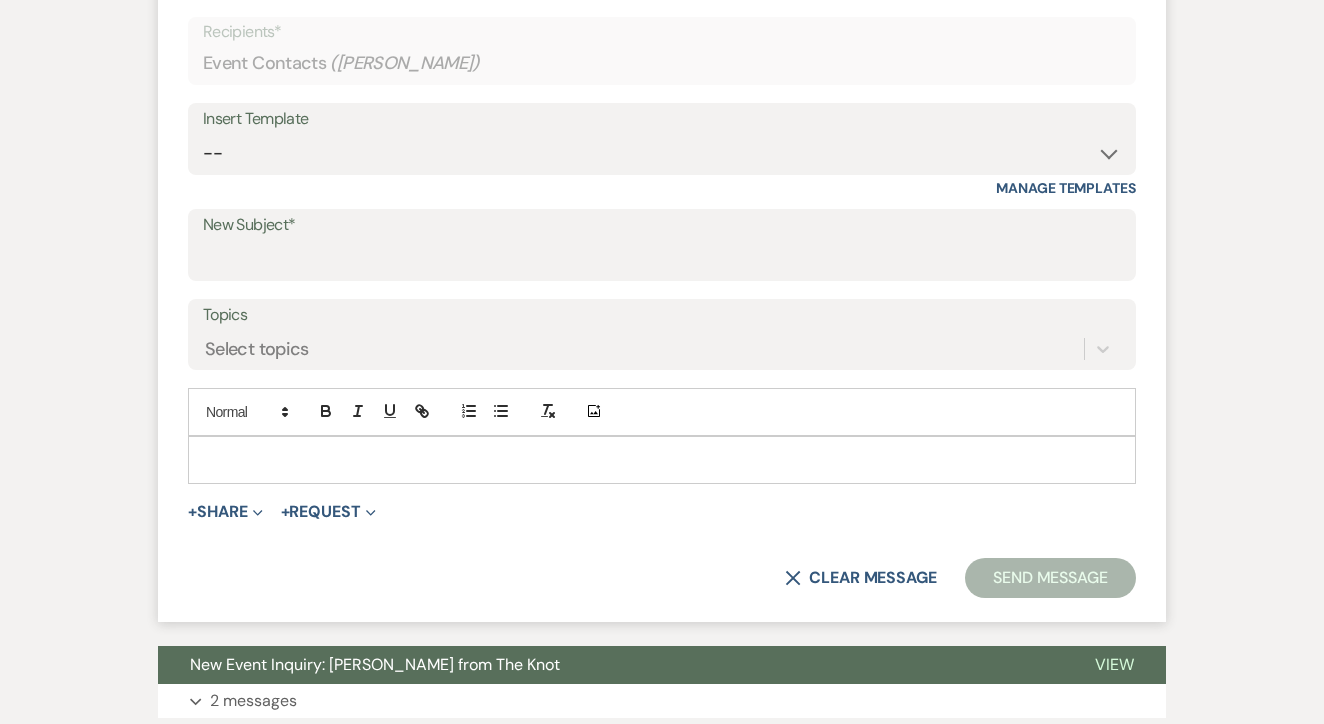 scroll, scrollTop: 847, scrollLeft: 0, axis: vertical 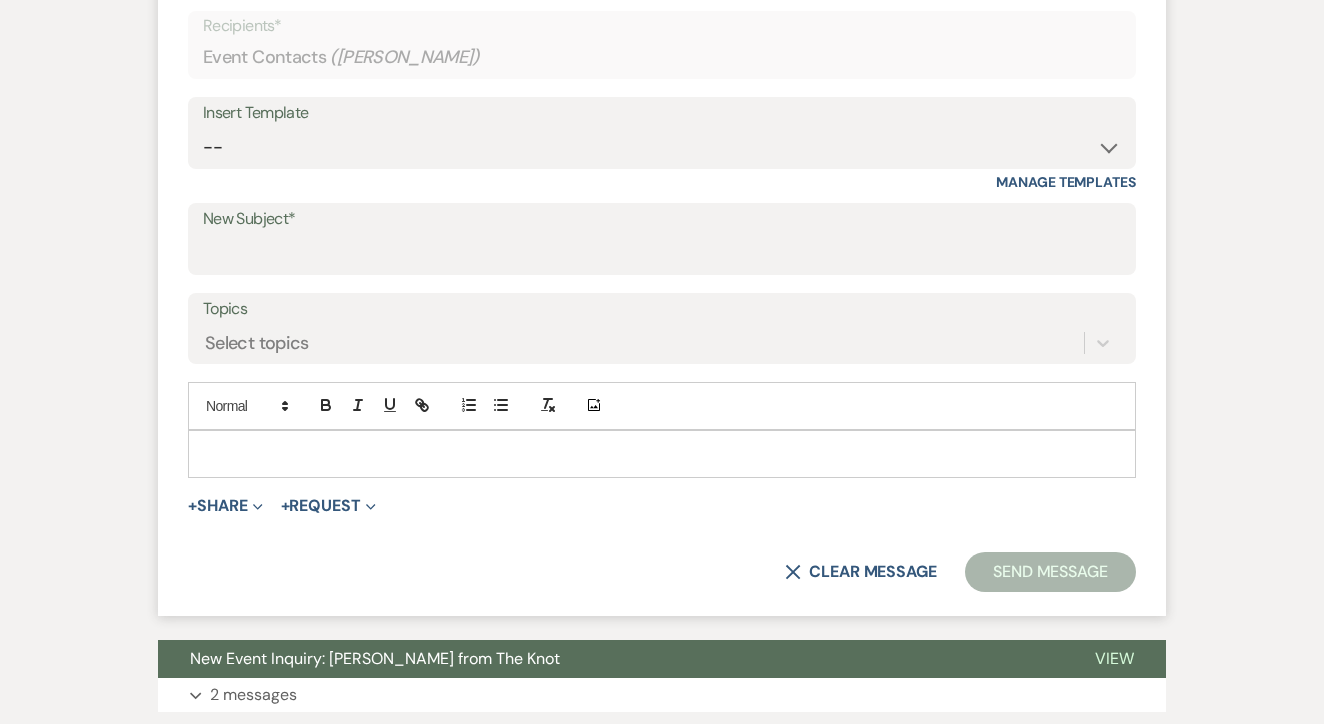 click on "Insert Template" at bounding box center [662, 113] 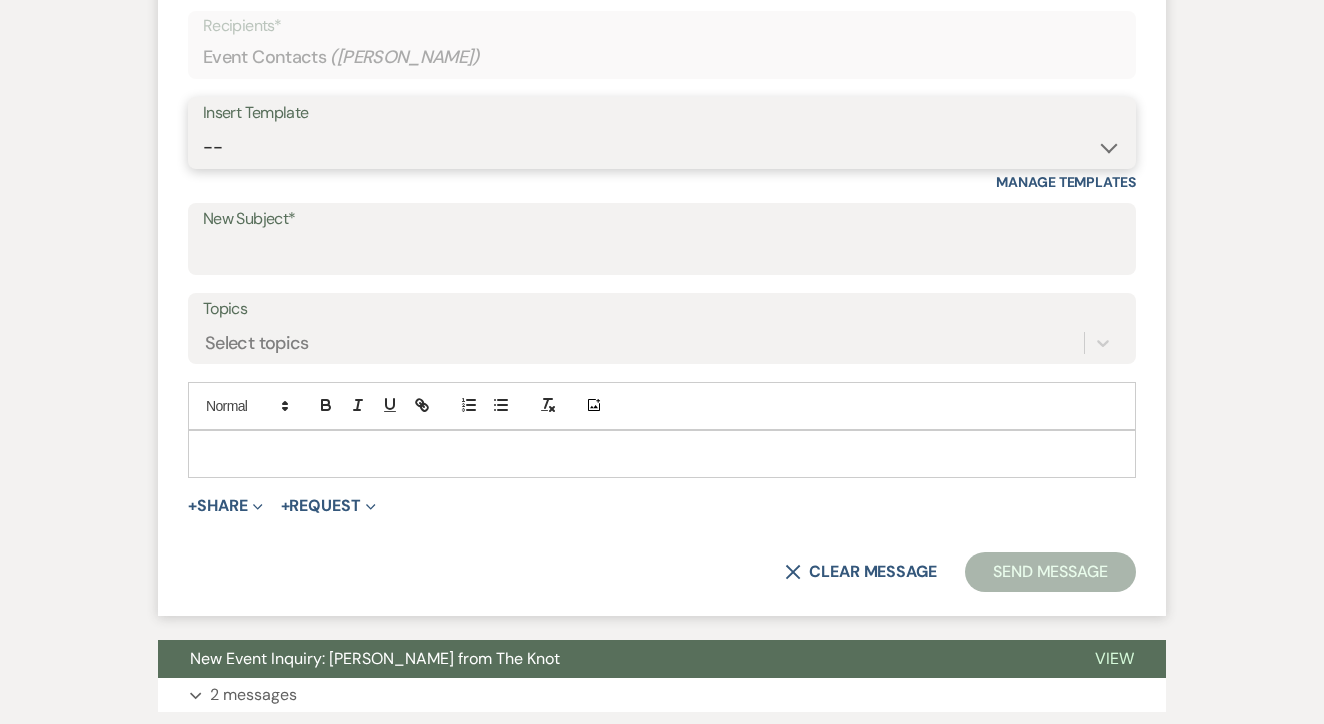 click on "-- Lead: Automated Intro Email (Wedding) Lead: 1st Follow Up Email Images Lead: TEXT (1st) Lead: 2nd Follow Up Email Lead: Booking Proposal (Post-Tour) Booked: Weven Planning Portal Introduction (AI) Lead: TEXT (Intro) Lead: Phone Consult Follow-up Lead: Hired Someone Else Lead: Confirm Tour Lead: Confirm Tour (TEXT) Booked: Insta Post Info Lead: 3rd Follow Up Email Booked: Damage Deposit Deduction Lead: Post Tour F/u (no proposal) Lead: Tour No-Show Booked: Day After Wedding Booked: Mailing Address Lead: Cancelled Tour Lead: TEXT (2nd) Lead: 4th Follow Up Email Lead: Booking Deposit Type (ACH or Card) Booked: Vendor Information Needed Booked: Review Request Lead: ACH Instructions Vendor: Photo Request Vendor: Video Request Booked: 6 Month Planning Meeting Booked: 6 Week Final Consult Open House Invite Booked: Late Payment Booked: Weven Planning Portal Introduction" at bounding box center [662, 147] 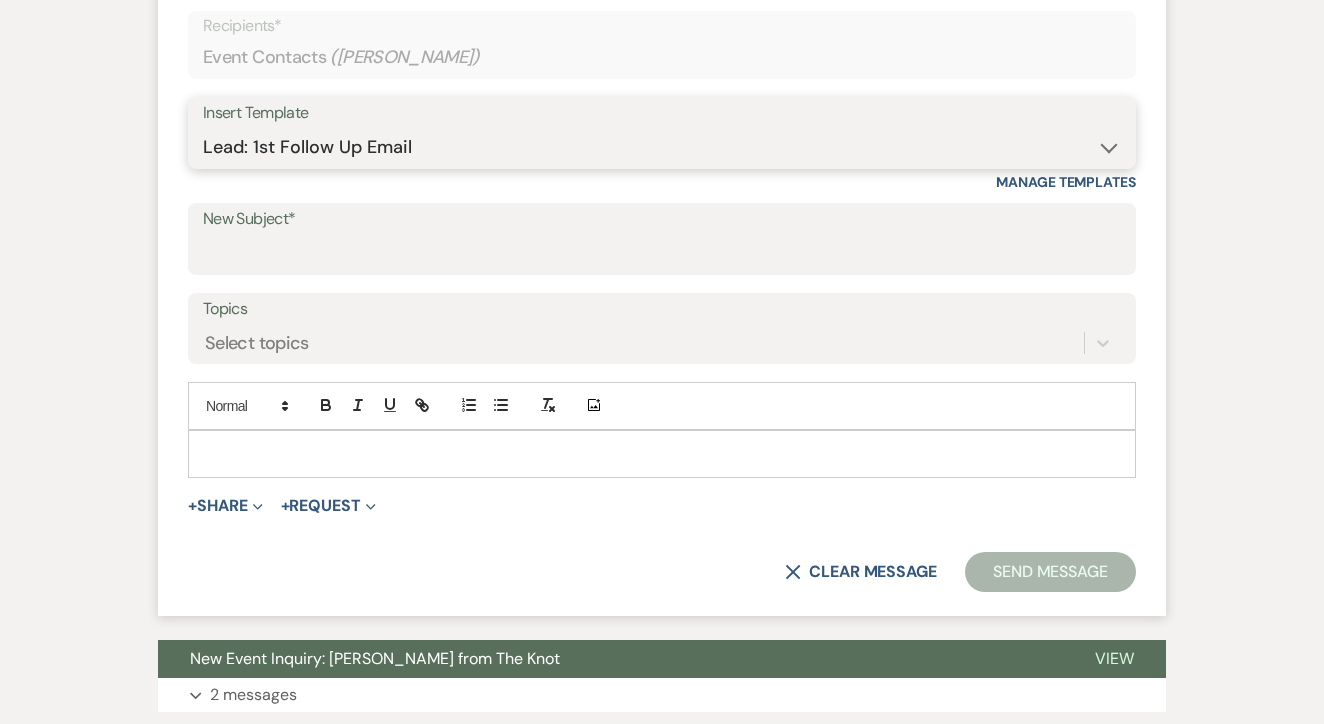 type on "Let's Tour!" 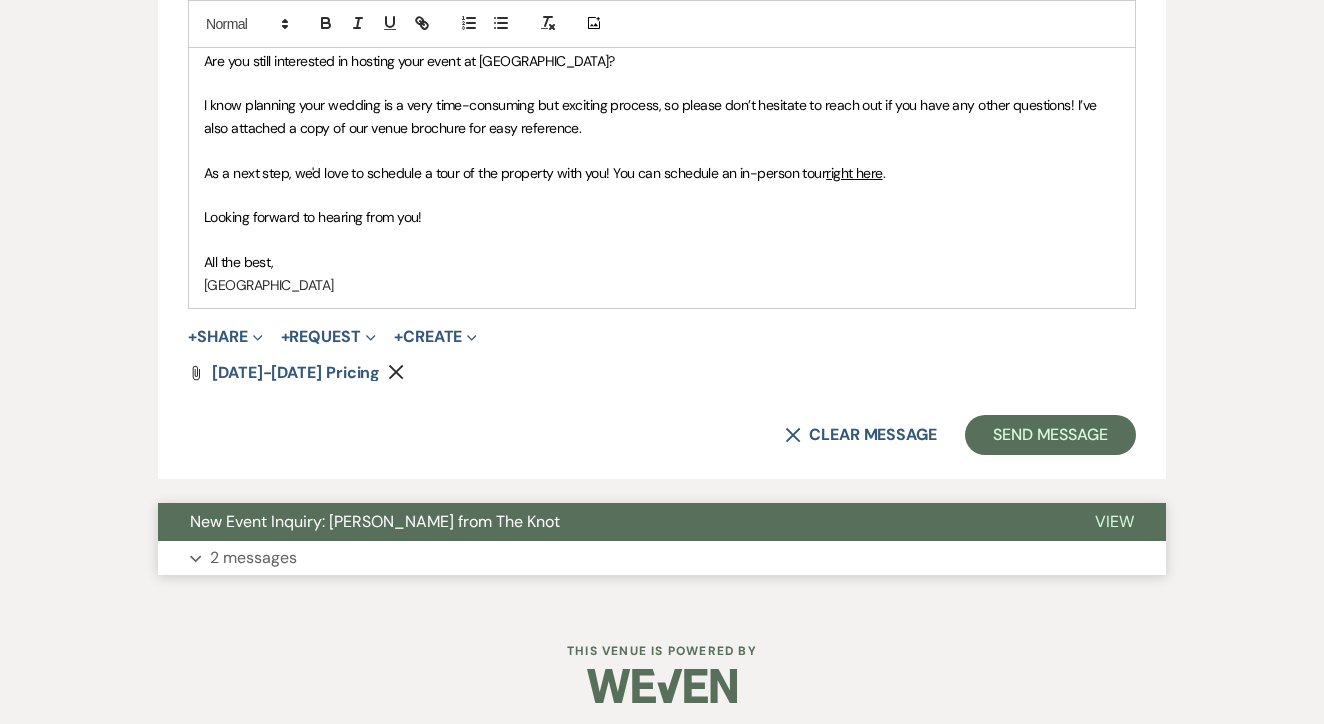 scroll, scrollTop: 1284, scrollLeft: 0, axis: vertical 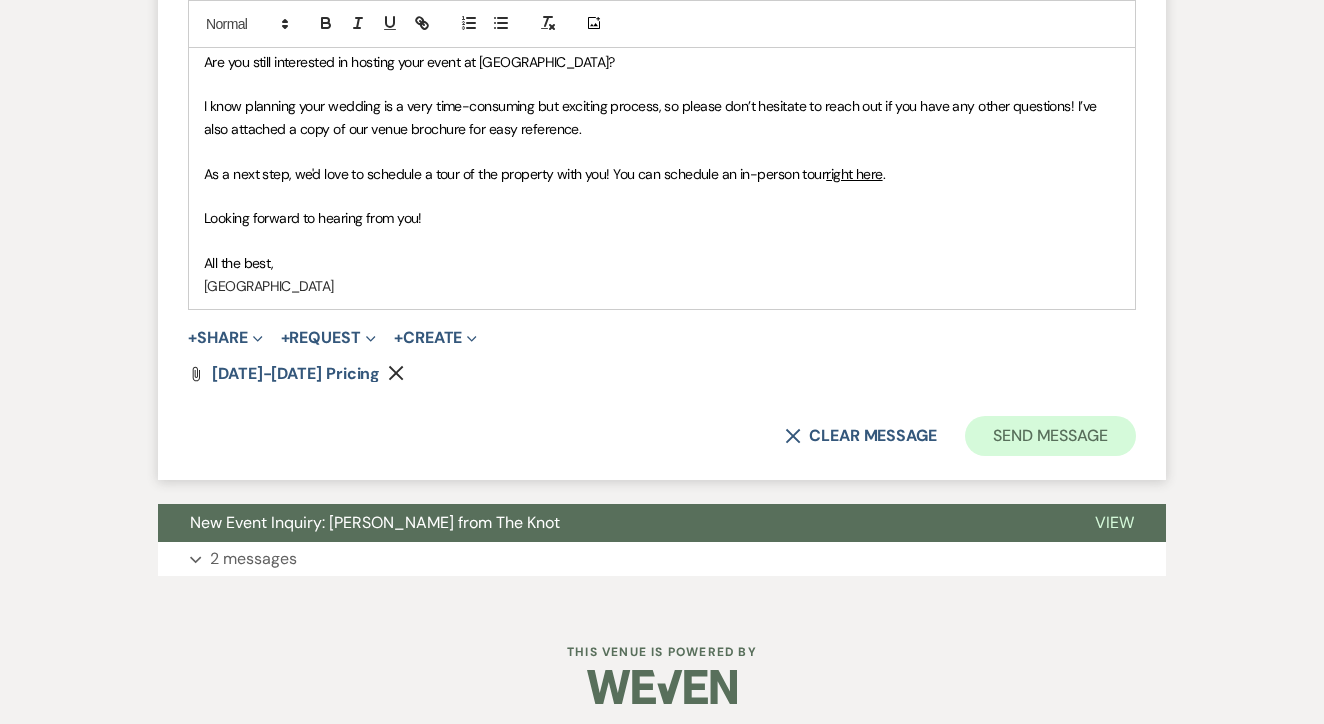 click on "Send Message" at bounding box center (1050, 436) 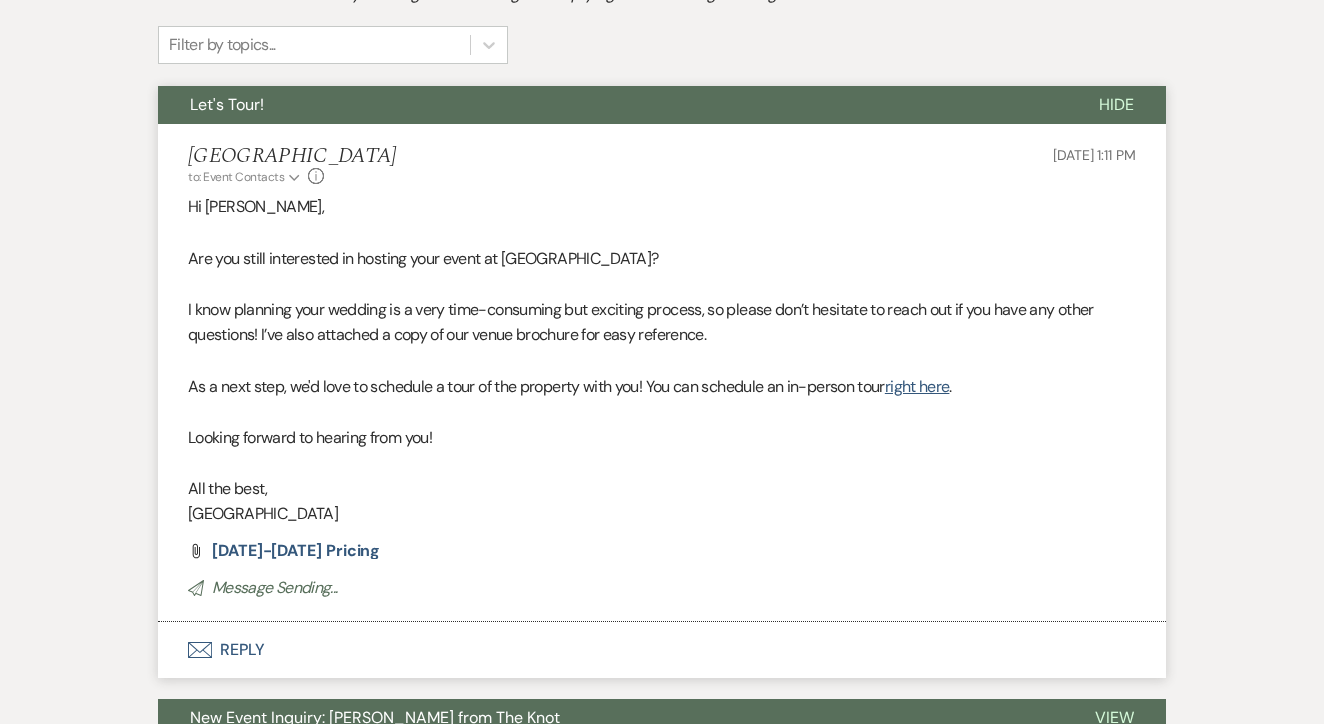 scroll, scrollTop: 634, scrollLeft: 1, axis: both 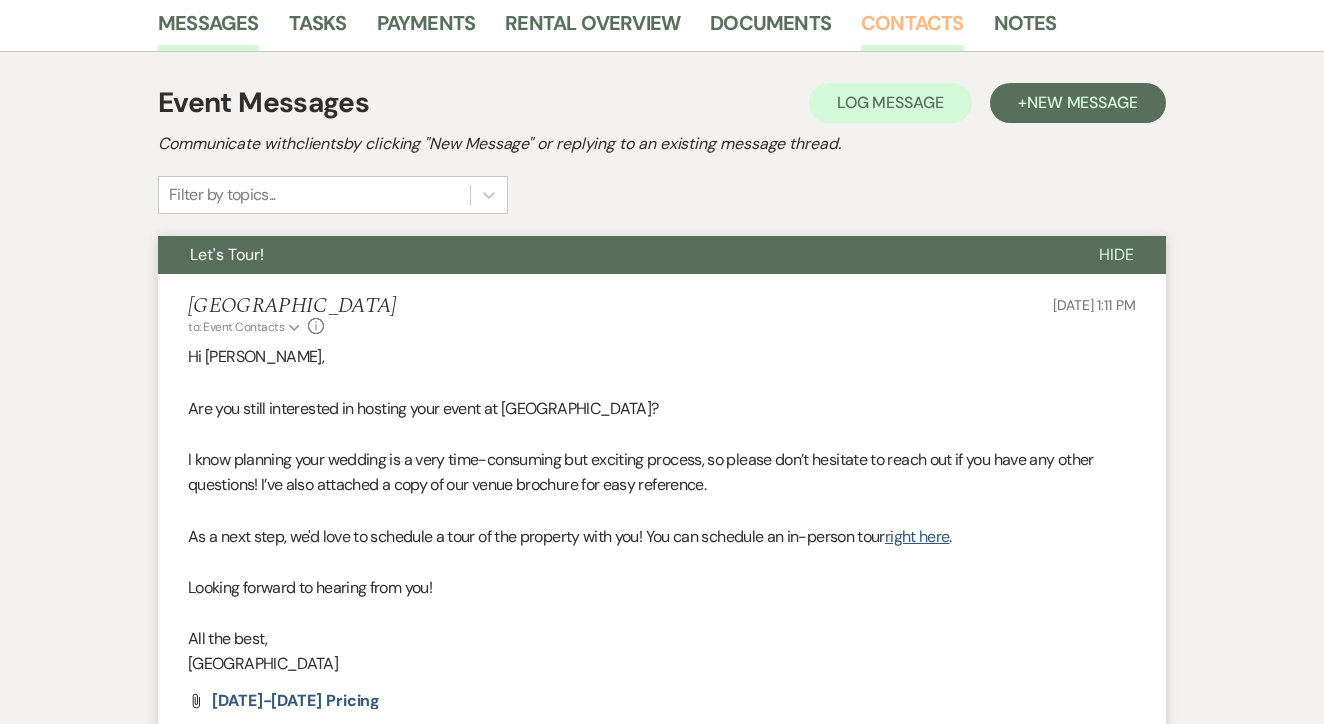 click on "Contacts" at bounding box center [912, 29] 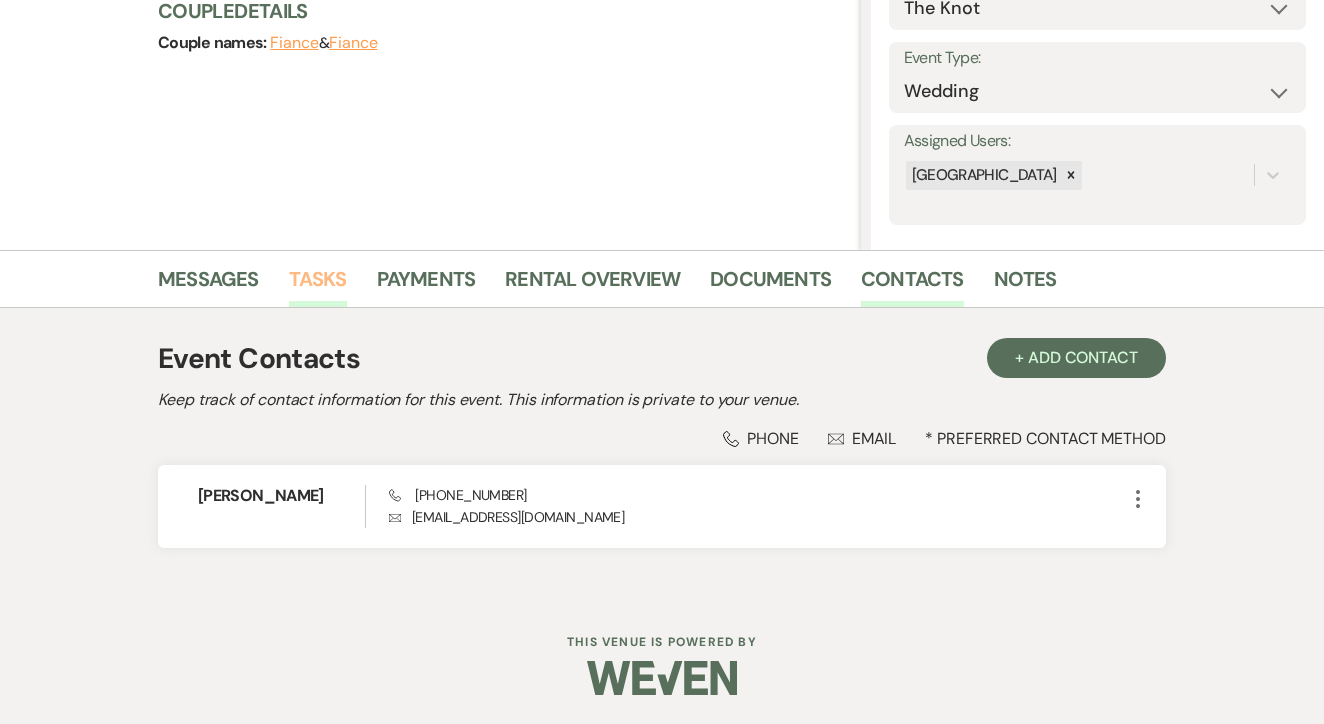 click on "Tasks" at bounding box center (318, 285) 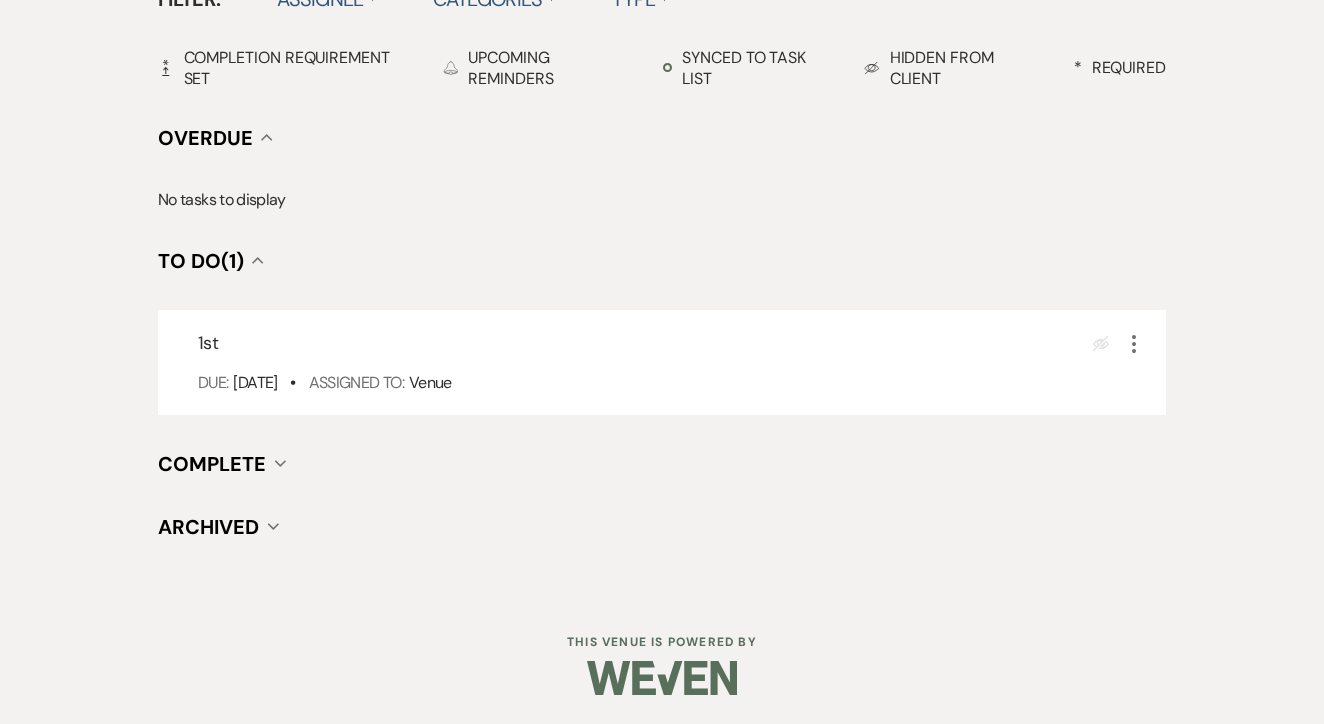scroll, scrollTop: 696, scrollLeft: 0, axis: vertical 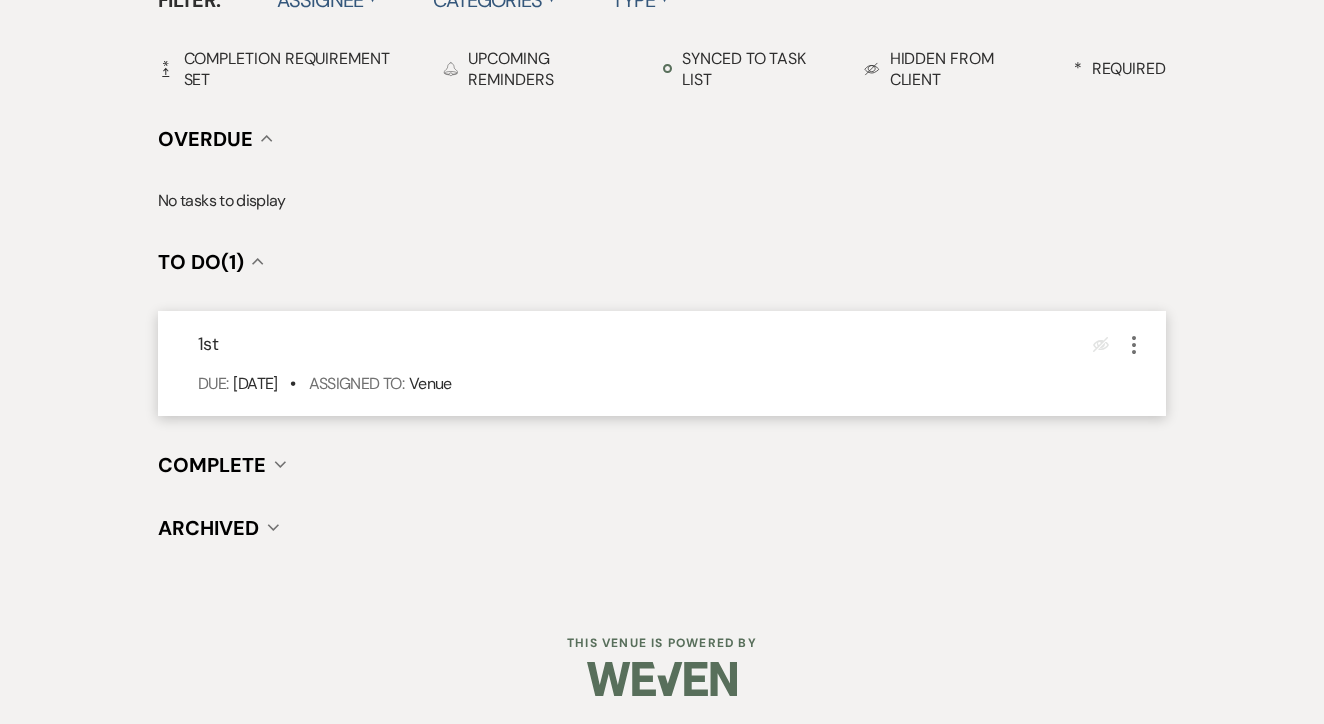 click on "Eye Blocked More" at bounding box center [1119, 344] 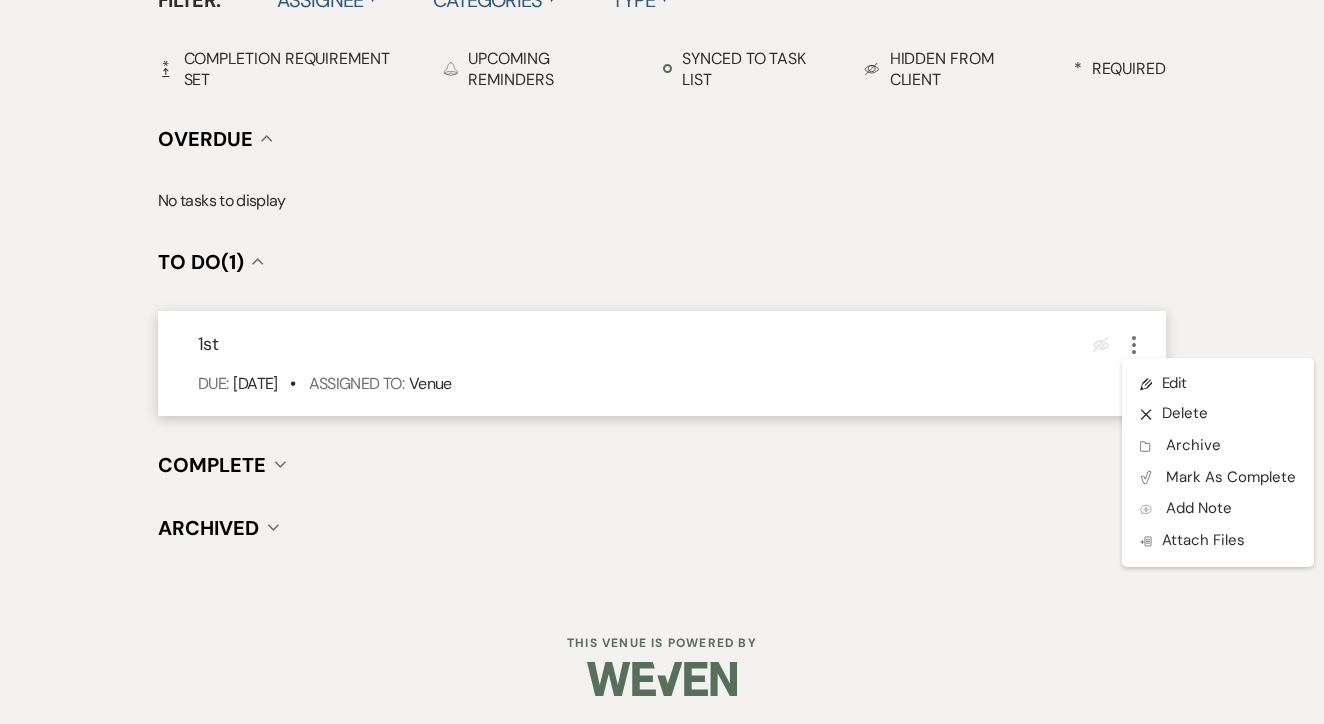click on "Pencil  Edit X Delete Archive   Archive Plan Portal Link   Mark As Complete Add Note   Add Note Doc Upload Attach Files" at bounding box center [1218, 462] 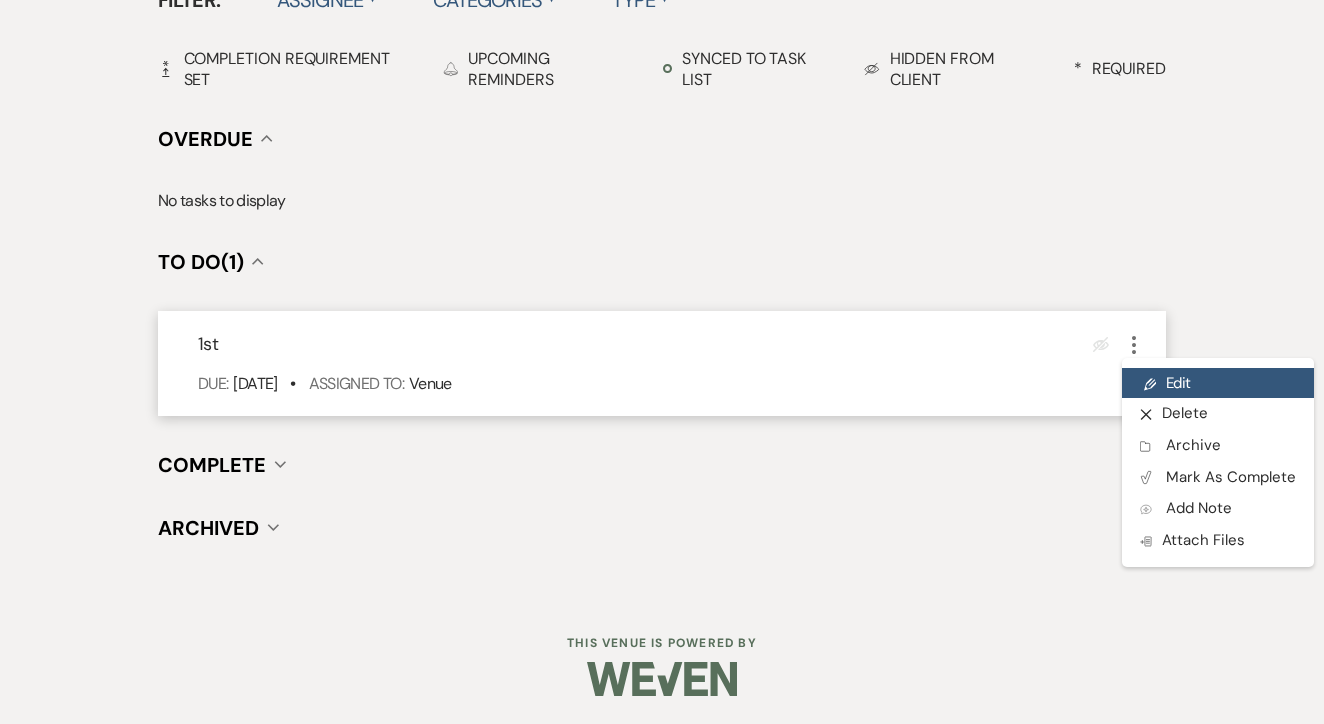 click on "Pencil  Edit" at bounding box center (1218, 383) 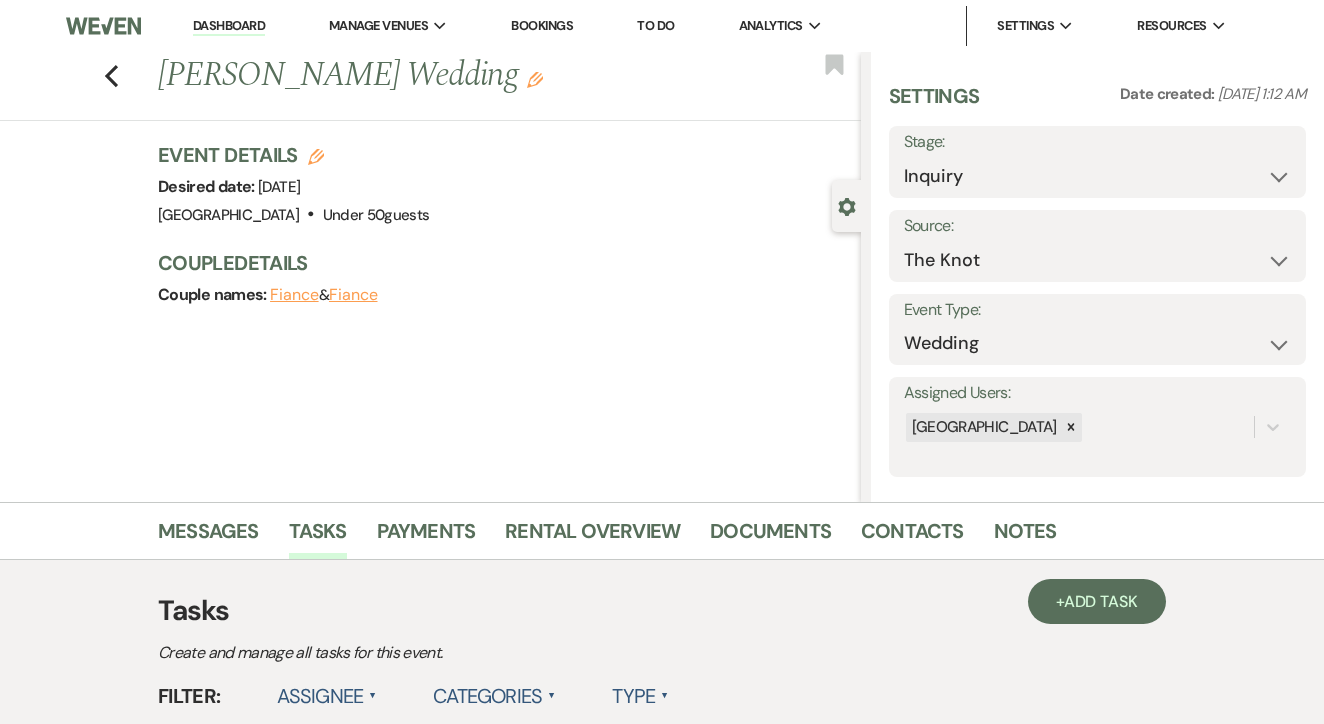 select on "false" 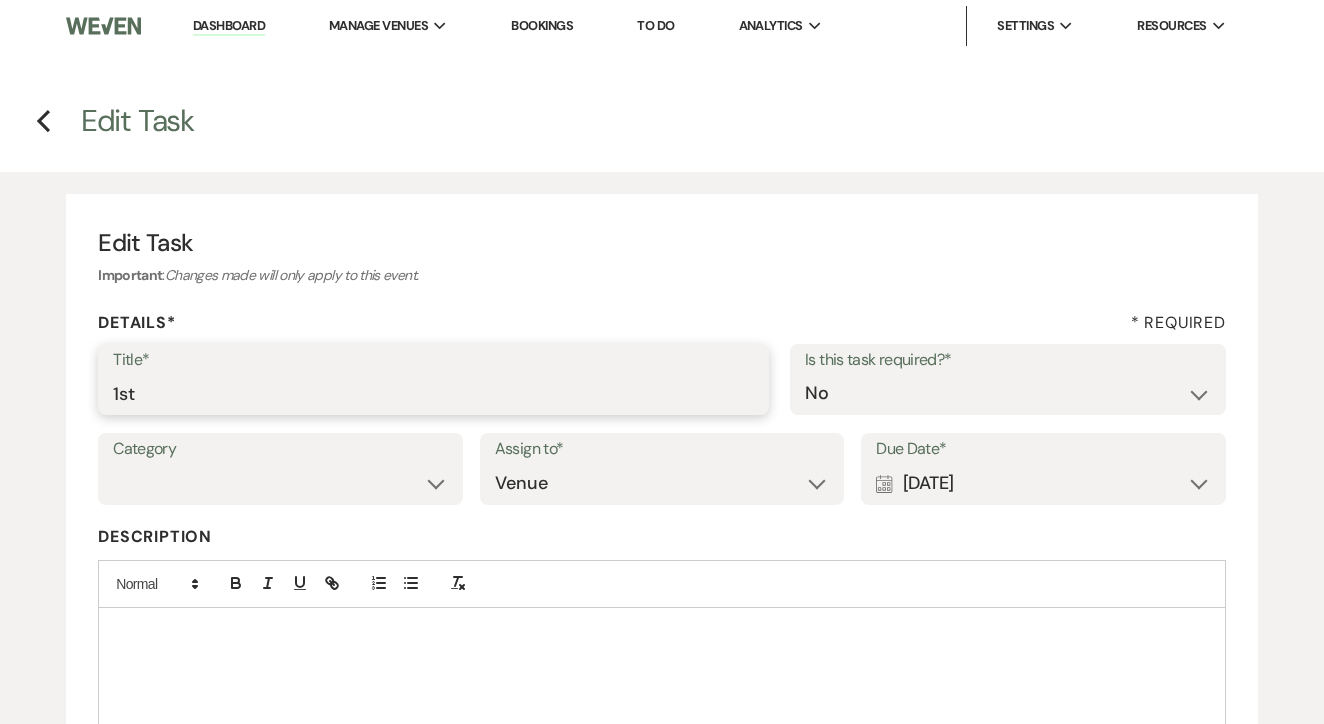 click on "1st" at bounding box center (433, 393) 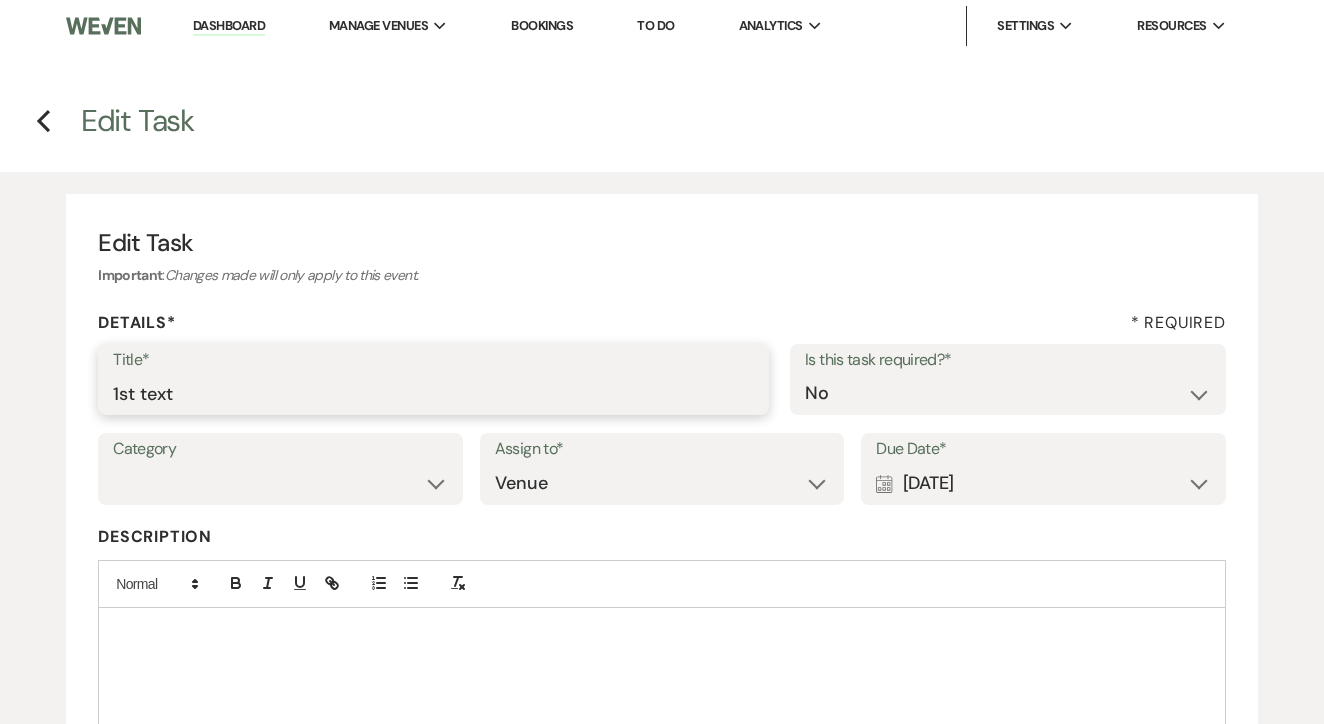 type on "1st text" 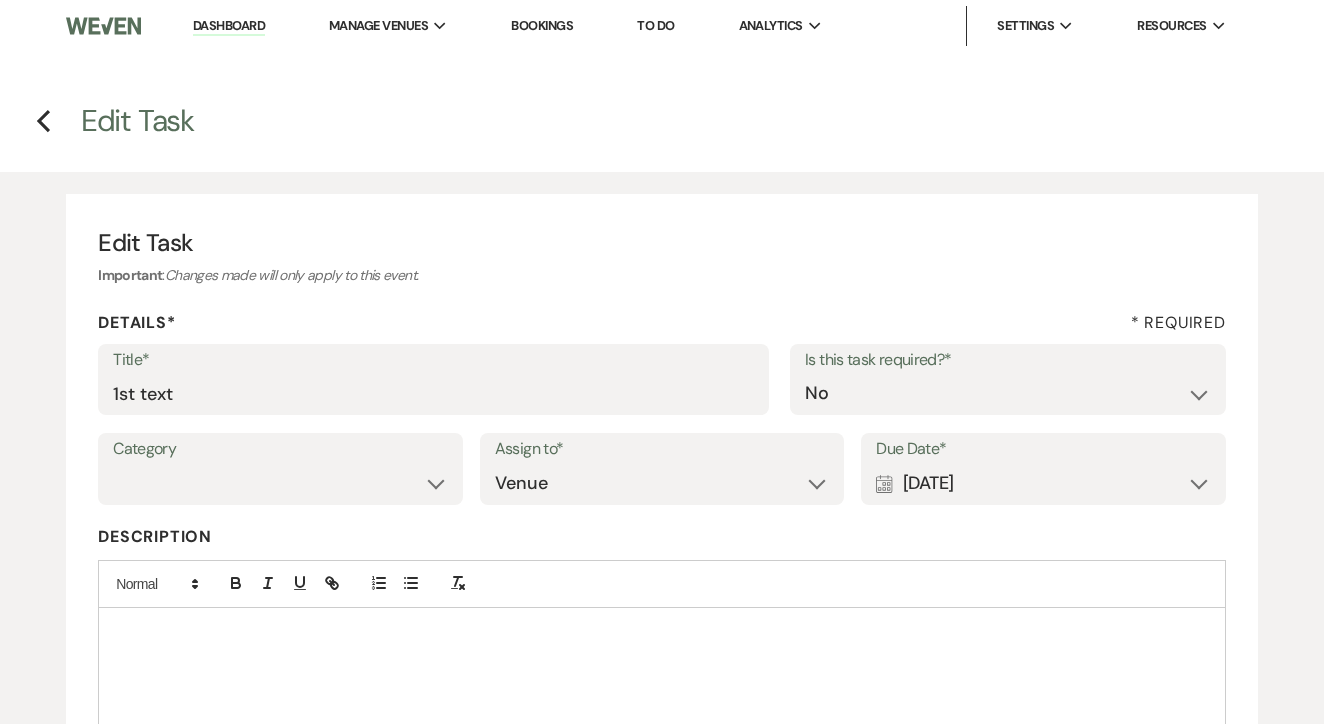 click on "Calendar [DATE] Expand" at bounding box center (1043, 483) 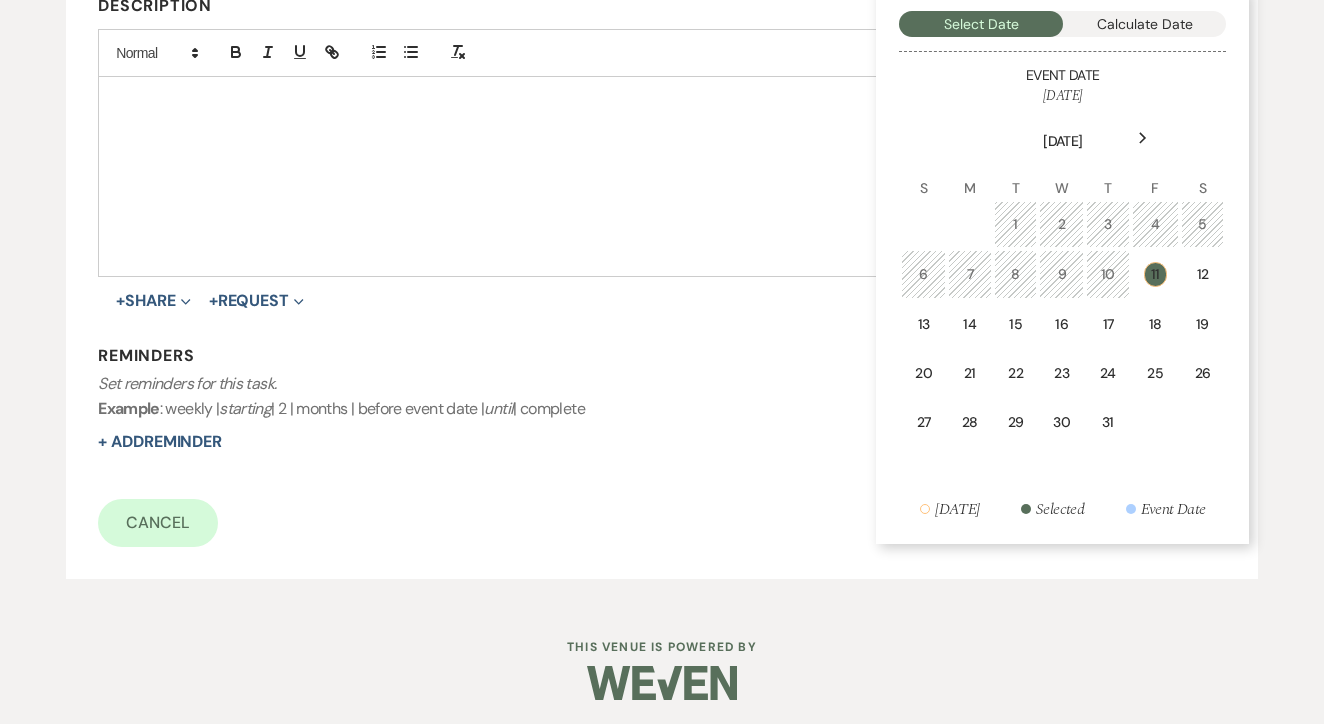 scroll, scrollTop: 530, scrollLeft: 0, axis: vertical 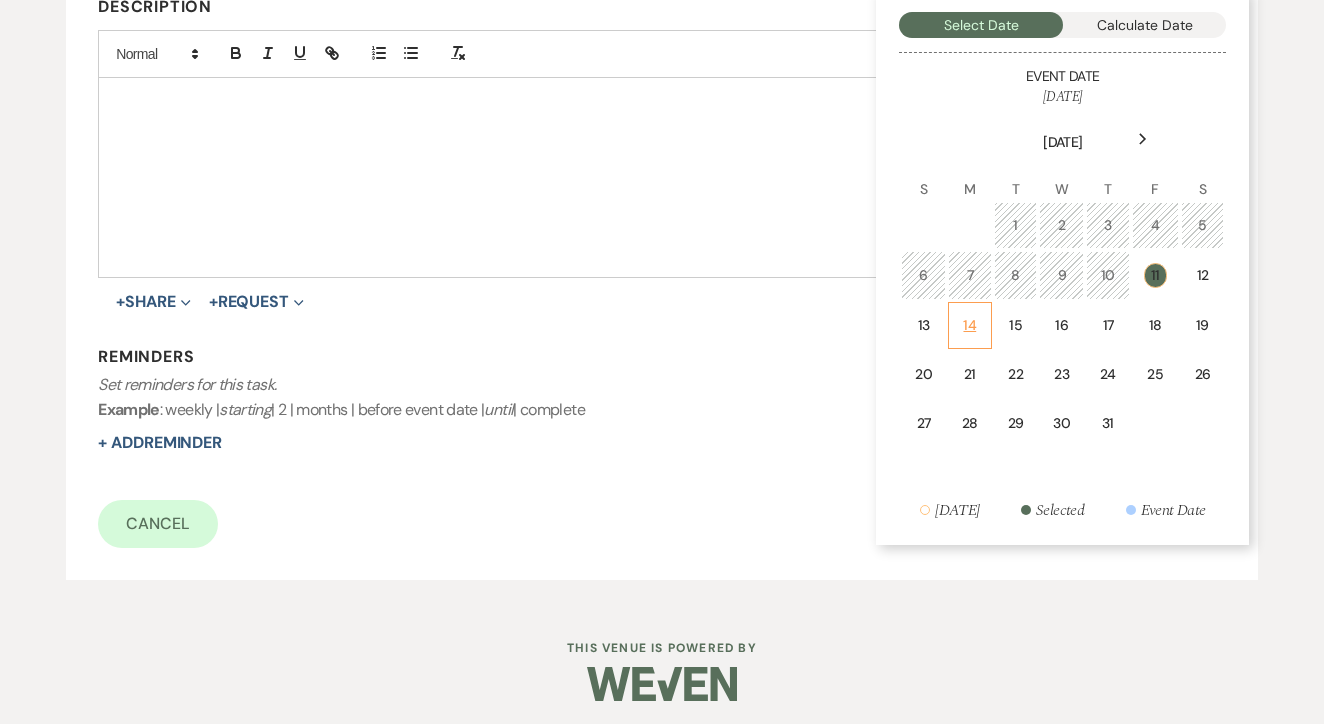 click on "14" at bounding box center (970, 325) 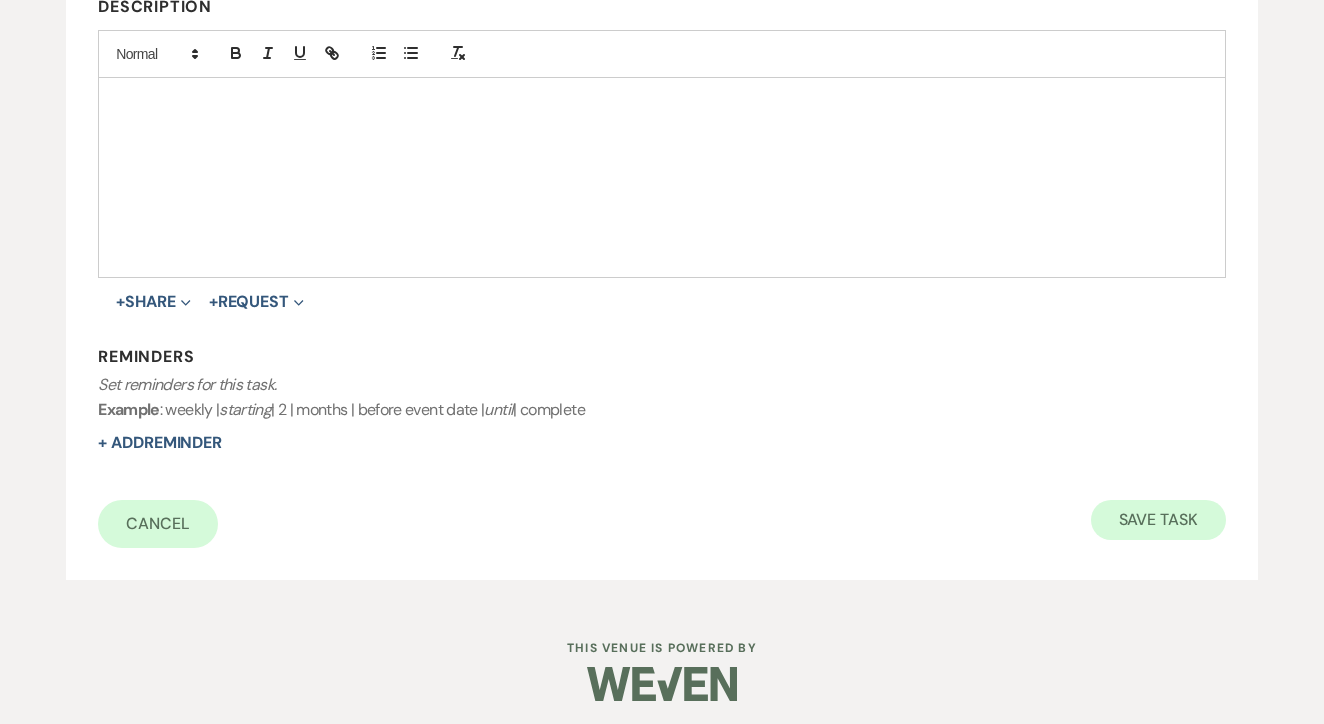click on "Save Task" at bounding box center (1158, 520) 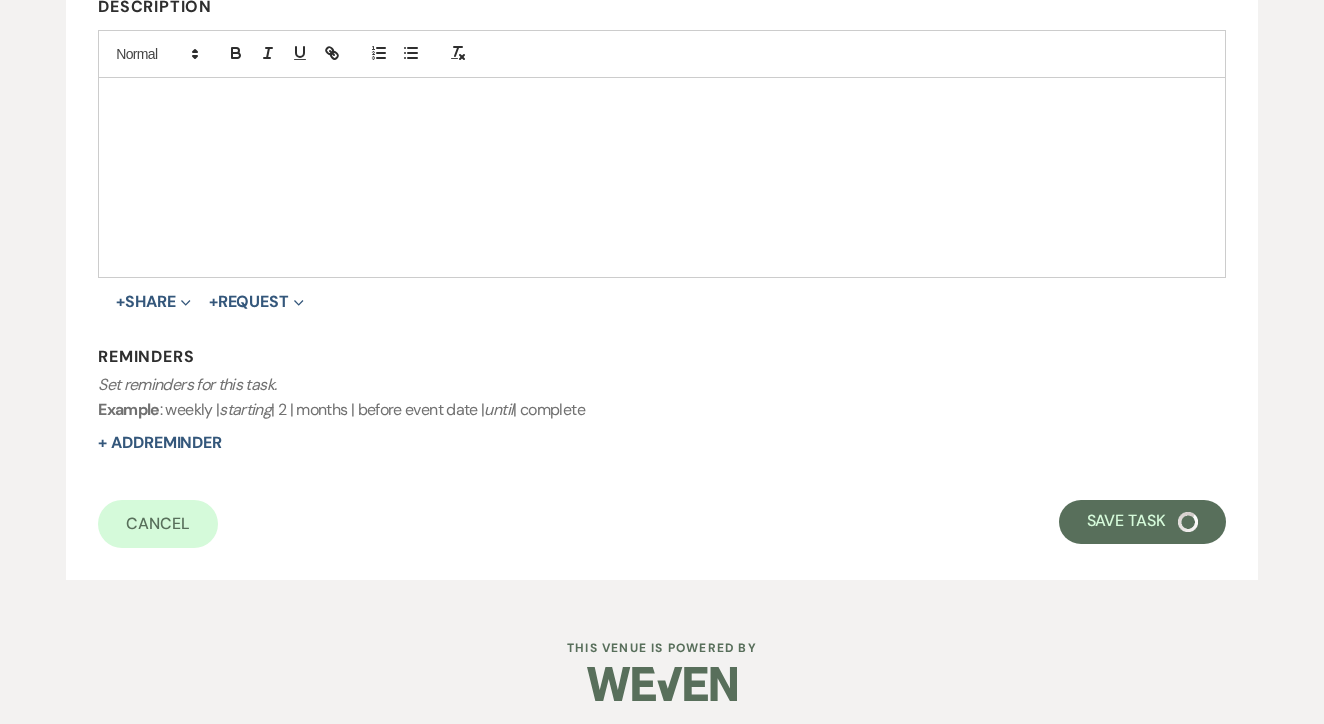 select on "2" 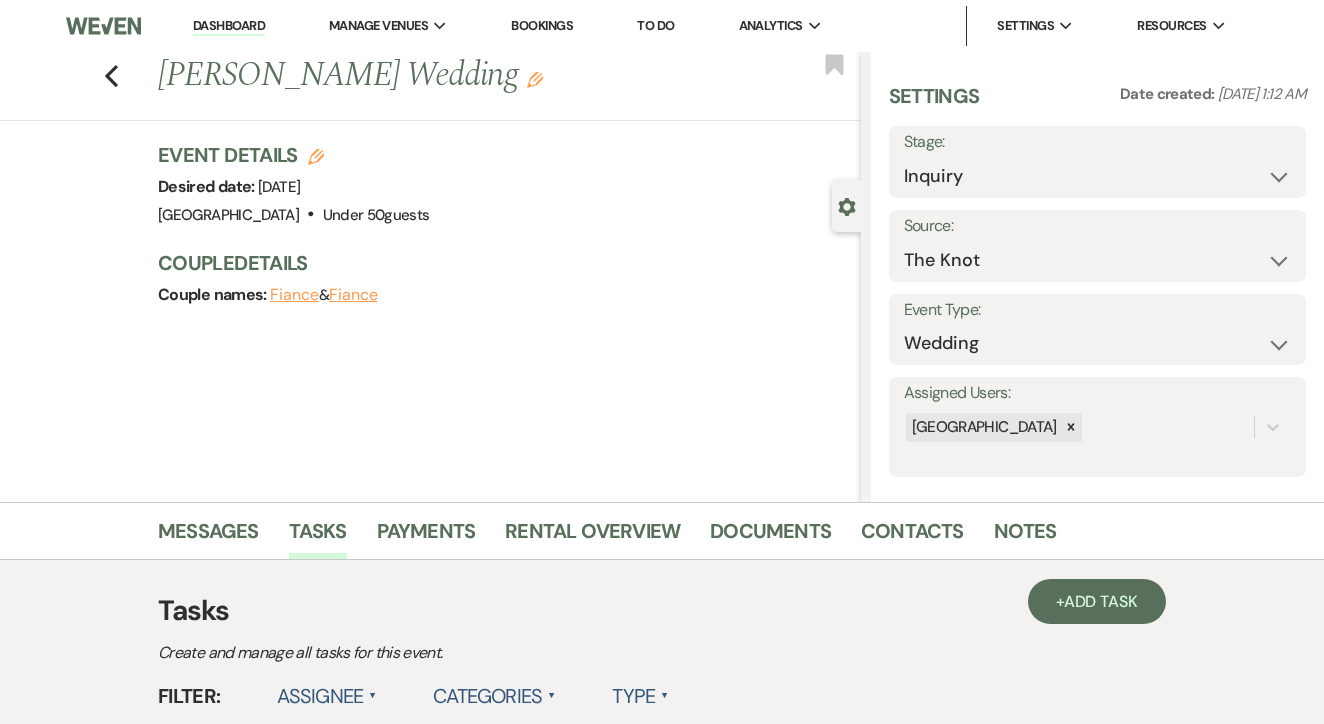 scroll, scrollTop: 0, scrollLeft: 0, axis: both 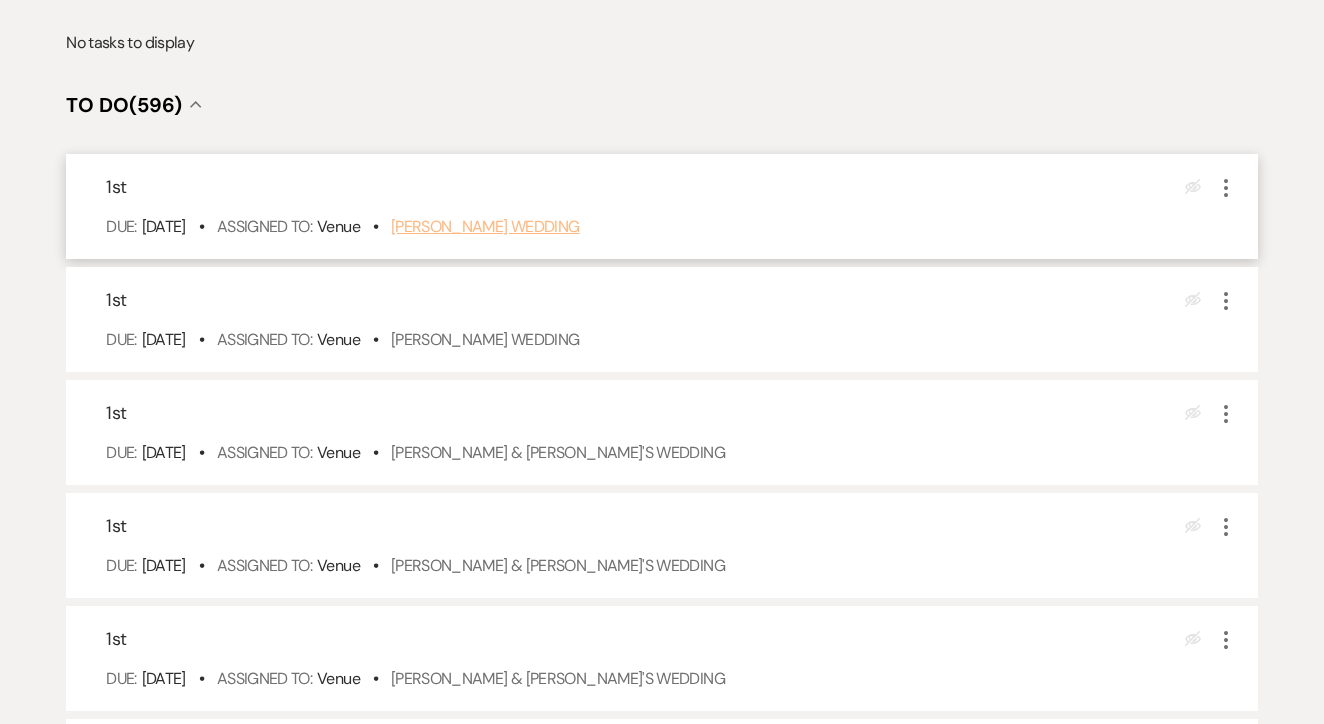 click on "Audrie Liles's Wedding" at bounding box center [485, 226] 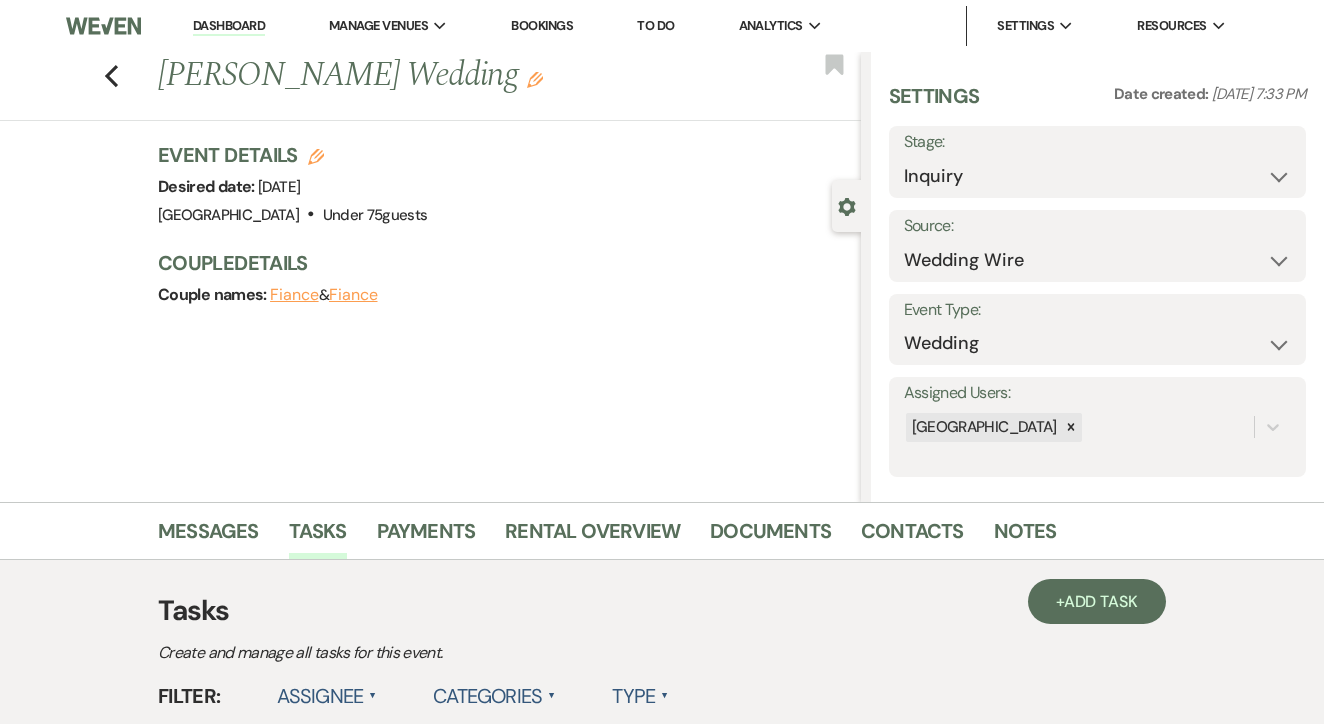 scroll, scrollTop: 0, scrollLeft: 0, axis: both 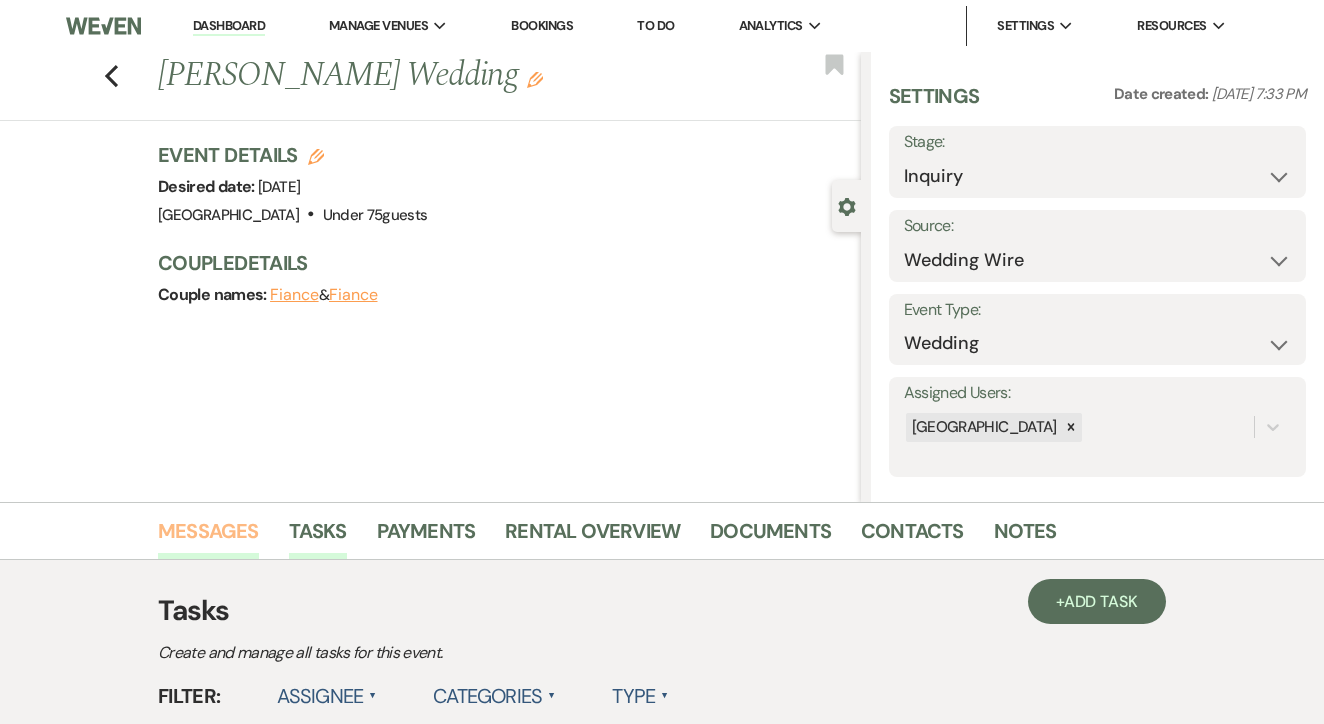 click on "Messages" at bounding box center (208, 537) 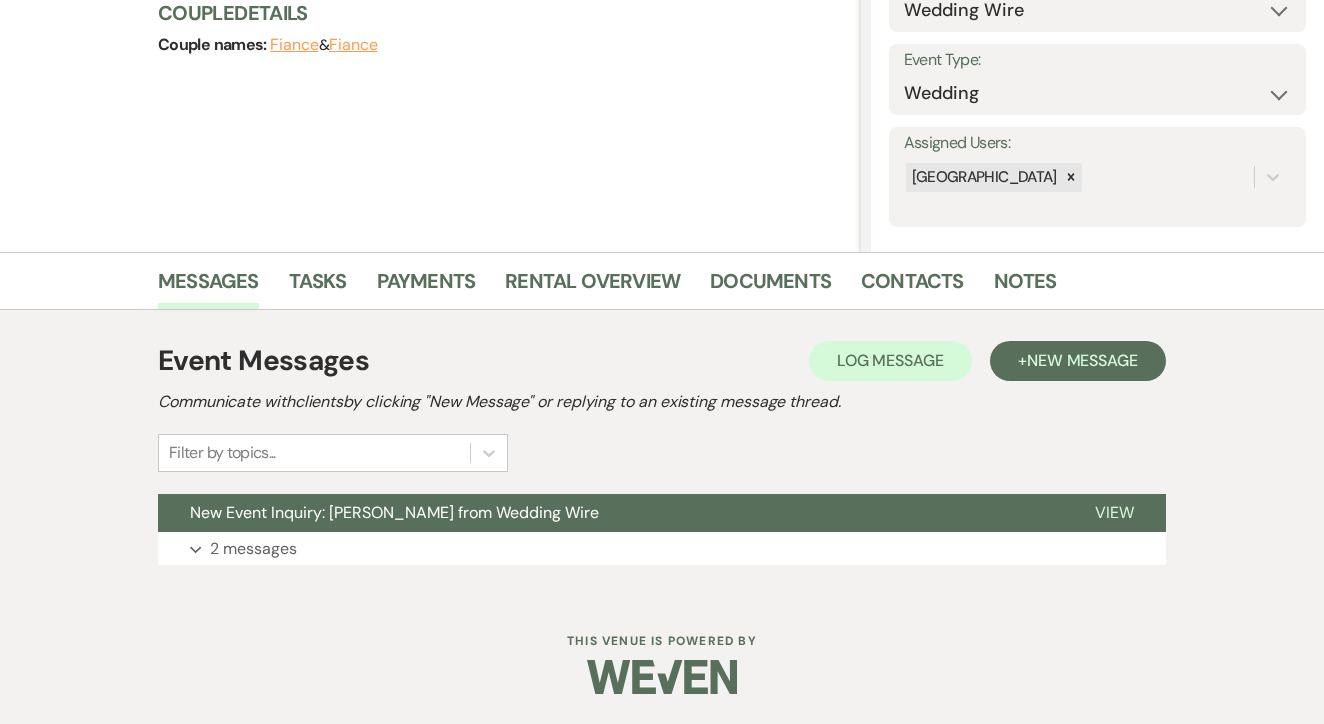 scroll, scrollTop: 249, scrollLeft: 0, axis: vertical 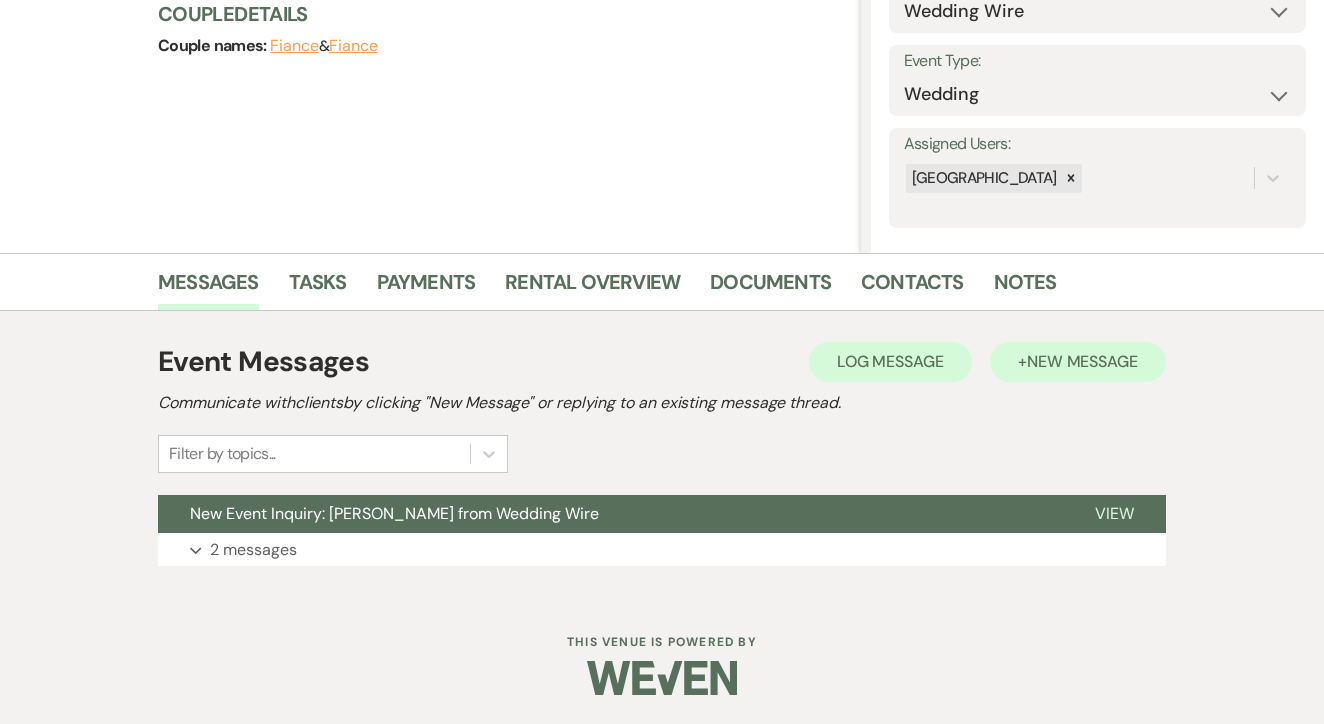 click on "New Message" at bounding box center (1082, 361) 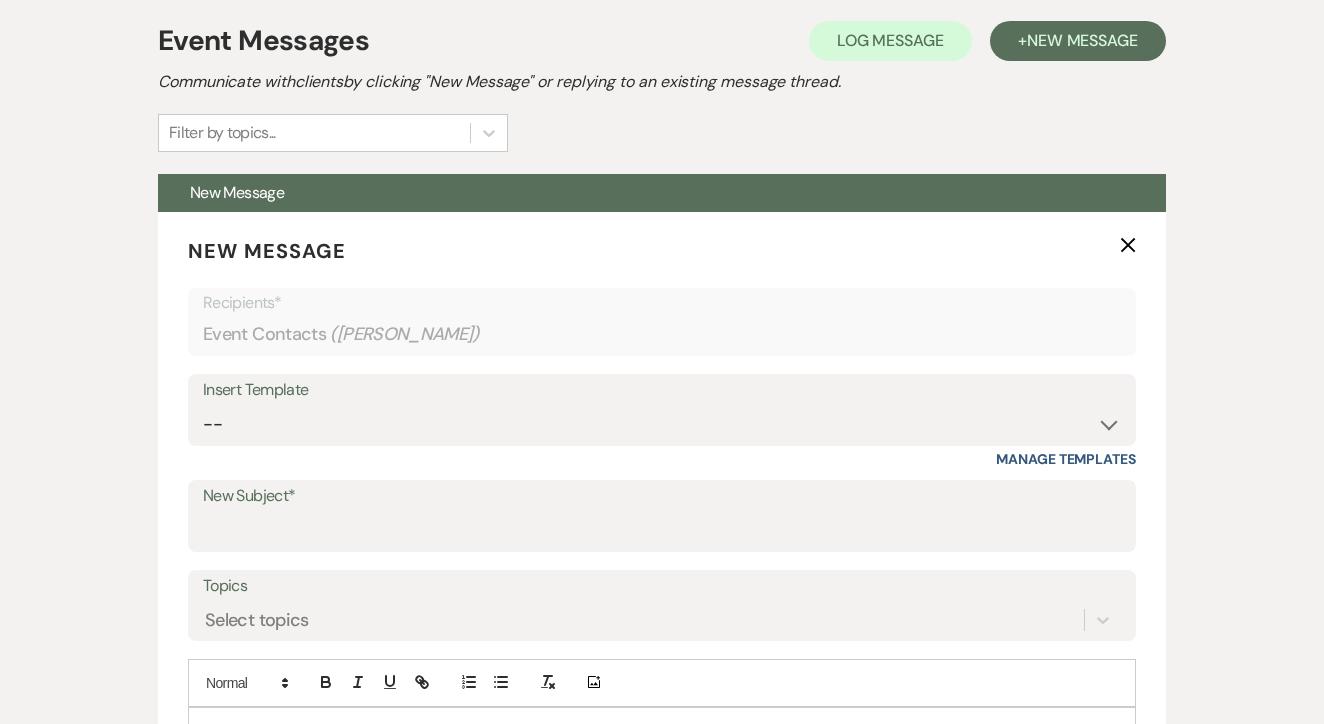 scroll, scrollTop: 774, scrollLeft: 0, axis: vertical 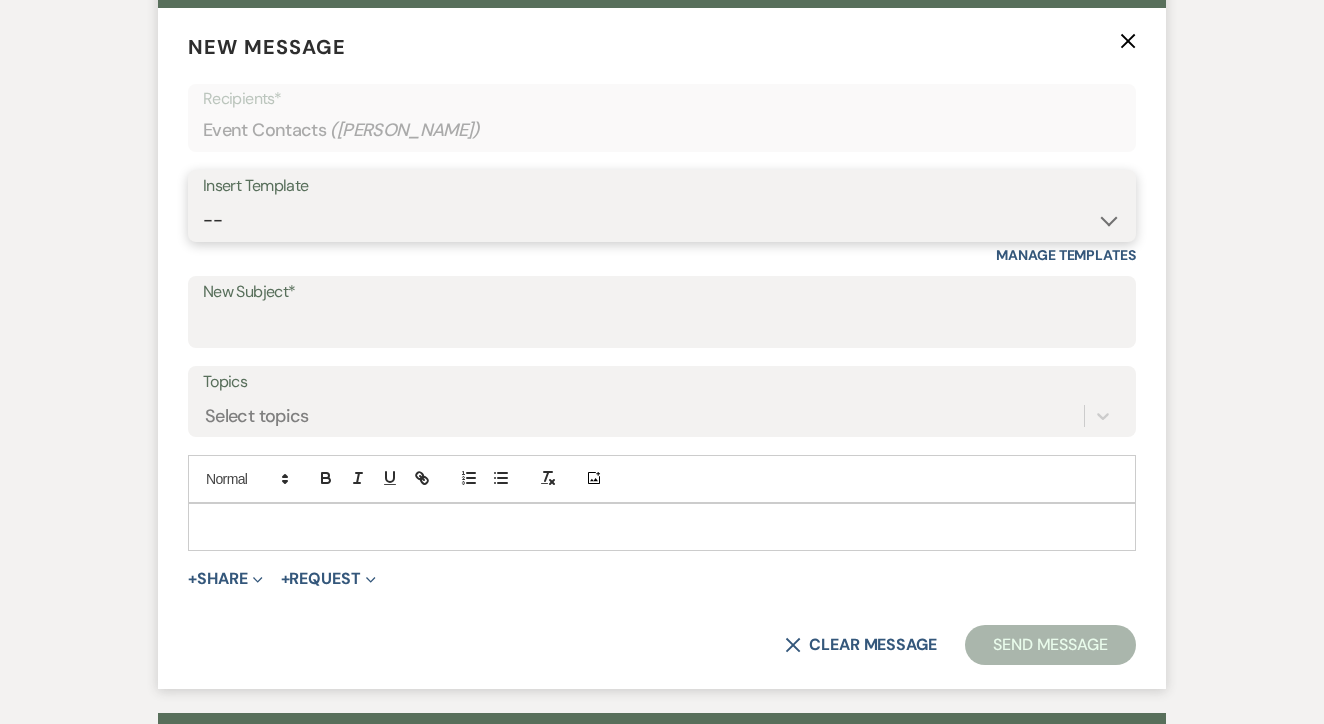 click on "-- Lead: Automated Intro Email (Wedding) Lead: 1st Follow Up Email Images Lead: TEXT (1st) Lead: 2nd Follow Up Email Lead: Booking Proposal (Post-Tour) Booked: Weven Planning Portal Introduction (AI) Lead: TEXT (Intro) Lead: Phone Consult Follow-up Lead: Hired Someone Else Lead: Confirm Tour Lead: Confirm Tour (TEXT) Booked: Insta Post Info Lead: 3rd Follow Up Email Booked: Damage Deposit Deduction Lead: Post Tour F/u (no proposal) Lead: Tour No-Show Booked: Day After Wedding Booked: Mailing Address Lead: Cancelled Tour Lead: TEXT (2nd) Lead: 4th Follow Up Email Lead: Booking Deposit Type (ACH or Card) Booked: Vendor Information Needed Booked: Review Request Lead: ACH Instructions Vendor: Photo Request Vendor: Video Request Booked: 6 Month Planning Meeting Booked: 6 Week Final Consult Open House Invite Booked: Late Payment Booked: Weven Planning Portal Introduction" at bounding box center (662, 220) 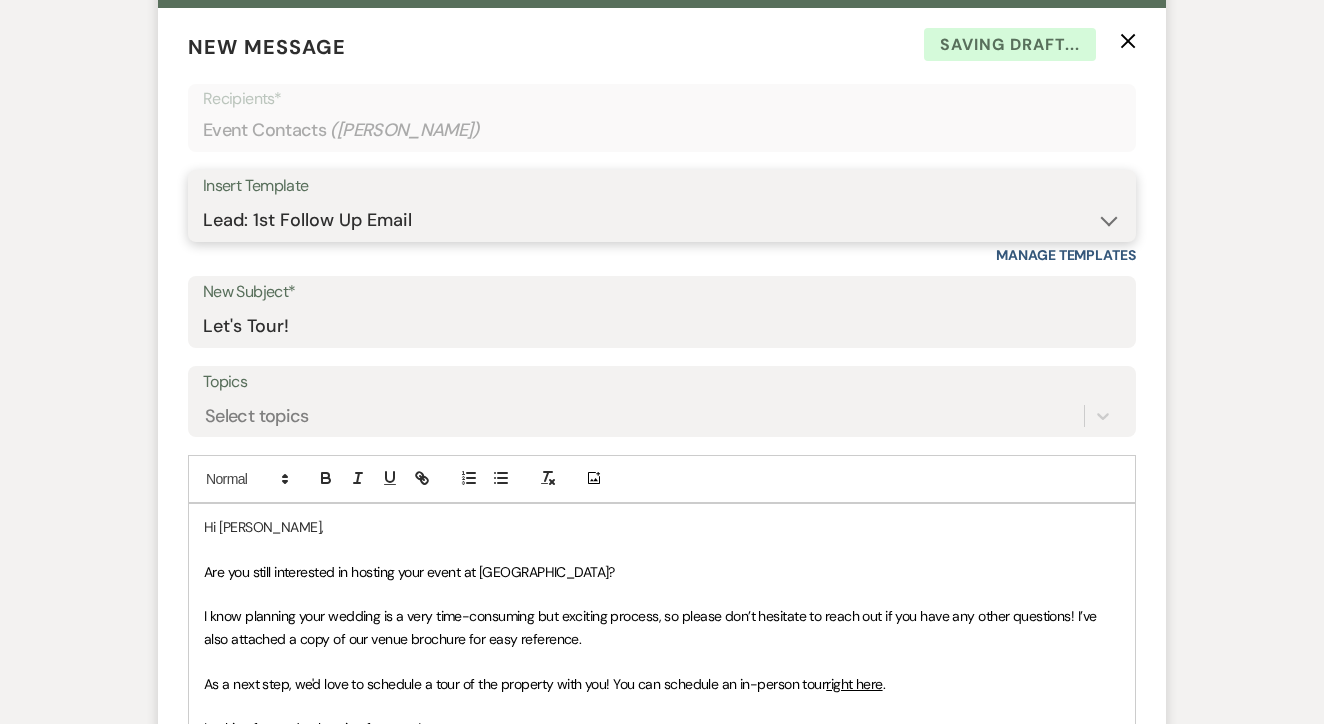 type on "Let's Tour!" 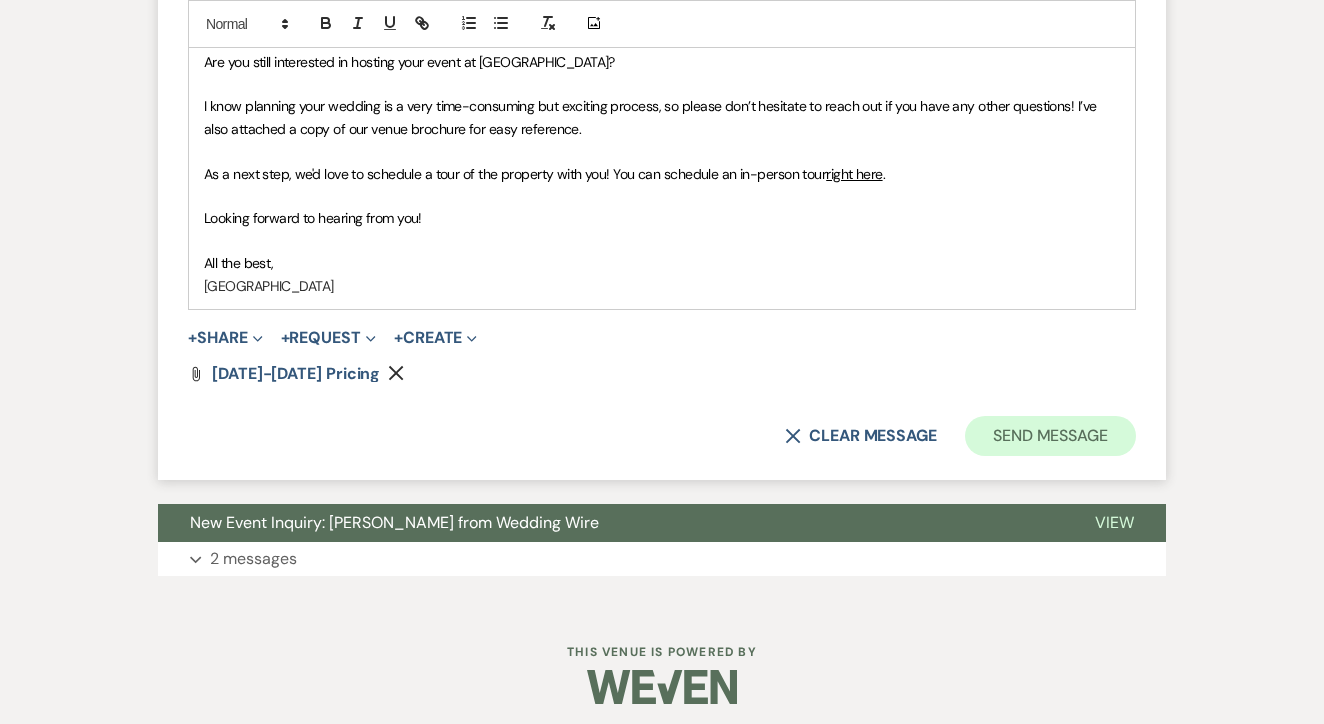 click on "Send Message" at bounding box center (1050, 436) 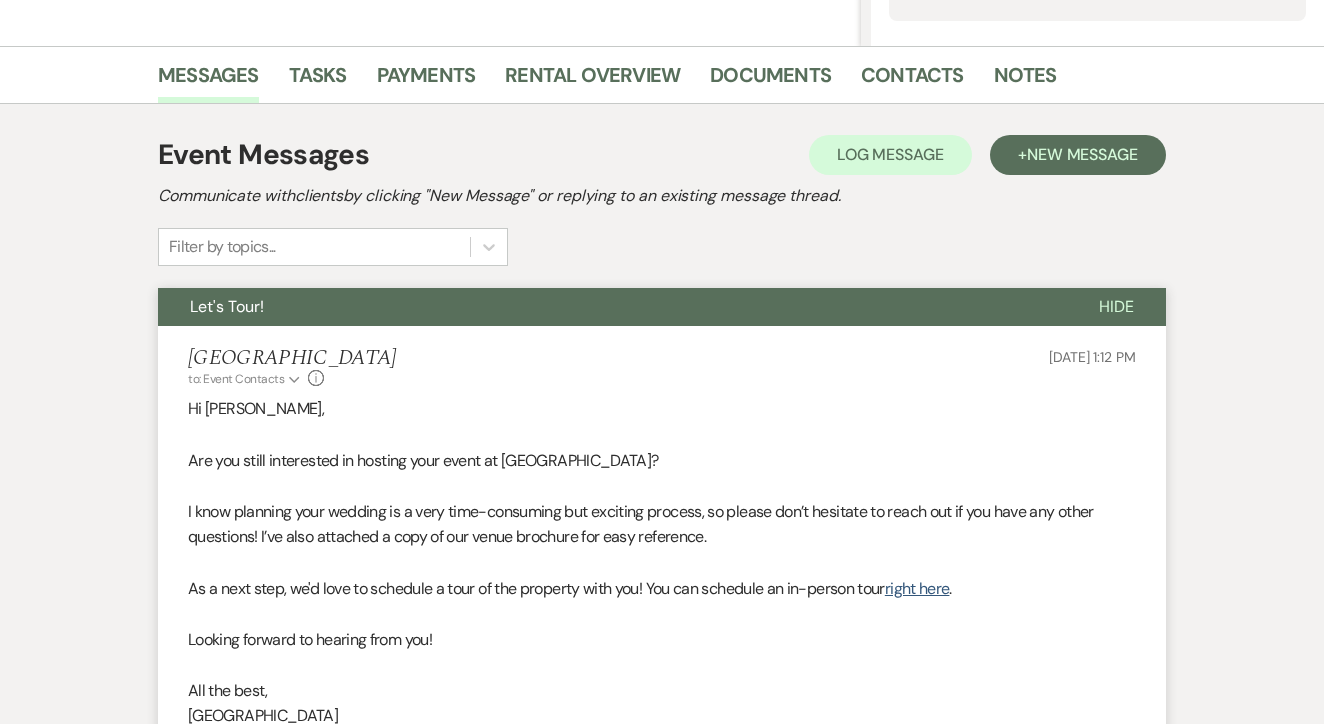 scroll, scrollTop: 454, scrollLeft: 0, axis: vertical 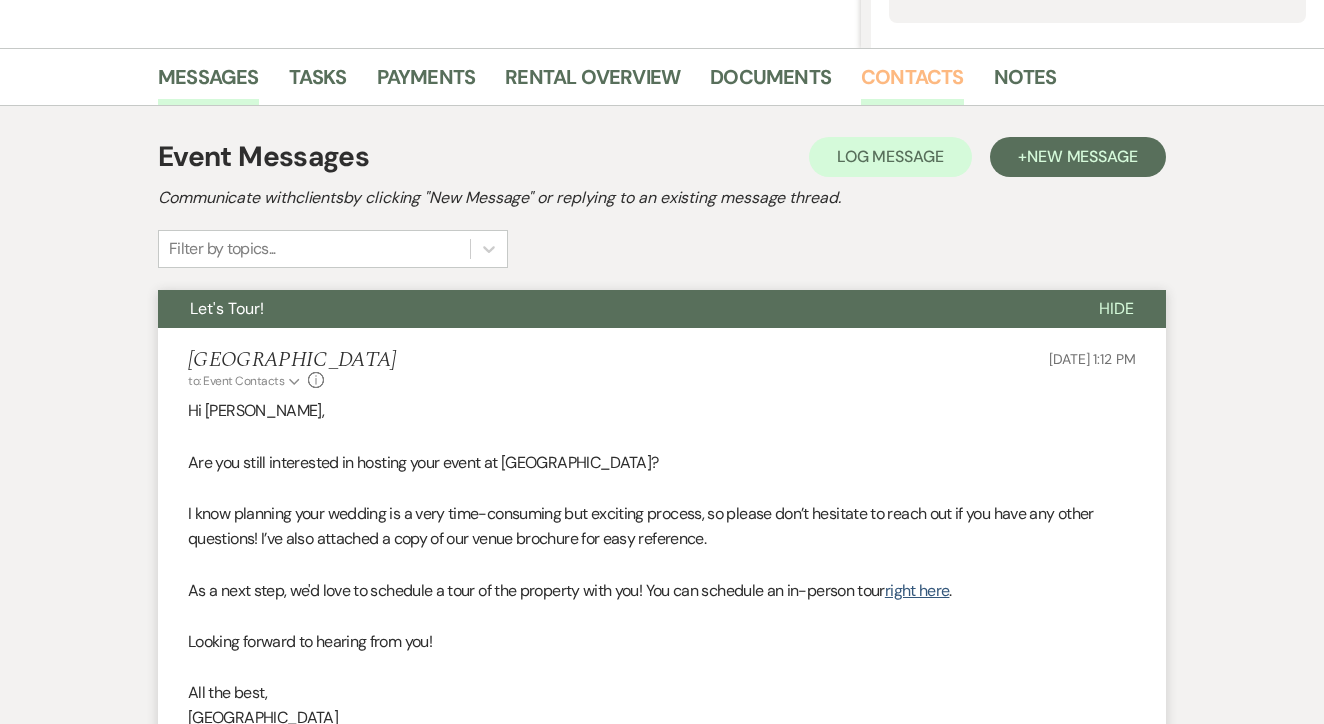 click on "Contacts" at bounding box center (912, 83) 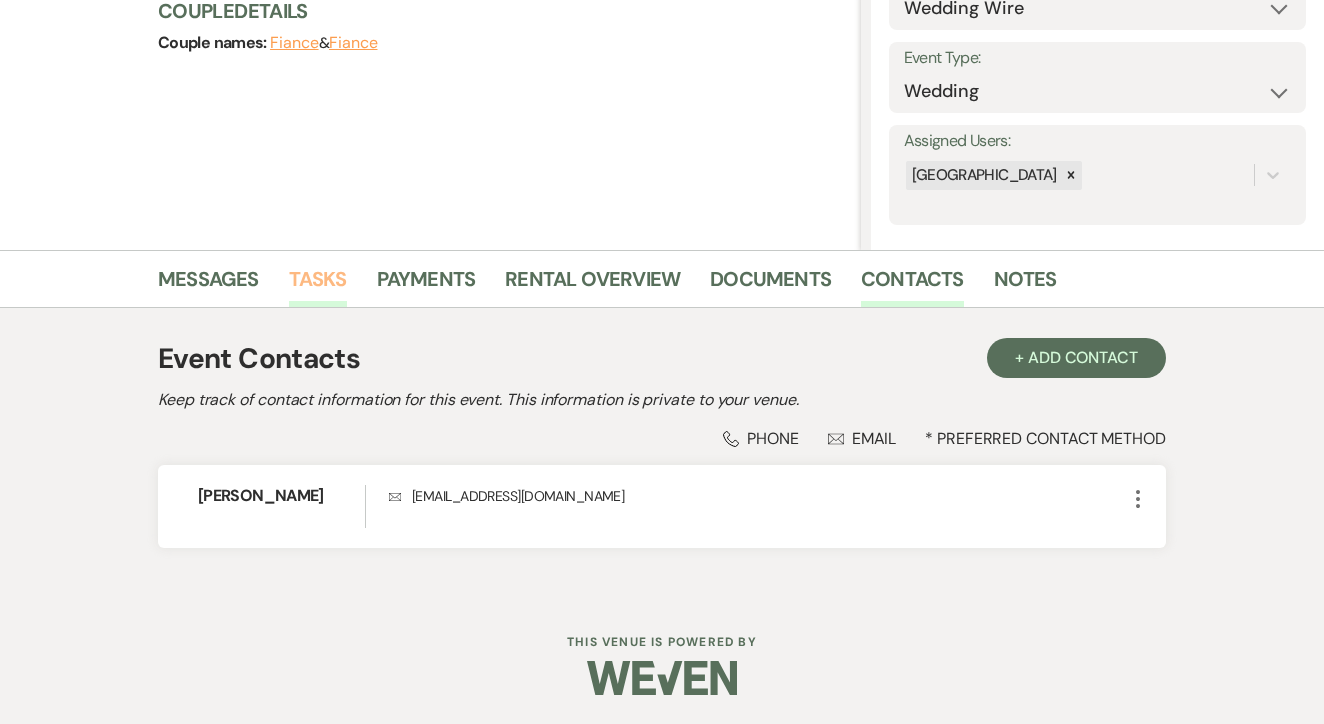 click on "Tasks" at bounding box center [318, 285] 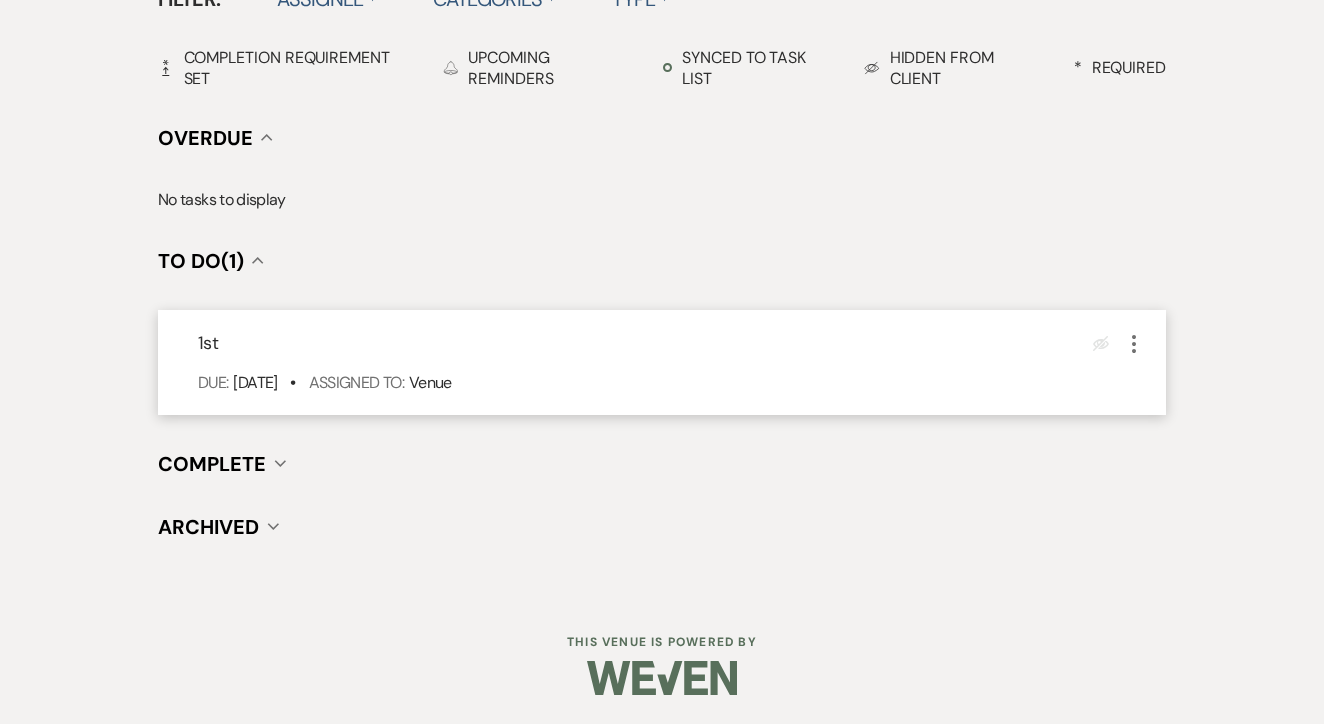 scroll, scrollTop: 696, scrollLeft: 0, axis: vertical 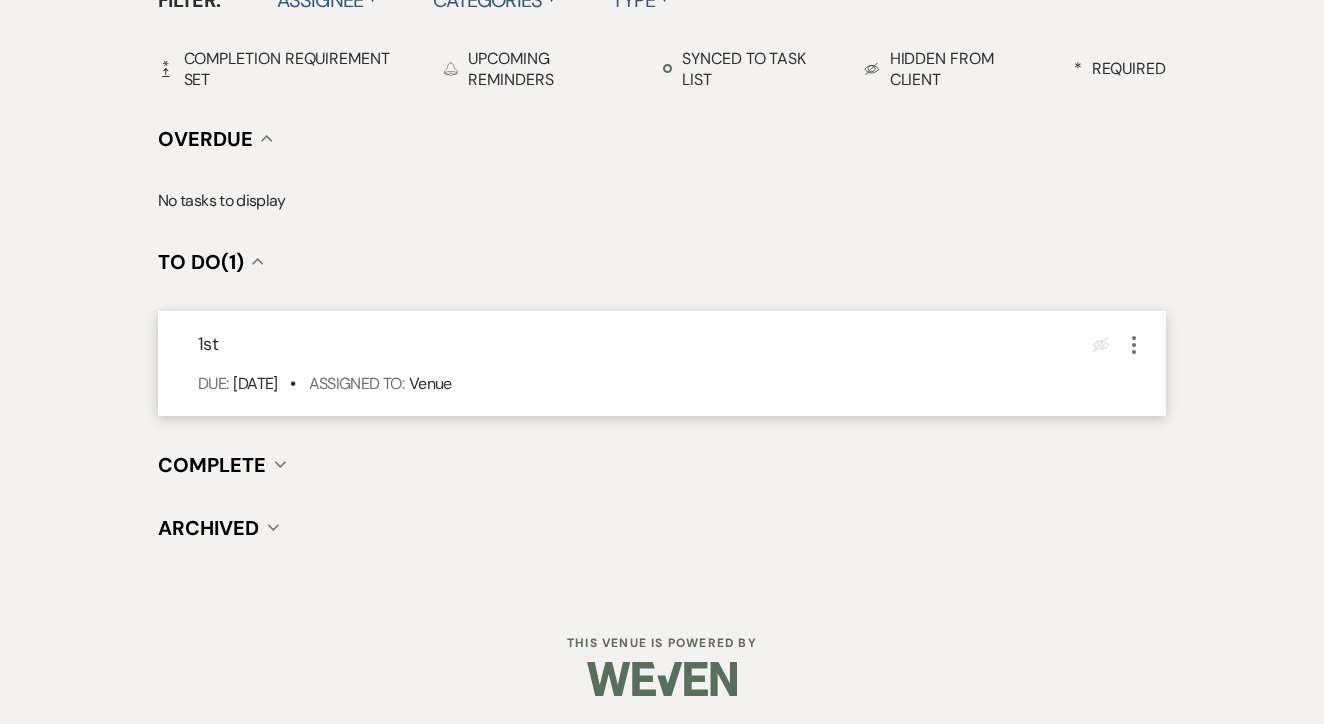 click on "More" 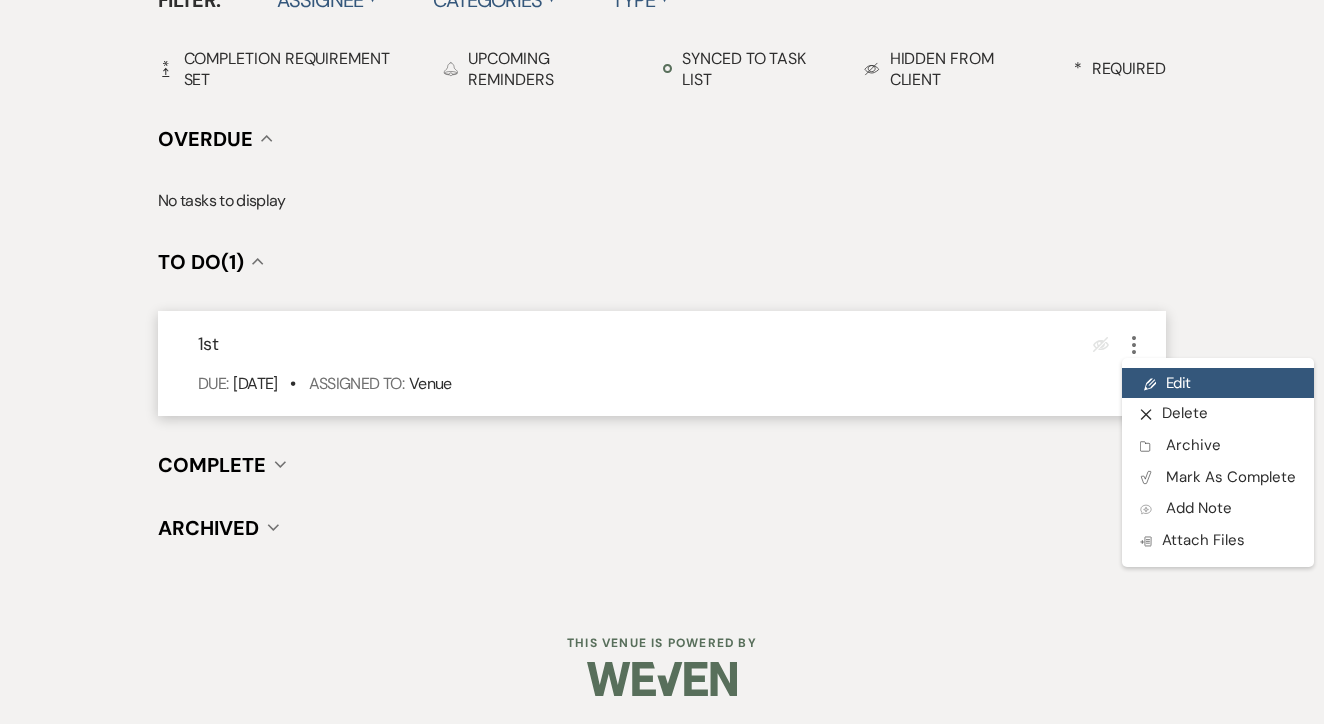click 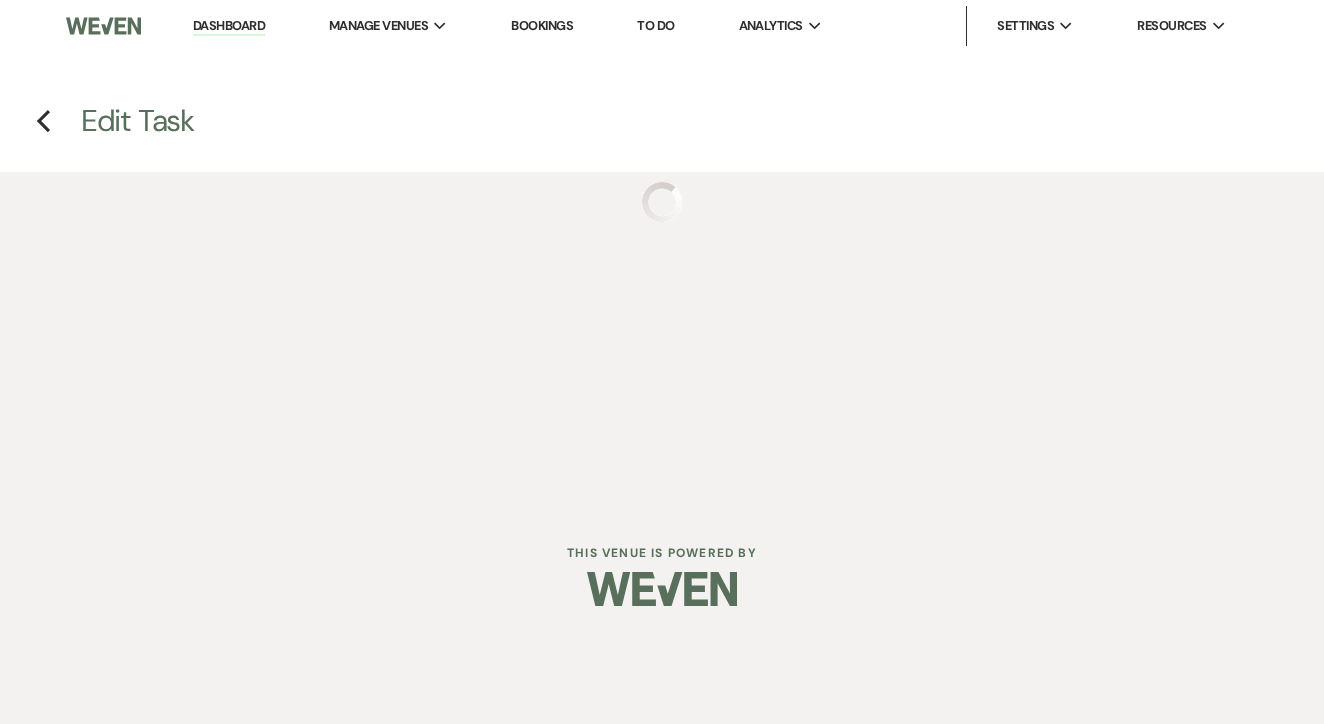 scroll, scrollTop: 0, scrollLeft: 0, axis: both 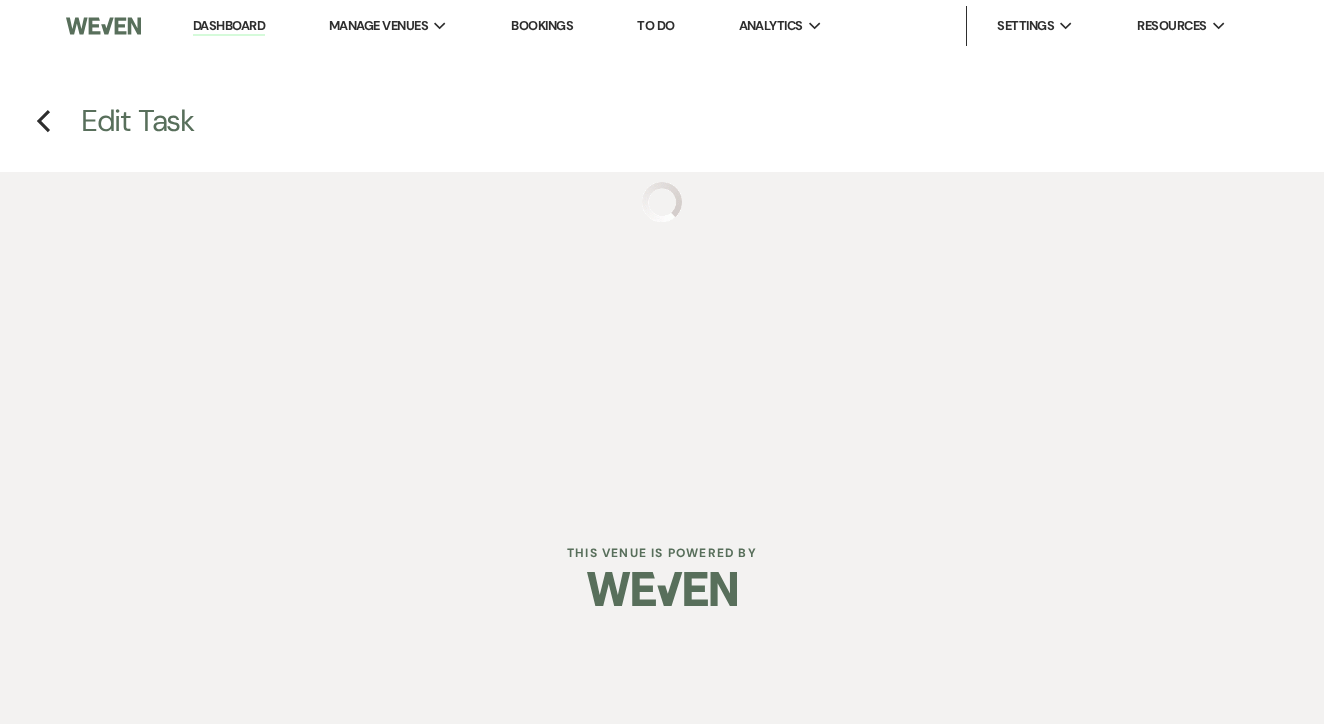 select on "false" 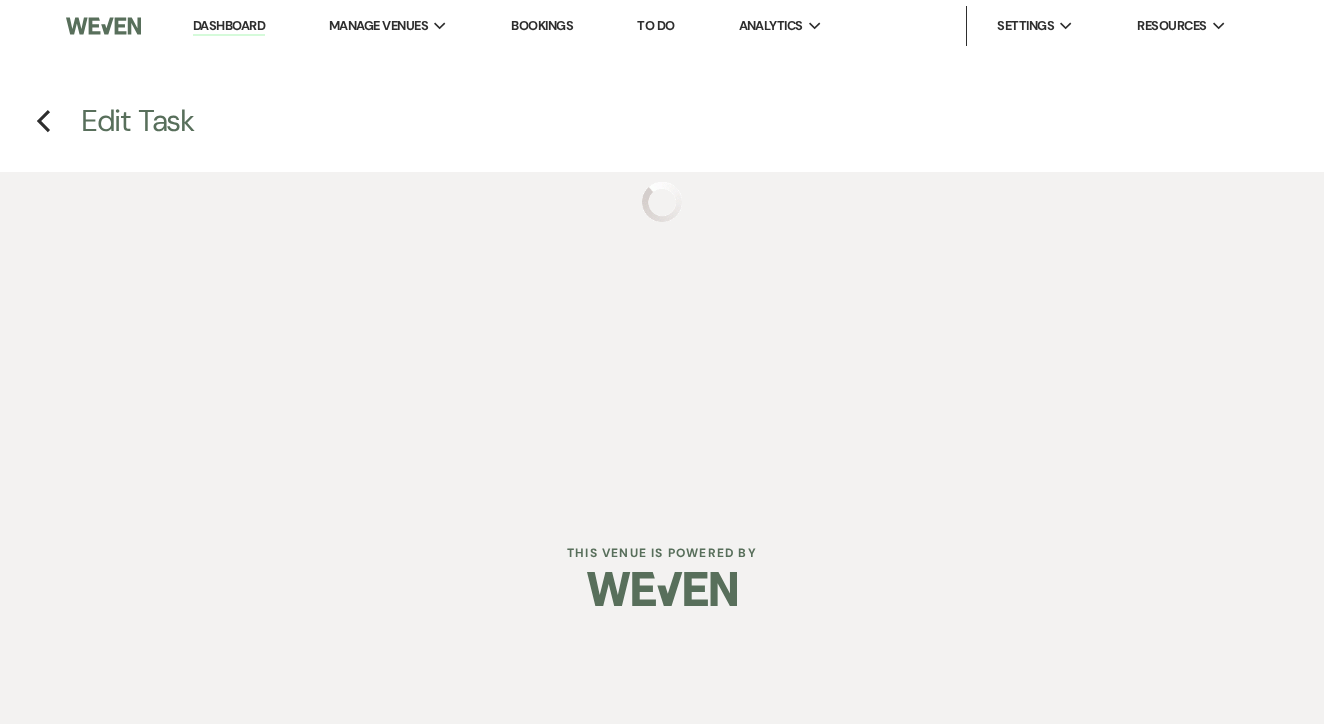select on "venueHost" 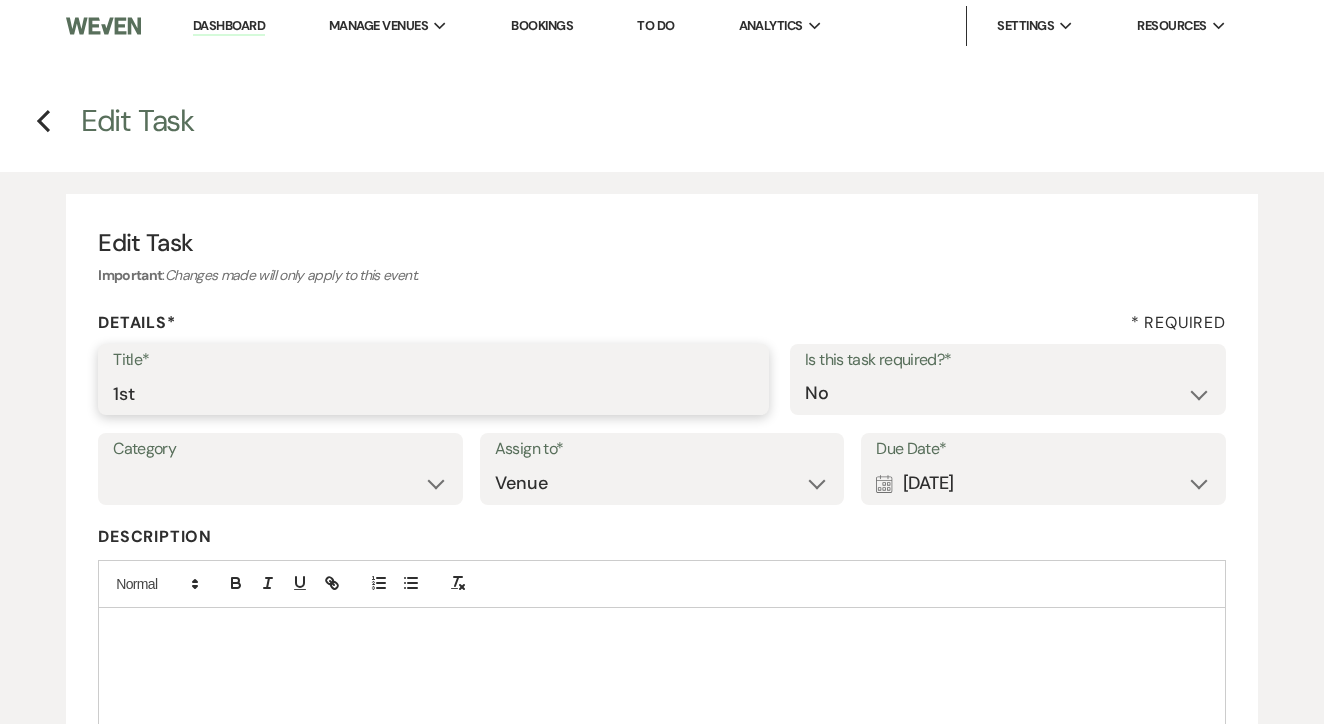 click on "1st" at bounding box center [433, 393] 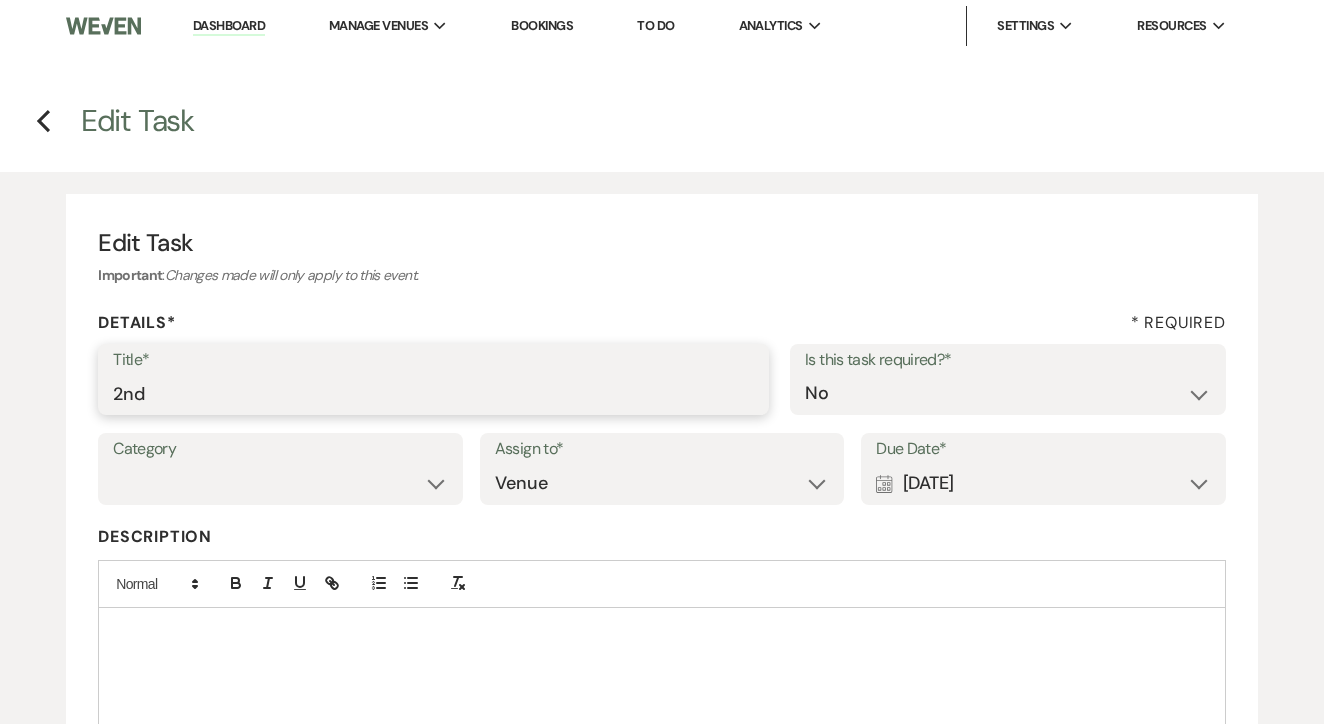 type on "2nd" 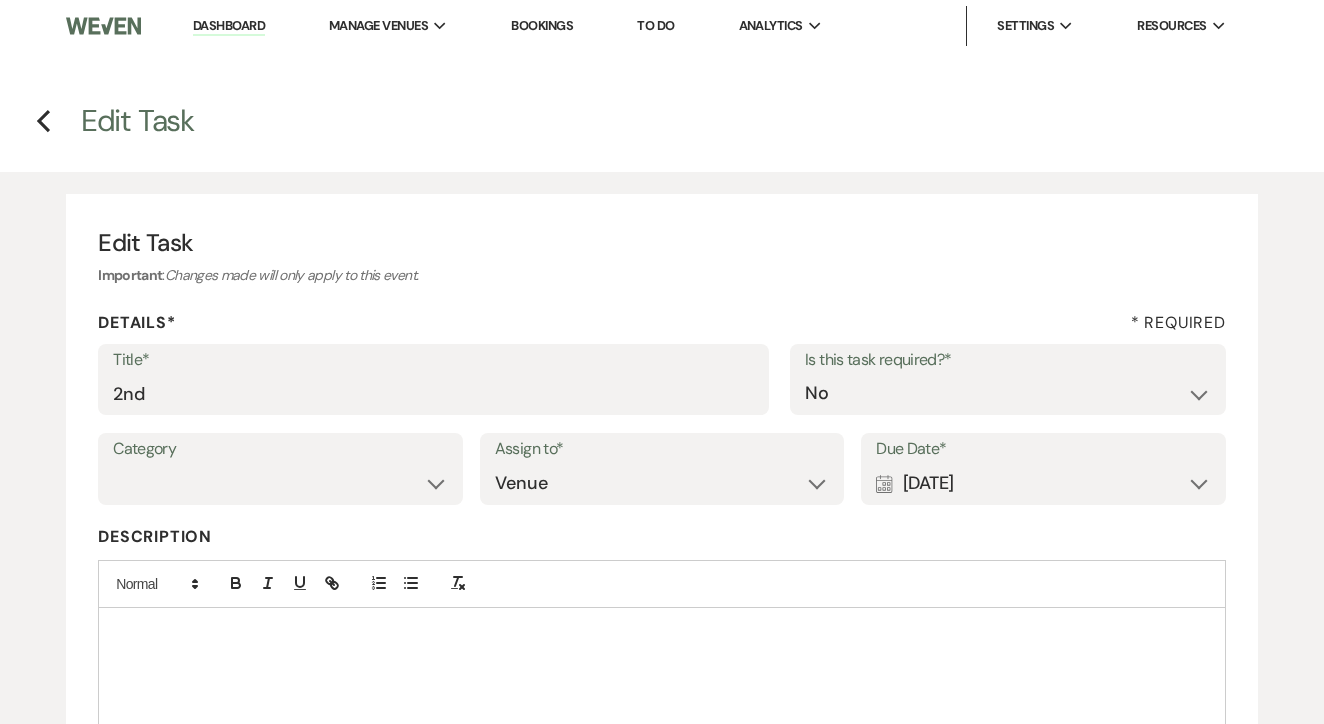 click on "Calendar [DATE] Expand" at bounding box center [1043, 483] 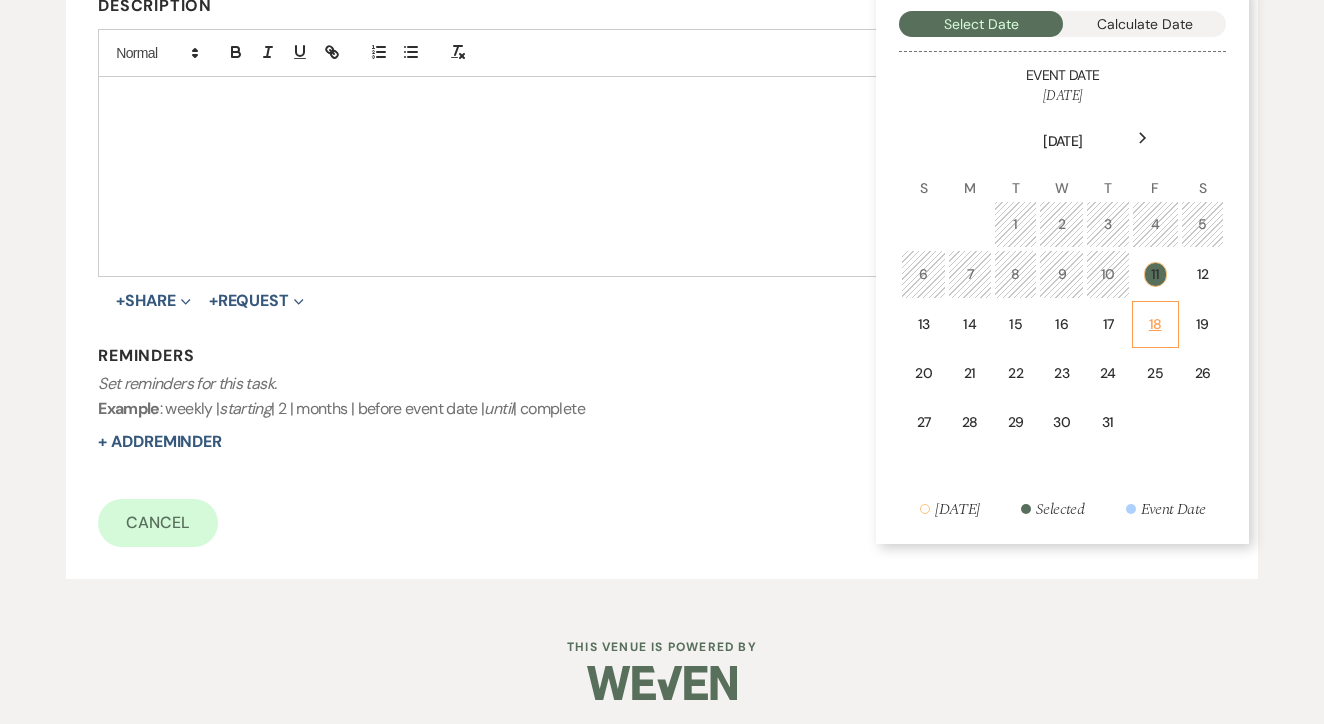 scroll, scrollTop: 530, scrollLeft: 0, axis: vertical 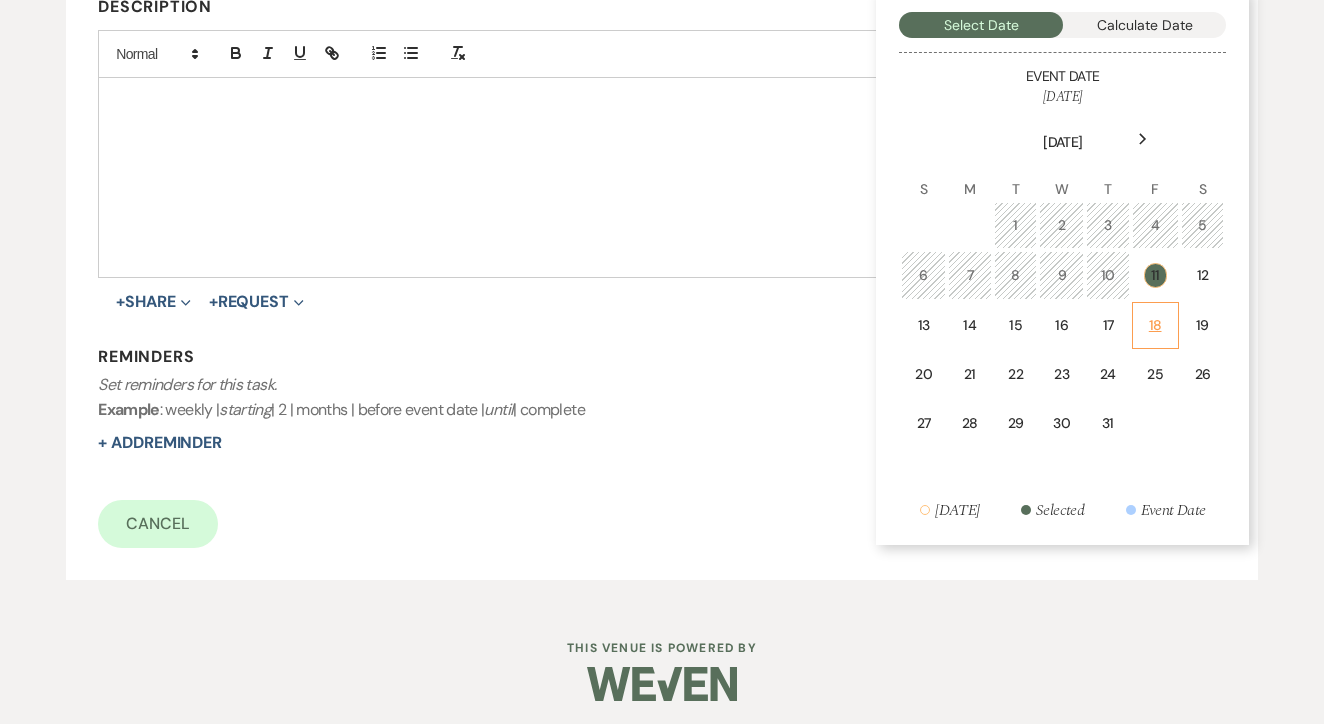 click on "18" at bounding box center [1155, 325] 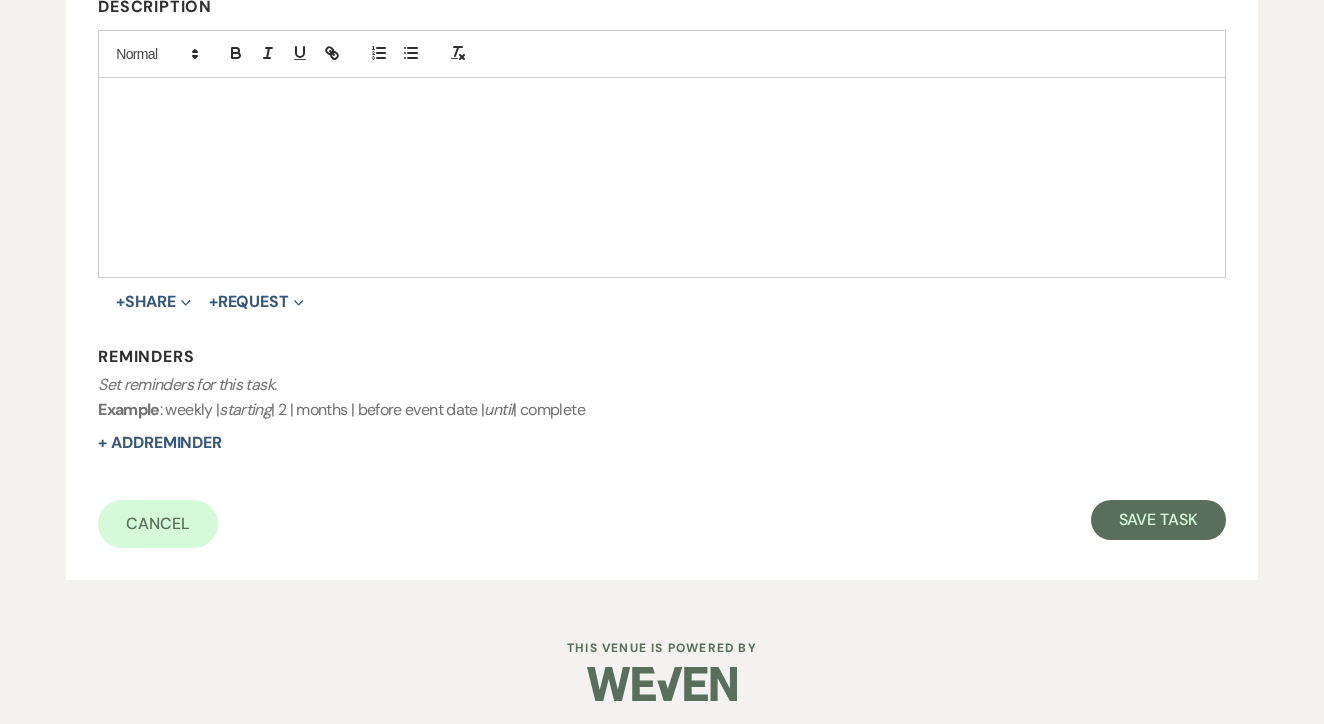 click on "Title* 2nd Is this task required?* Yes No Category Venue Vendors Guests Details Finalize & Share Assign to* Venue Client Due Date* Calendar Jul 18, 2025 Expand Description                                                                             +  Share Expand Doc Upload Documents Add Photo Images Pref Vendors Preferred vendors +  Request Expand Vendor List Vendor list Doc Upload Document upload Reminders Set reminders for this task. Example : weekly |  starting  | 2 | months | before event date |  until  | complete + Add  Reminder Cancel Save Task" at bounding box center [662, 181] 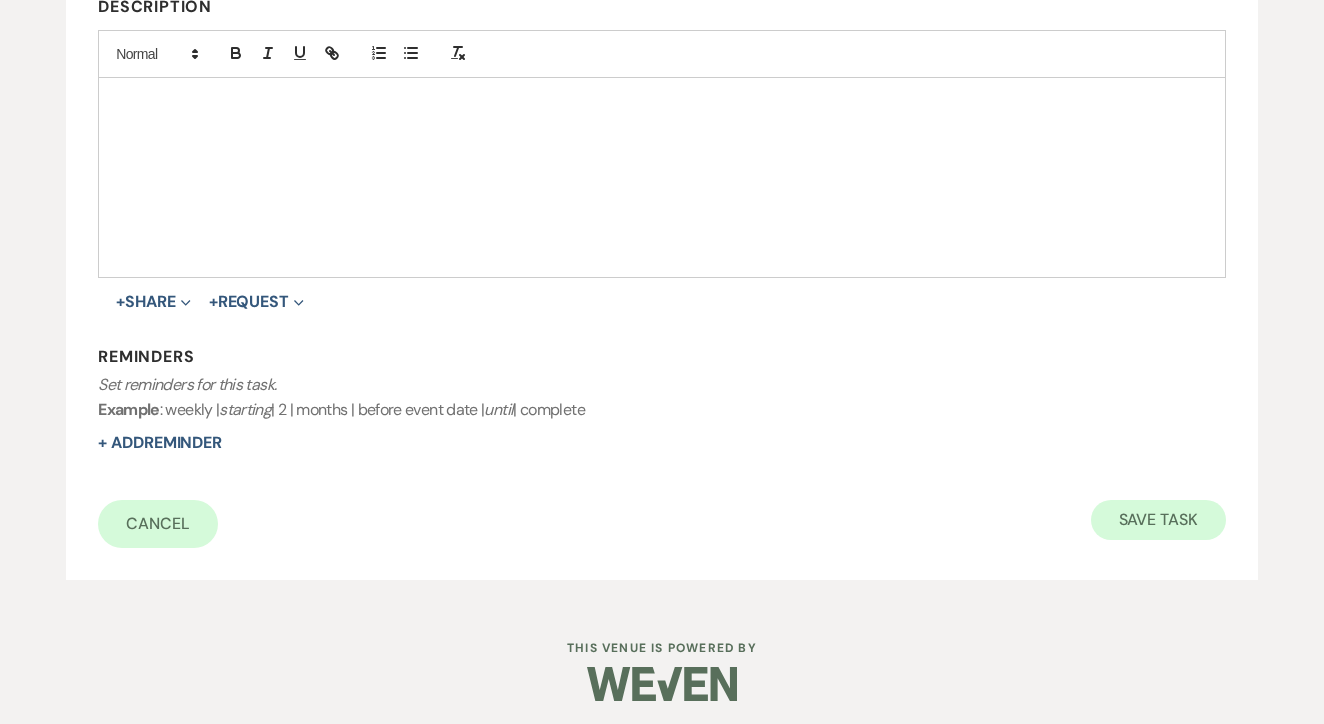 click on "Save Task" at bounding box center (1158, 520) 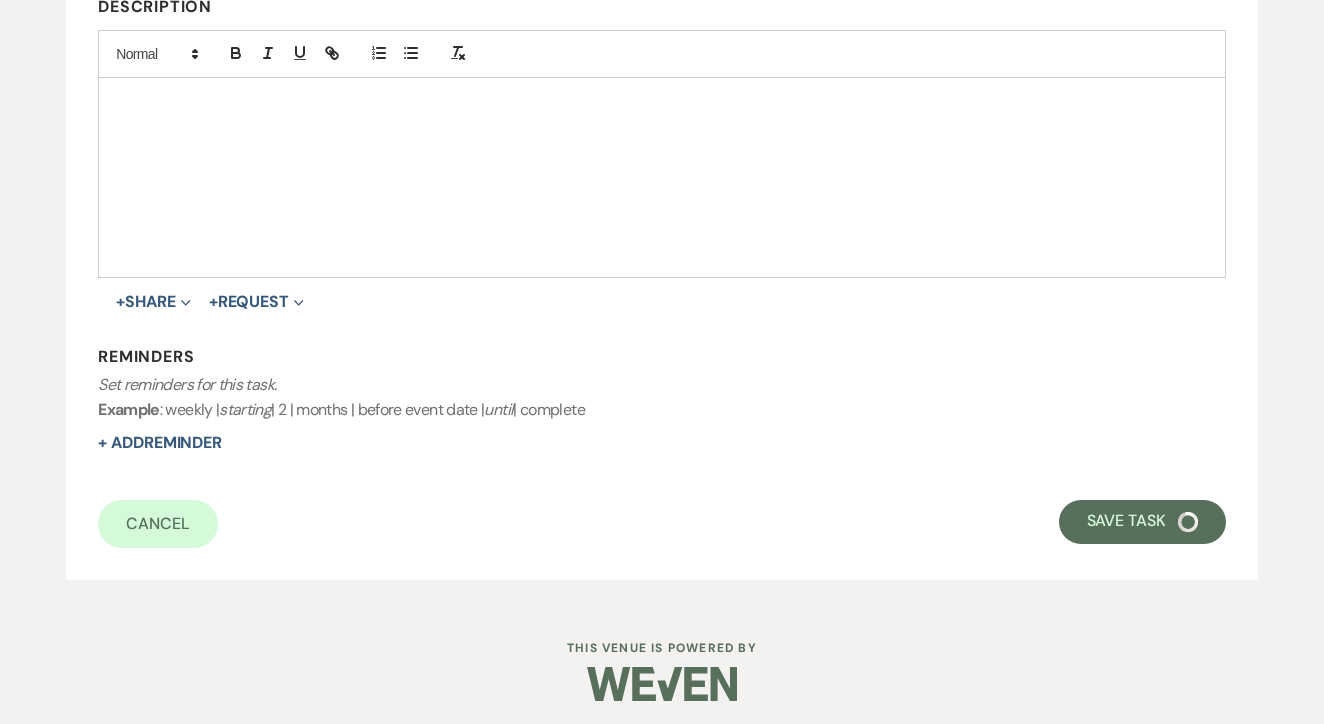 select on "3" 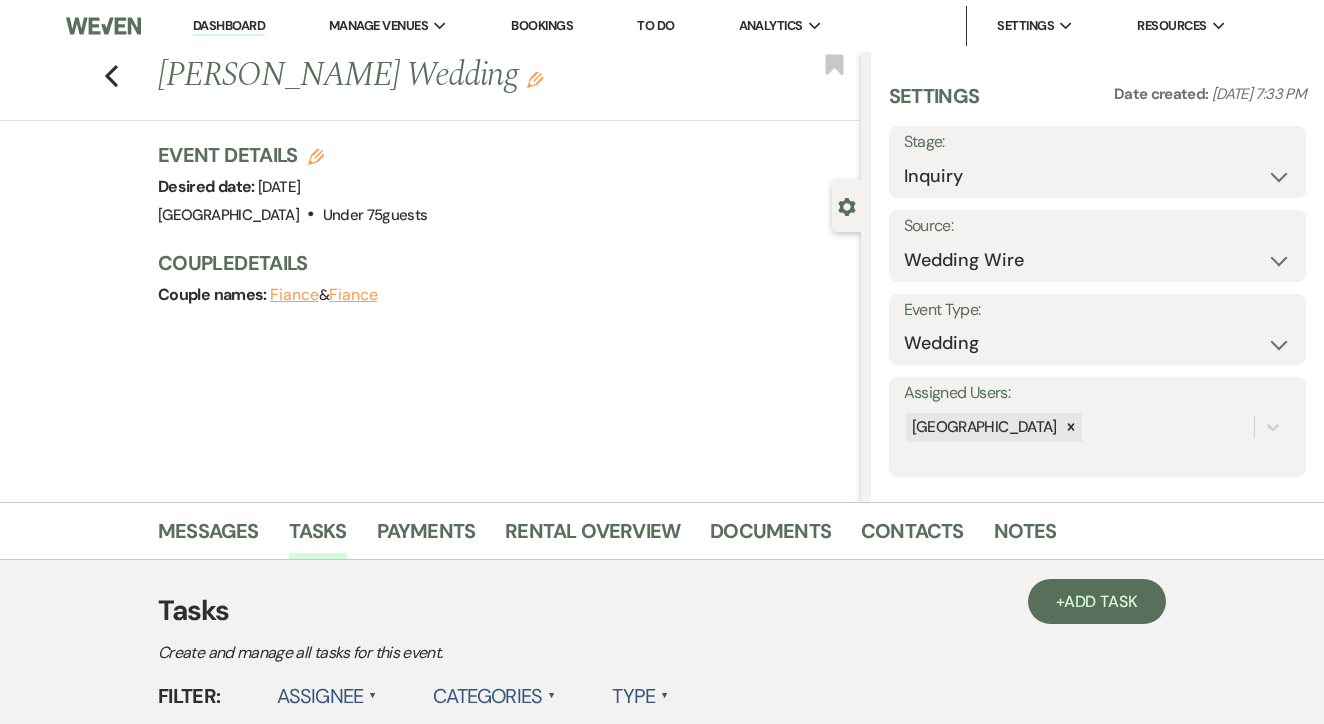 scroll, scrollTop: 0, scrollLeft: 0, axis: both 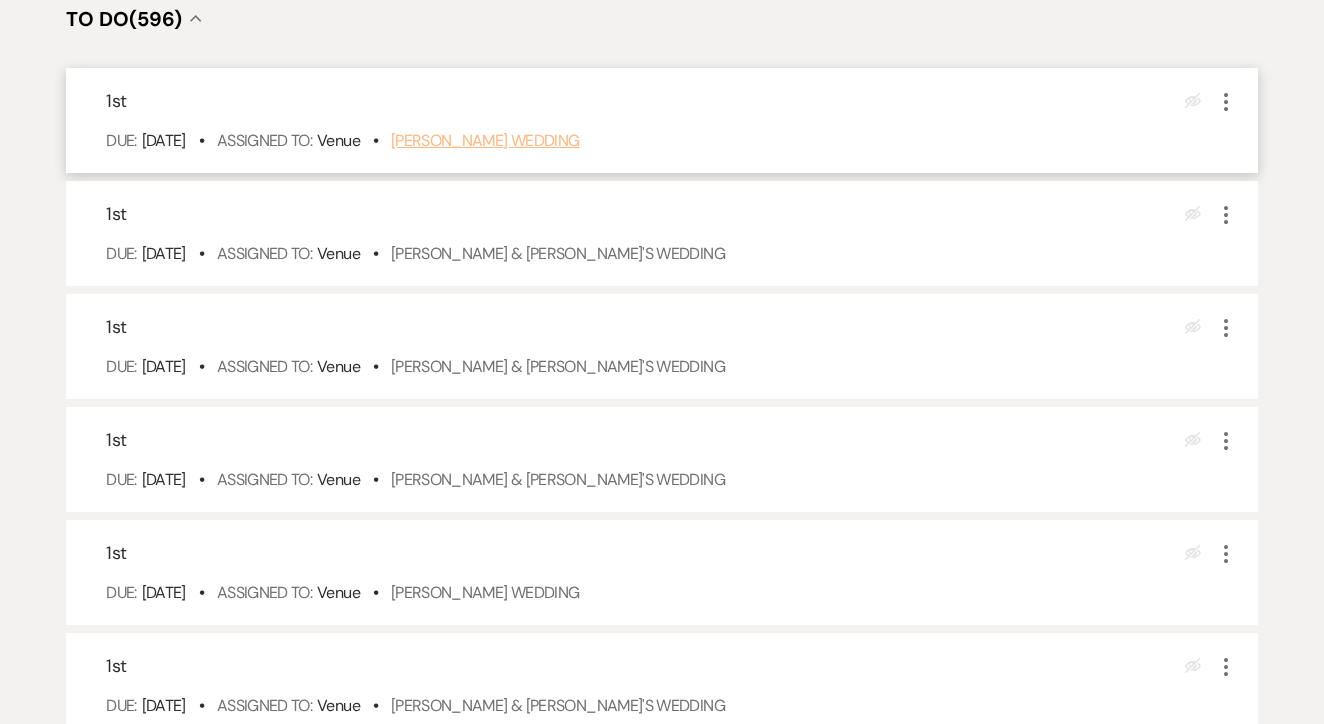 click on "Jack Monson's Wedding" at bounding box center (485, 140) 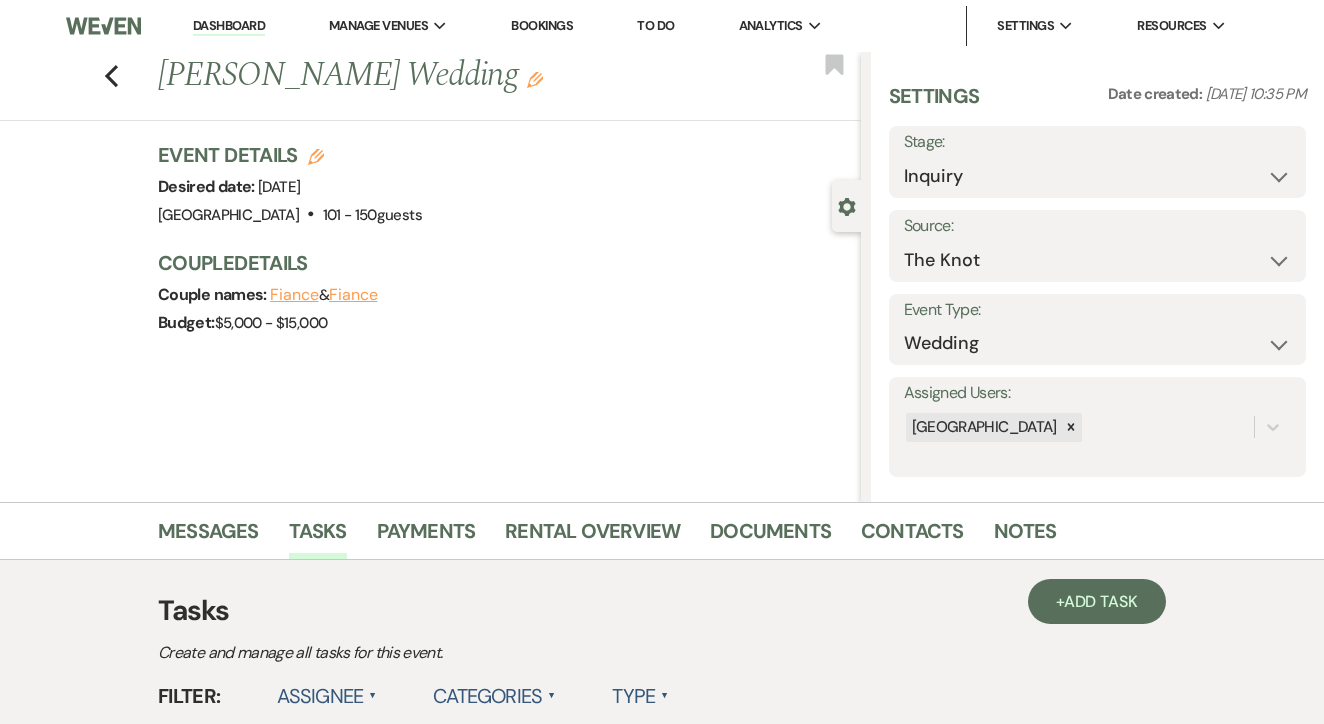 scroll, scrollTop: 0, scrollLeft: 0, axis: both 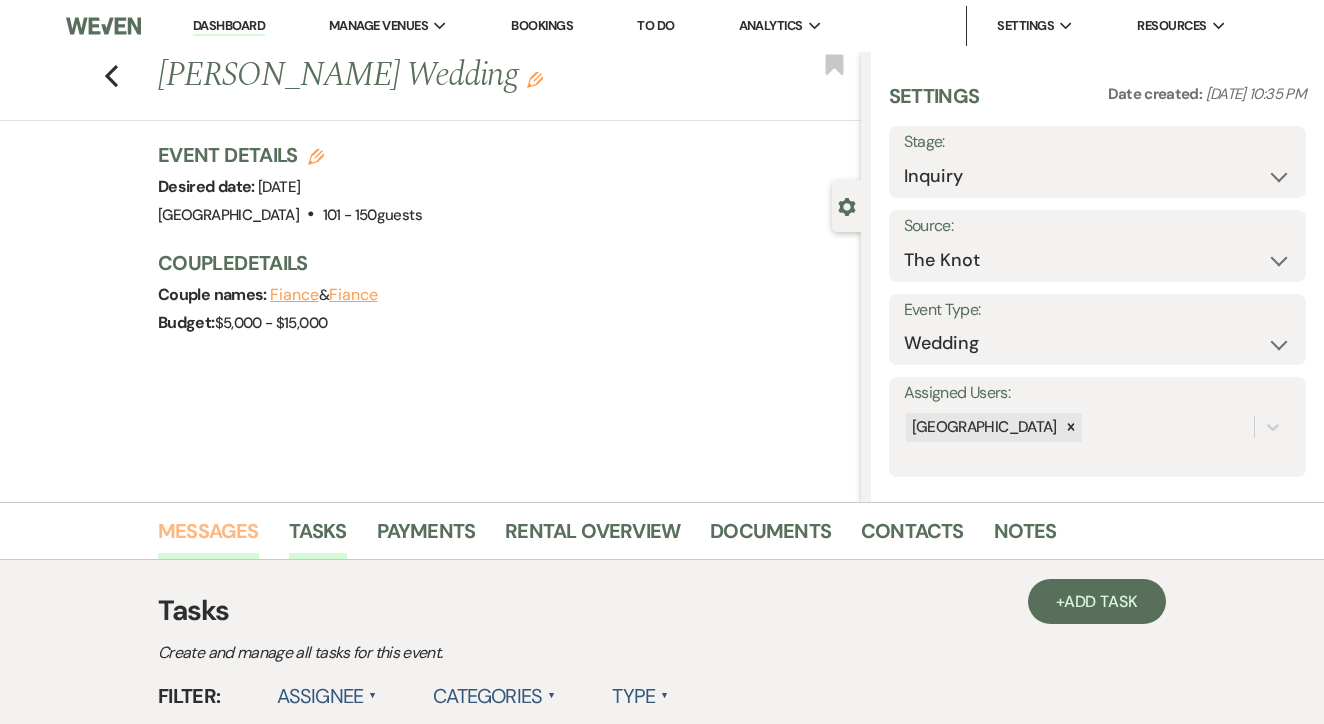 click on "Messages" at bounding box center [208, 537] 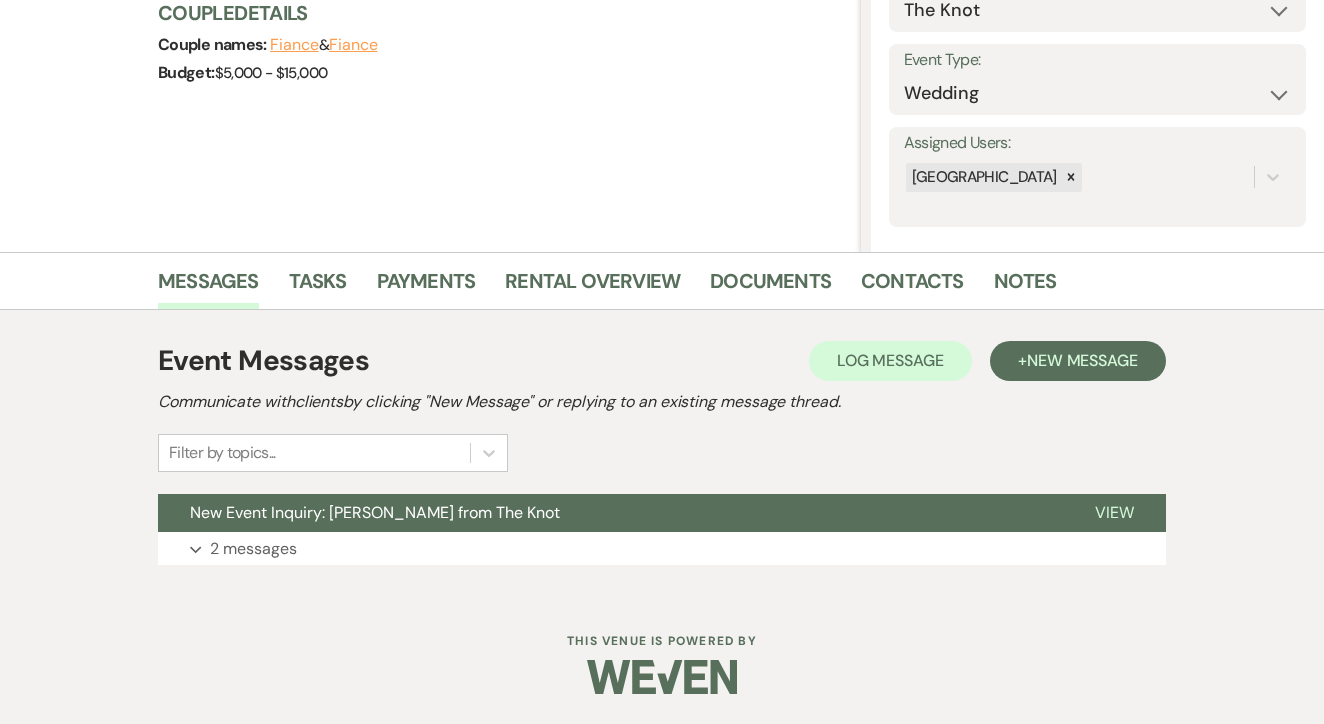scroll, scrollTop: 249, scrollLeft: 0, axis: vertical 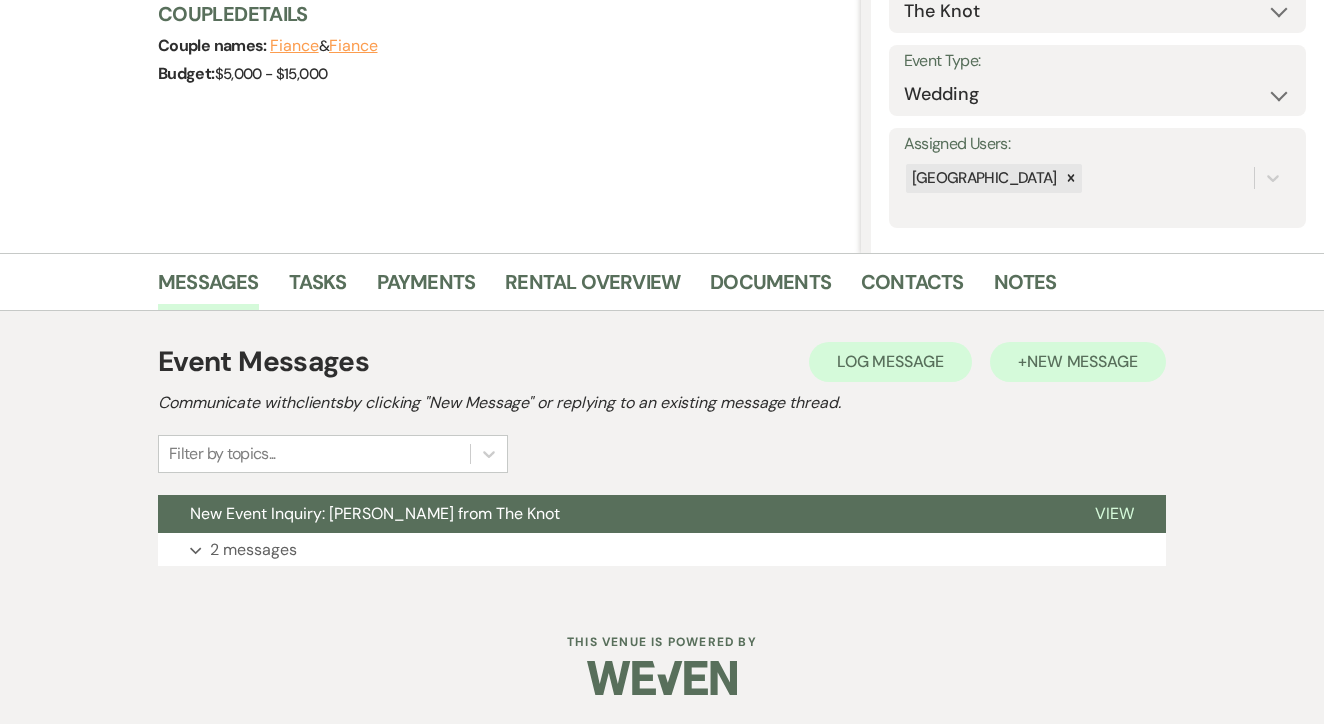 click on "+  New Message" at bounding box center (1078, 362) 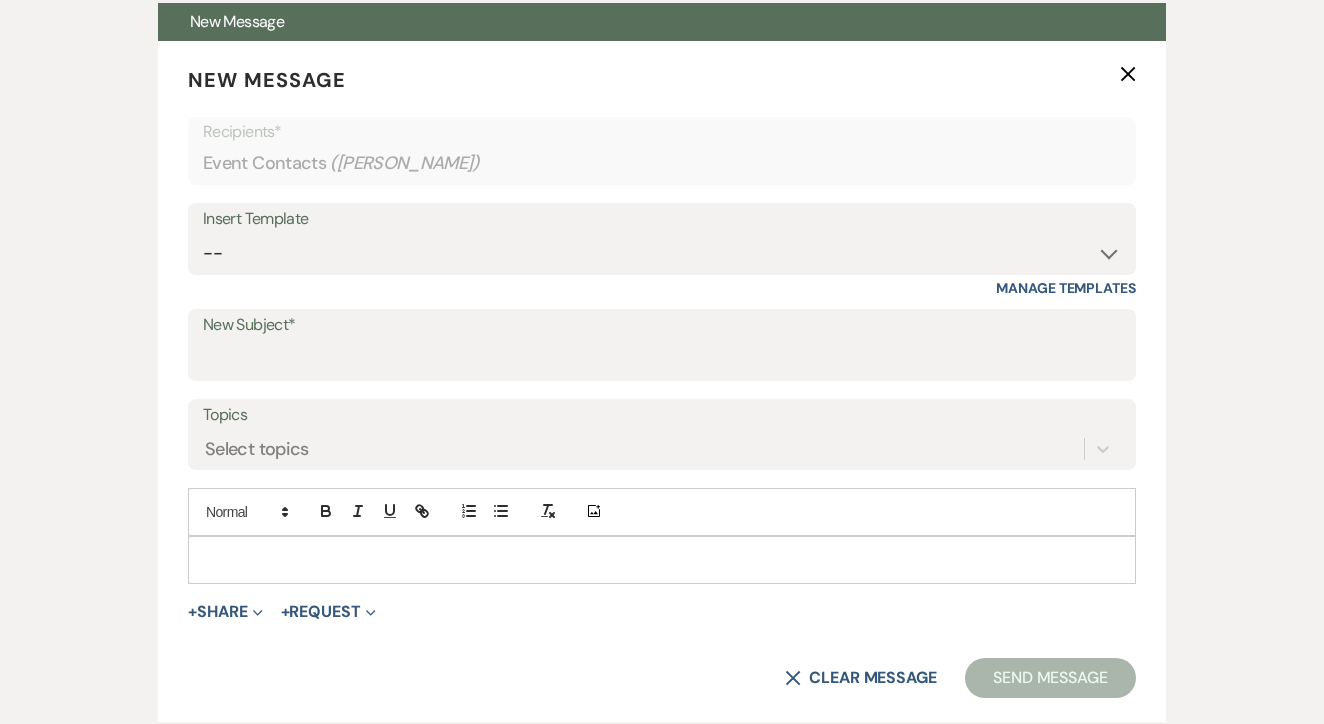 scroll, scrollTop: 740, scrollLeft: 0, axis: vertical 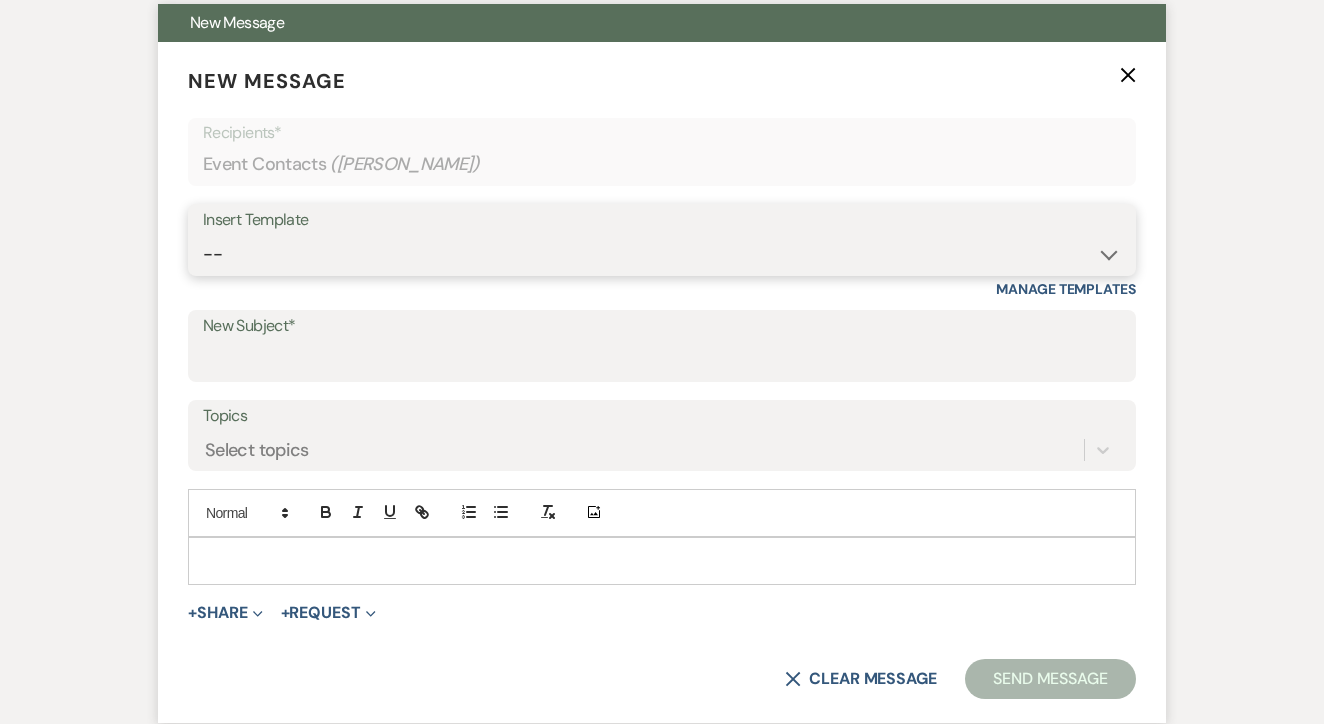 click on "-- Lead: Automated Intro Email (Wedding) Lead: 1st Follow Up Email Images Lead: TEXT (1st) Lead: 2nd Follow Up Email Lead: Booking Proposal (Post-Tour) Booked: Weven Planning Portal Introduction (AI) Lead: TEXT (Intro) Lead: Phone Consult Follow-up Lead: Hired Someone Else Lead: Confirm Tour Lead: Confirm Tour (TEXT) Booked: Insta Post Info Lead: 3rd Follow Up Email Booked: Damage Deposit Deduction Lead: Post Tour F/u (no proposal) Lead: Tour No-Show Booked: Day After Wedding Booked: Mailing Address Lead: Cancelled Tour Lead: TEXT (2nd) Lead: 4th Follow Up Email Lead: Booking Deposit Type (ACH or Card) Booked: Vendor Information Needed Booked: Review Request Lead: ACH Instructions Vendor: Photo Request Vendor: Video Request Booked: 6 Month Planning Meeting Booked: 6 Week Final Consult Open House Invite Booked: Late Payment Booked: Weven Planning Portal Introduction" at bounding box center (662, 254) 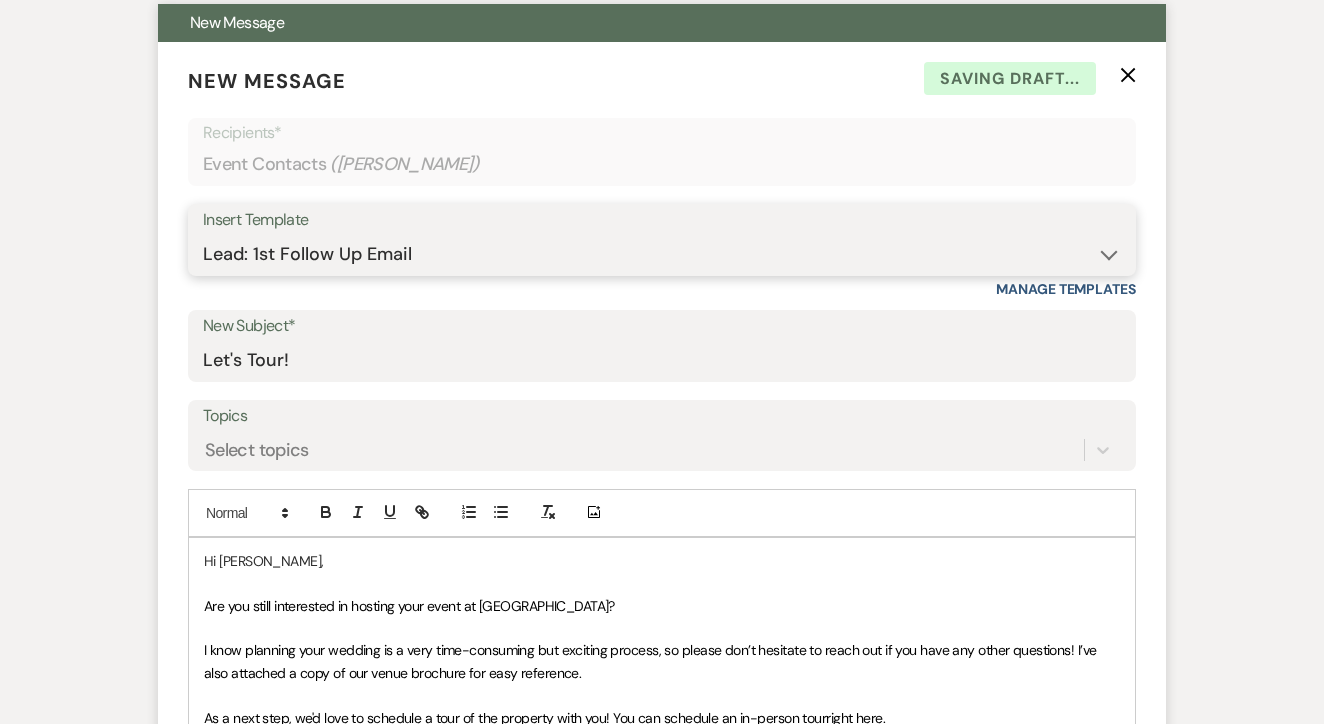 type on "Let's Tour!" 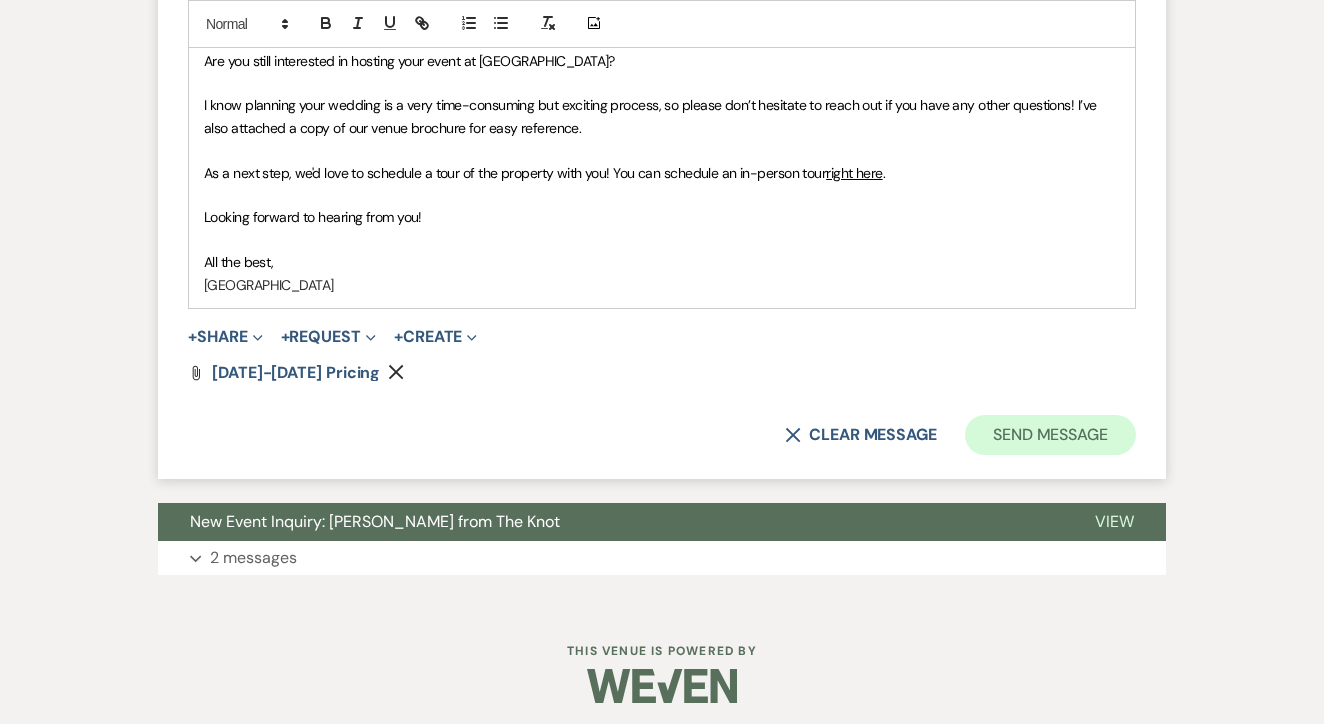 scroll, scrollTop: 1284, scrollLeft: 0, axis: vertical 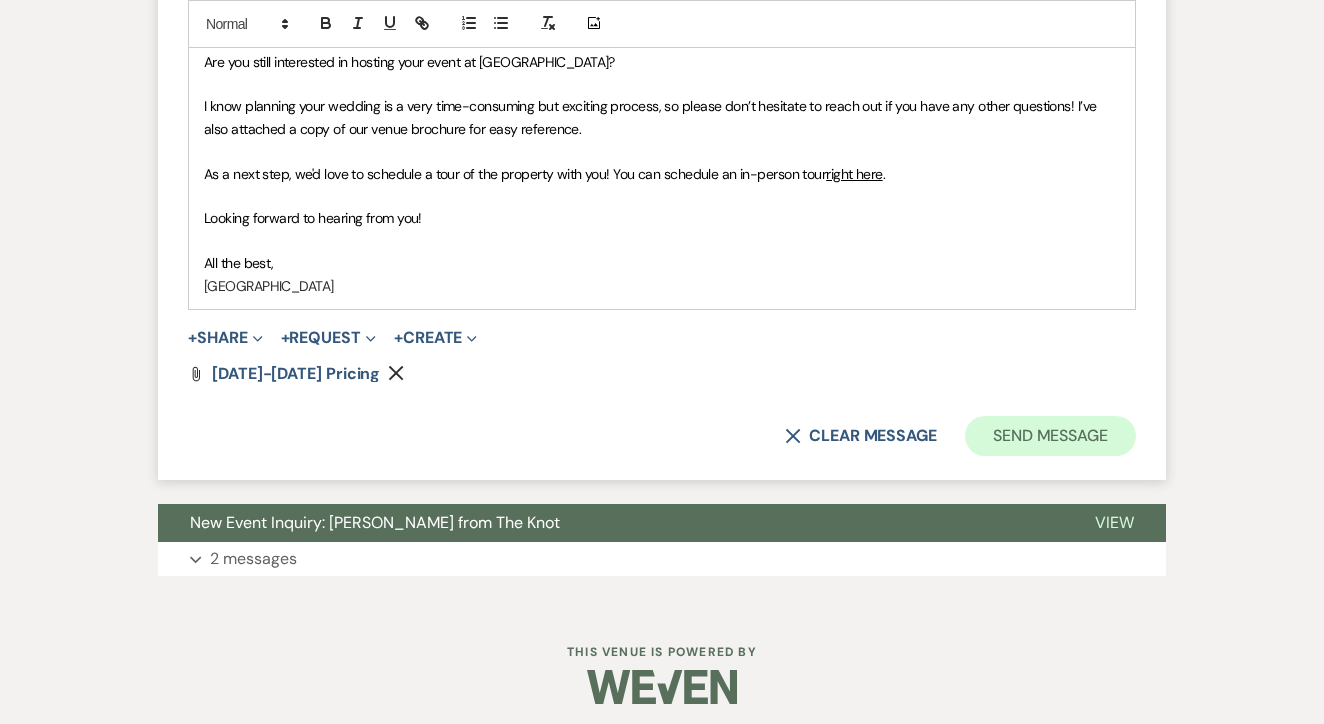 click on "Send Message" at bounding box center [1050, 436] 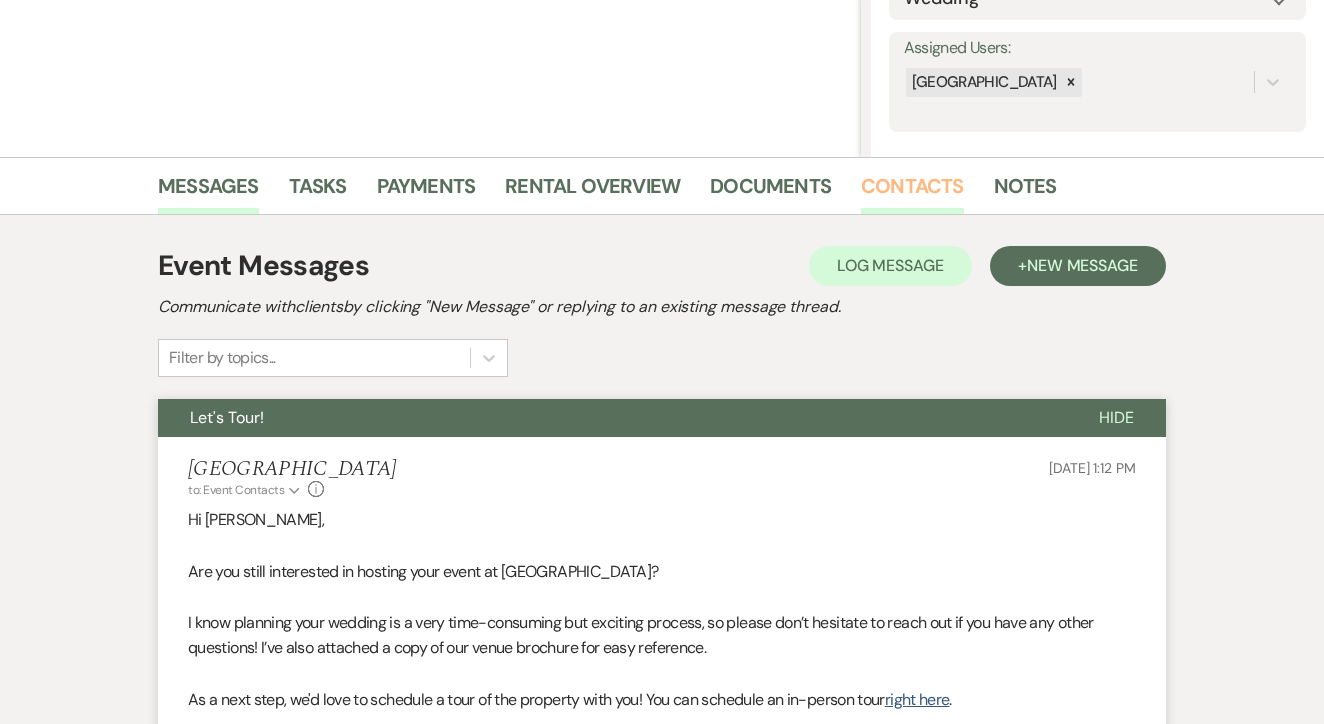 click on "Contacts" at bounding box center (912, 192) 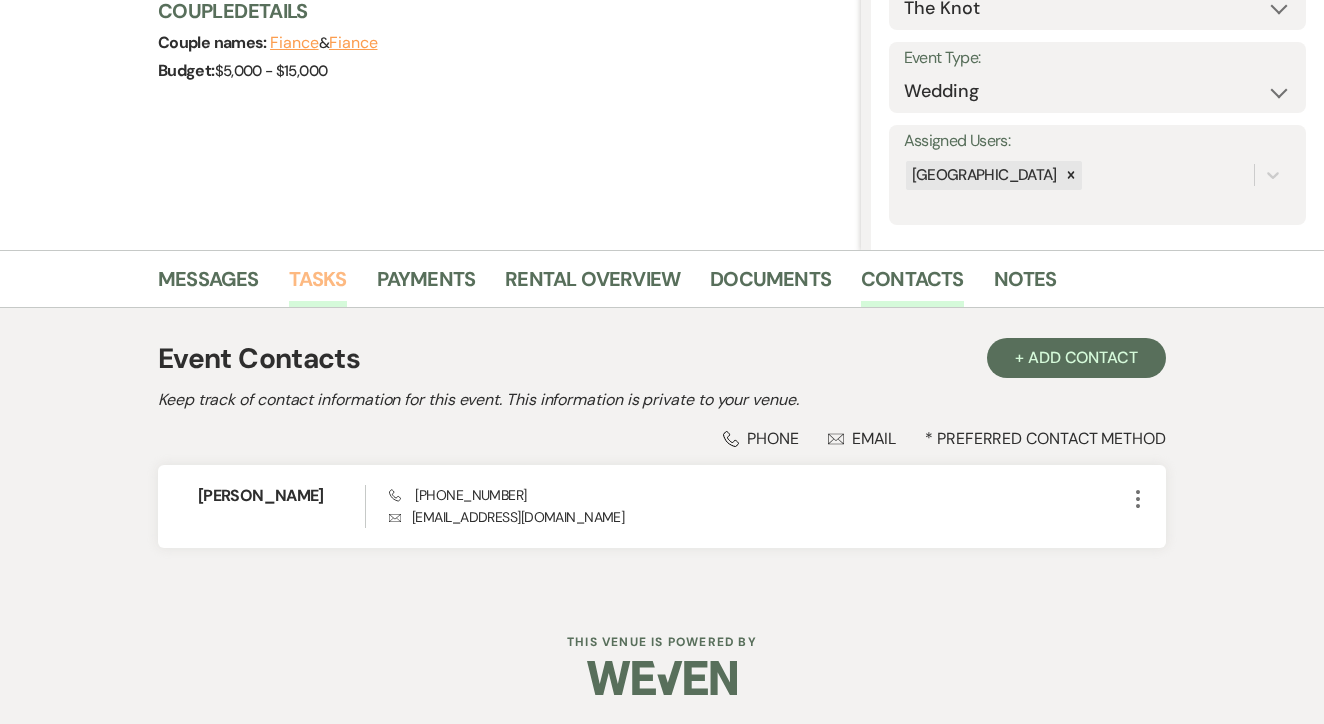 click on "Tasks" at bounding box center (318, 285) 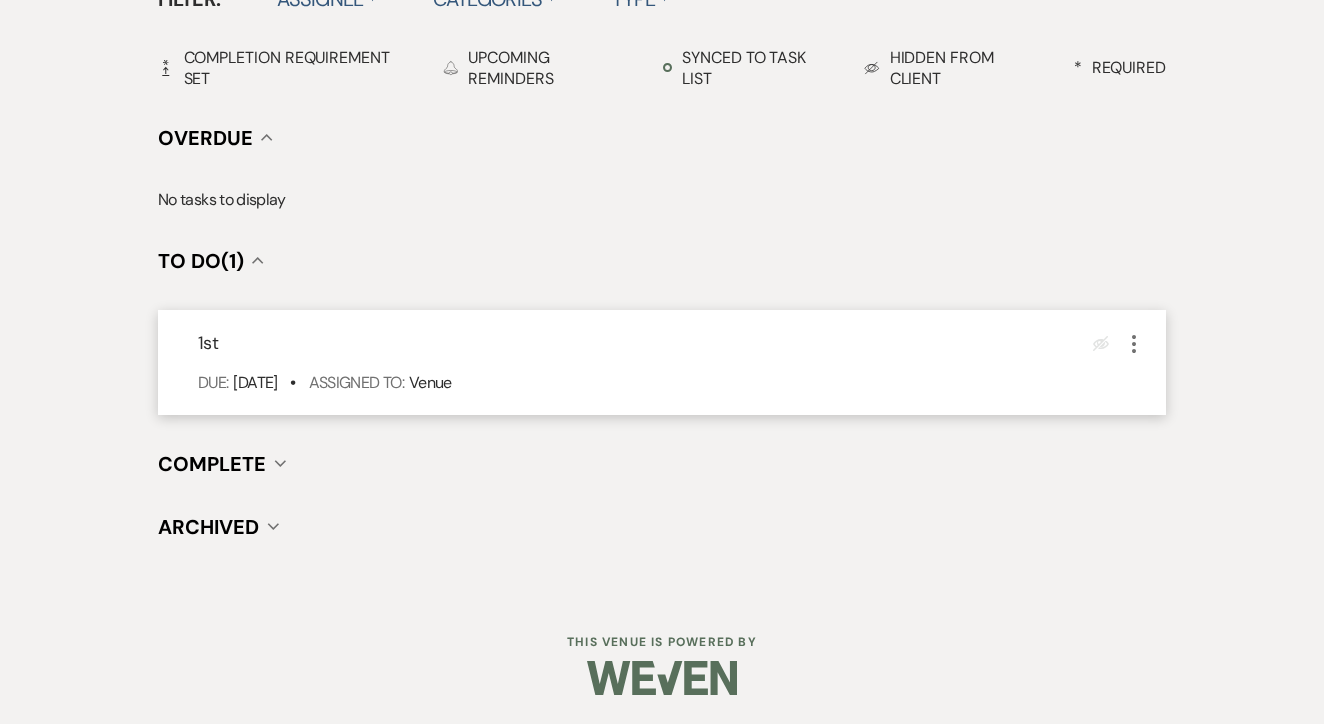 scroll, scrollTop: 696, scrollLeft: 0, axis: vertical 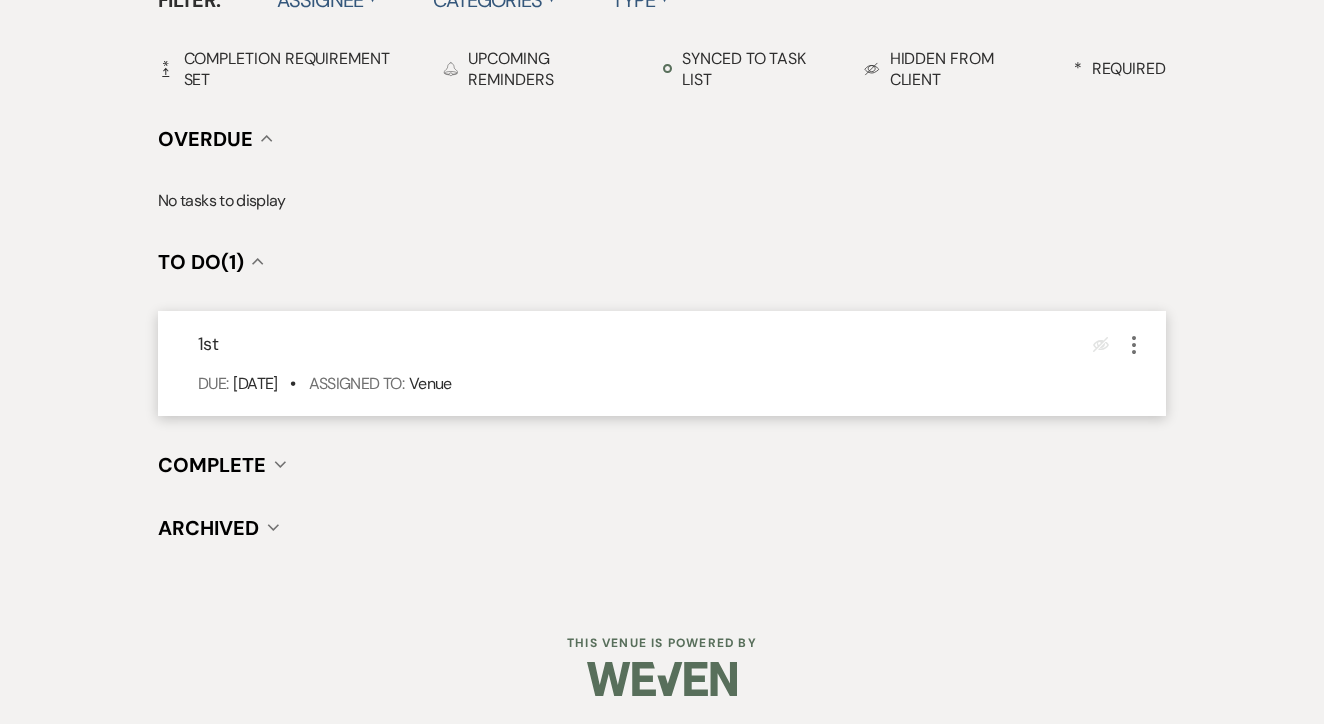 click on "More" 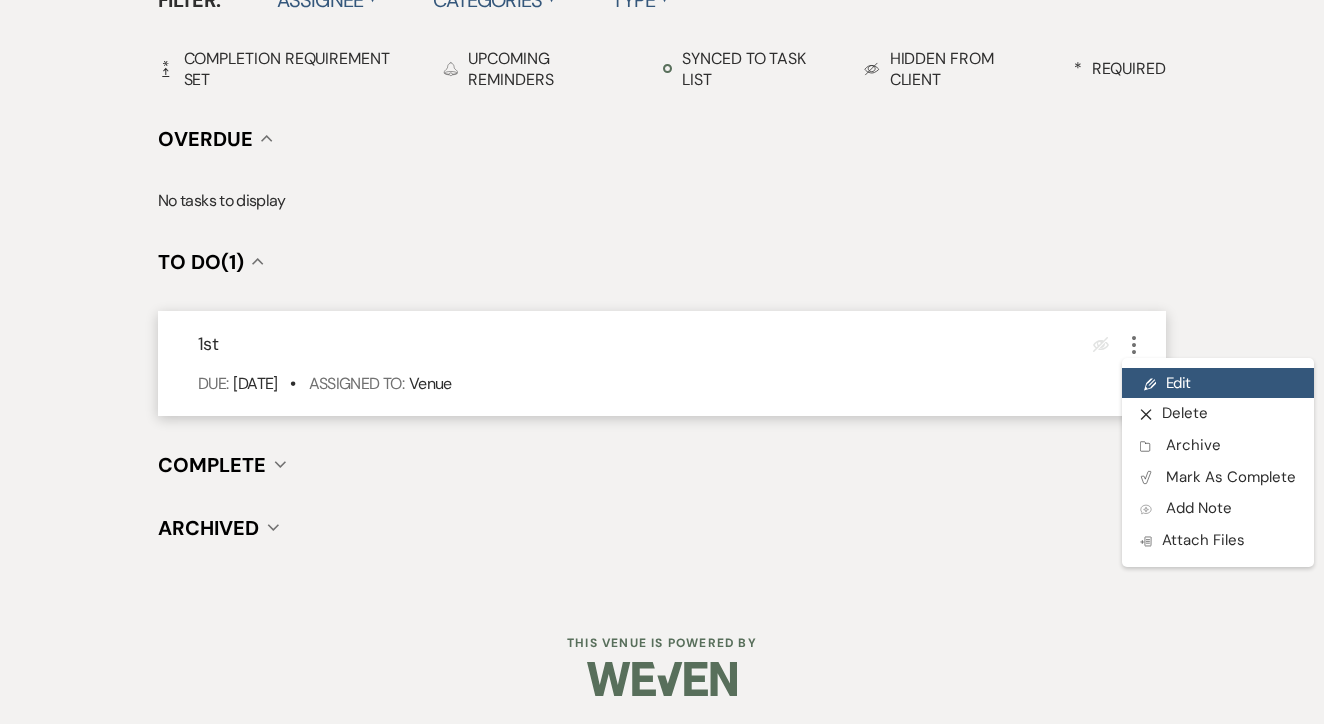 click on "Pencil  Edit" at bounding box center (1218, 383) 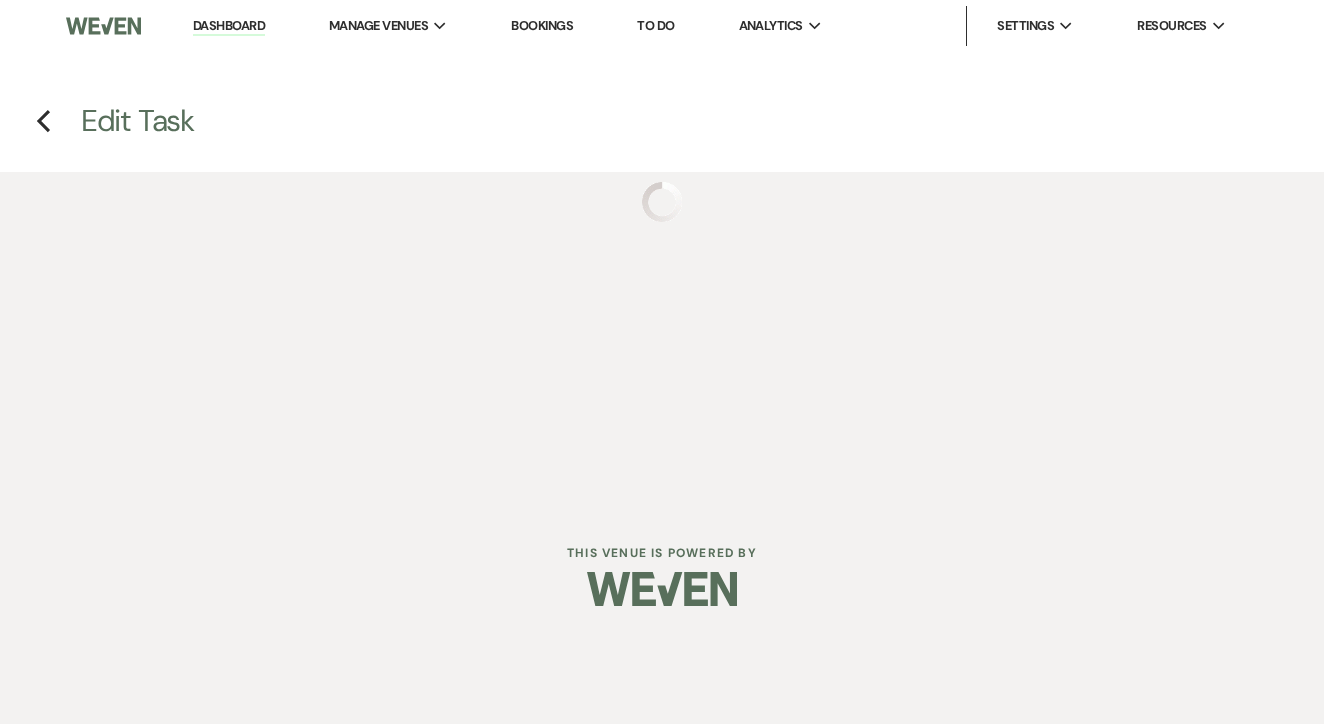 scroll, scrollTop: 0, scrollLeft: 0, axis: both 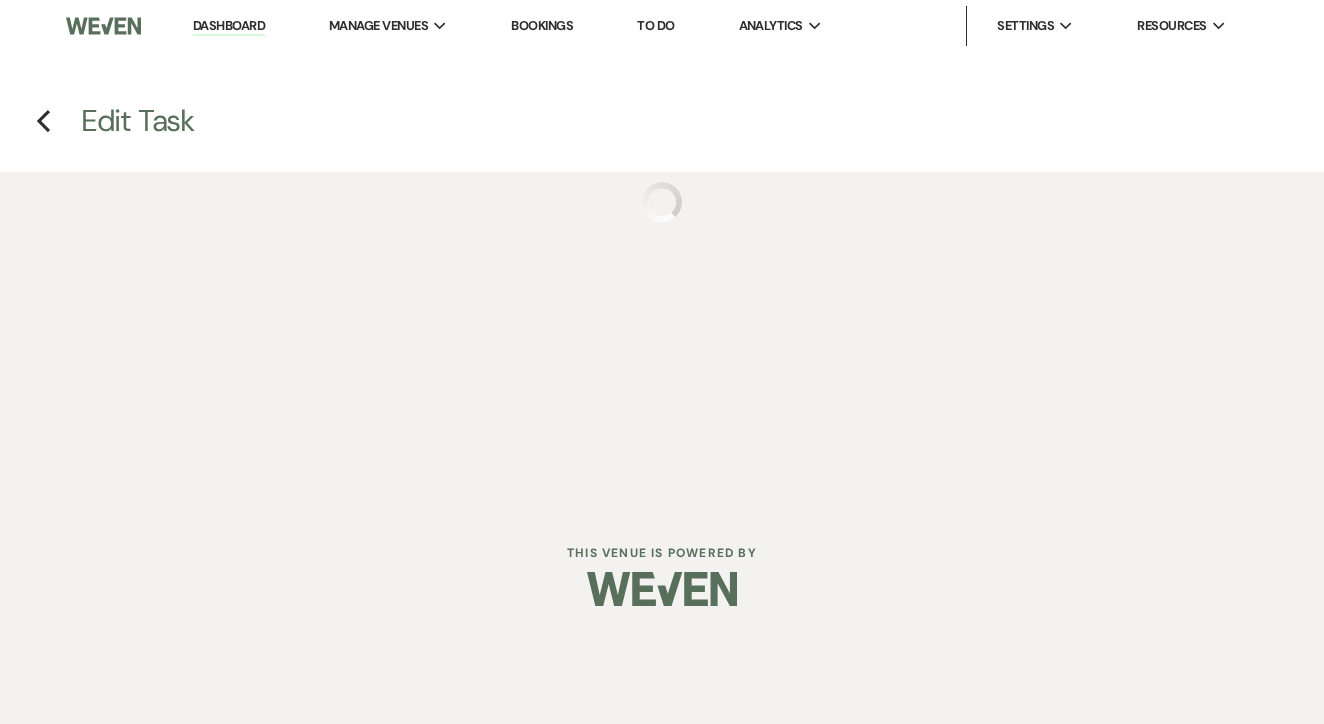 select on "false" 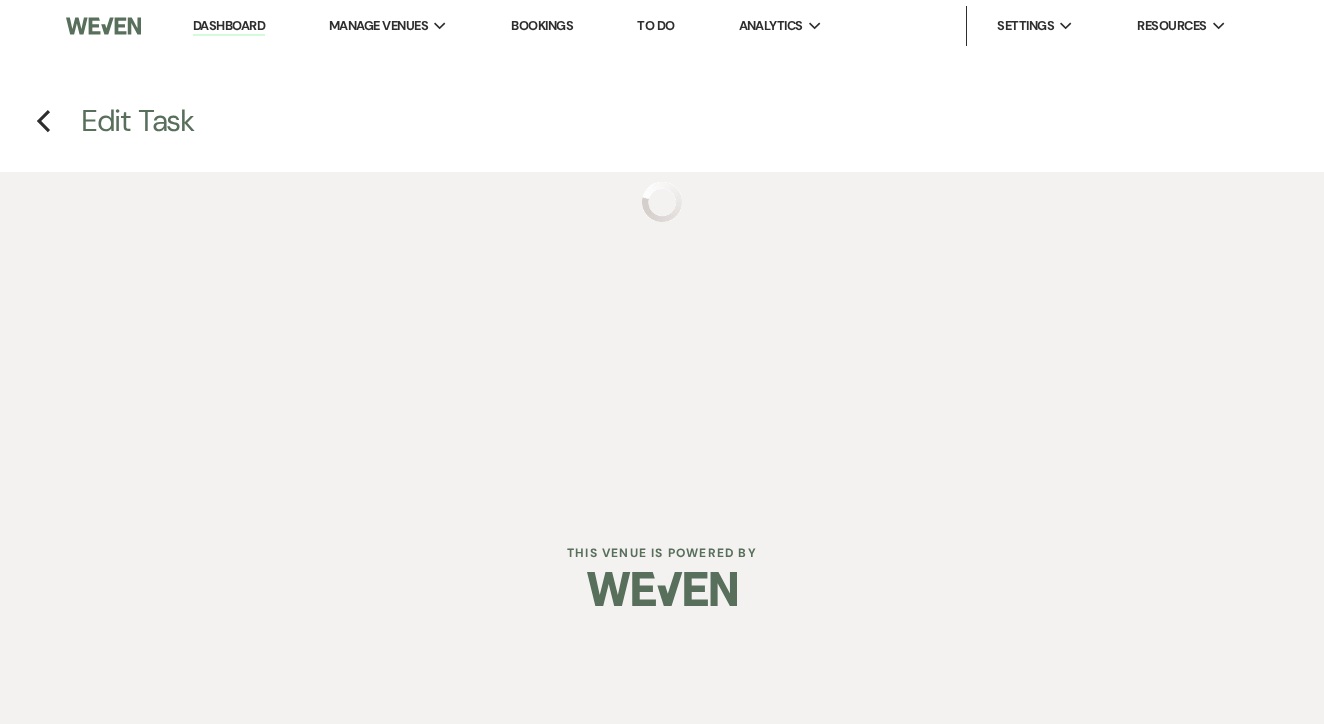 select on "venueHost" 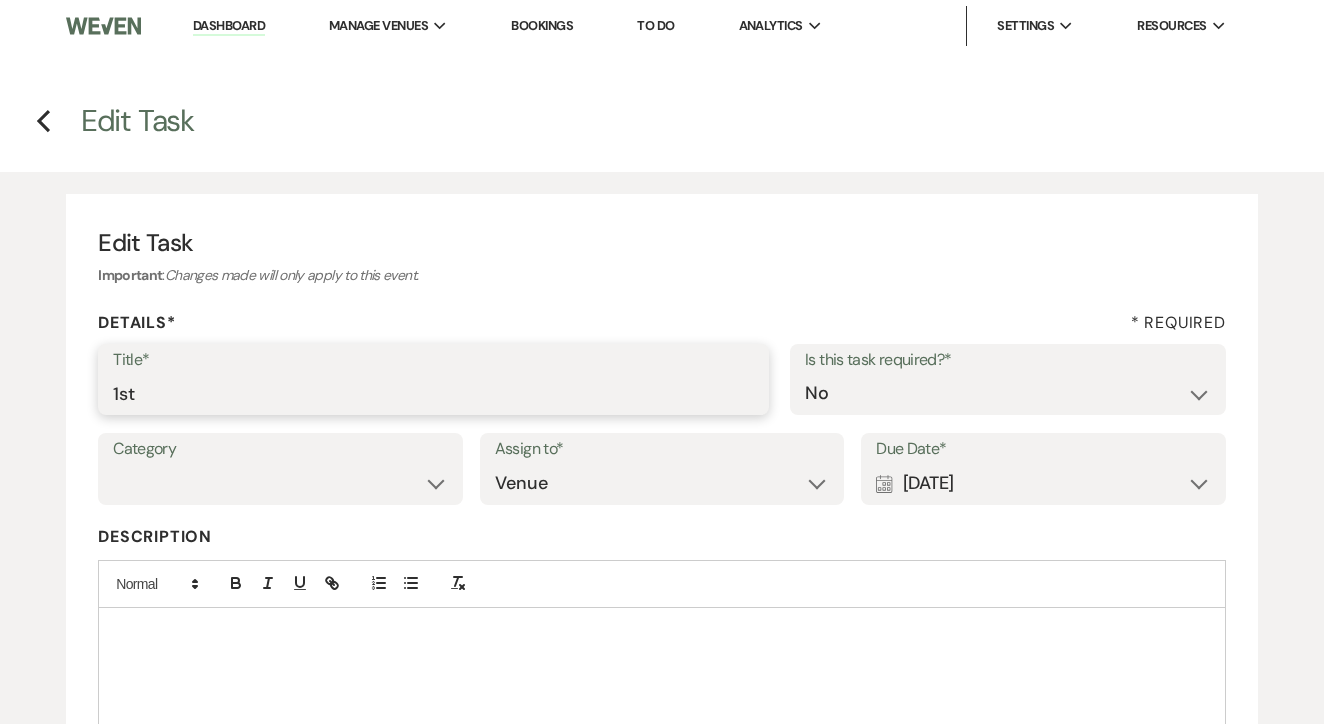 click on "1st" at bounding box center (433, 393) 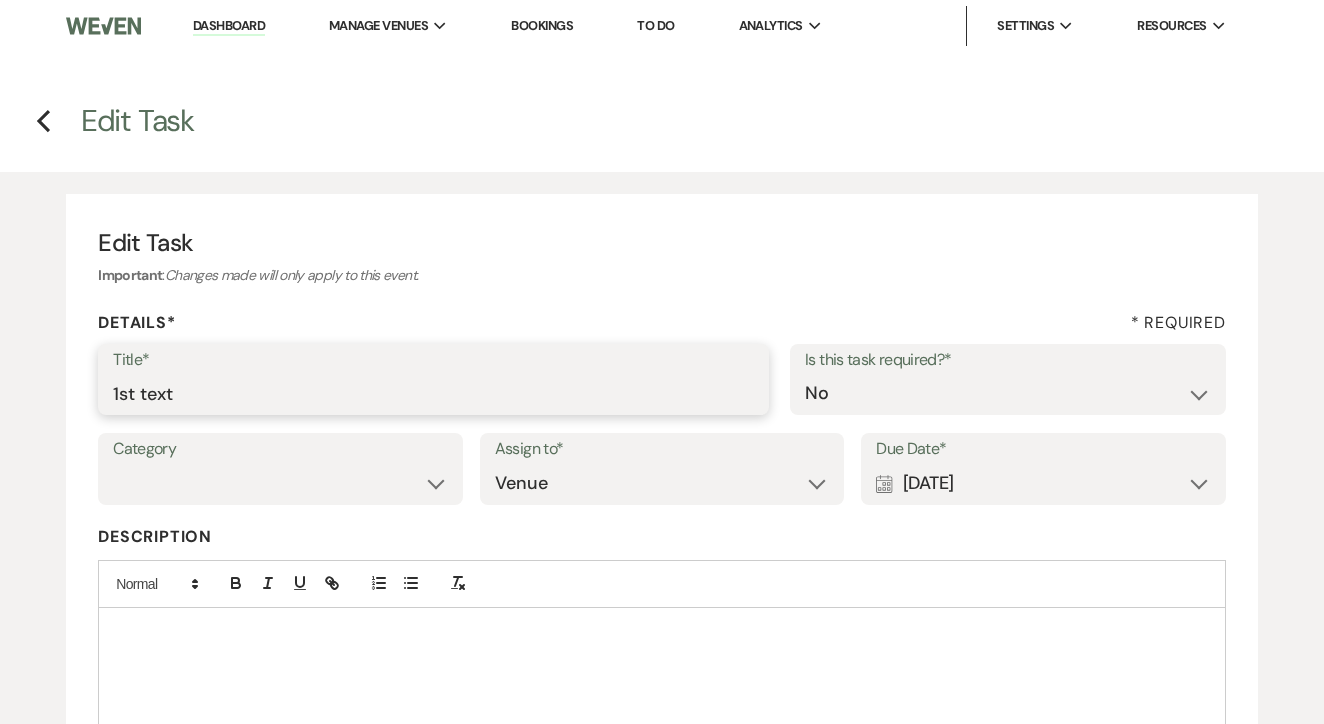type on "1st text" 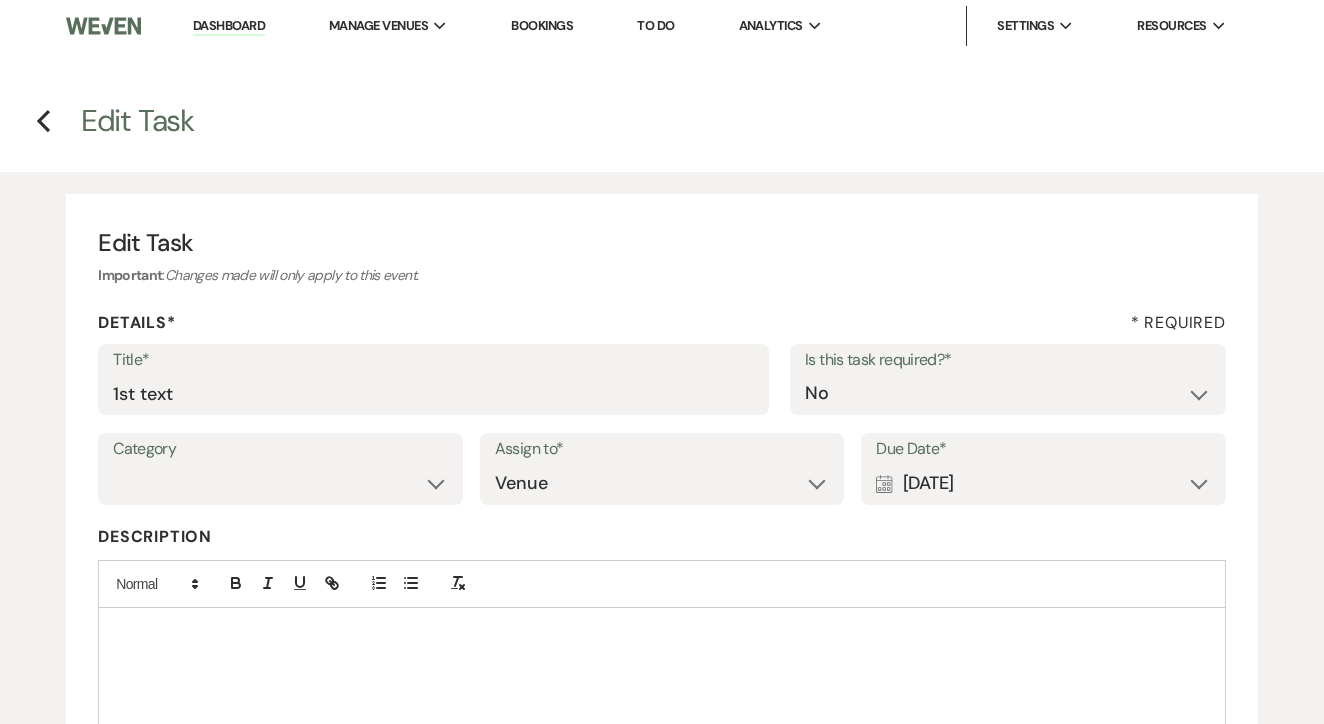 click on "Calendar [DATE] Expand" at bounding box center (1043, 483) 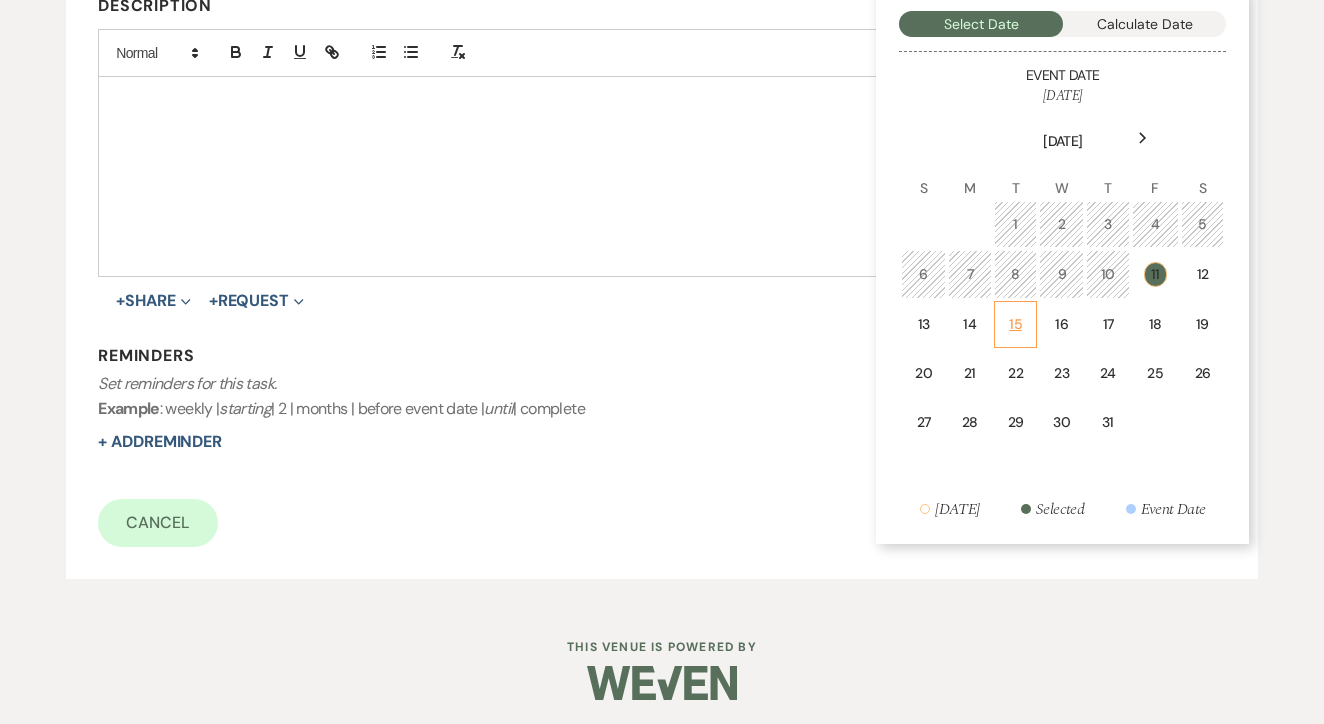 scroll, scrollTop: 530, scrollLeft: 0, axis: vertical 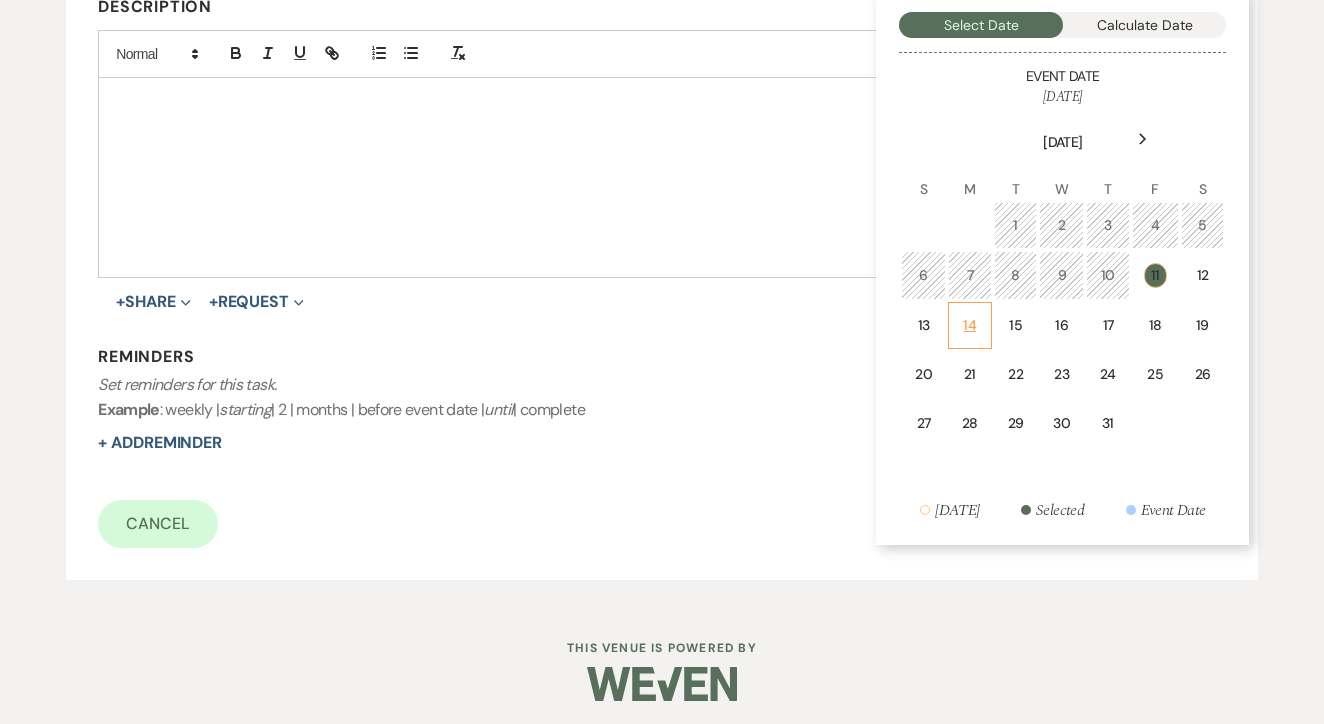 click on "14" at bounding box center (970, 325) 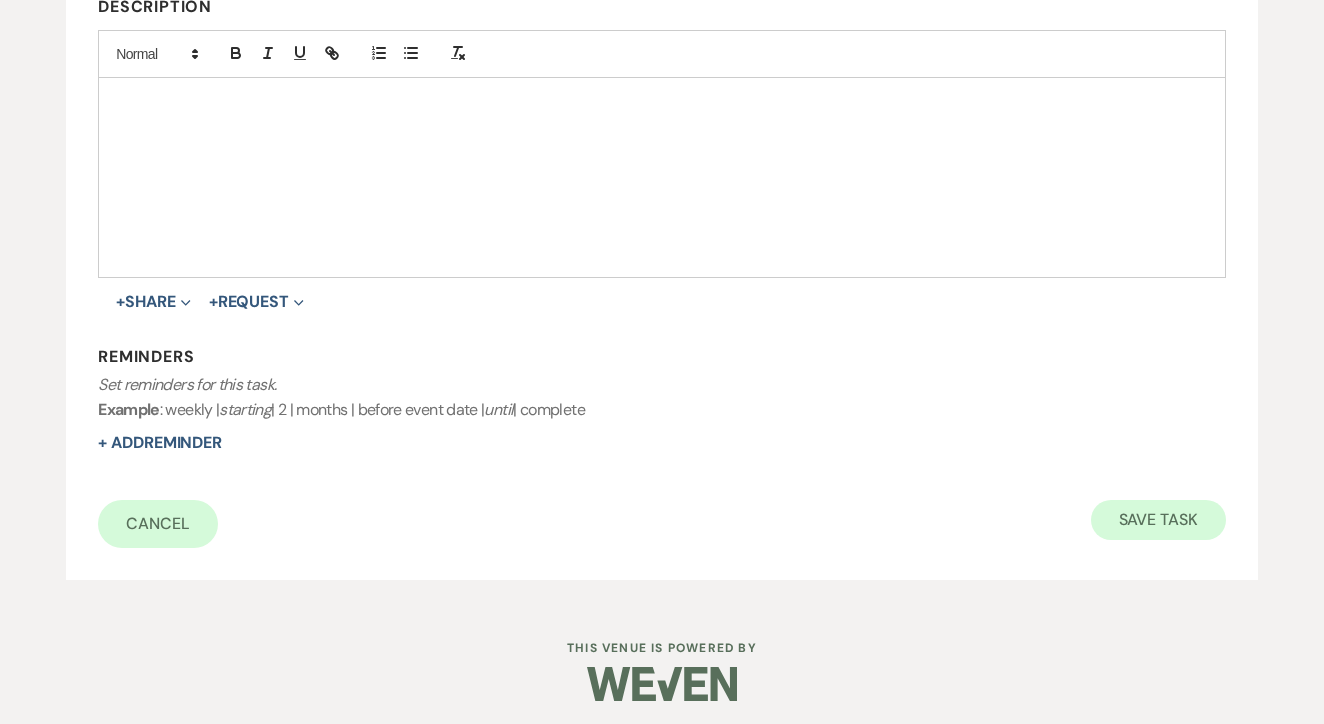 click on "Save Task" at bounding box center (1158, 520) 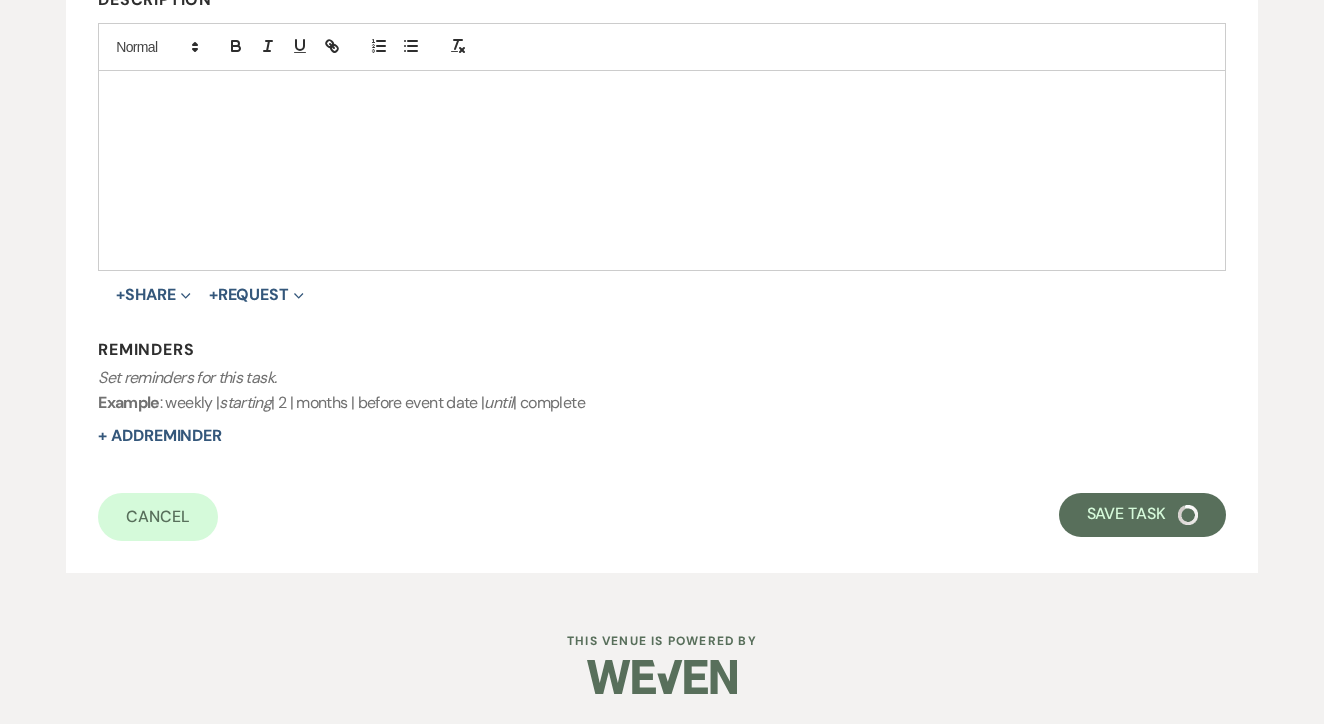 select on "2" 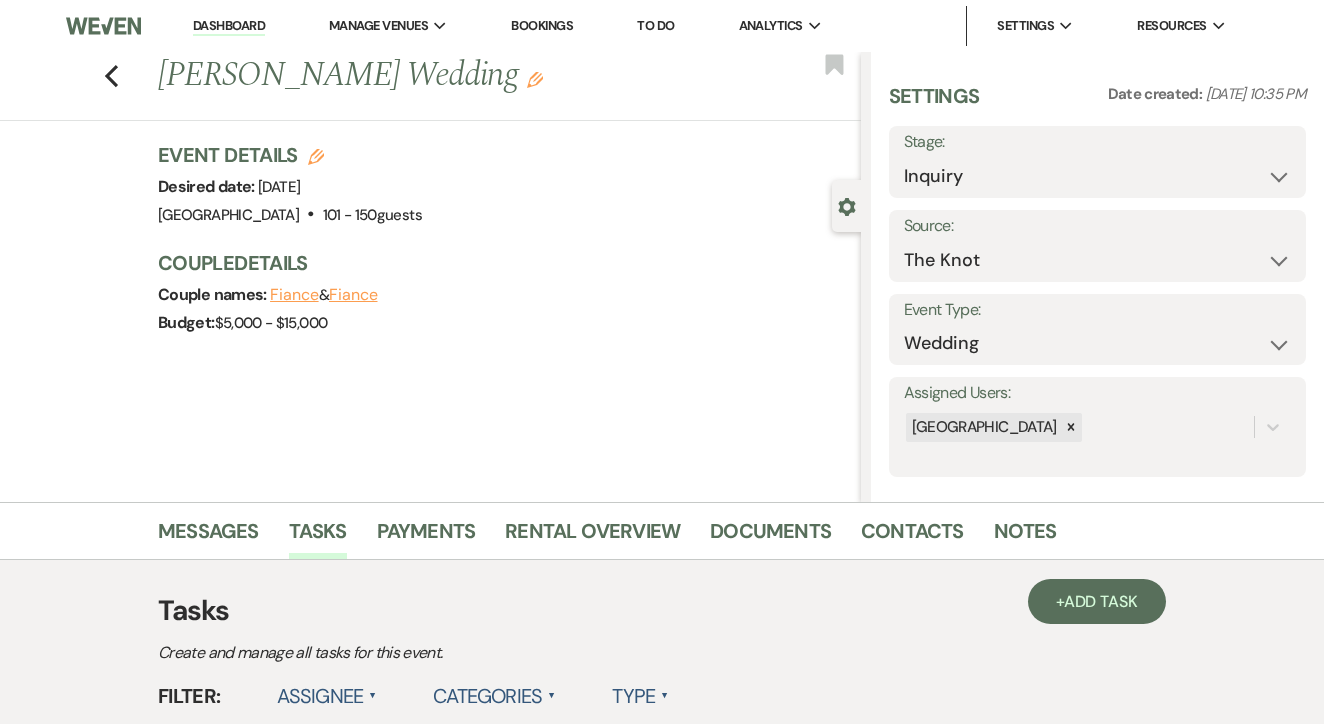 scroll, scrollTop: 0, scrollLeft: 0, axis: both 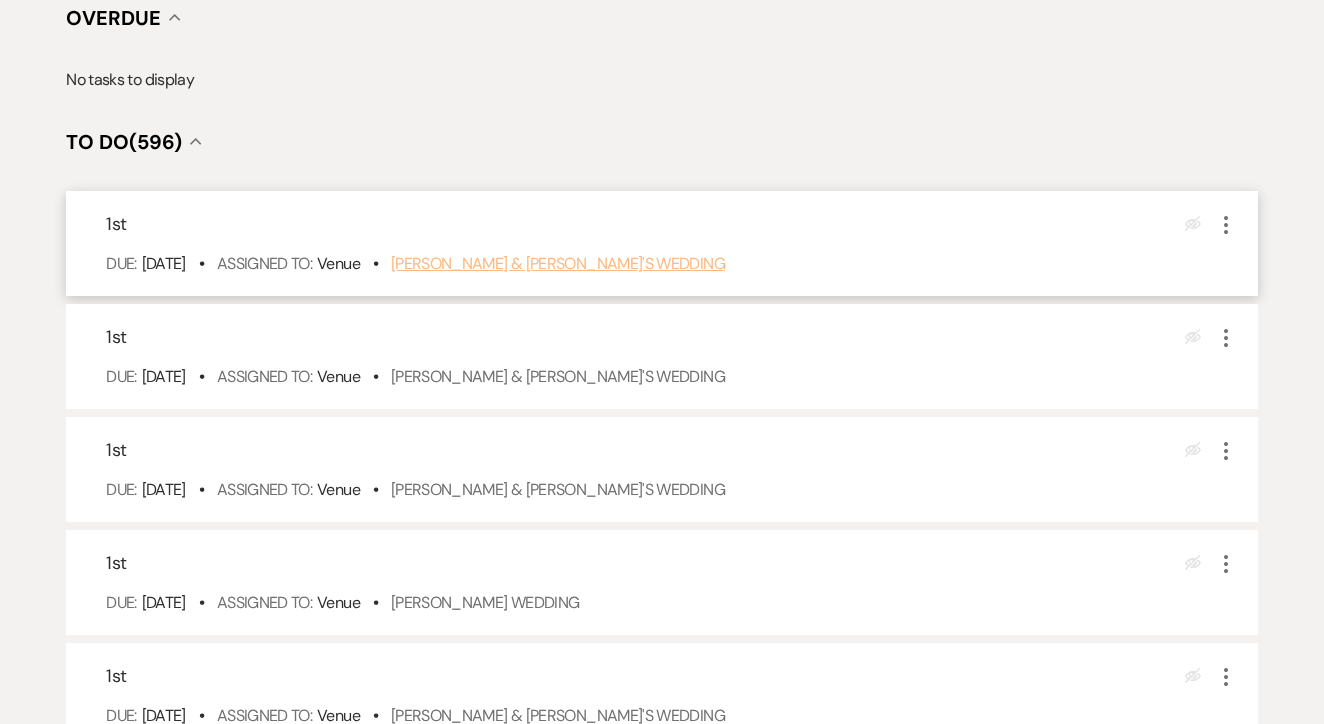 click on "Brian & Brandie's Wedding" at bounding box center [558, 263] 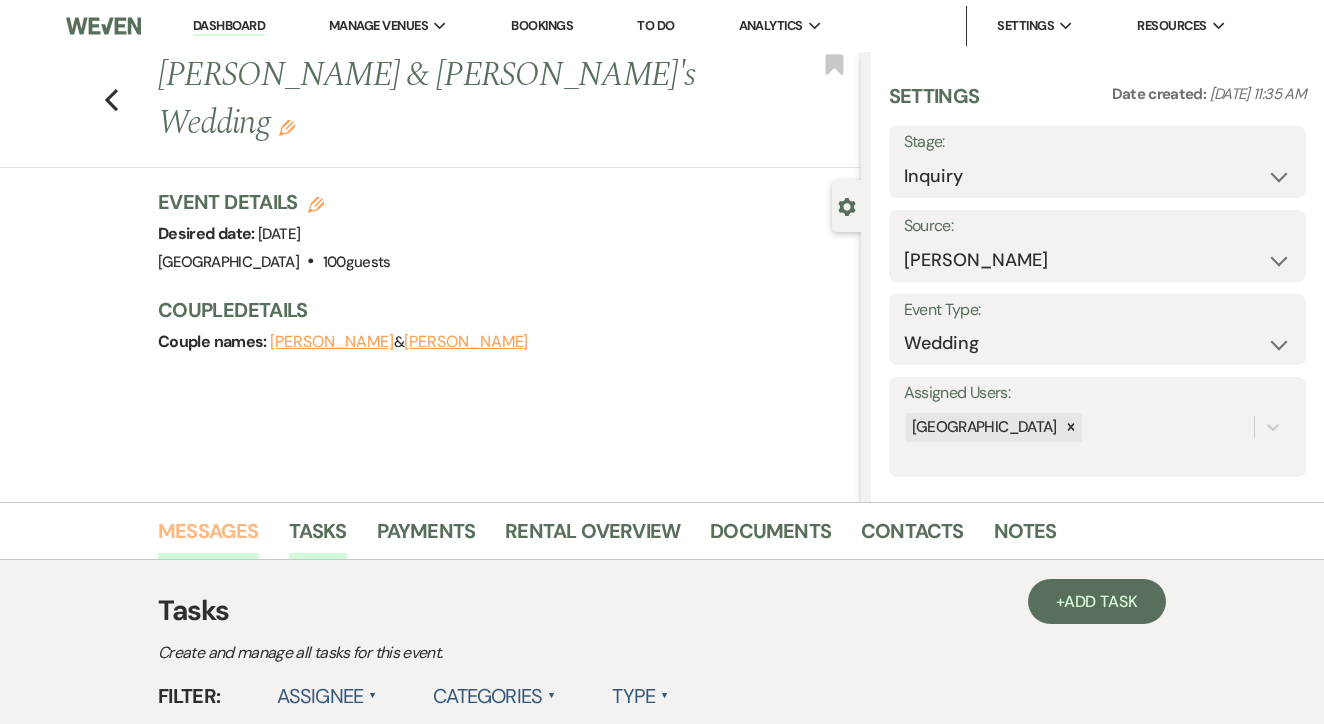 scroll, scrollTop: 0, scrollLeft: 0, axis: both 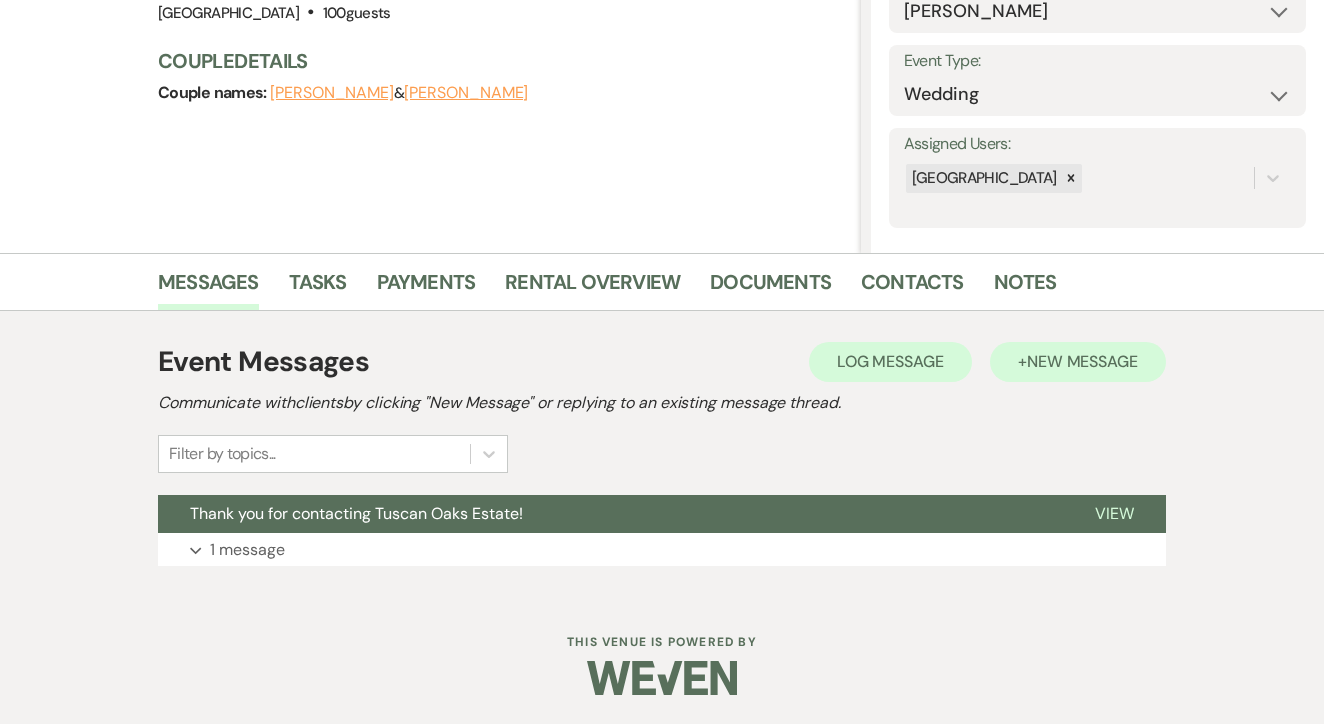 click on "+  New Message" at bounding box center [1078, 362] 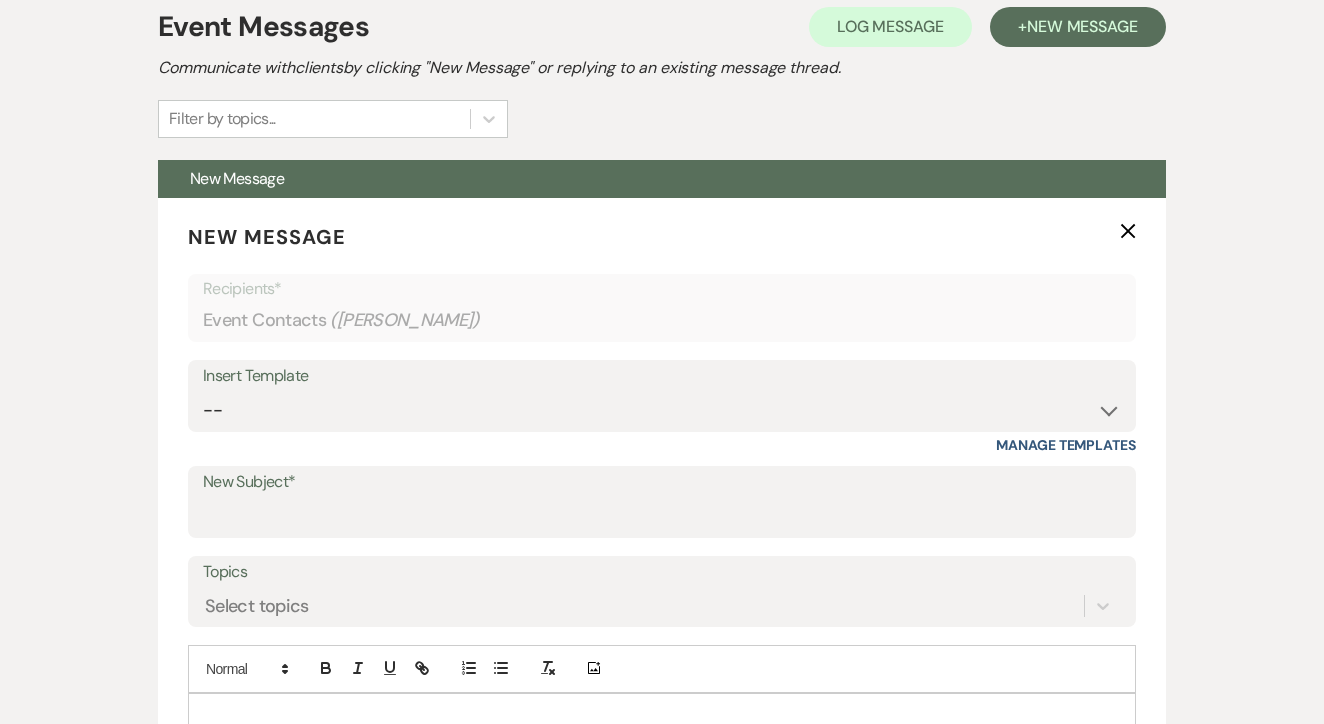 scroll, scrollTop: 801, scrollLeft: 0, axis: vertical 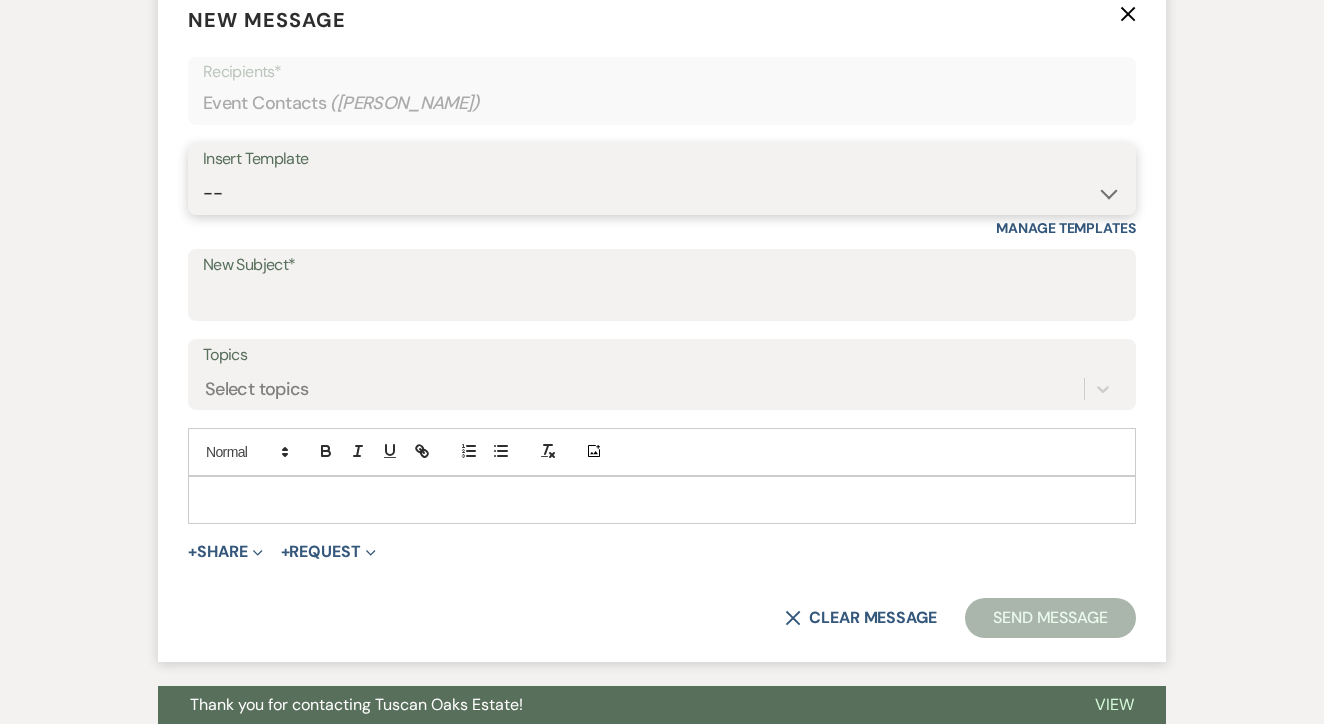 click on "-- Lead: Automated Intro Email (Wedding) Lead: 1st Follow Up Email Images Lead: TEXT (1st) Lead: 2nd Follow Up Email Lead: Booking Proposal (Post-Tour) Booked: Weven Planning Portal Introduction (AI) Lead: TEXT (Intro) Lead: Phone Consult Follow-up Lead: Hired Someone Else Lead: Confirm Tour Lead: Confirm Tour (TEXT) Booked: Insta Post Info Lead: 3rd Follow Up Email Booked: Damage Deposit Deduction Lead: Post Tour F/u (no proposal) Lead: Tour No-Show Booked: Day After Wedding Booked: Mailing Address Lead: Cancelled Tour Lead: TEXT (2nd) Lead: 4th Follow Up Email Lead: Booking Deposit Type (ACH or Card) Booked: Vendor Information Needed Booked: Review Request Lead: ACH Instructions Vendor: Photo Request Vendor: Video Request Booked: 6 Month Planning Meeting Booked: 6 Week Final Consult Open House Invite Booked: Late Payment Booked: Weven Planning Portal Introduction" at bounding box center [662, 193] 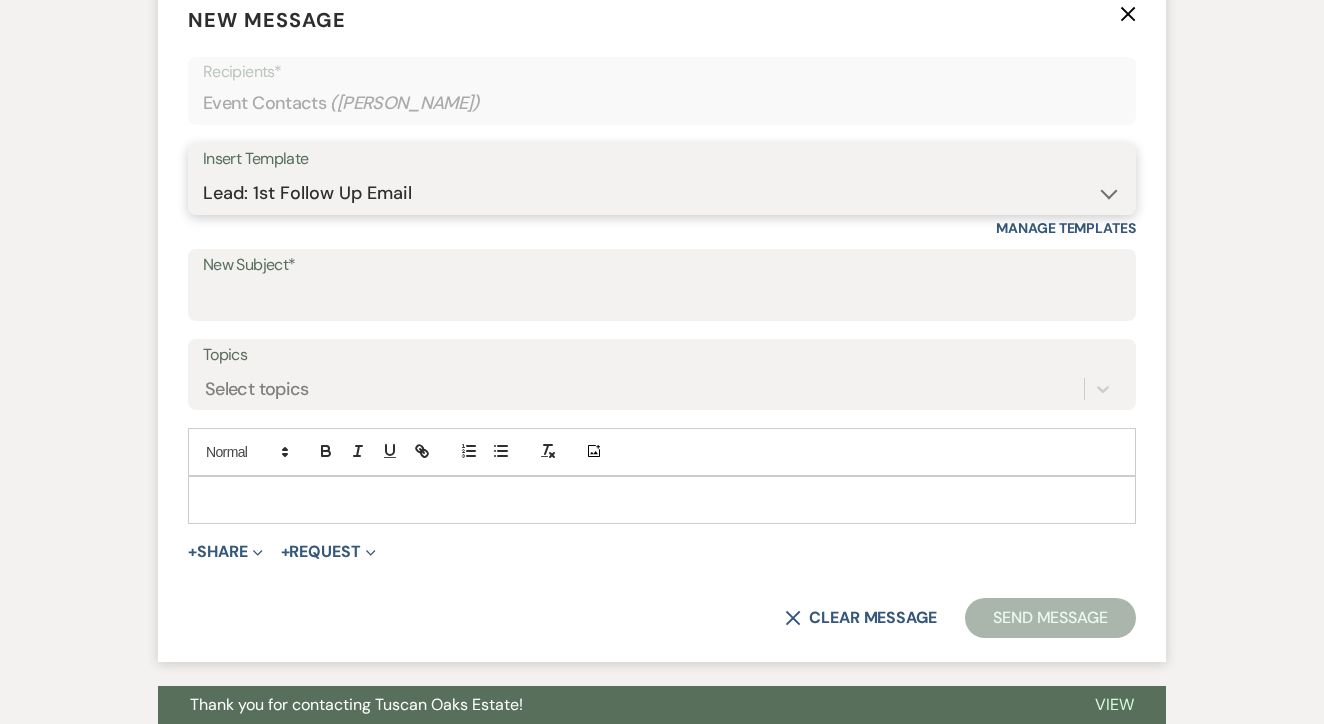 type on "Let's Tour!" 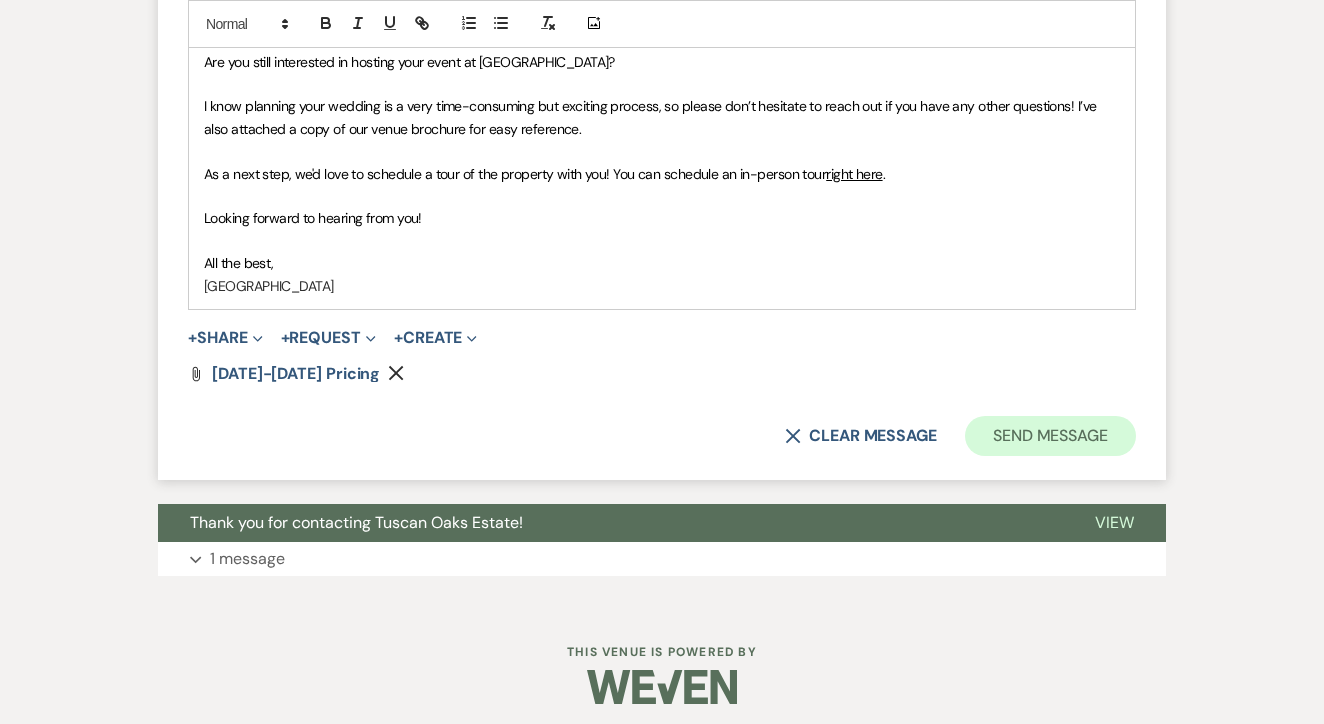 click on "Send Message" at bounding box center (1050, 436) 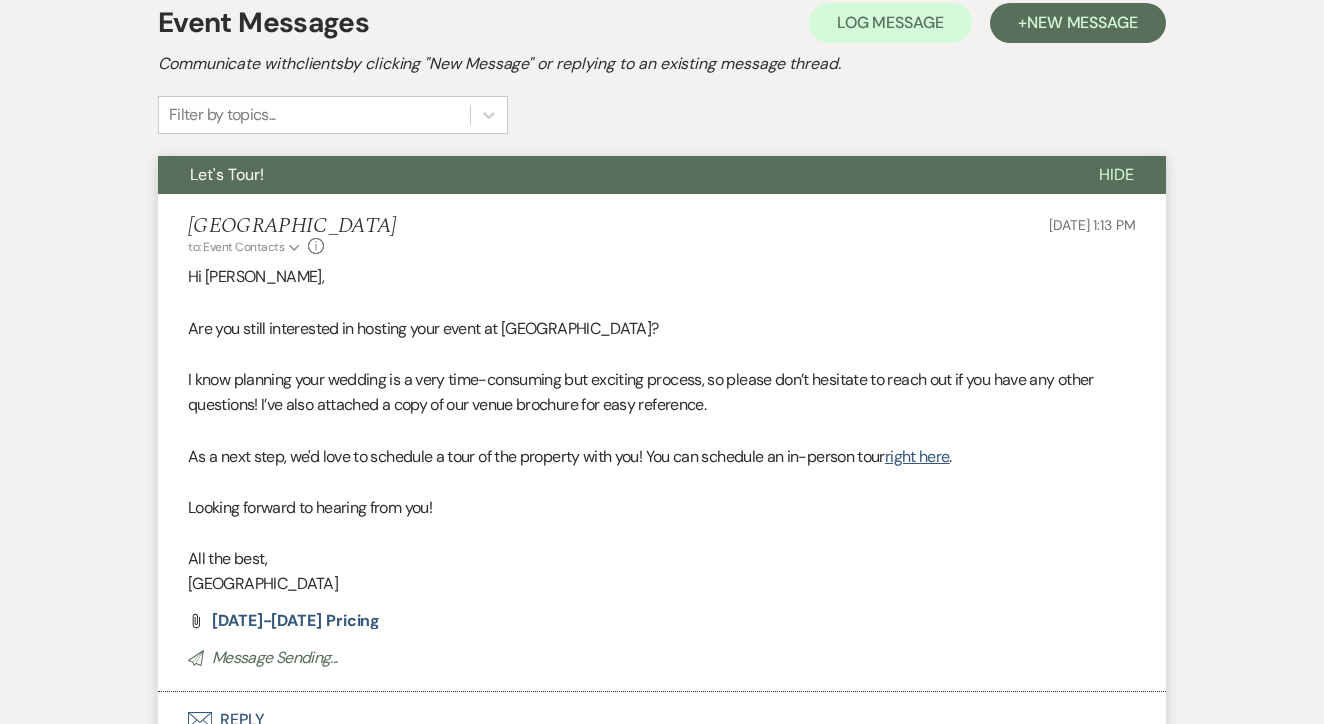 scroll, scrollTop: 555, scrollLeft: 1, axis: both 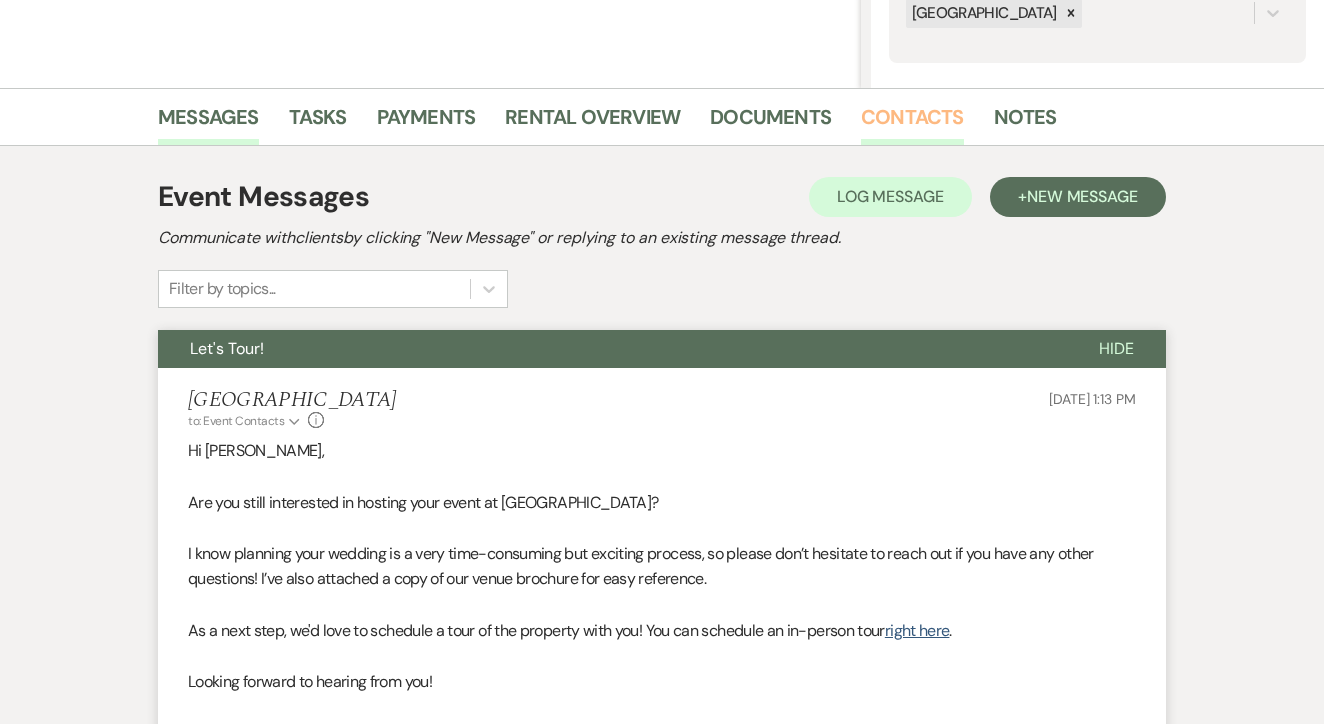 click on "Contacts" at bounding box center (912, 123) 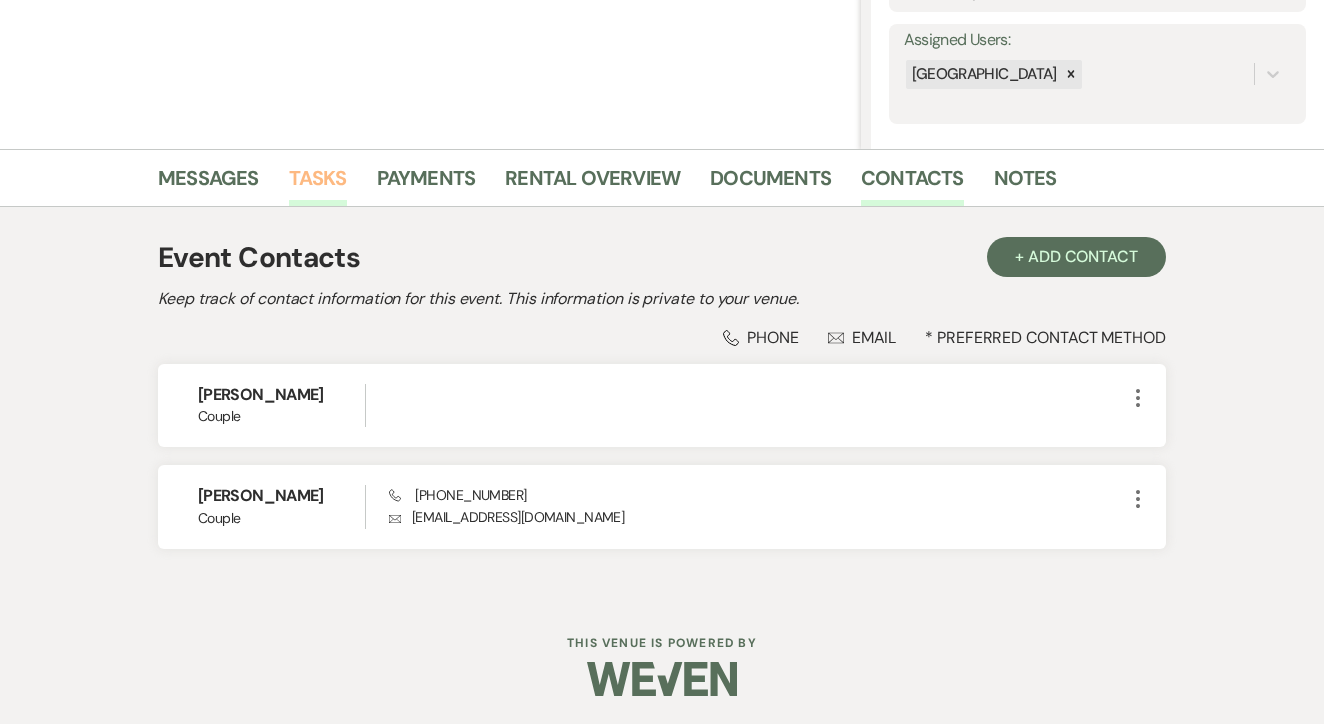 click on "Tasks" at bounding box center (318, 184) 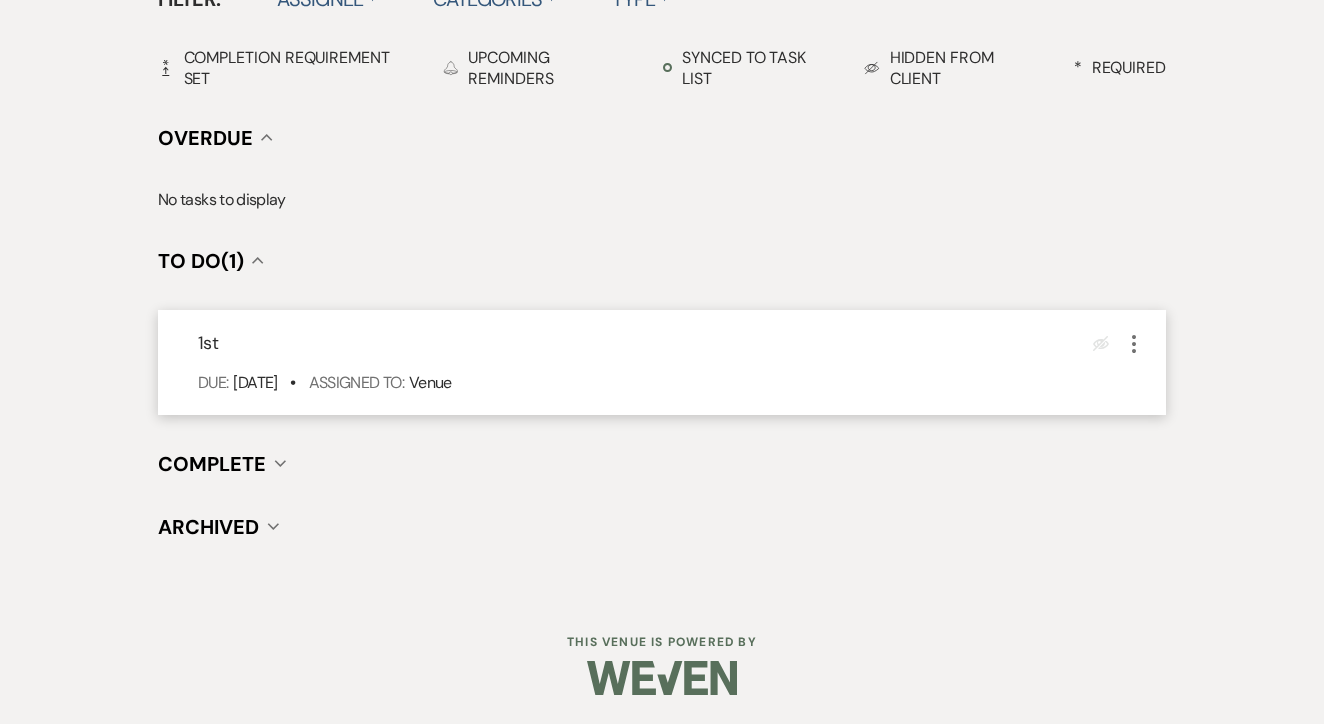 scroll, scrollTop: 696, scrollLeft: 0, axis: vertical 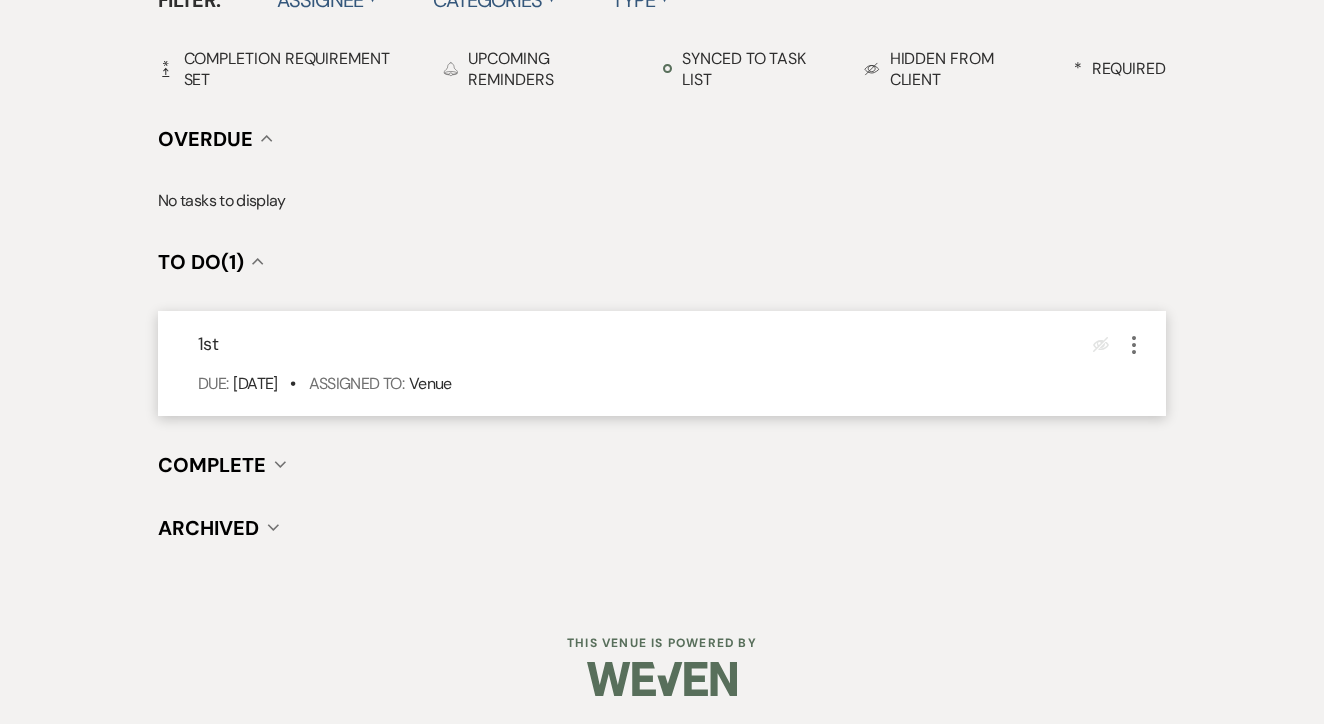 click on "More" 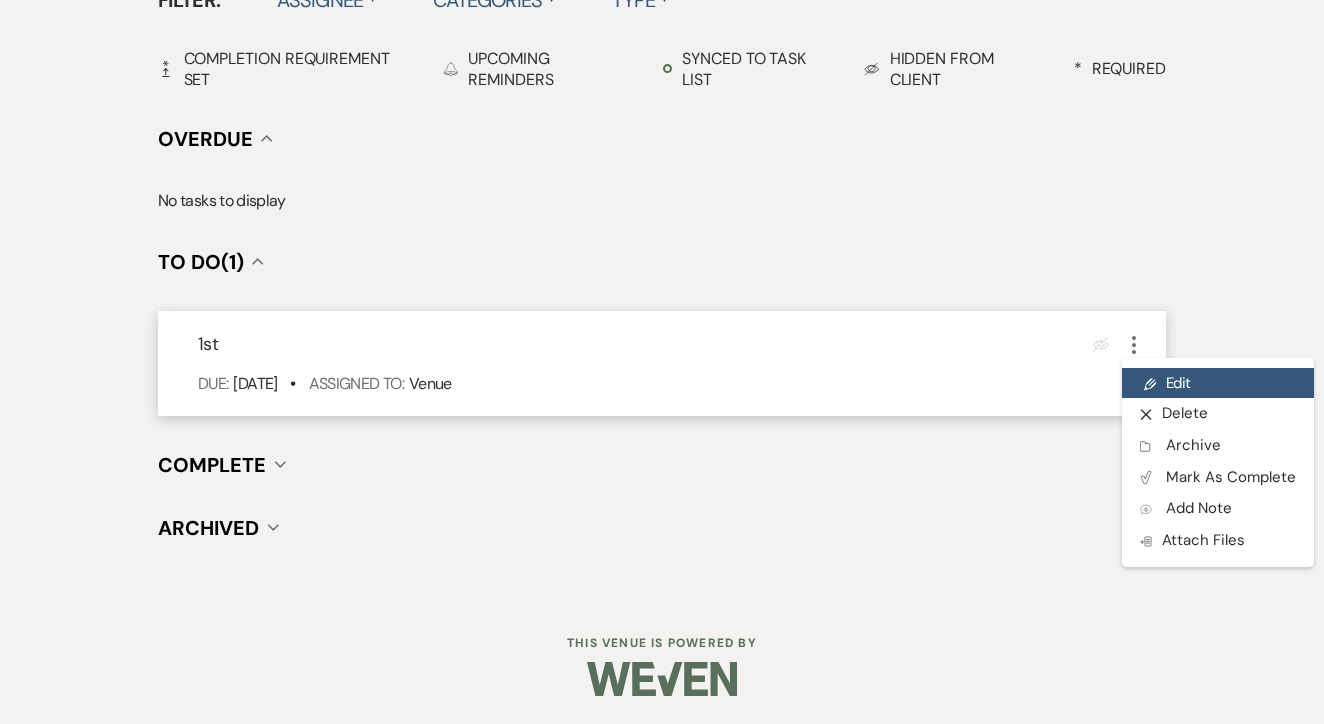 click on "Pencil  Edit" at bounding box center [1218, 383] 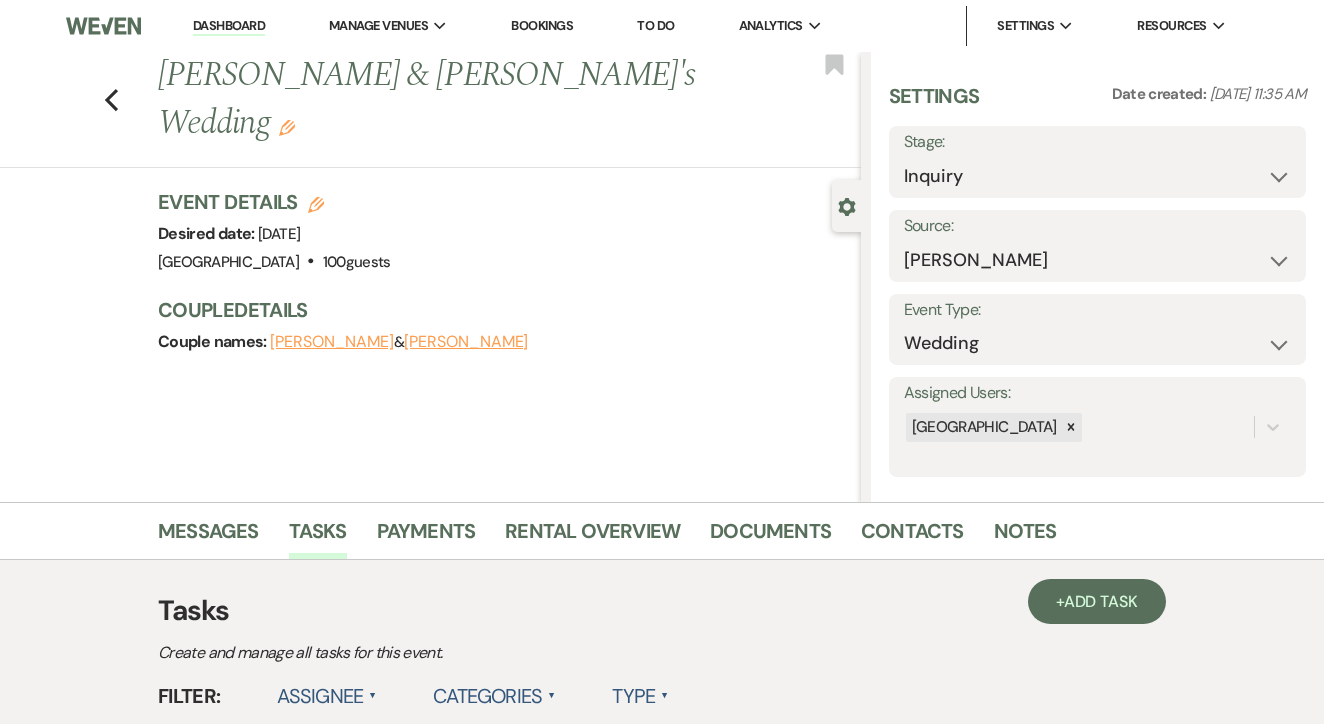 select on "false" 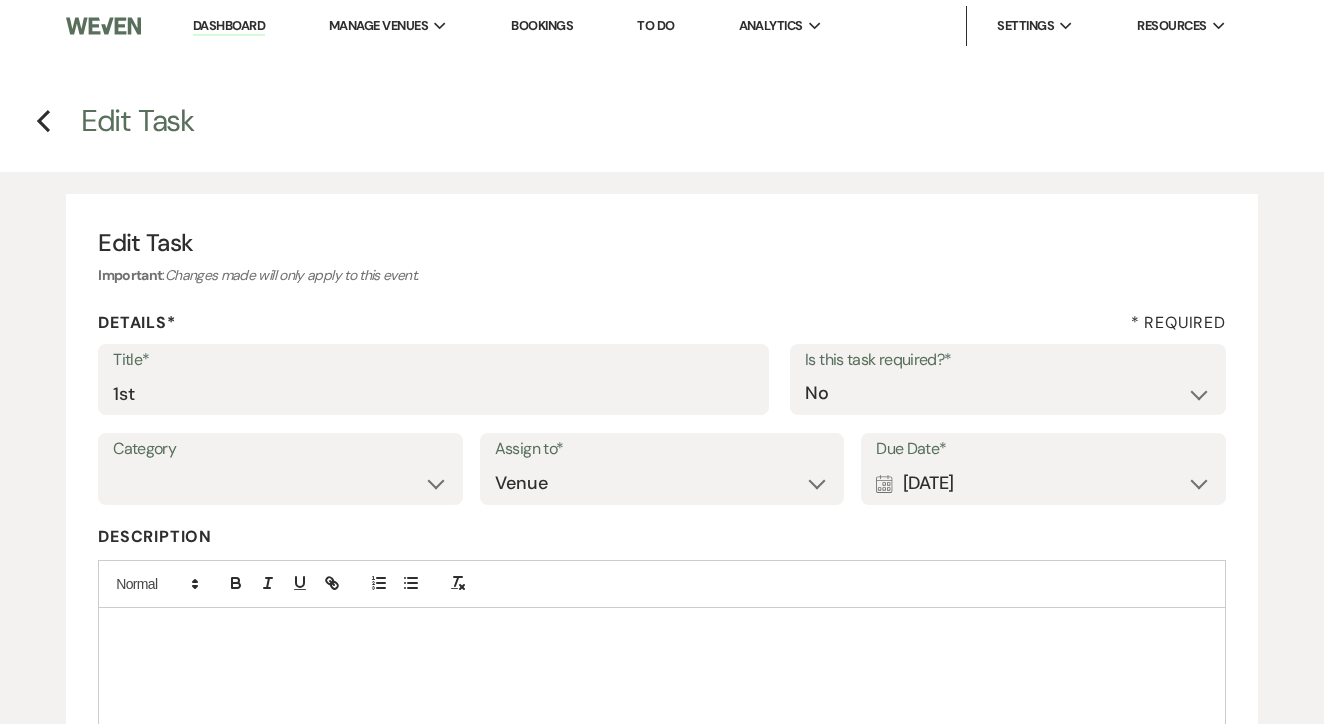 click on "Title* 1st" at bounding box center [433, 380] 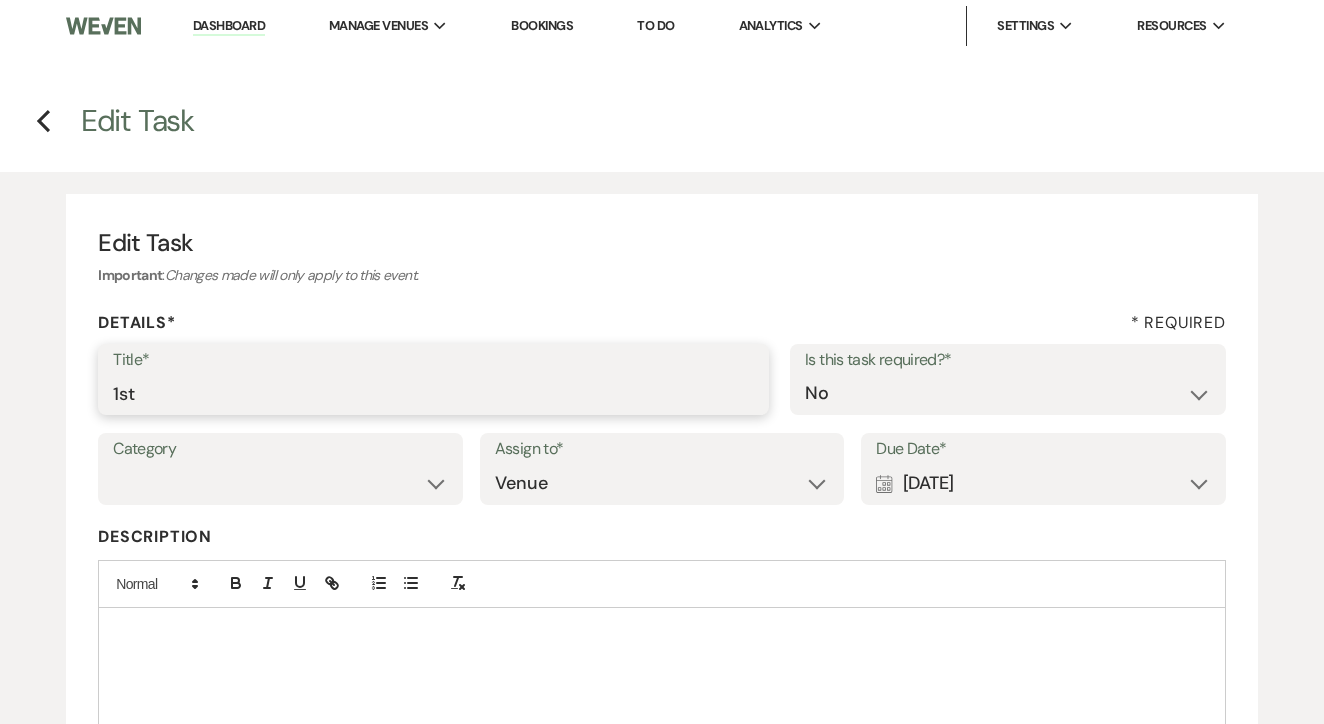 click on "1st" at bounding box center [433, 393] 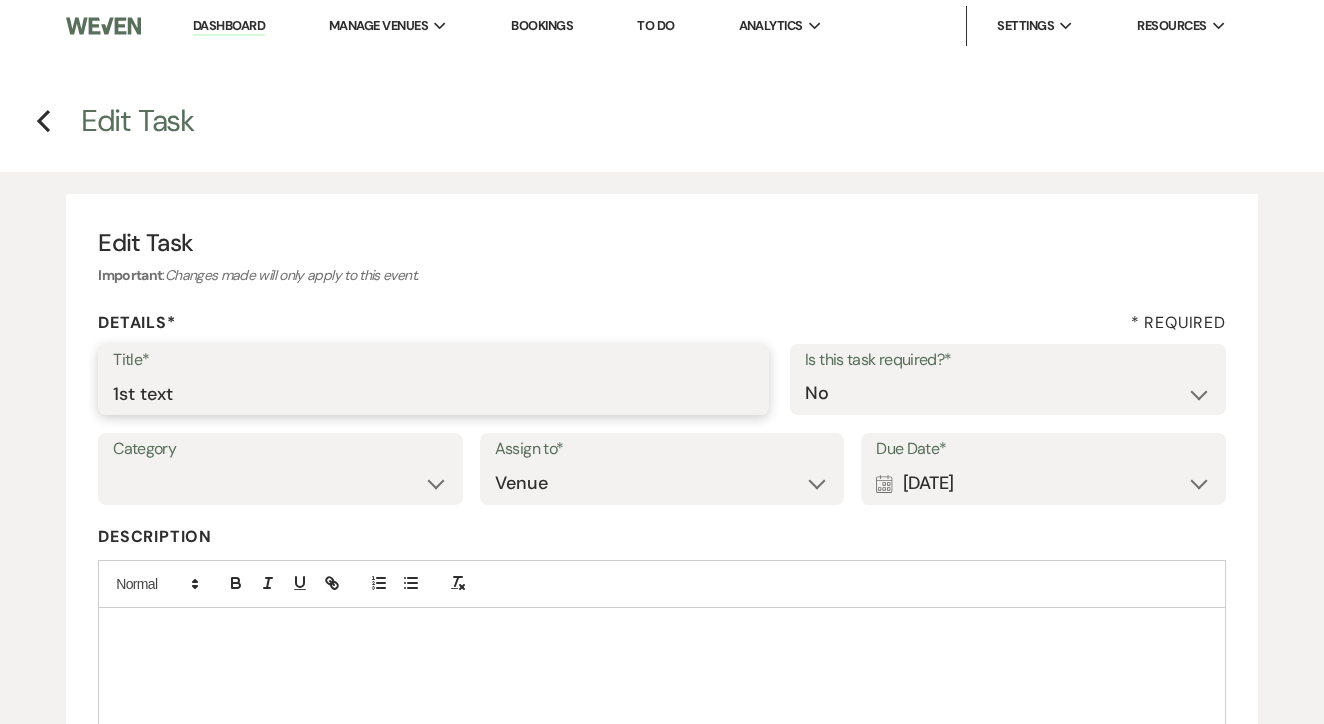 type on "1st text" 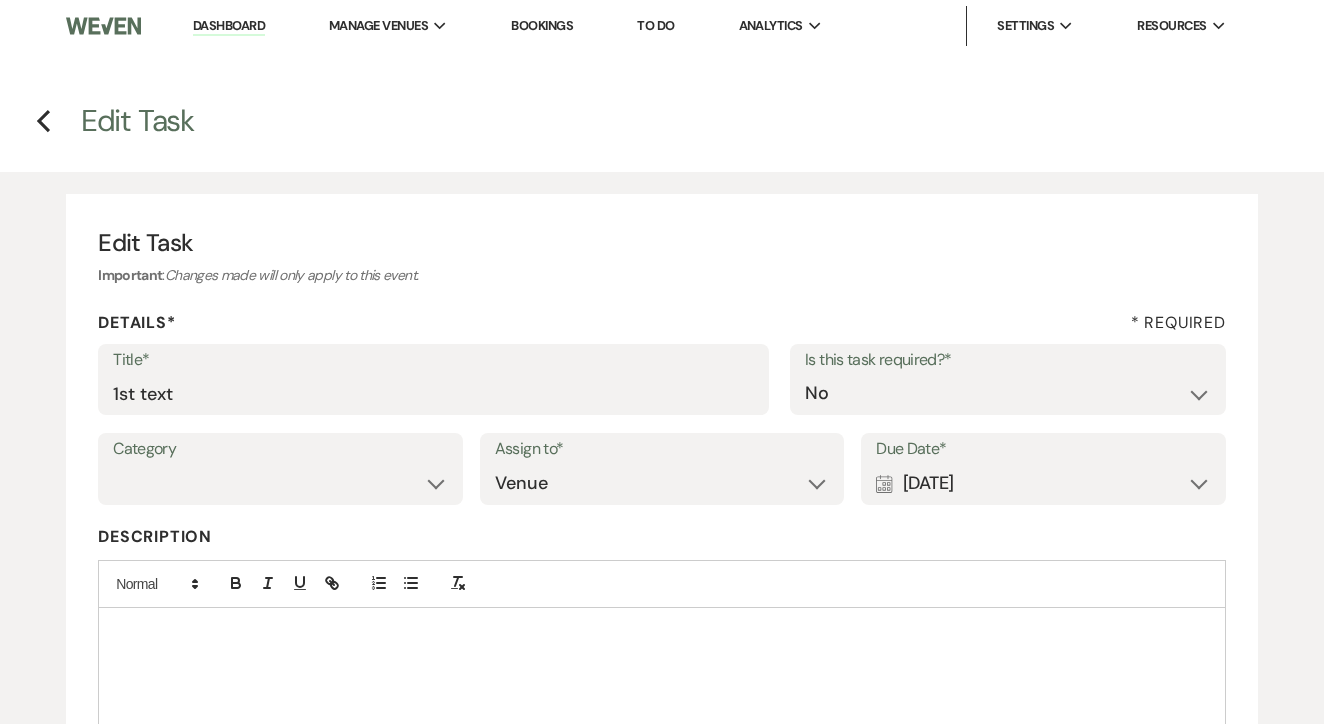 click on "Calendar [DATE] Expand" at bounding box center (1043, 483) 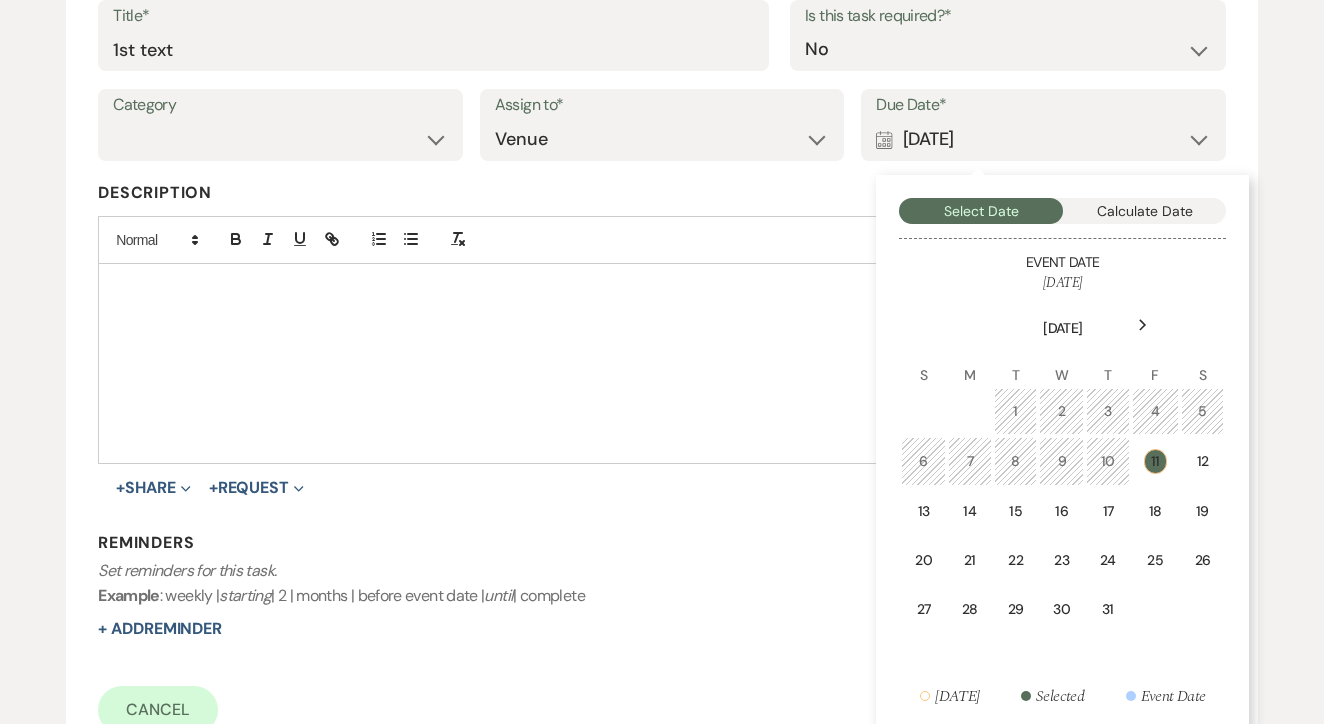 scroll, scrollTop: 484, scrollLeft: 0, axis: vertical 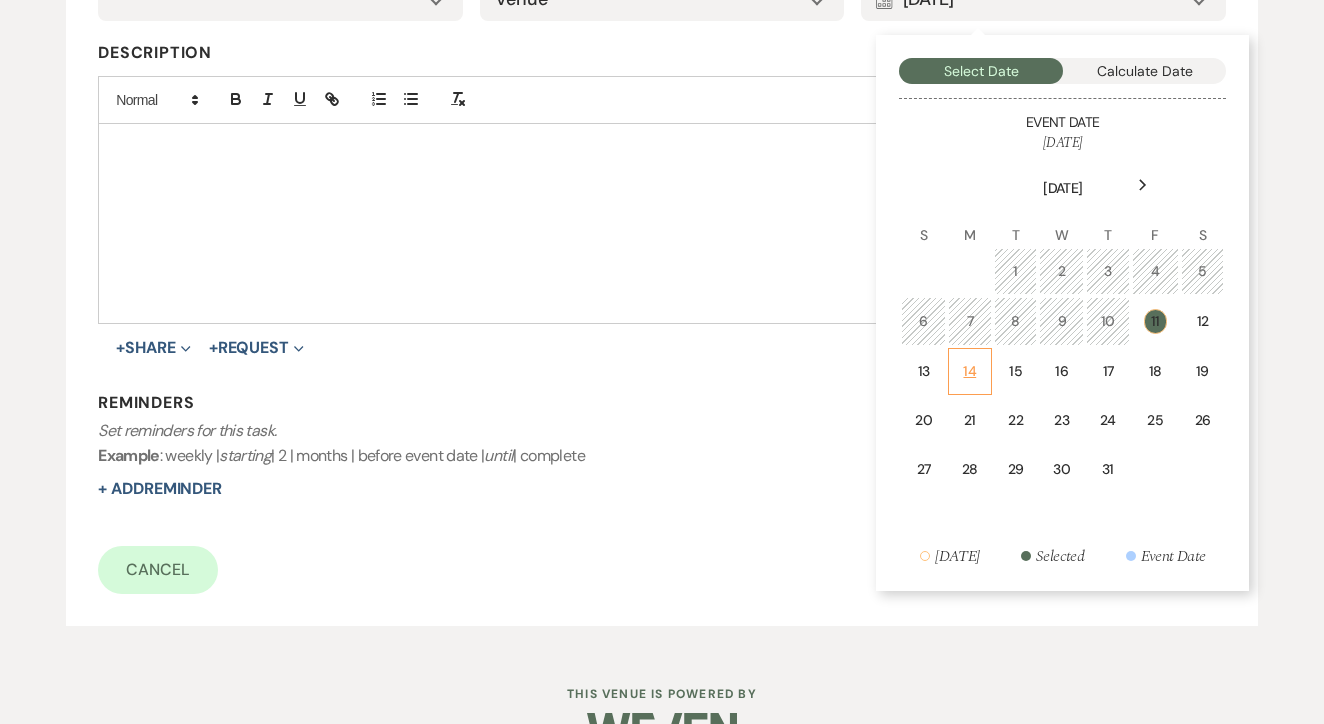 click on "14" at bounding box center (970, 371) 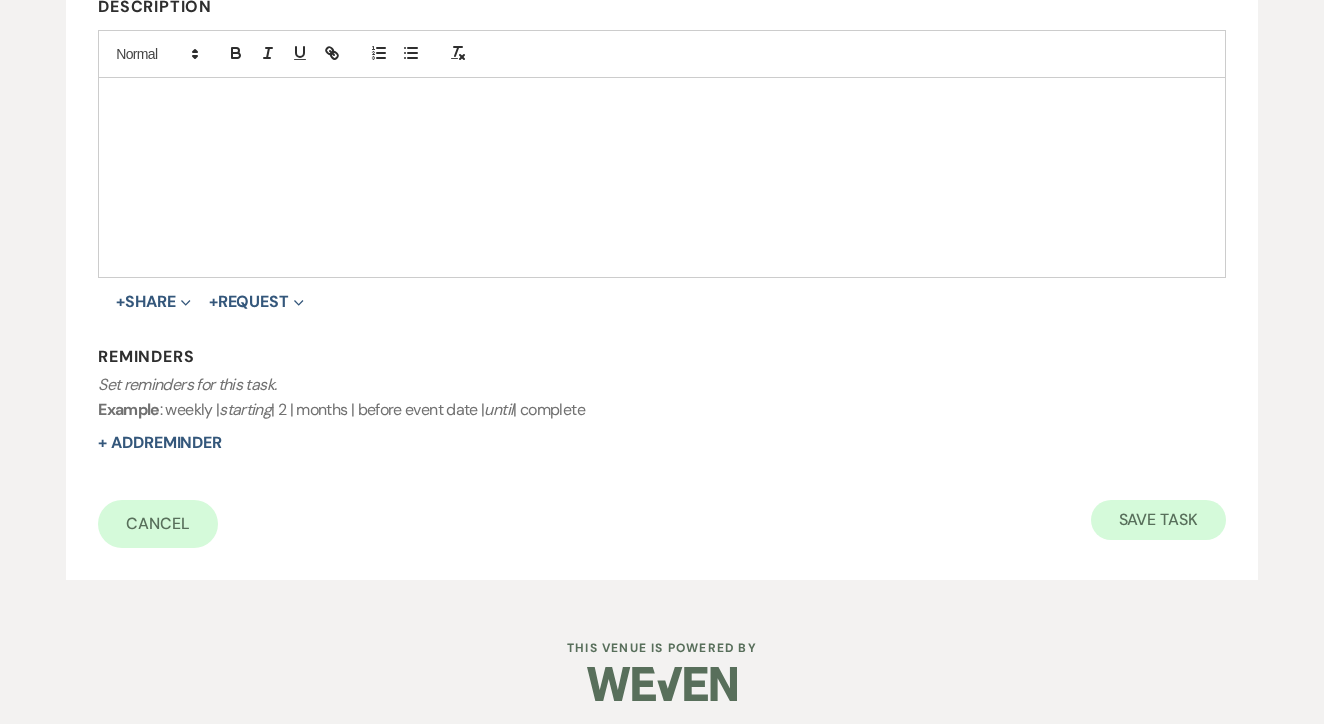 click on "Save Task" at bounding box center (1158, 520) 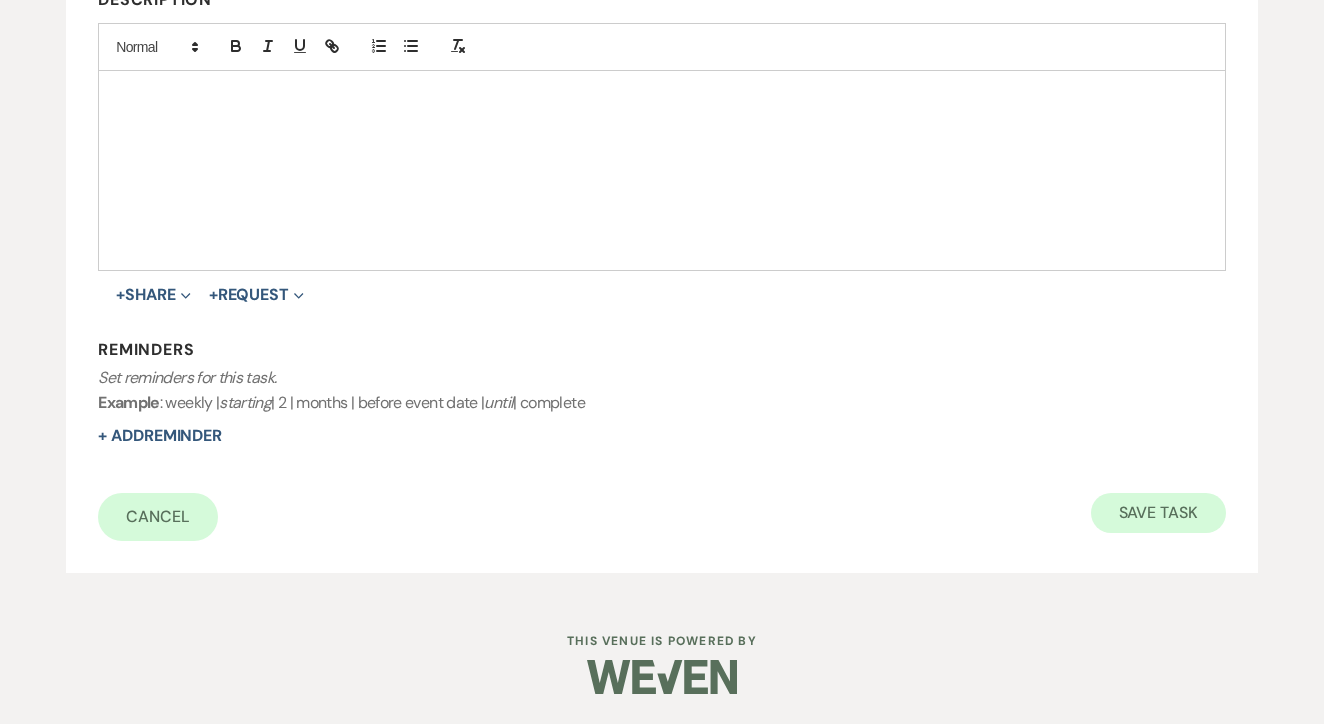 select on "17" 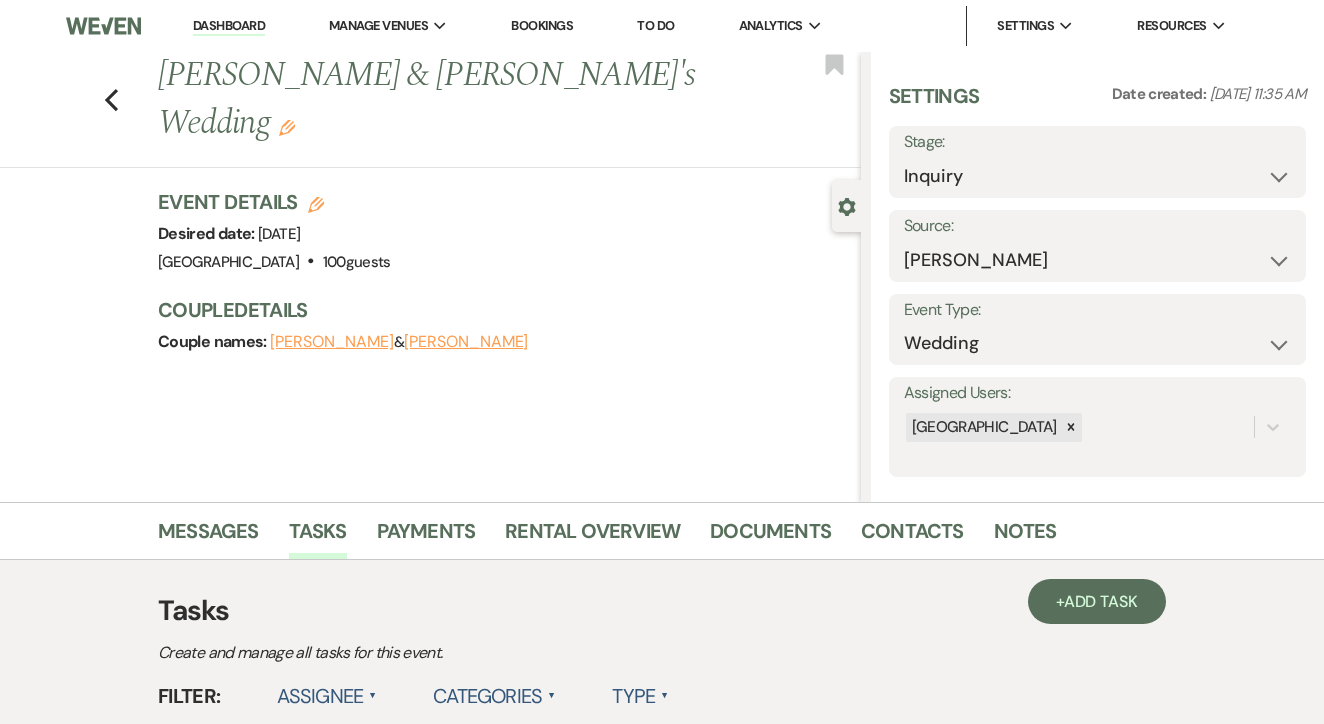 scroll, scrollTop: 0, scrollLeft: 0, axis: both 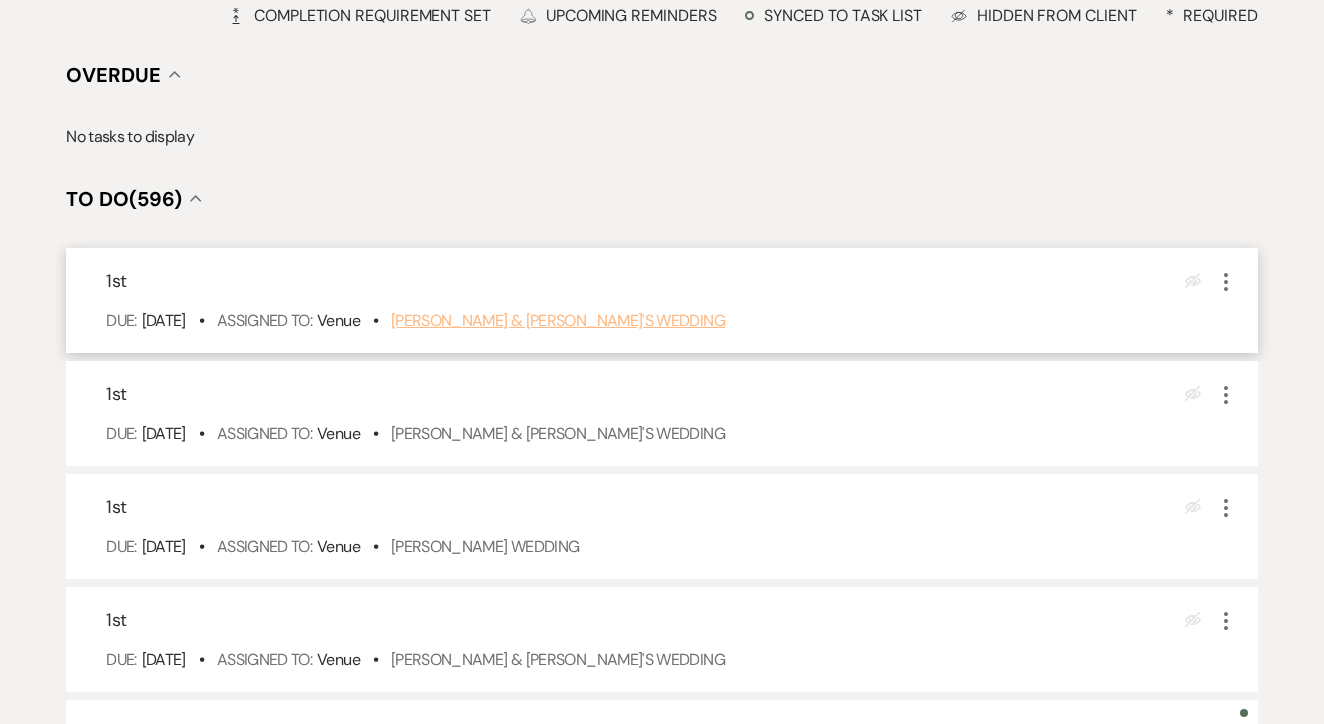 click on "[PERSON_NAME] & [PERSON_NAME]'s Wedding" at bounding box center [558, 320] 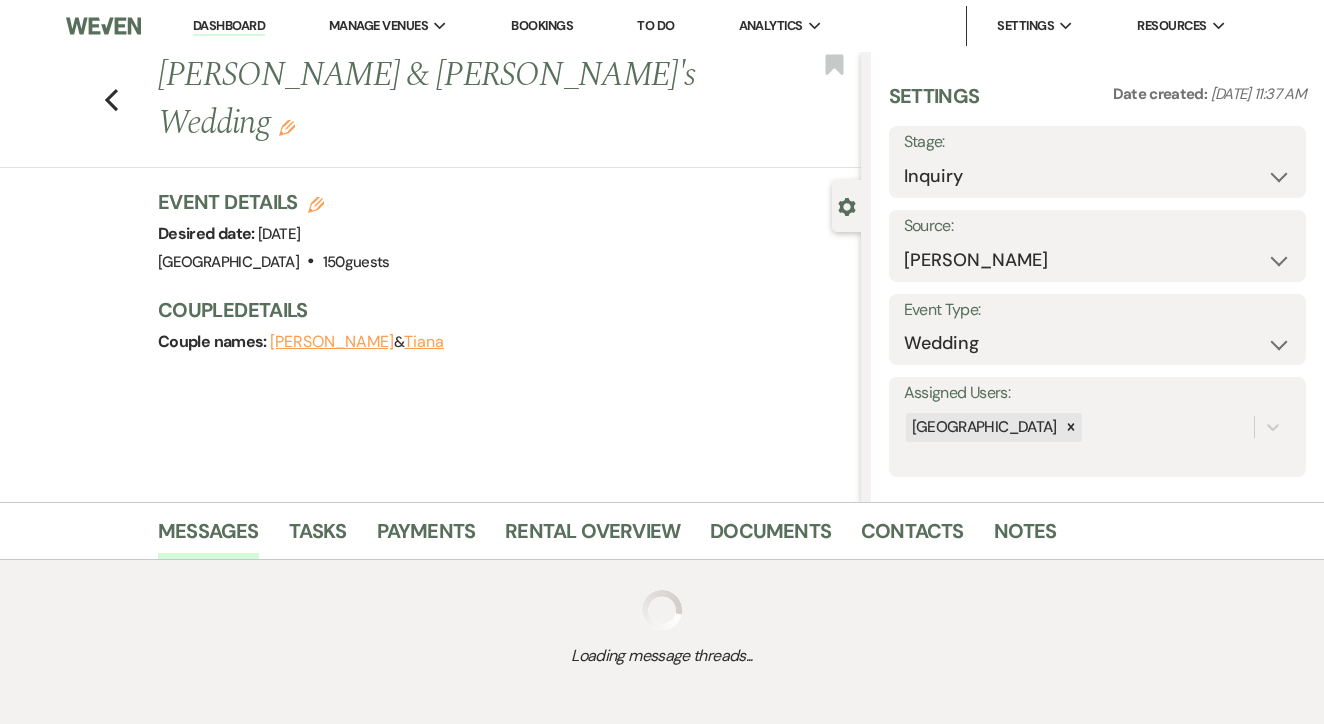 scroll, scrollTop: 0, scrollLeft: 0, axis: both 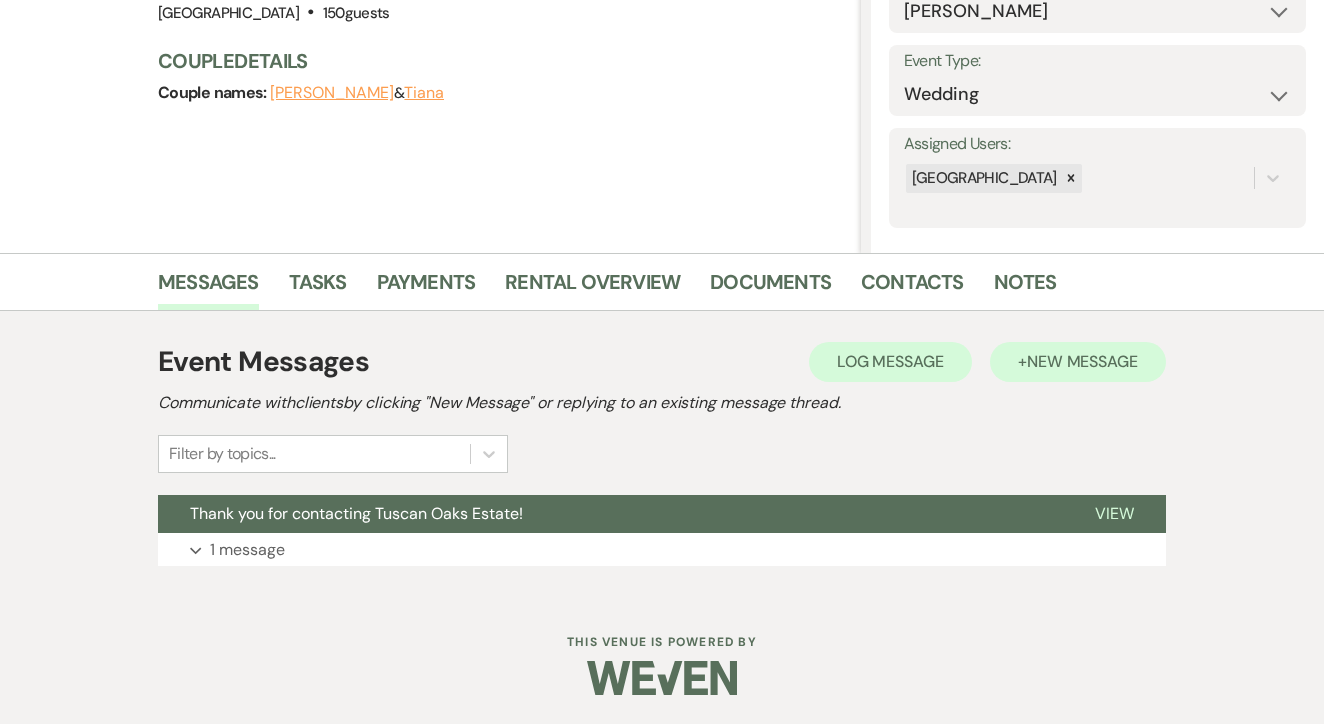 click on "New Message" at bounding box center [1082, 361] 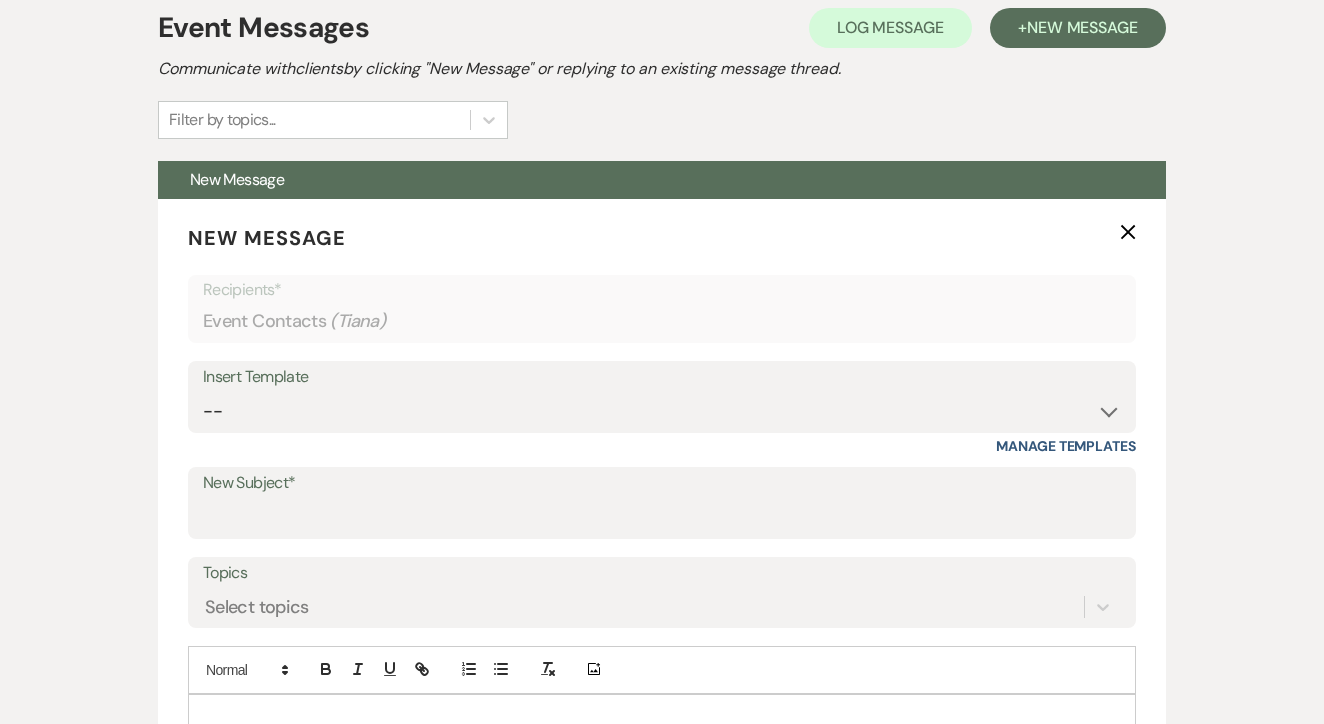 scroll, scrollTop: 686, scrollLeft: 0, axis: vertical 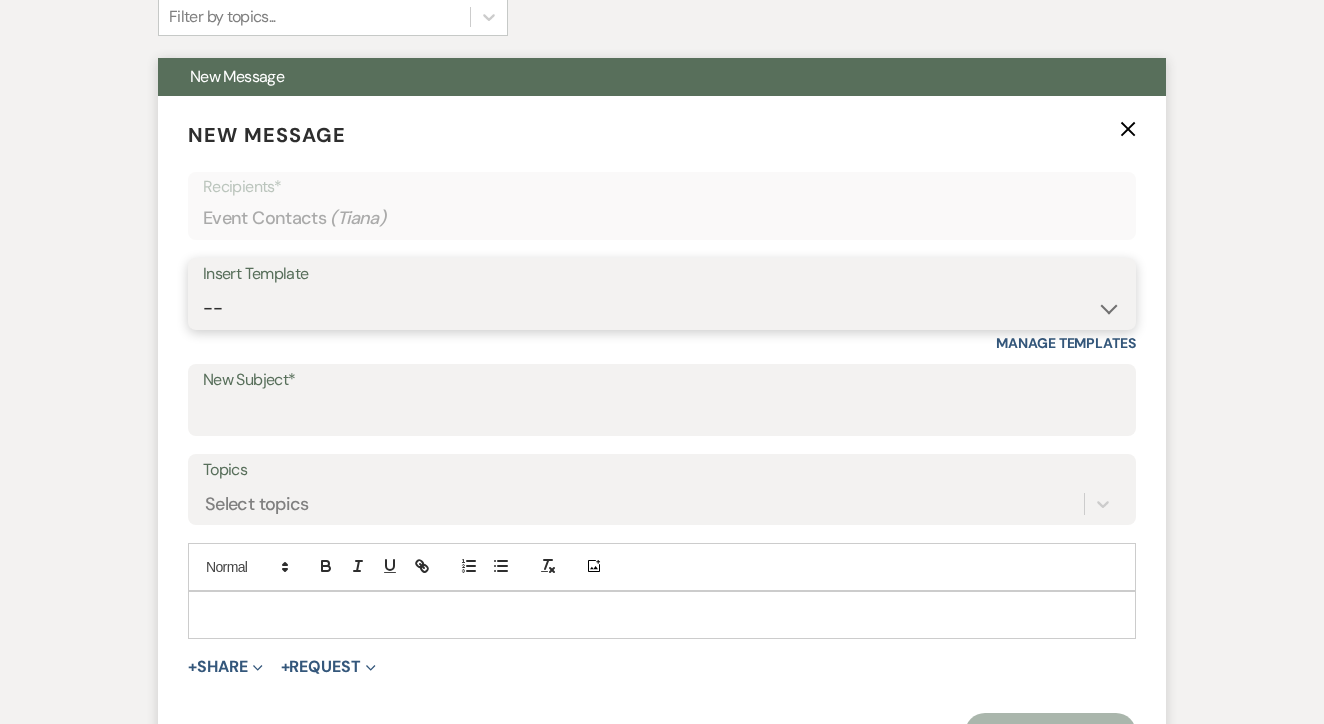 click on "-- Lead: Automated Intro Email (Wedding) Lead: 1st Follow Up Email Images Lead: TEXT (1st) Lead: 2nd Follow Up Email Lead: Booking Proposal (Post-Tour) Booked: Weven Planning Portal Introduction (AI) Lead: TEXT (Intro) Lead: Phone Consult Follow-up Lead: Hired Someone Else Lead: Confirm Tour Lead: Confirm Tour (TEXT) Booked: Insta Post Info Lead: 3rd Follow Up Email Booked: Damage Deposit Deduction Lead: Post Tour F/u (no proposal) Lead: Tour No-Show Booked: Day After Wedding Booked: Mailing Address Lead: Cancelled Tour Lead: TEXT (2nd) Lead: 4th Follow Up Email Lead: Booking Deposit Type (ACH or Card) Booked: Vendor Information Needed Booked: Review Request Lead: ACH Instructions Vendor: Photo Request Vendor: Video Request Booked: 6 Month Planning Meeting Booked: 6 Week Final Consult Open House Invite Booked: Late Payment Booked: Weven Planning Portal Introduction" at bounding box center (662, 308) 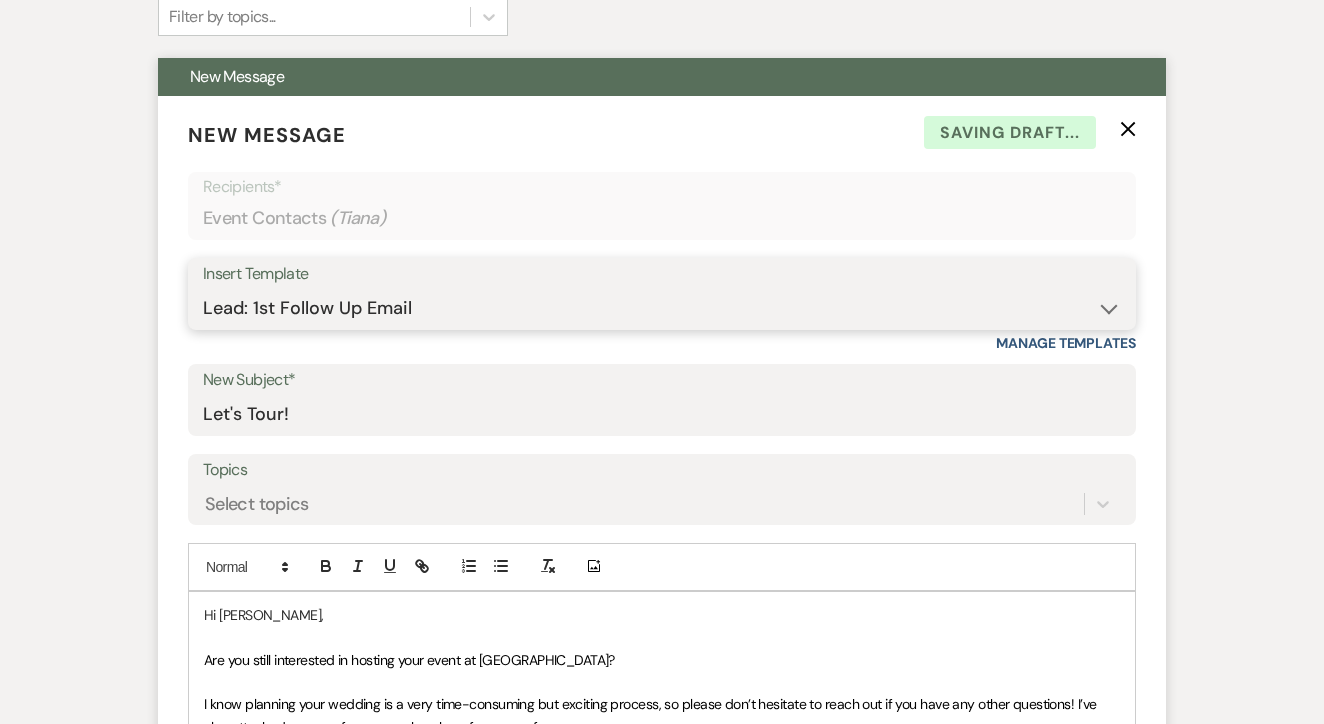 type on "Let's Tour!" 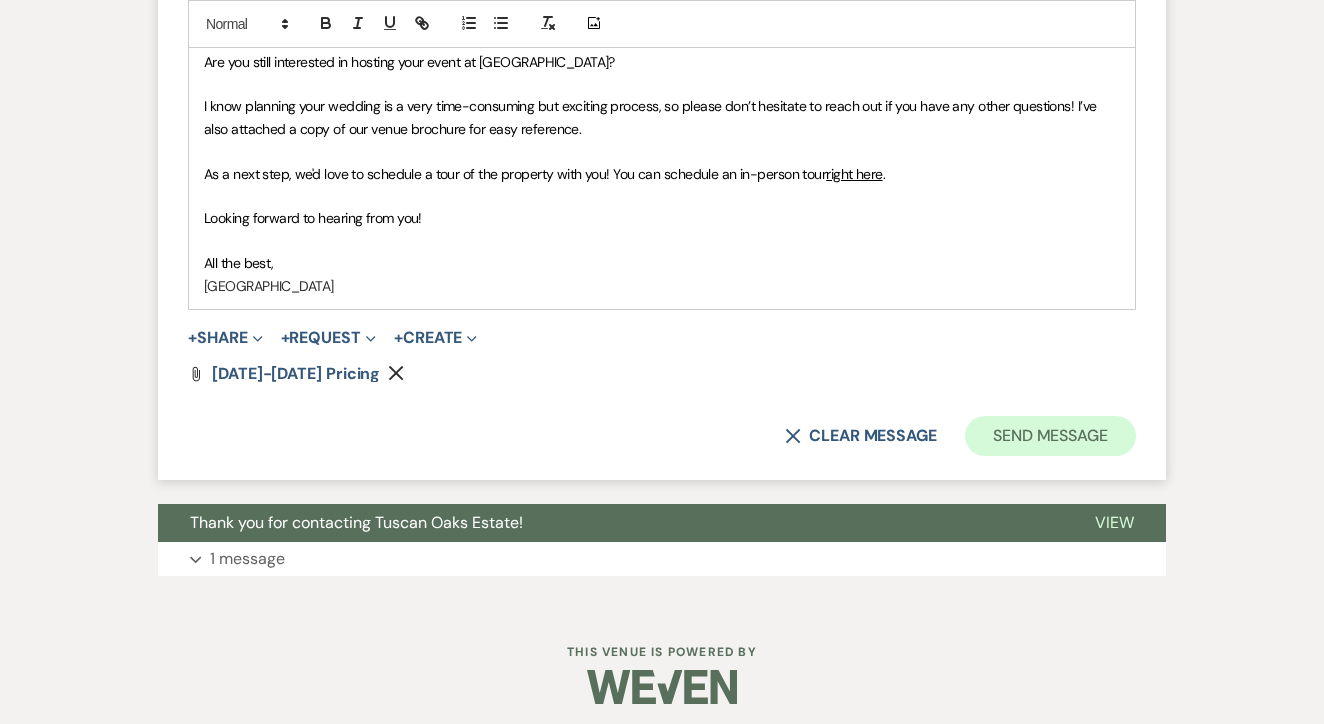 click on "Send Message" at bounding box center (1050, 436) 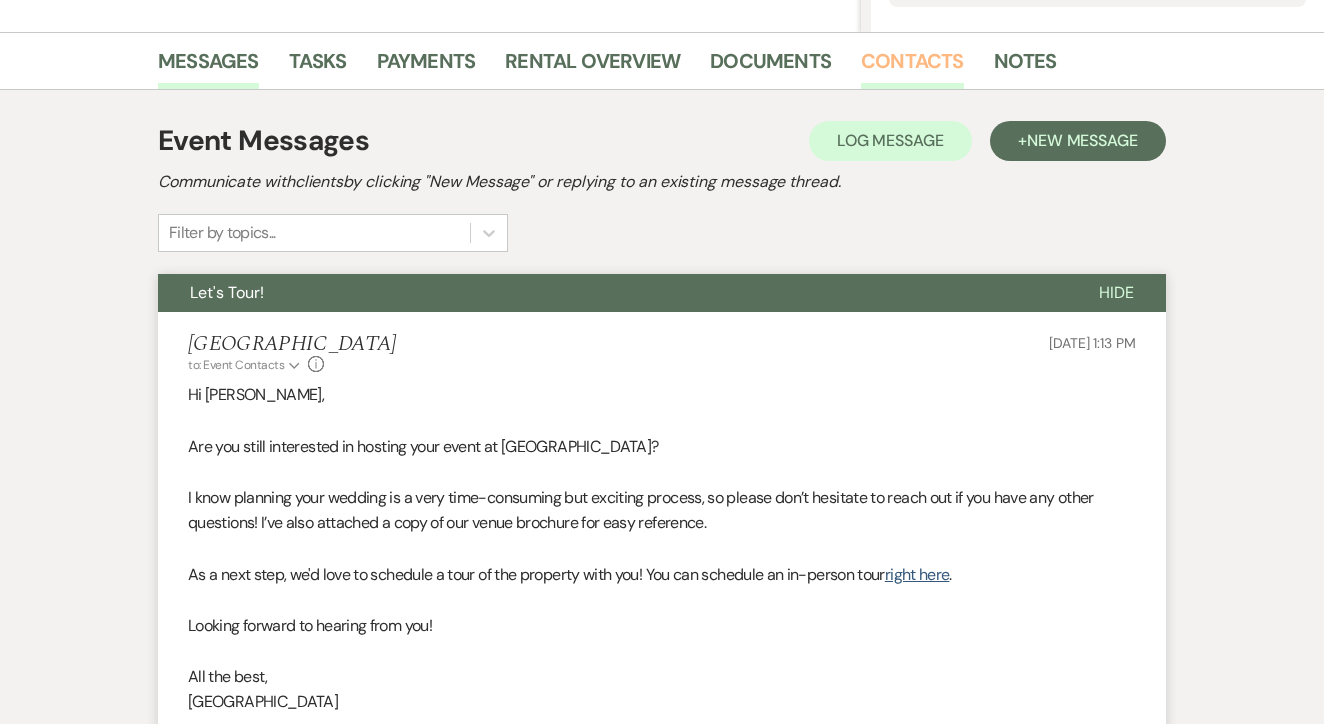 click on "Contacts" at bounding box center [912, 67] 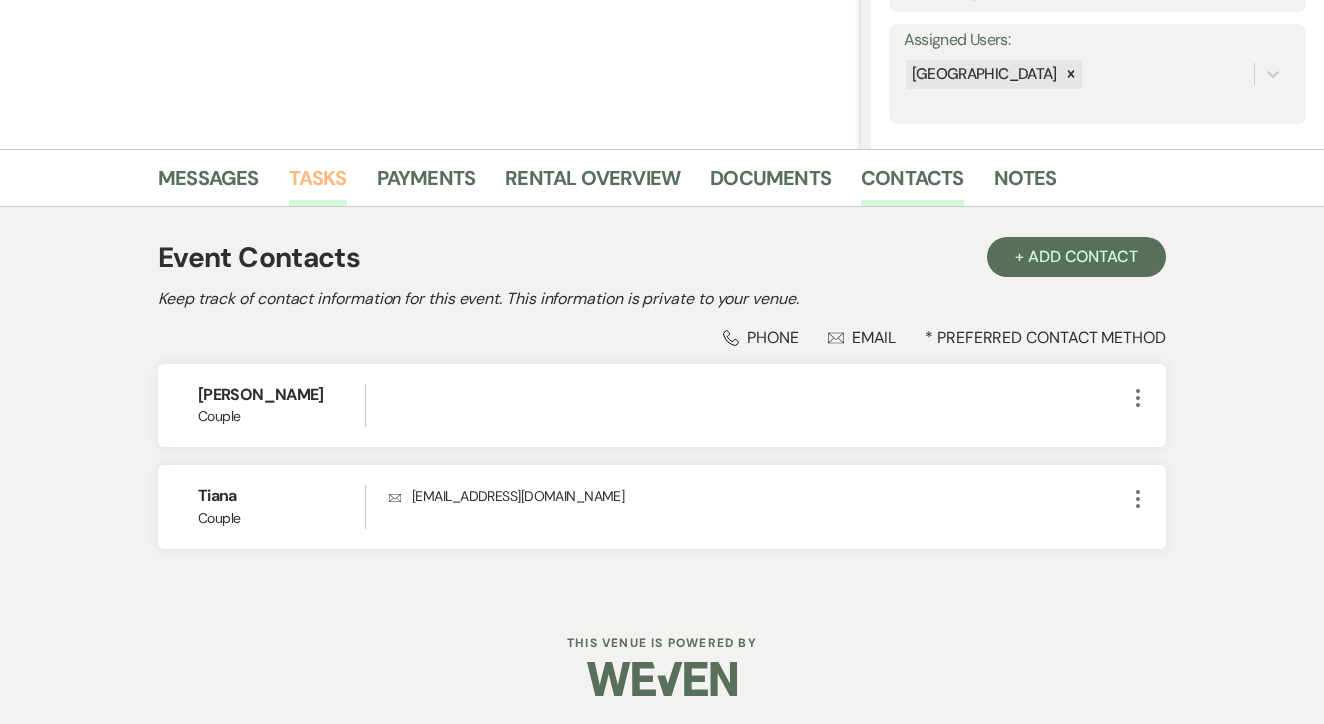 click on "Tasks" at bounding box center (318, 184) 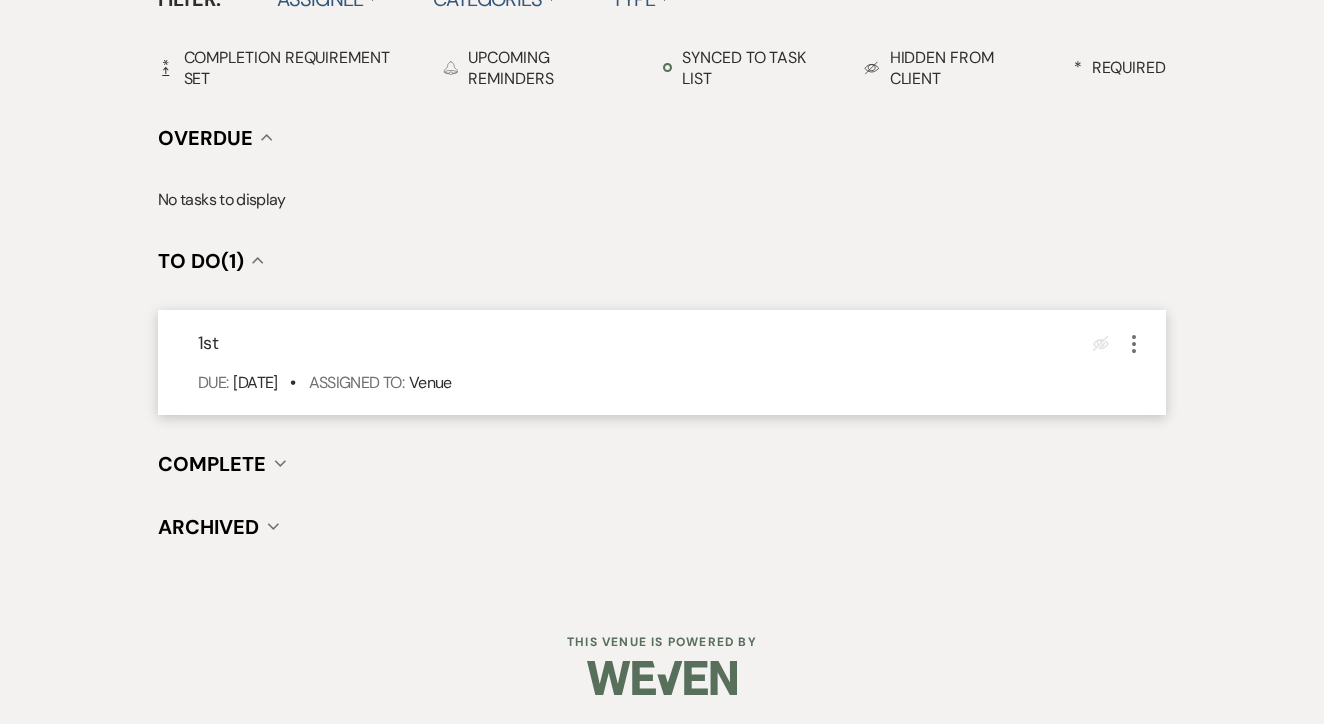 scroll, scrollTop: 696, scrollLeft: 0, axis: vertical 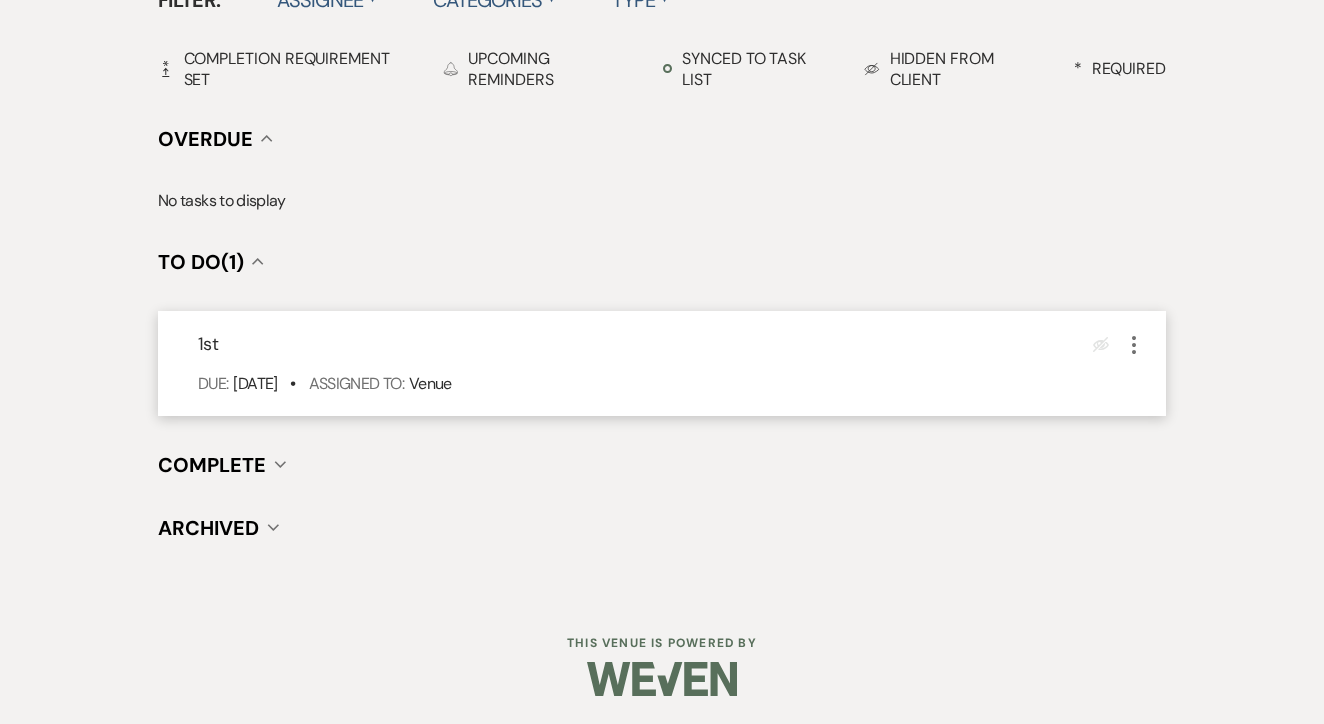 click on "1st Eye Blocked More Due:  [DATE] • Assigned To:  Venue" at bounding box center [662, 363] 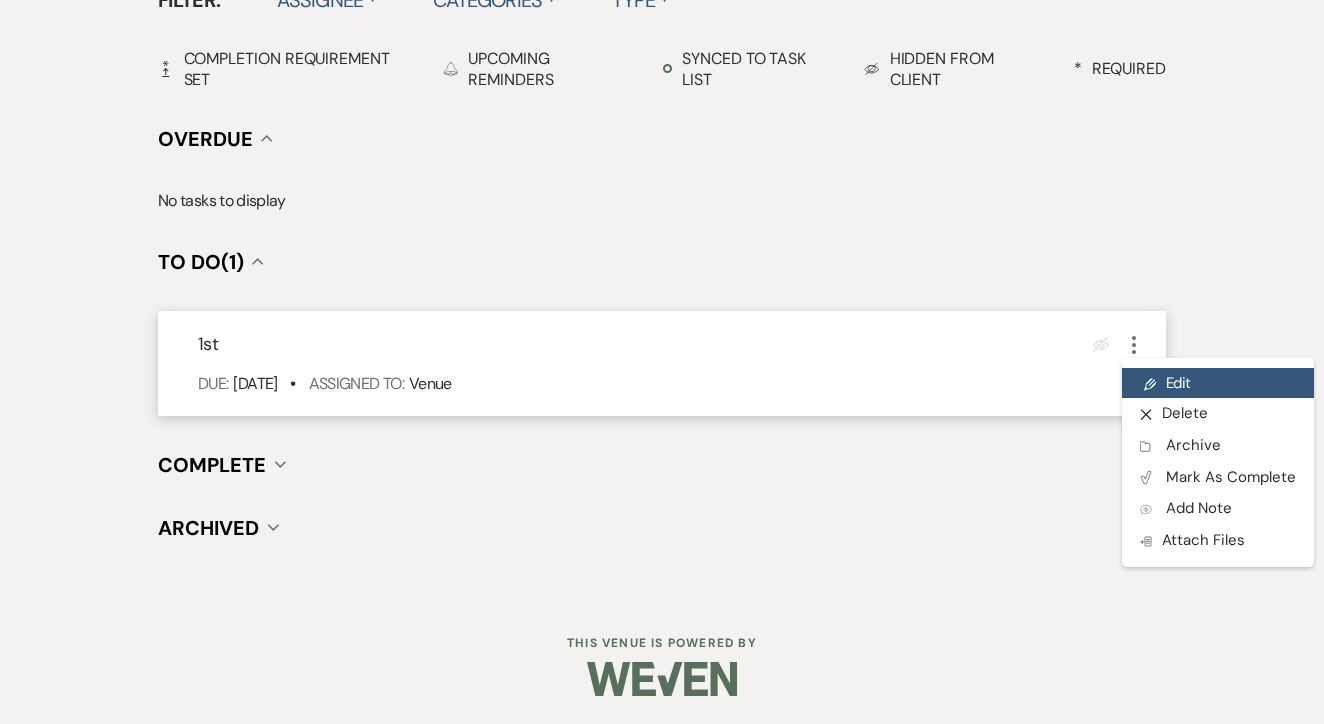 click on "Pencil  Edit" at bounding box center [1218, 383] 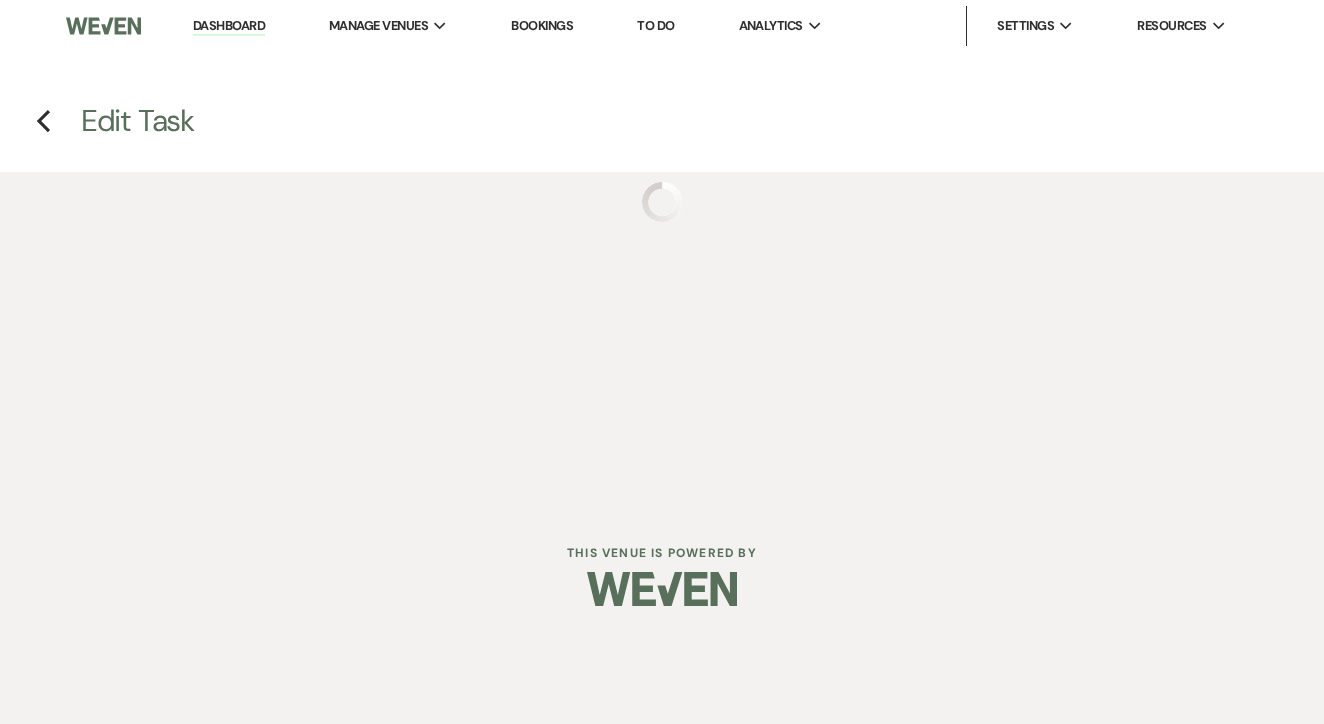 select on "false" 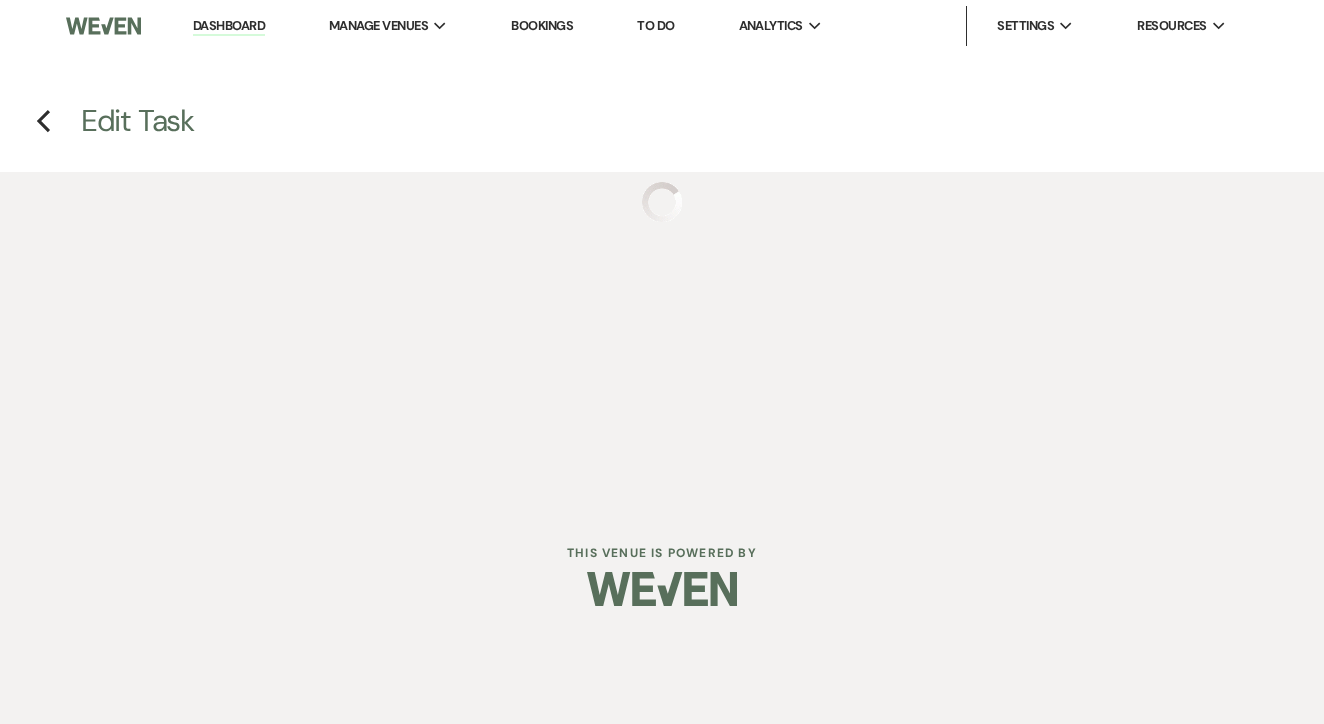 select on "venueHost" 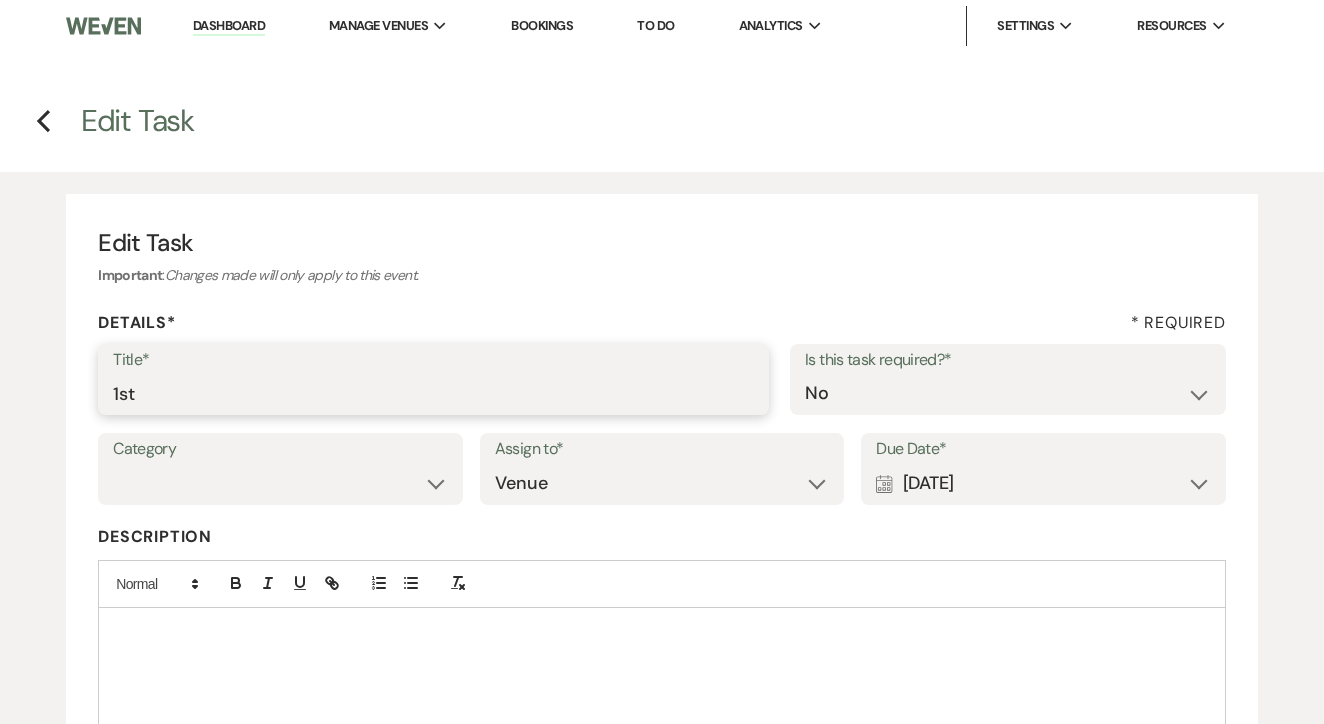 click on "1st" at bounding box center (433, 393) 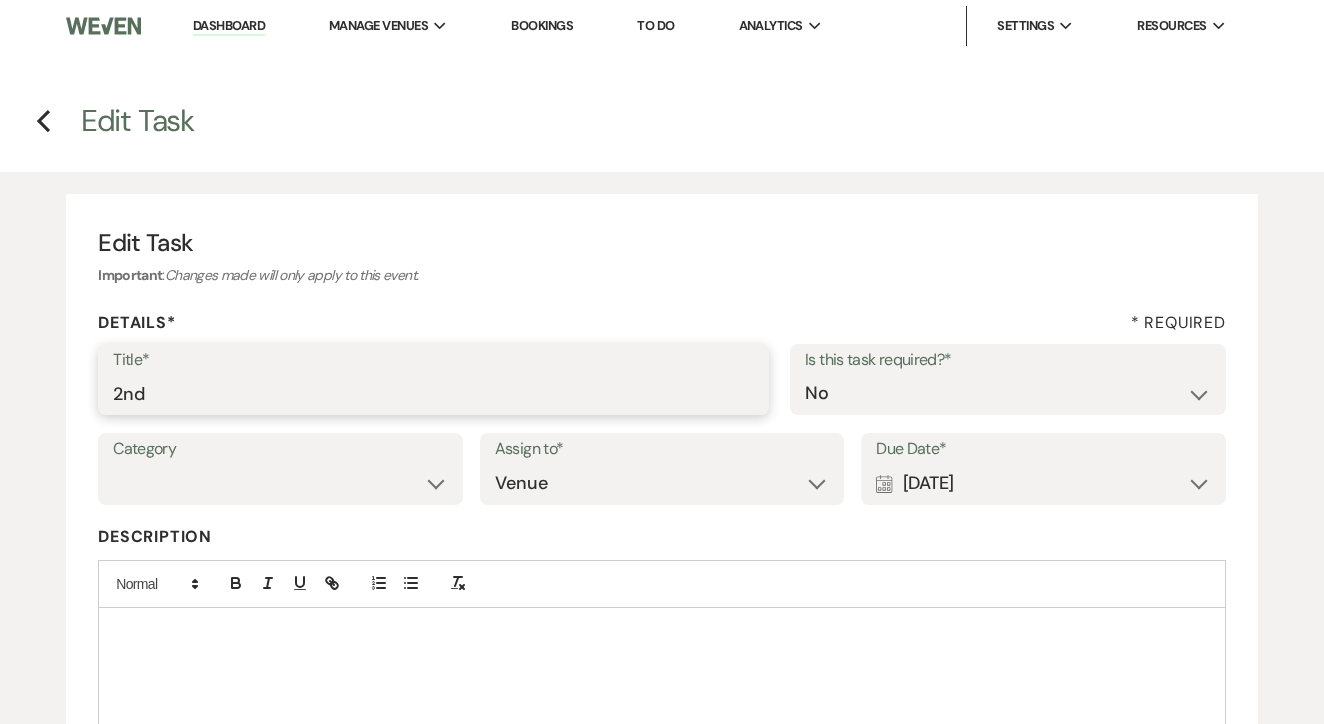 type on "2nd" 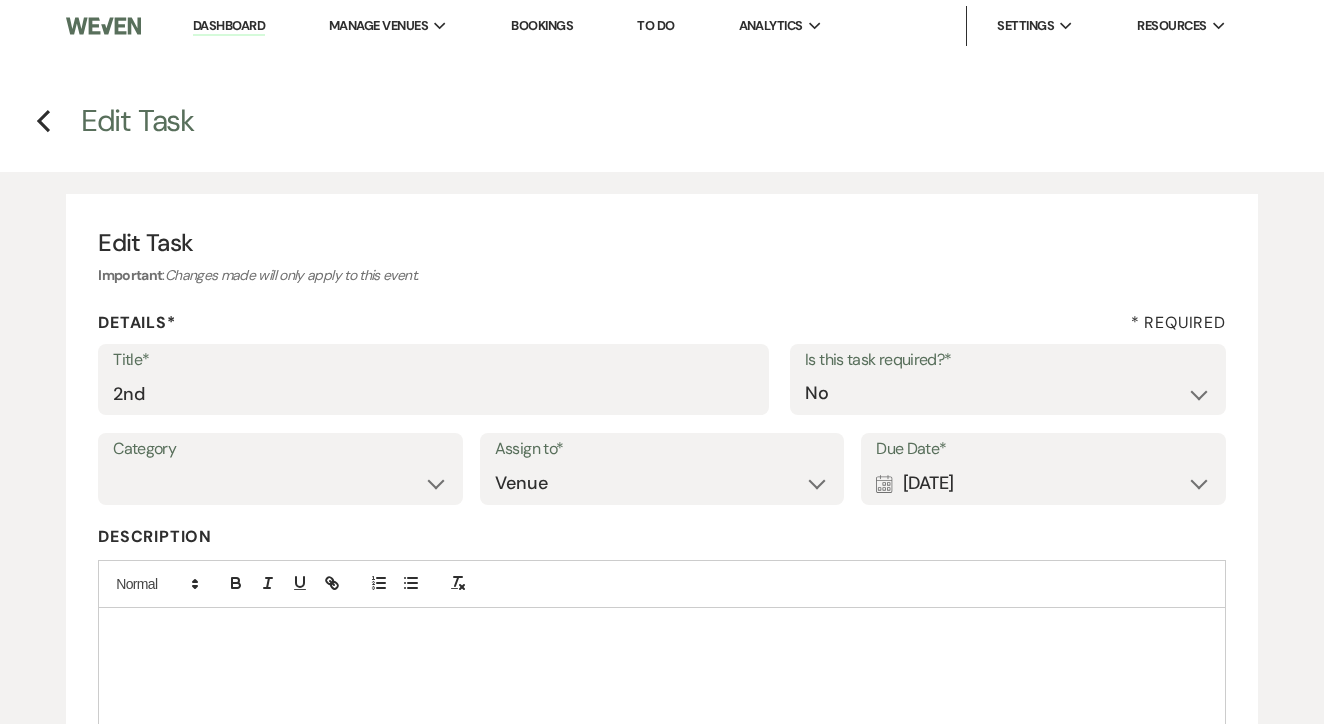 click on "Calendar [DATE] Expand" at bounding box center (1043, 483) 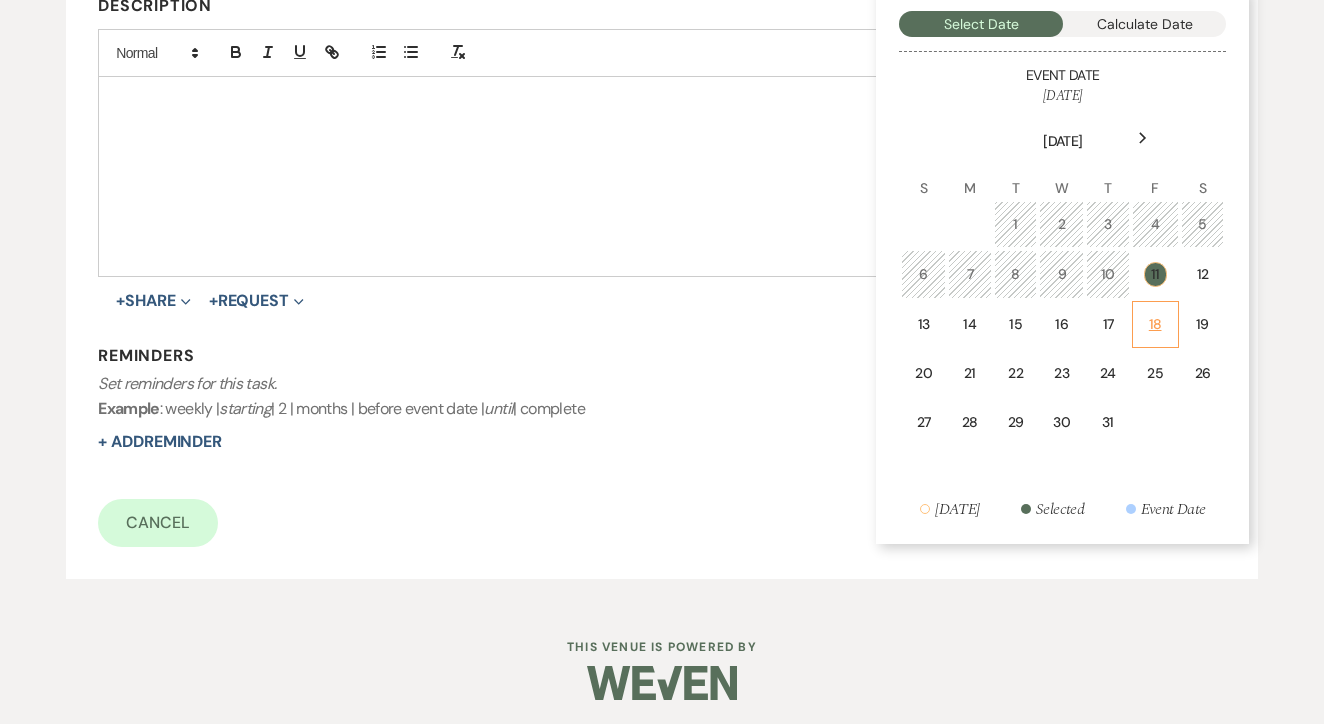 scroll, scrollTop: 530, scrollLeft: 0, axis: vertical 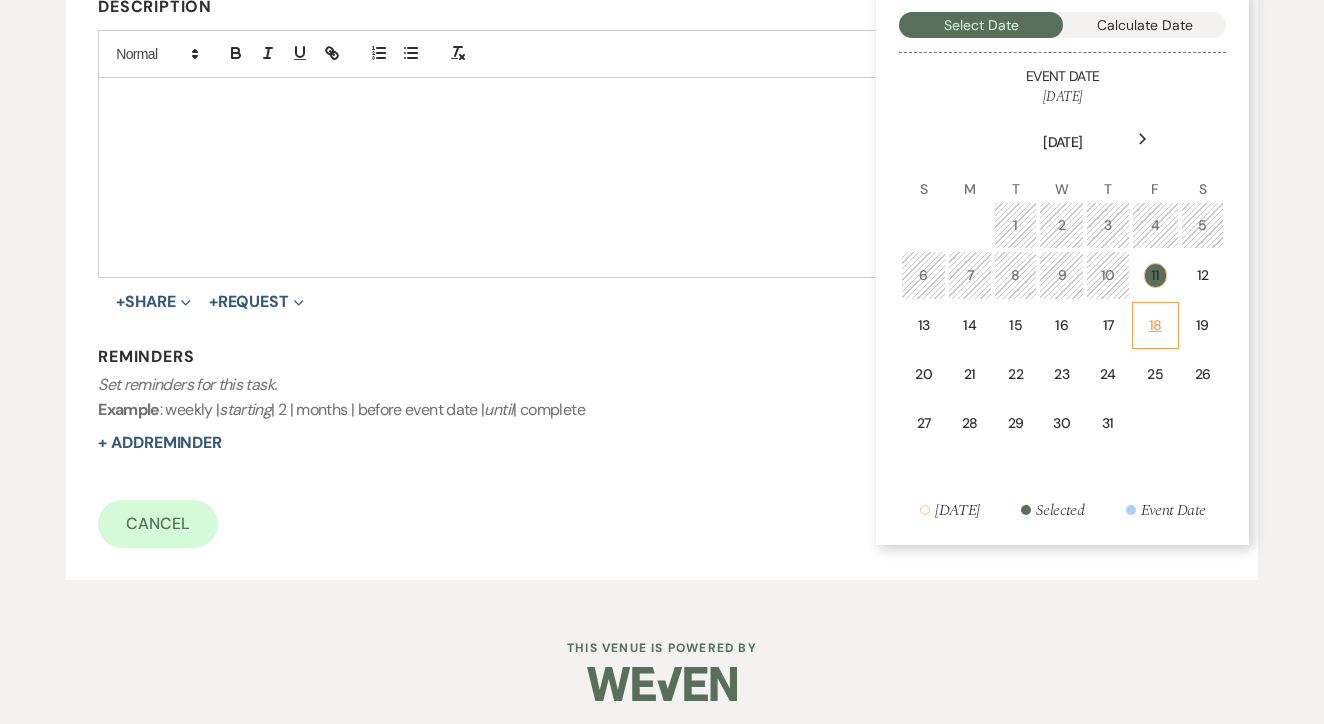 click on "18" at bounding box center [1155, 325] 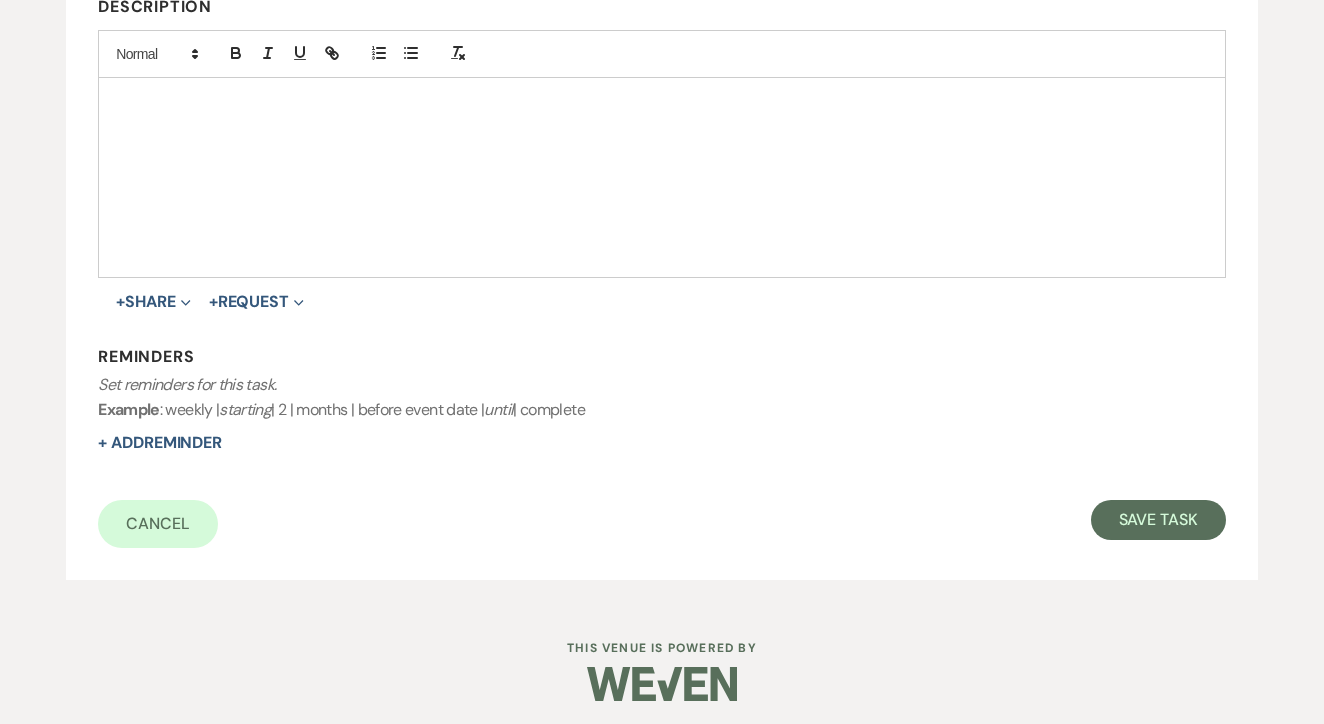 click on "Cancel Save Task" at bounding box center (662, 524) 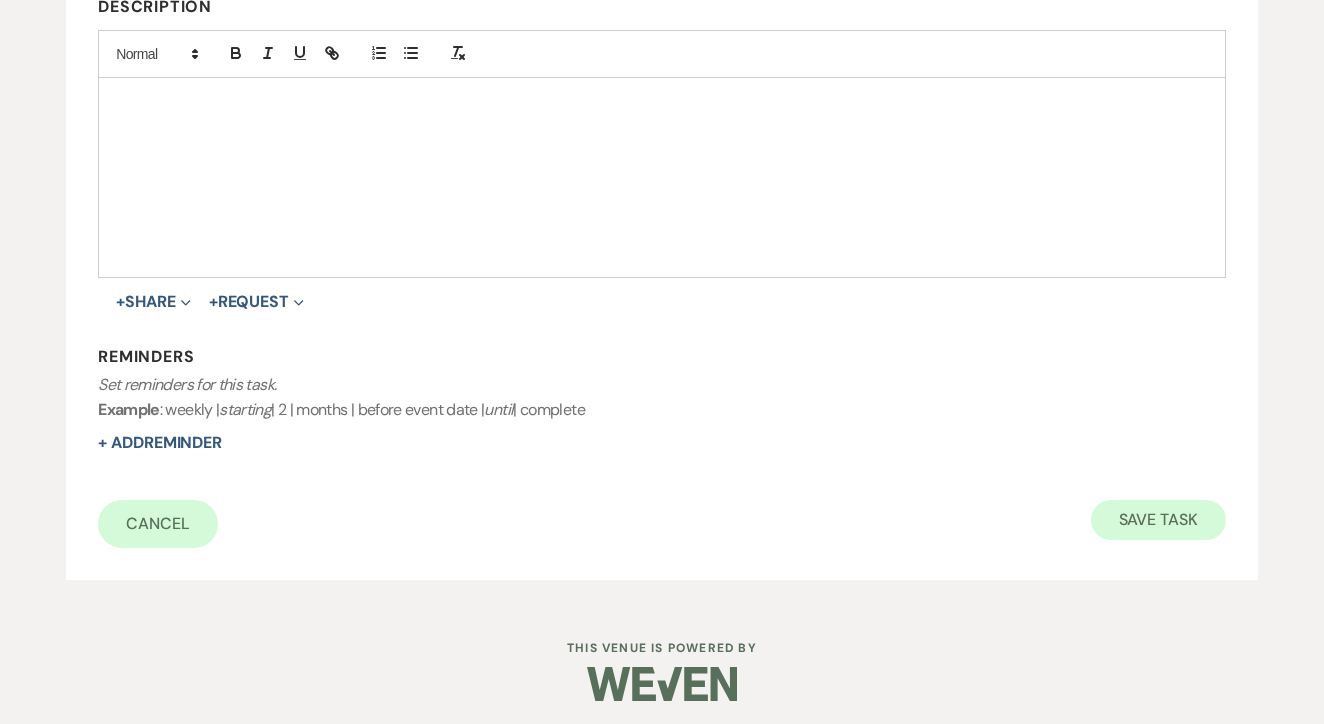 click on "Save Task" at bounding box center (1158, 520) 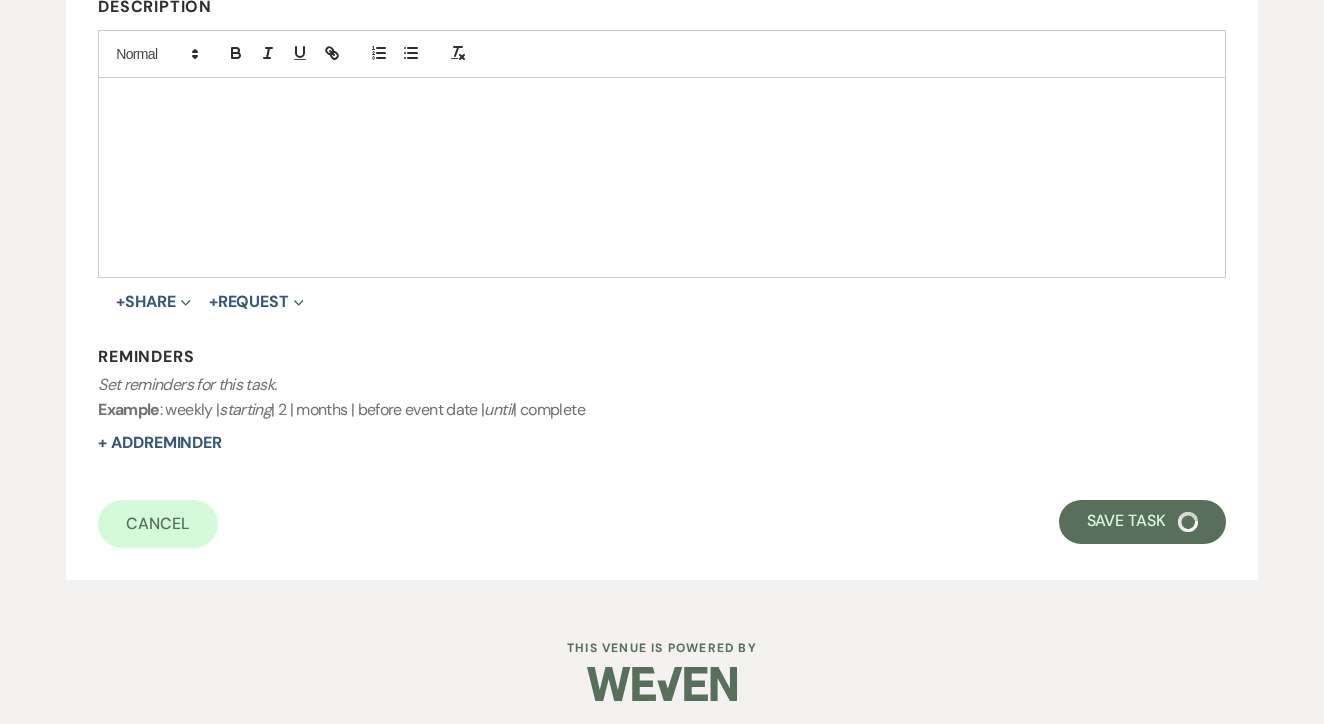 select on "17" 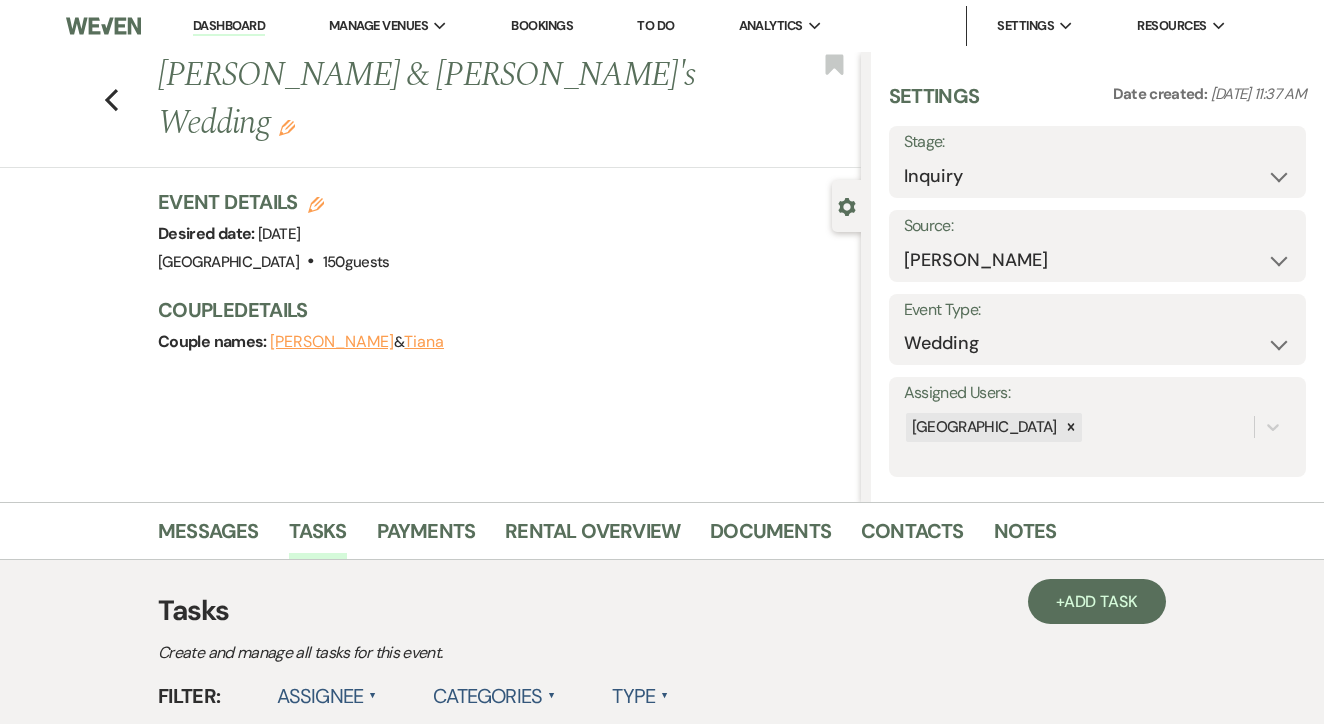 scroll, scrollTop: 0, scrollLeft: 0, axis: both 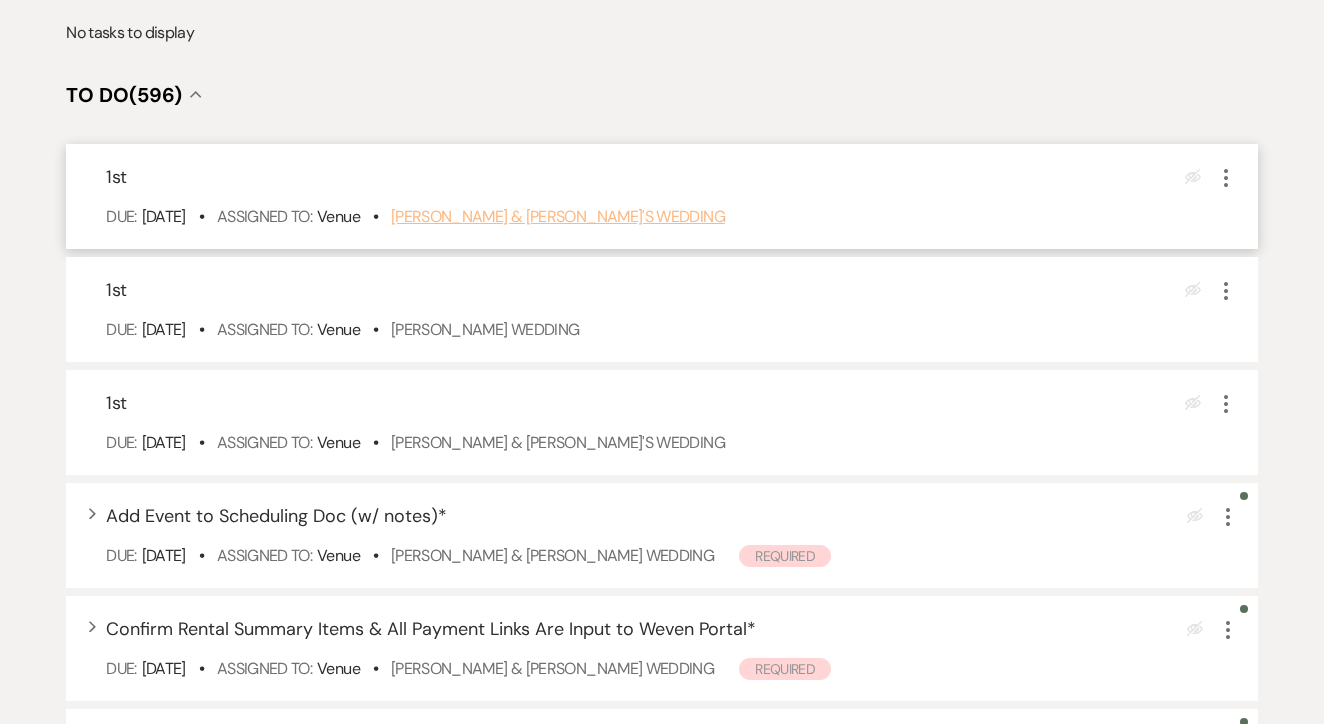 click on "[PERSON_NAME] & [PERSON_NAME]'s Wedding" at bounding box center (558, 216) 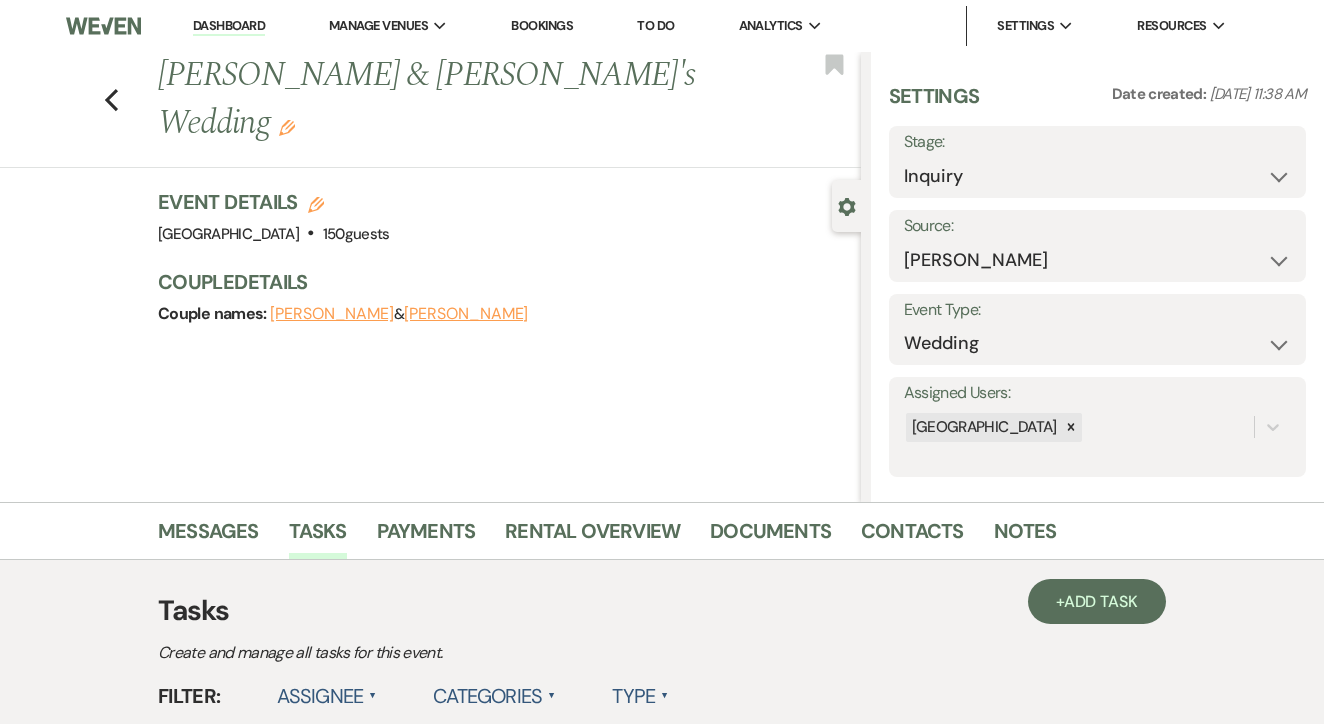 scroll, scrollTop: 0, scrollLeft: 0, axis: both 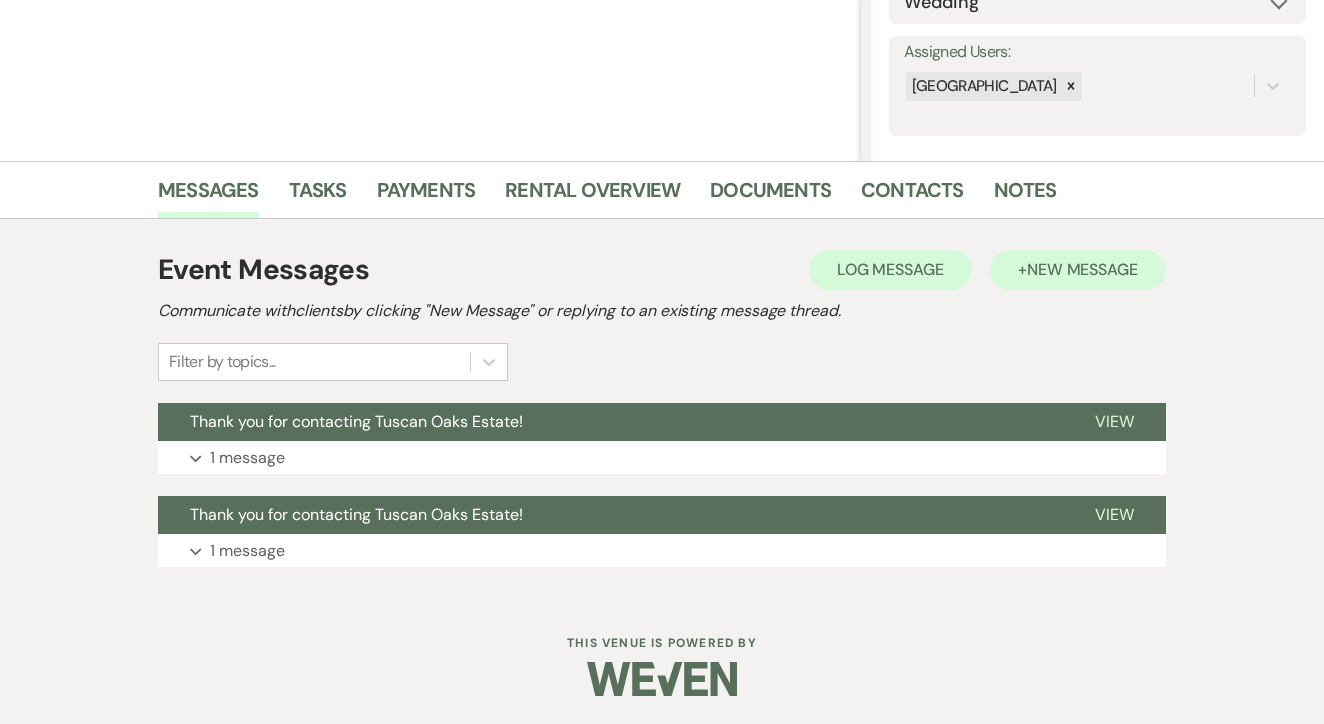 click on "New Message" at bounding box center (1082, 269) 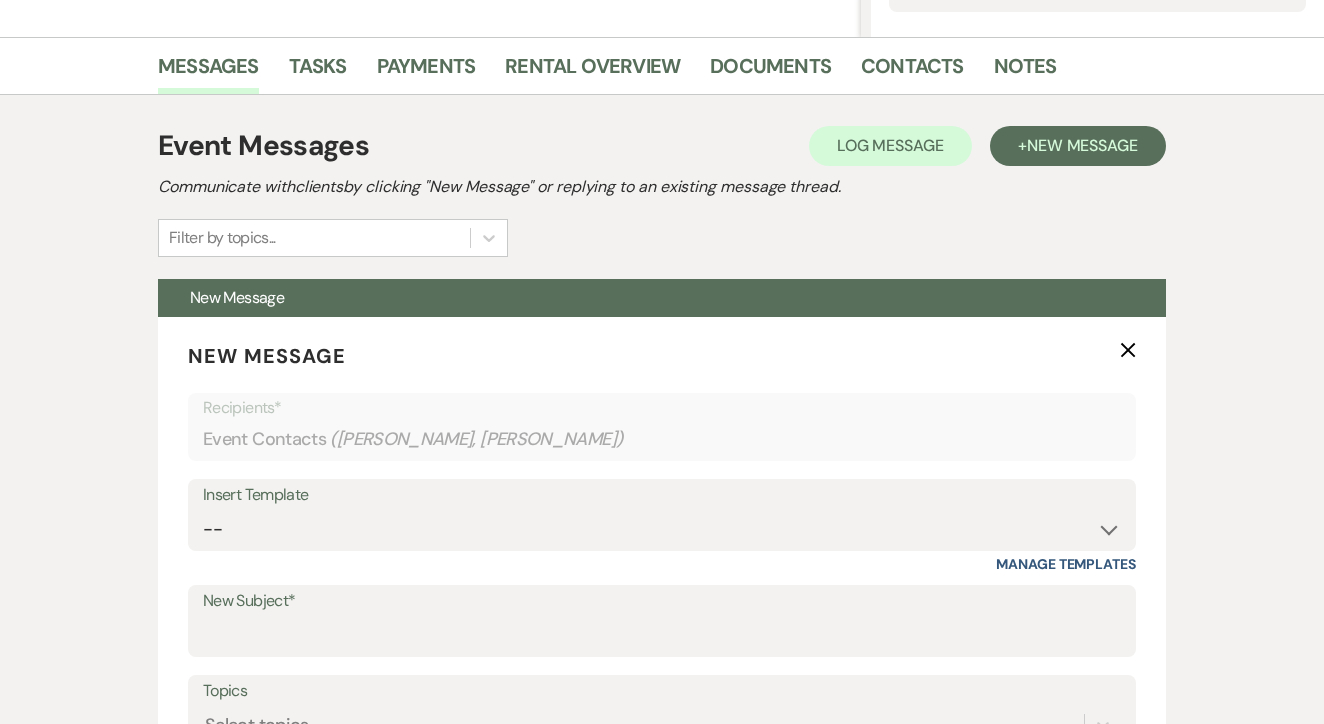 scroll, scrollTop: 495, scrollLeft: 0, axis: vertical 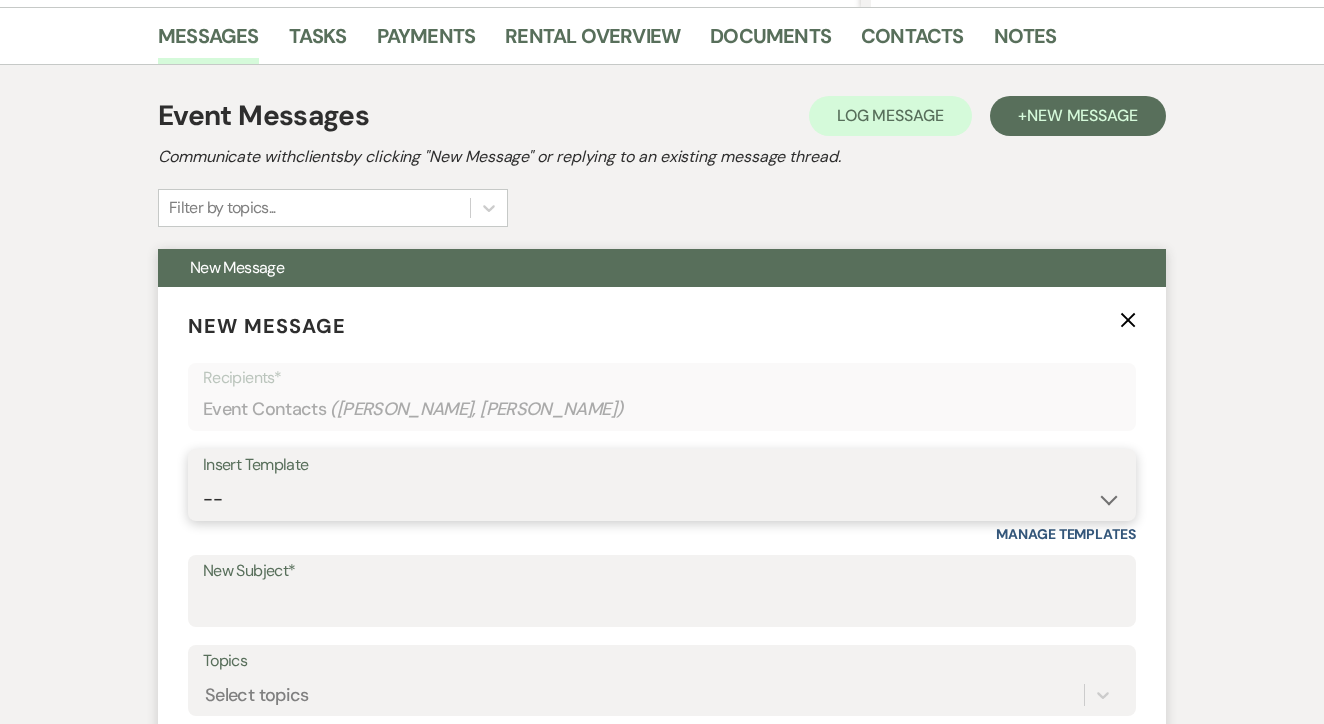 click on "-- Lead: Automated Intro Email (Wedding) Lead: 1st Follow Up Email Images Lead: TEXT (1st) Lead: 2nd Follow Up Email Lead: Booking Proposal (Post-Tour) Booked: Weven Planning Portal Introduction (AI) Lead: TEXT (Intro) Lead: Phone Consult Follow-up Lead: Hired Someone Else Lead: Confirm Tour Lead: Confirm Tour (TEXT) Booked: Insta Post Info Lead: 3rd Follow Up Email Booked: Damage Deposit Deduction Lead: Post Tour F/u (no proposal) Lead: Tour No-Show Booked: Day After Wedding Booked: Mailing Address Lead: Cancelled Tour Lead: TEXT (2nd) Lead: 4th Follow Up Email Lead: Booking Deposit Type (ACH or Card) Booked: Vendor Information Needed Booked: Review Request Lead: ACH Instructions Vendor: Photo Request Vendor: Video Request Booked: 6 Month Planning Meeting Booked: 6 Week Final Consult Open House Invite Booked: Late Payment Booked: Weven Planning Portal Introduction" at bounding box center [662, 499] 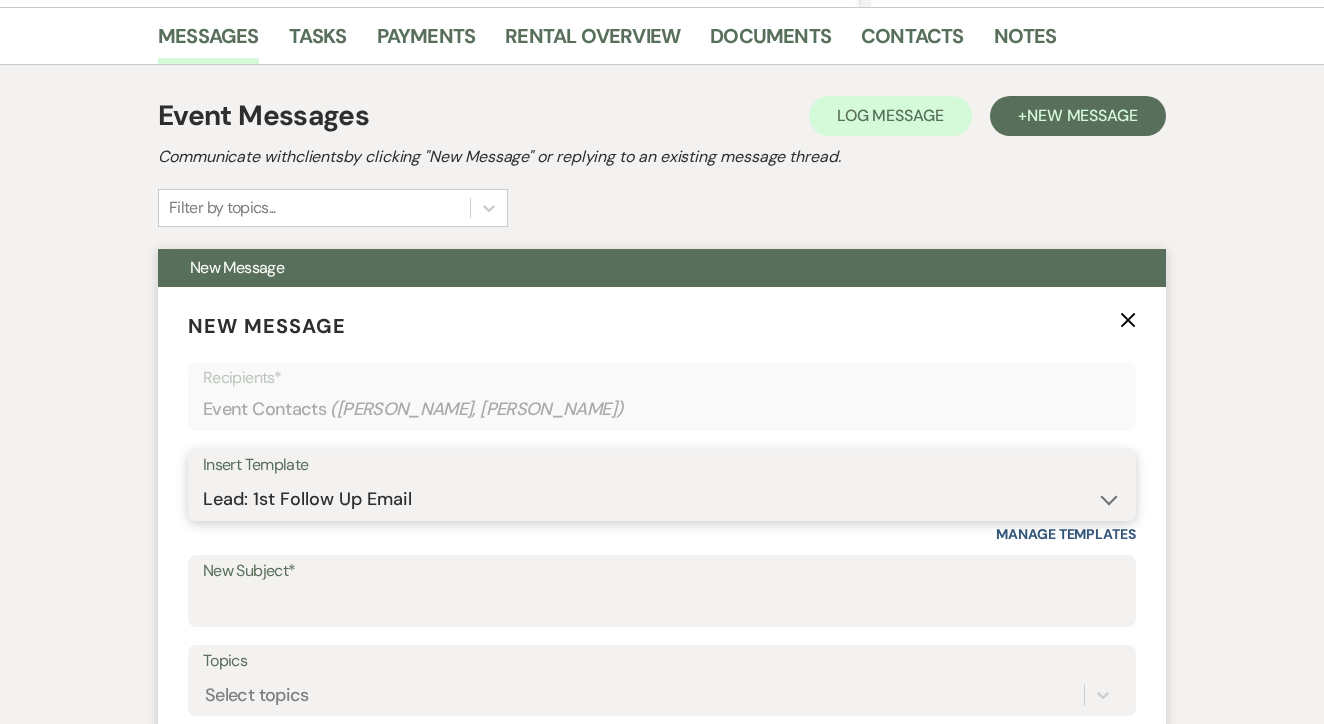 type on "Let's Tour!" 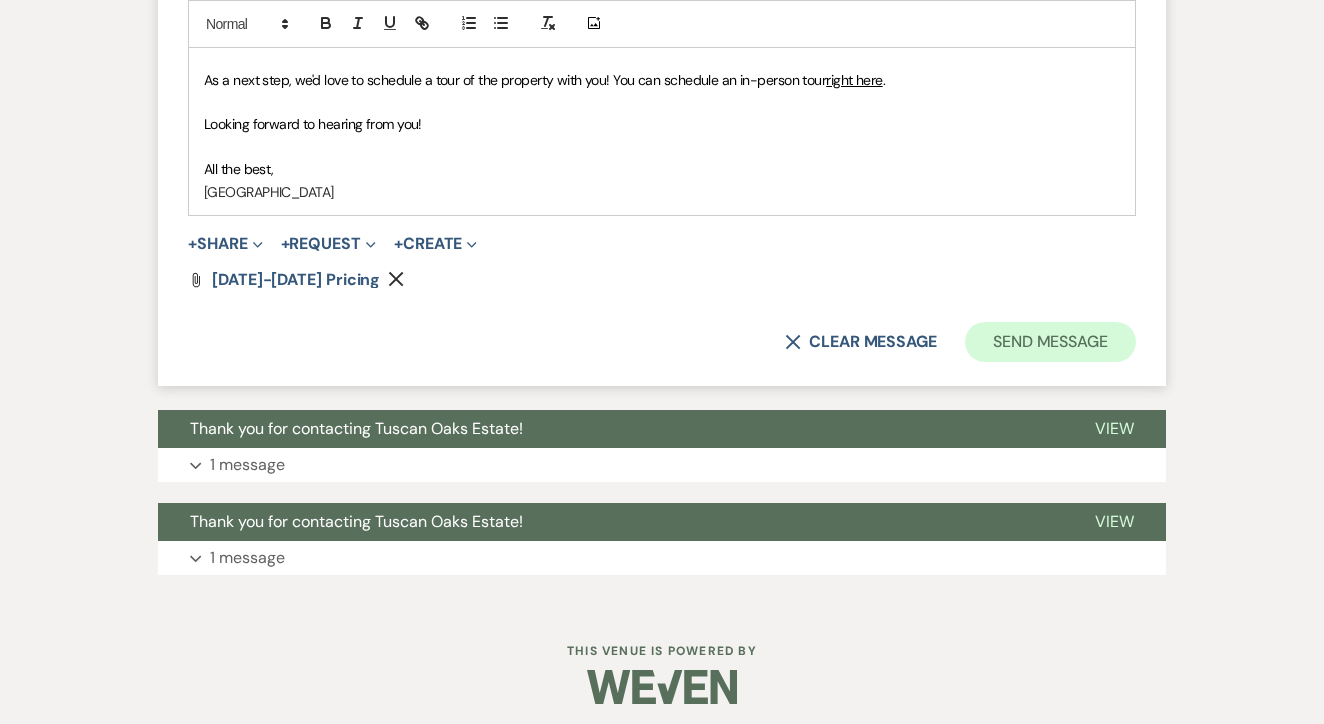 scroll, scrollTop: 1377, scrollLeft: 0, axis: vertical 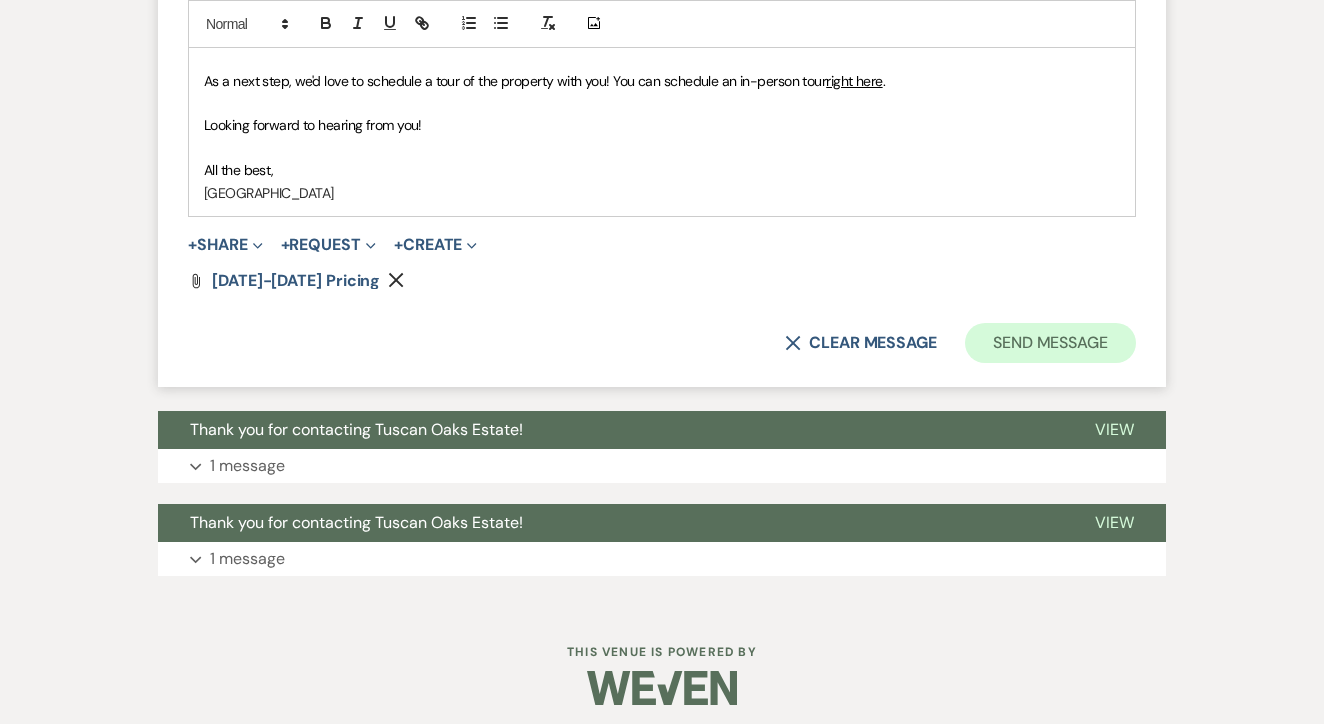click on "Send Message" at bounding box center [1050, 343] 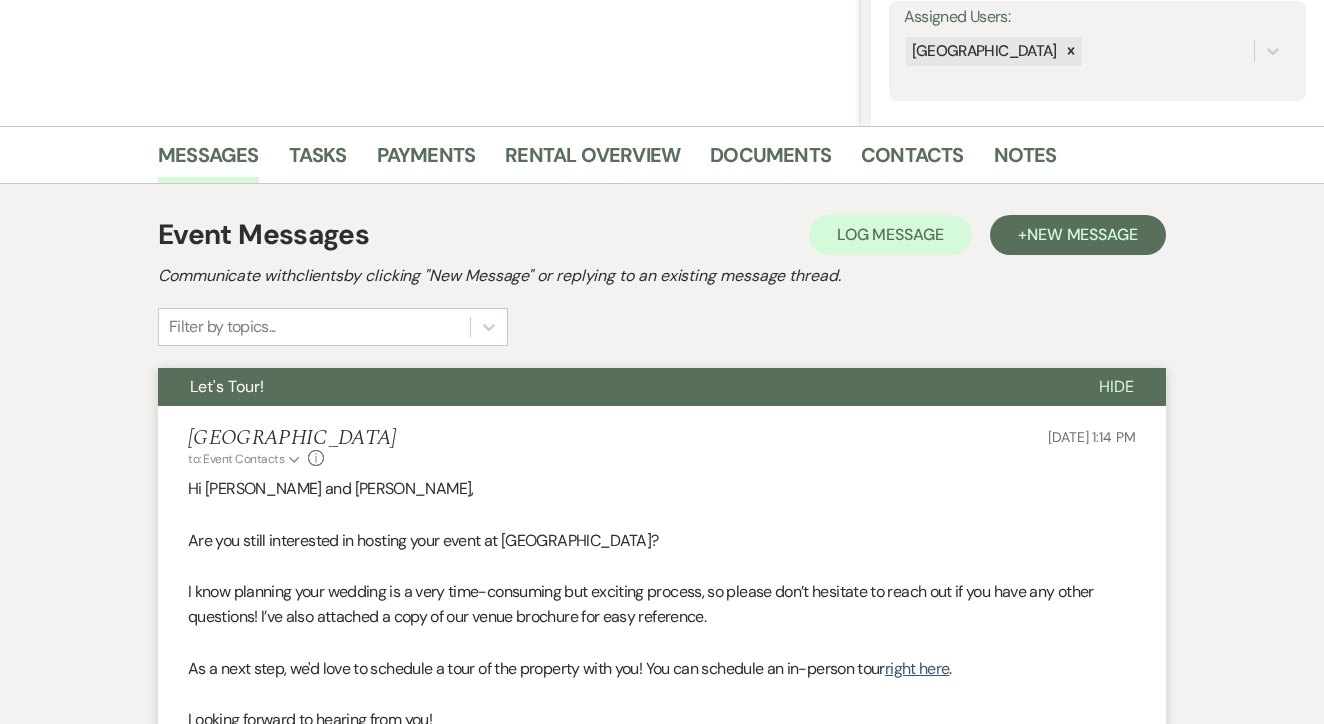 scroll, scrollTop: 342, scrollLeft: 1, axis: both 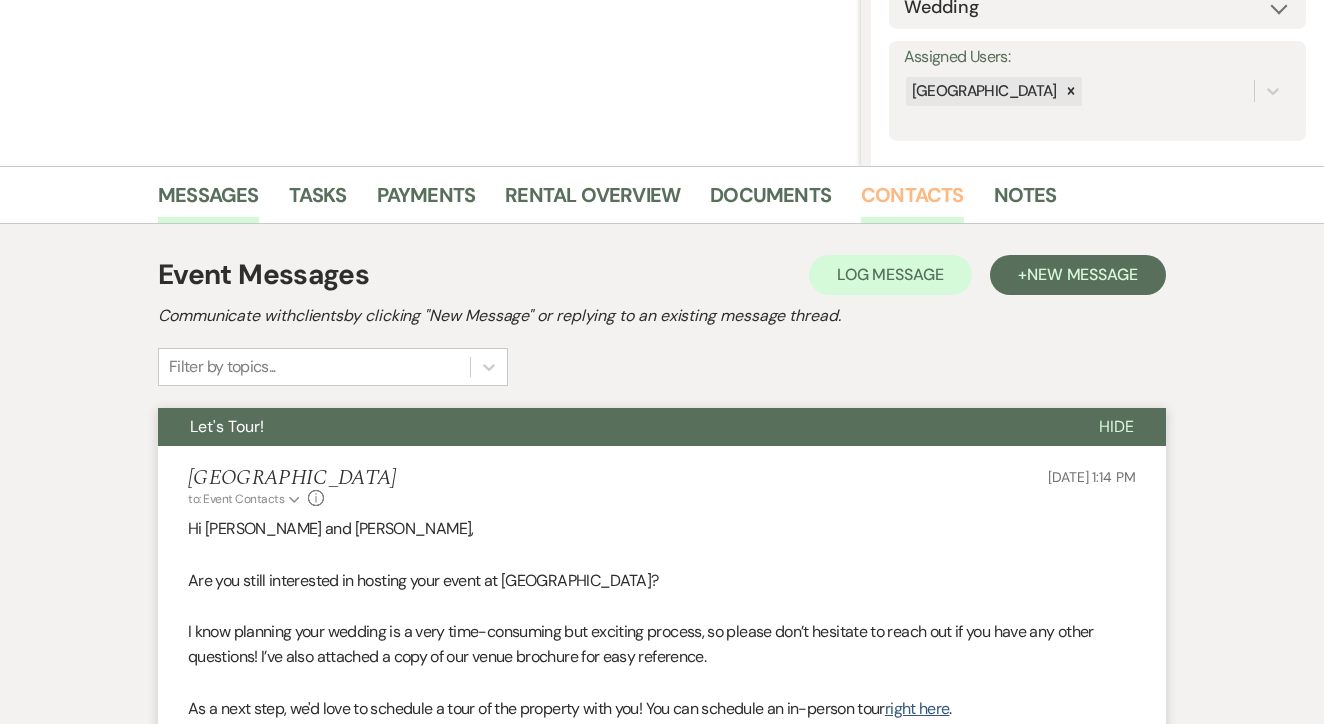 click on "Contacts" at bounding box center [912, 201] 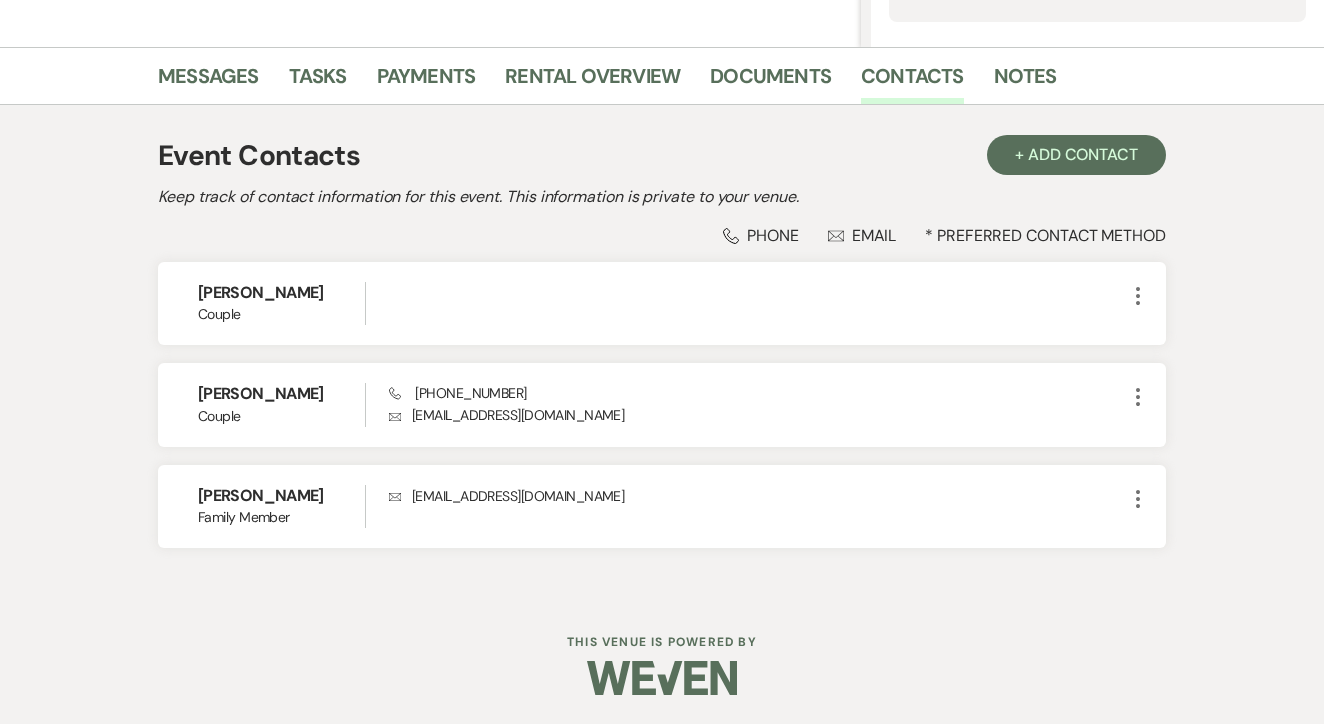 scroll, scrollTop: 454, scrollLeft: 0, axis: vertical 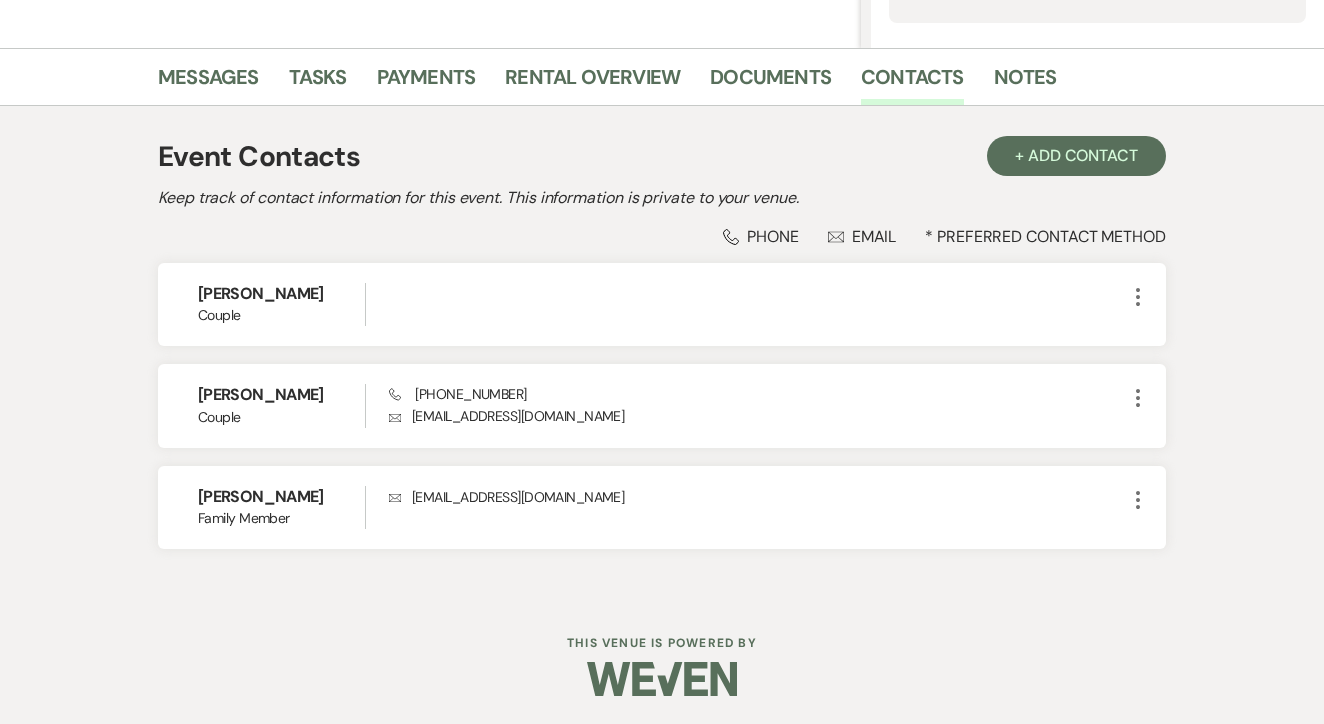 click on "Messages" at bounding box center [223, 81] 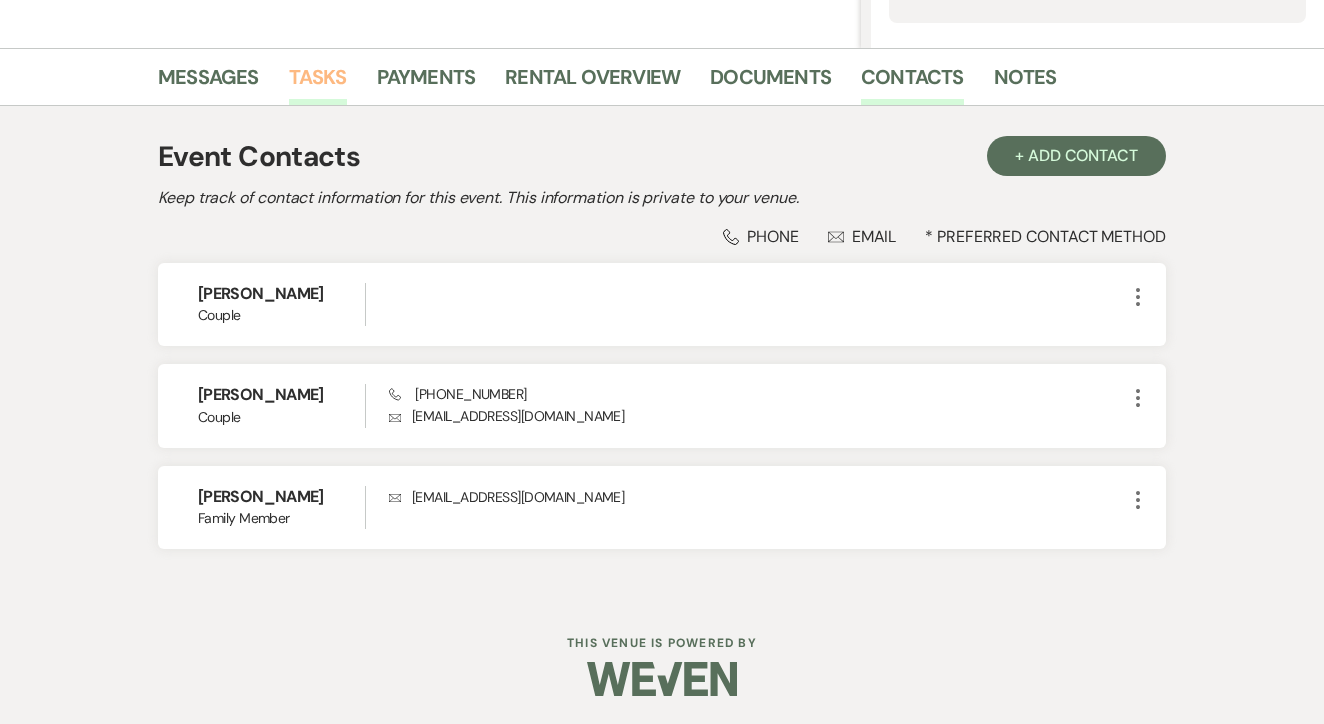 click on "Tasks" at bounding box center (318, 83) 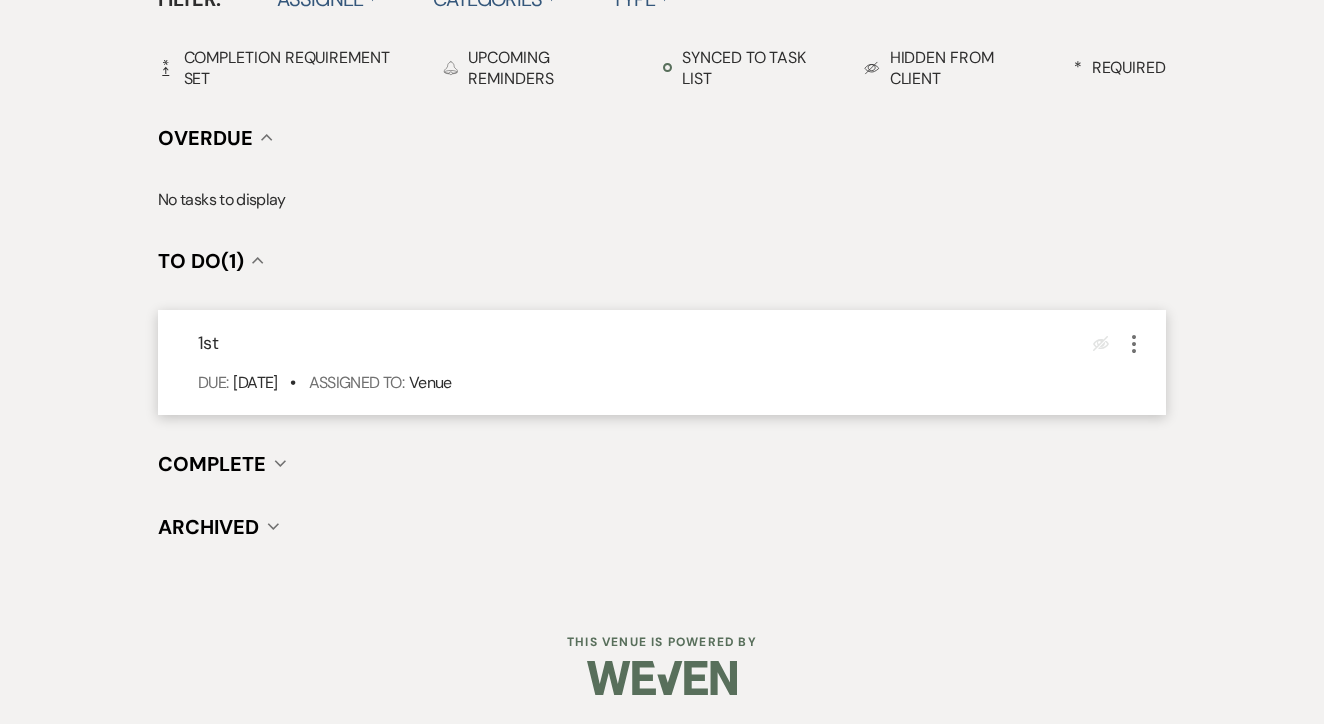 scroll, scrollTop: 696, scrollLeft: 0, axis: vertical 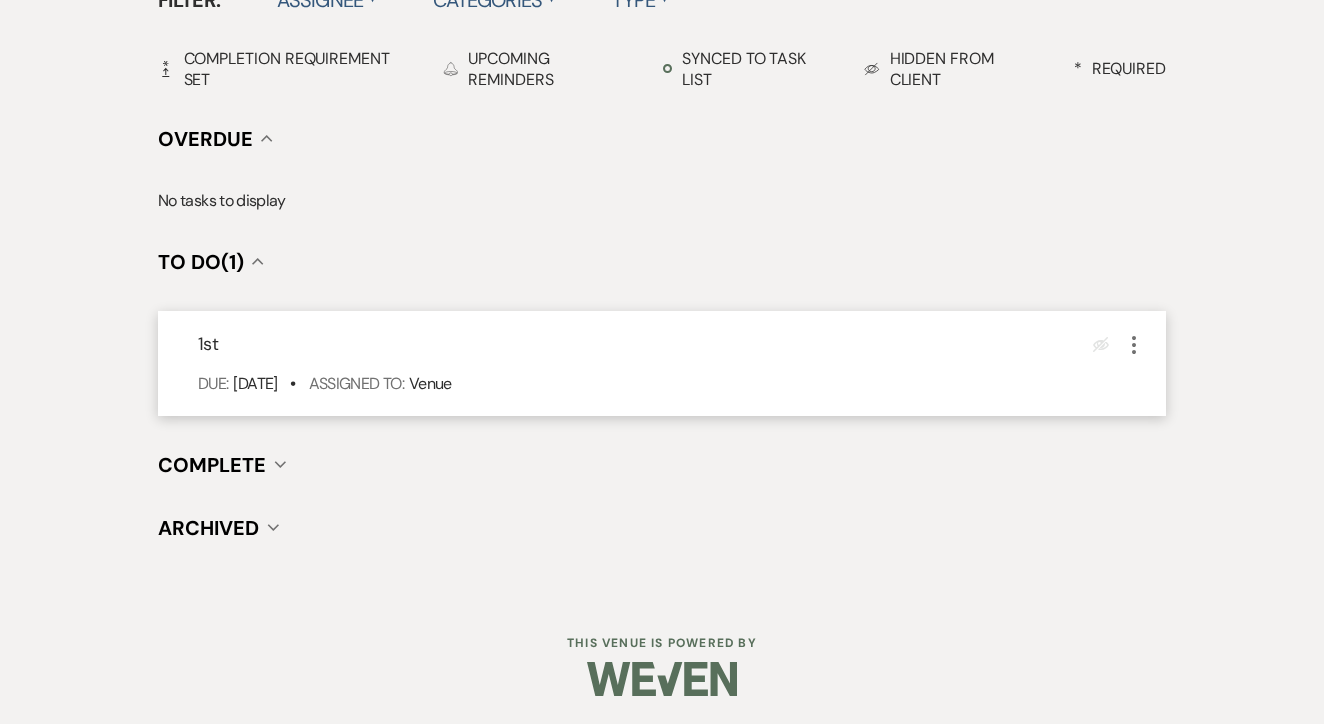 click on "More" 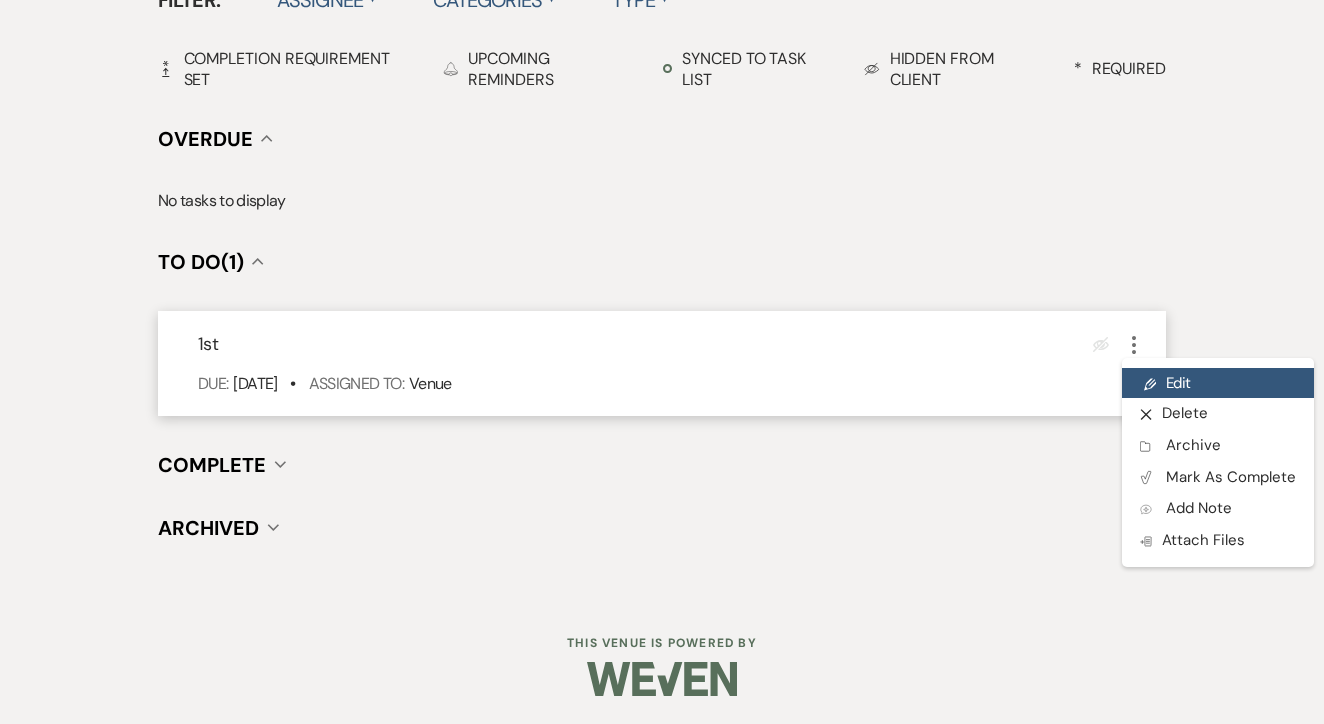 click on "Pencil  Edit" at bounding box center [1218, 383] 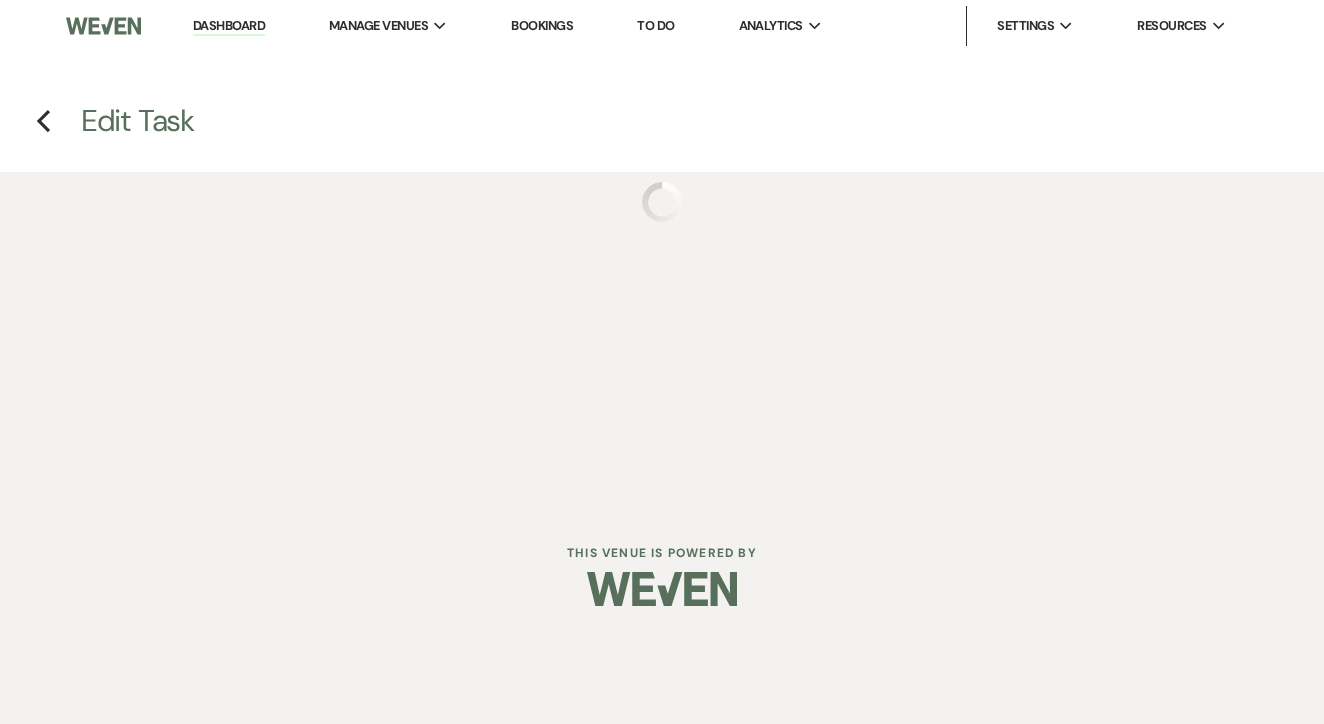 select on "false" 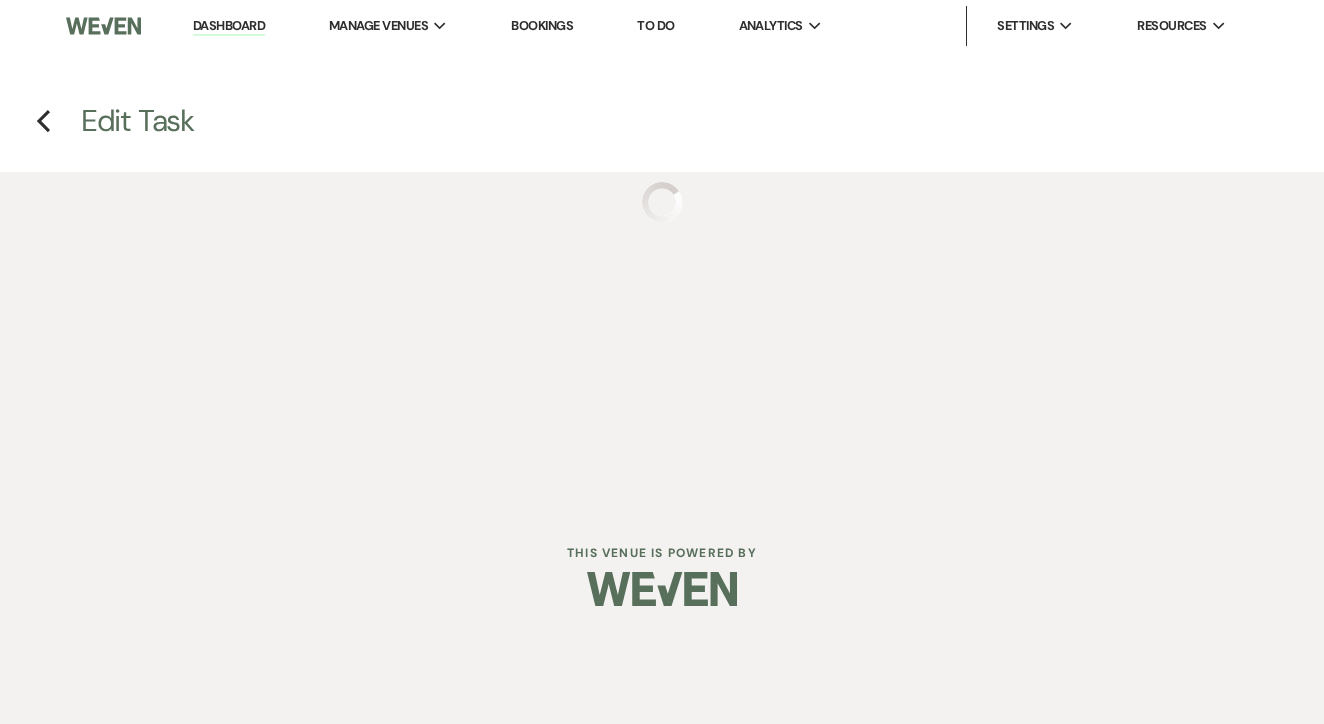 select on "venueHost" 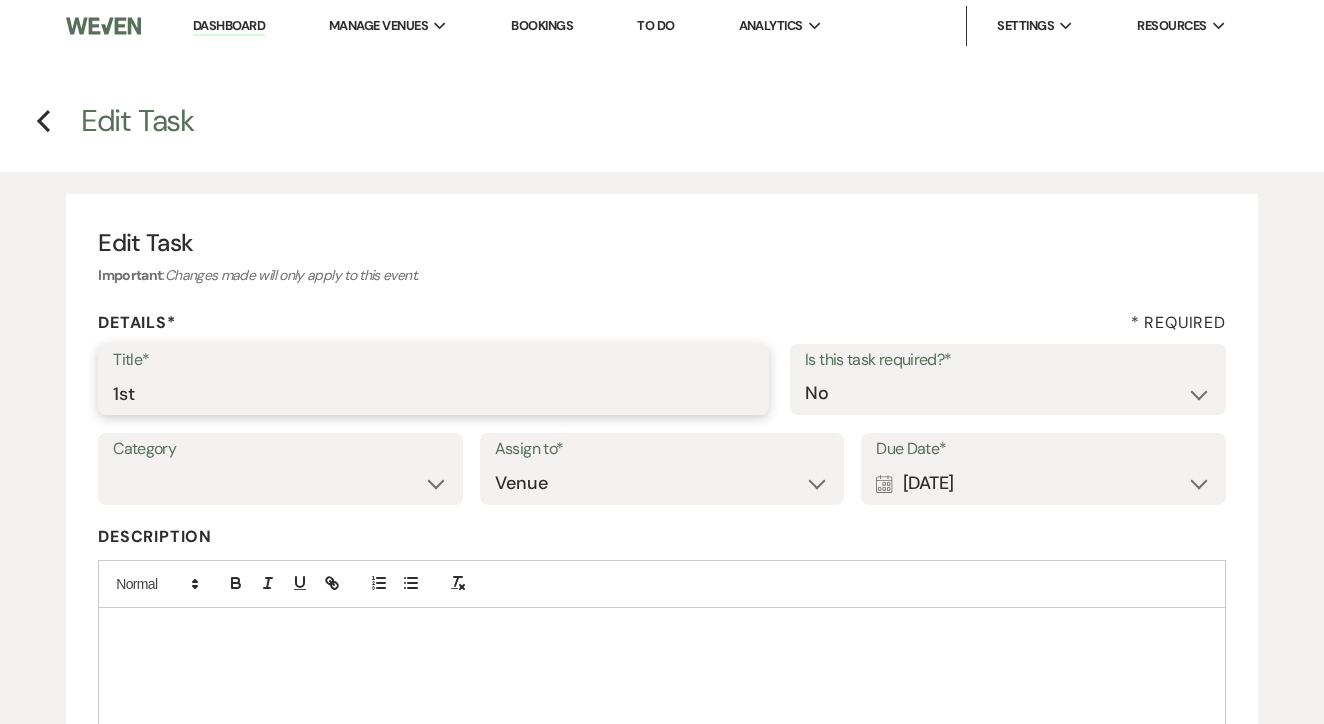 click on "1st" at bounding box center (433, 393) 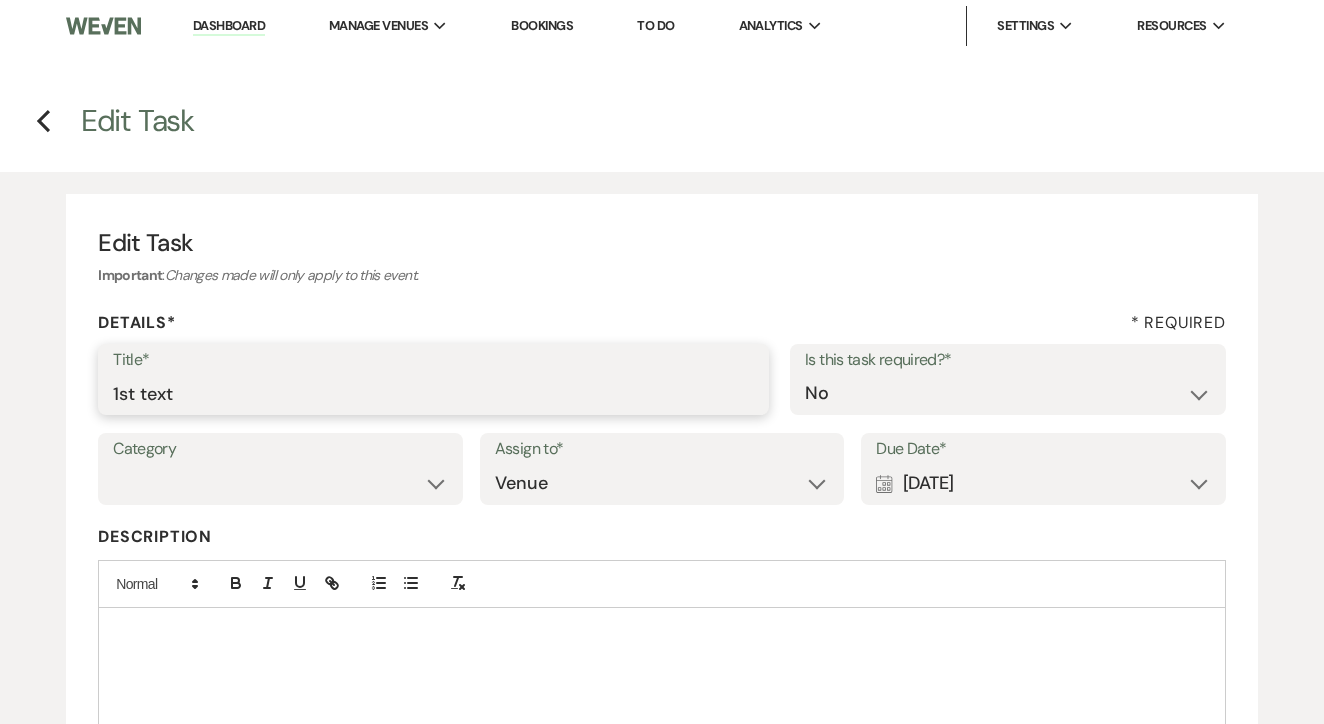 type on "1st text" 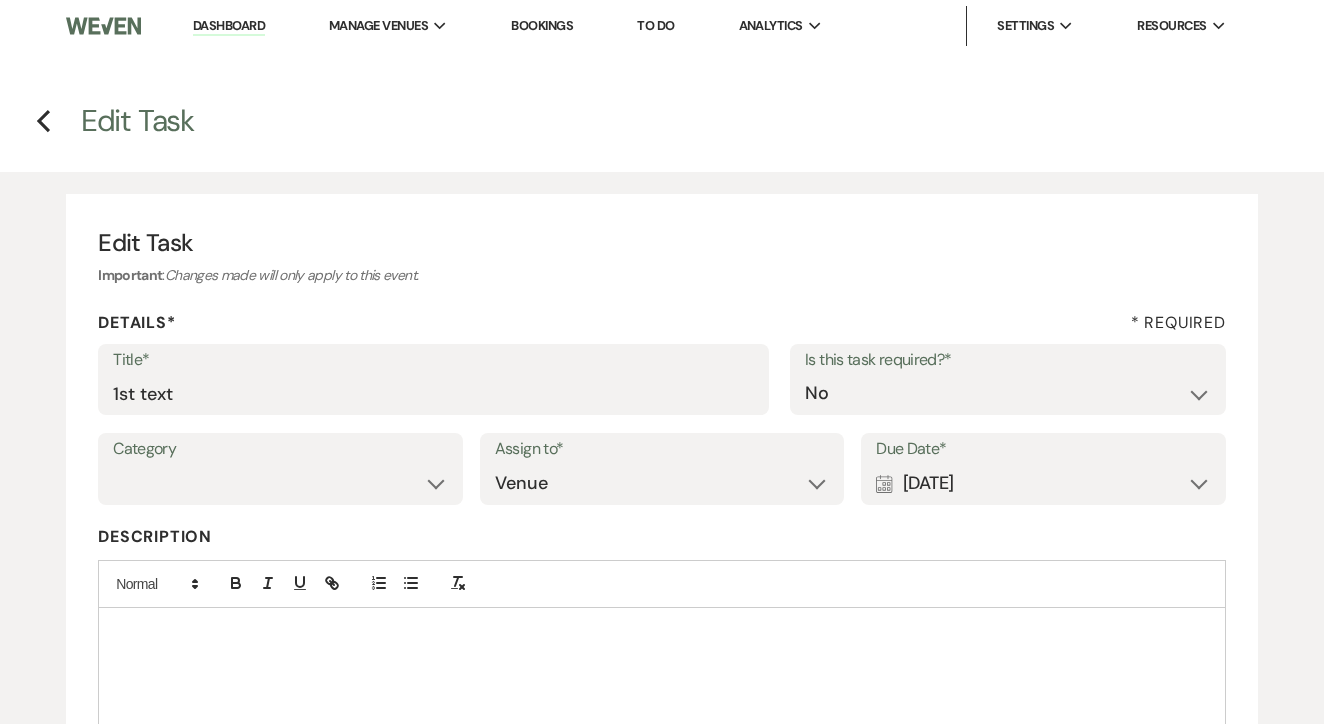 click on "Calendar [DATE] Expand" at bounding box center (1043, 483) 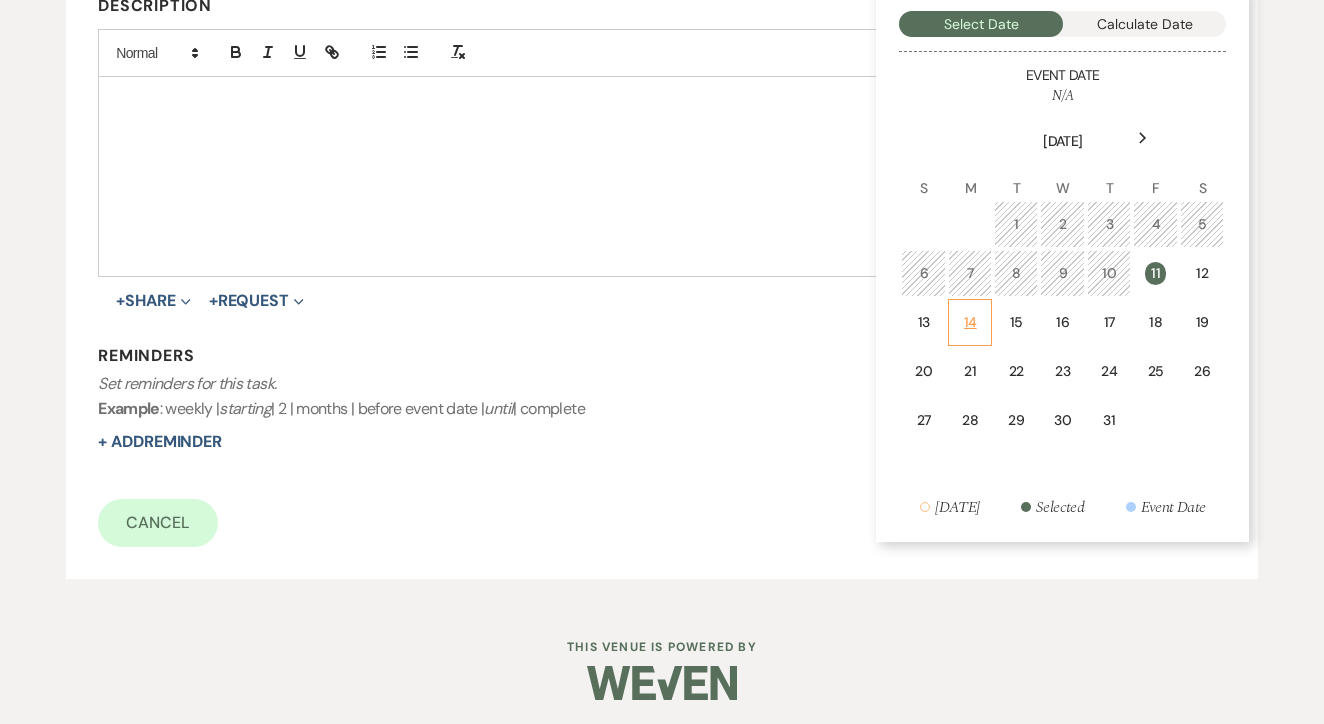 scroll, scrollTop: 530, scrollLeft: 0, axis: vertical 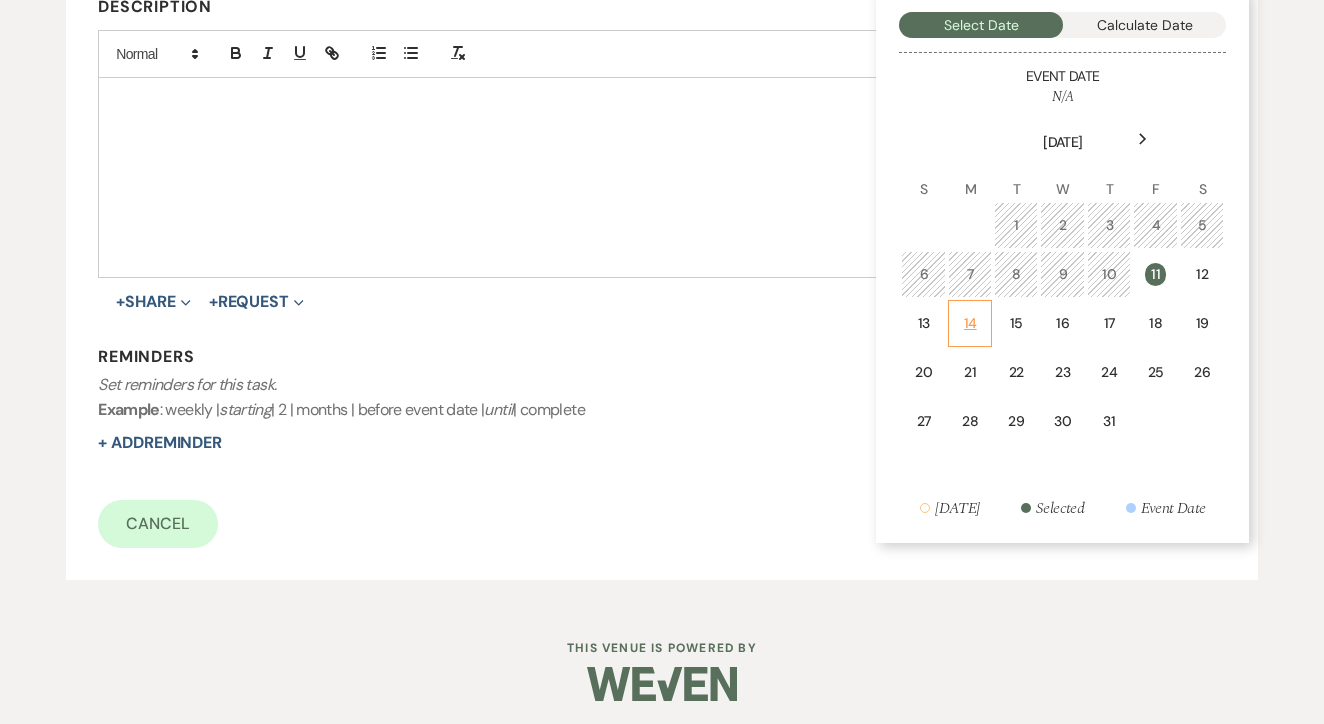 click on "14" at bounding box center (970, 323) 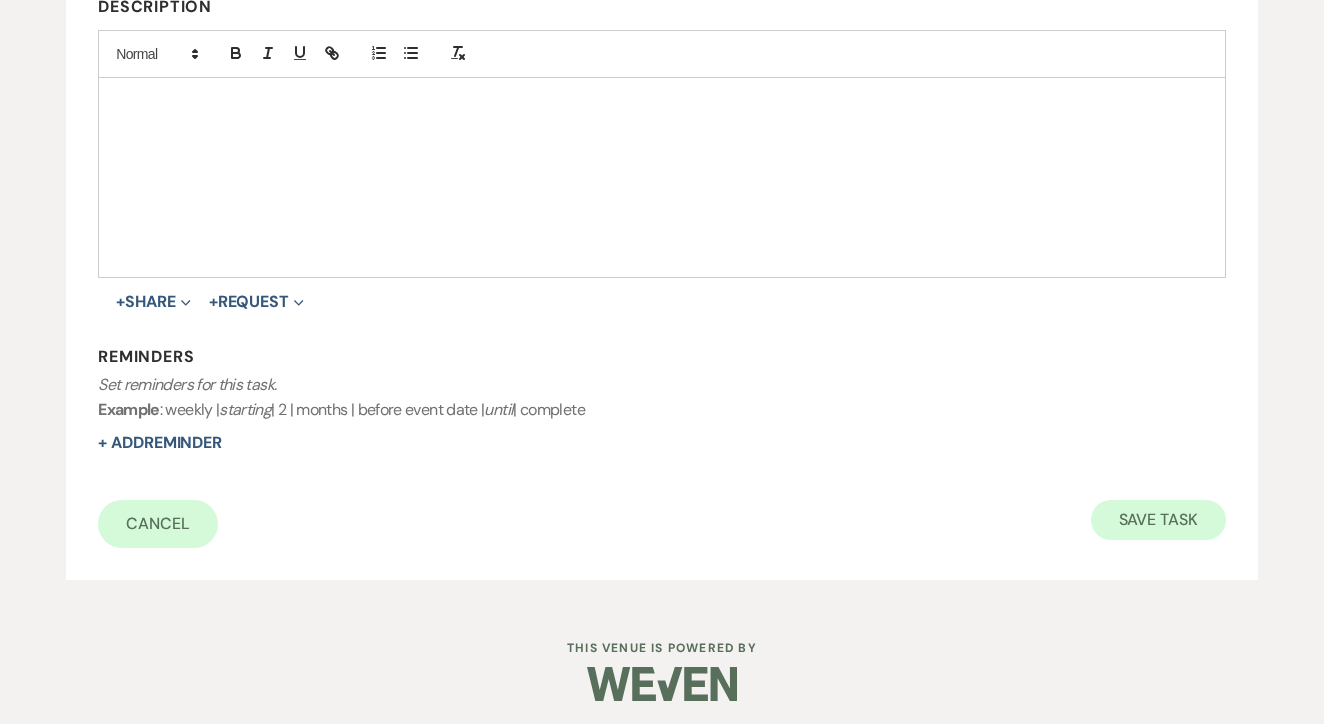 click on "Save Task" at bounding box center [1158, 520] 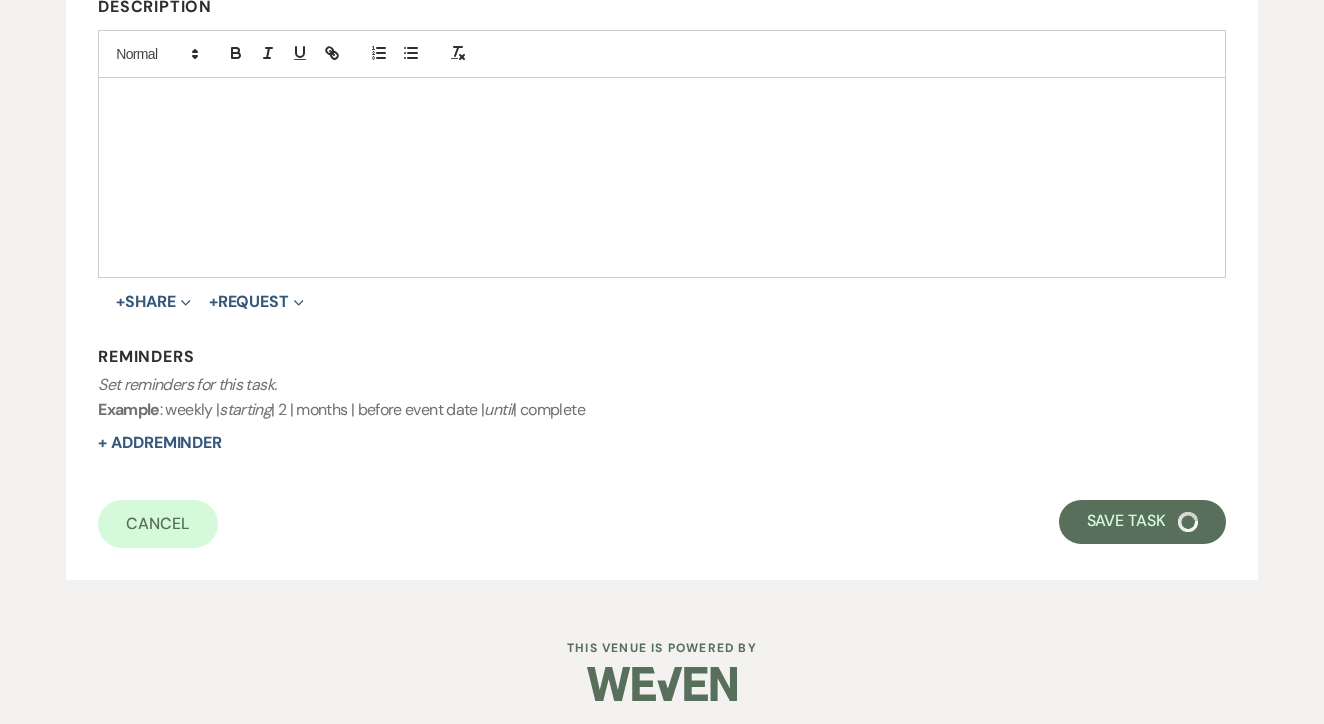 select on "17" 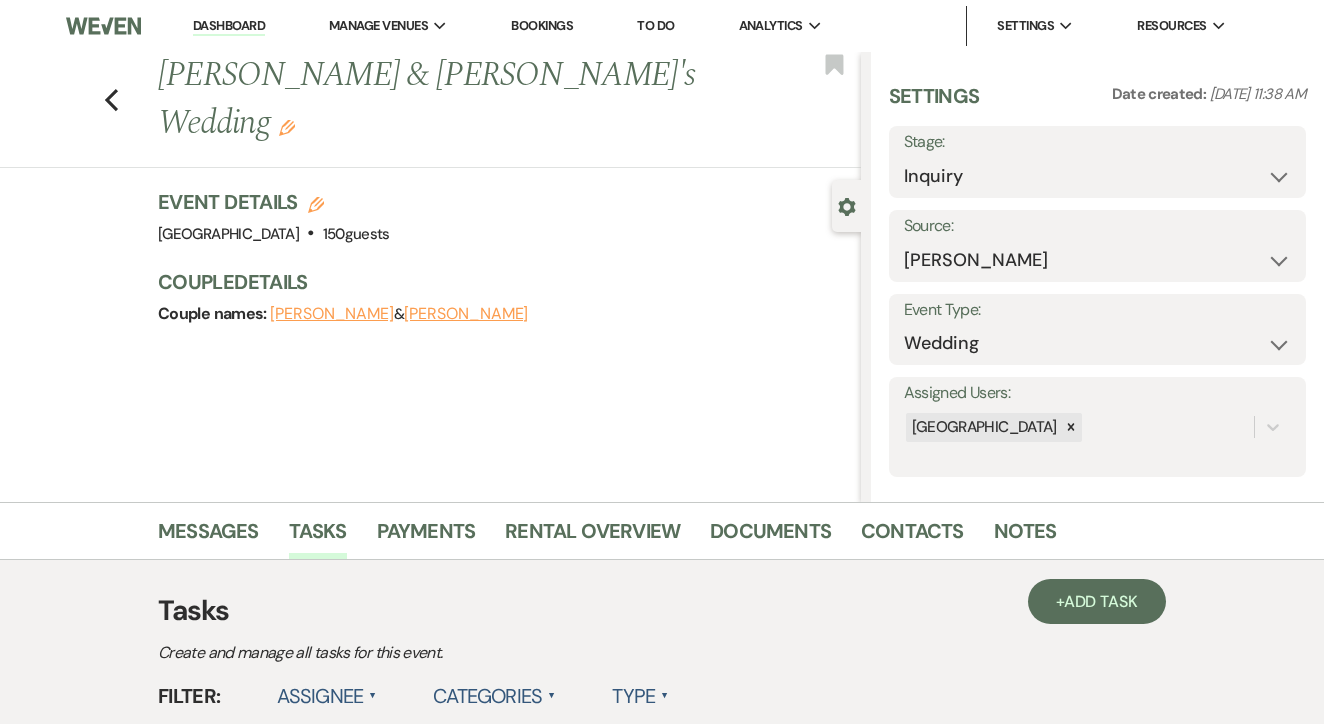 scroll, scrollTop: 0, scrollLeft: 0, axis: both 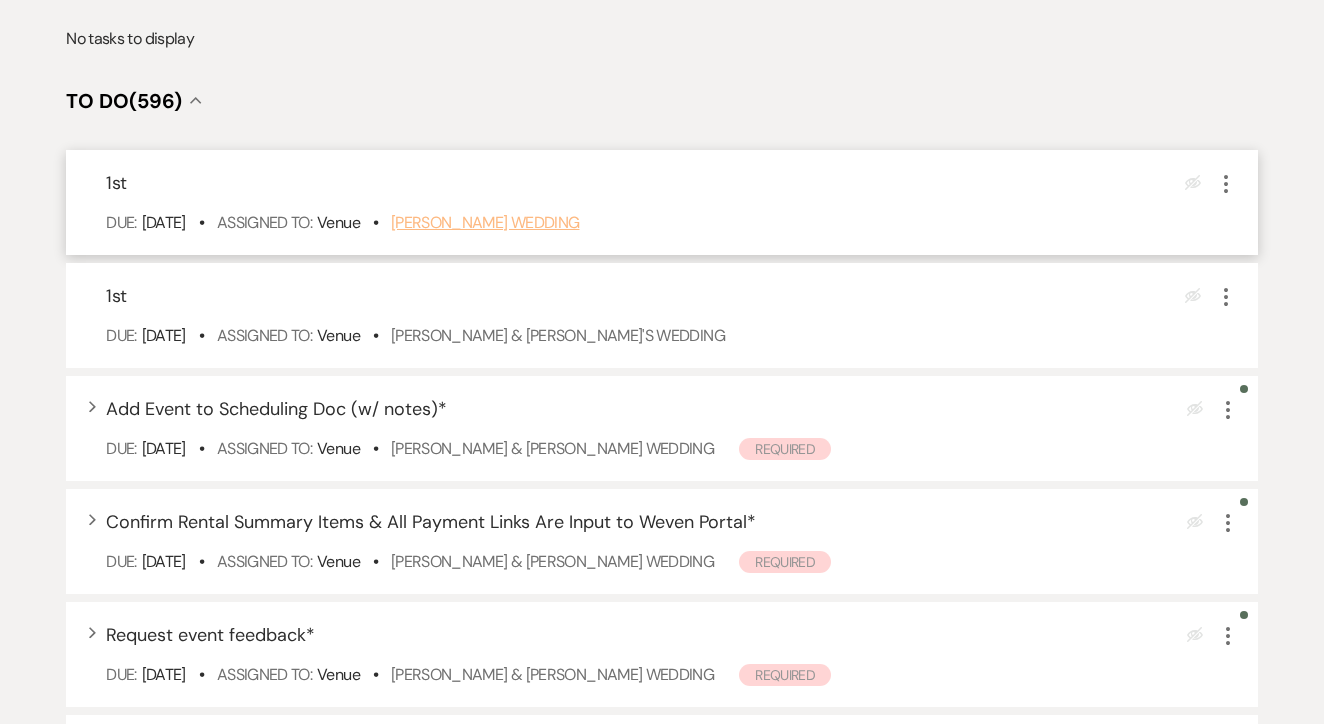 click on "[PERSON_NAME] Wedding" at bounding box center (485, 222) 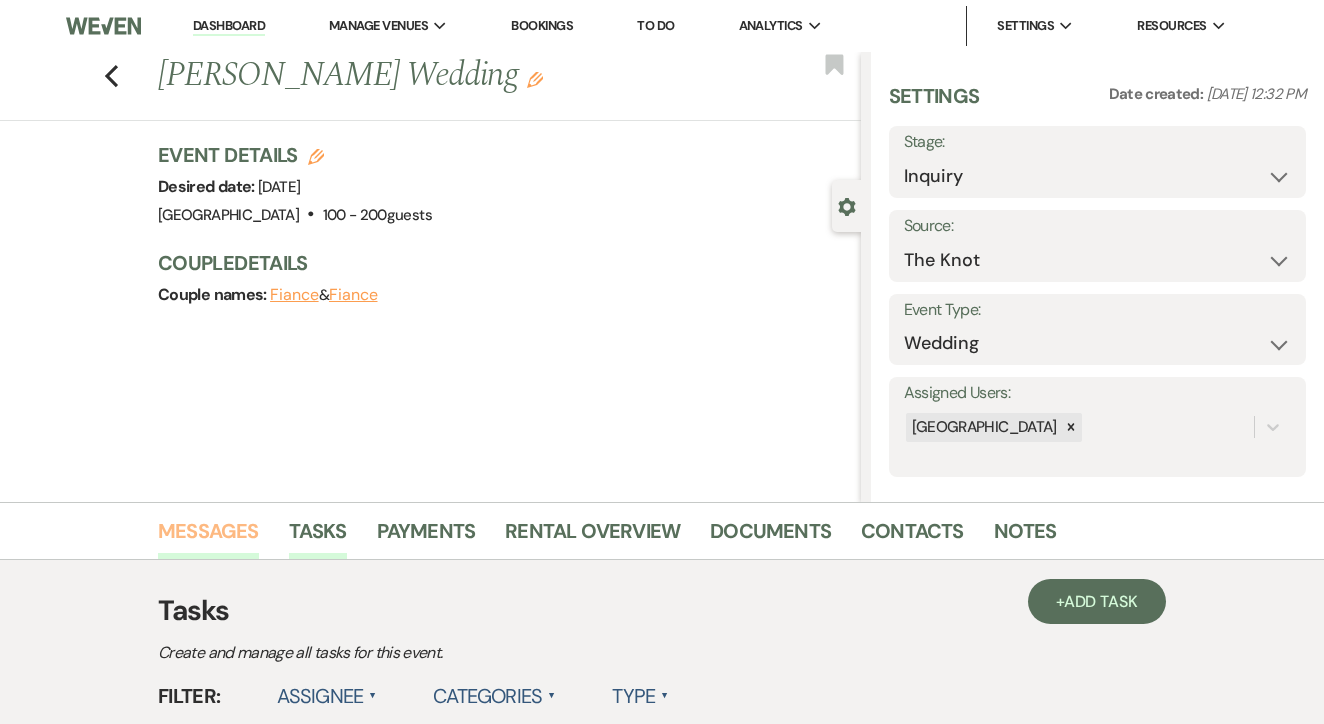 scroll, scrollTop: 0, scrollLeft: 0, axis: both 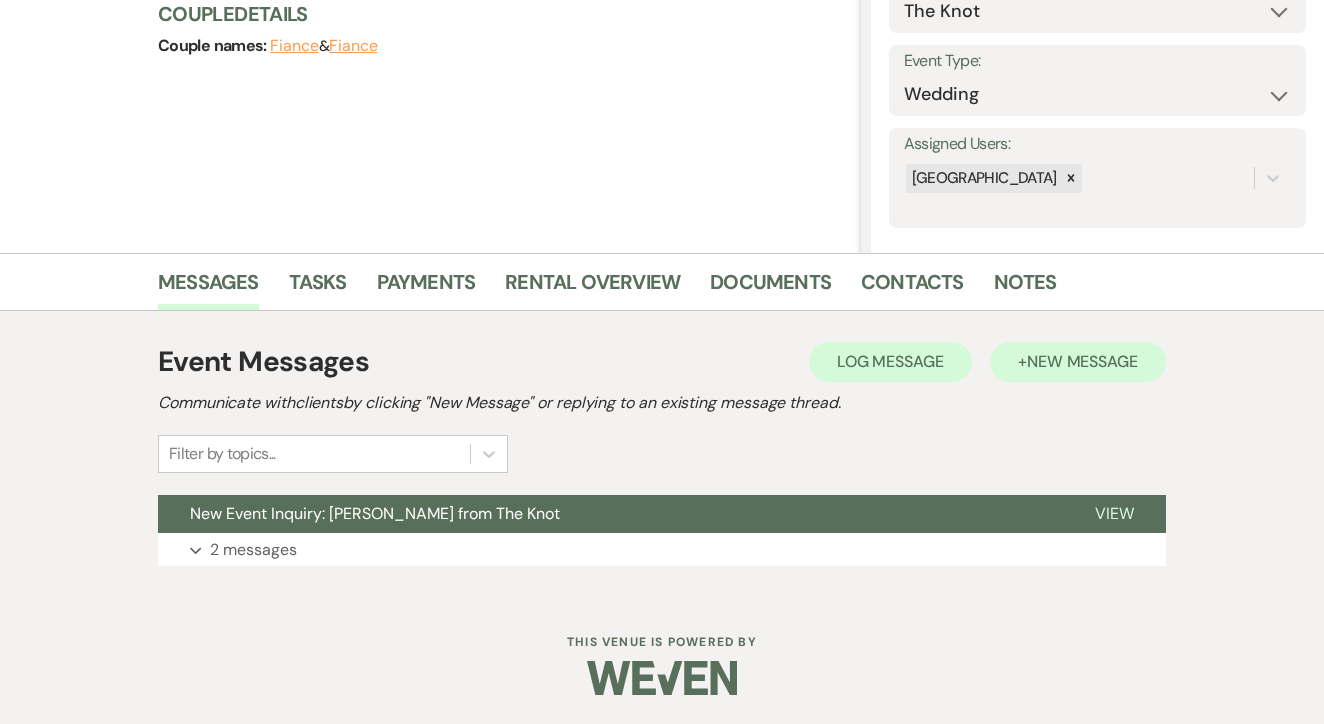 click on "+  New Message" at bounding box center (1078, 362) 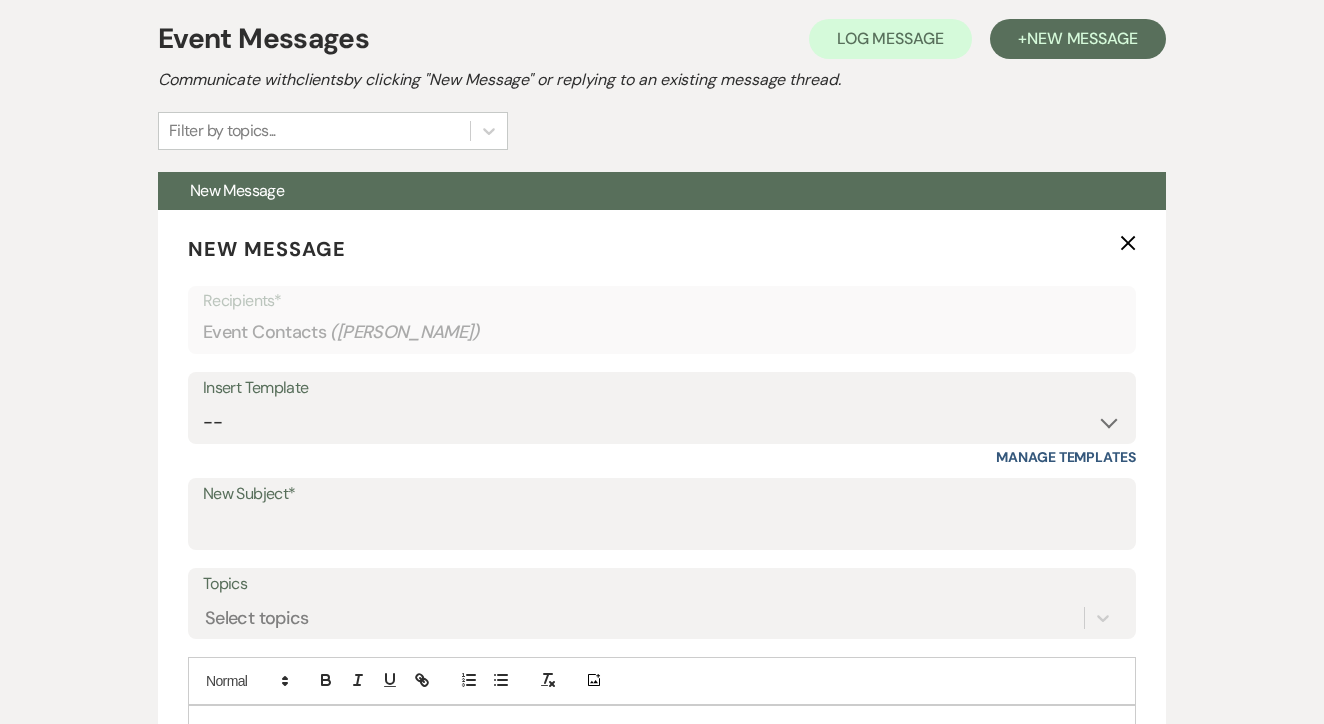 scroll, scrollTop: 754, scrollLeft: 0, axis: vertical 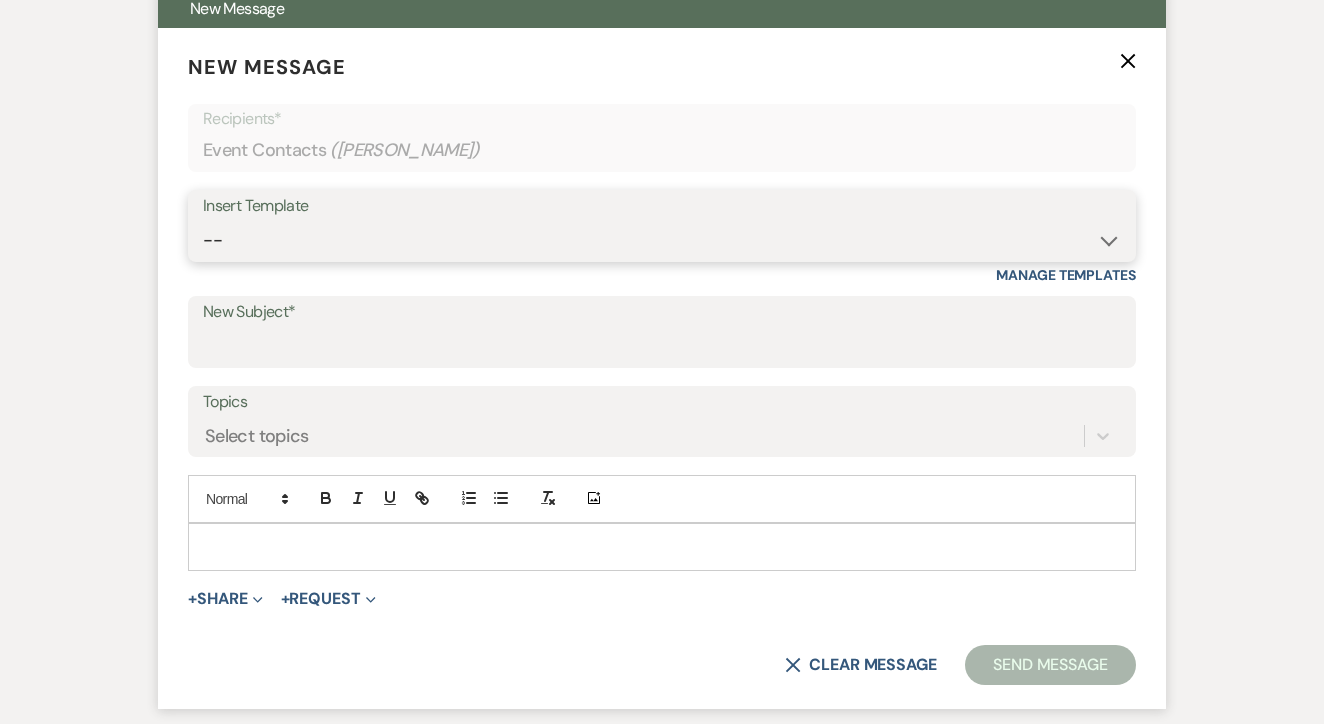 click on "-- Lead: Automated Intro Email (Wedding) Lead: 1st Follow Up Email Images Lead: TEXT (1st) Lead: 2nd Follow Up Email Lead: Booking Proposal (Post-Tour) Booked: Weven Planning Portal Introduction (AI) Lead: TEXT (Intro) Lead: Phone Consult Follow-up Lead: Hired Someone Else Lead: Confirm Tour Lead: Confirm Tour (TEXT) Booked: Insta Post Info Lead: 3rd Follow Up Email Booked: Damage Deposit Deduction Lead: Post Tour F/u (no proposal) Lead: Tour No-Show Booked: Day After Wedding Booked: Mailing Address Lead: Cancelled Tour Lead: TEXT (2nd) Lead: 4th Follow Up Email Lead: Booking Deposit Type (ACH or Card) Booked: Vendor Information Needed Booked: Review Request Lead: ACH Instructions Vendor: Photo Request Vendor: Video Request Booked: 6 Month Planning Meeting Booked: 6 Week Final Consult Open House Invite Booked: Late Payment Booked: Weven Planning Portal Introduction" at bounding box center [662, 240] 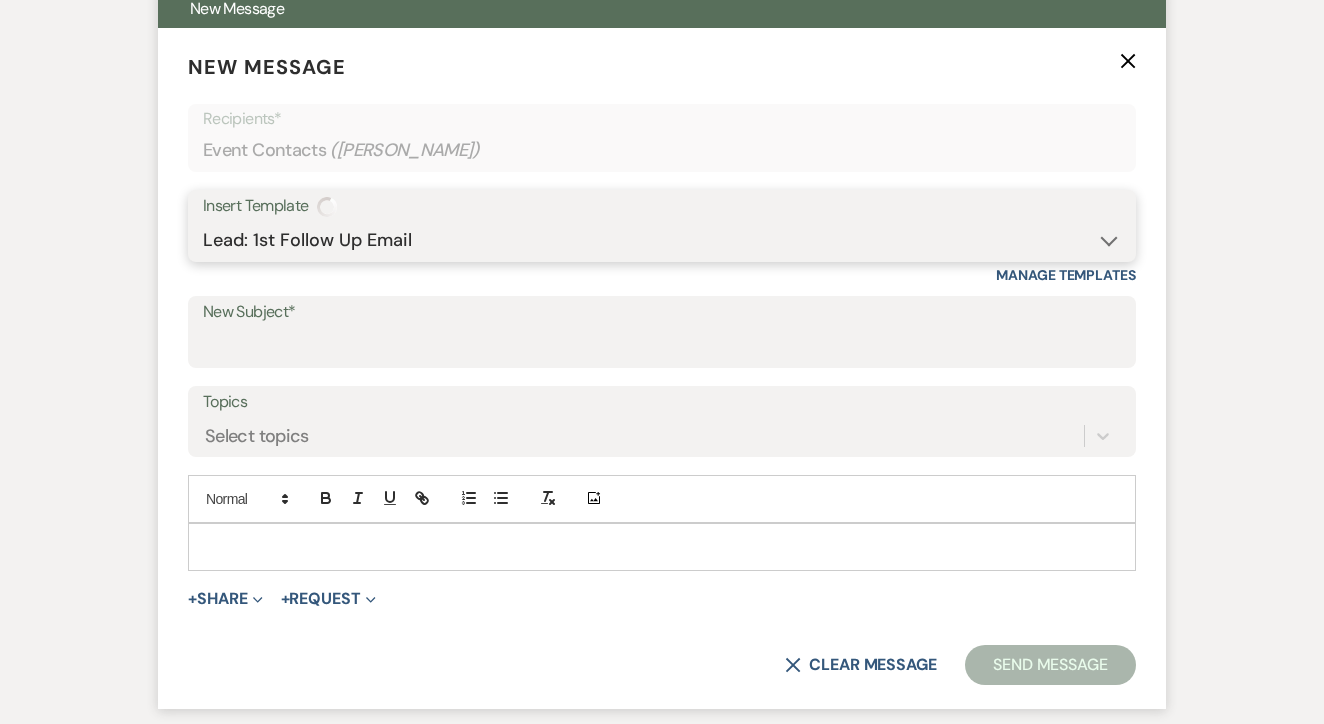 type on "Let's Tour!" 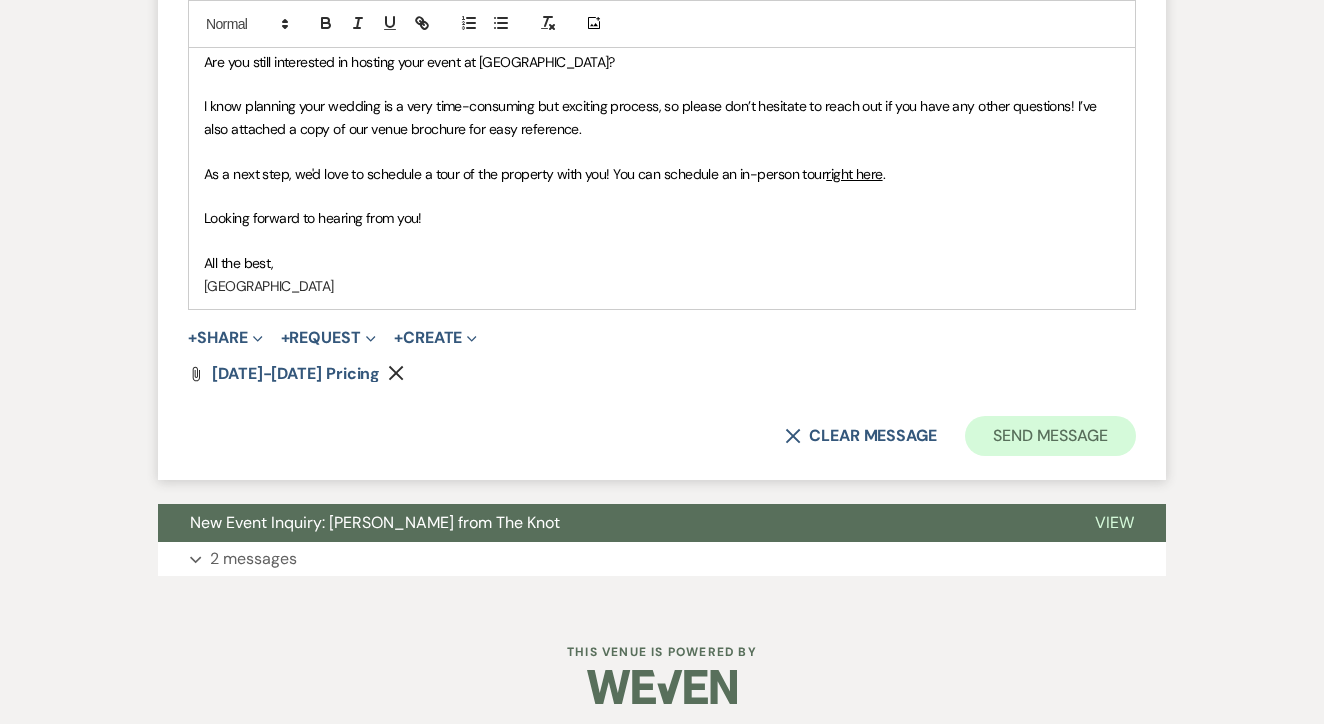 click on "Send Message" at bounding box center [1050, 436] 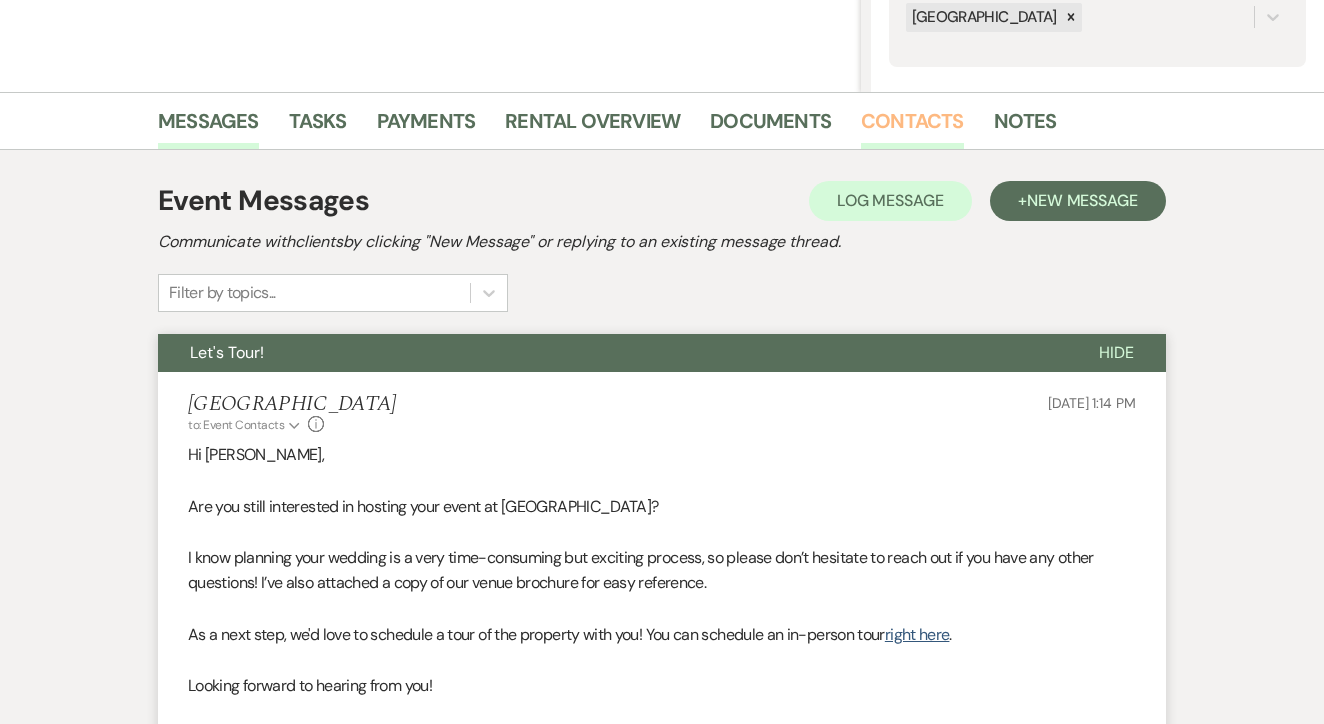 click on "Contacts" at bounding box center [912, 127] 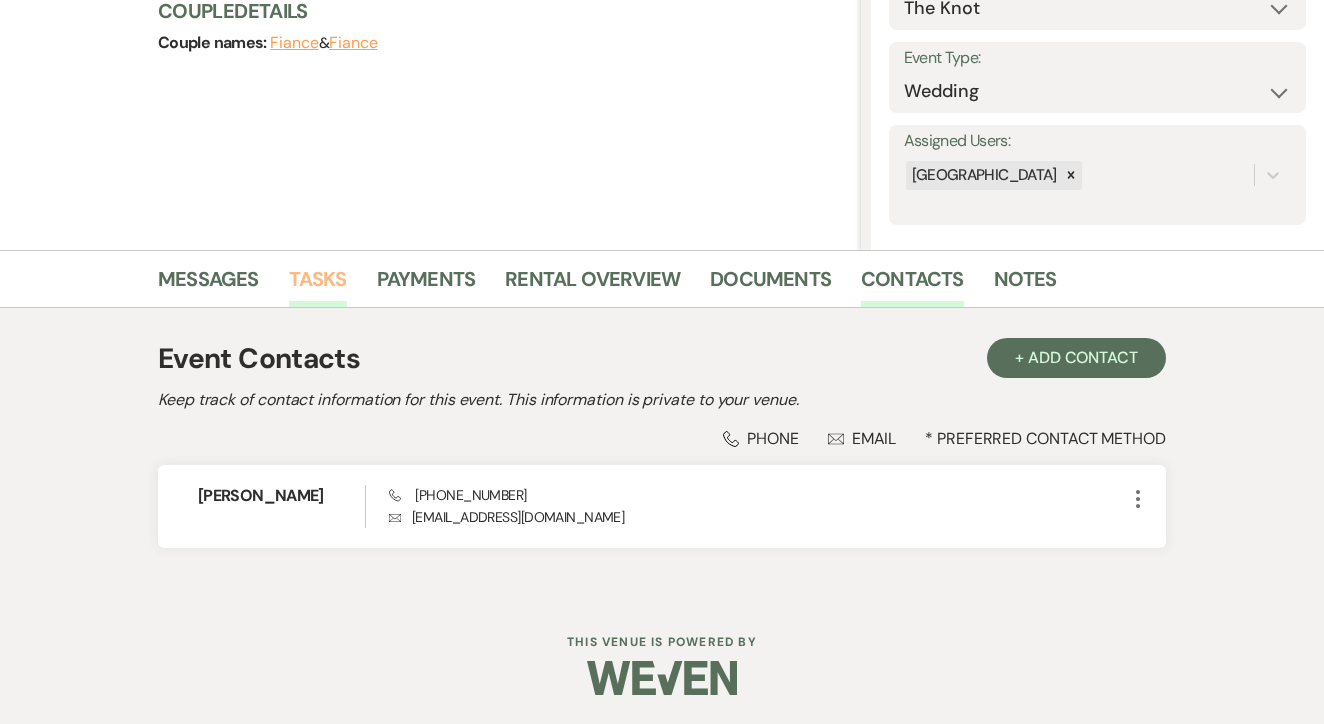 click on "Tasks" at bounding box center (318, 285) 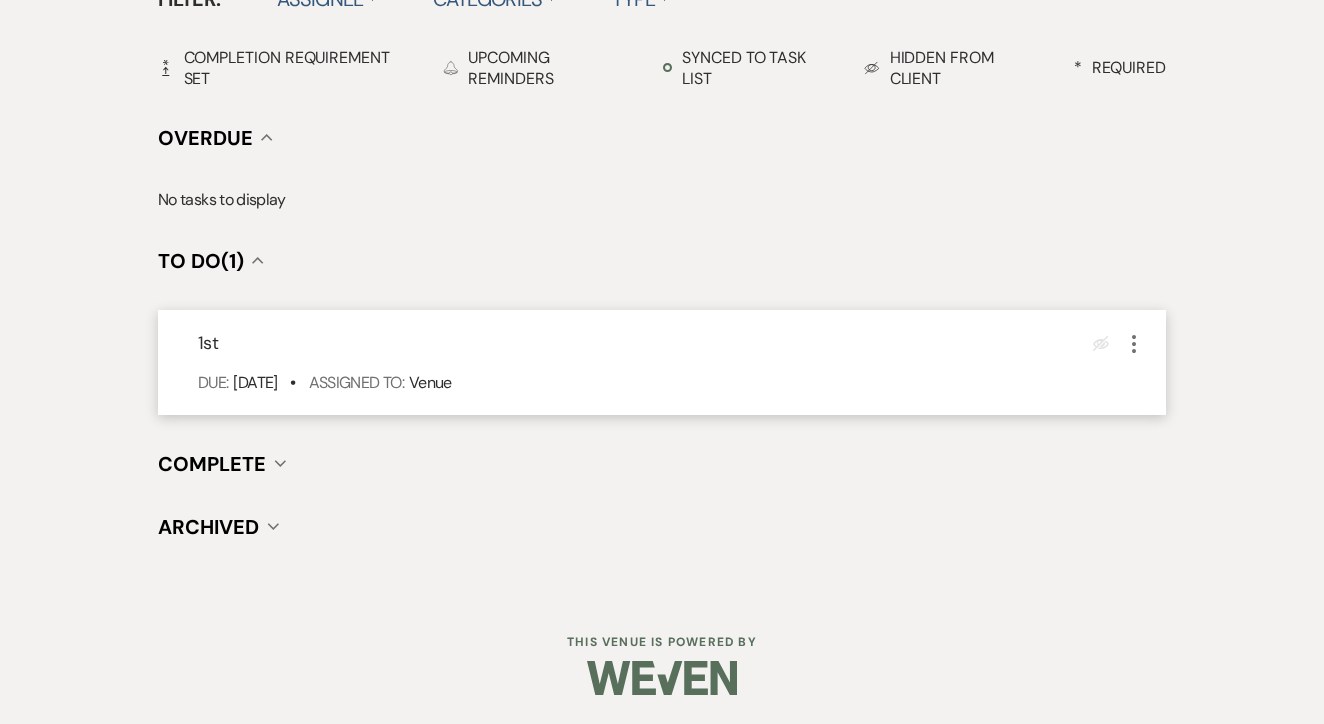 scroll, scrollTop: 696, scrollLeft: 0, axis: vertical 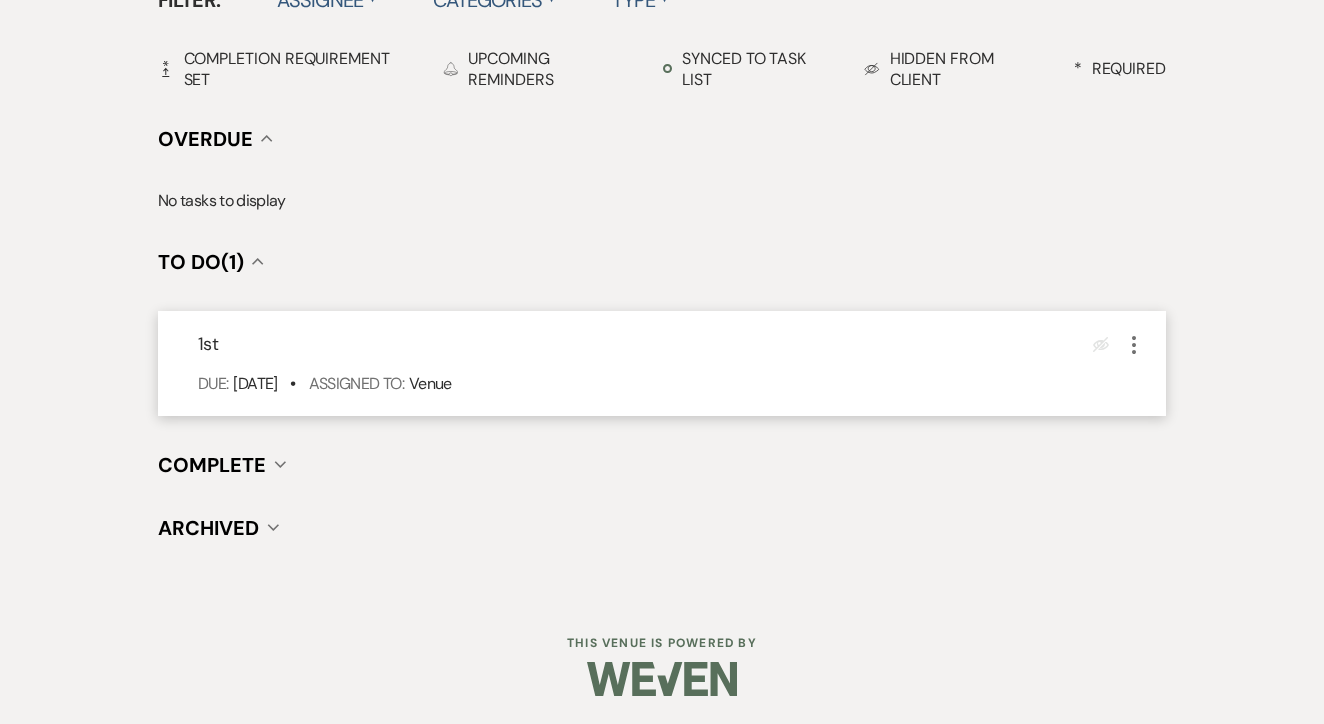 click on "Eye Blocked More" at bounding box center (1119, 344) 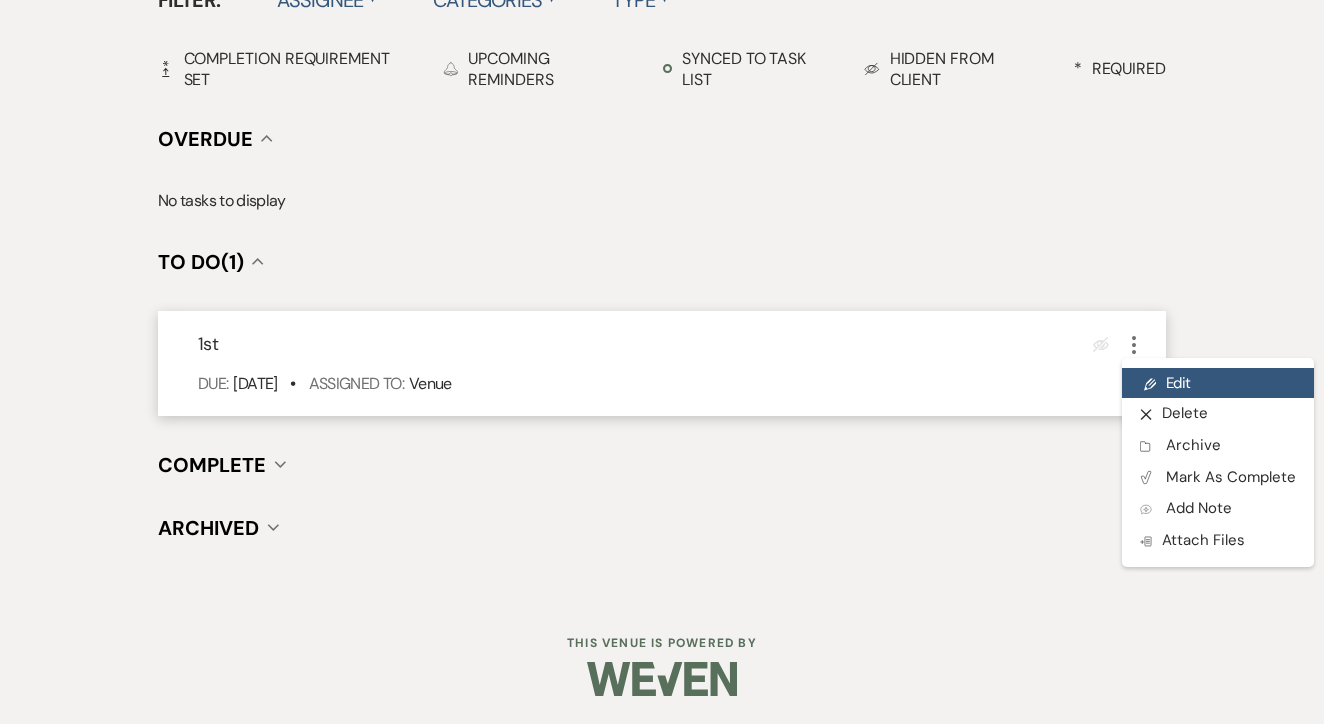 click on "Pencil" 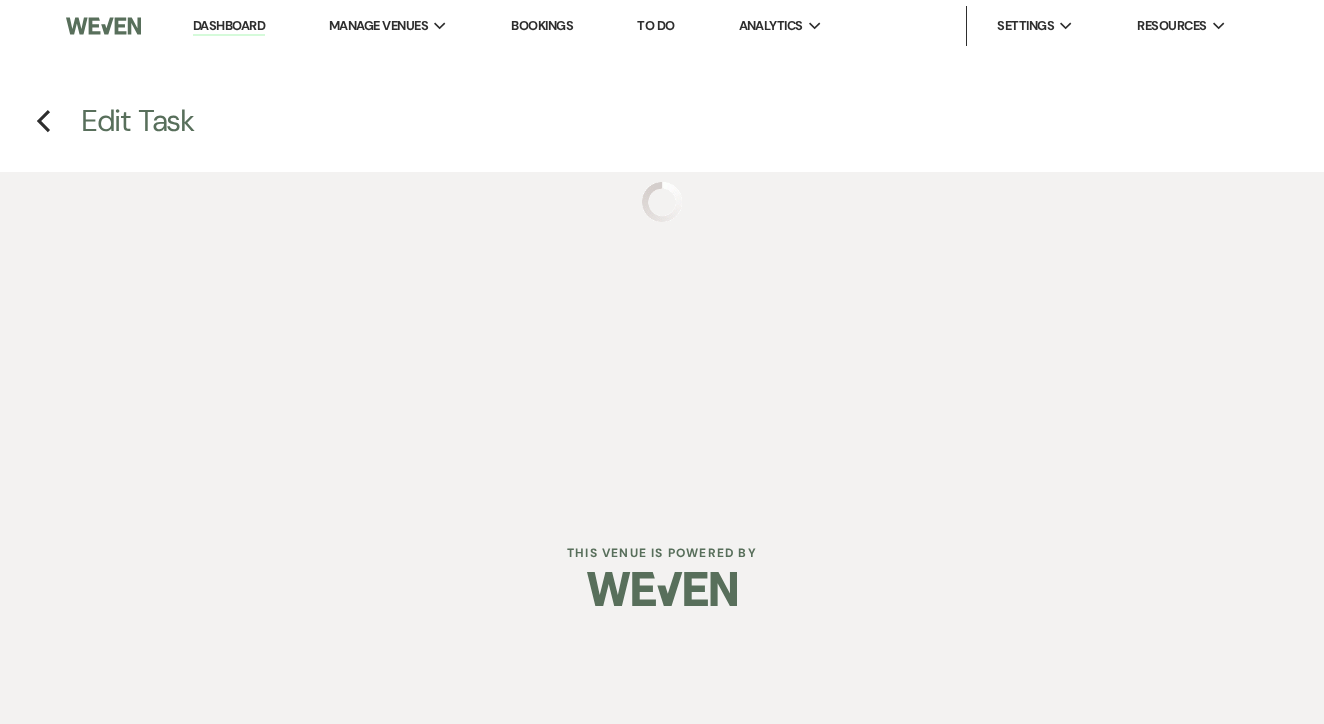 scroll, scrollTop: 0, scrollLeft: 0, axis: both 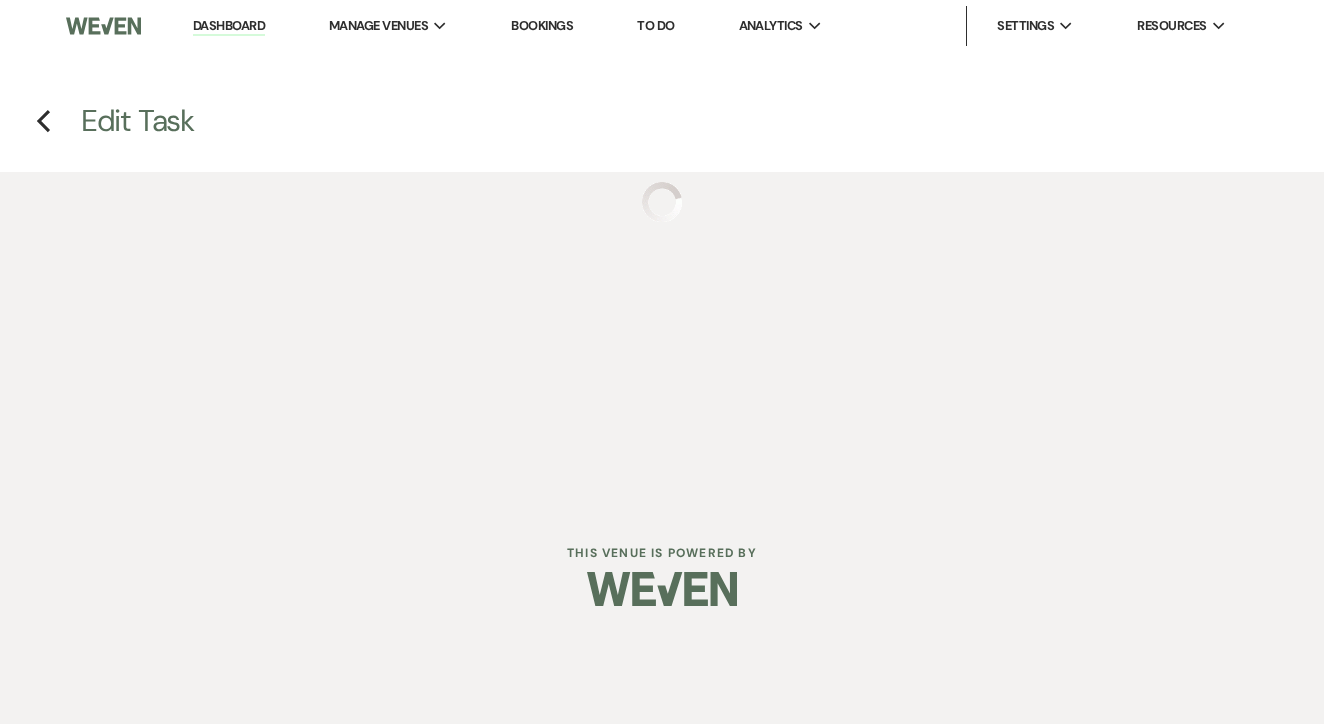 select on "false" 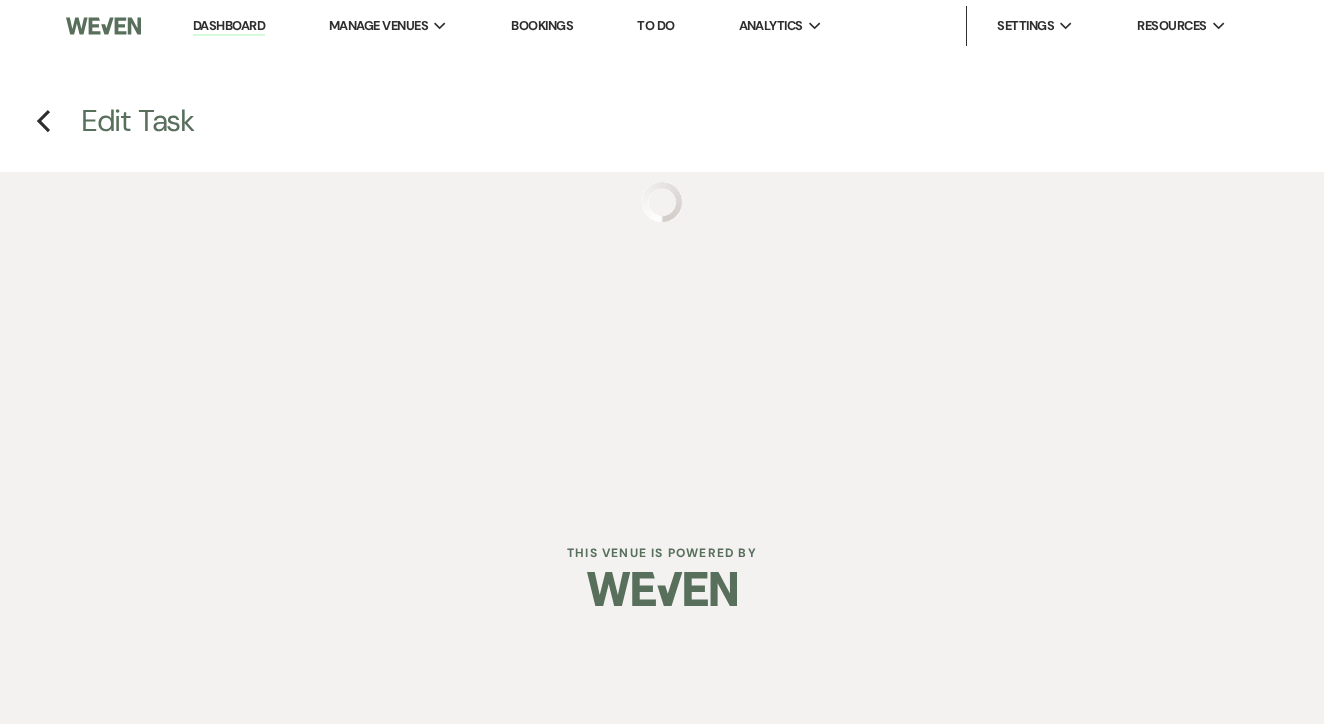 select on "venueHost" 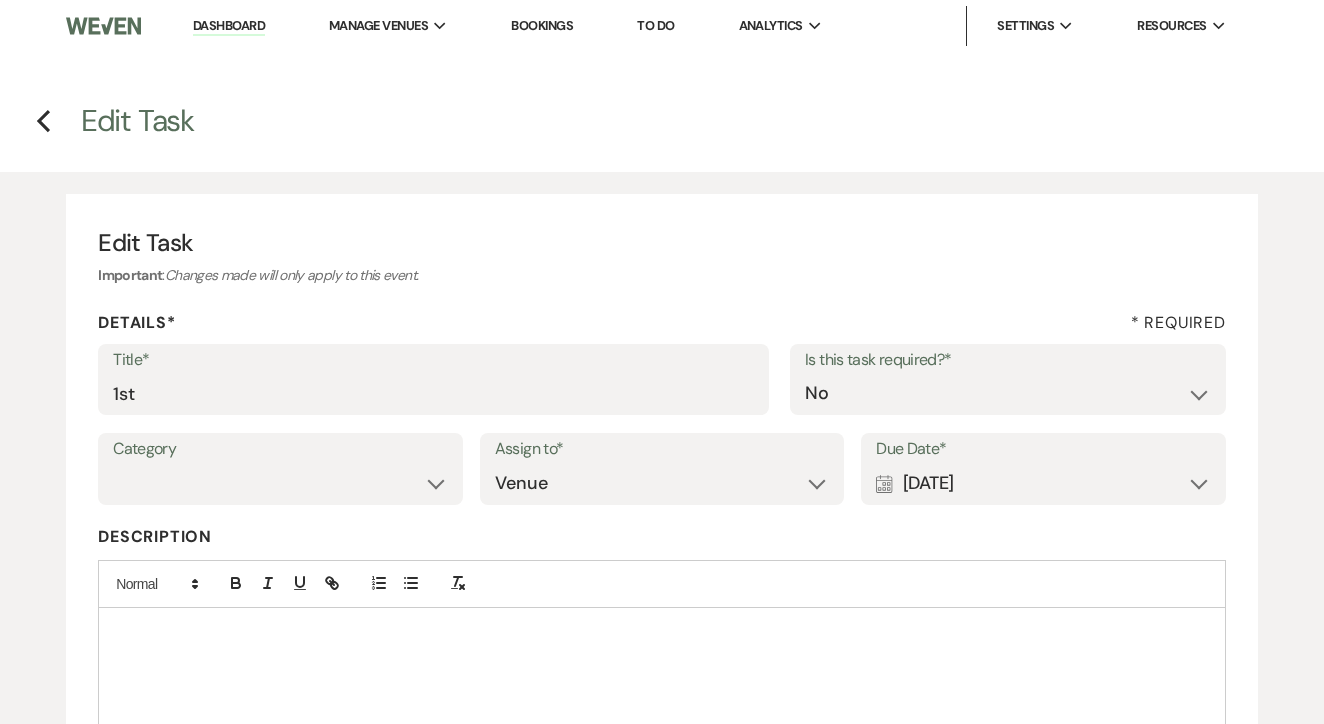 click on "Title* 1st Is this task required?* Yes No" at bounding box center (662, 389) 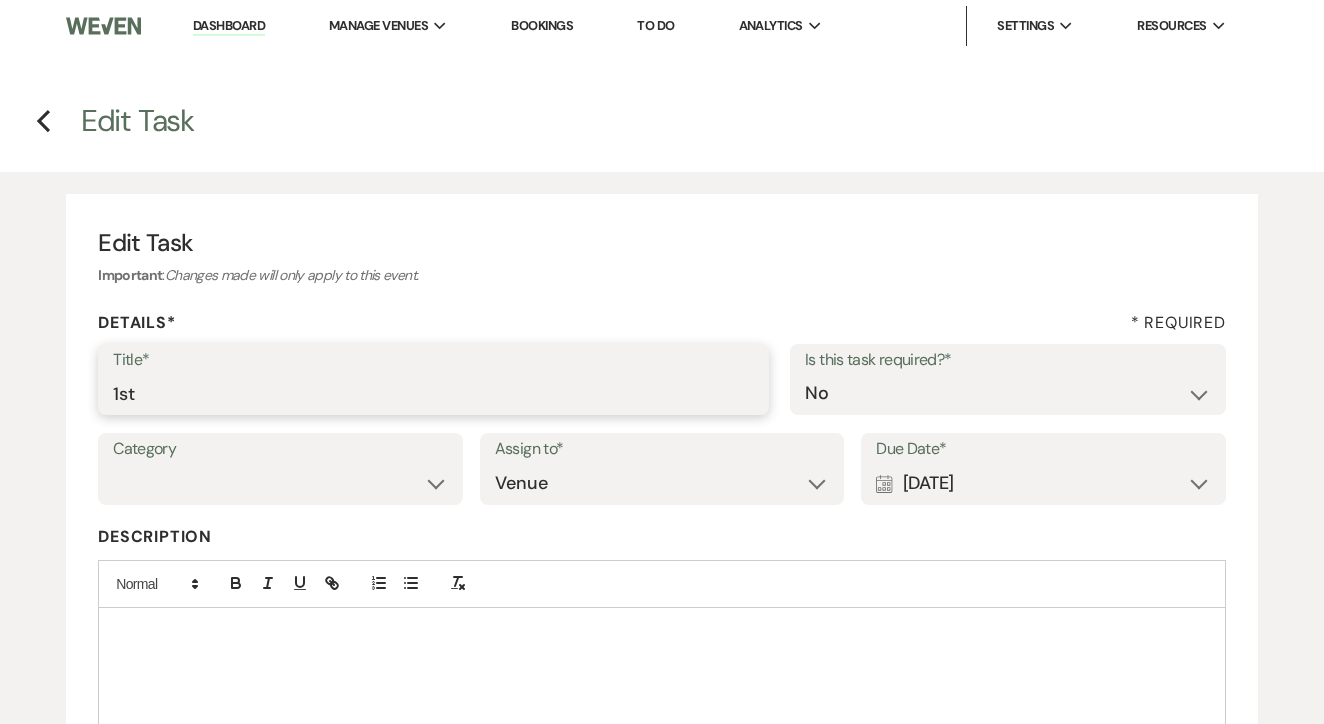 click on "1st" at bounding box center (433, 393) 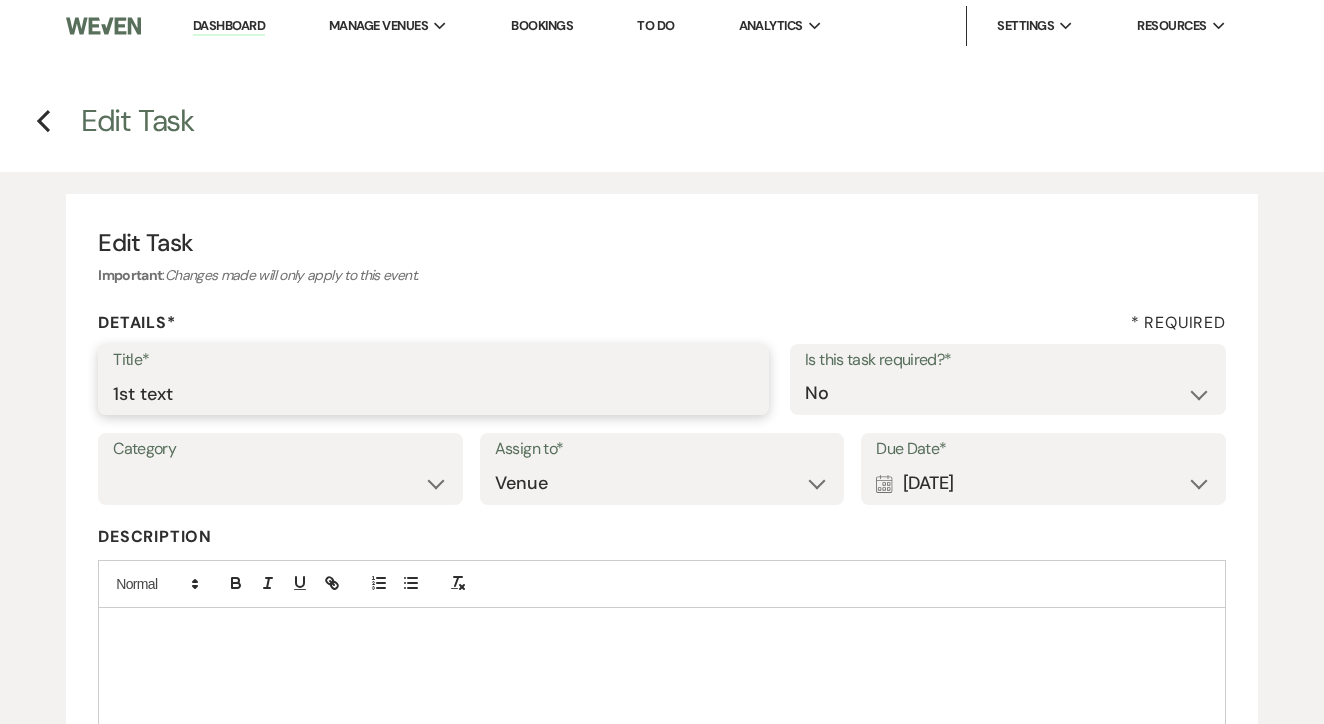 type on "1st text" 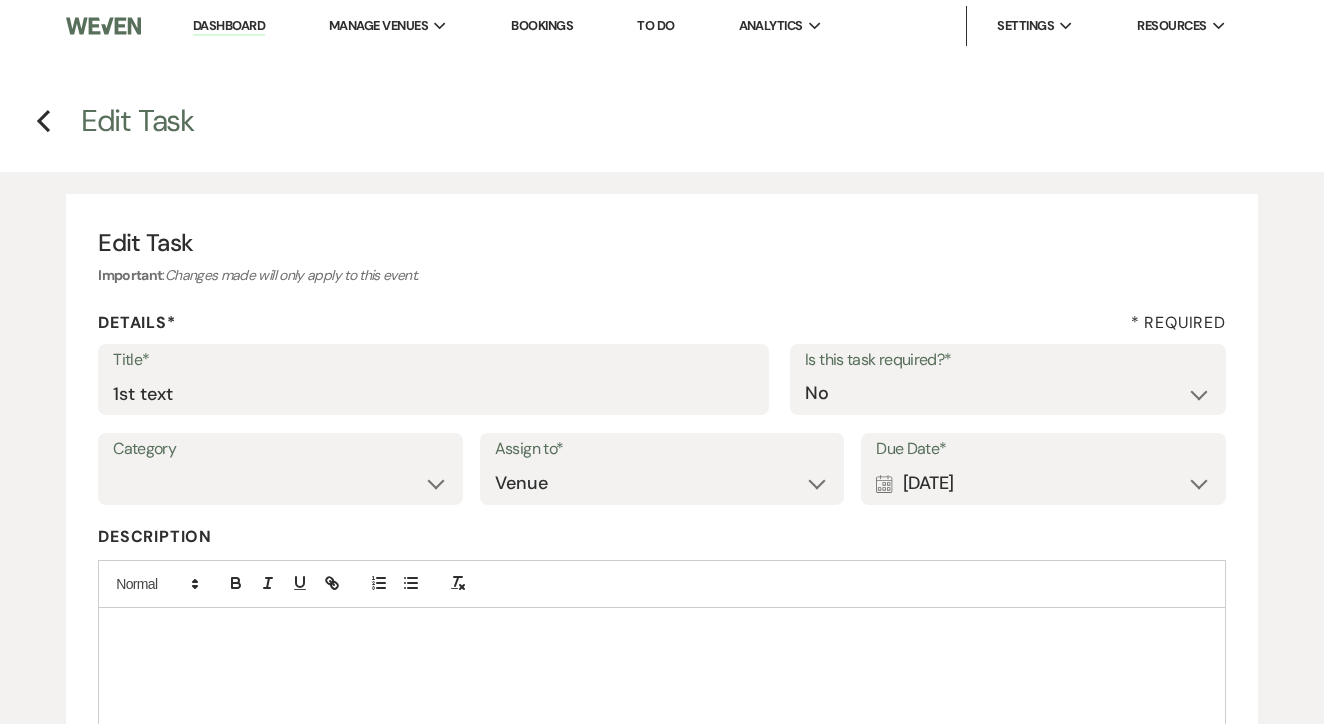click on "Calendar Jul 11, 2025 Expand" at bounding box center (1043, 483) 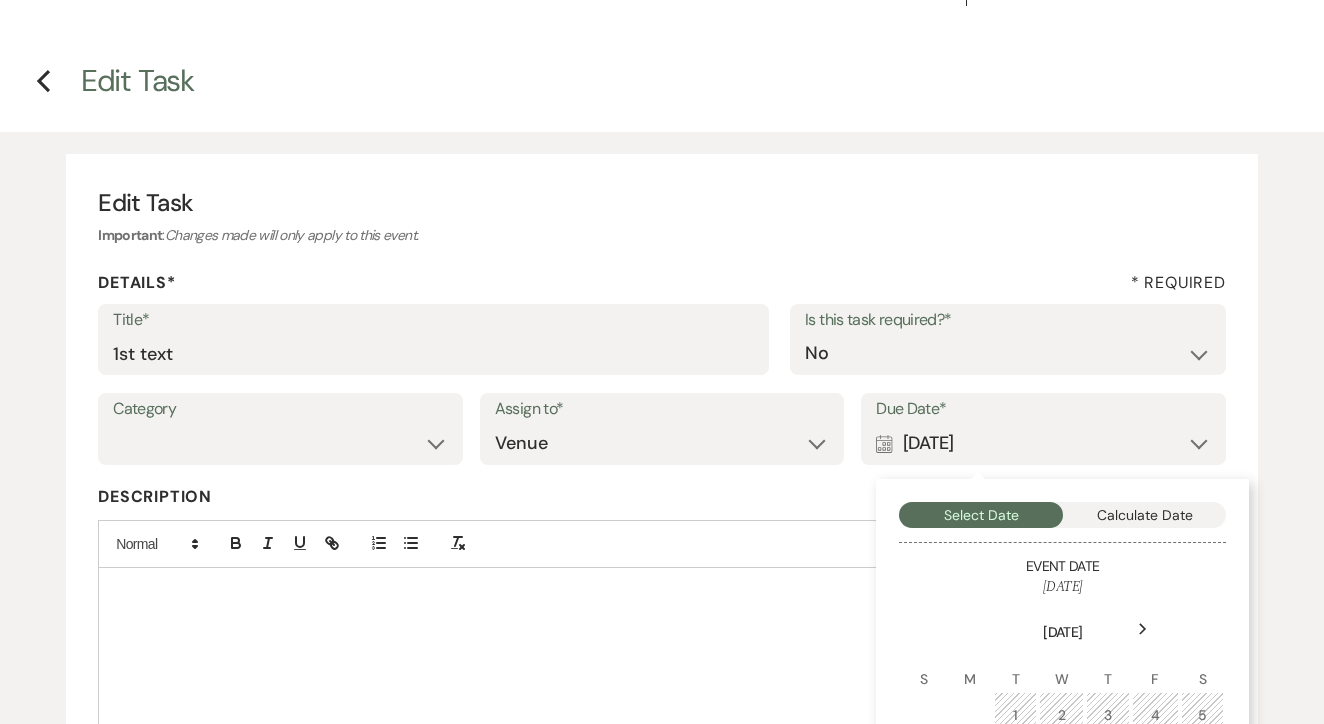 click on "Category Venue Vendors Guests Details Finalize & Share Assign to* Venue Client Due Date* Calendar Jul 11, 2025 Collapse Select Date Calculate Date Event Date November 27, 2026 Next July 2025 S M T W T F S     1   2   3   4   5   6   7   8   9   10   11   12   13   14   15   16   17   18   19   20   21   22   23   24   25   26   27   28   29   30   31                     Today Selected Event Date" at bounding box center [662, 438] 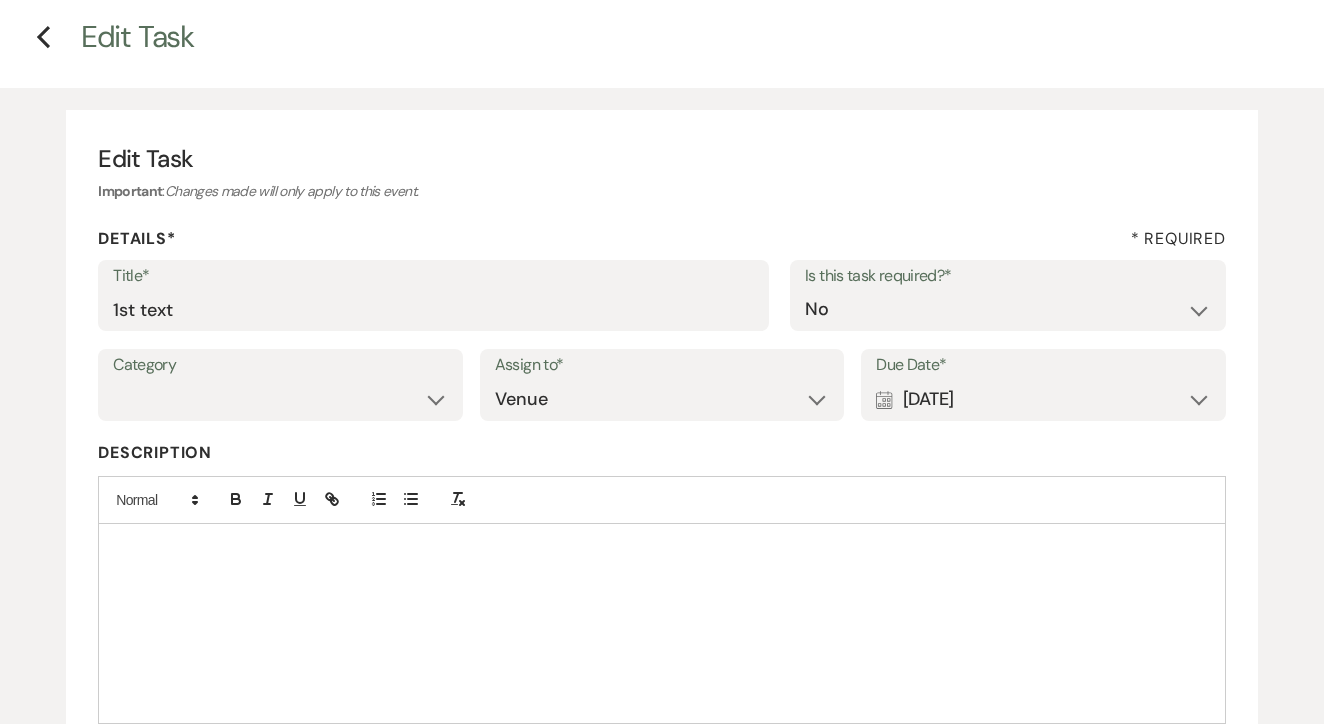 scroll, scrollTop: 85, scrollLeft: 0, axis: vertical 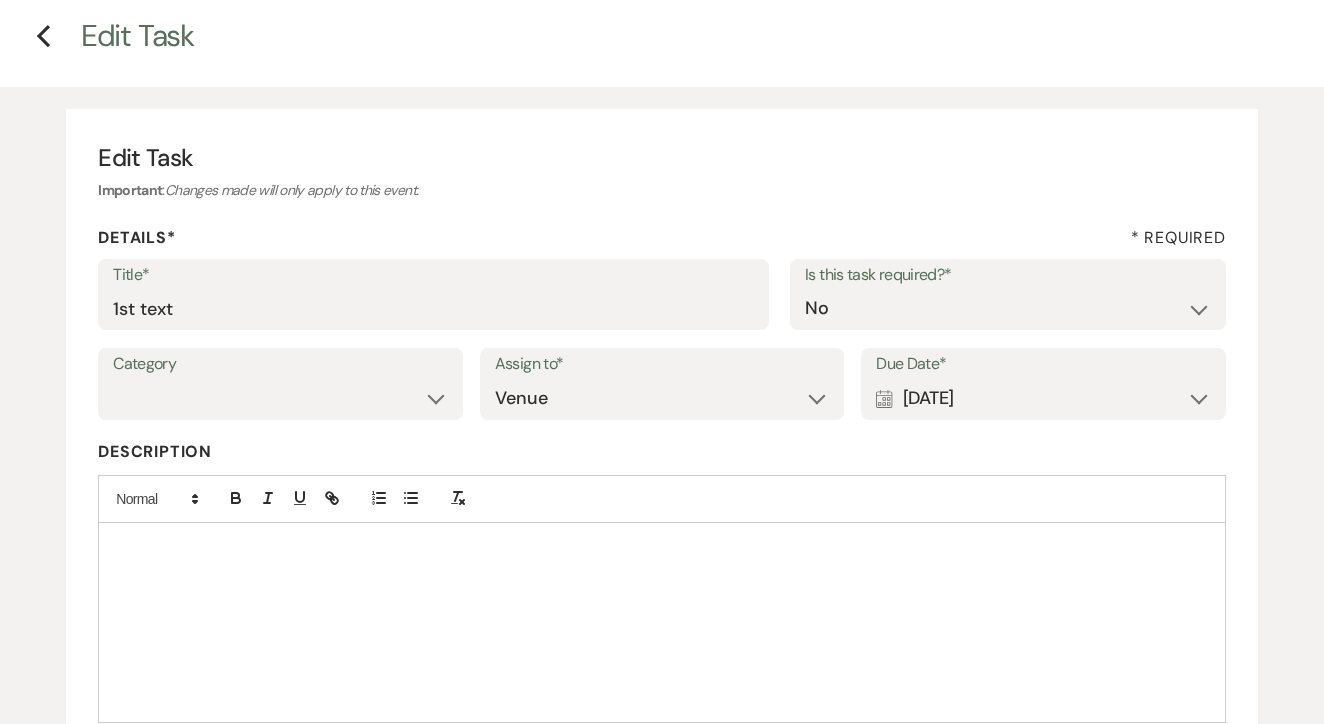 click on "Category Venue Vendors Guests Details Finalize & Share Assign to* Venue Client Due Date* Calendar Jul 11, 2025 Expand" at bounding box center [662, 393] 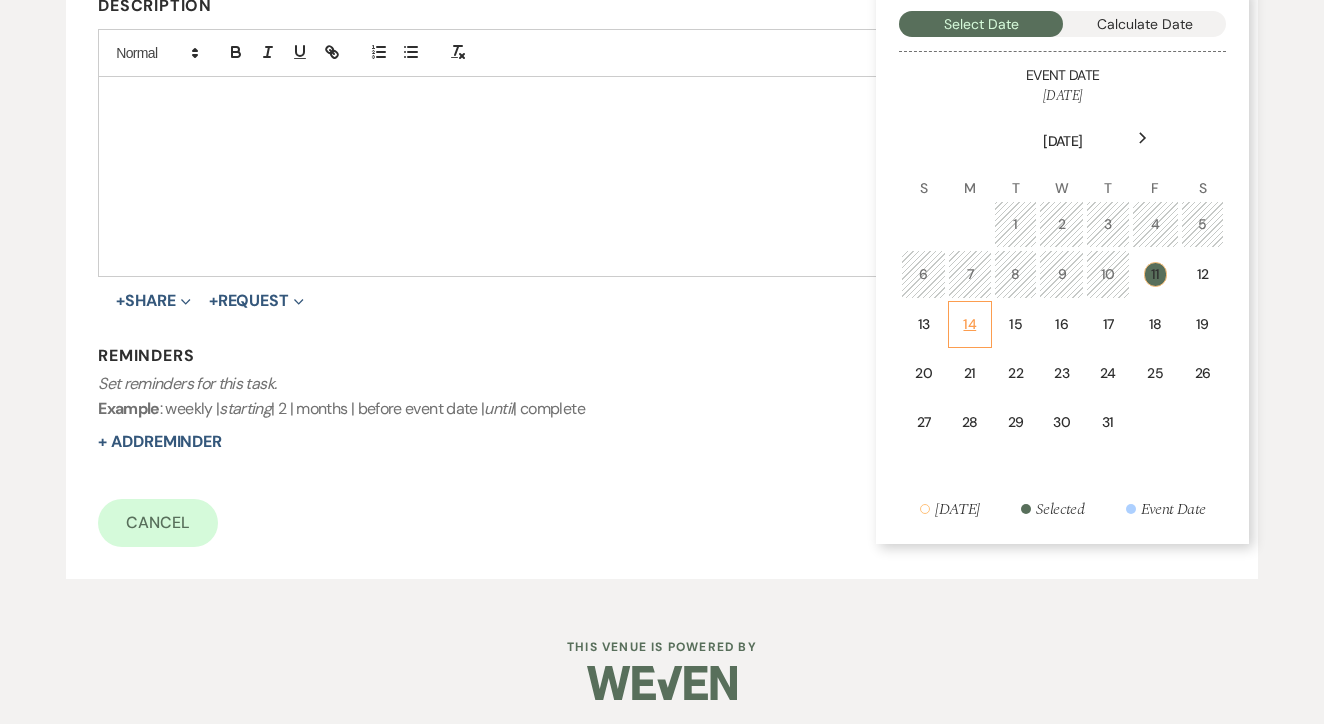 click on "14" at bounding box center (970, 324) 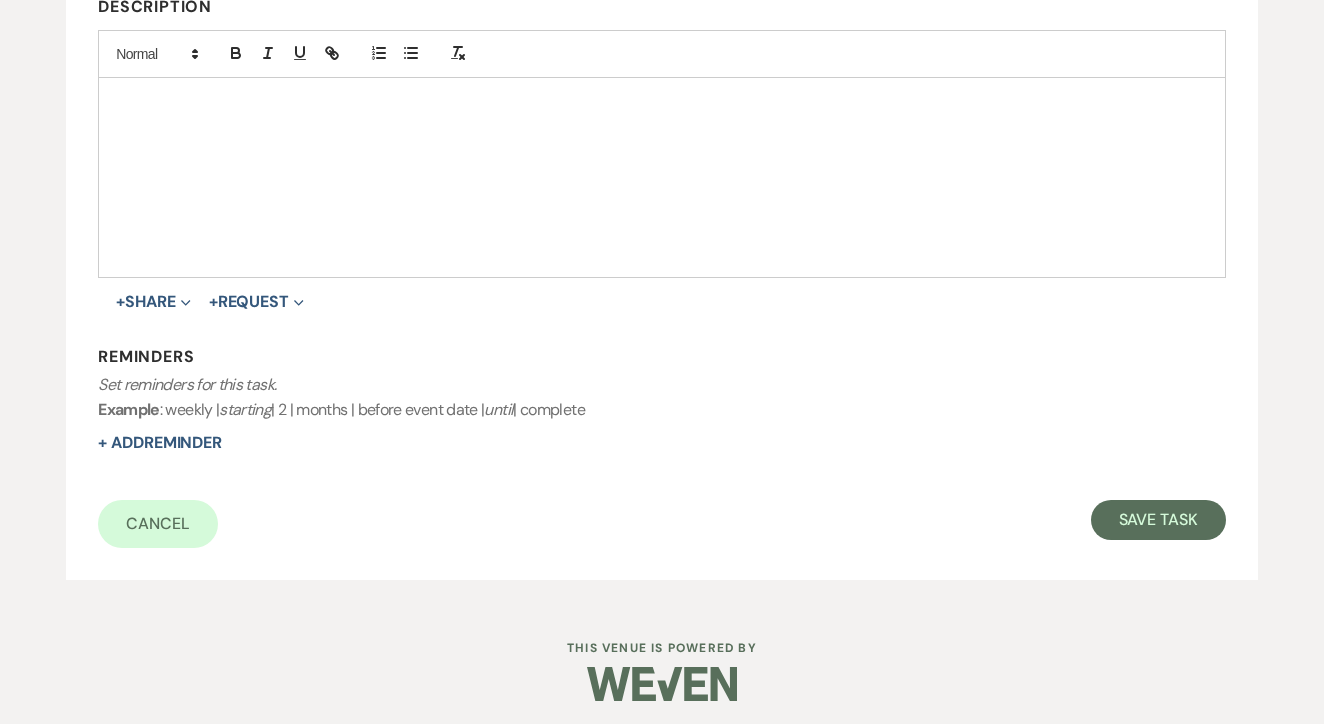 click on "Title* 1st text Is this task required?* Yes No Category Venue Vendors Guests Details Finalize & Share Assign to* Venue Client Due Date* Calendar Jul 14, 2025 Expand Description                                                                             +  Share Expand Doc Upload Documents Add Photo Images Pref Vendors Preferred vendors +  Request Expand Vendor List Vendor list Doc Upload Document upload Reminders Set reminders for this task. Example : weekly |  starting  | 2 | months | before event date |  until  | complete + Add  Reminder Cancel Save Task" at bounding box center [662, 181] 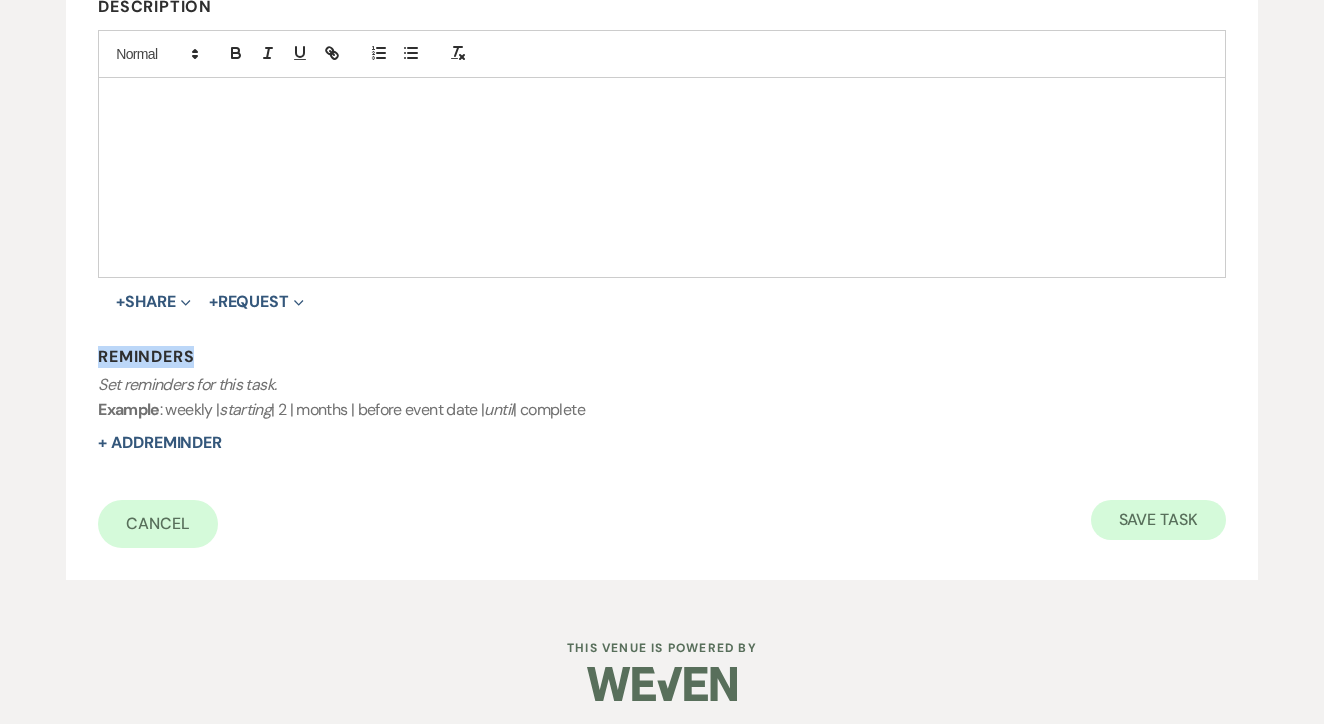 click on "Save Task" at bounding box center [1158, 520] 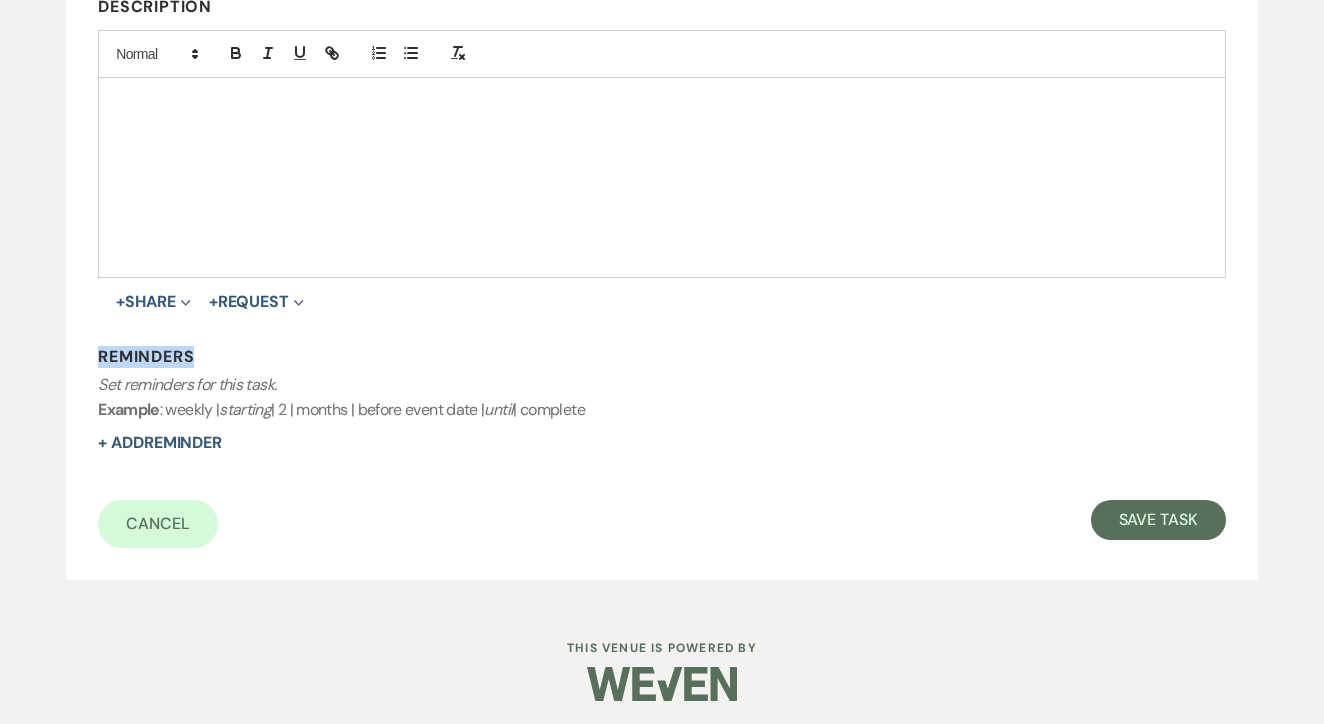 scroll, scrollTop: 696, scrollLeft: 0, axis: vertical 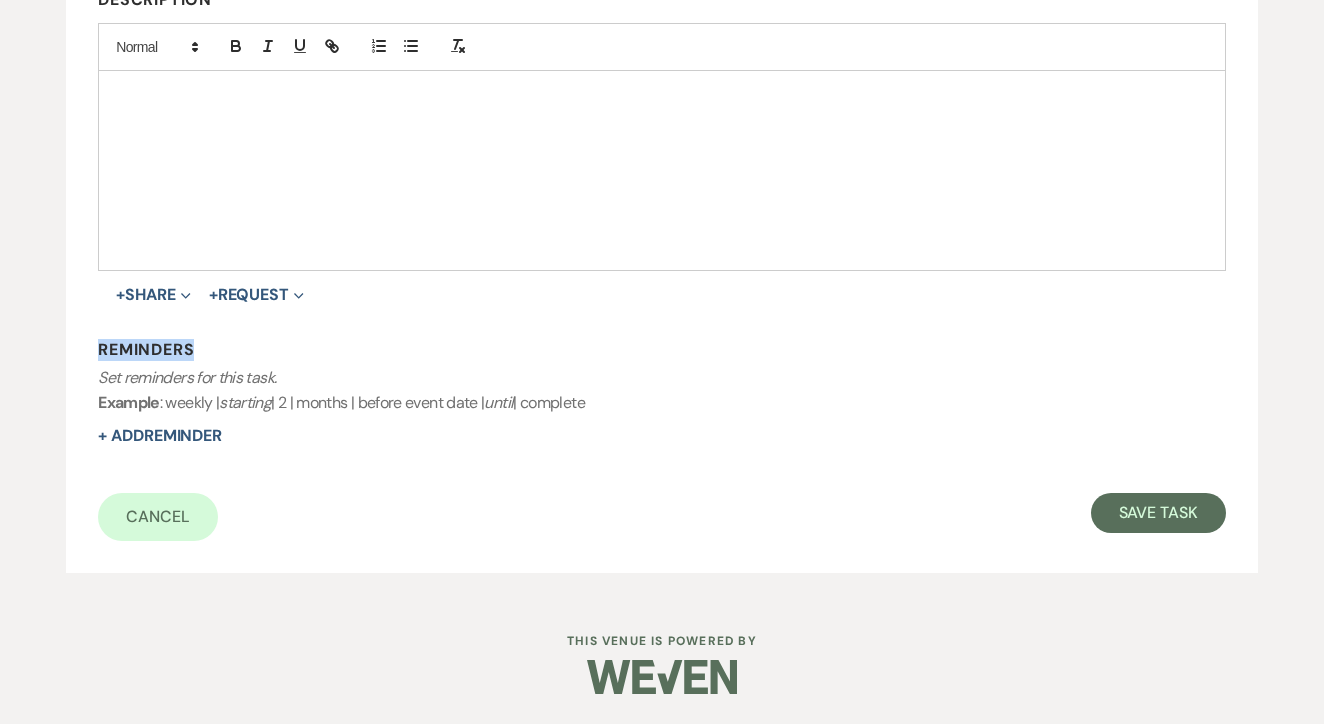 select on "2" 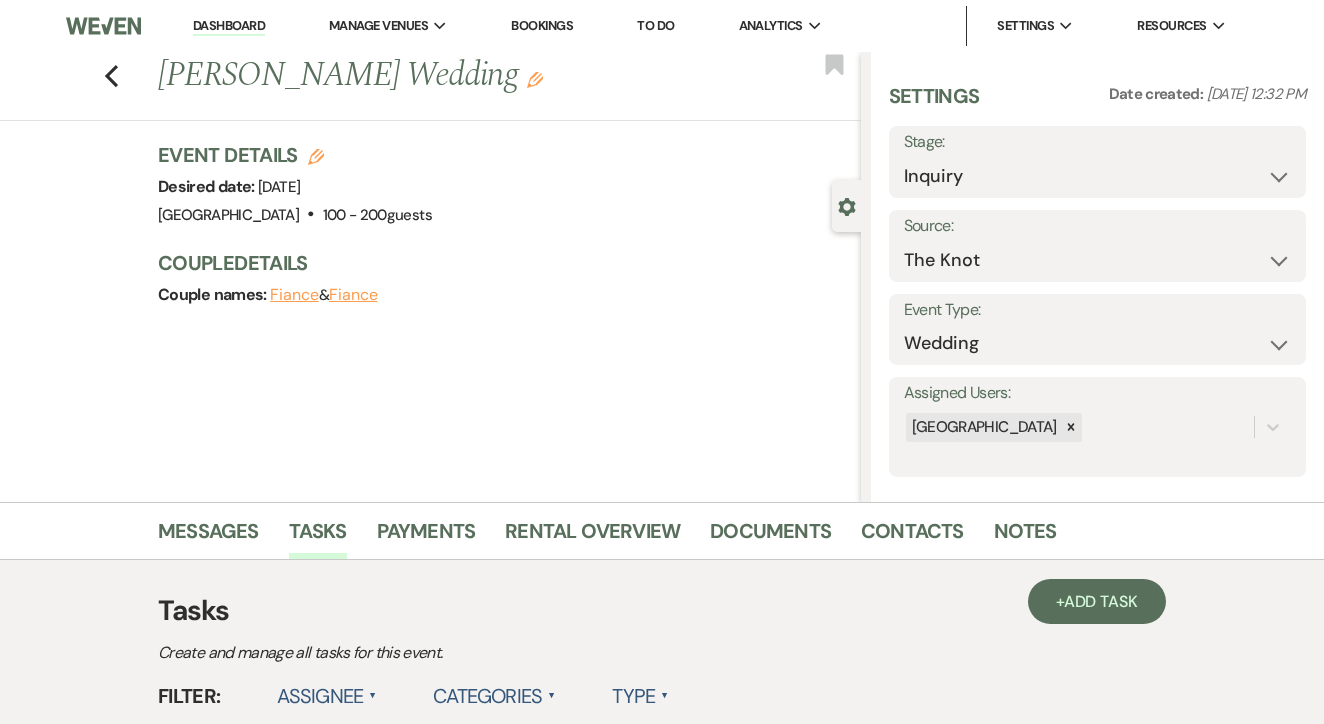 scroll, scrollTop: 0, scrollLeft: 0, axis: both 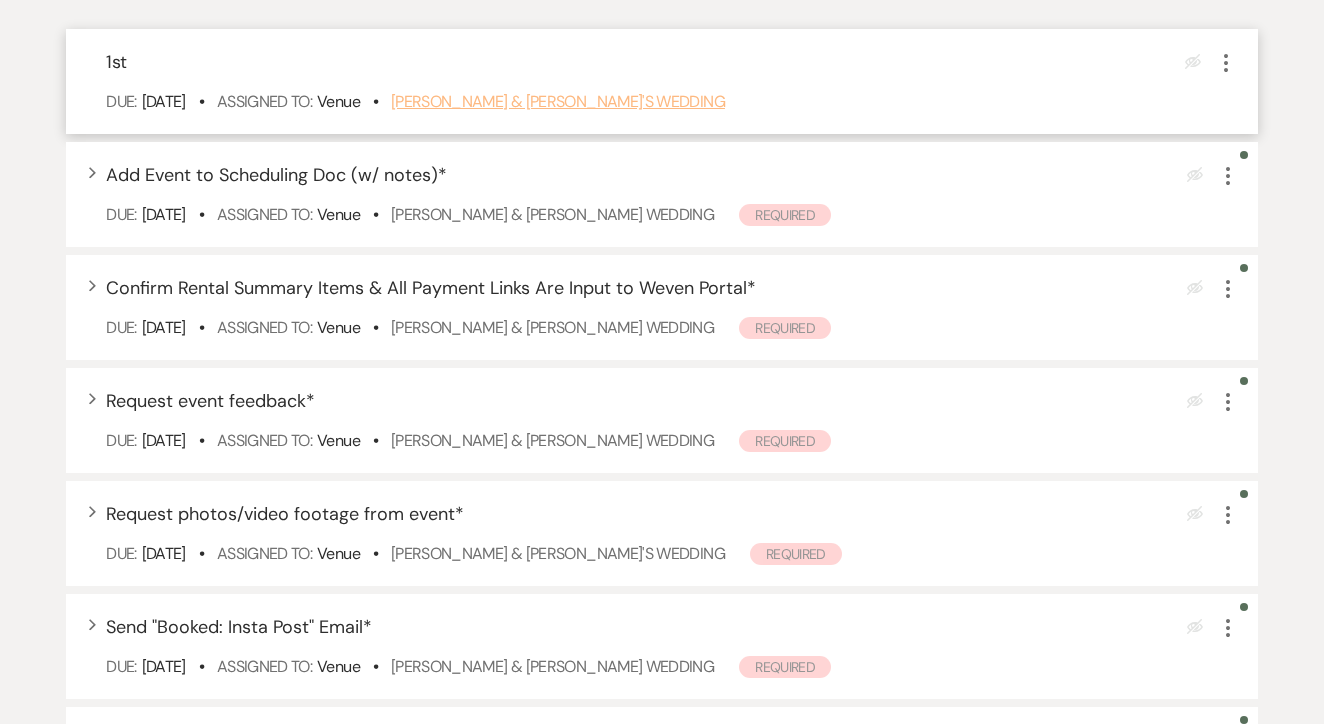 click on "[PERSON_NAME] & [PERSON_NAME]'s Wedding" at bounding box center [558, 101] 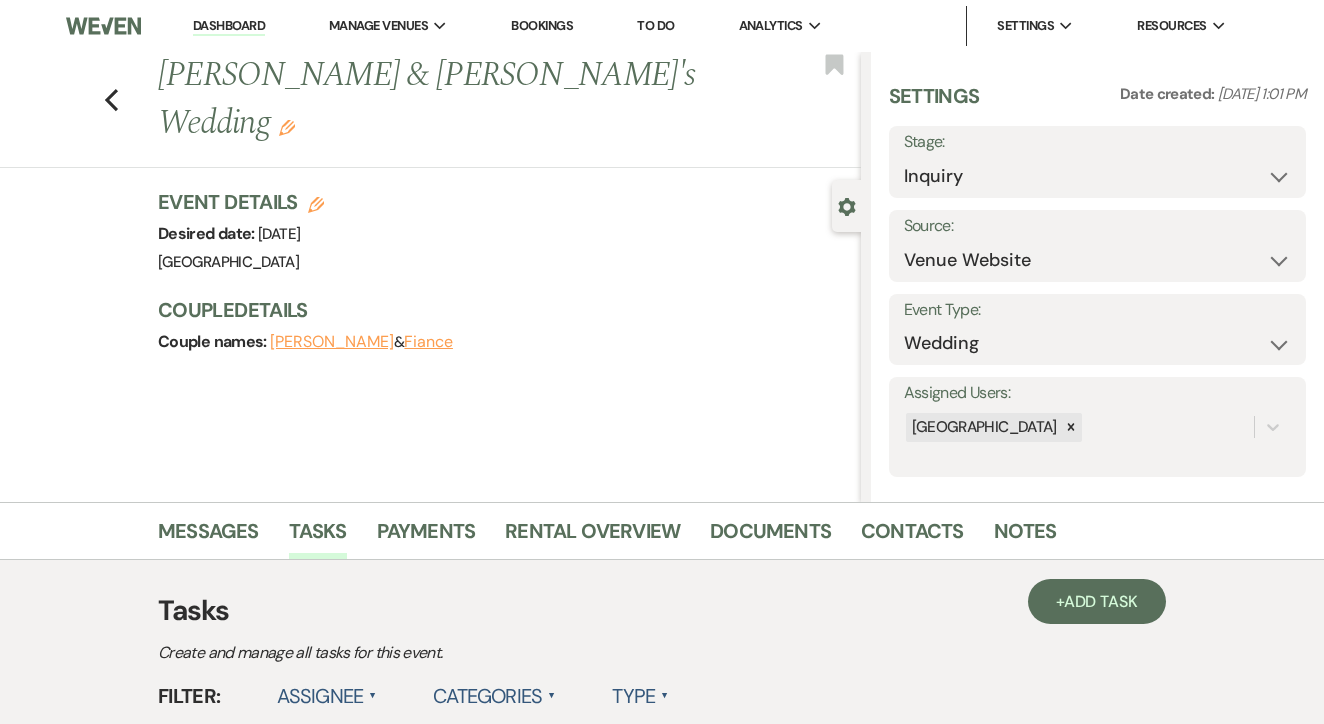 scroll, scrollTop: 0, scrollLeft: 0, axis: both 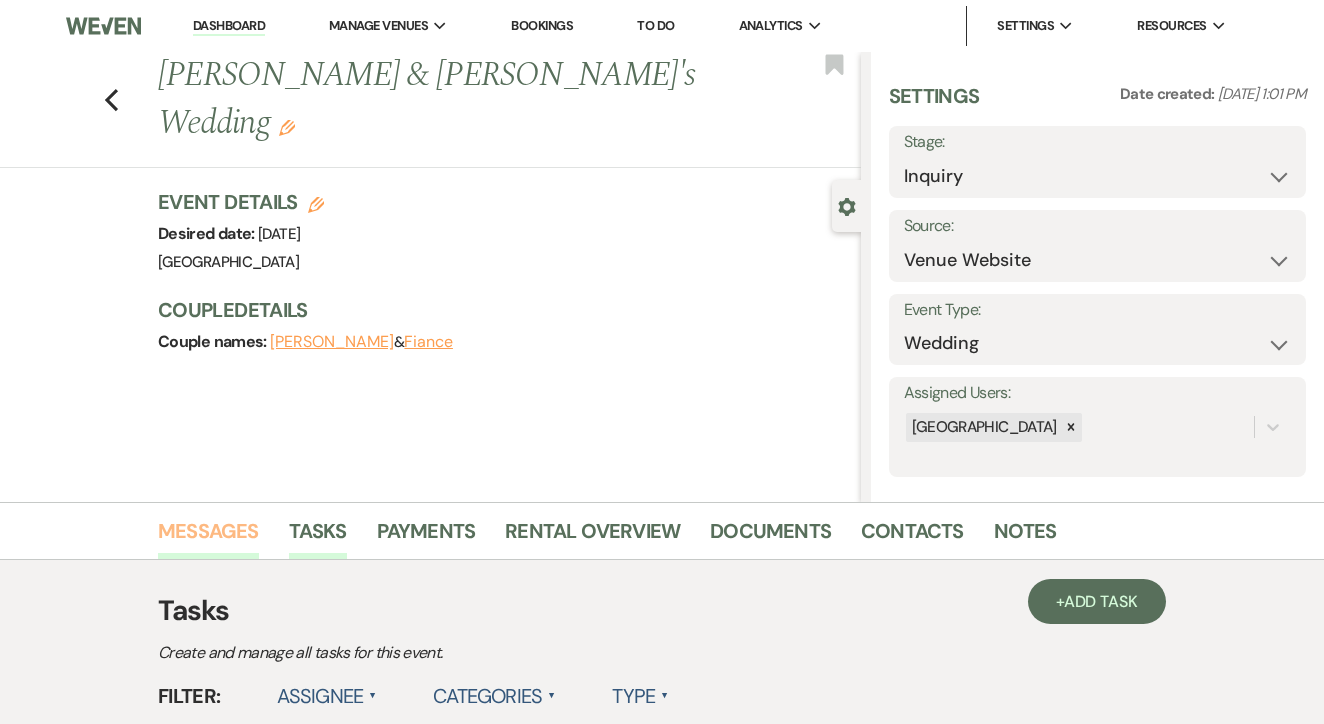 click on "Messages" at bounding box center [208, 537] 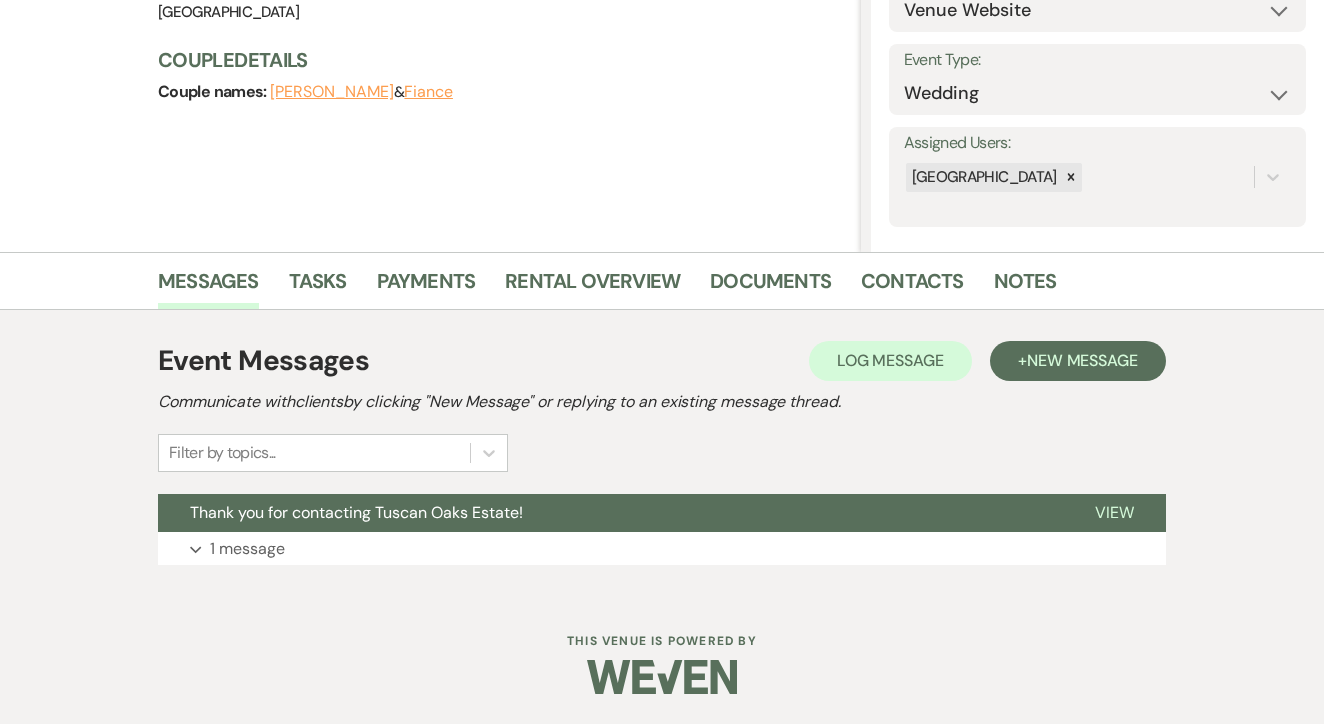 scroll, scrollTop: 249, scrollLeft: 0, axis: vertical 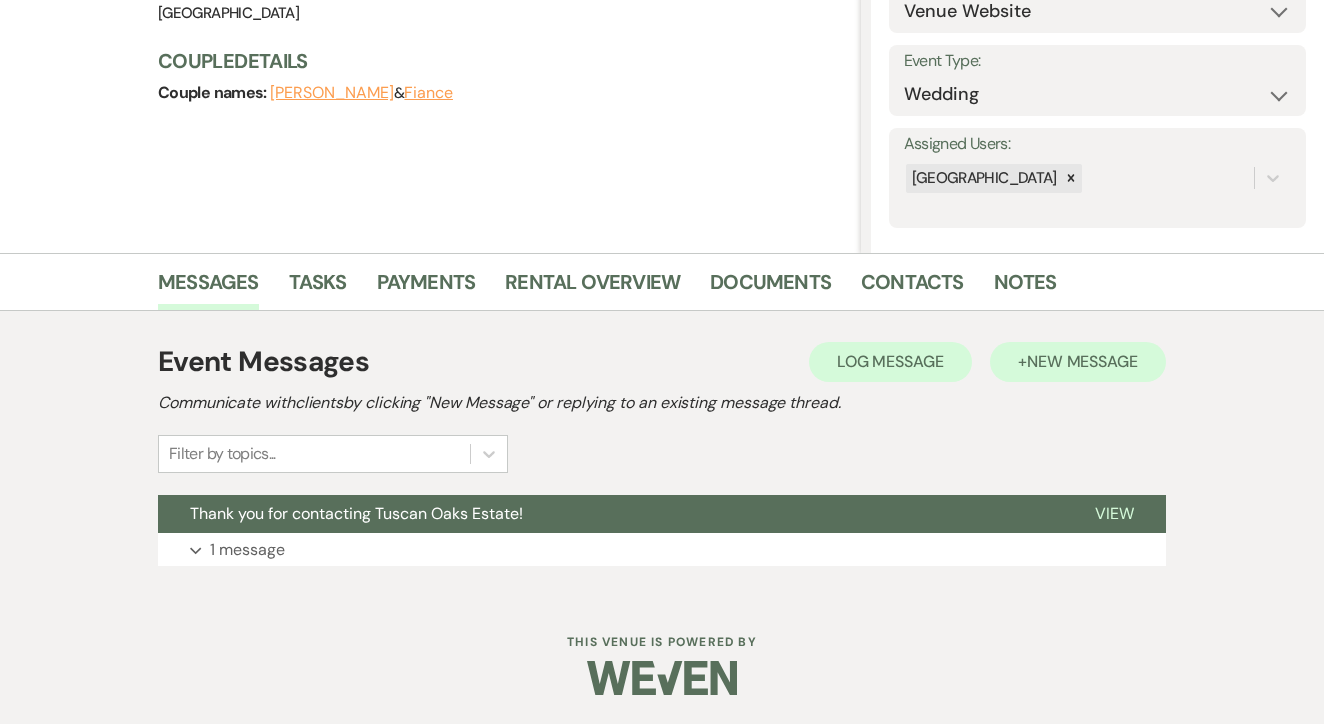 click on "+  New Message" at bounding box center [1078, 362] 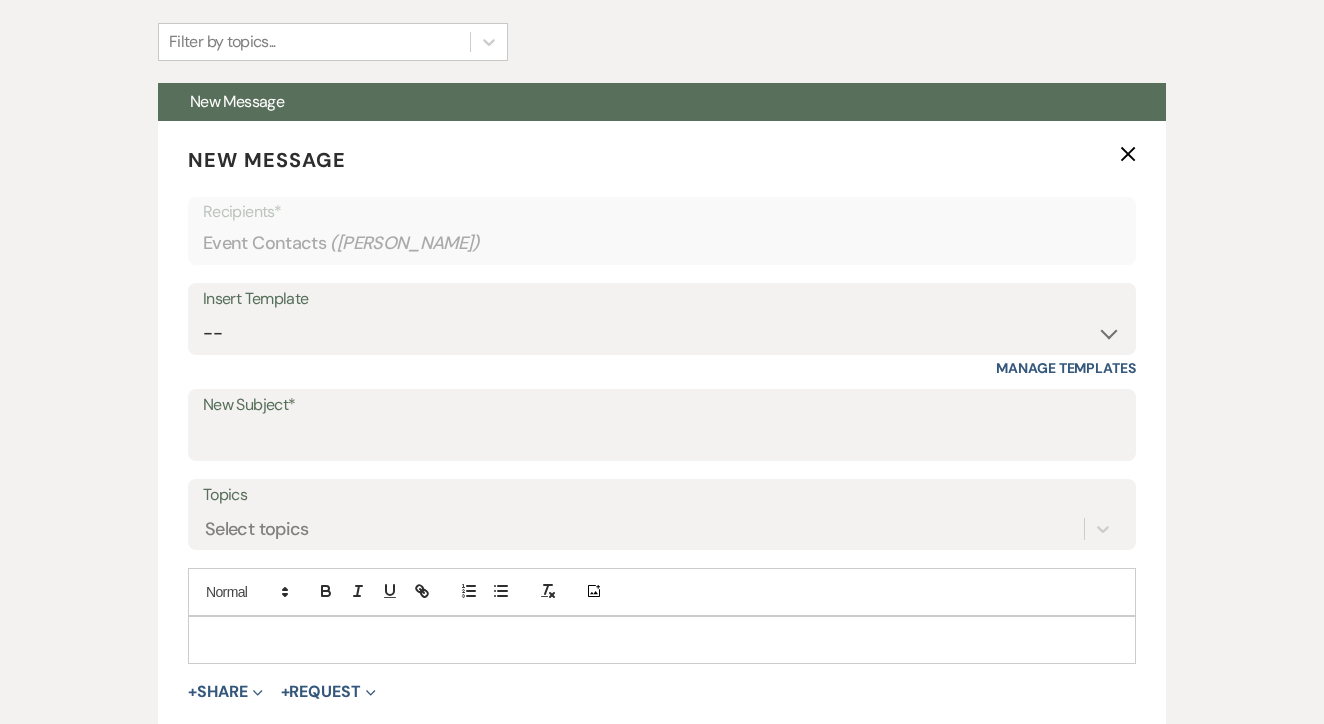 scroll, scrollTop: 733, scrollLeft: 0, axis: vertical 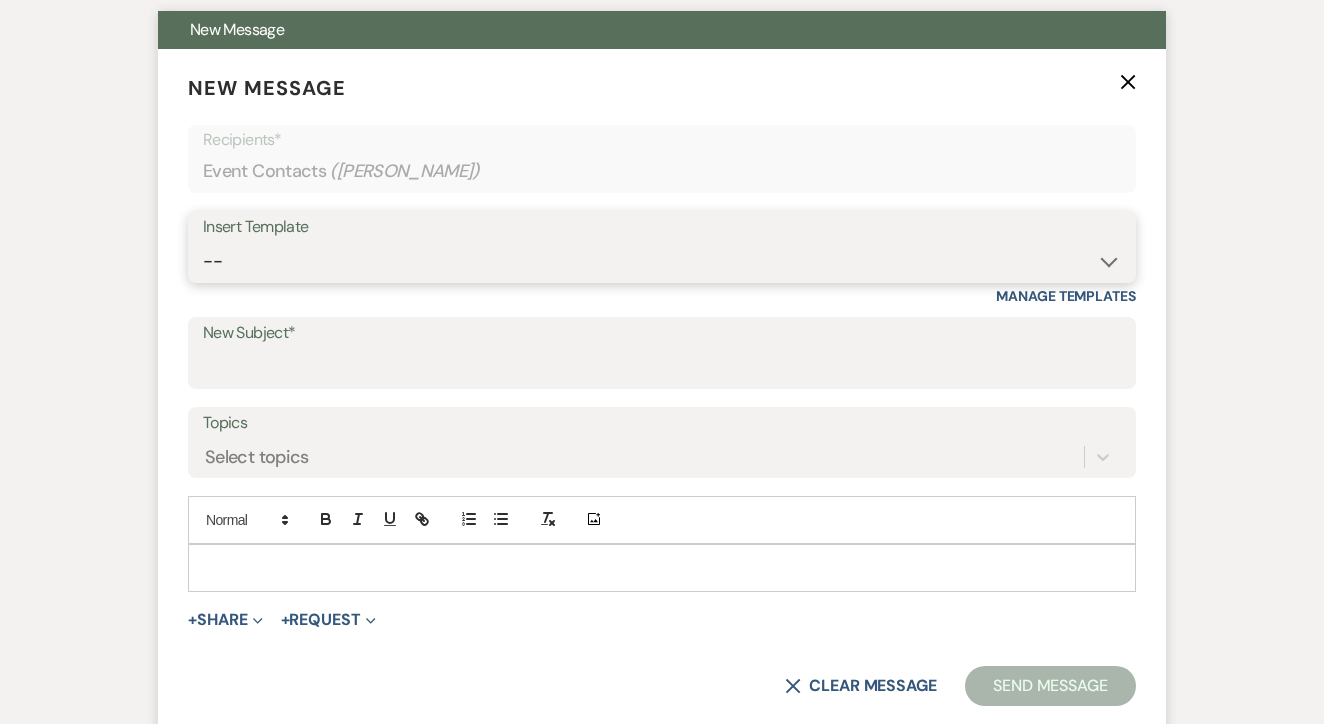 click on "-- Lead: Automated Intro Email (Wedding) Lead: 1st Follow Up Email Images Lead: TEXT (1st) Lead: 2nd Follow Up Email Lead: Booking Proposal (Post-Tour) Booked: Weven Planning Portal Introduction (AI) Lead: TEXT (Intro) Lead: Phone Consult Follow-up Lead: Hired Someone Else Lead: Confirm Tour Lead: Confirm Tour (TEXT) Booked: Insta Post Info Lead: 3rd Follow Up Email Booked: Damage Deposit Deduction Lead: Post Tour F/u (no proposal) Lead: Tour No-Show Booked: Day After Wedding Booked: Mailing Address Lead: Cancelled Tour Lead: TEXT (2nd) Lead: 4th Follow Up Email Lead: Booking Deposit Type (ACH or Card) Booked: Vendor Information Needed Booked: Review Request Lead: ACH Instructions Vendor: Photo Request Vendor: Video Request Booked: 6 Month Planning Meeting Booked: 6 Week Final Consult Open House Invite Booked: Late Payment Booked: Weven Planning Portal Introduction" at bounding box center [662, 261] 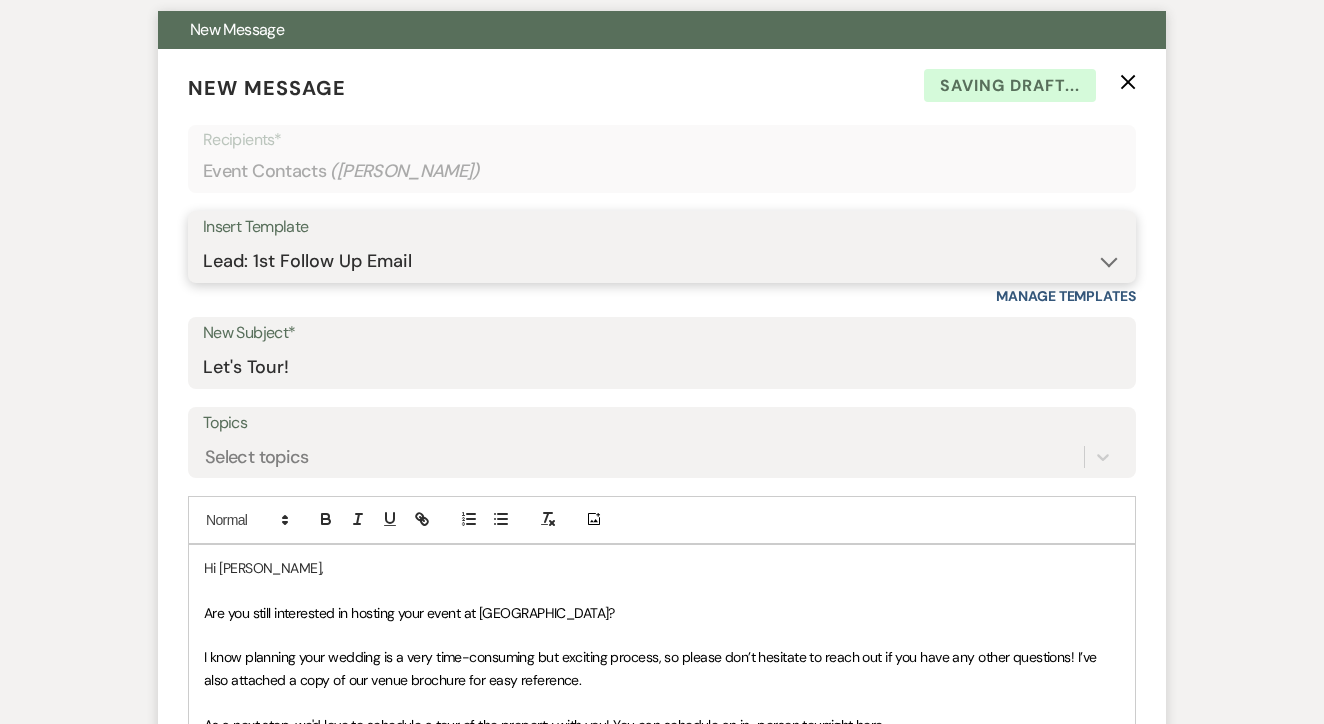 type on "Let's Tour!" 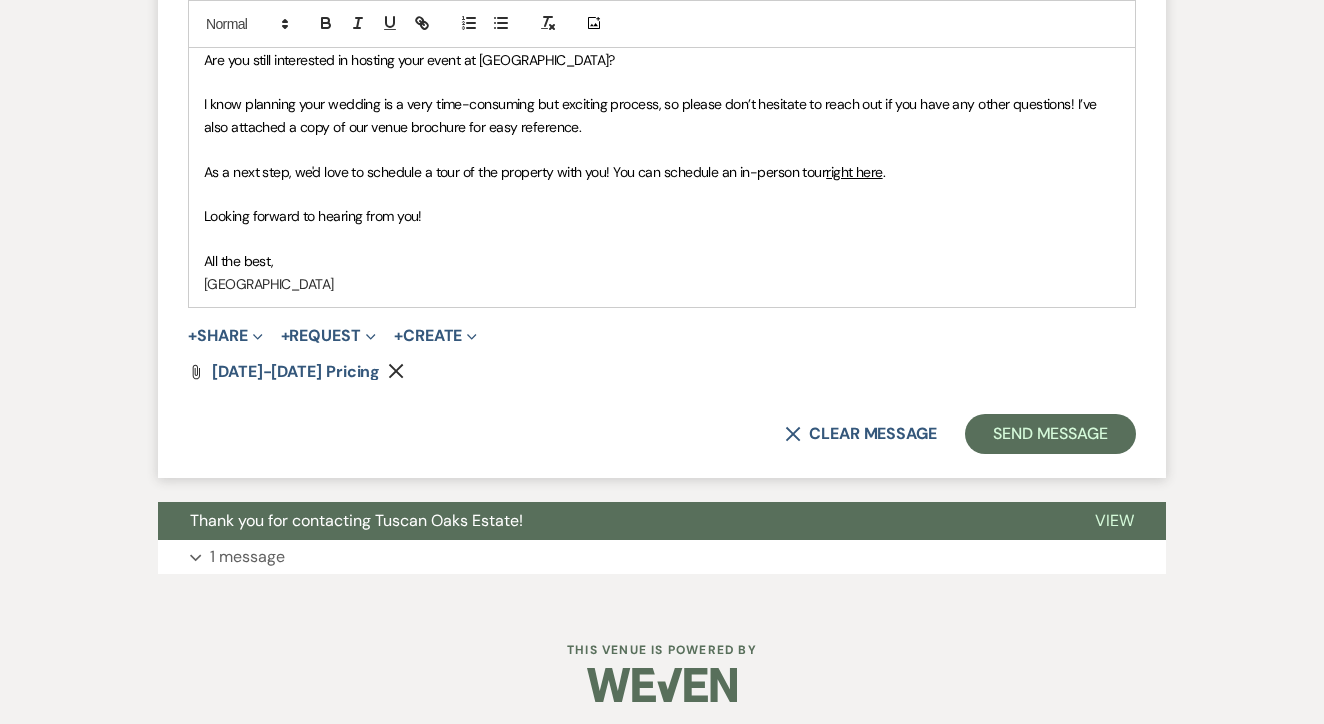scroll, scrollTop: 1284, scrollLeft: 0, axis: vertical 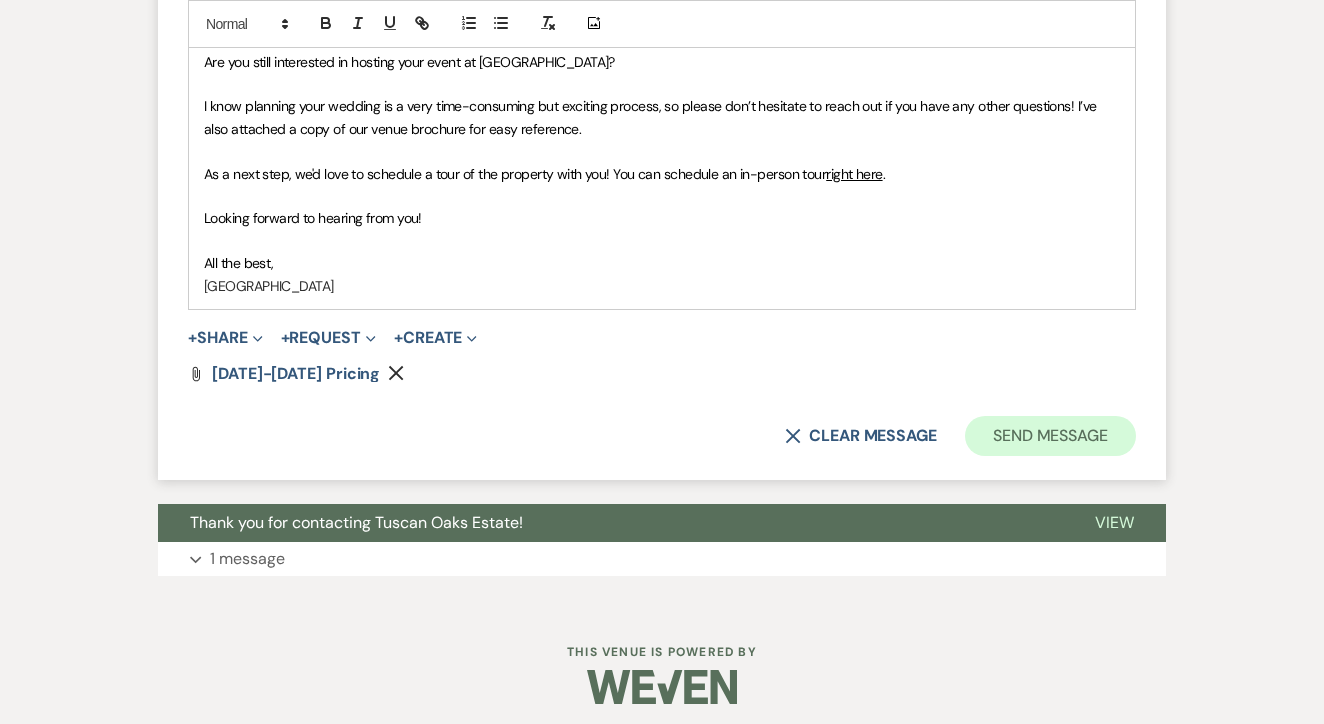 click on "Send Message" at bounding box center [1050, 436] 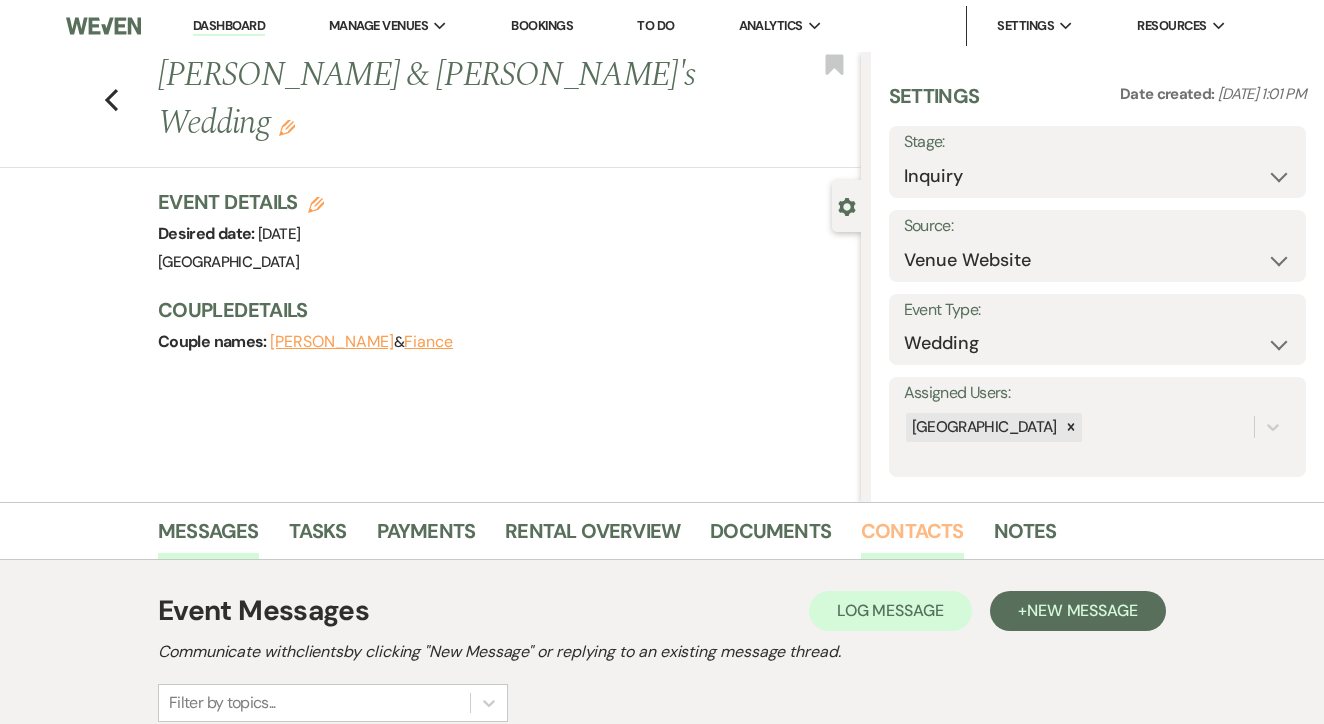 scroll, scrollTop: 0, scrollLeft: 0, axis: both 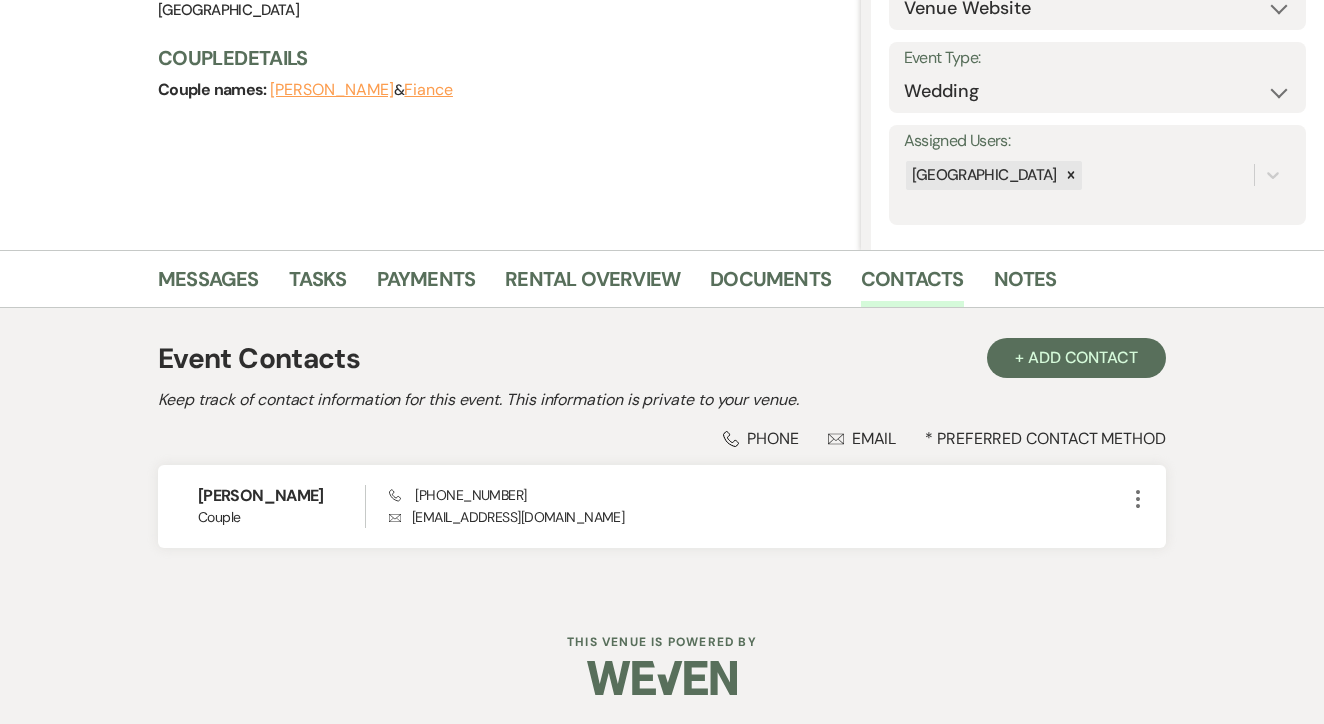 click on "Event Contacts + Add Contact Keep track of contact information for this event. This information is private to your venue.   Phone Phone Envelope Email * Preferred Contact Method Katlyn Carothers Couple   Phone   (682) 558-5050 Envelope casillaswedding2026@gmail.com More" at bounding box center [662, 452] 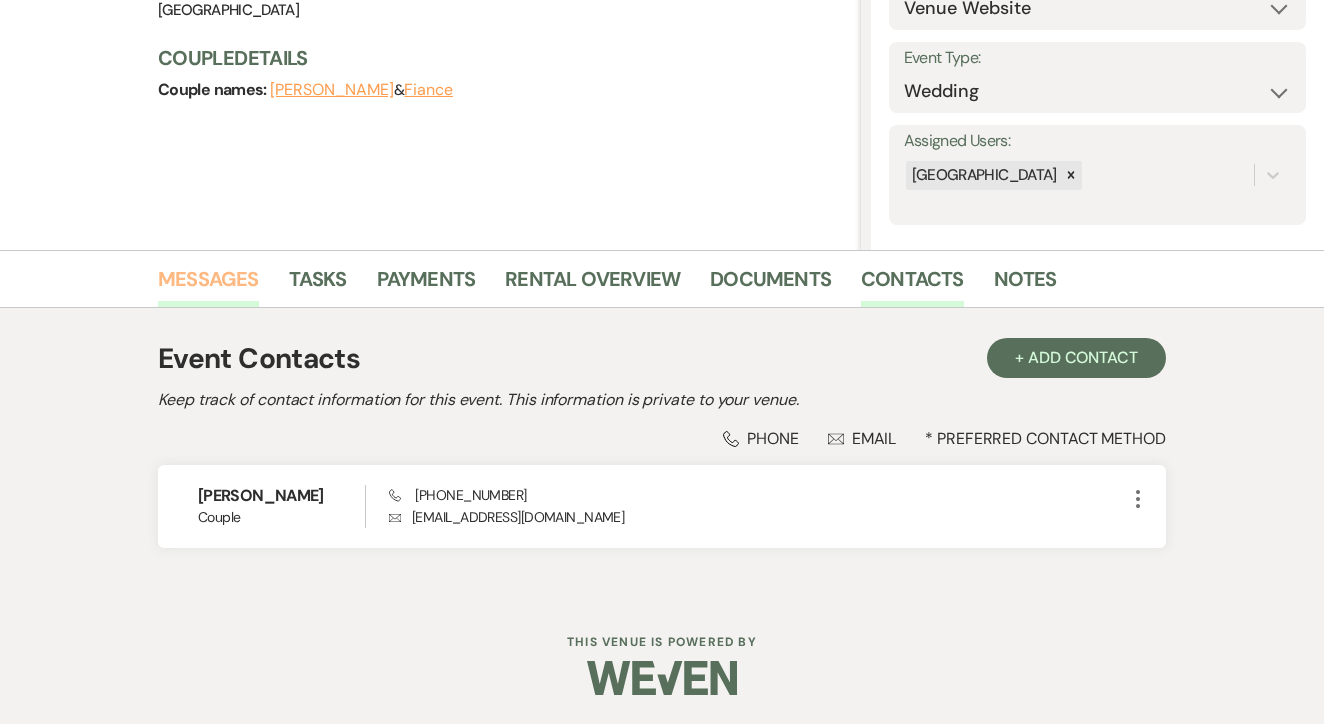 click on "Messages" at bounding box center (208, 285) 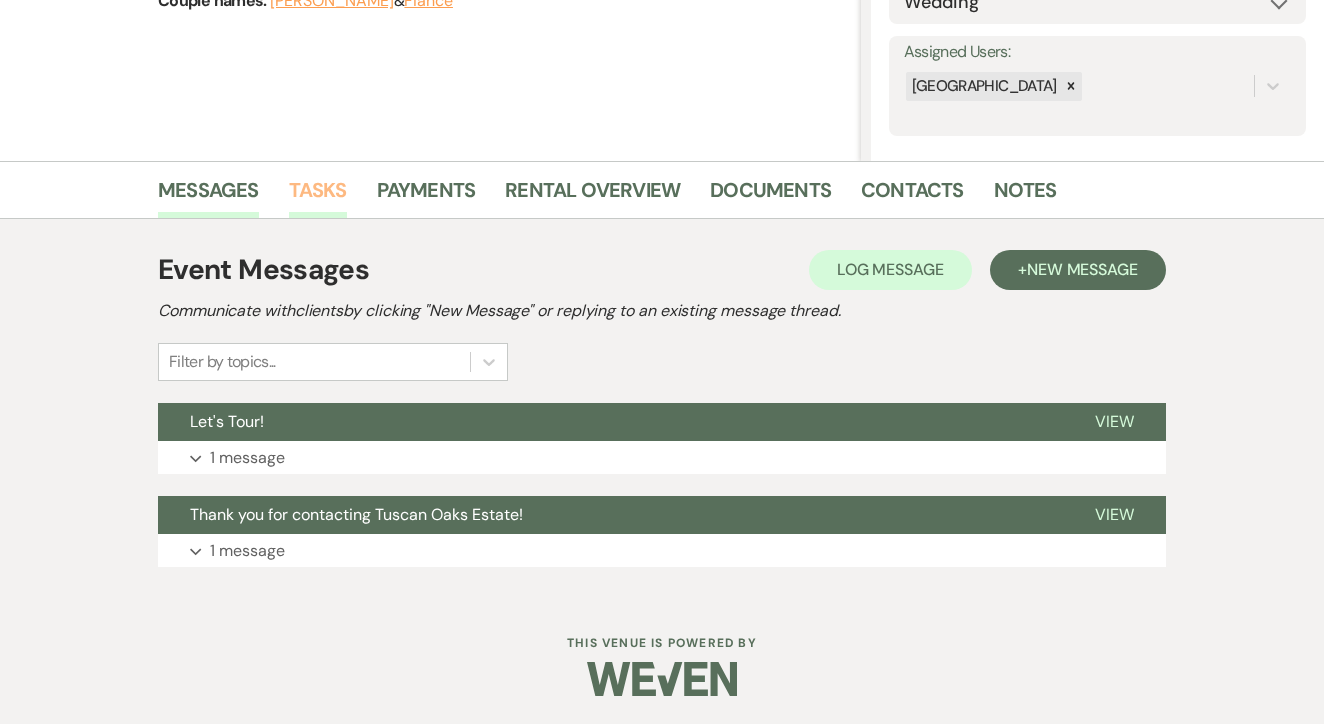 click on "Tasks" at bounding box center (318, 196) 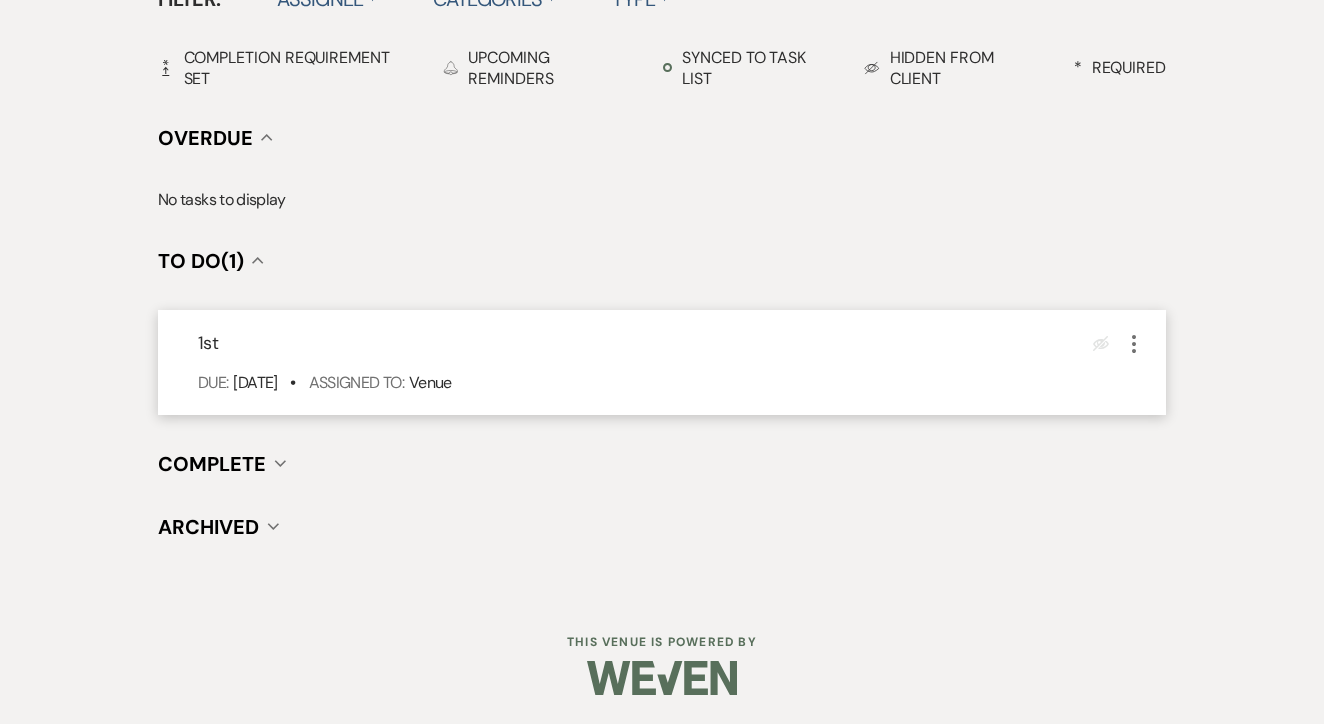 scroll, scrollTop: 696, scrollLeft: 0, axis: vertical 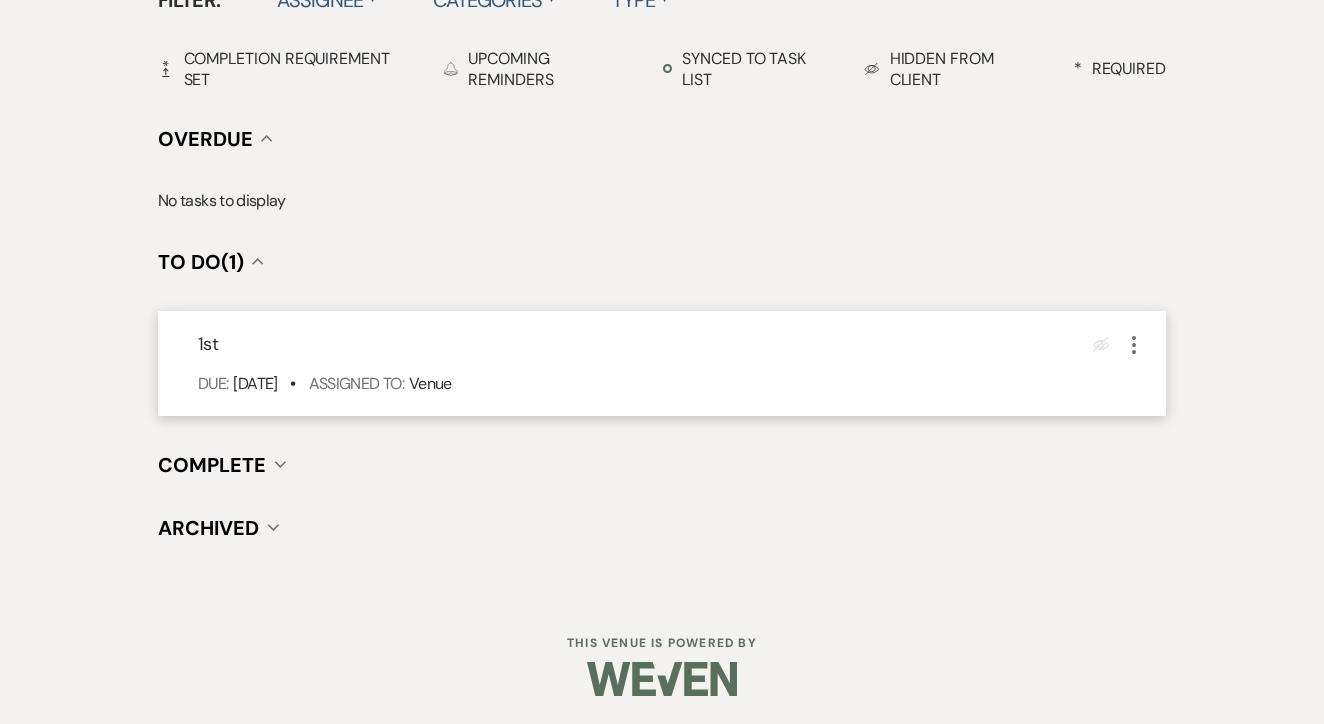 click on "More" 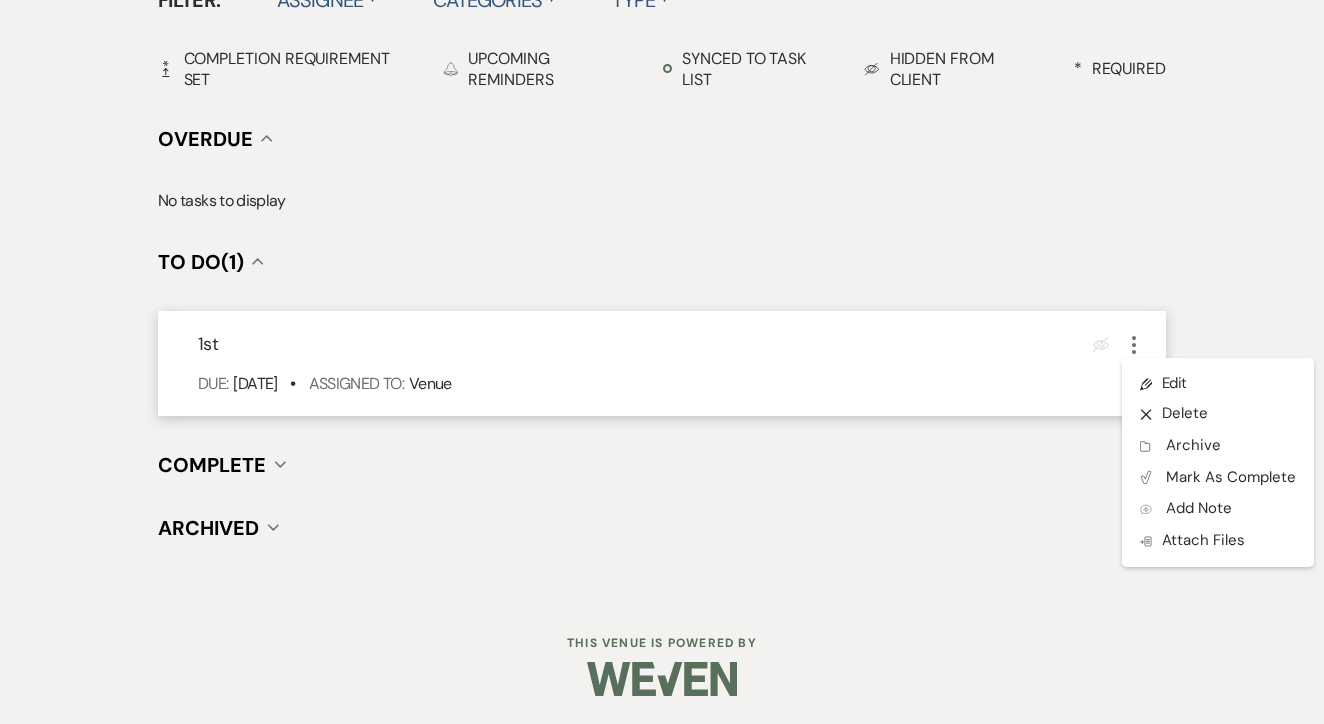 click on "Pencil  Edit X Delete Archive   Archive Plan Portal Link   Mark As Complete Add Note   Add Note Doc Upload Attach Files" at bounding box center [1218, 462] 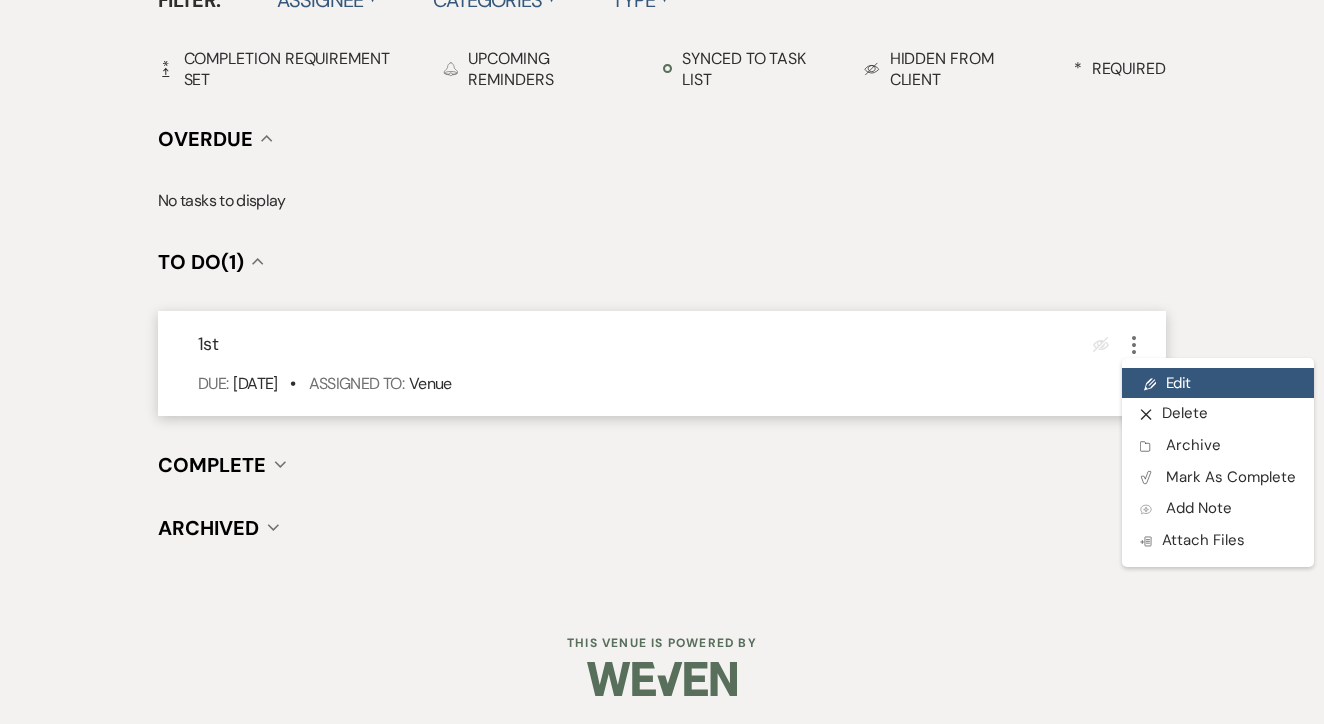 click on "Pencil  Edit" at bounding box center (1218, 383) 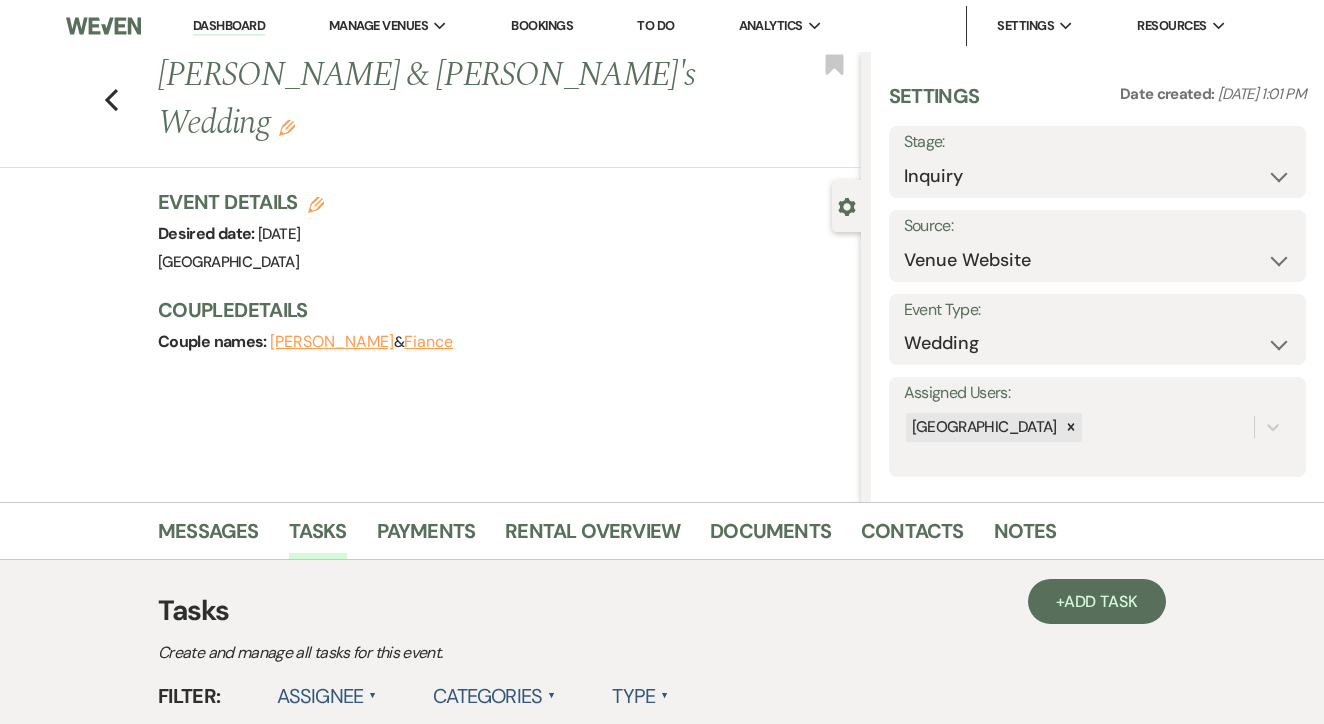 select on "false" 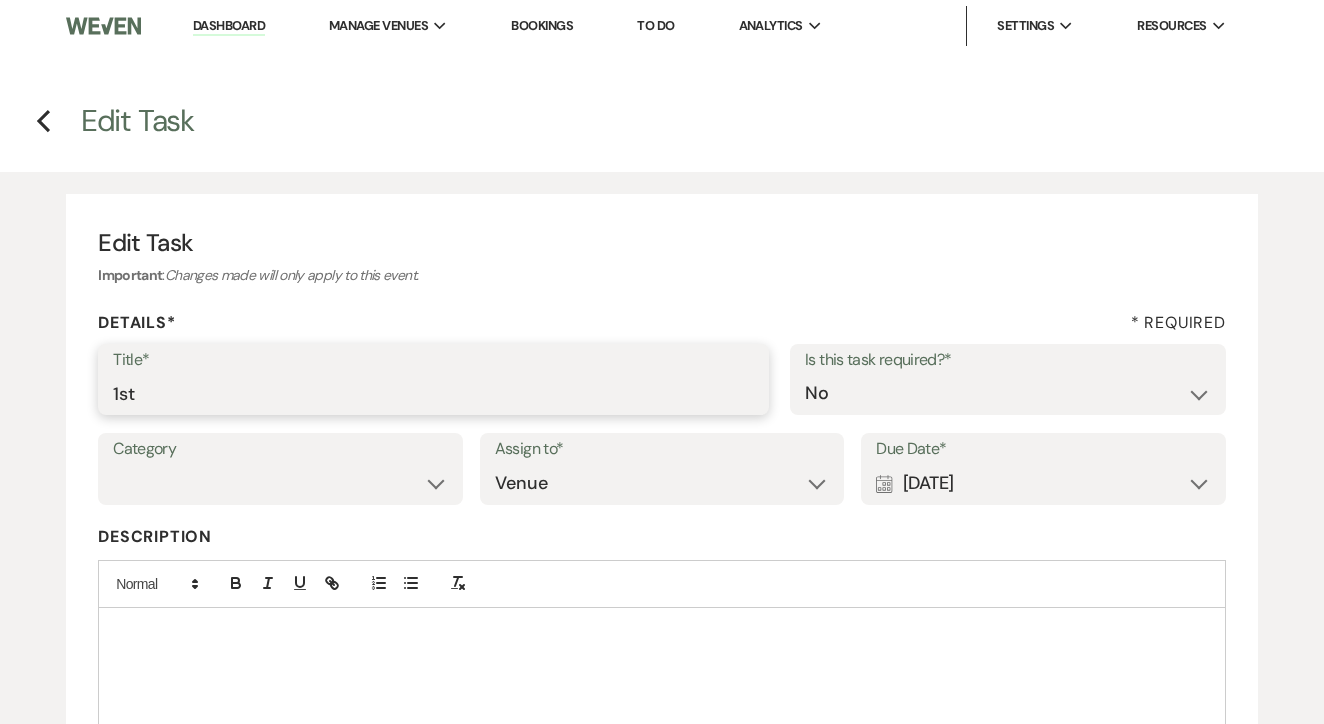click on "1st" at bounding box center (433, 393) 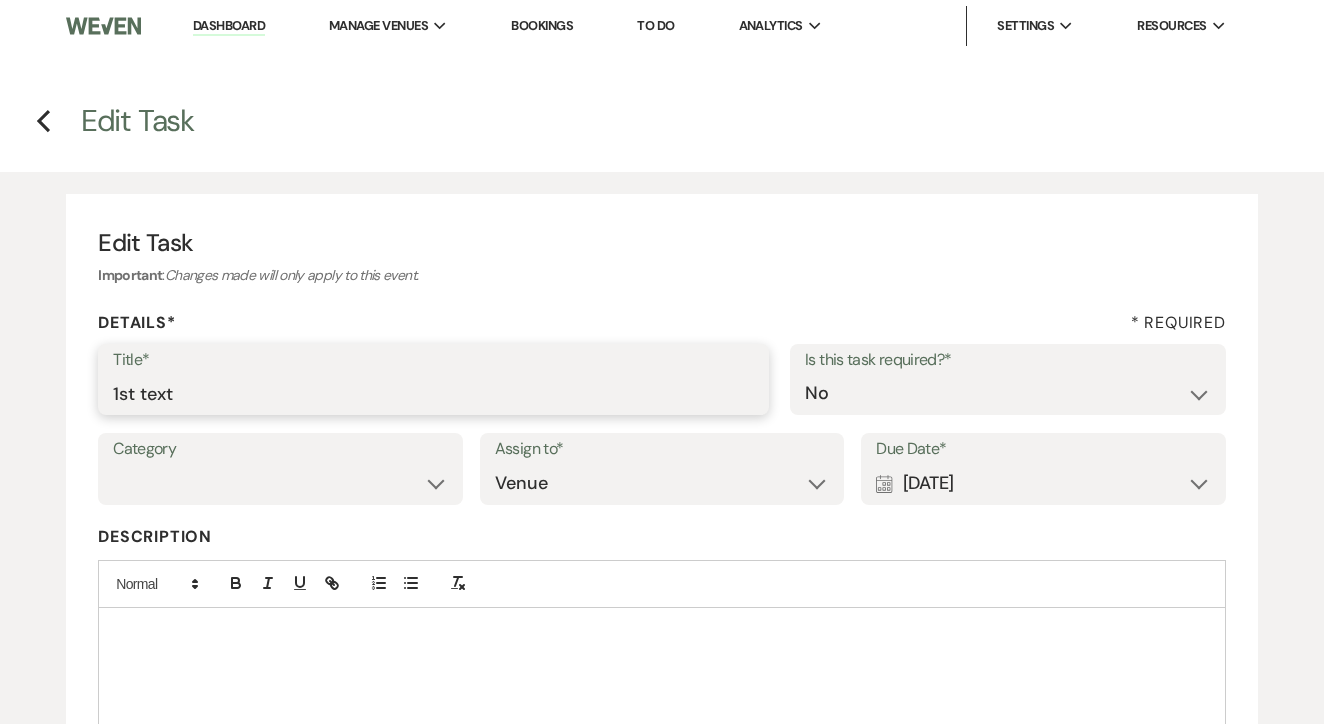 type on "1st text" 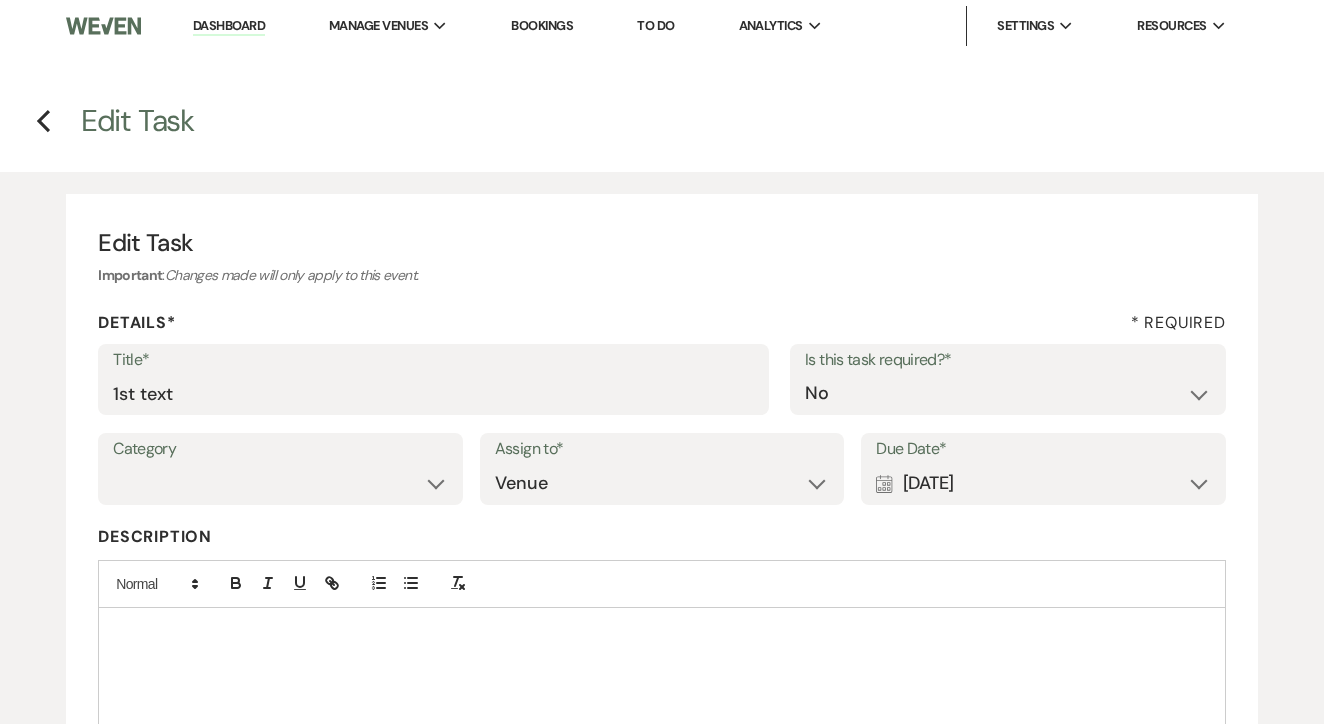 click on "Calendar Jul 11, 2025 Expand" at bounding box center (1043, 483) 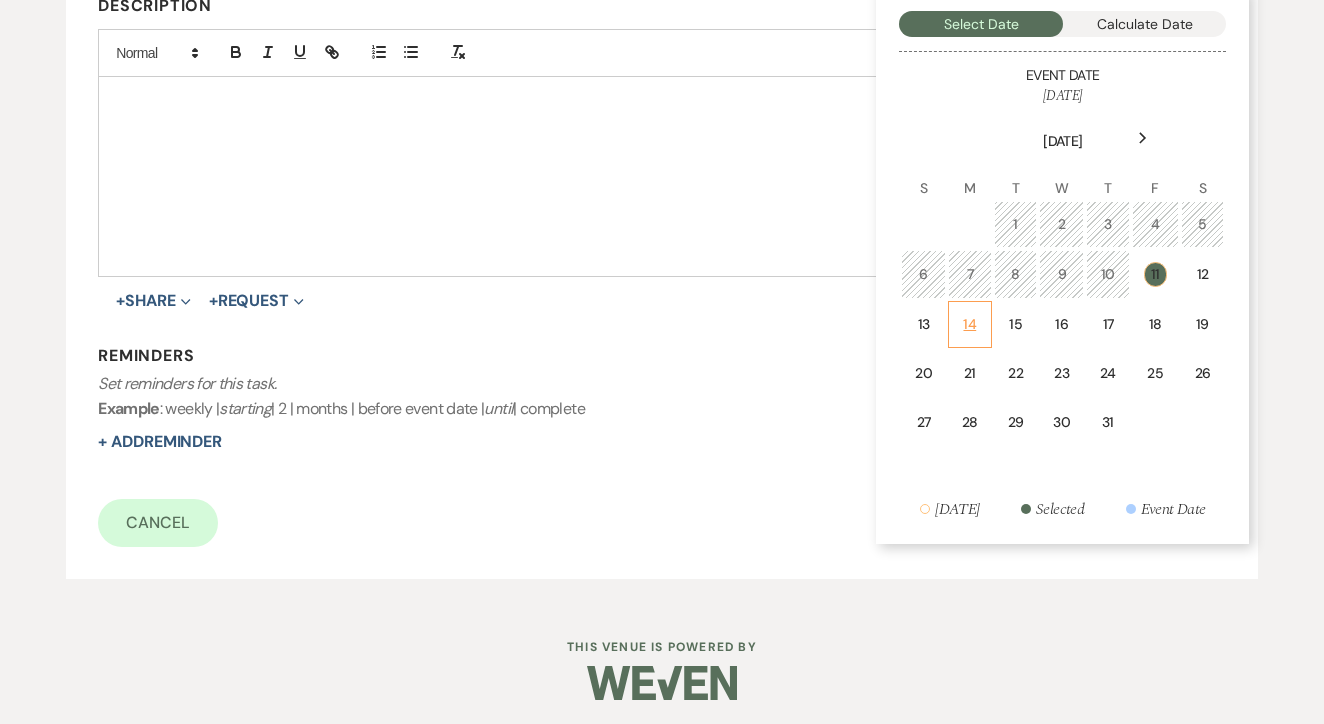 scroll, scrollTop: 530, scrollLeft: 0, axis: vertical 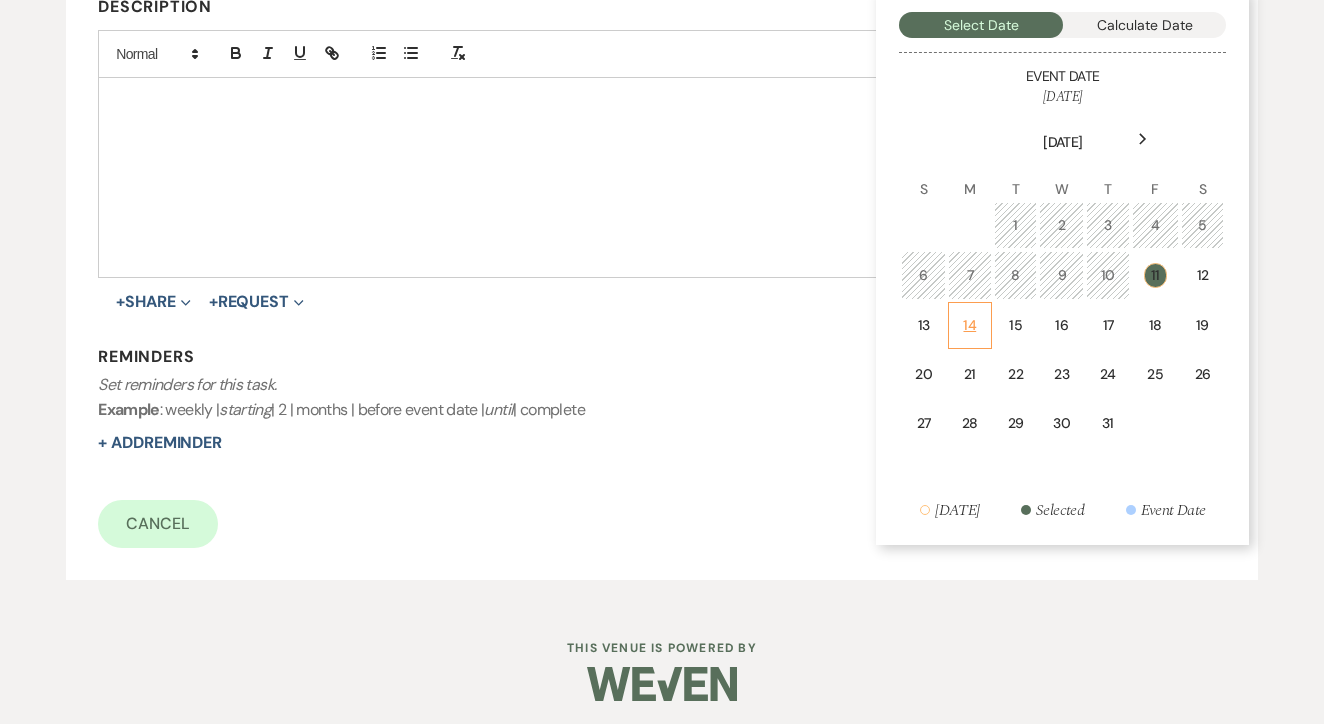 click on "14" at bounding box center [970, 325] 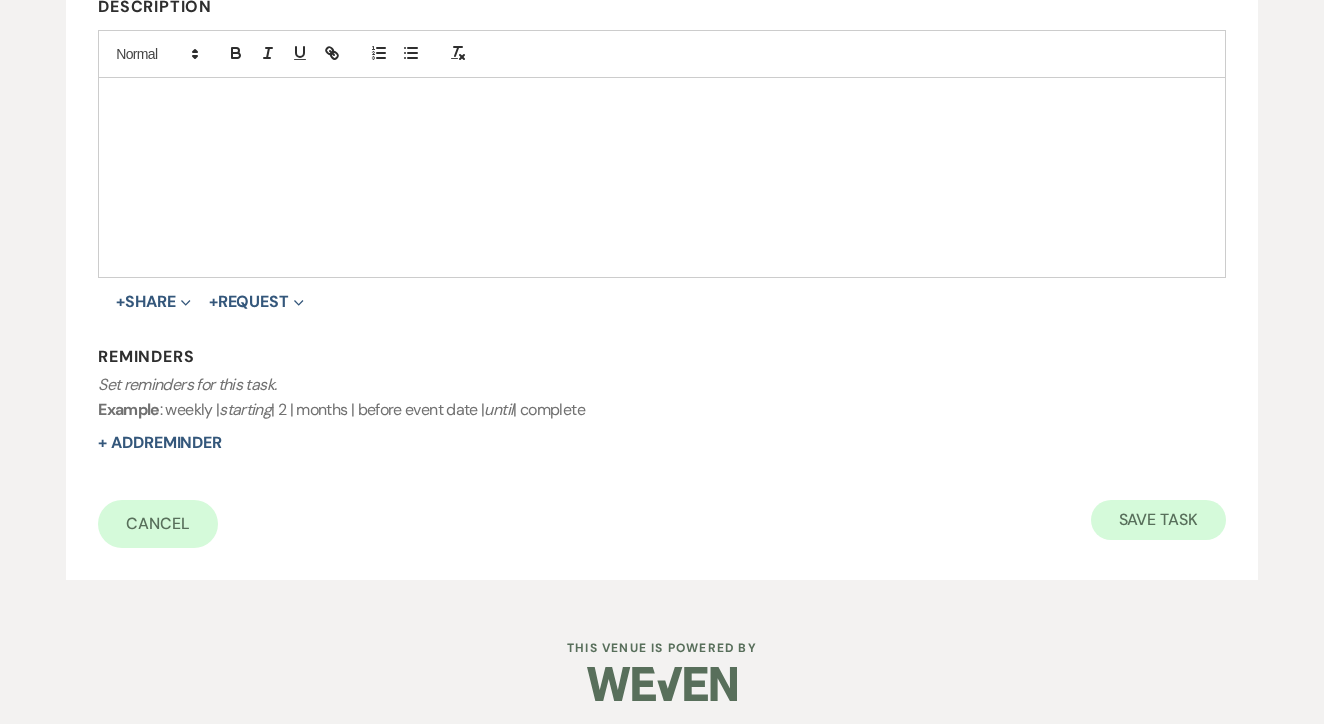 click on "Save Task" at bounding box center [1158, 520] 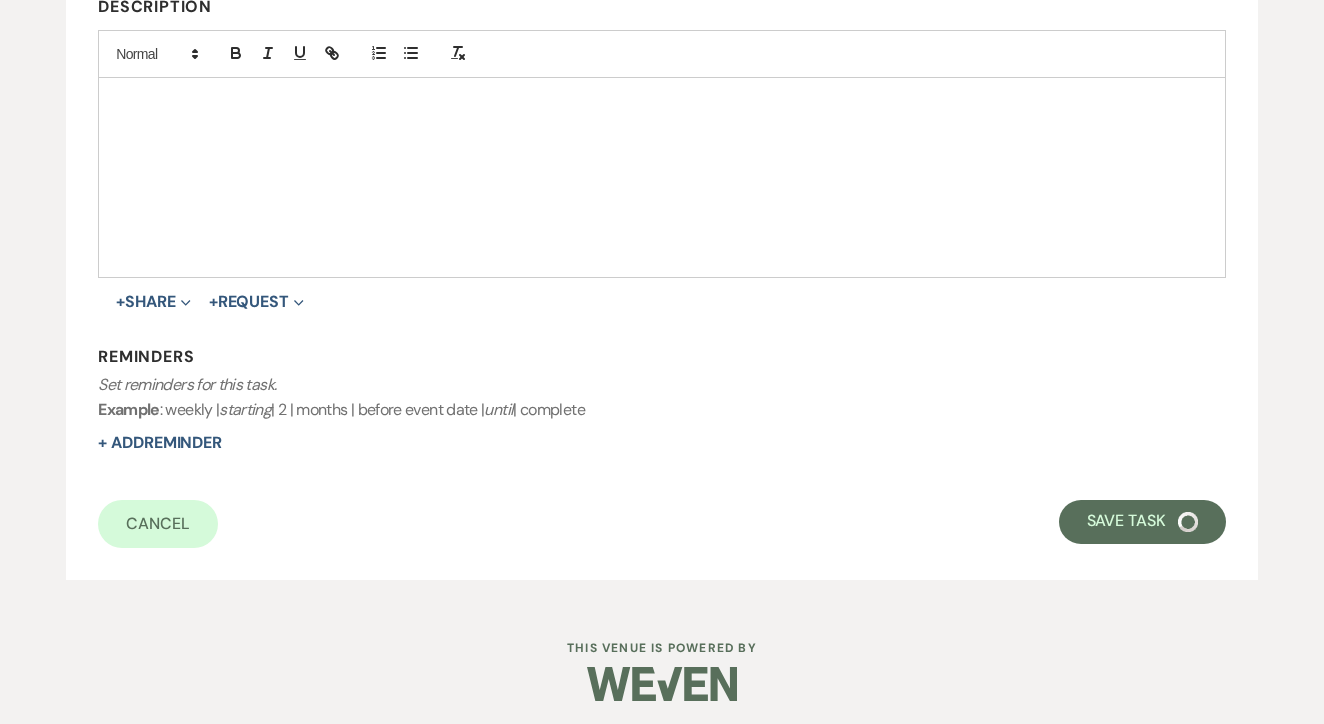 select on "5" 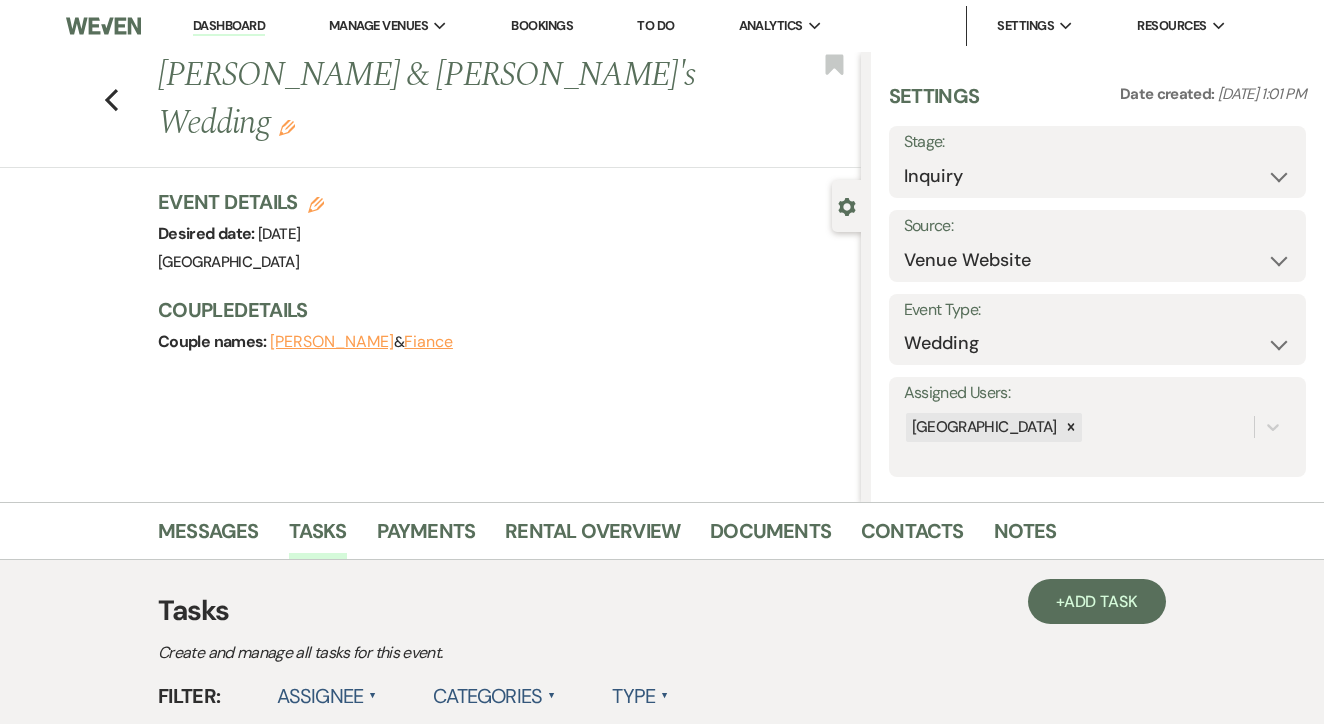 scroll, scrollTop: 0, scrollLeft: 0, axis: both 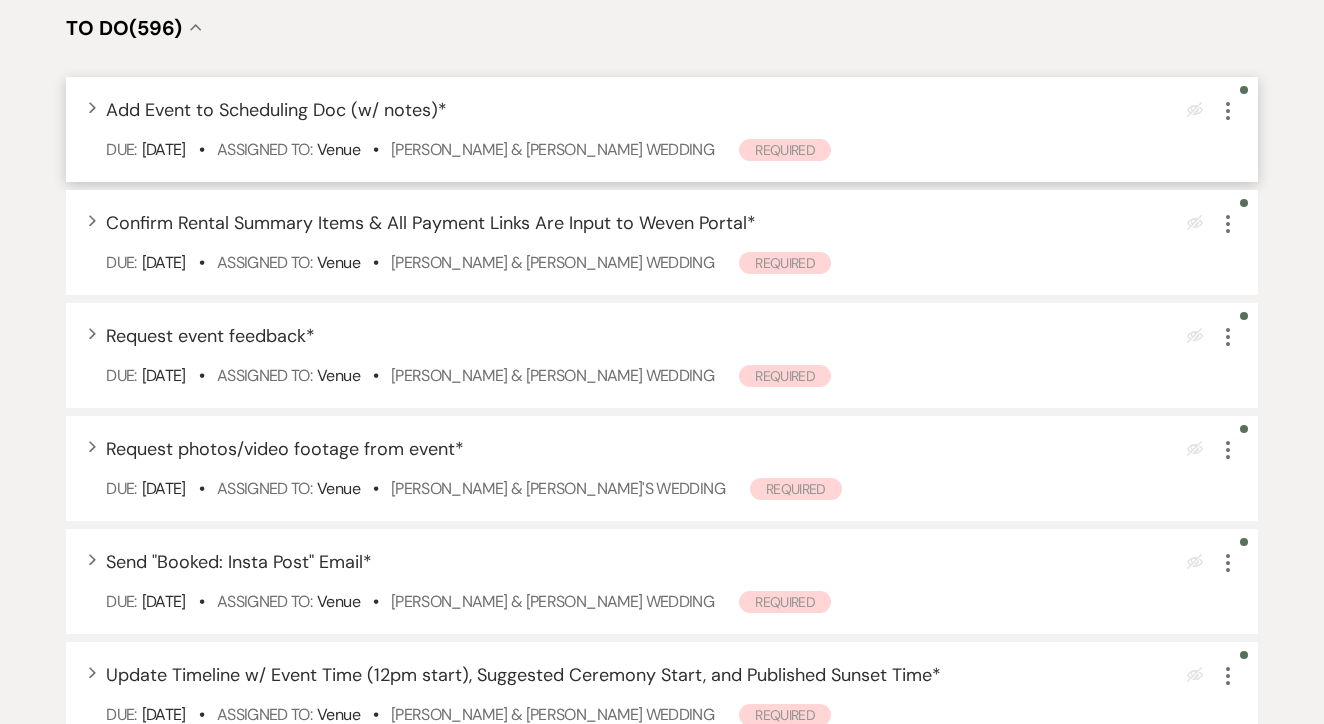 click on "More" 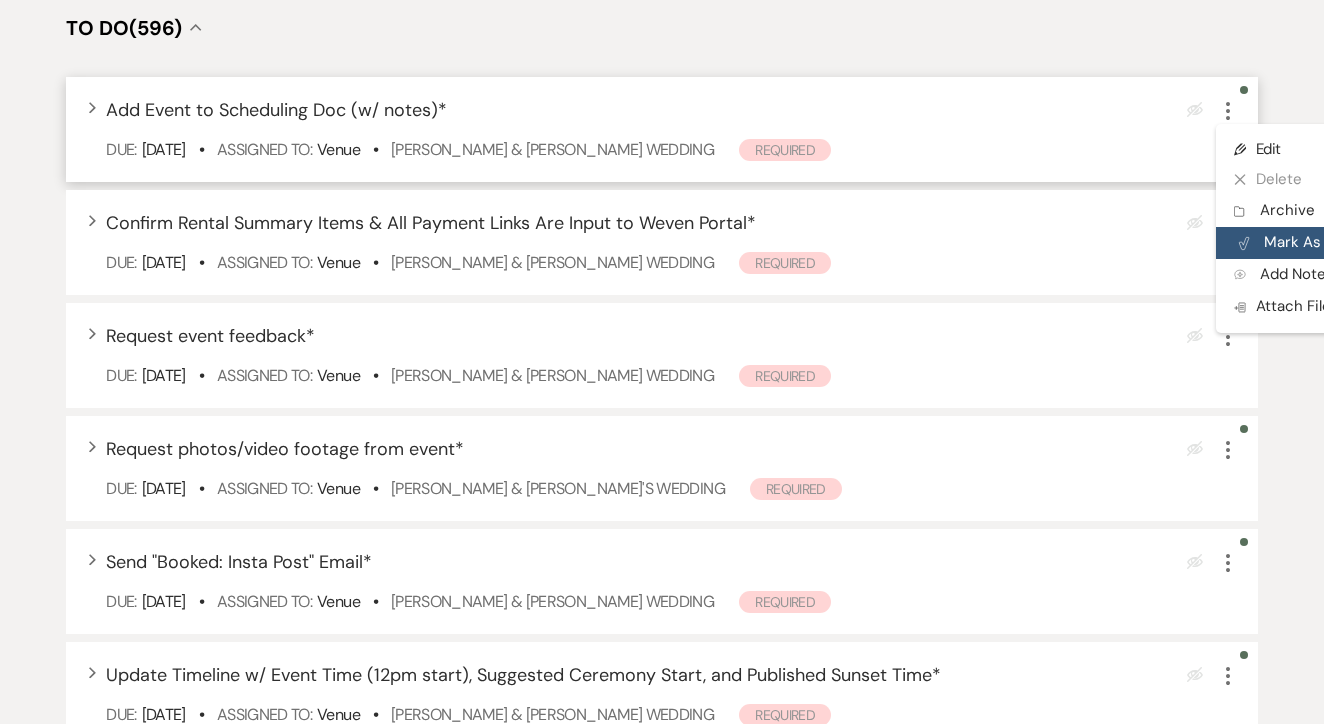 click on "Plan Portal Link   Mark As Complete" at bounding box center (1314, 243) 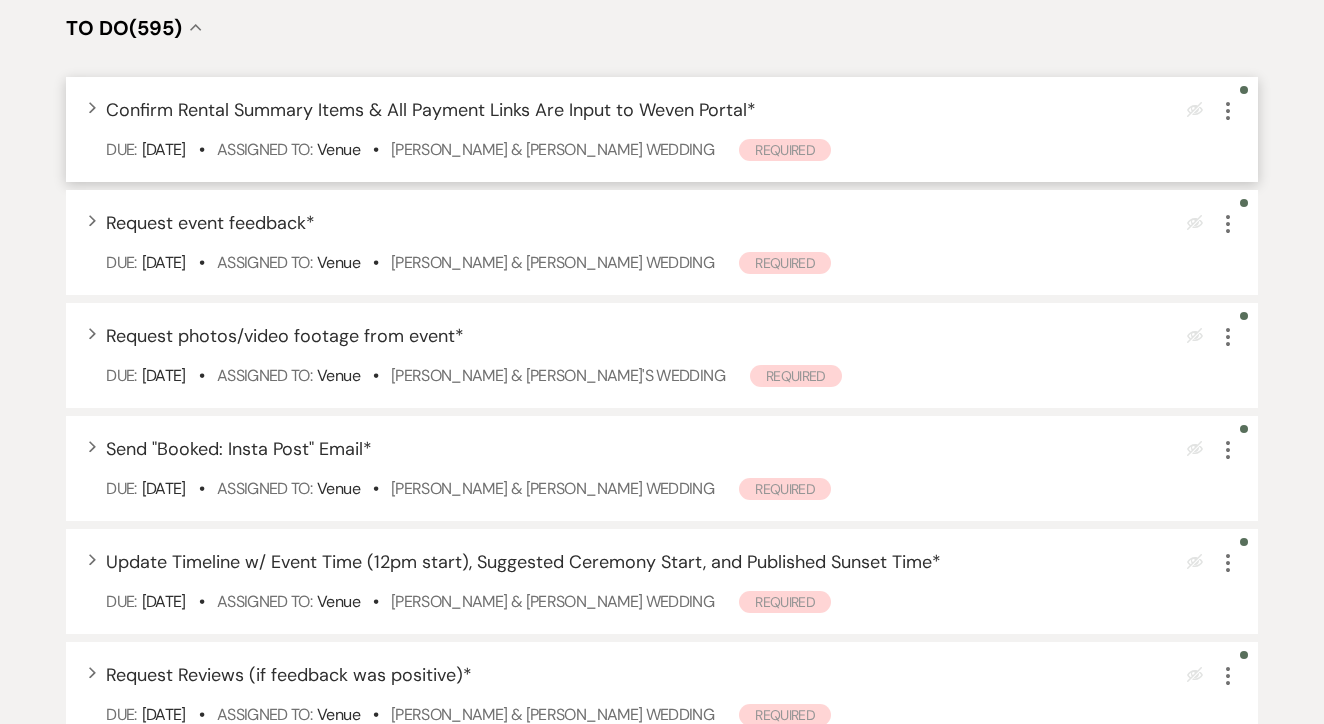 click on "Expand Confirm Rental Summary Items & All Payment Links Are Input to Weven Portal * Eye Blocked More Due:  Jul 11 25 • Assigned To:  Venue • Madeline Bajczyk & Chad Christianson's Wedding Required" at bounding box center [662, 129] 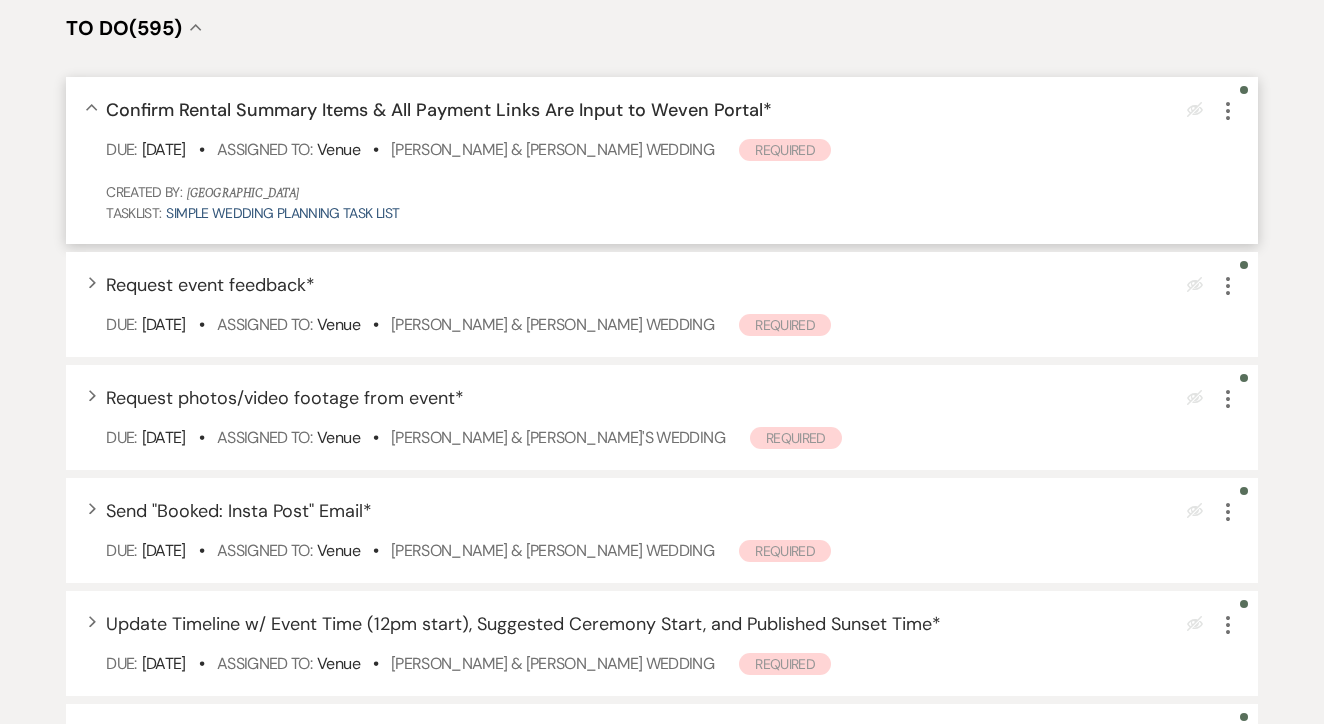 click on "More" 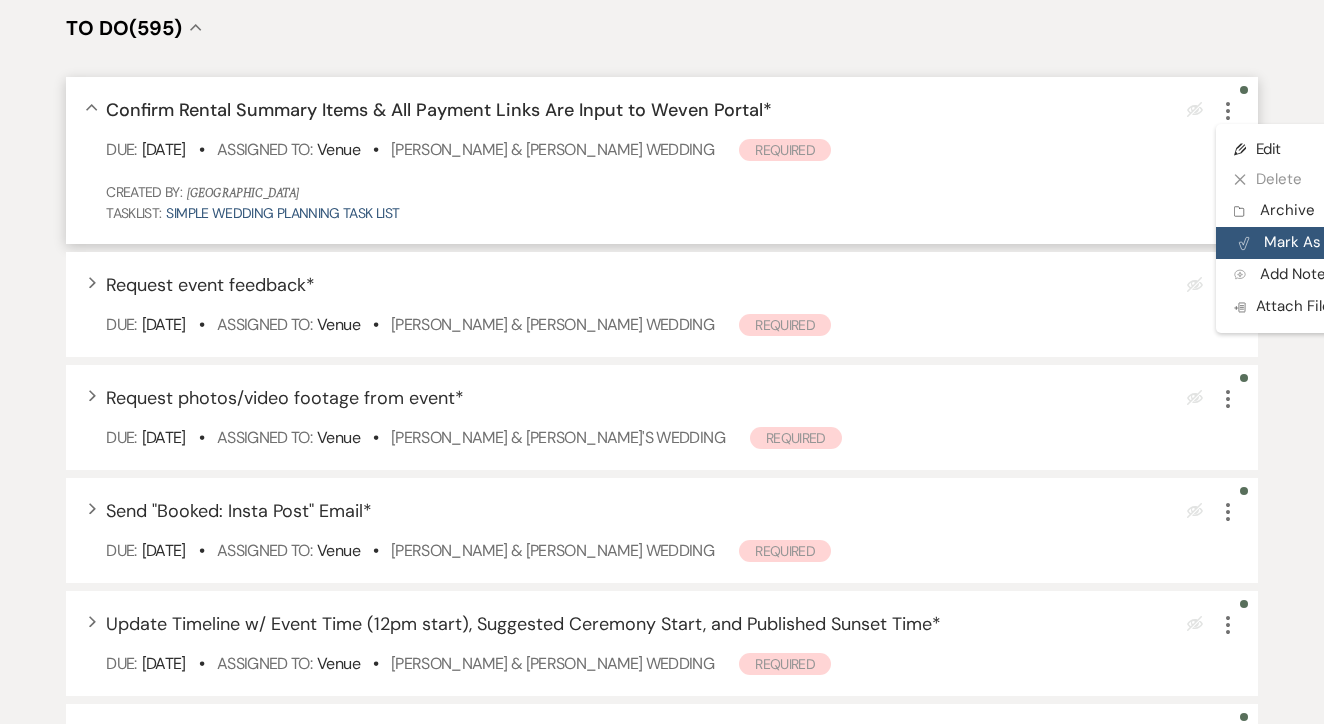 click on "Plan Portal Link   Mark As Complete" at bounding box center (1314, 243) 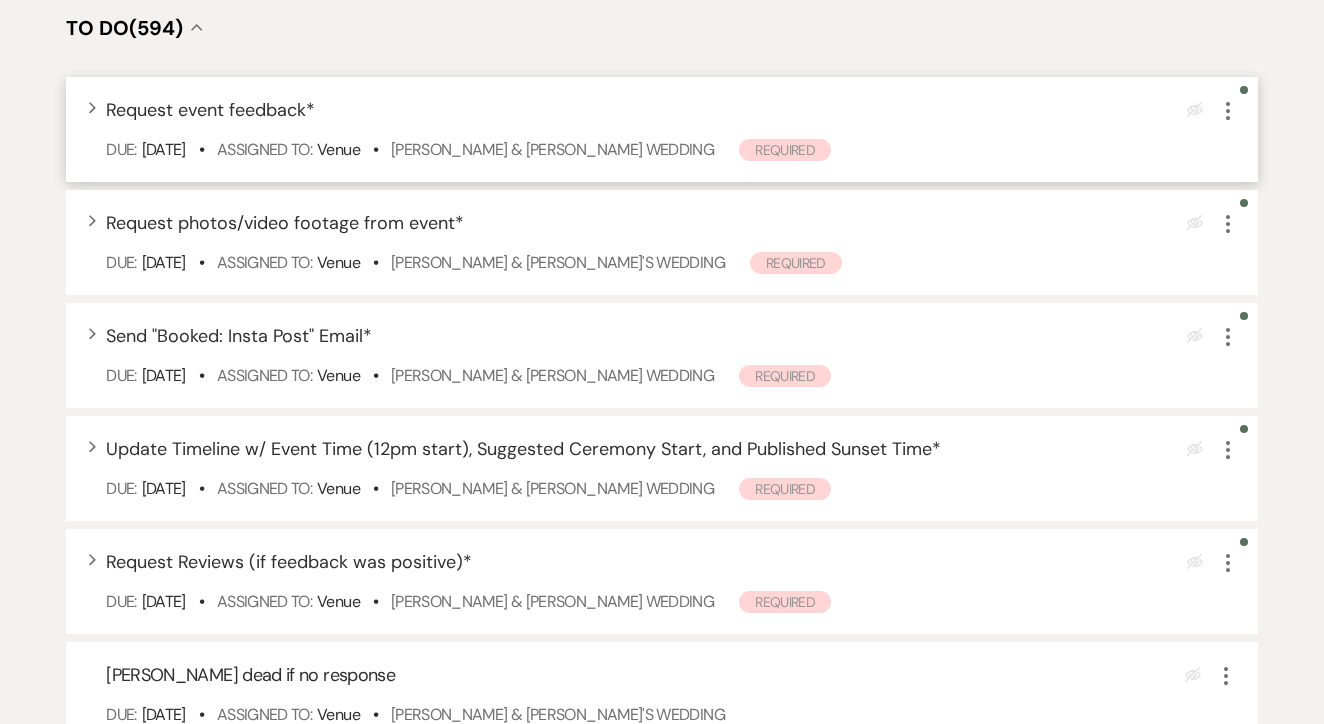 click on "More" 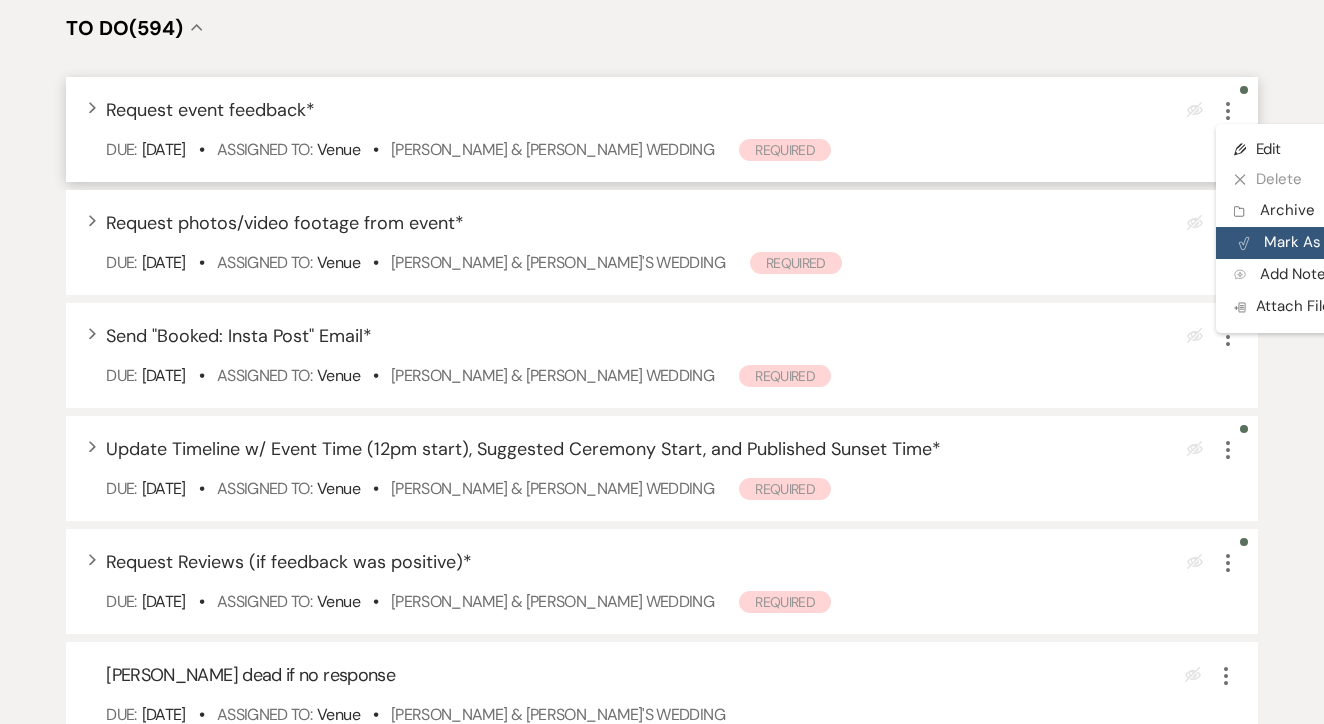 click on "Plan Portal Link   Mark As Complete" at bounding box center (1314, 243) 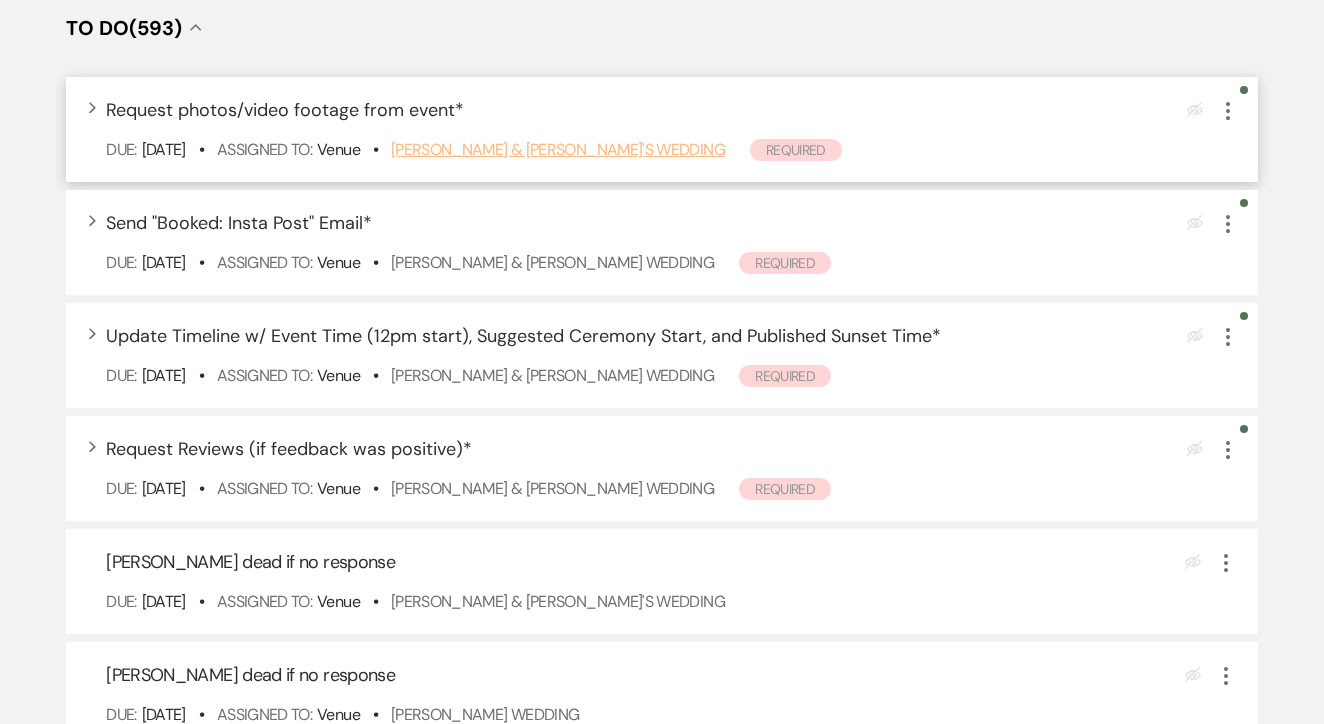 click on "Nick Sweet & Lexi Daniel's Wedding" at bounding box center [558, 149] 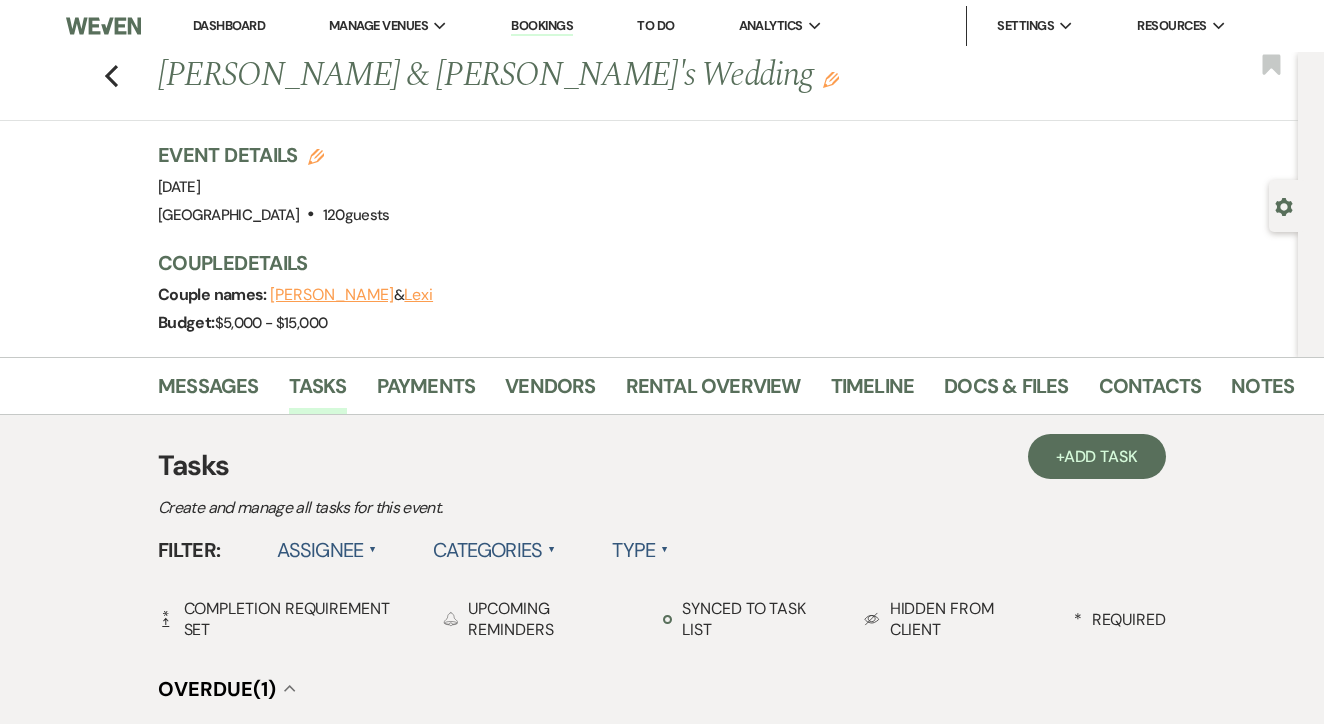 scroll, scrollTop: 0, scrollLeft: 0, axis: both 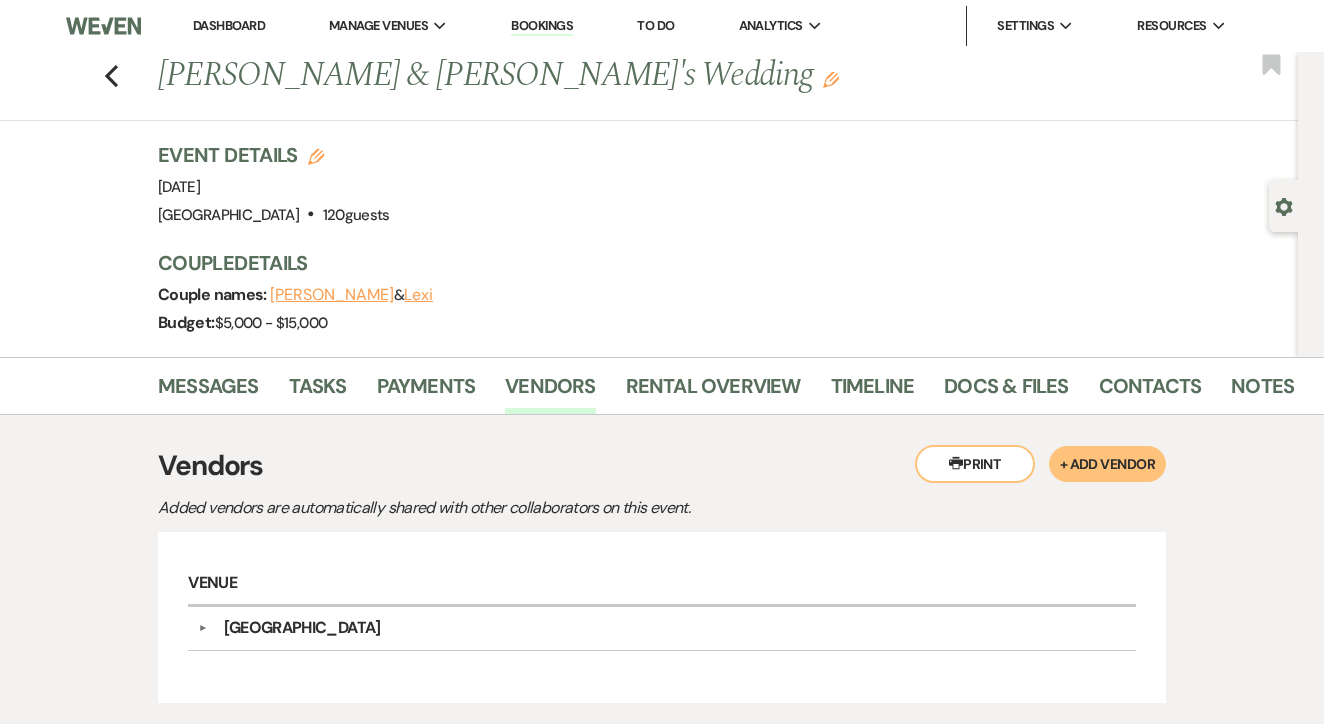 click on "To Do" at bounding box center (655, 25) 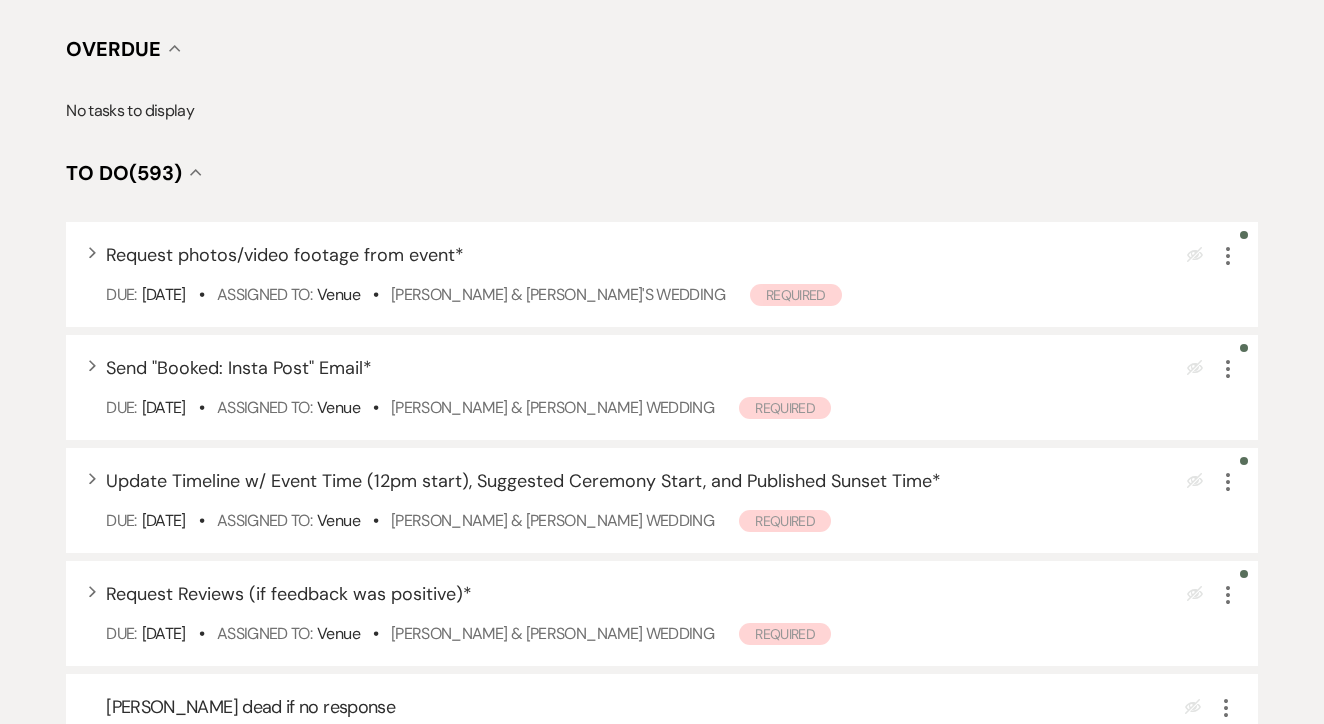 scroll, scrollTop: 305, scrollLeft: 0, axis: vertical 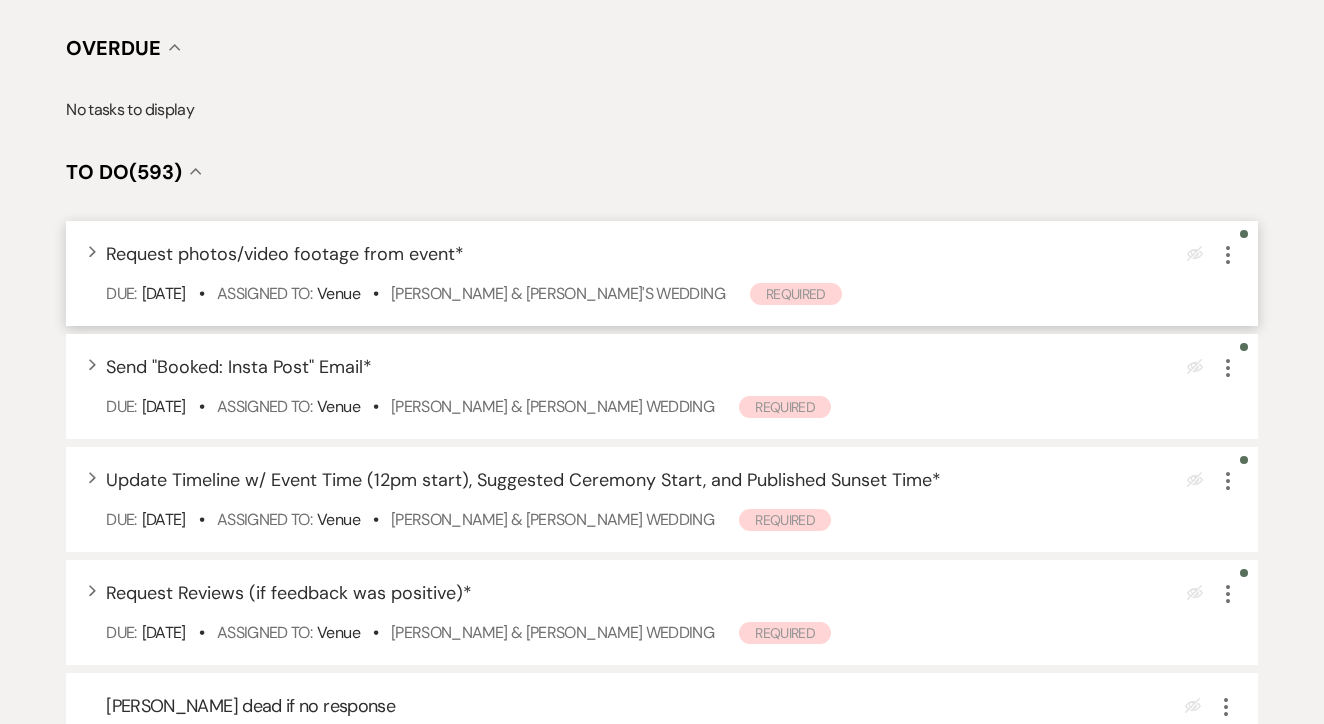 click on "More" 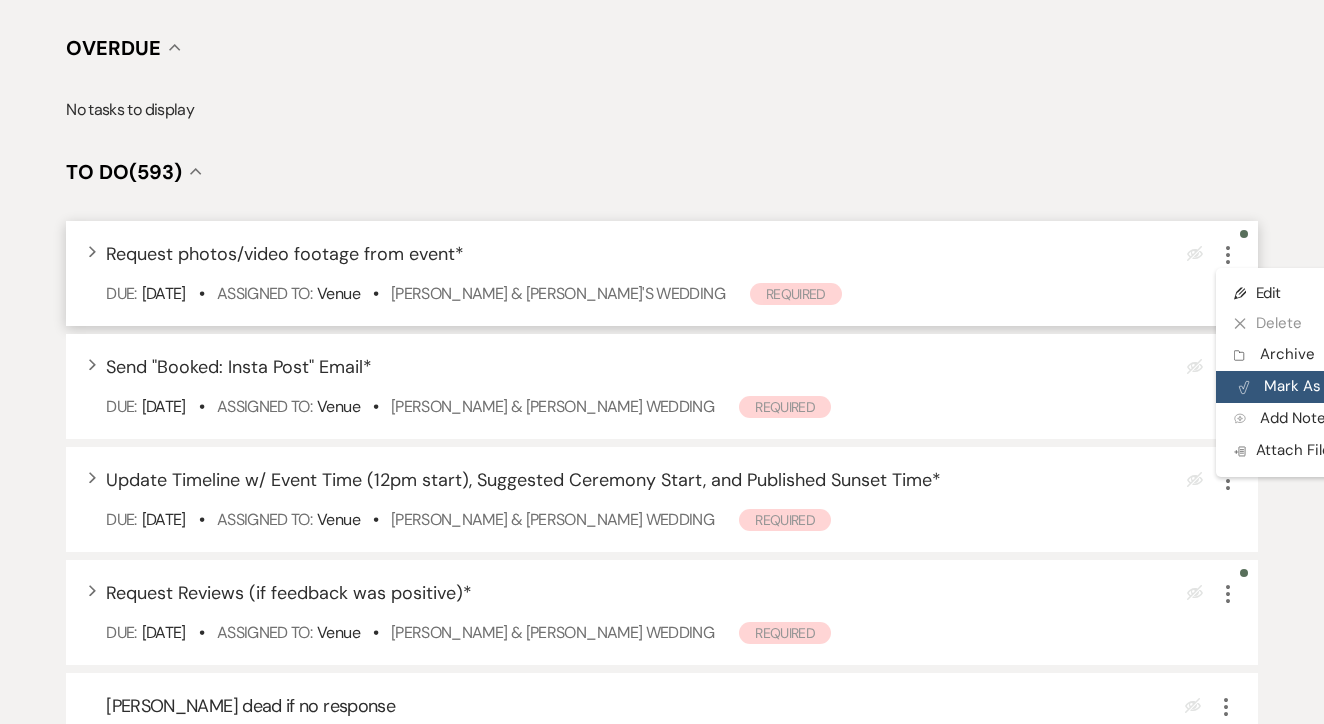 click on "Plan Portal Link   Mark As Complete" at bounding box center (1314, 387) 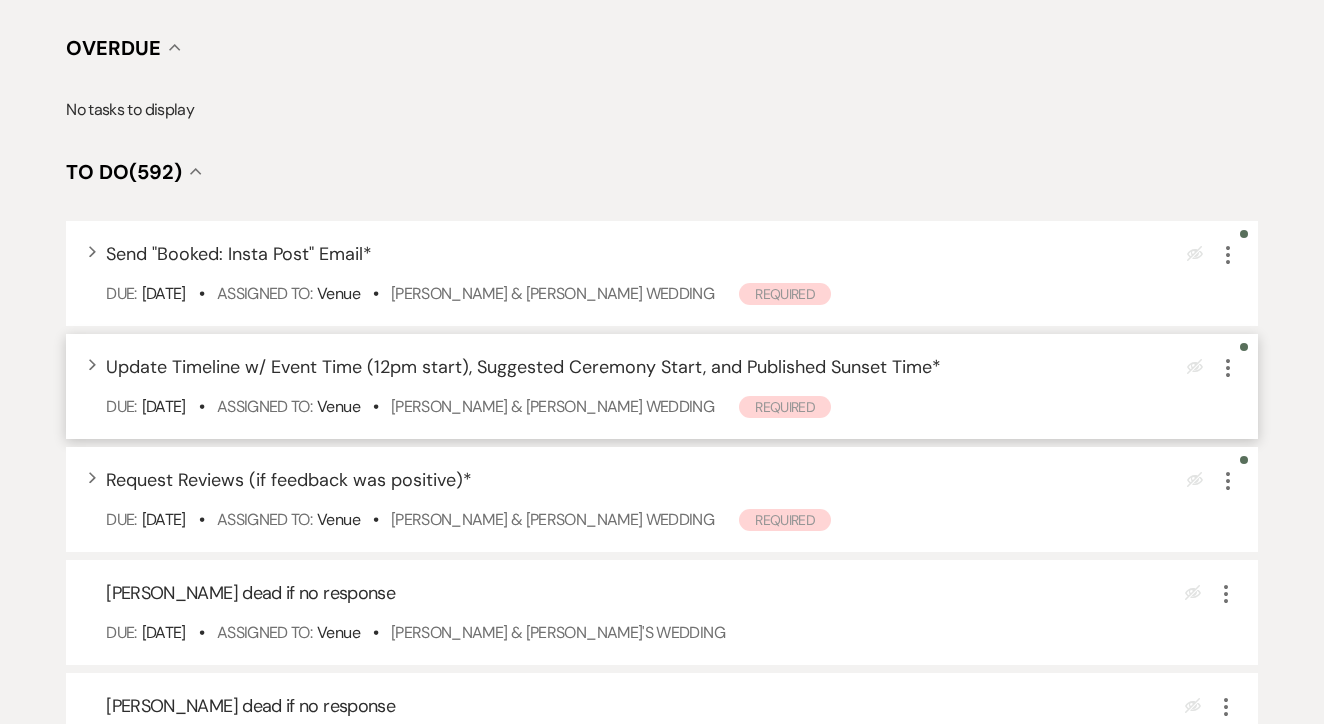 click on "More" 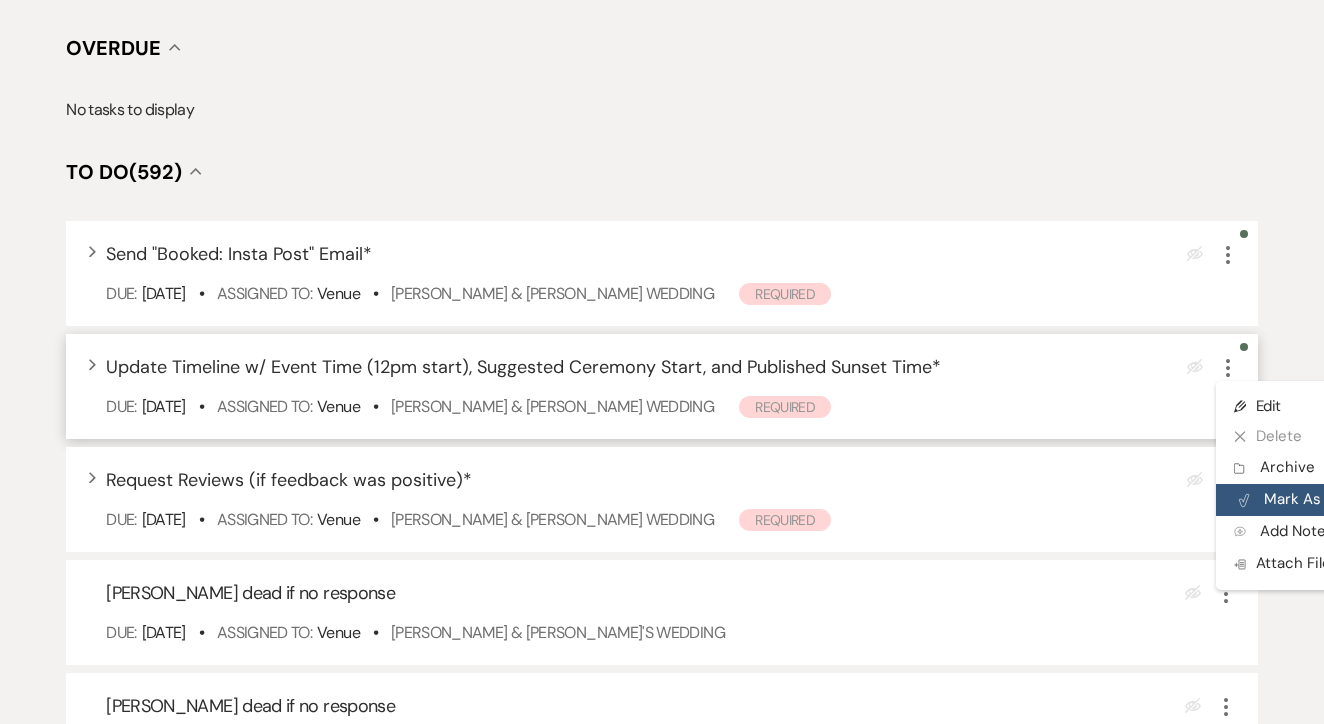 click on "Plan Portal Link   Mark As Complete" at bounding box center (1314, 500) 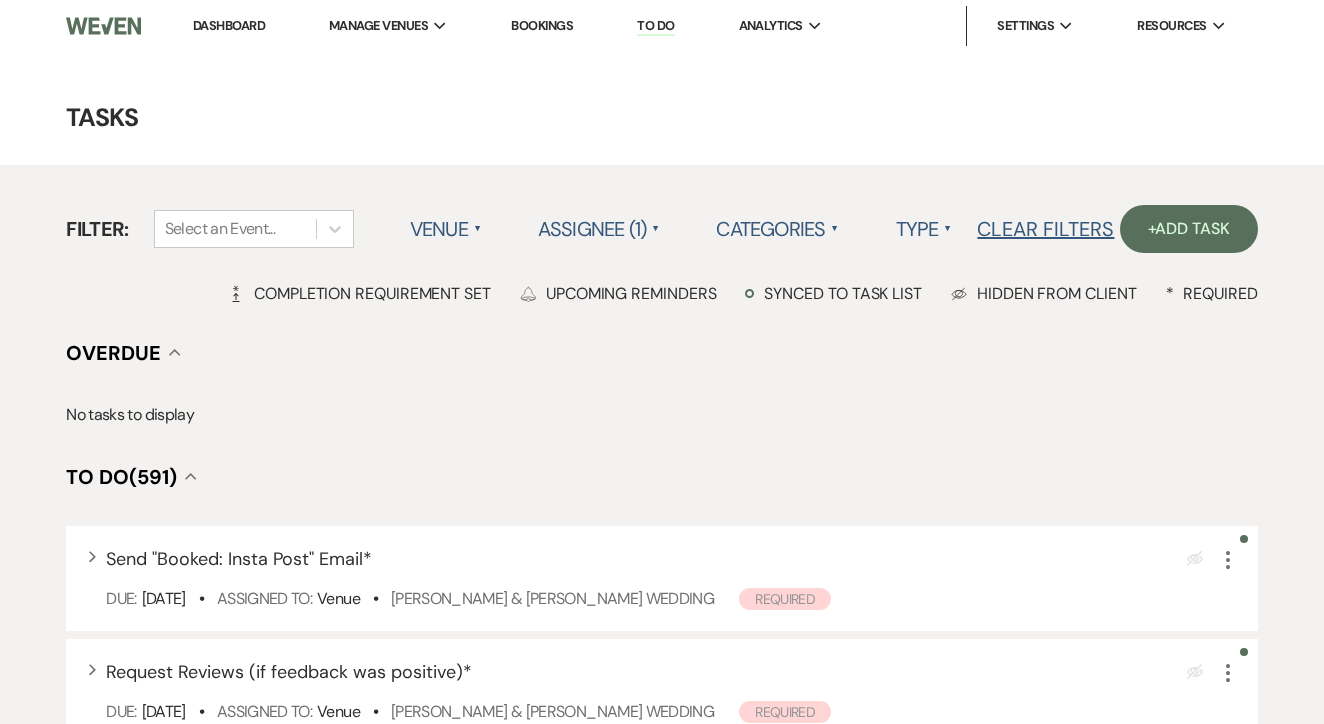 scroll, scrollTop: 0, scrollLeft: 0, axis: both 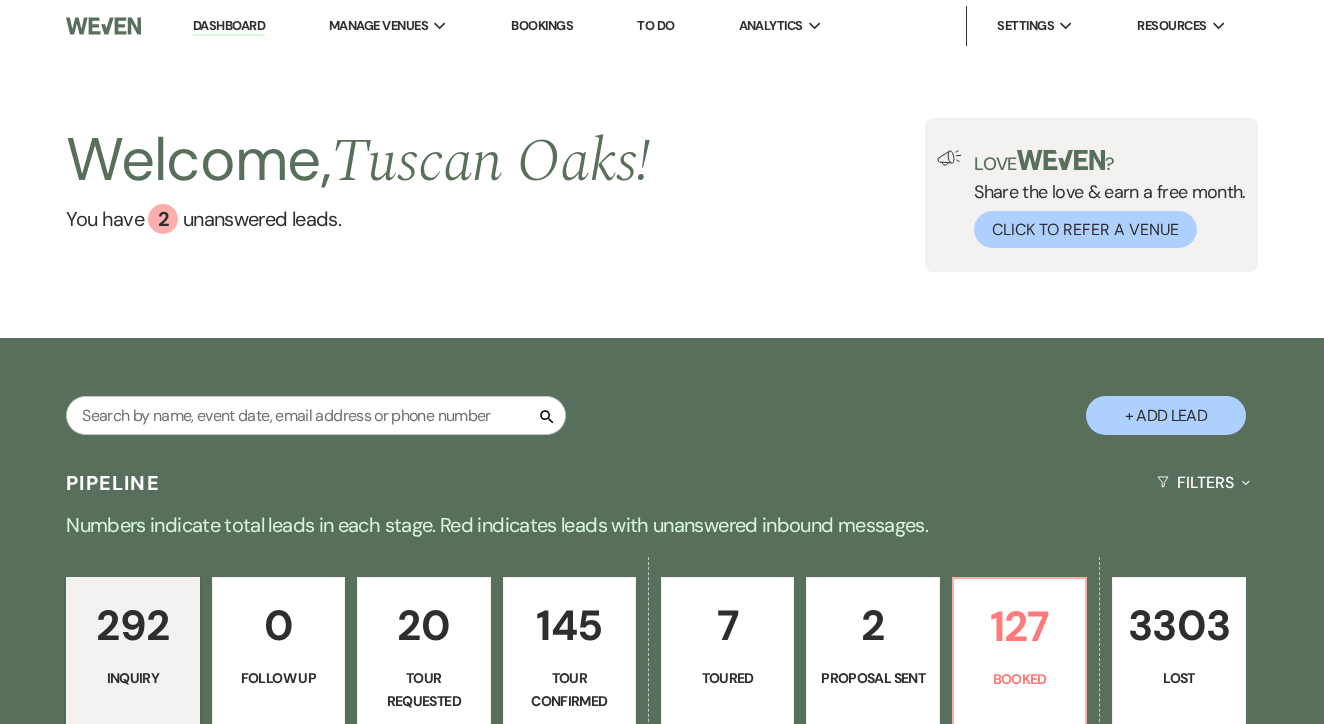 click on "Welcome,  Tuscan Oaks ! You have   2   unanswered lead s . Love   ?
Share the love & earn a free month.     Click to Refer a Venue" at bounding box center [662, 195] 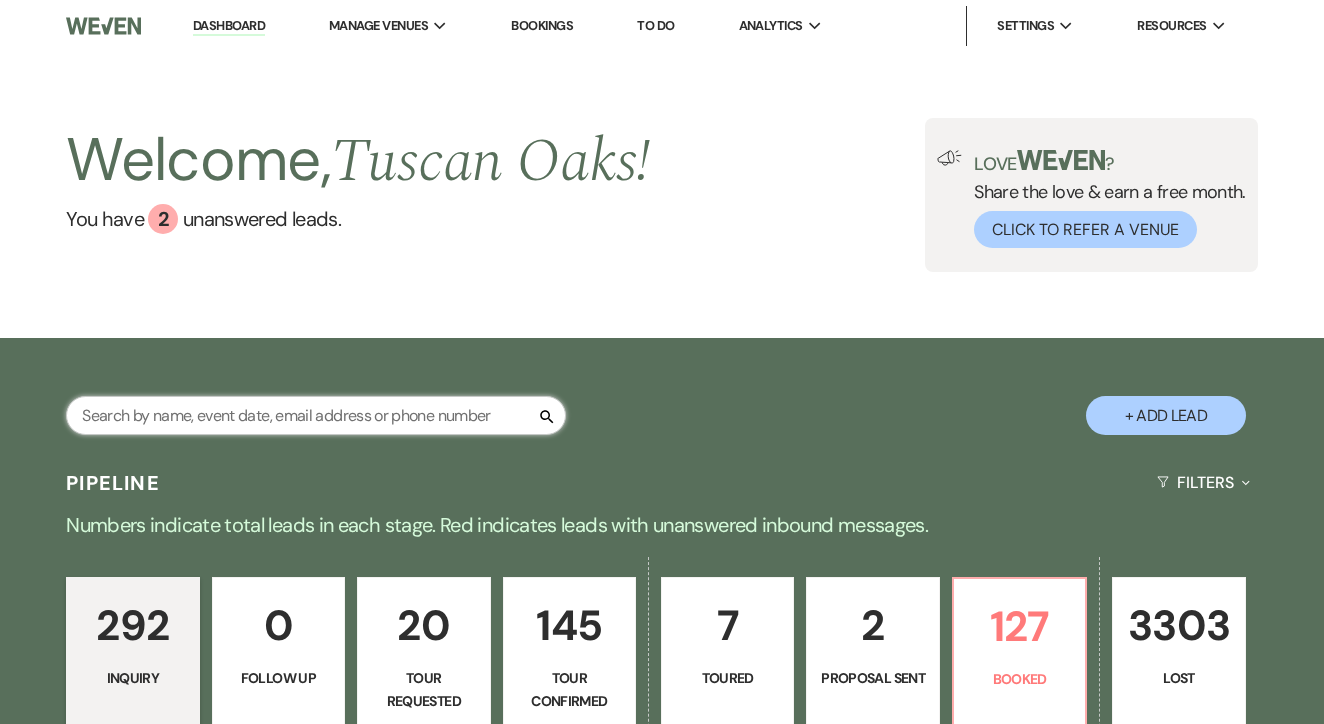 click at bounding box center (316, 415) 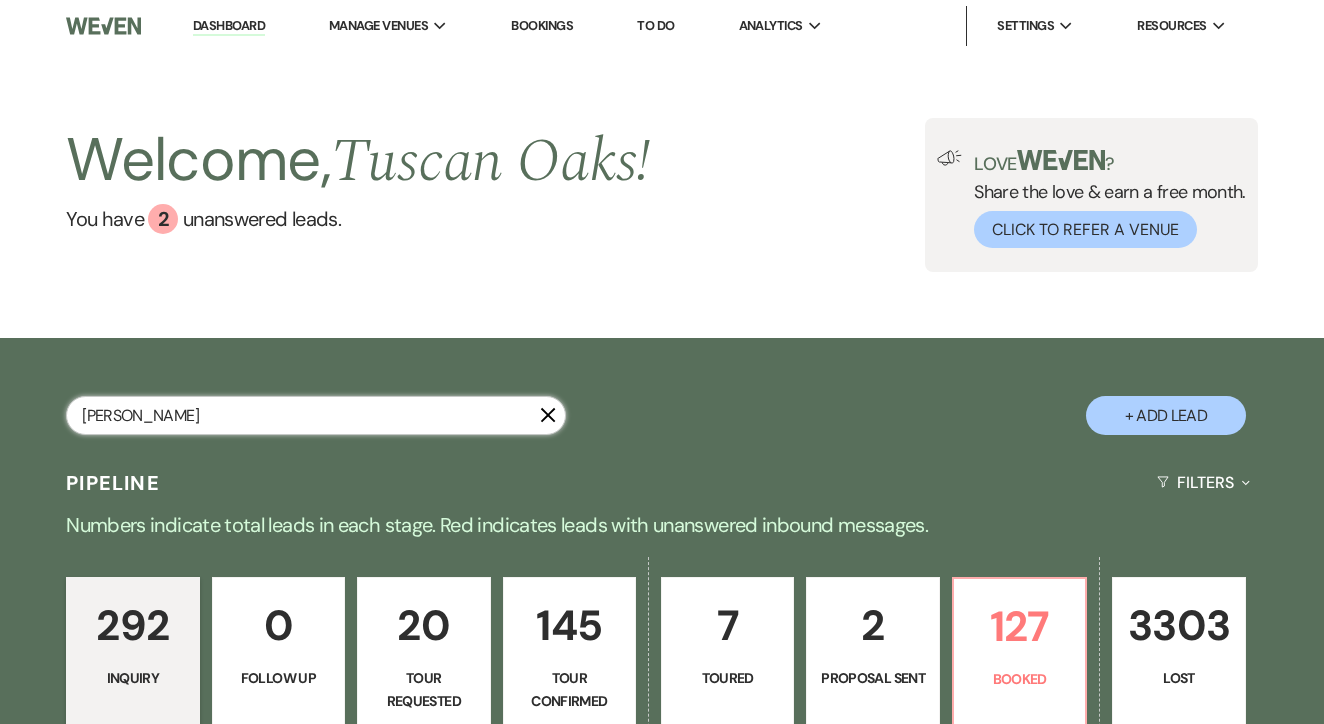 type on "lorrie" 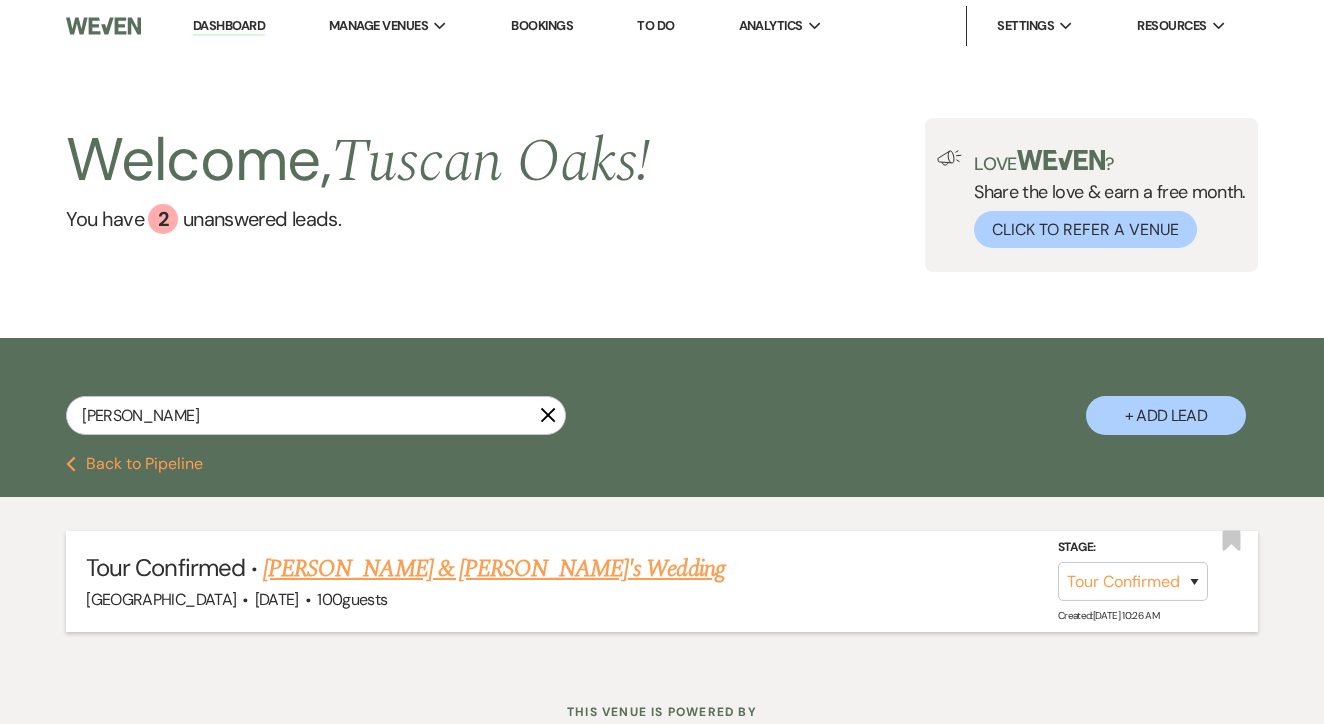 click on "[PERSON_NAME] & [PERSON_NAME]'s Wedding" at bounding box center (494, 569) 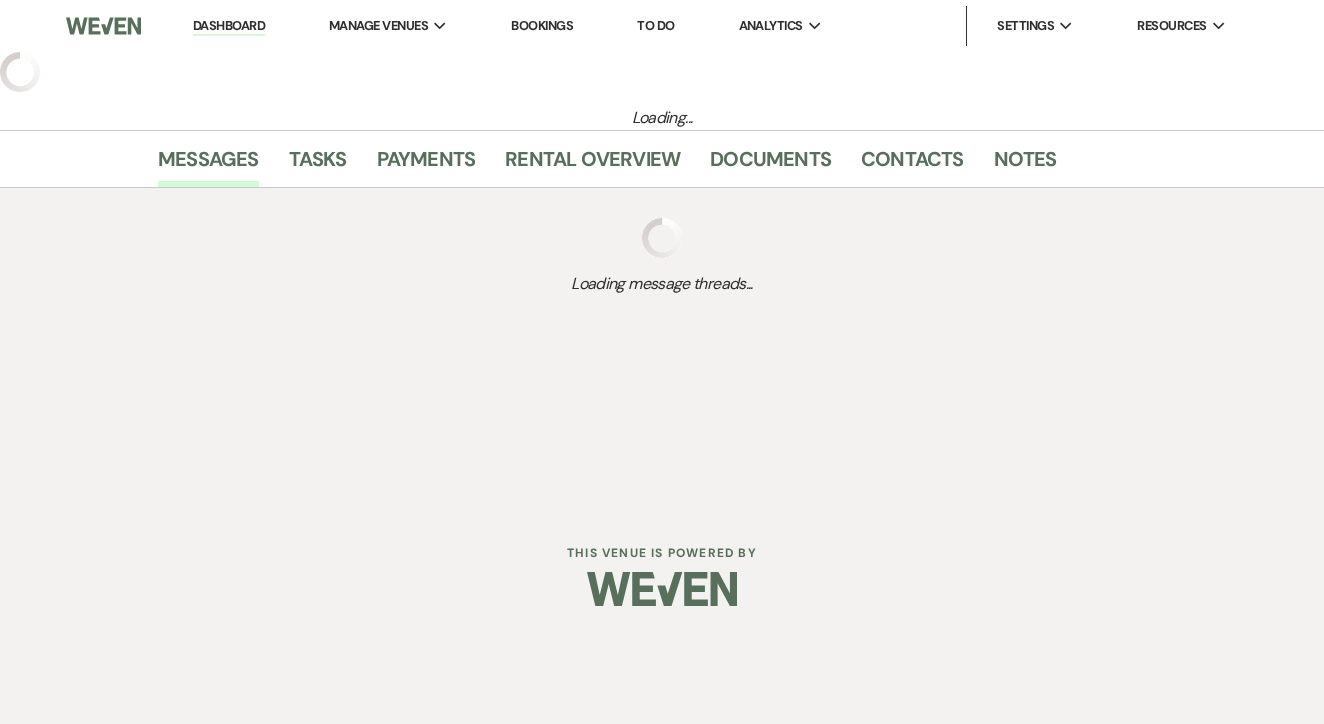 select on "4" 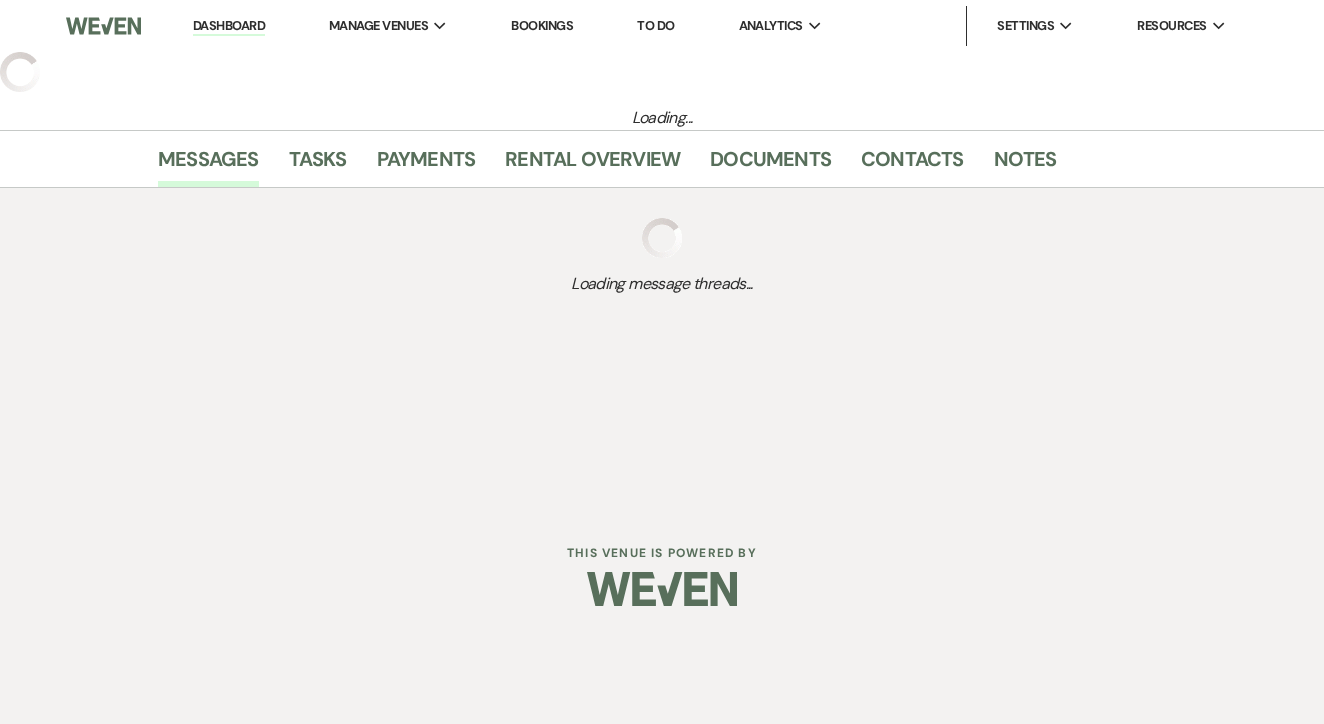 select on "5" 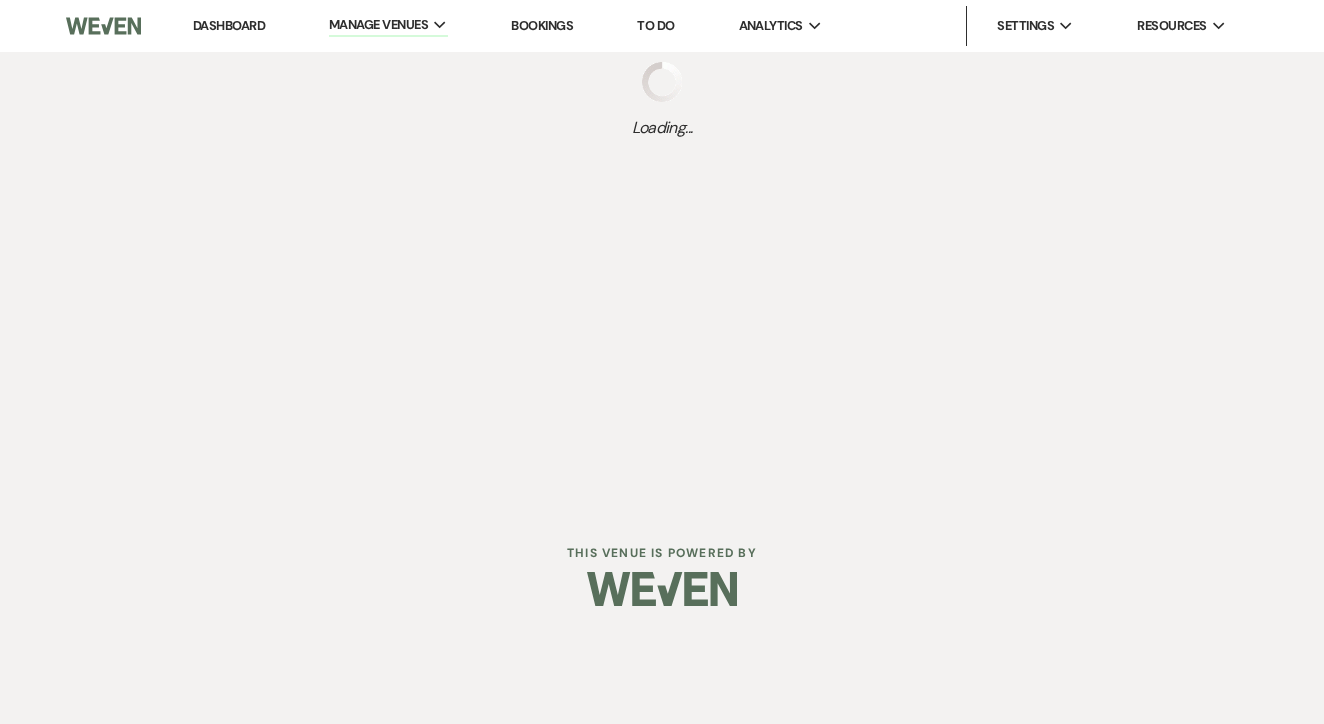scroll, scrollTop: 0, scrollLeft: 0, axis: both 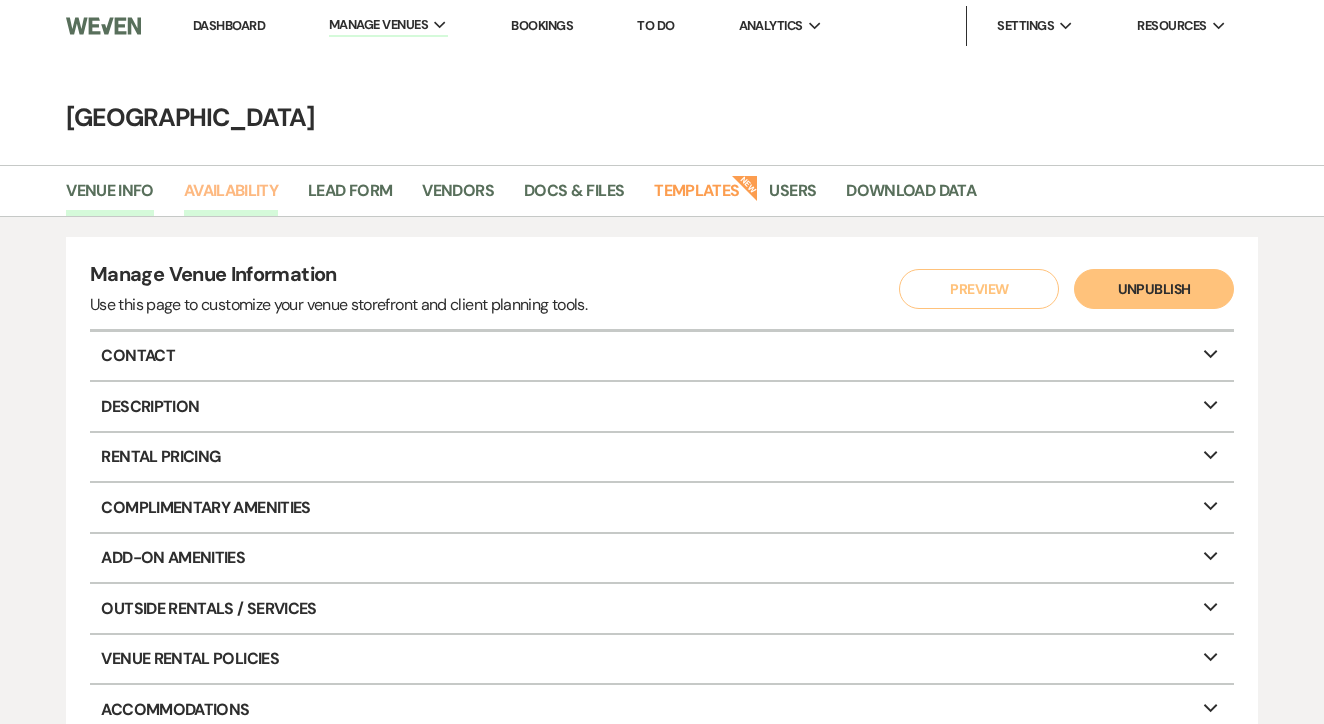 click on "Availability" at bounding box center [231, 197] 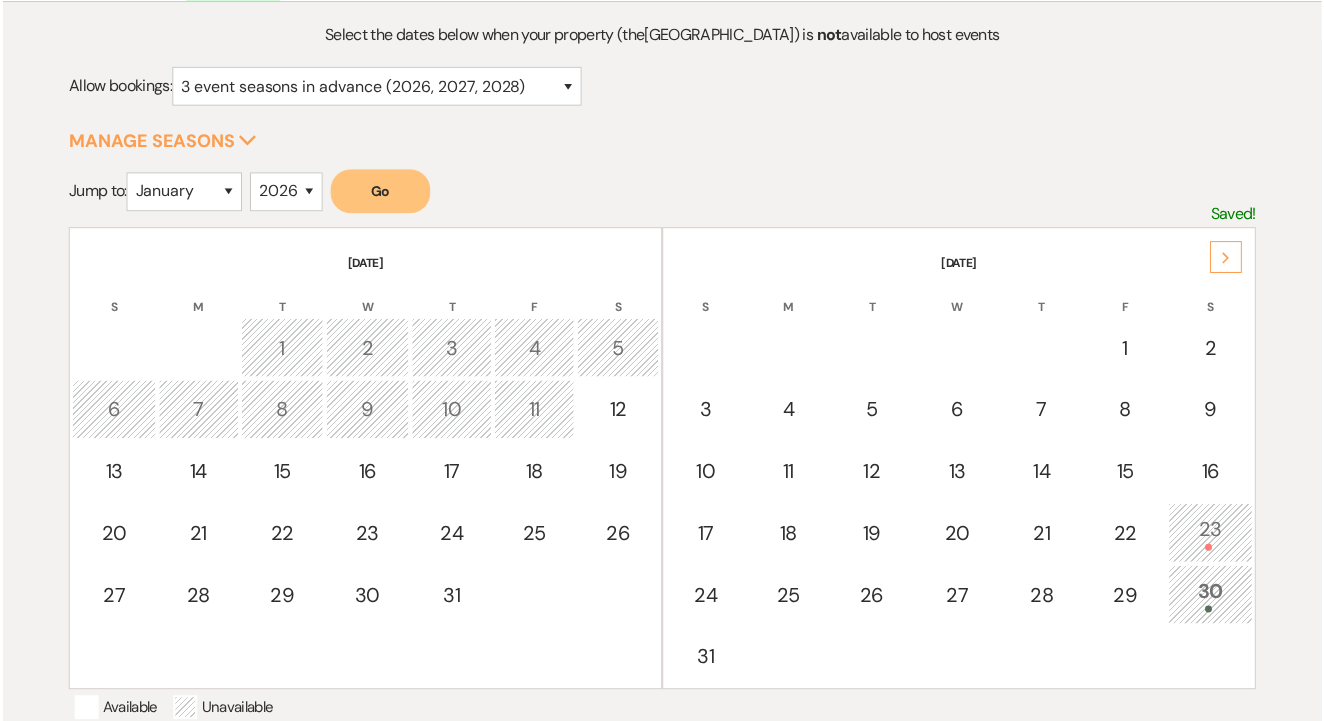 scroll, scrollTop: 234, scrollLeft: 0, axis: vertical 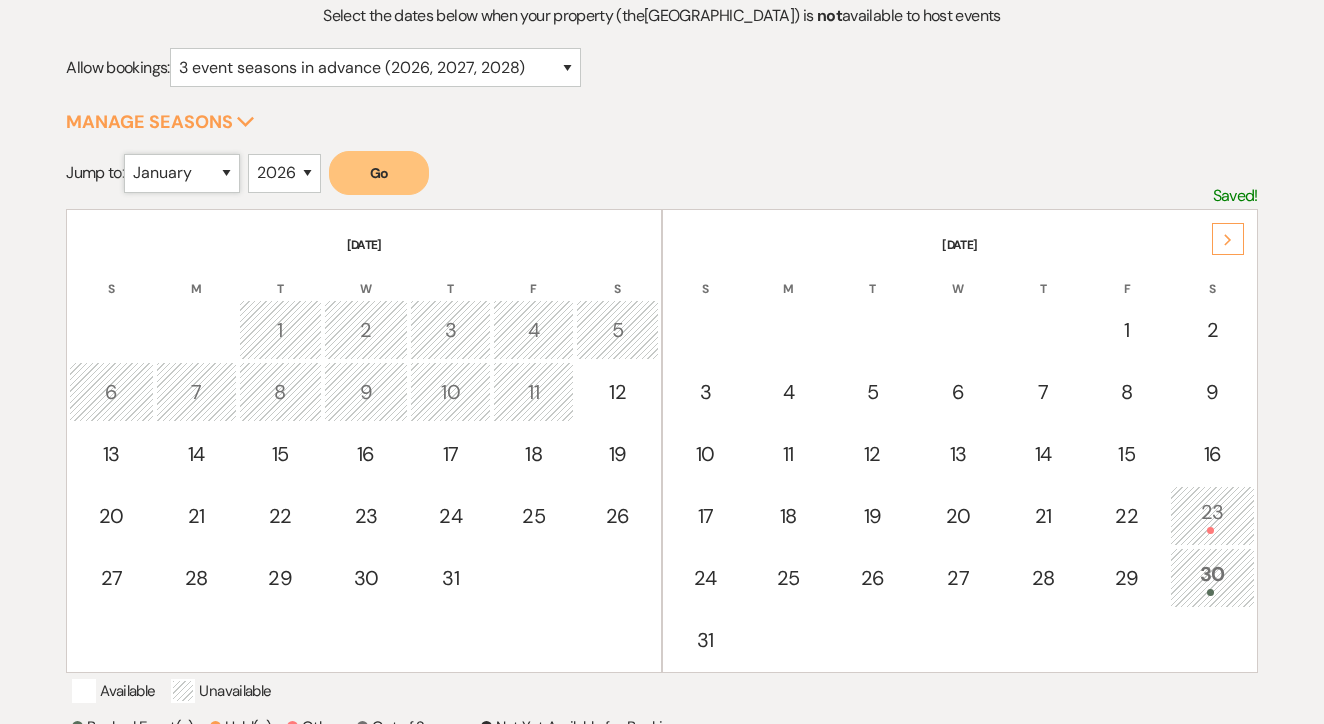 click on "January February March April May June July August September October November December" at bounding box center (182, 173) 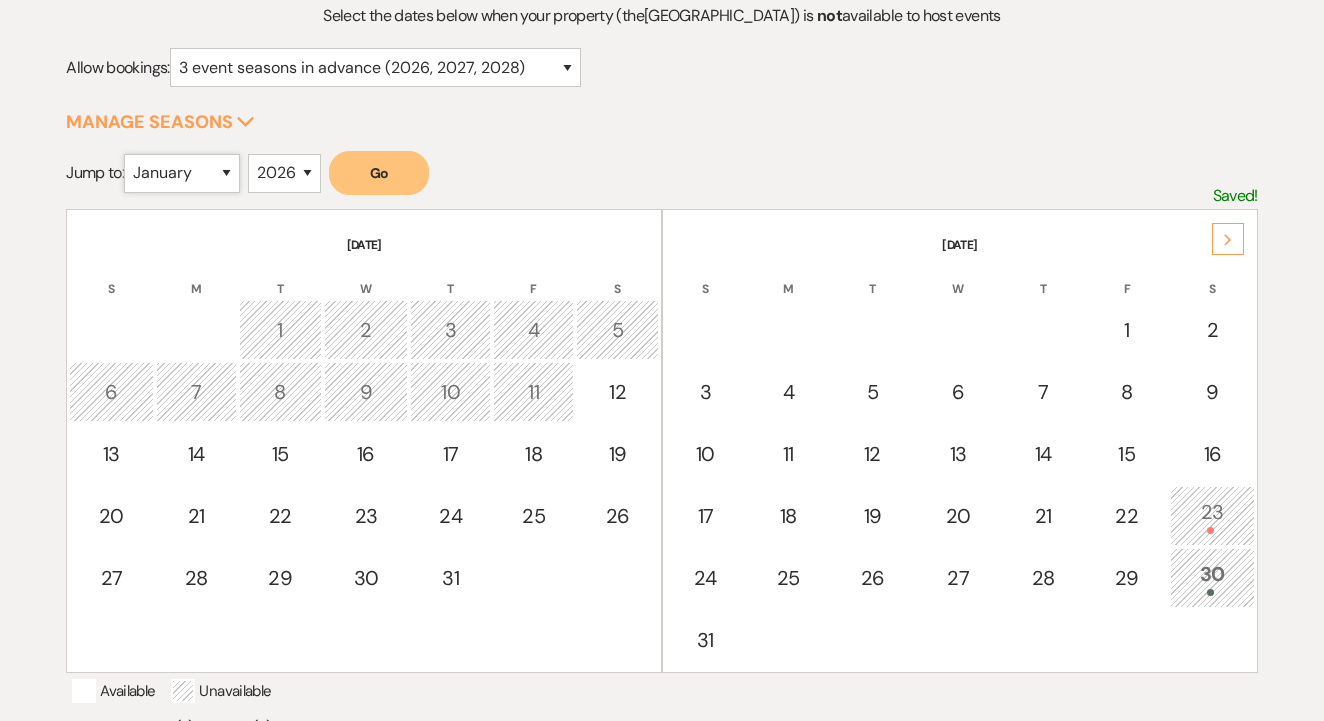 select on "8" 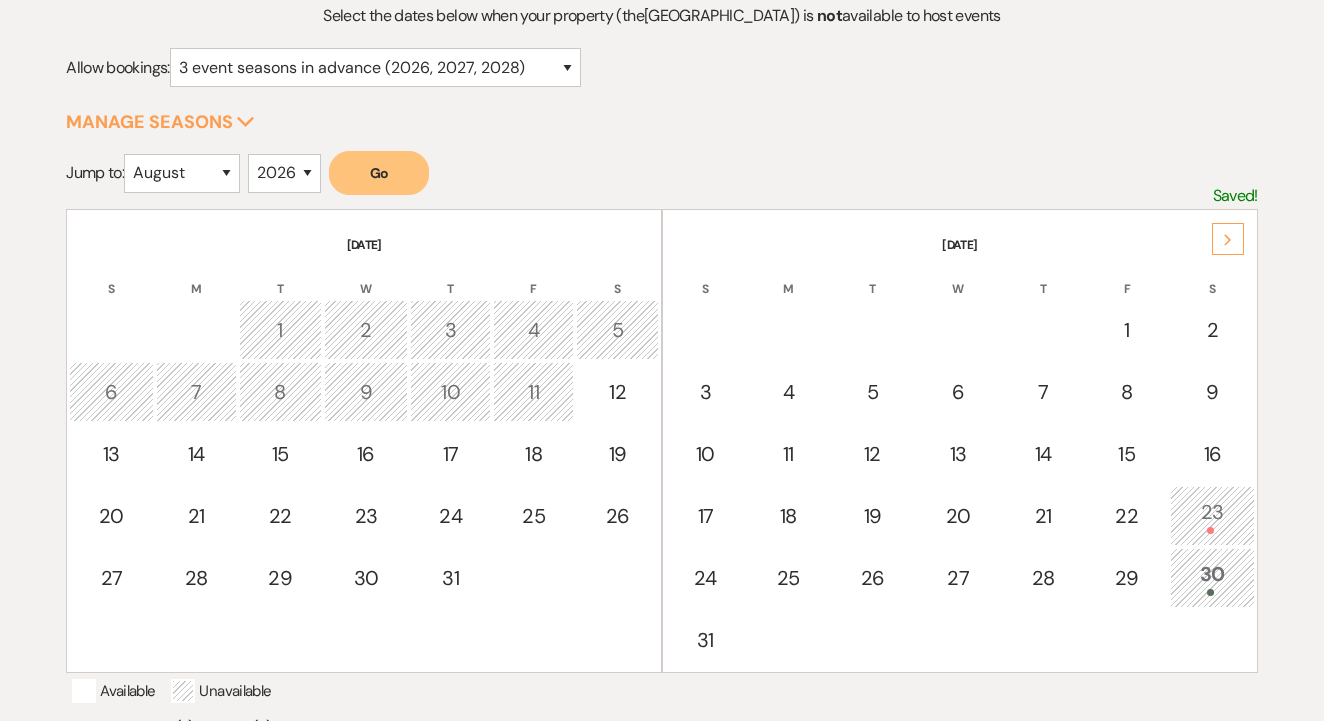 click on "Go" at bounding box center [379, 173] 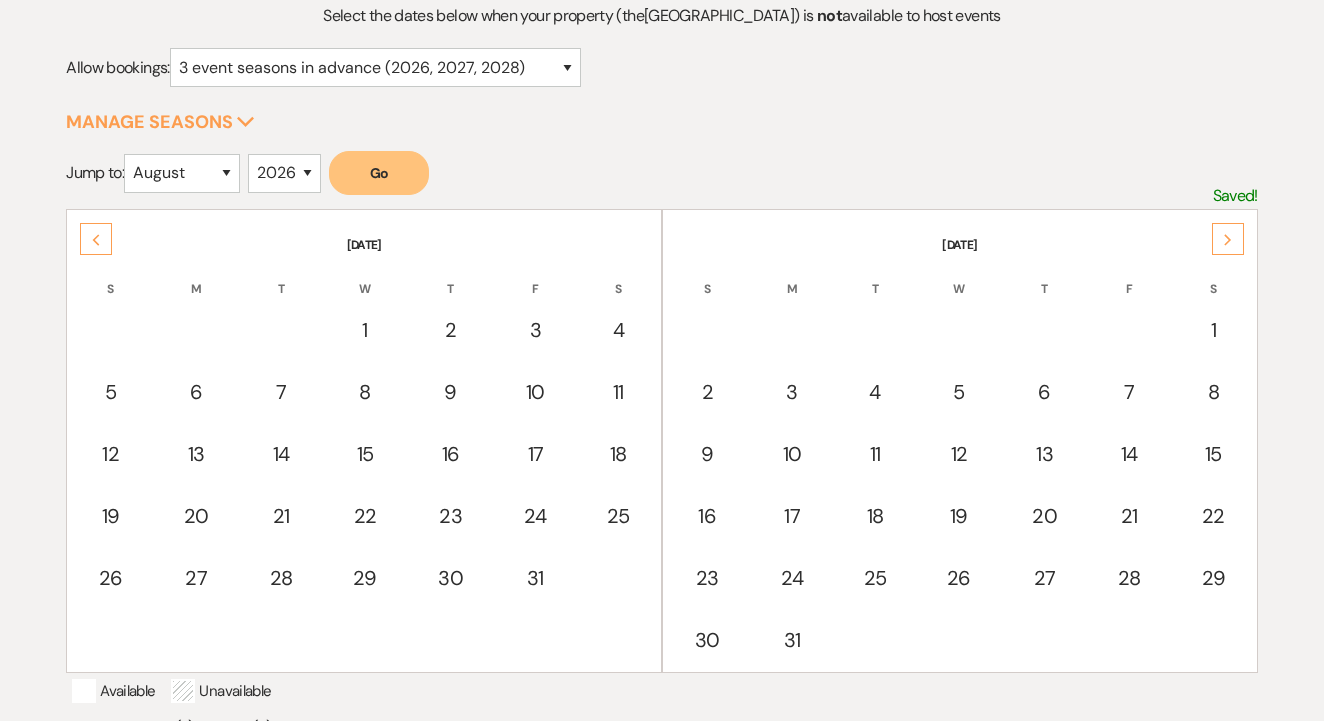 click on "Next" 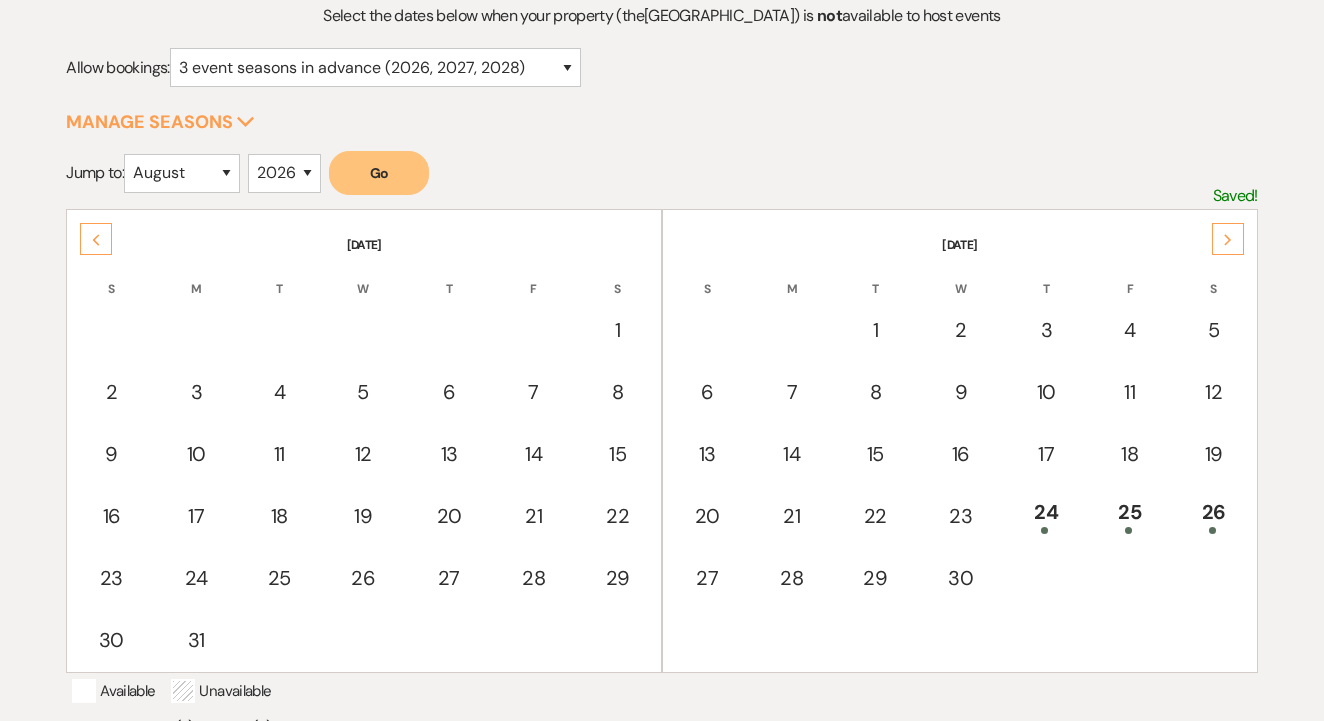 click on "Next" 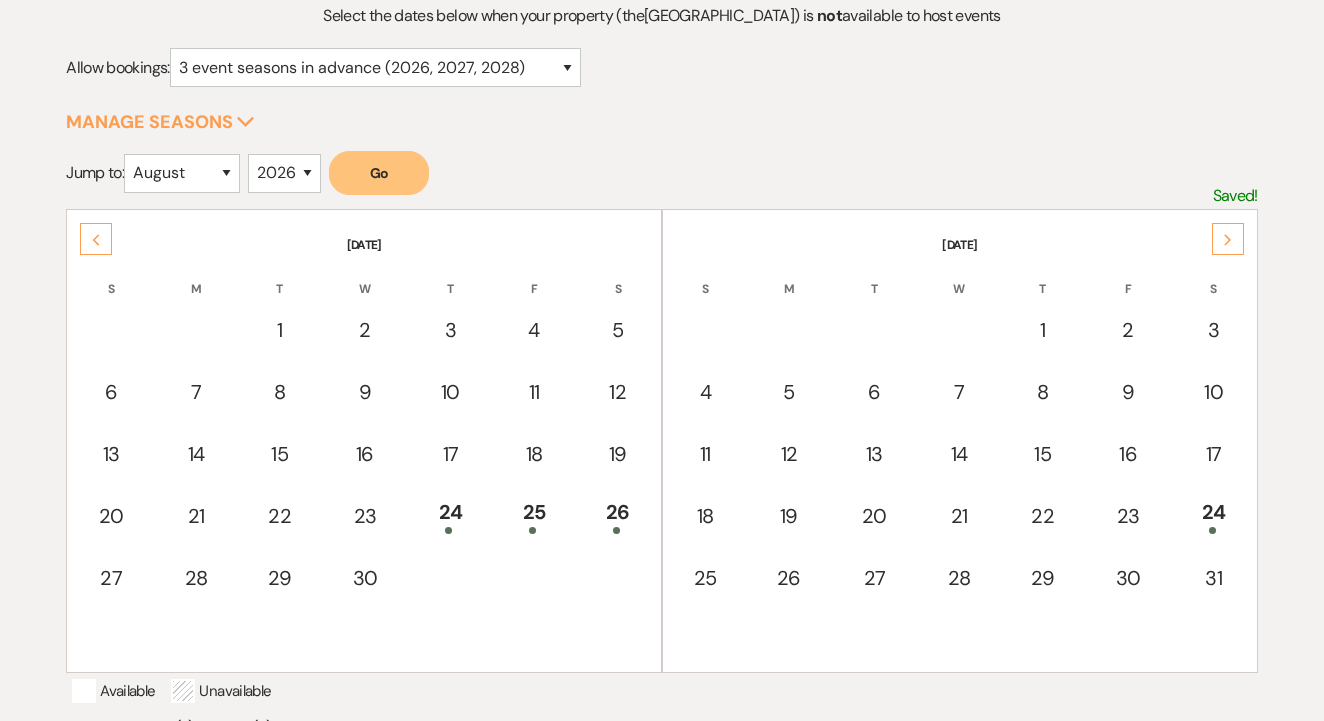 click on "September 2026" at bounding box center (364, 233) 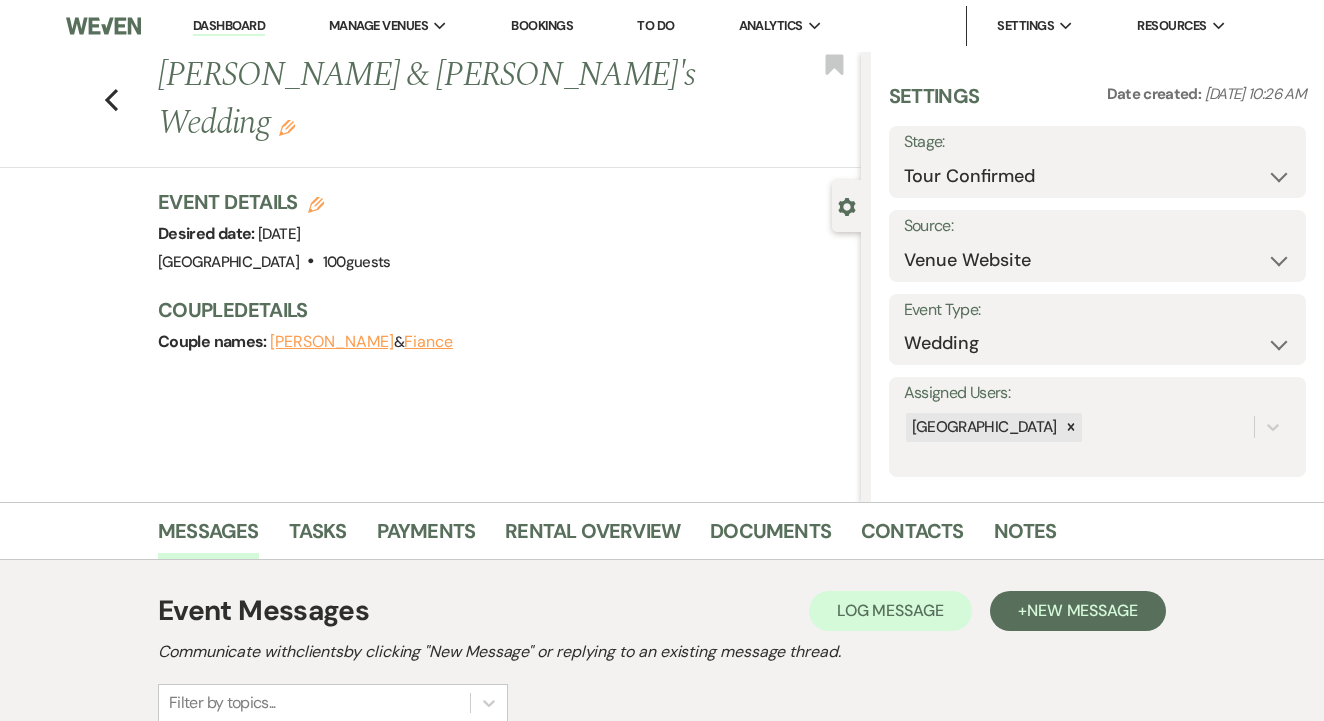 select on "4" 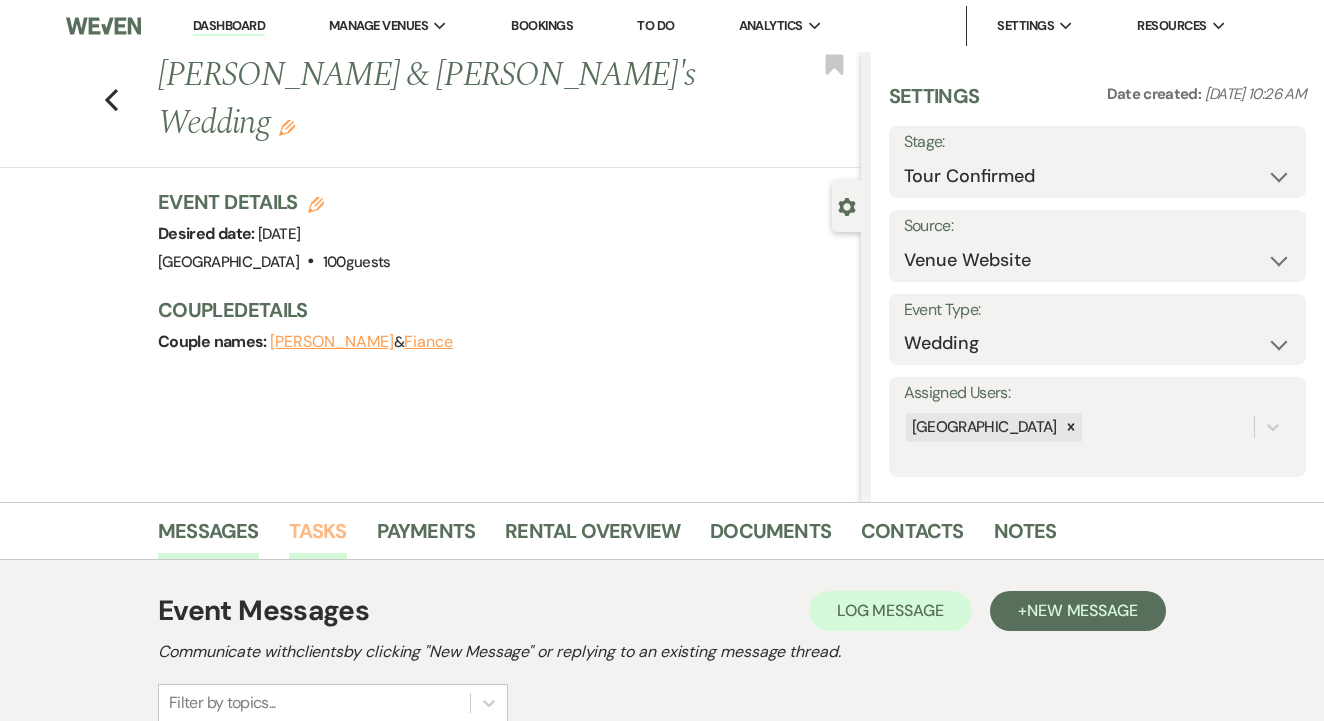 scroll, scrollTop: 0, scrollLeft: 0, axis: both 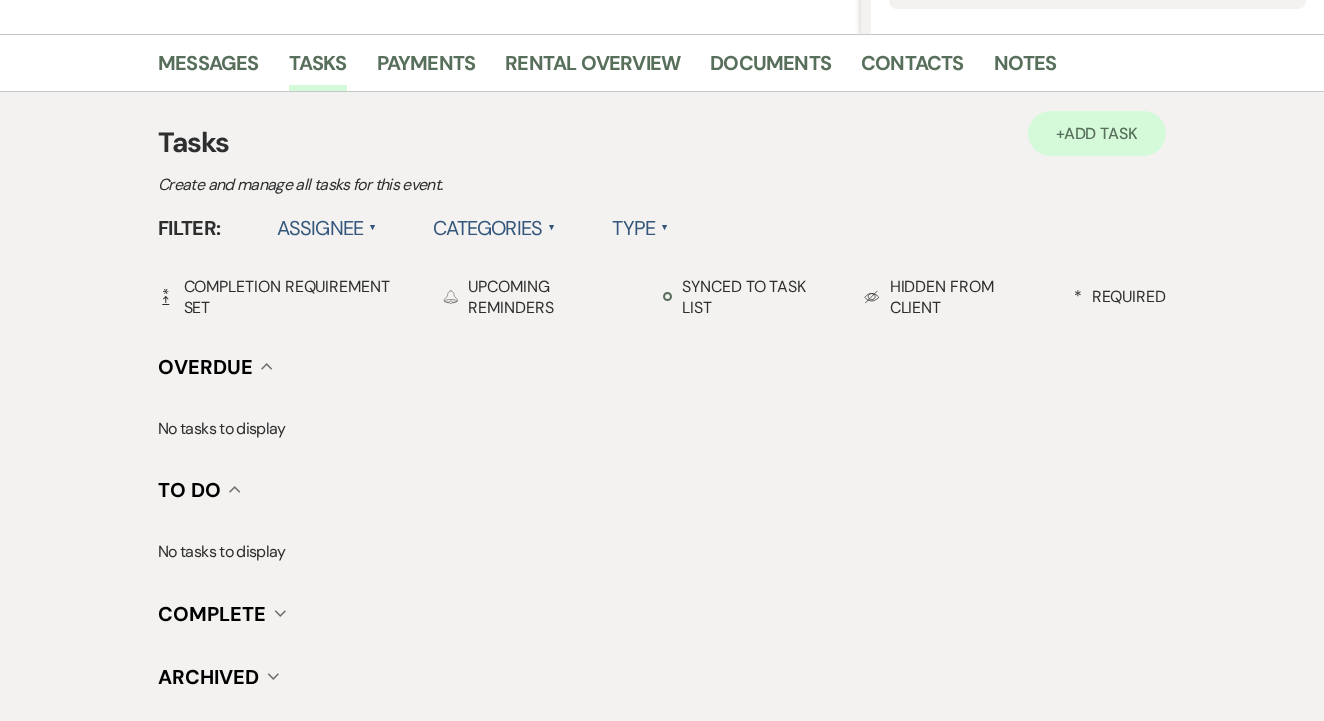 click on "Add Task" at bounding box center [1101, 133] 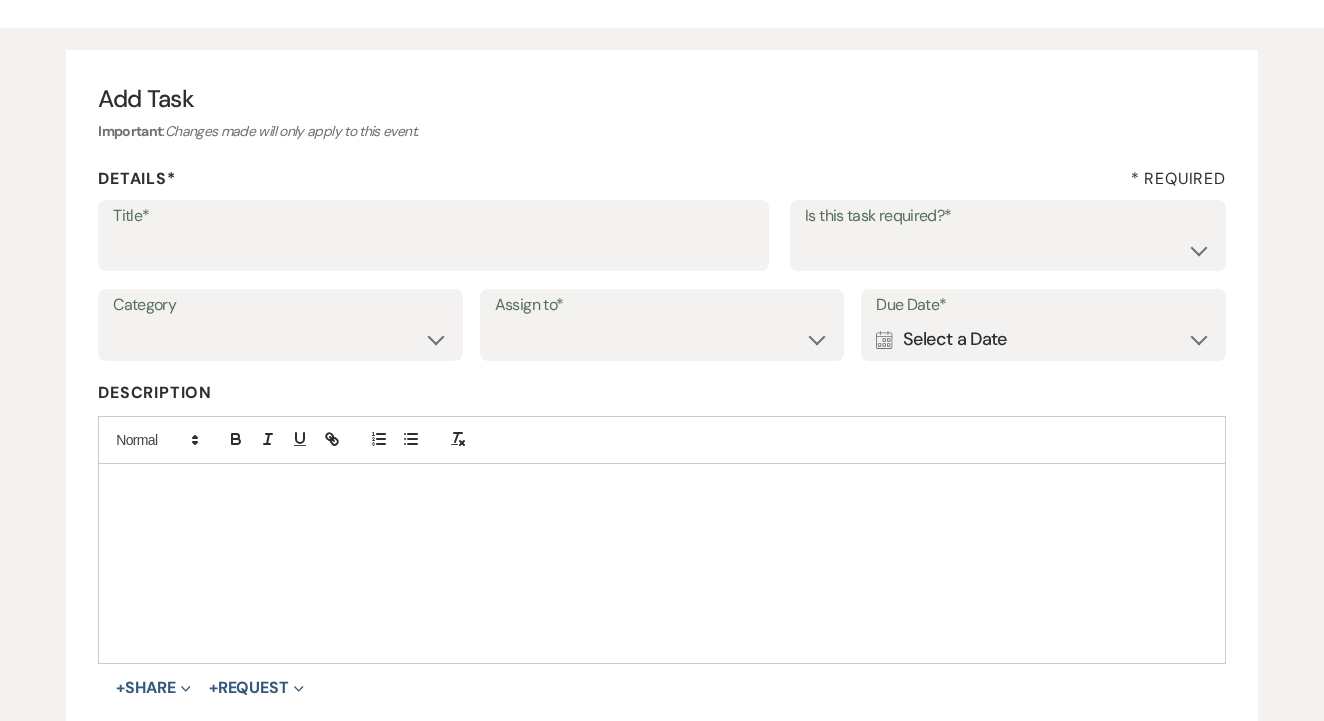 scroll, scrollTop: 82, scrollLeft: 0, axis: vertical 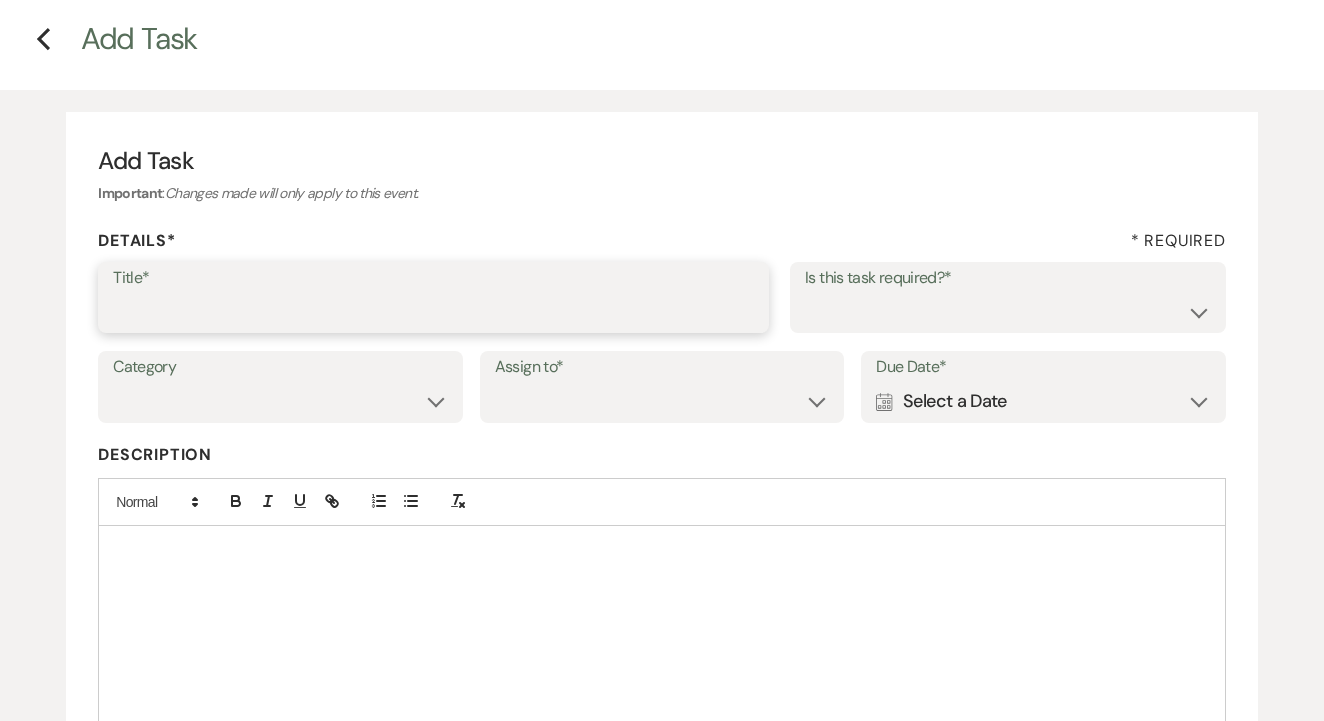 click on "Title*" at bounding box center (433, 311) 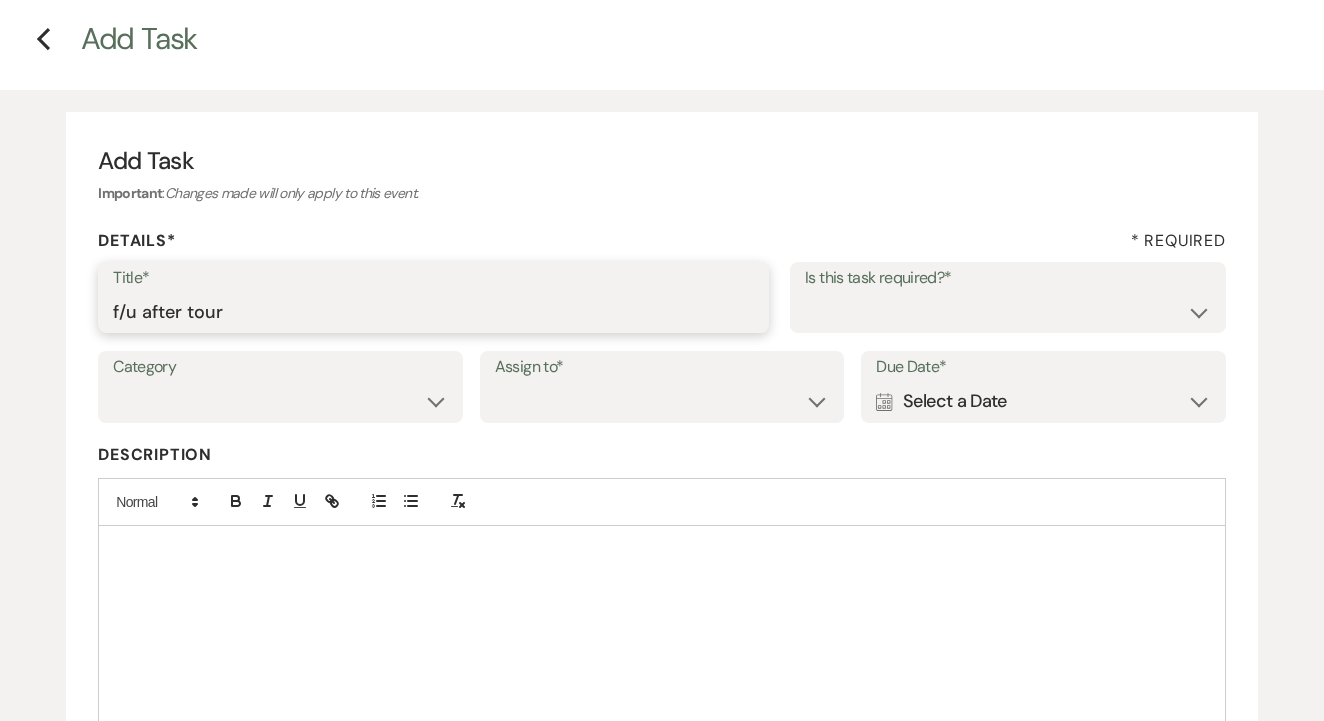 type on "f/u after tour" 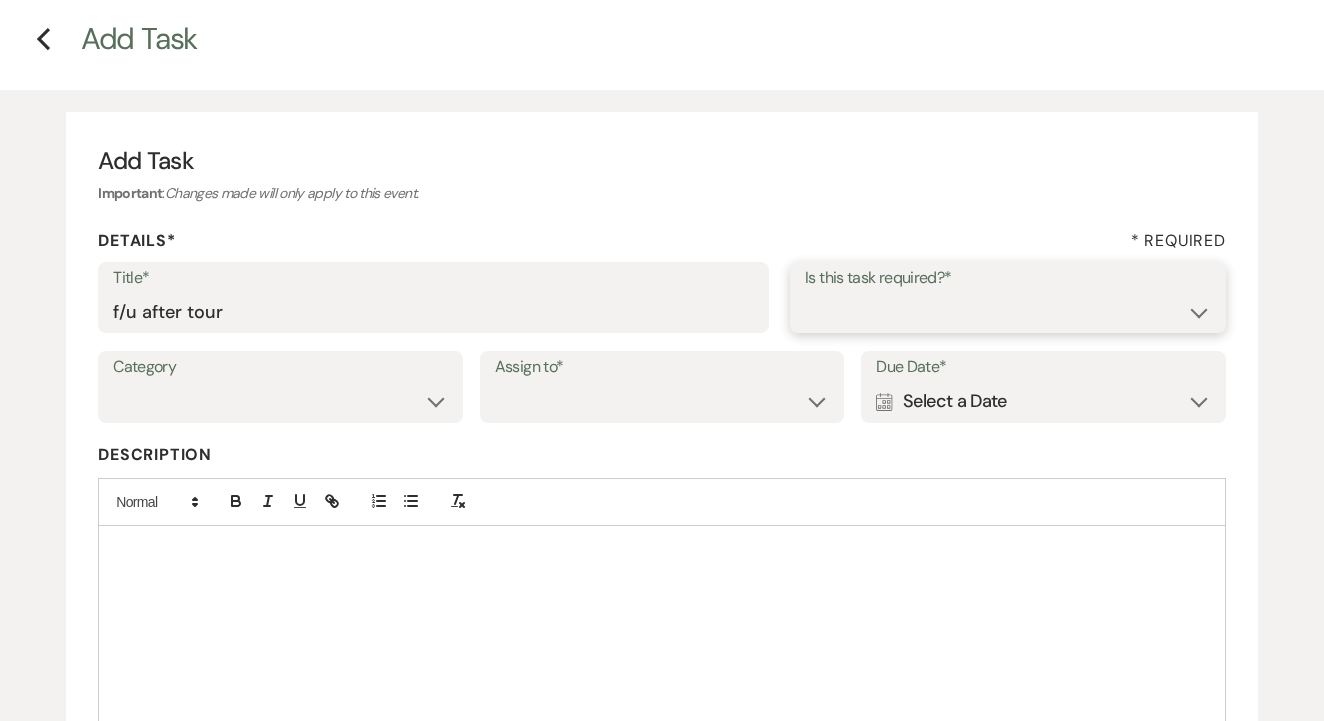 click on "Yes No" at bounding box center [1008, 311] 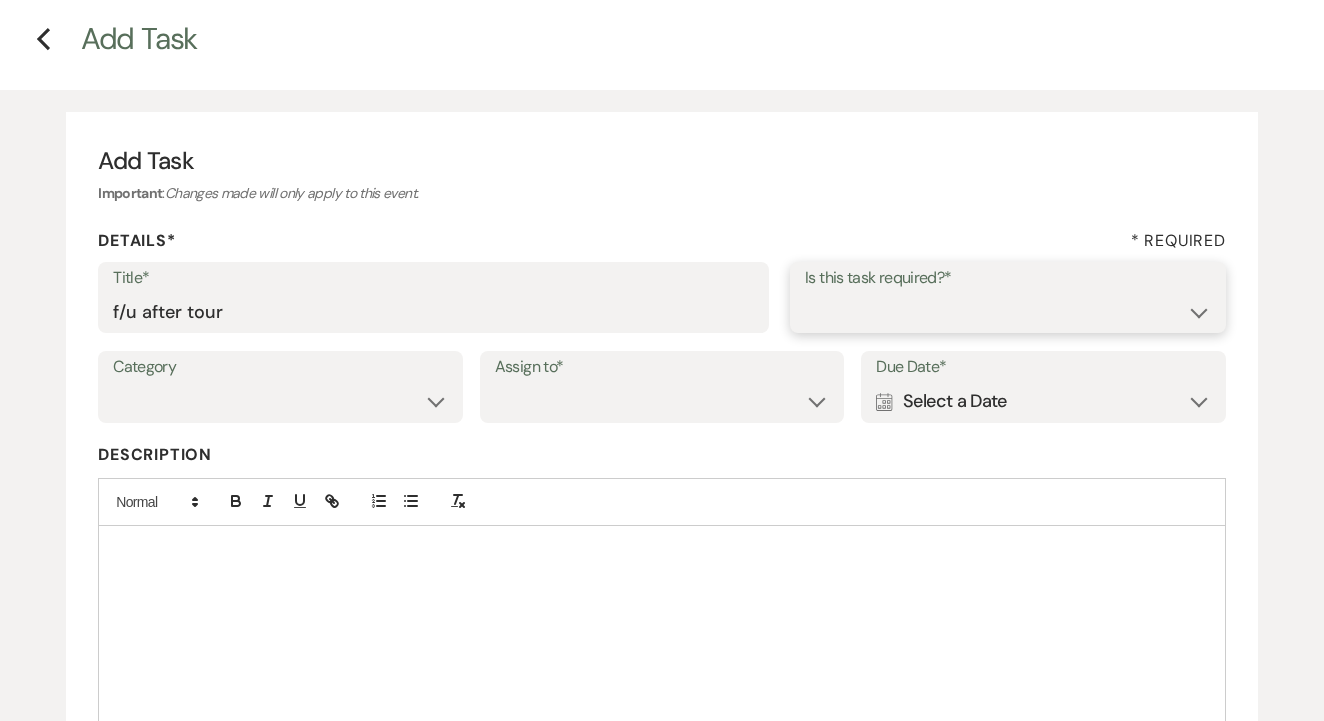 select on "true" 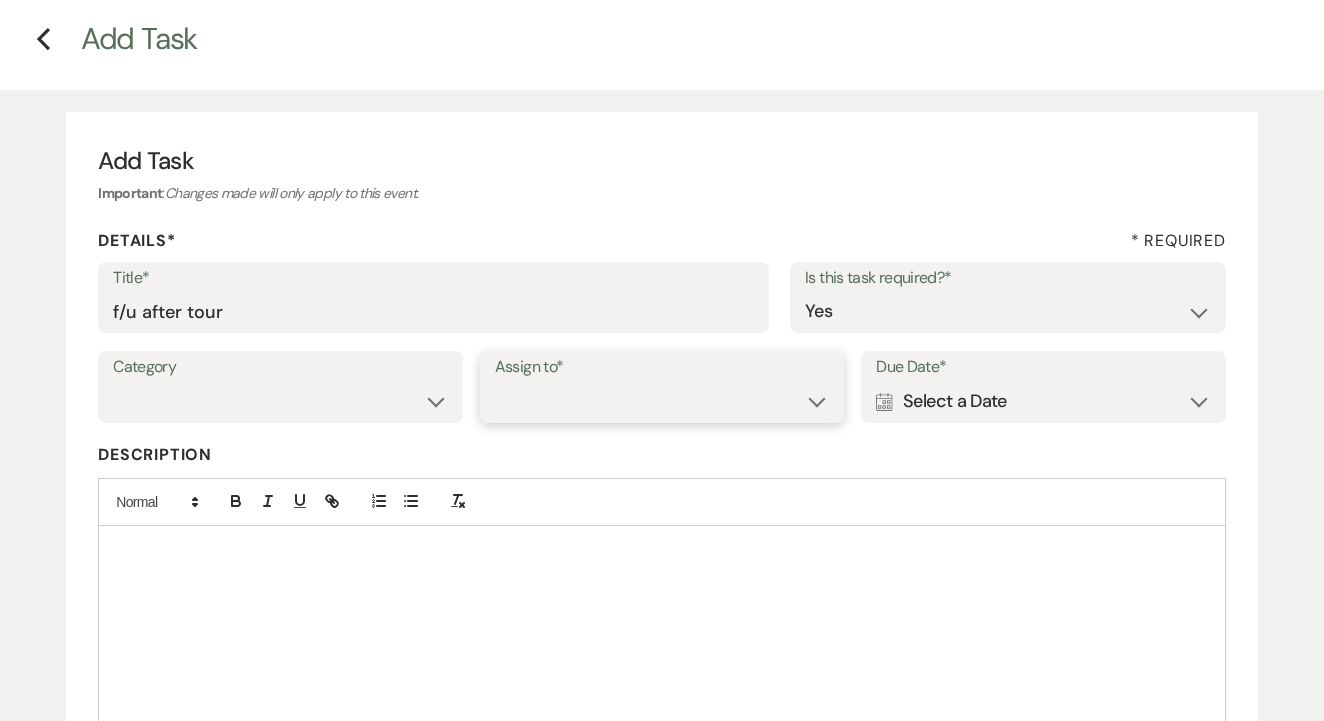 click on "Venue Client" at bounding box center (662, 401) 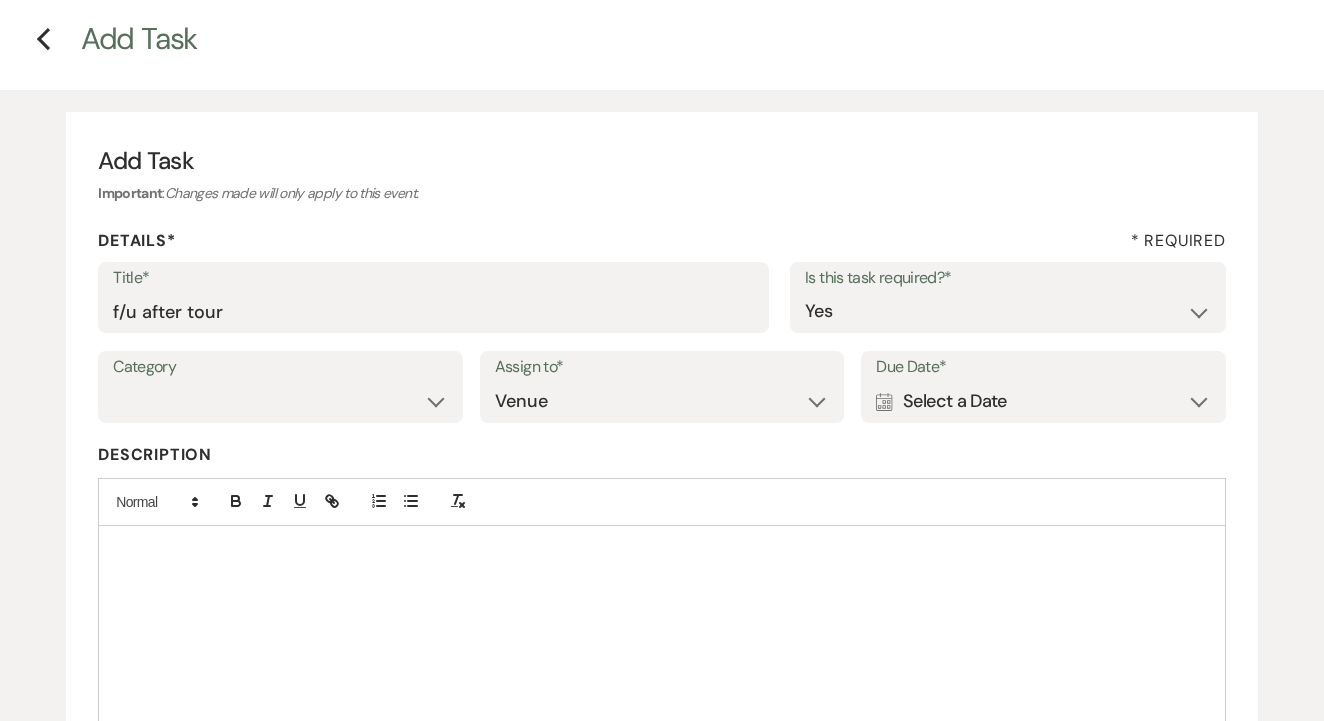 click on "Calendar Select a Date Expand" at bounding box center (1043, 401) 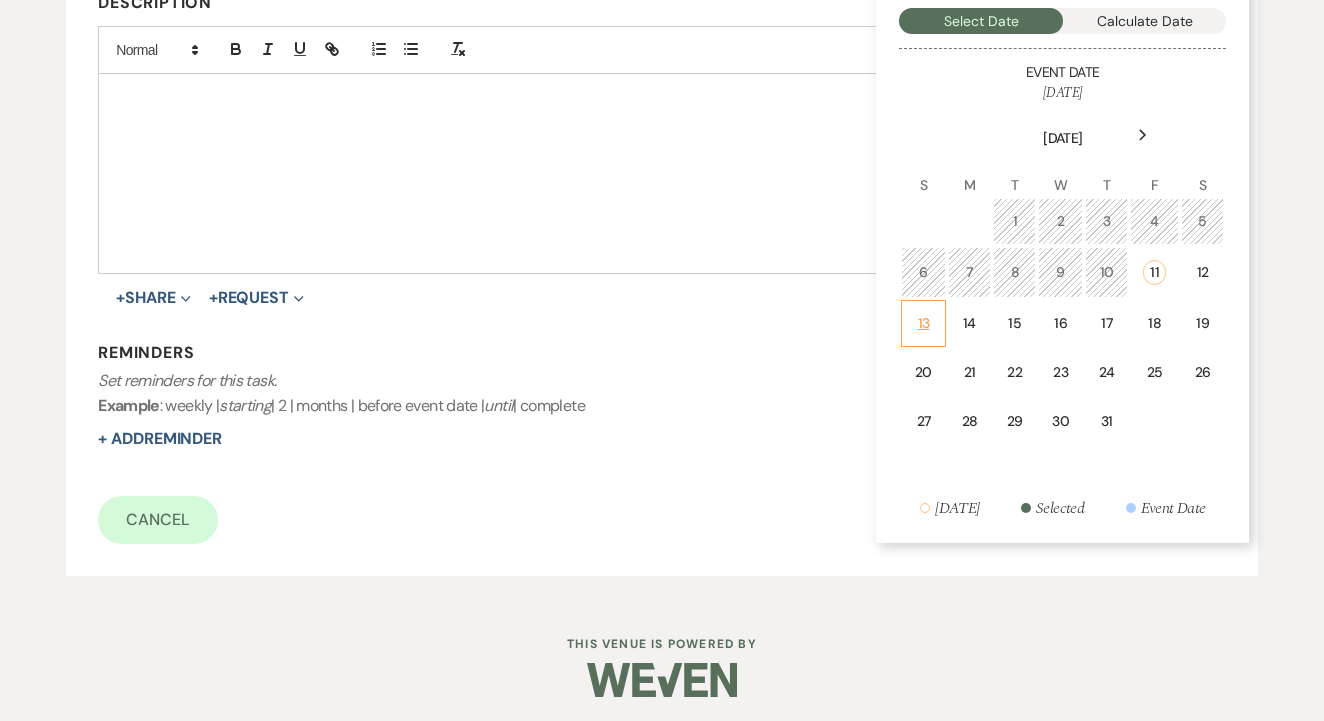 scroll, scrollTop: 533, scrollLeft: 0, axis: vertical 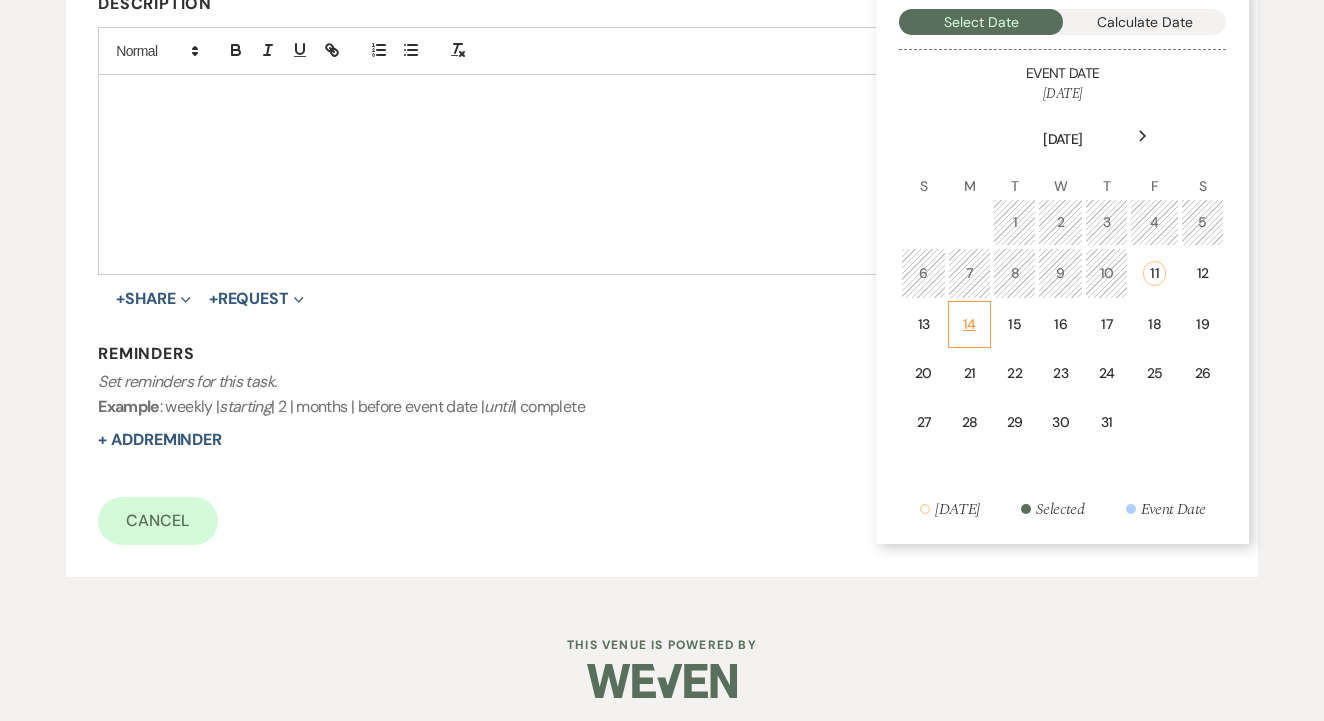 click on "14" at bounding box center [969, 324] 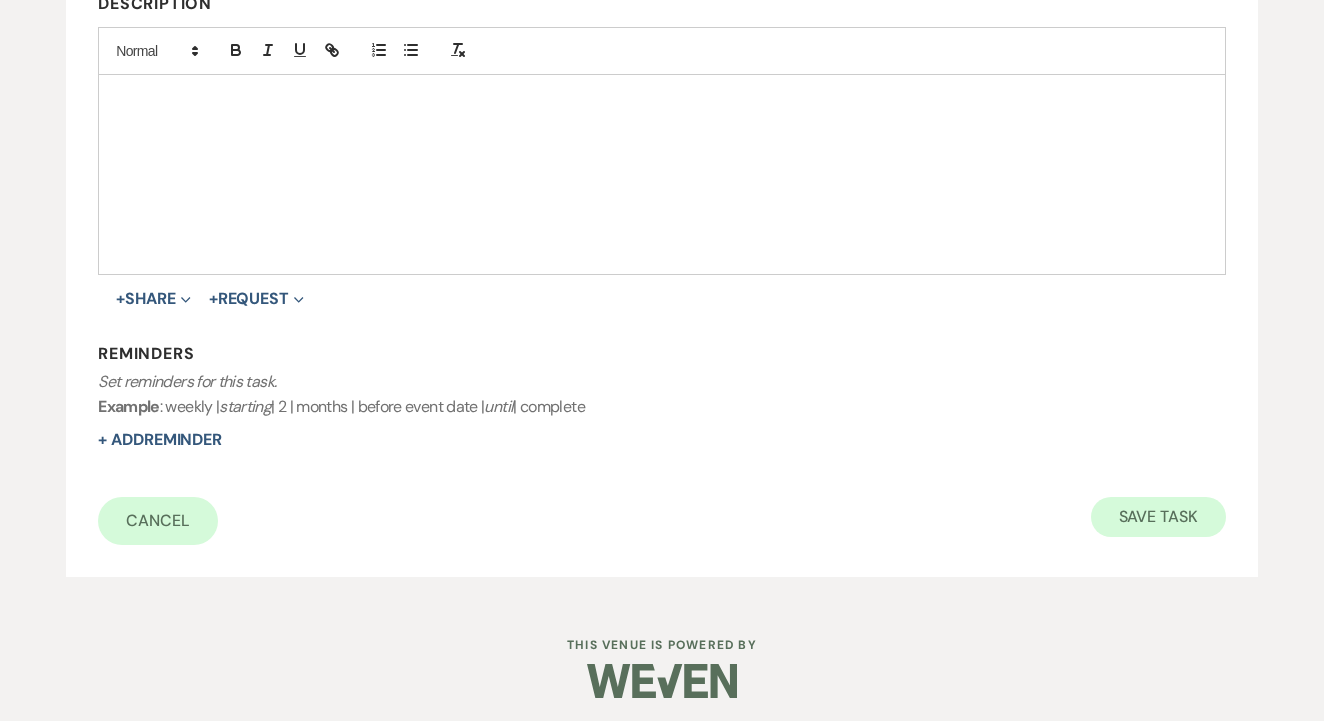 click on "Save Task" at bounding box center [1158, 517] 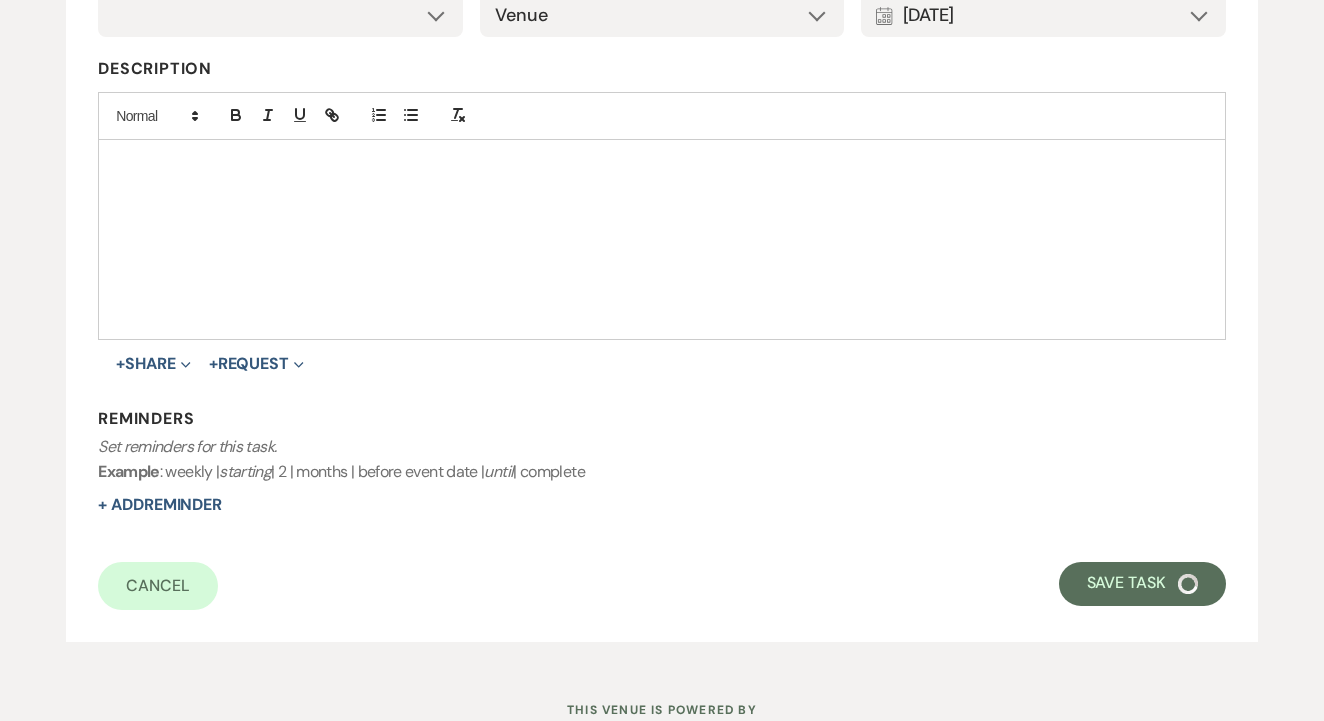 select on "4" 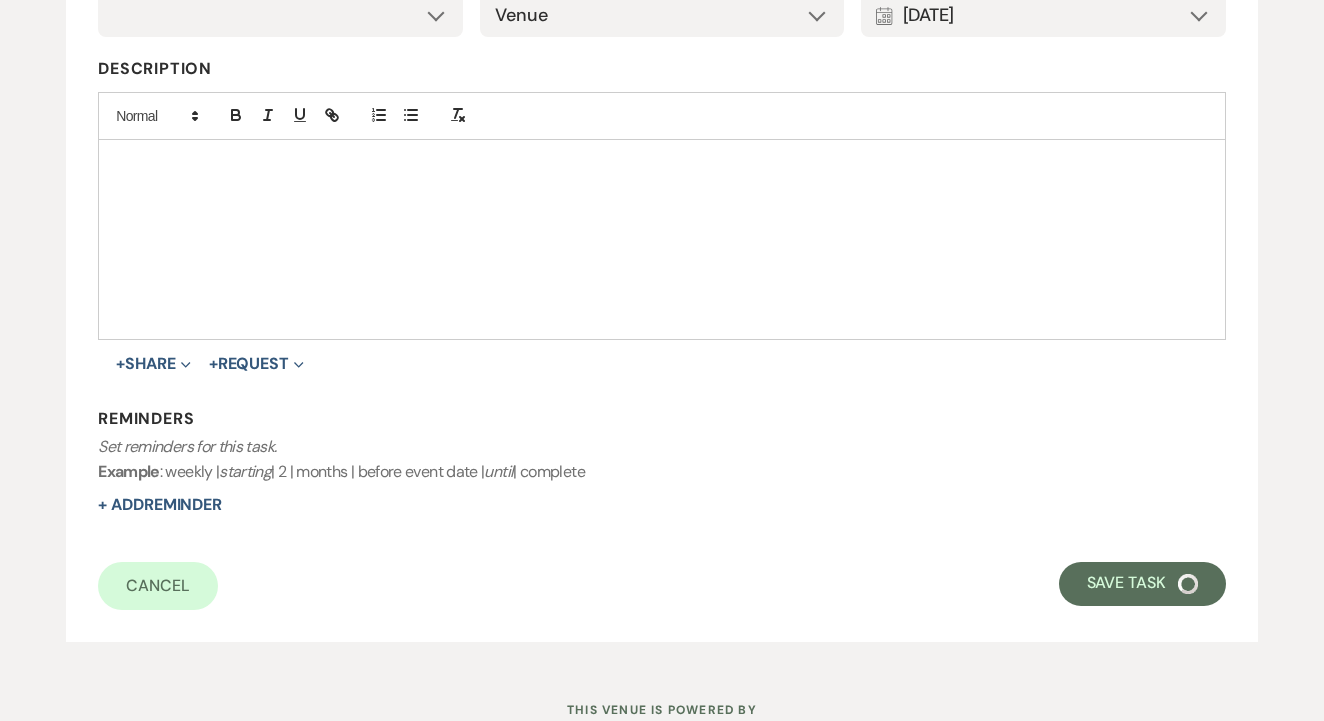select on "5" 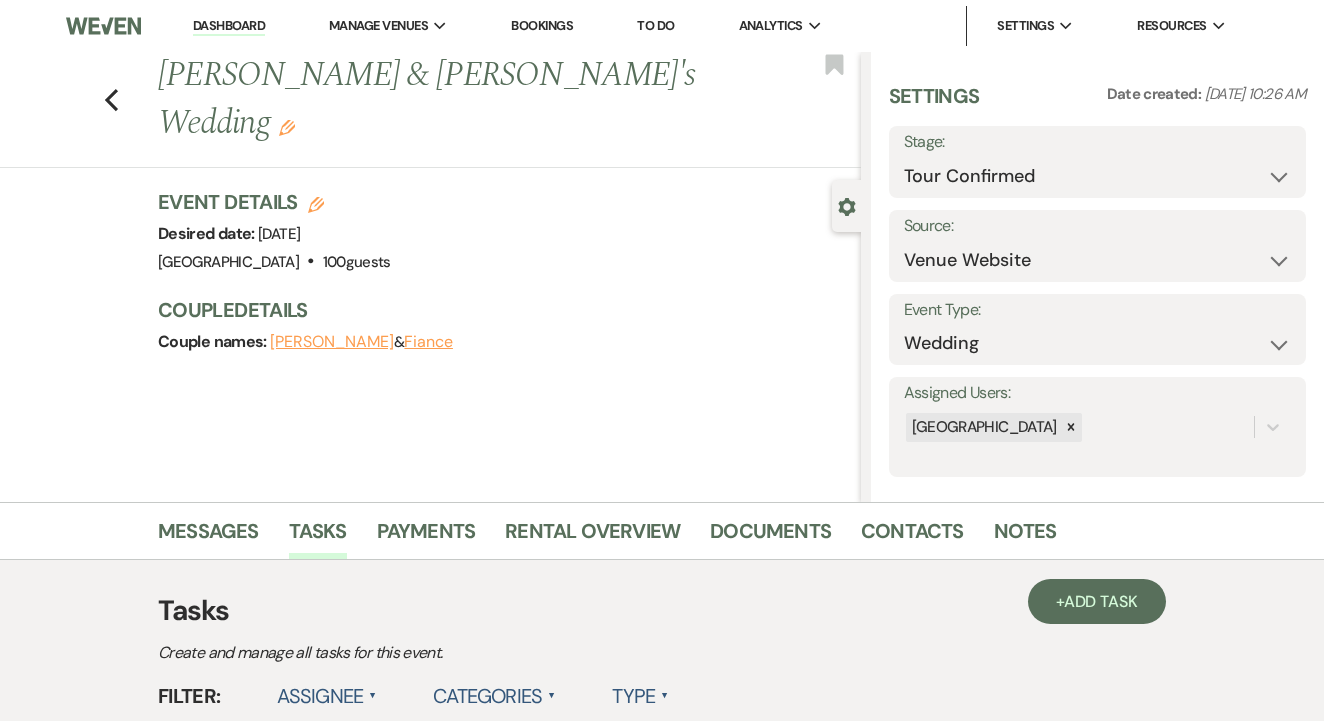 scroll, scrollTop: 0, scrollLeft: 0, axis: both 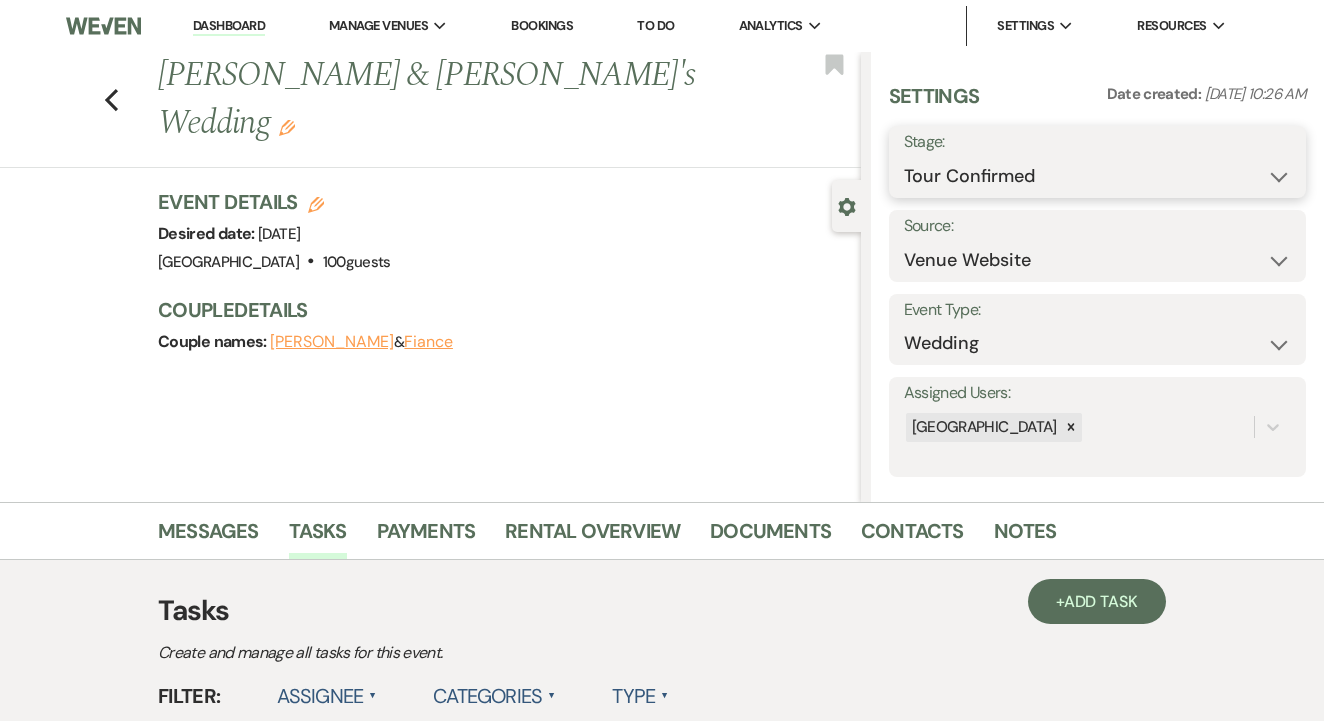 click on "Inquiry Follow Up Tour Requested Tour Confirmed Toured Proposal Sent Booked Lost" at bounding box center [1097, 176] 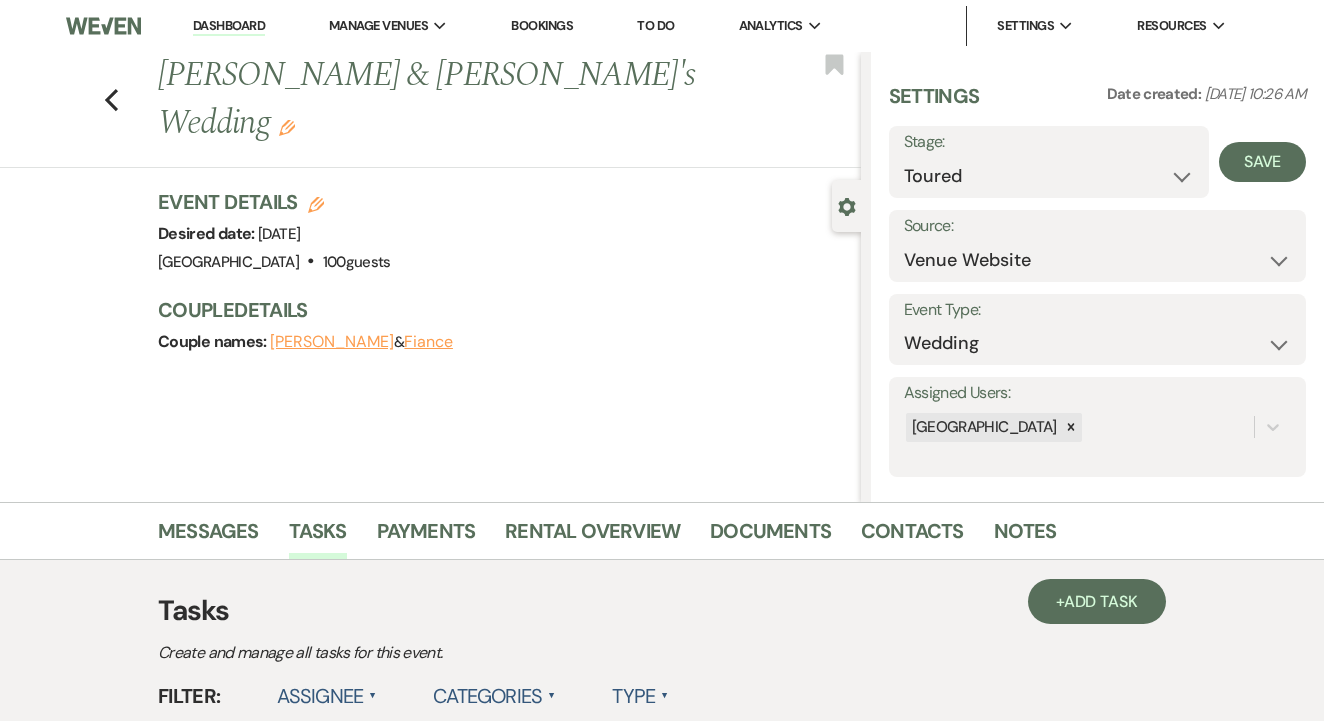 click on "Settings Date created:   [DATE] 10:26 AM Stage: Inquiry Follow Up Tour Requested Tour Confirmed Toured Proposal Sent Booked Lost Save Source: Weven Venue Website Instagram Facebook Pinterest Google The Knot Wedding Wire Here Comes the Guide Wedding Spot Eventective [PERSON_NAME] The Venue Report PartySlate VRBO / Homeaway Airbnb Wedding Show TikTok X / Twitter Phone Call Walk-in Vendor Referral Advertising Personal Referral Local Referral Other Event Type: Wedding Anniversary Party Baby Shower Bachelorette / Bachelor Party Birthday Party Bridal Shower Brunch Community Event Concert Corporate Event Elopement End of Life Celebration Engagement Party Fundraiser Graduation Party Micro Wedding Prom Quinceañera Rehearsal Dinner Religious Event Retreat Other Assigned Users: [GEOGRAPHIC_DATA]" at bounding box center [1097, 277] 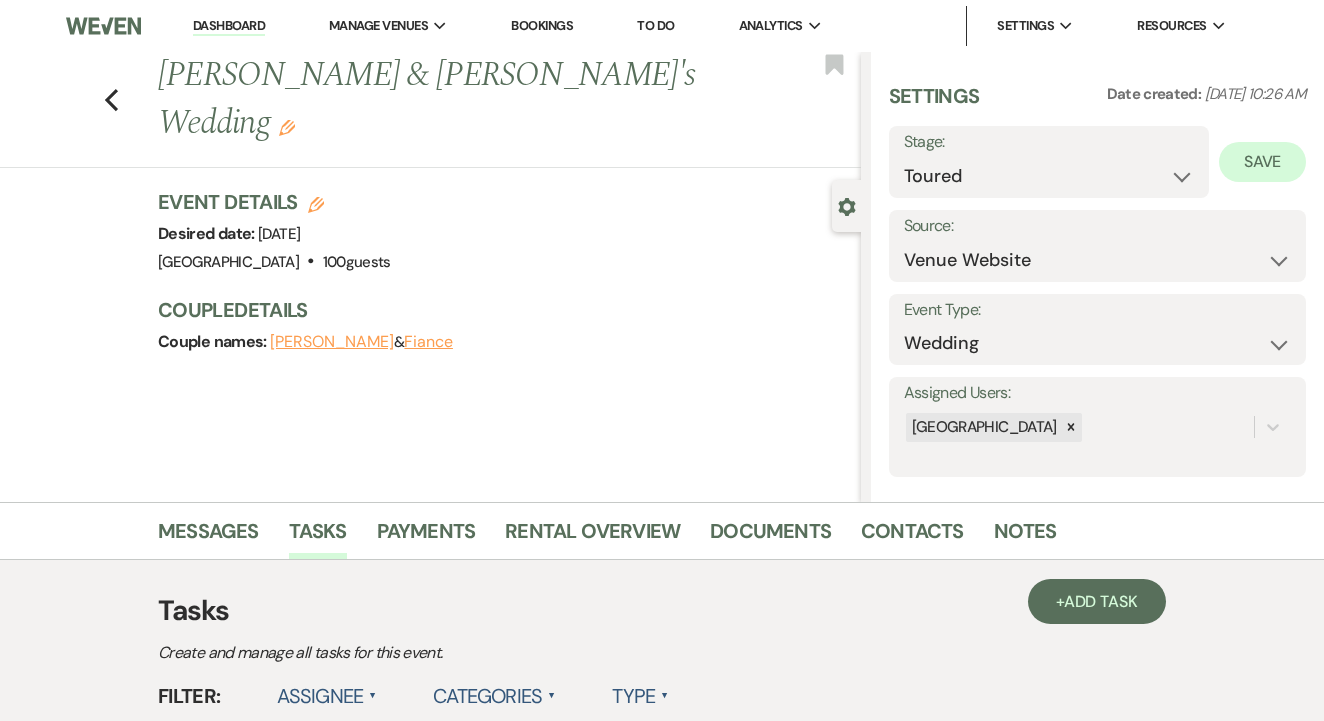 click on "Save" at bounding box center [1262, 162] 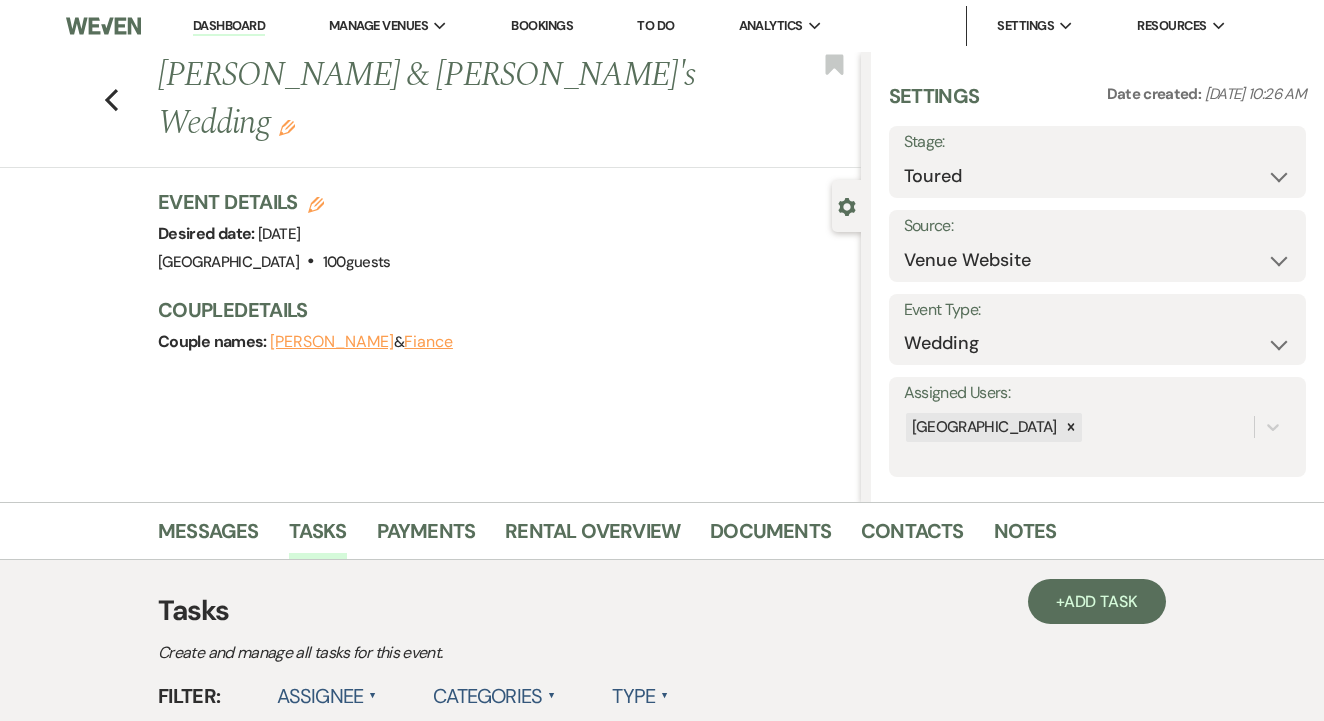 click on "Dashboard" at bounding box center [229, 26] 